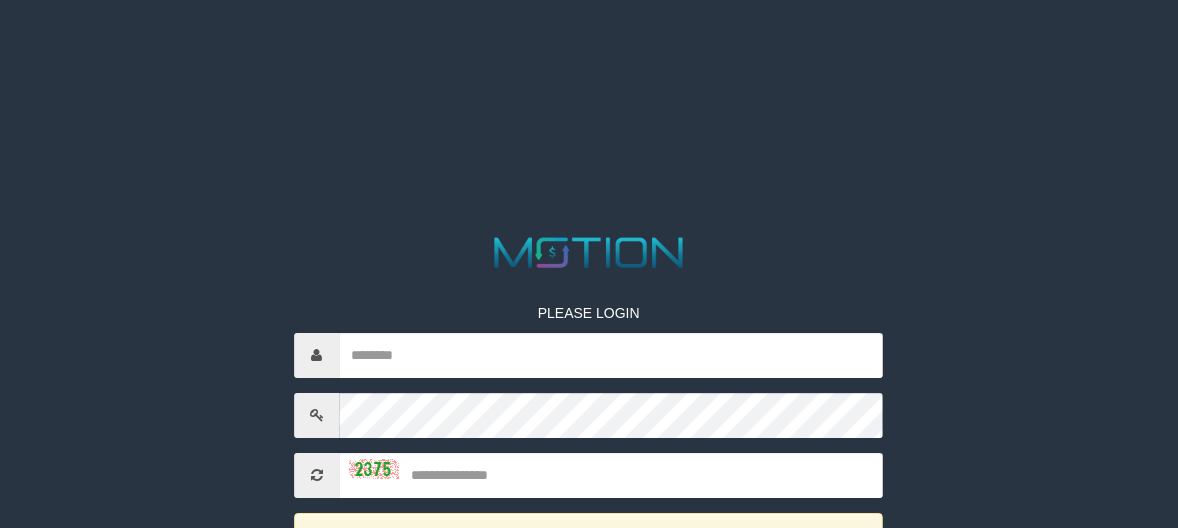 scroll, scrollTop: 170, scrollLeft: 0, axis: vertical 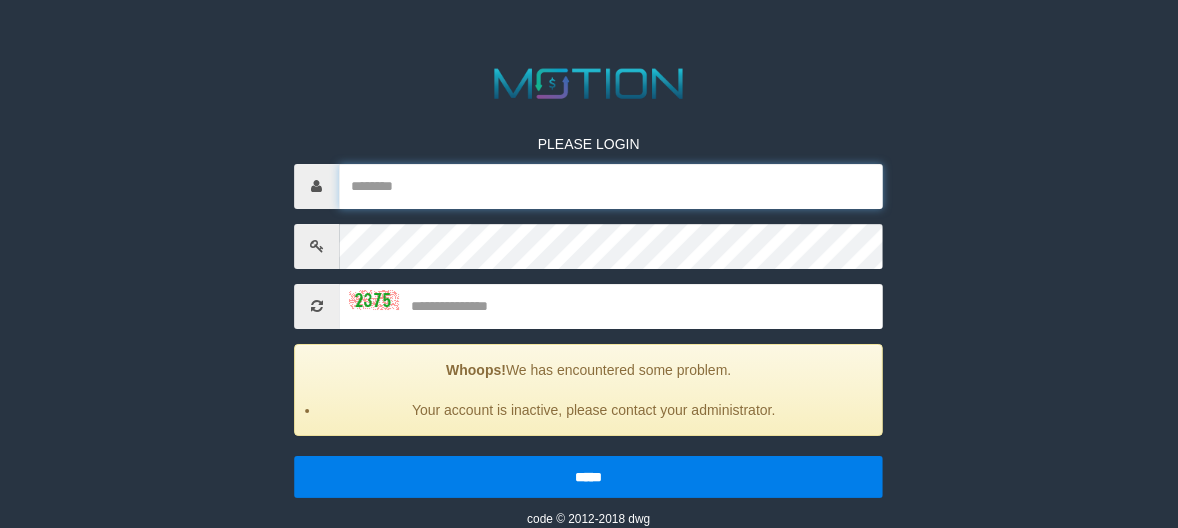 type on "*********" 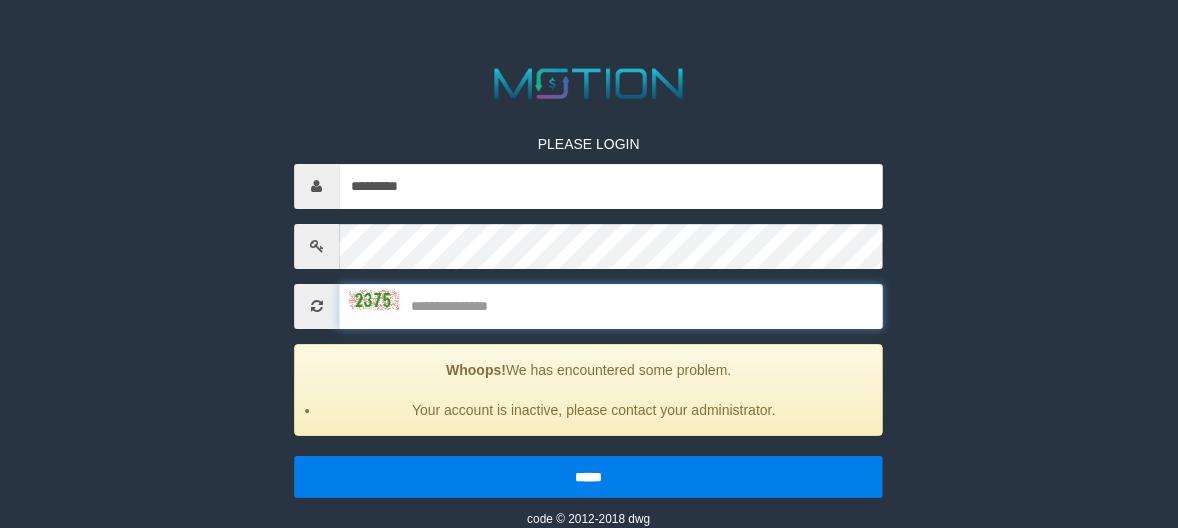 click at bounding box center [611, 306] 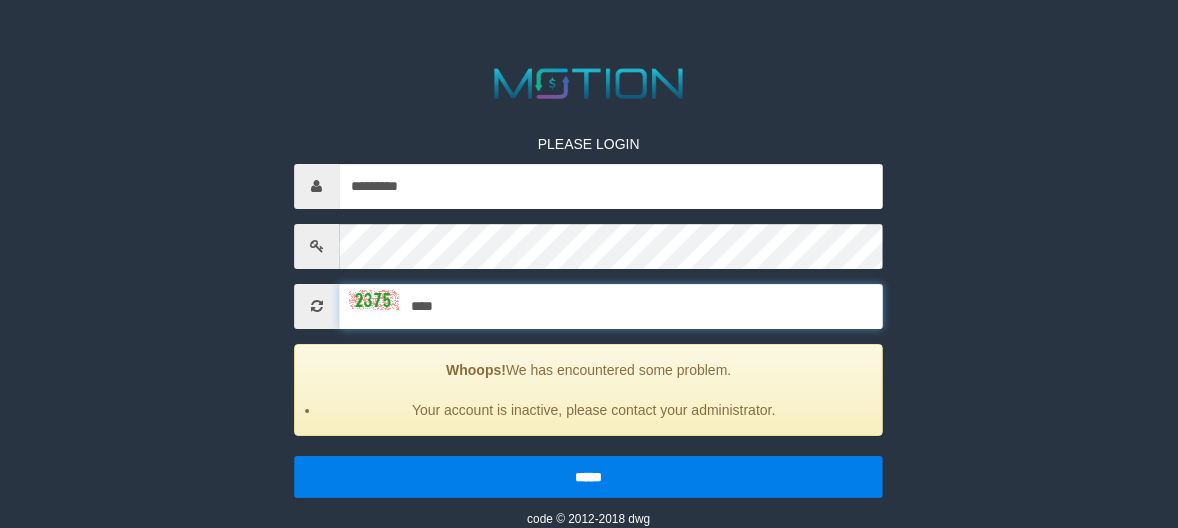 type on "****" 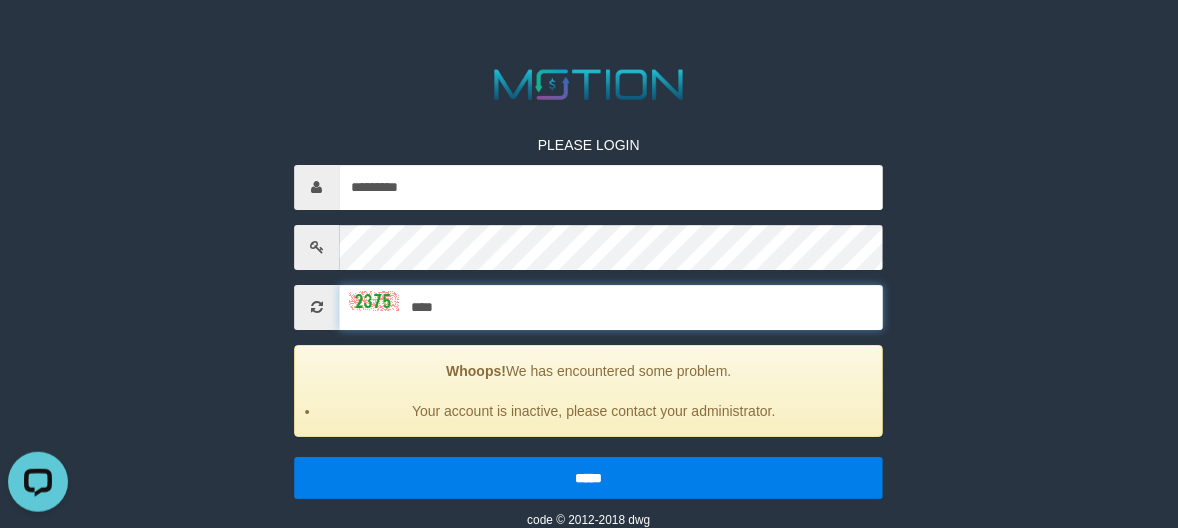 scroll, scrollTop: 0, scrollLeft: 0, axis: both 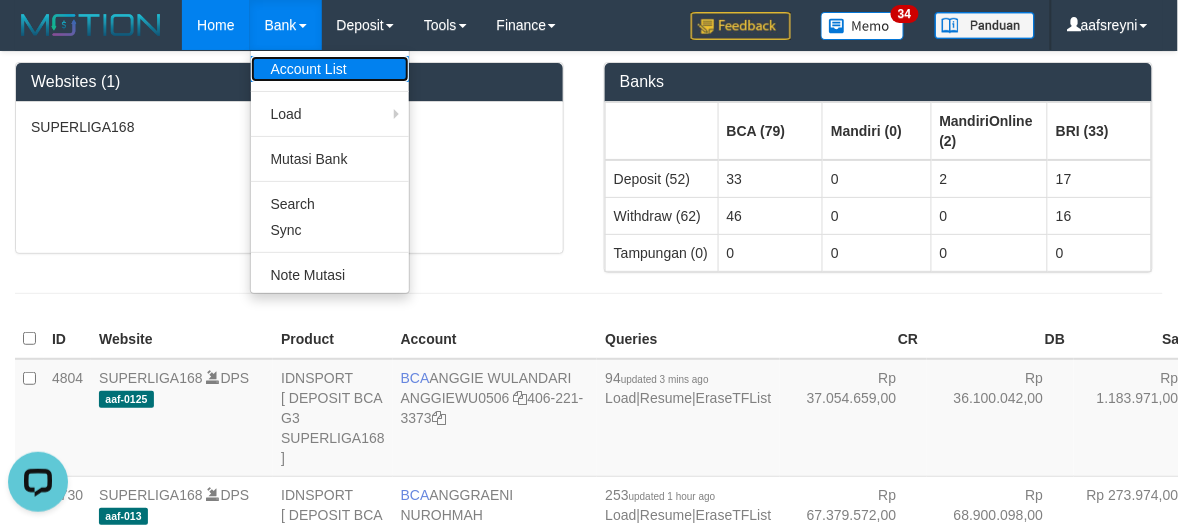 click on "Account List" at bounding box center (330, 69) 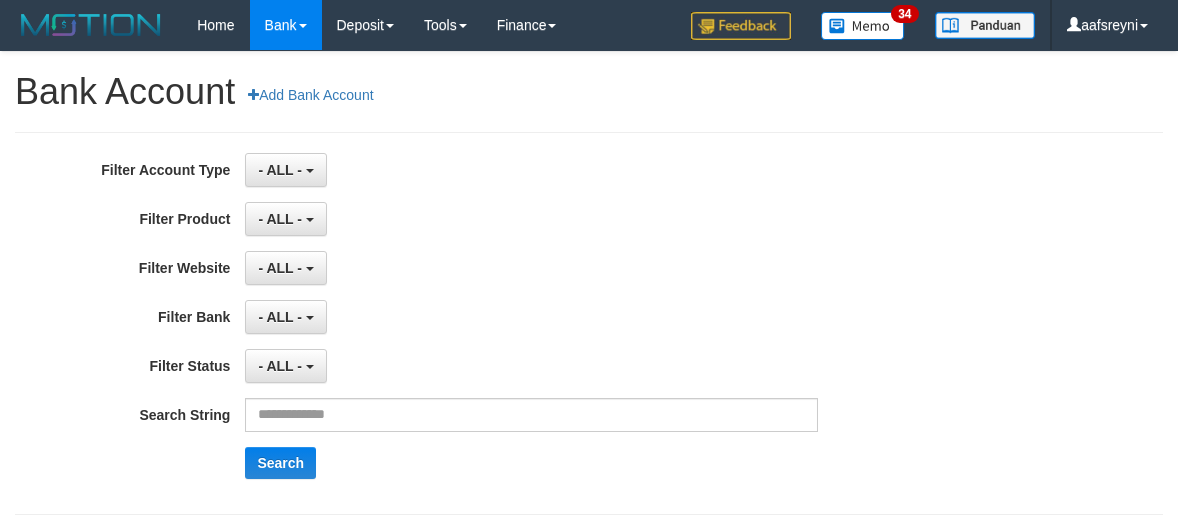 scroll, scrollTop: 0, scrollLeft: 0, axis: both 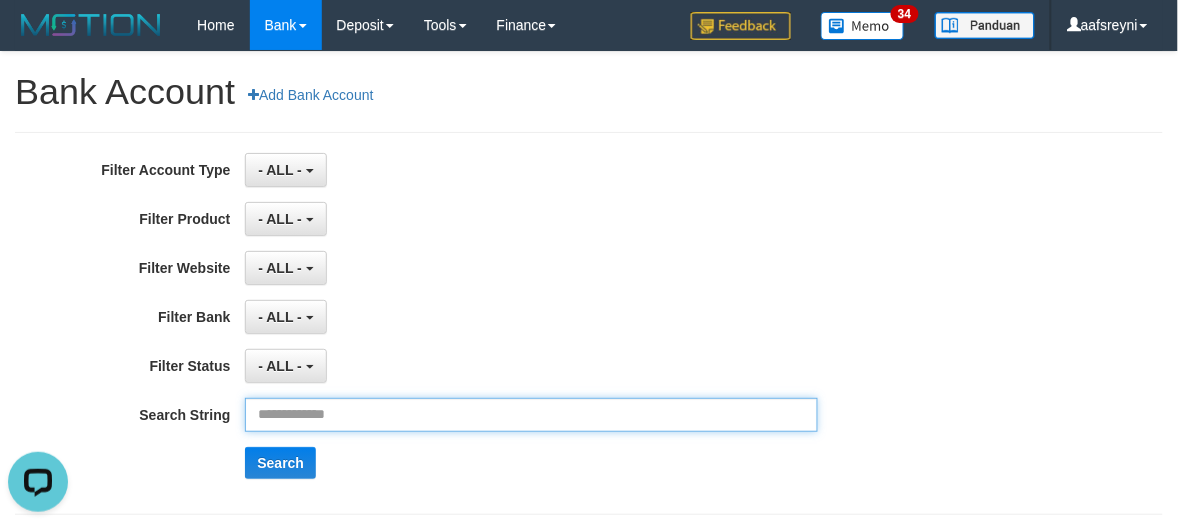 click at bounding box center [531, 415] 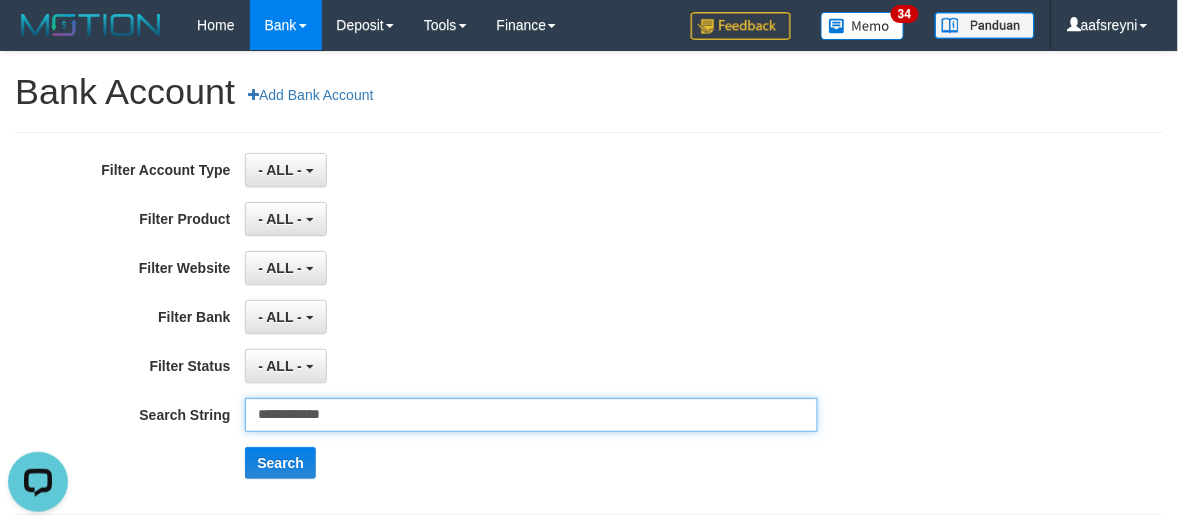 type on "**********" 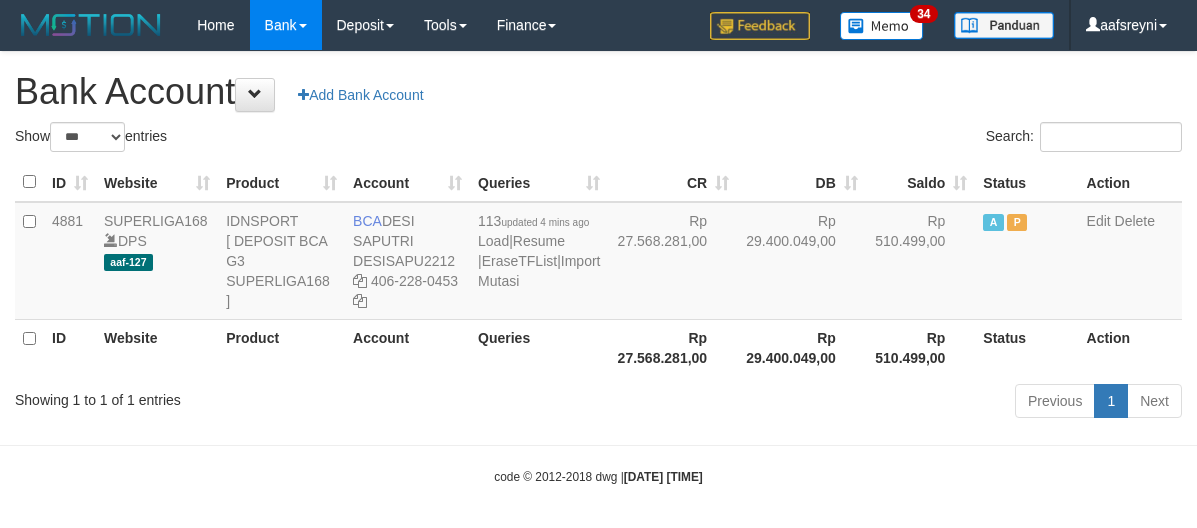 select on "***" 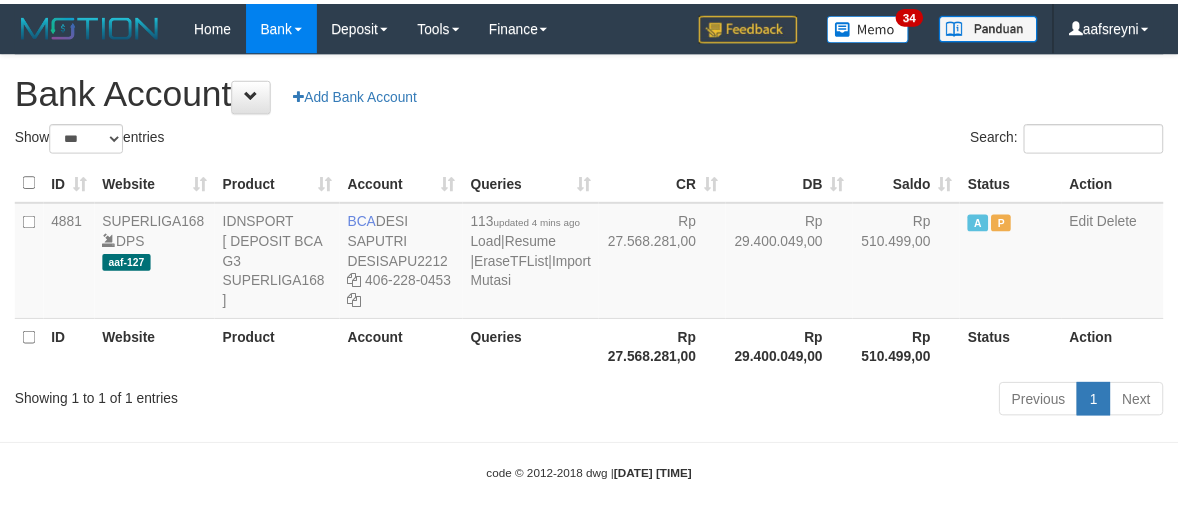 scroll, scrollTop: 0, scrollLeft: 0, axis: both 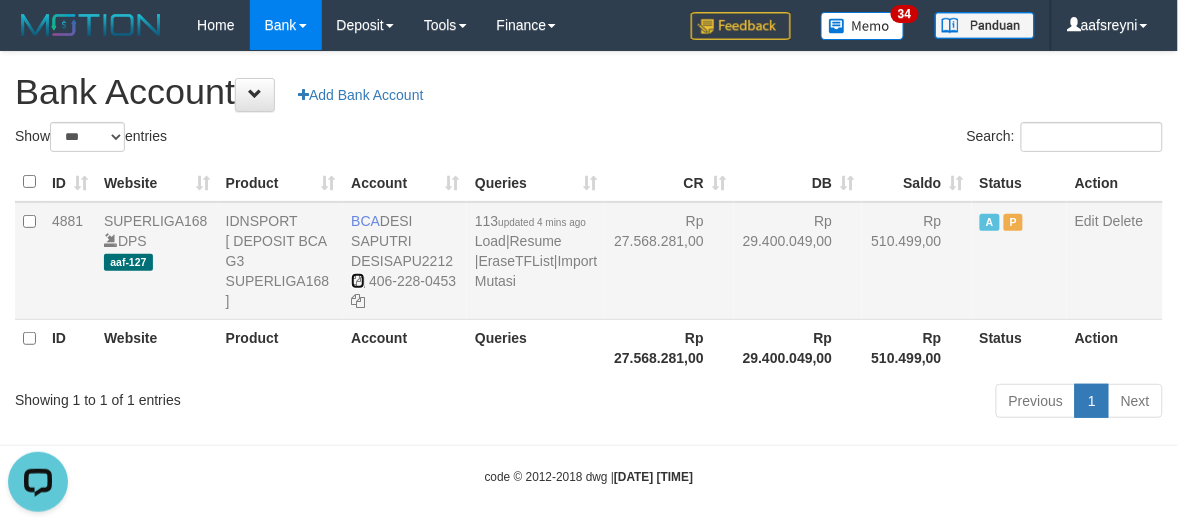 click at bounding box center [358, 281] 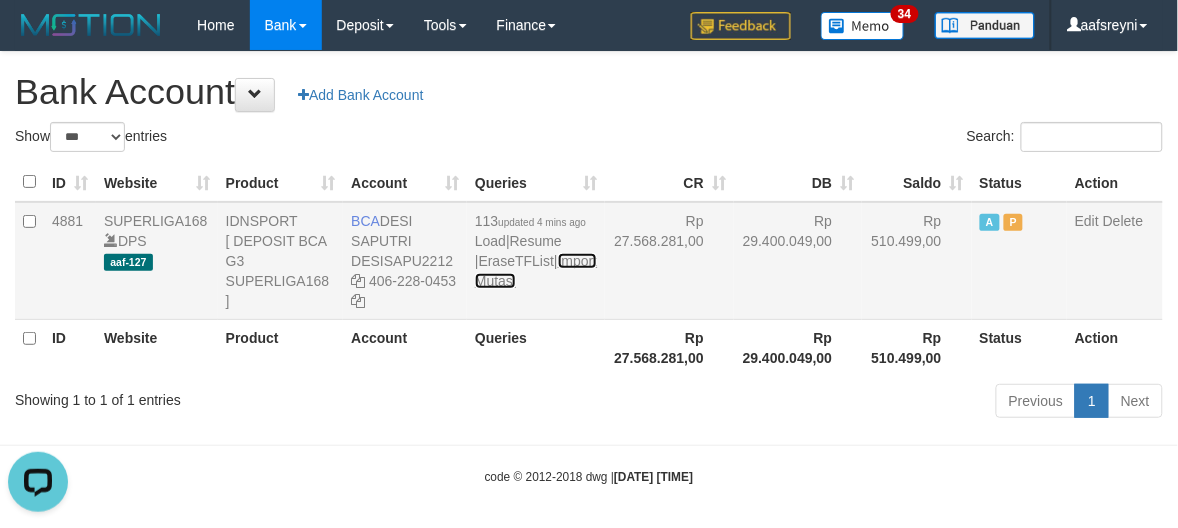 click on "Import Mutasi" at bounding box center [536, 271] 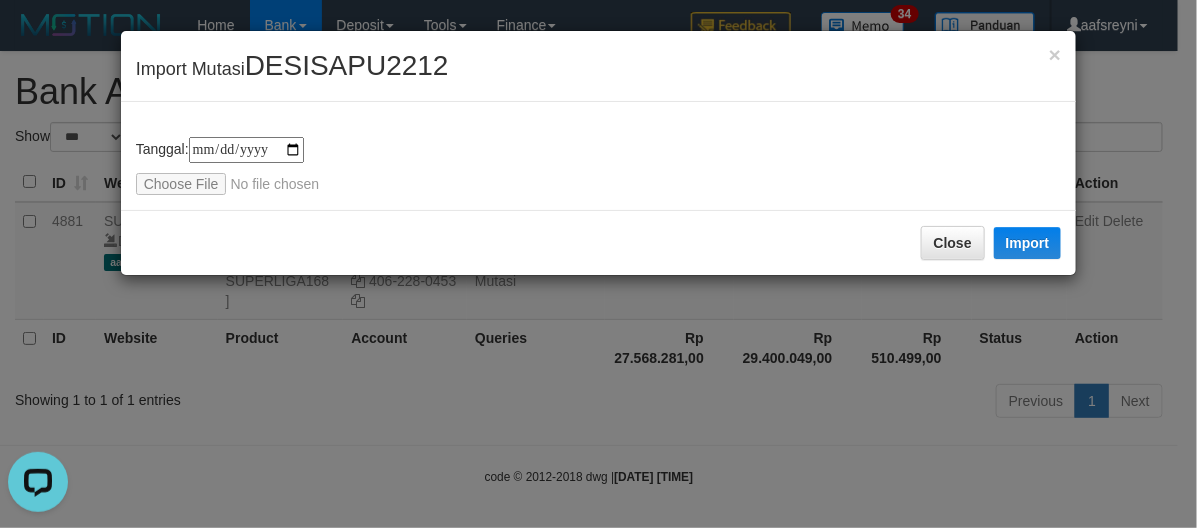 type on "**********" 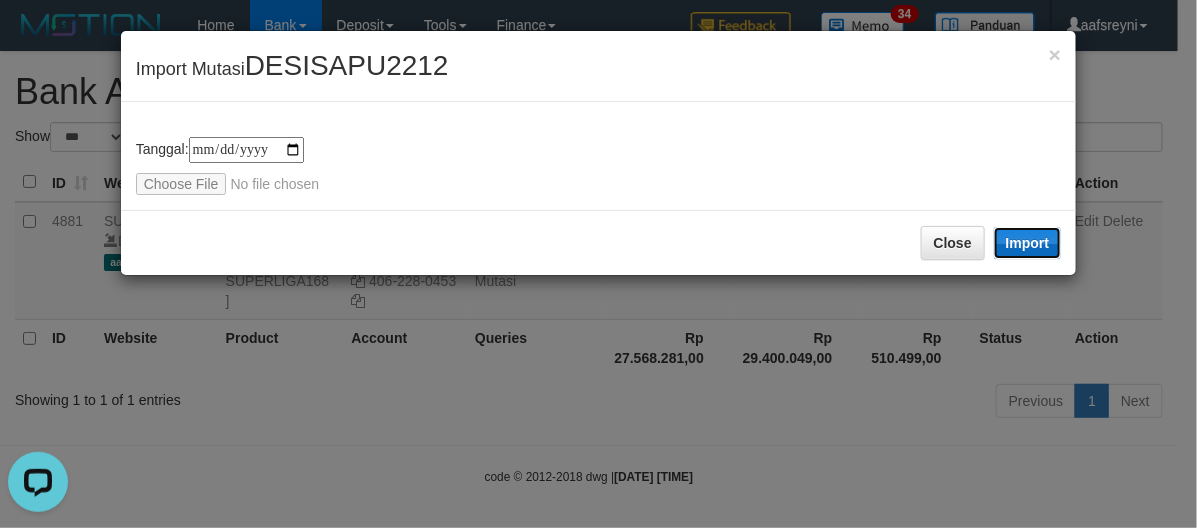 click on "Import" at bounding box center (1028, 243) 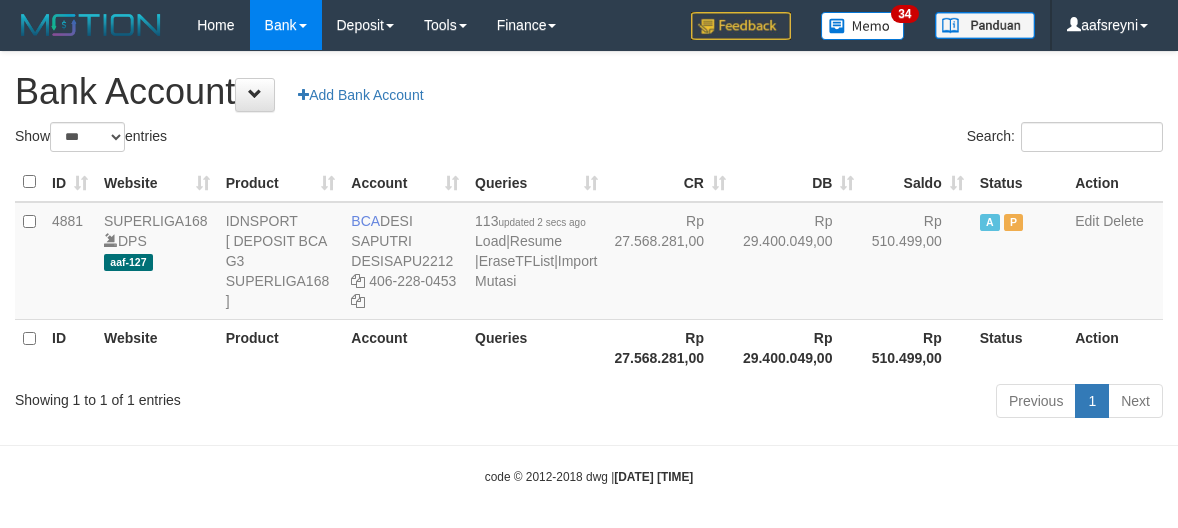 select on "***" 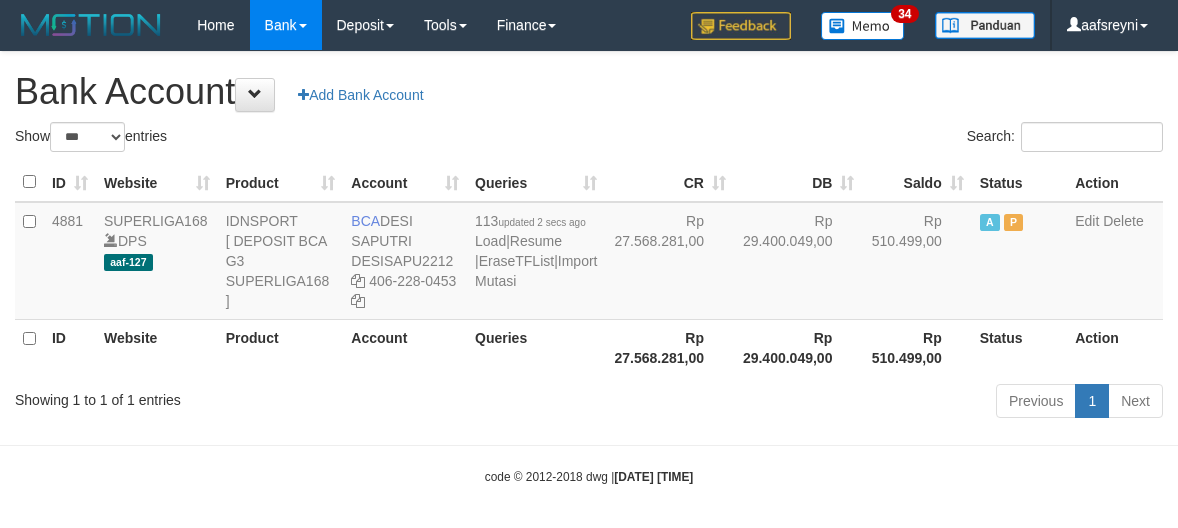 scroll, scrollTop: 0, scrollLeft: 0, axis: both 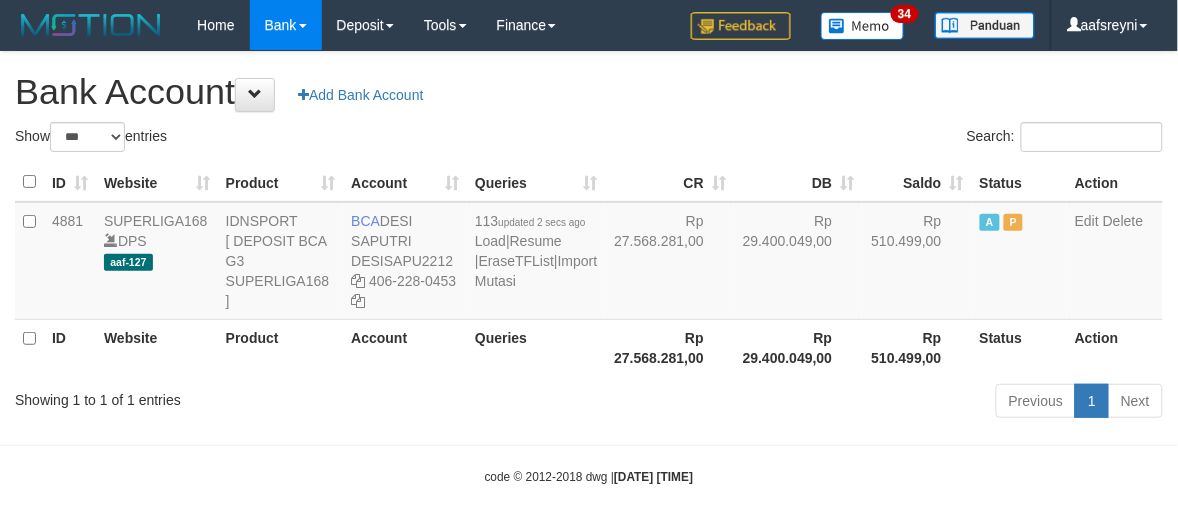 drag, startPoint x: 867, startPoint y: 206, endPoint x: 553, endPoint y: 156, distance: 317.95596 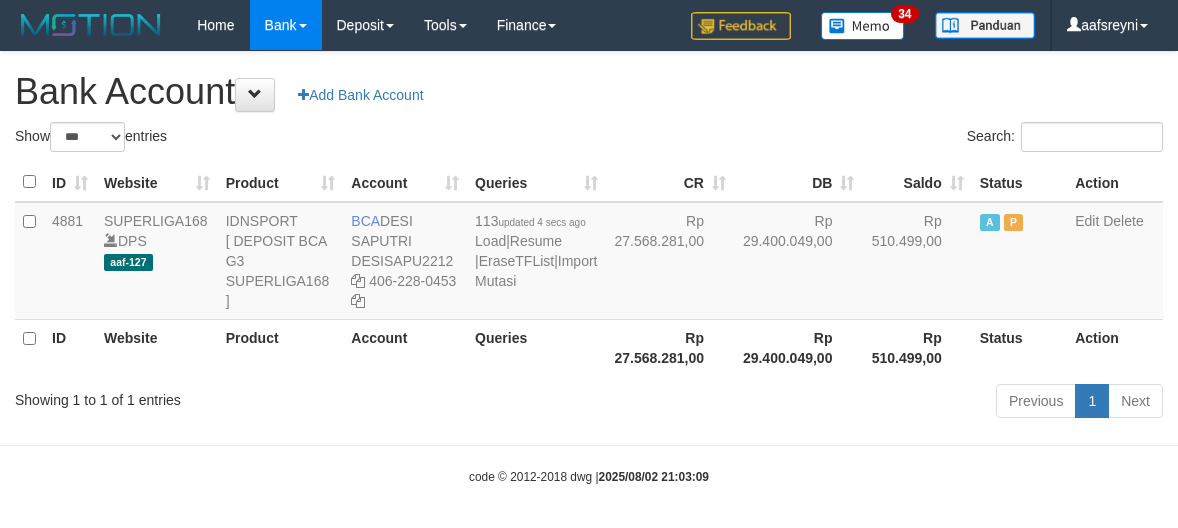 select on "***" 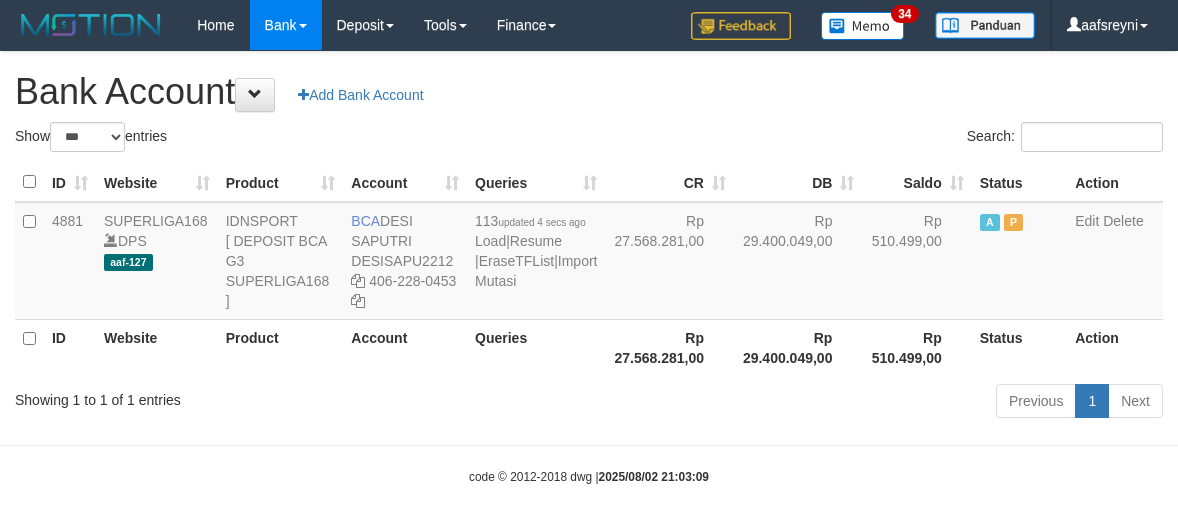 scroll, scrollTop: 0, scrollLeft: 0, axis: both 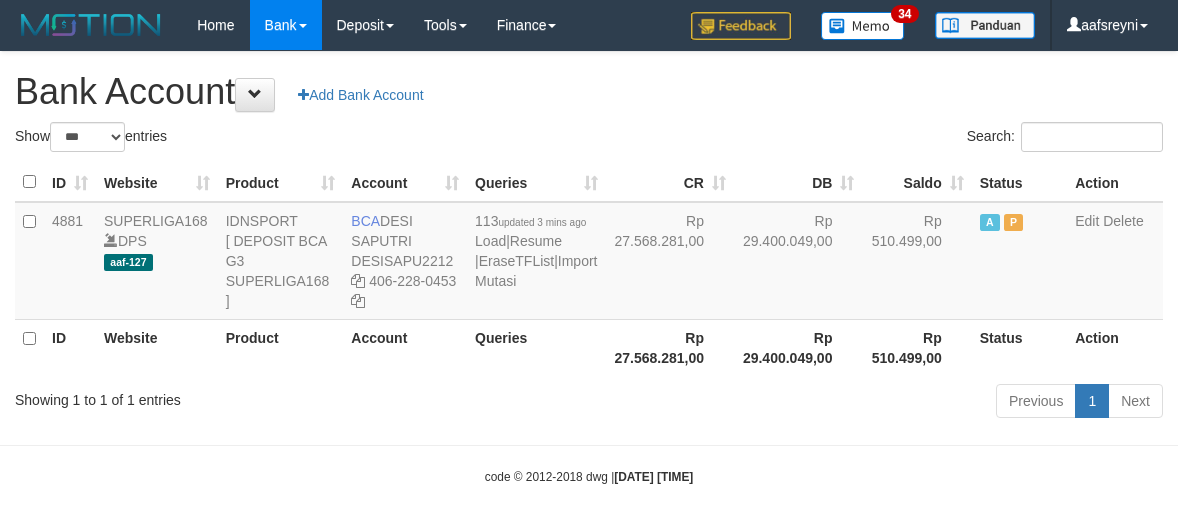 select on "***" 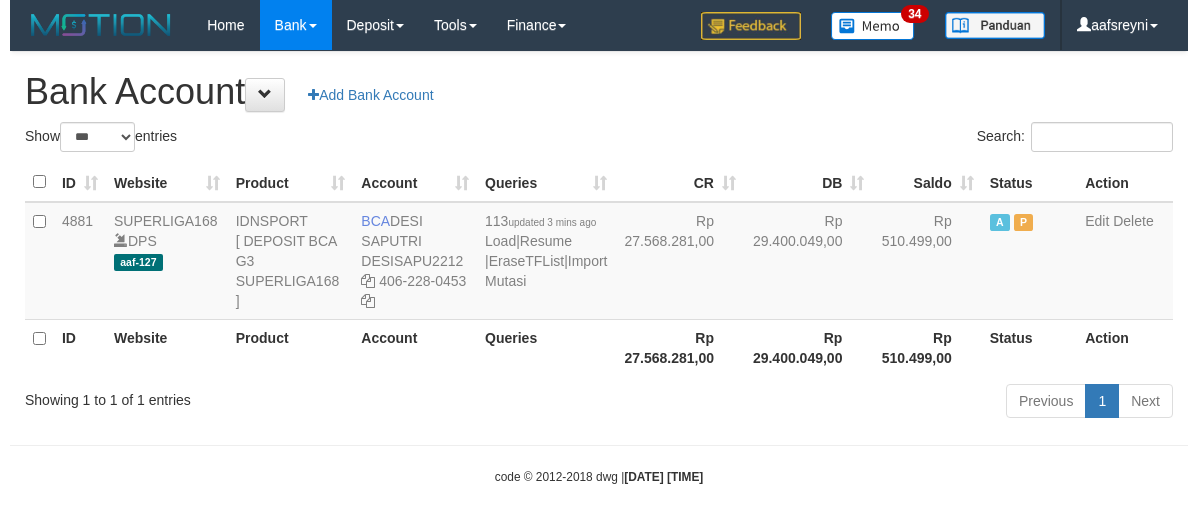 scroll, scrollTop: 0, scrollLeft: 0, axis: both 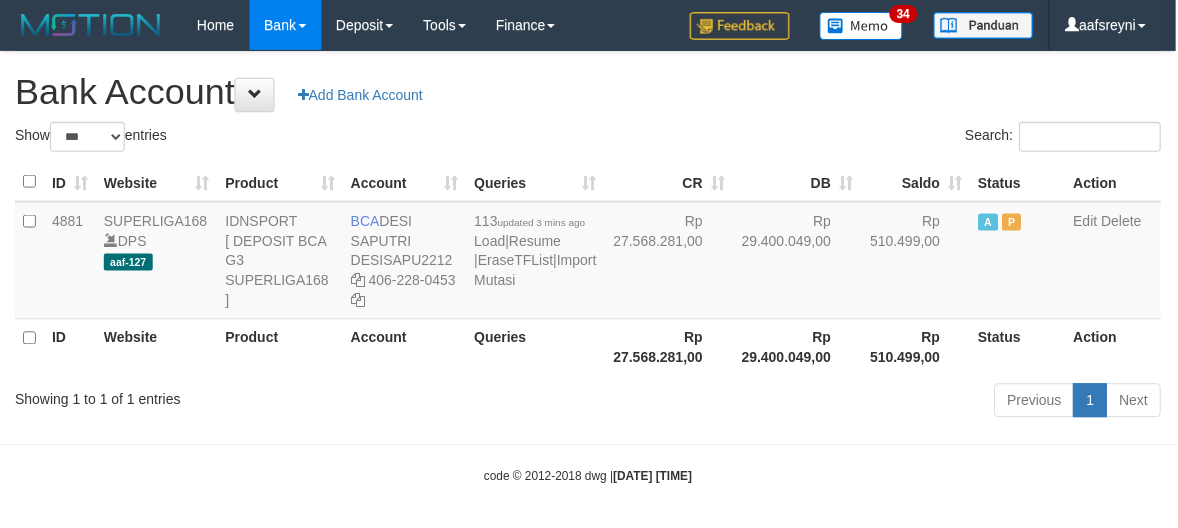 click on "Import Mutasi" at bounding box center (536, 271) 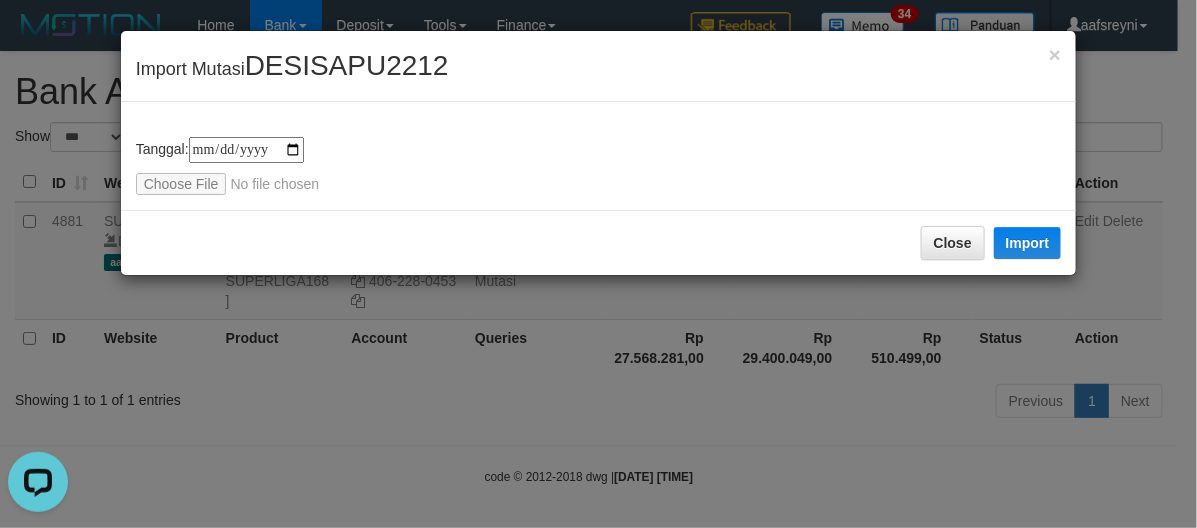 scroll, scrollTop: 0, scrollLeft: 0, axis: both 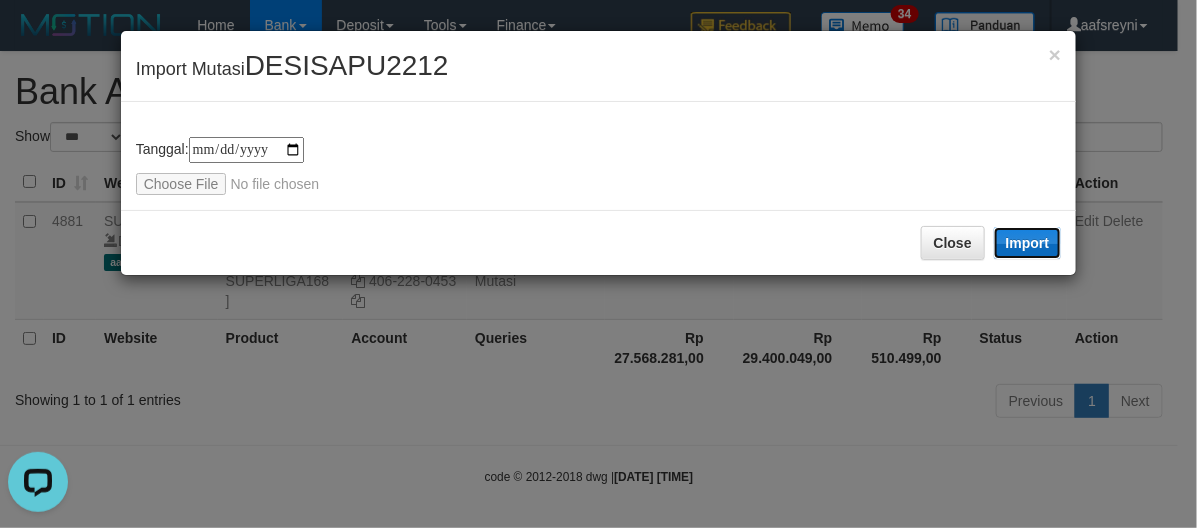 click on "Import" at bounding box center (1028, 243) 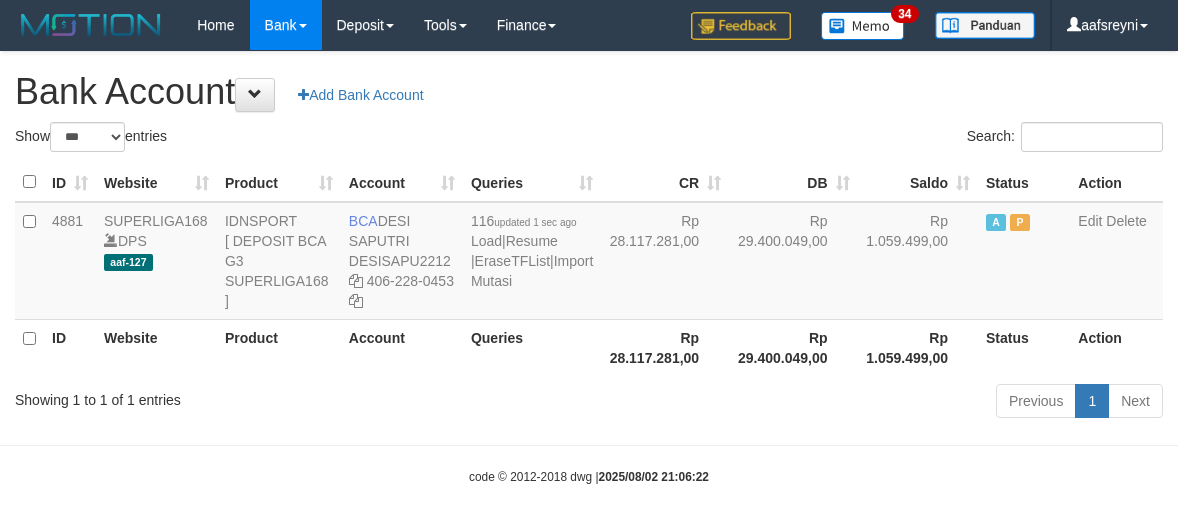 select on "***" 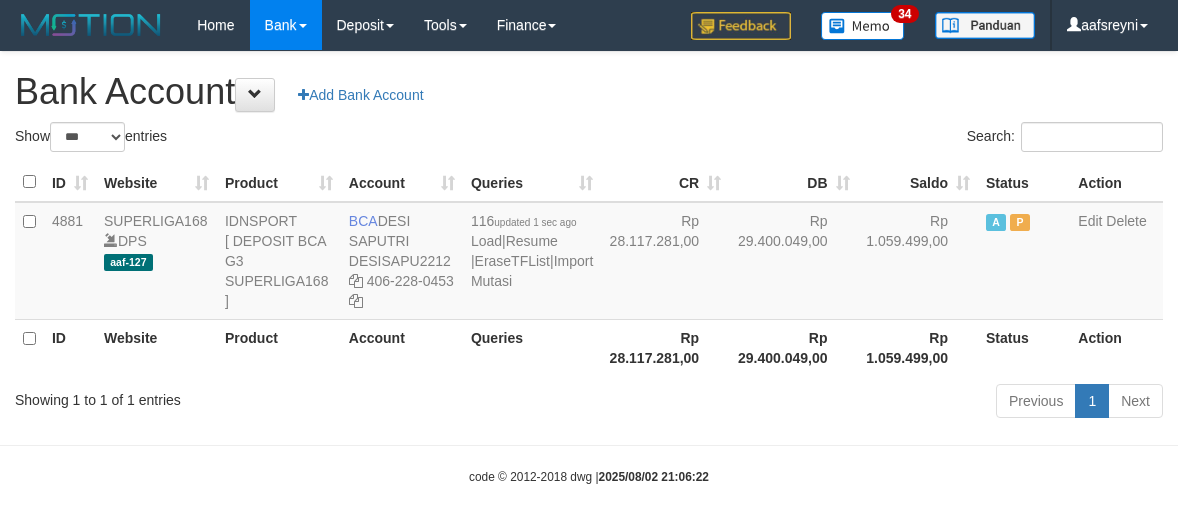 scroll, scrollTop: 0, scrollLeft: 0, axis: both 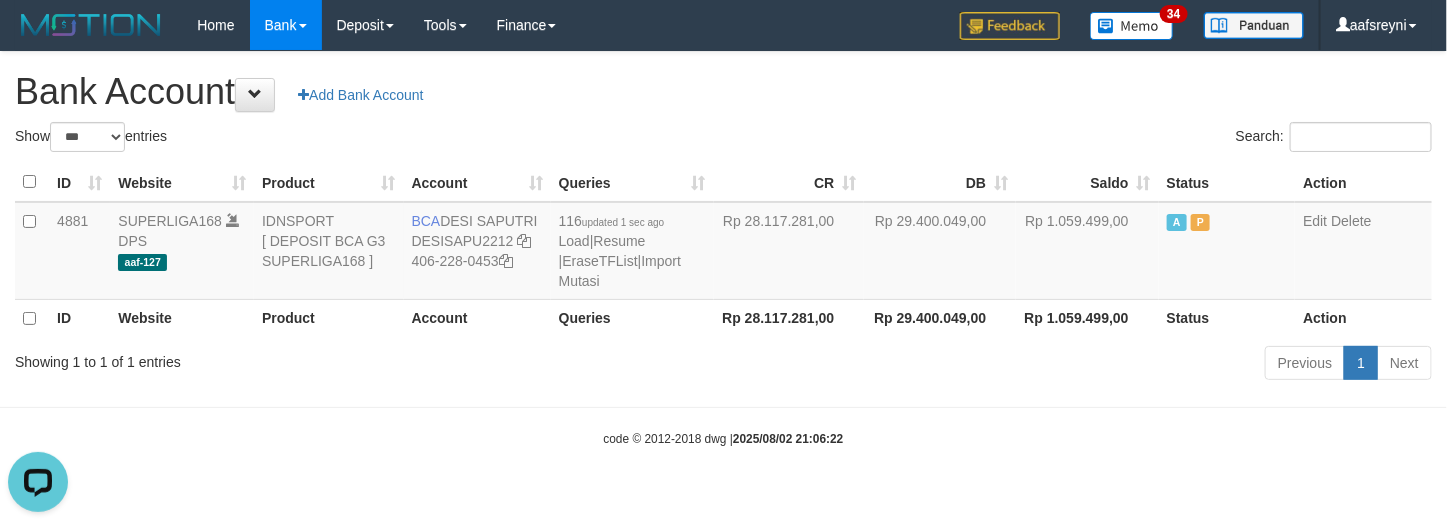 click on "Status" at bounding box center [1227, 318] 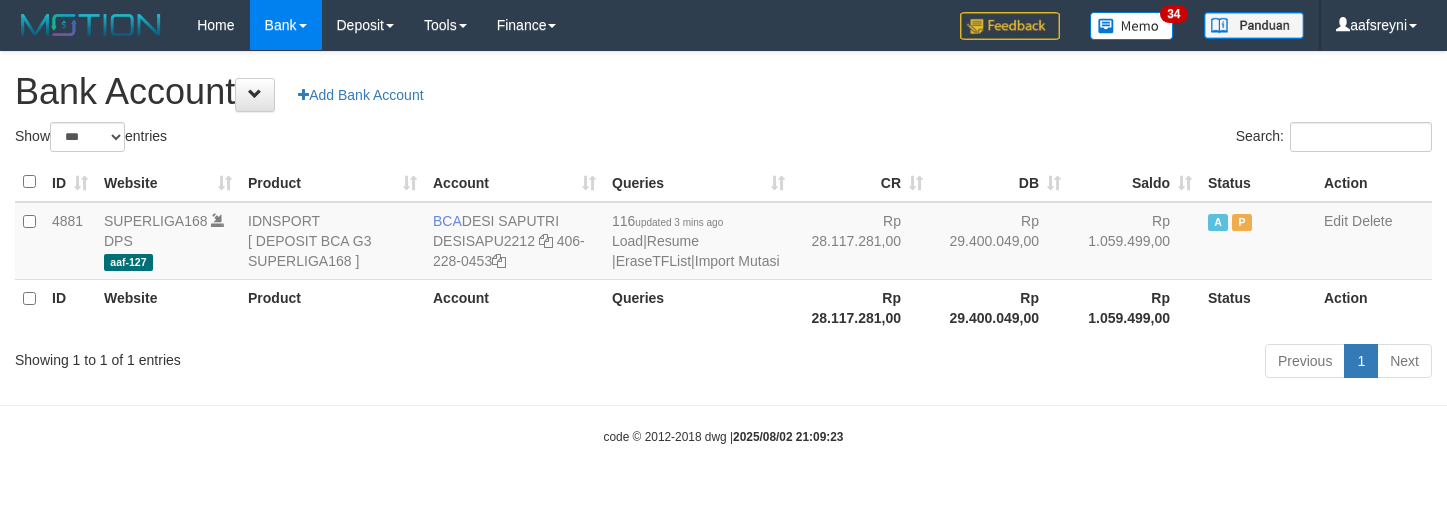 select on "***" 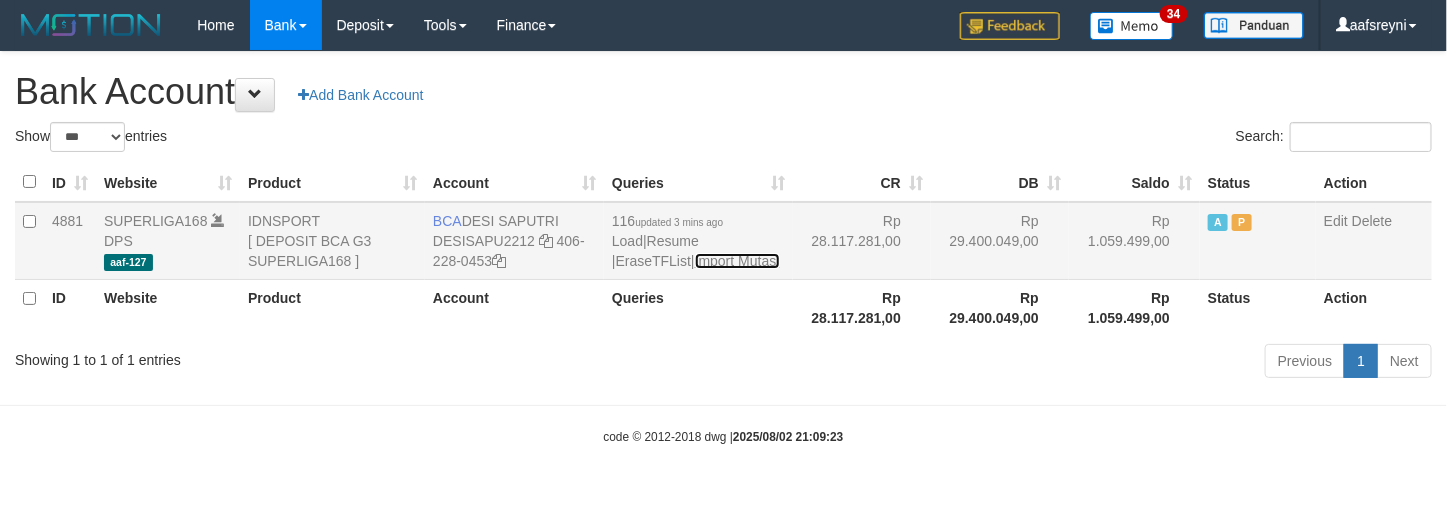 click on "Import Mutasi" at bounding box center (737, 261) 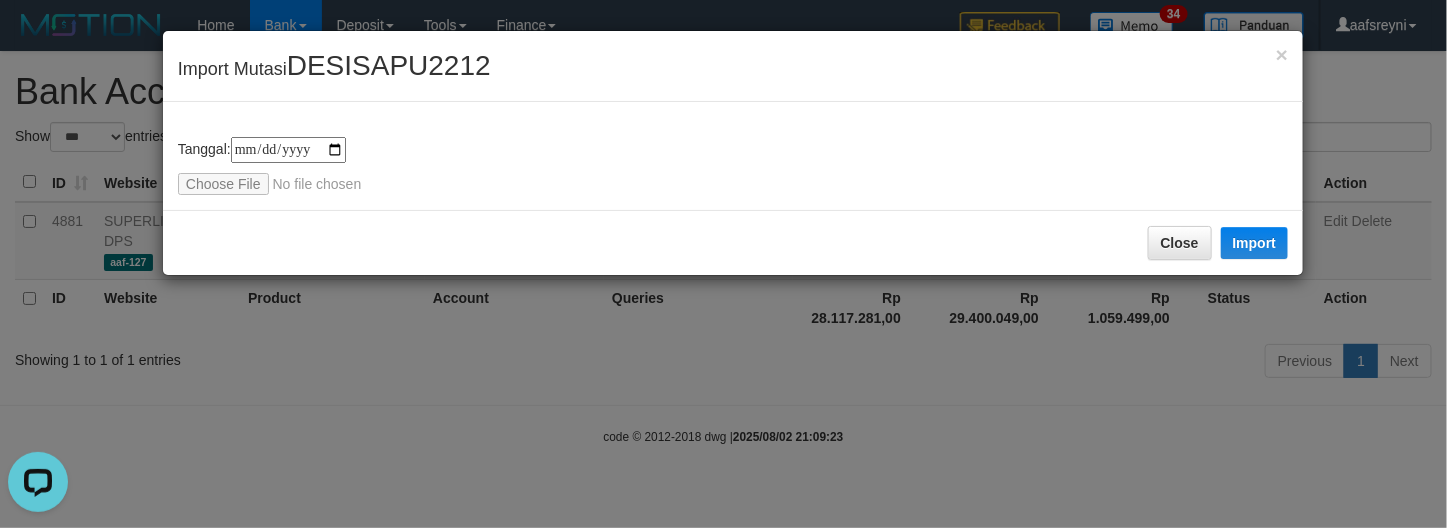 scroll, scrollTop: 0, scrollLeft: 0, axis: both 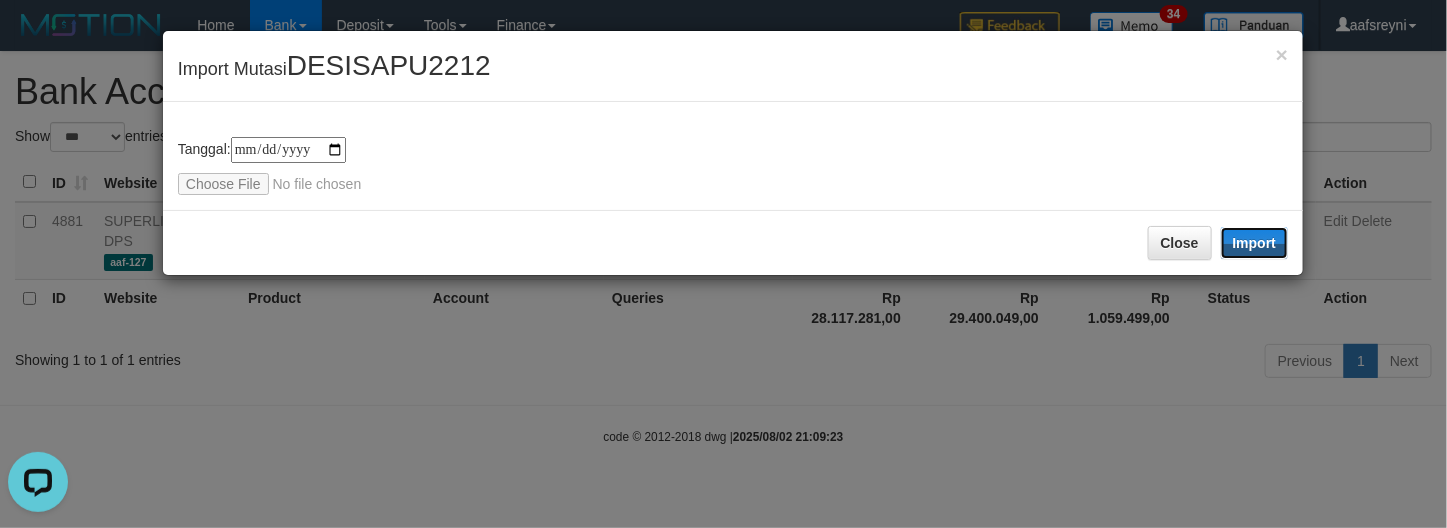 click on "Import" at bounding box center [1255, 243] 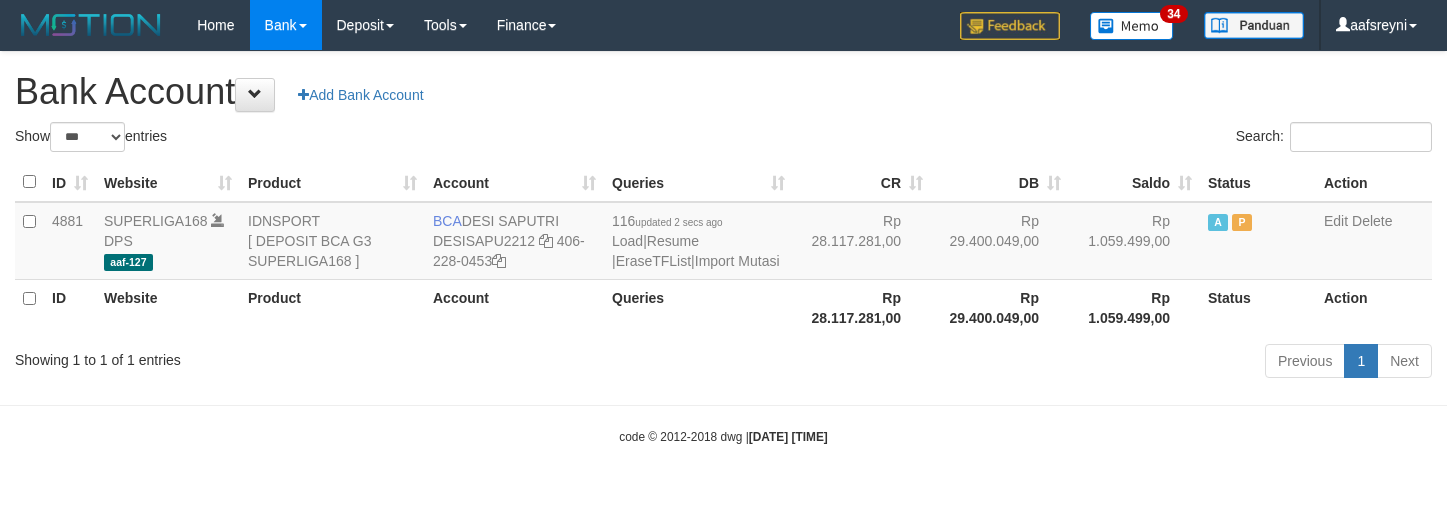 select on "***" 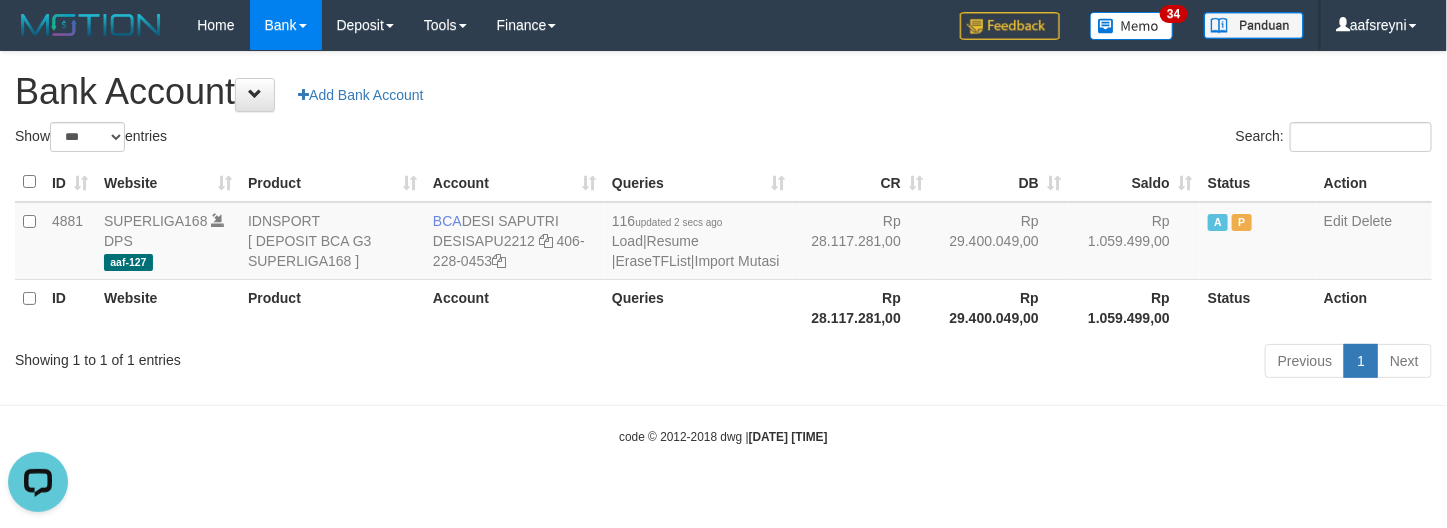 scroll, scrollTop: 0, scrollLeft: 0, axis: both 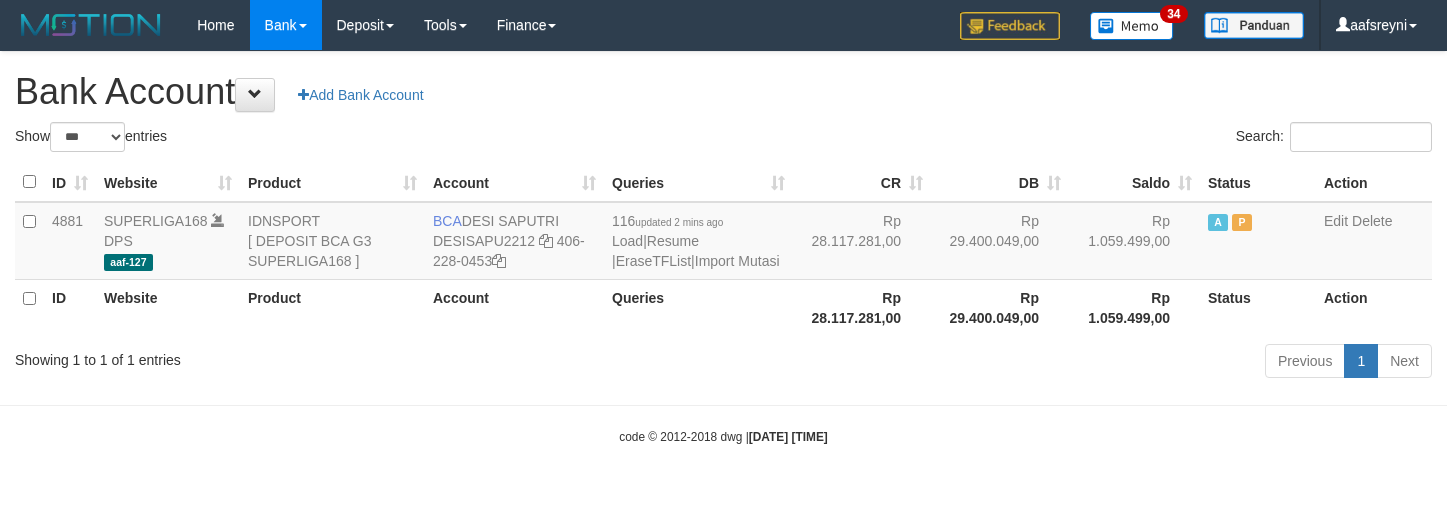 select on "***" 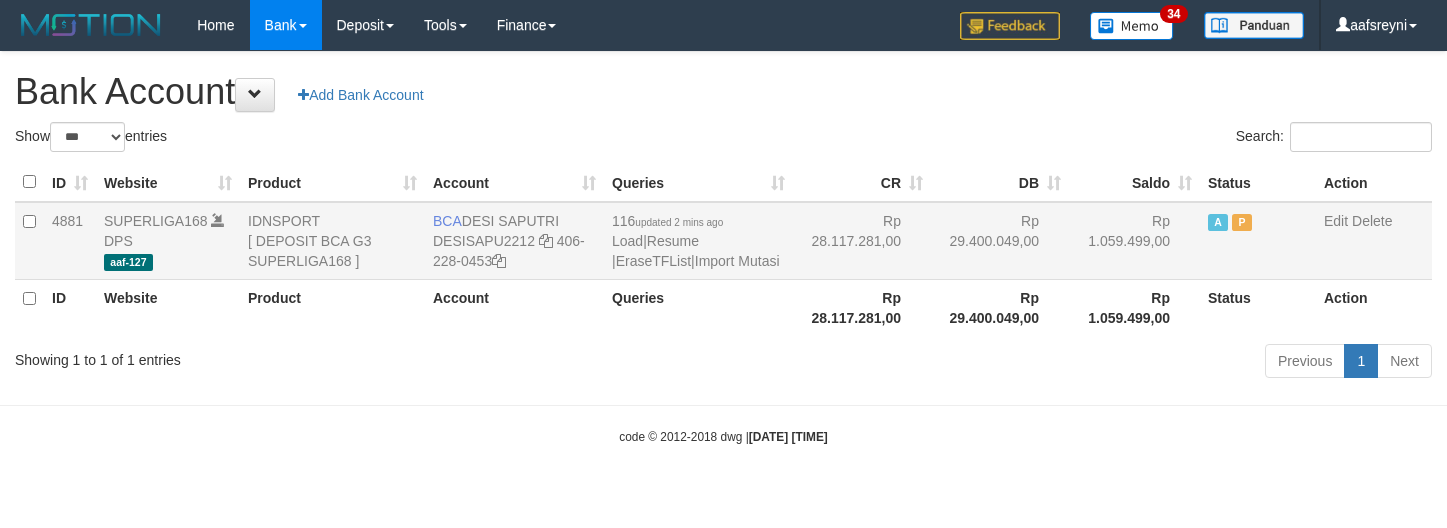 scroll, scrollTop: 0, scrollLeft: 0, axis: both 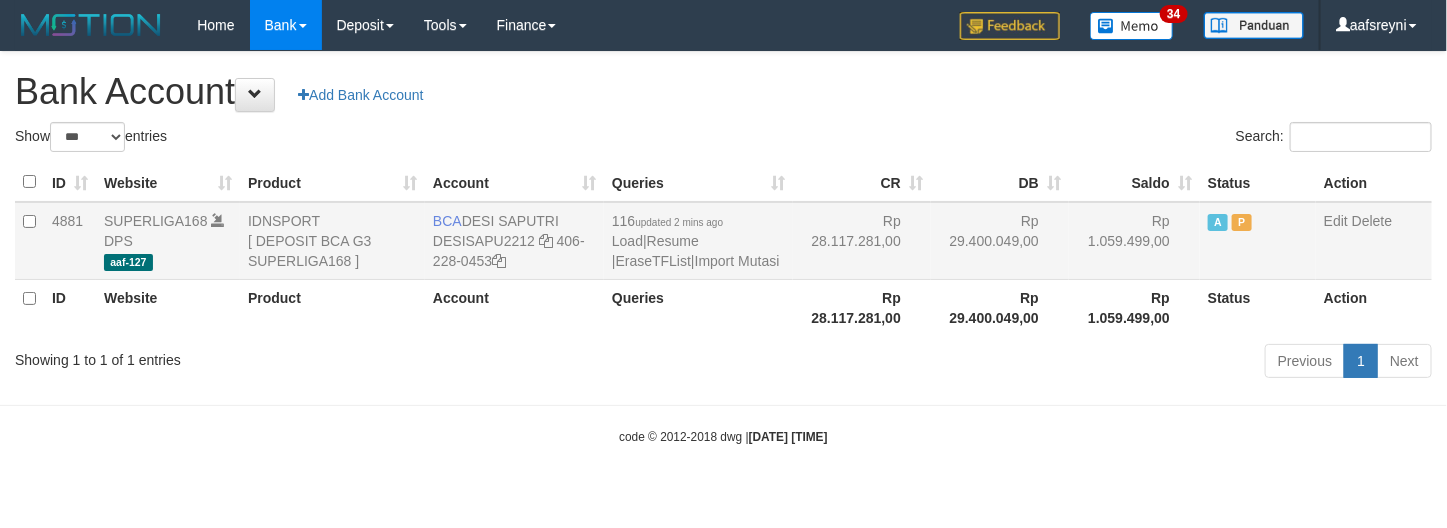 click on "116  updated 2 mins ago
Load
|
Resume
|
EraseTFList
|
Import Mutasi" at bounding box center (698, 241) 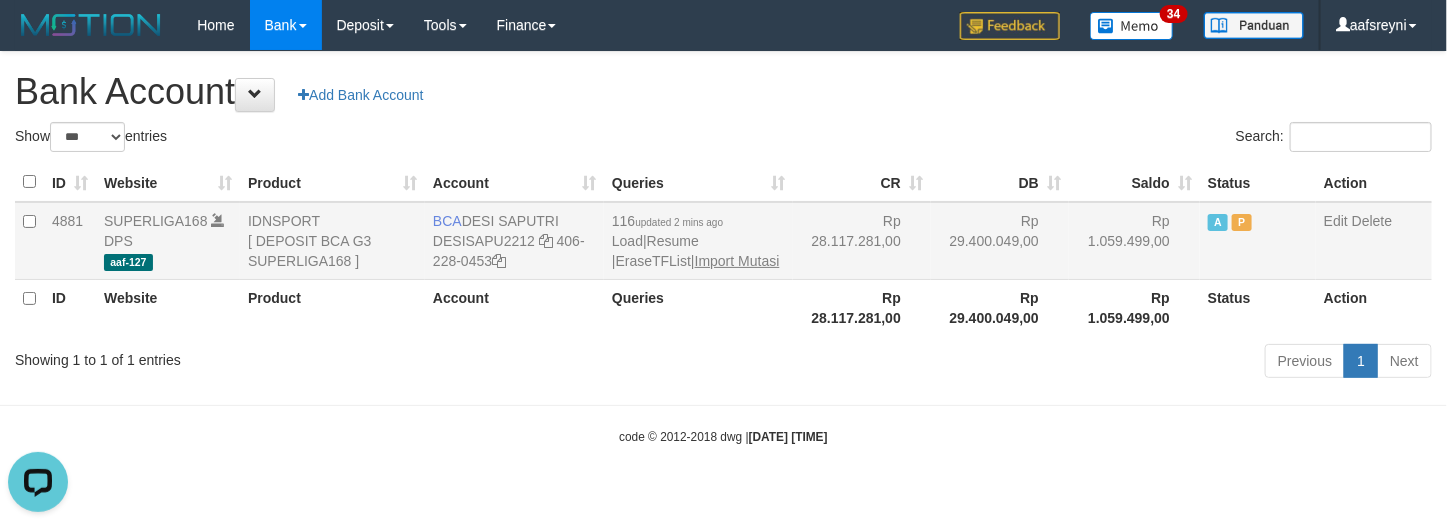 scroll, scrollTop: 0, scrollLeft: 0, axis: both 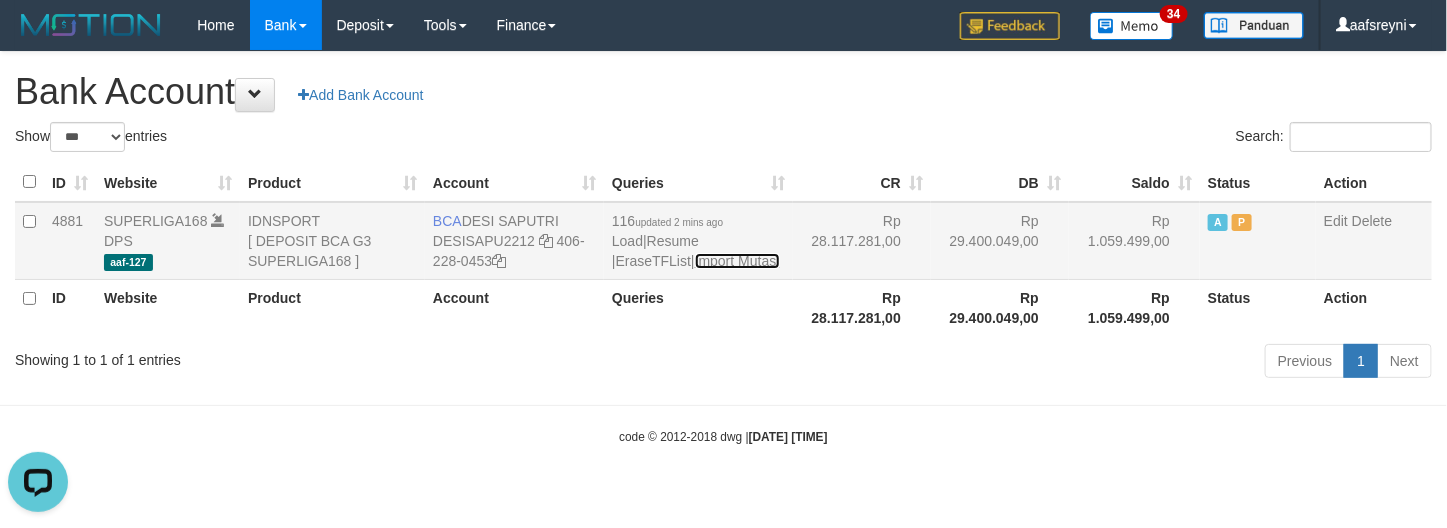 click on "Import Mutasi" at bounding box center (737, 261) 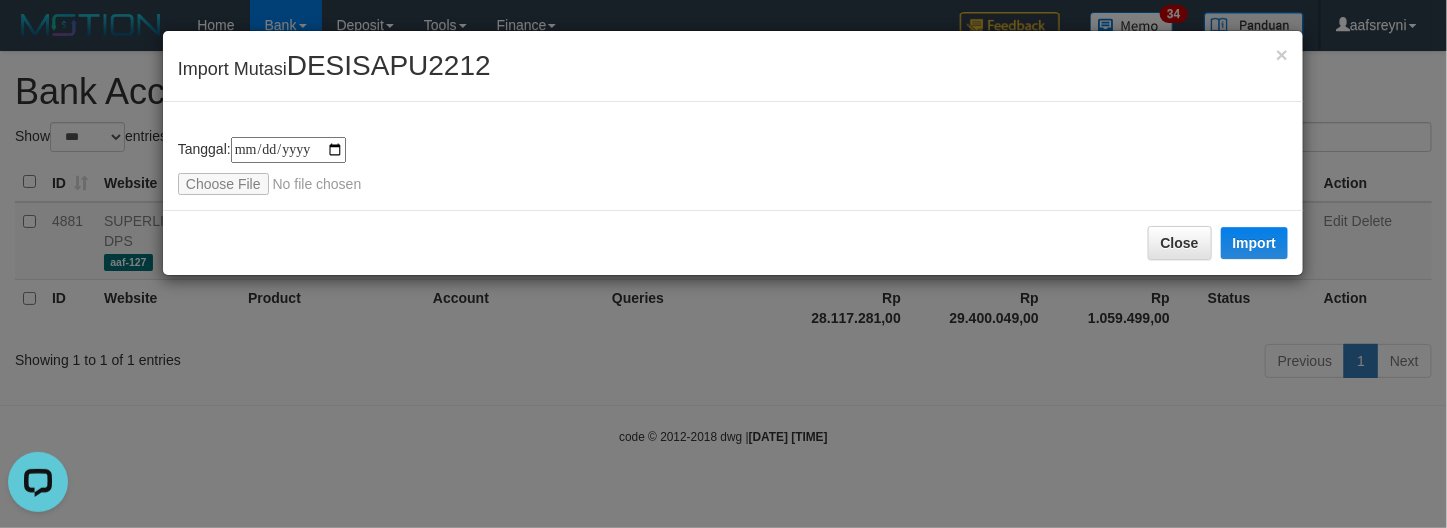 type on "**********" 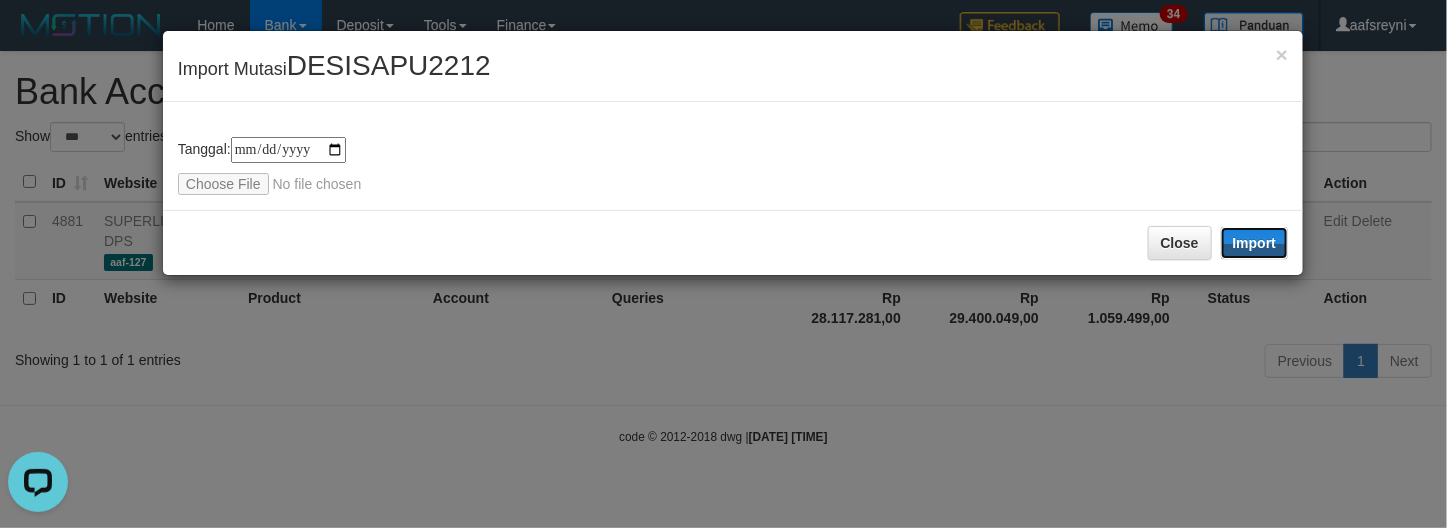 click on "Import" at bounding box center (1255, 243) 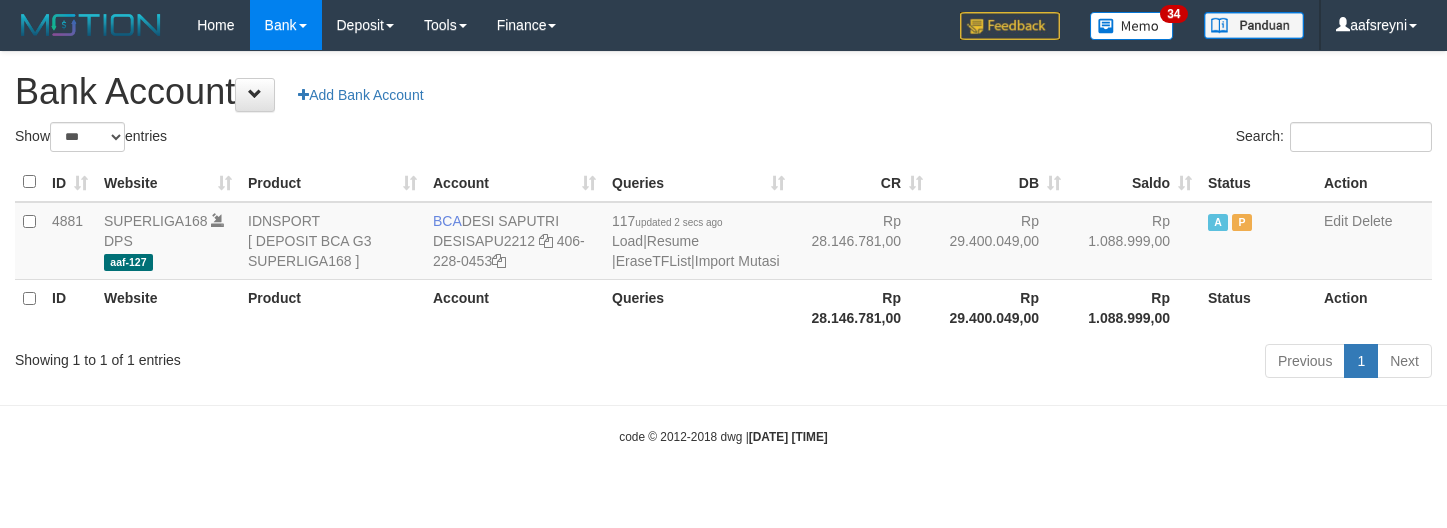 select on "***" 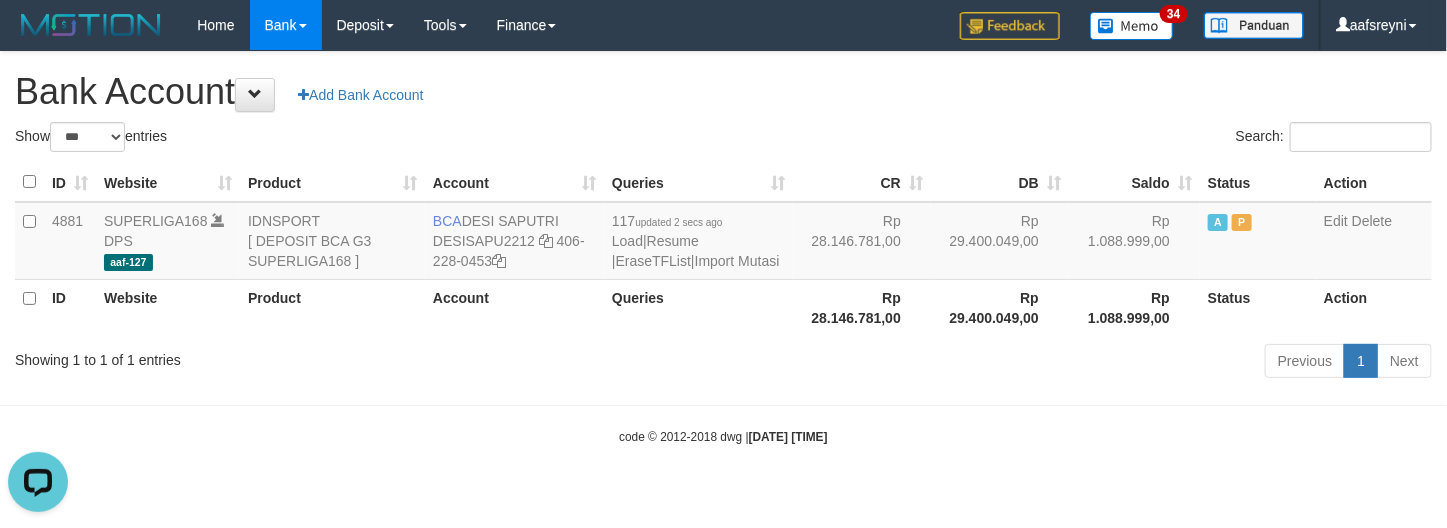 scroll, scrollTop: 0, scrollLeft: 0, axis: both 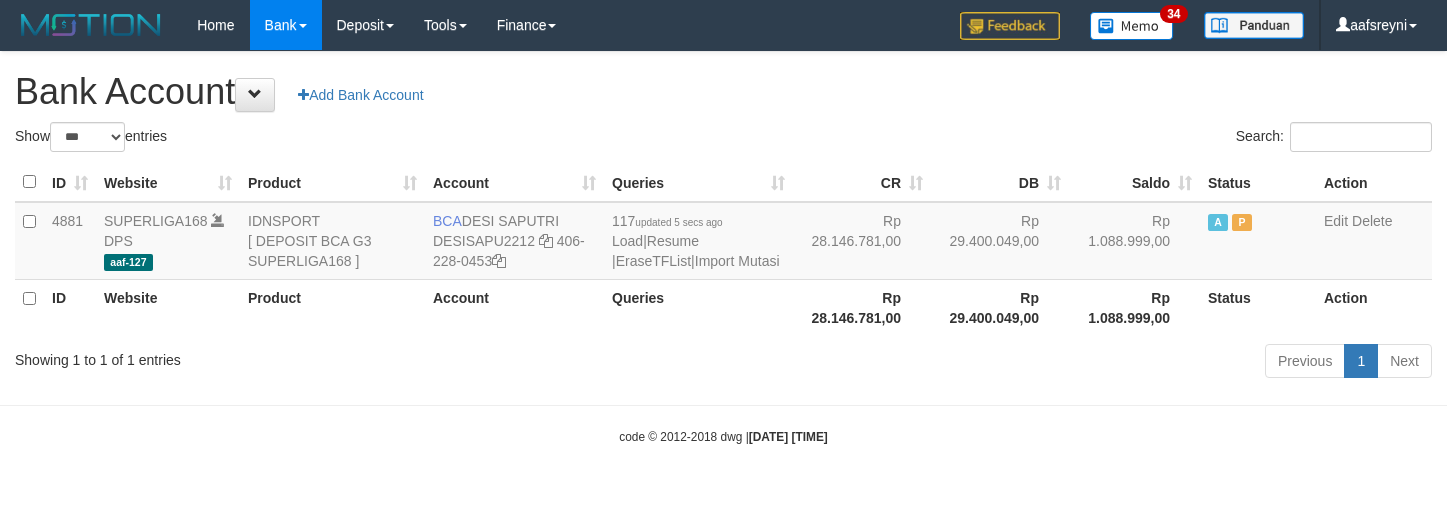 select on "***" 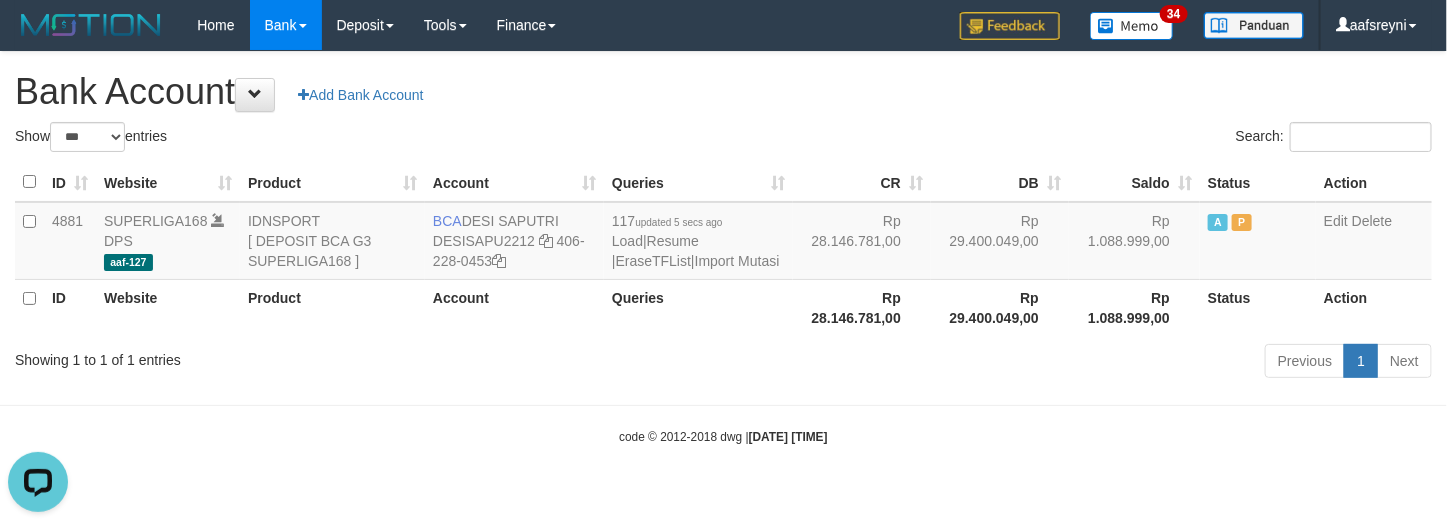 scroll, scrollTop: 0, scrollLeft: 0, axis: both 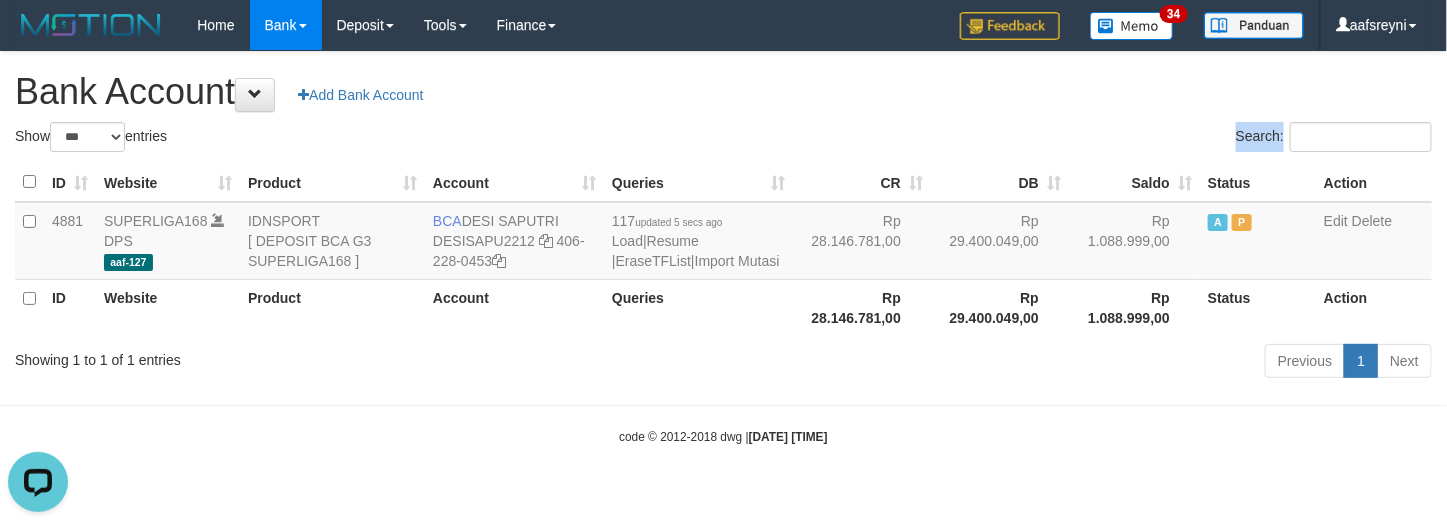 click on "Show  ** ** ** *** ***  entries Search:
ID Website Product Account Queries CR DB Saldo Status Action
4881
SUPERLIGA168
DPS
aaf-127
IDNSPORT
[ DEPOSIT BCA G3 SUPERLIGA168 ]
BCA
DESI SAPUTRI
DESISAPU2212
406-228-0453
117  updated 5 secs ago
Load
|
Resume
|
EraseTFList
|
Import Mutasi
Rp 28.146.781,00
Rp 29.400.049,00
Rp 1.088.999,00
A
P
Edit
Delete
ID Website Product Account" at bounding box center (723, 253) 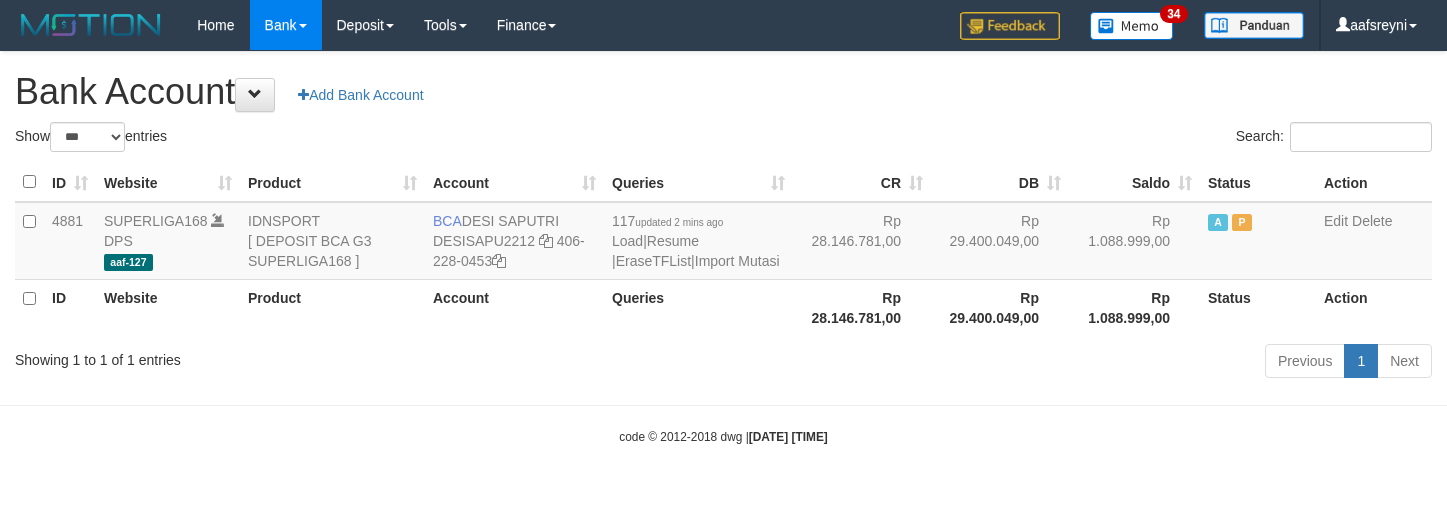 select on "***" 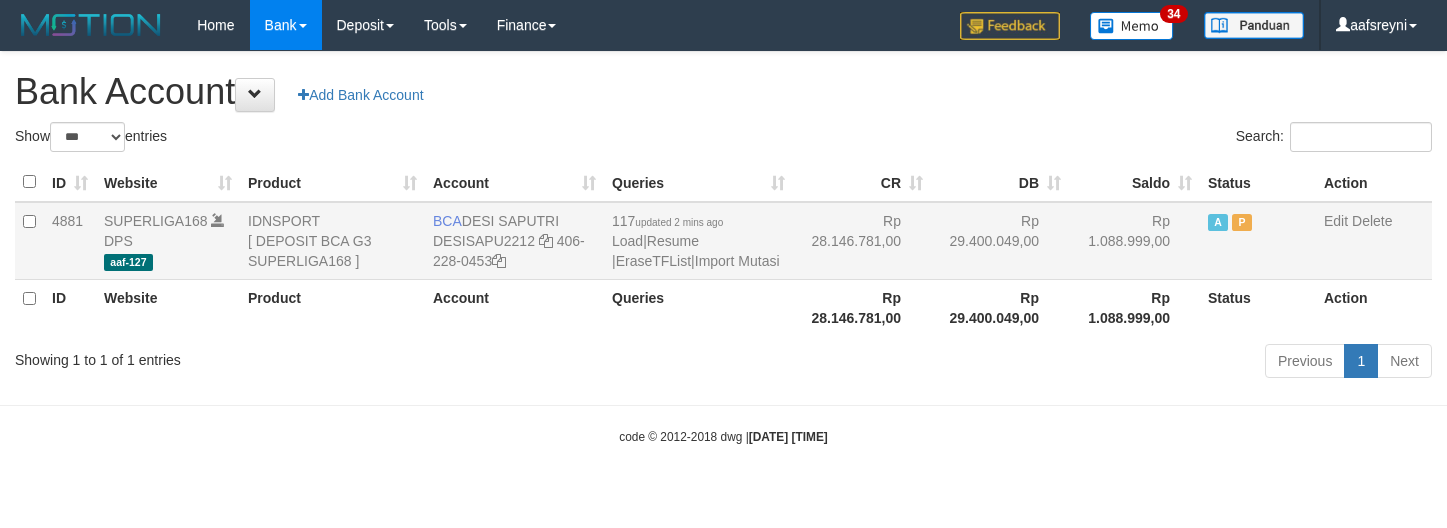 scroll, scrollTop: 0, scrollLeft: 0, axis: both 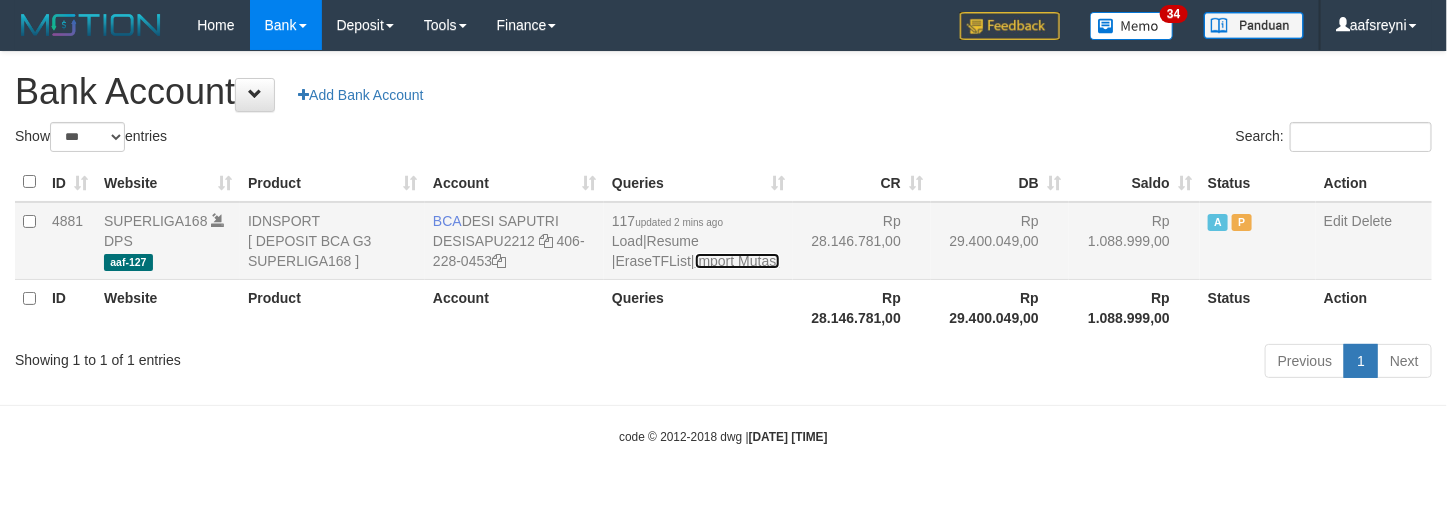 click on "Import Mutasi" at bounding box center (737, 261) 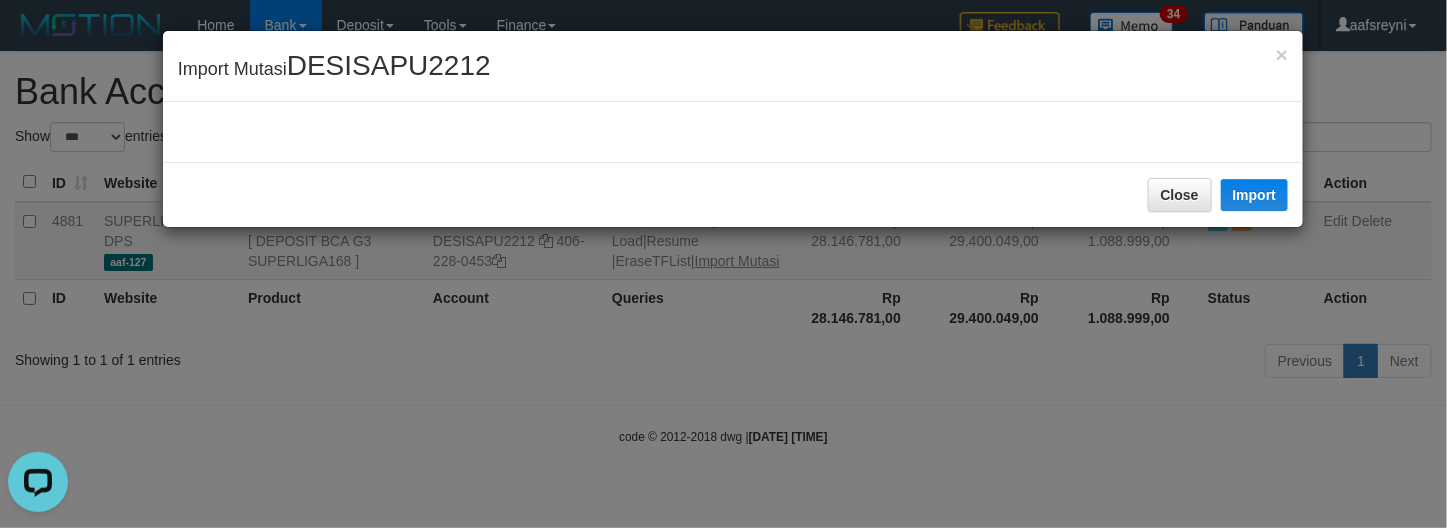 scroll, scrollTop: 0, scrollLeft: 0, axis: both 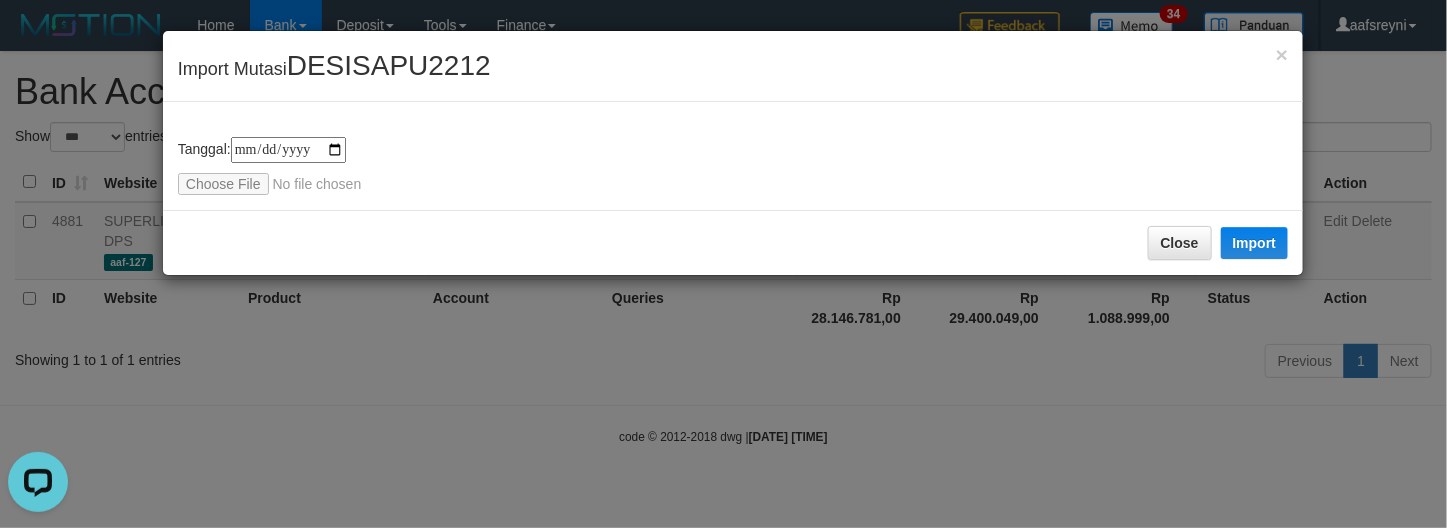 type on "**********" 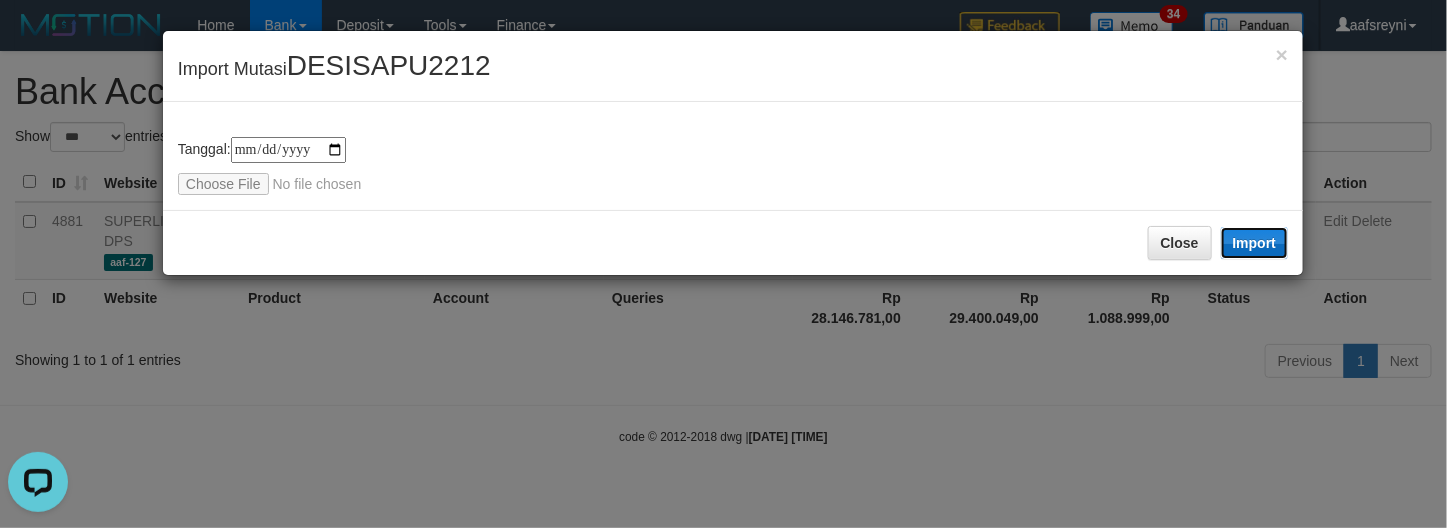 click on "Import" at bounding box center [1255, 243] 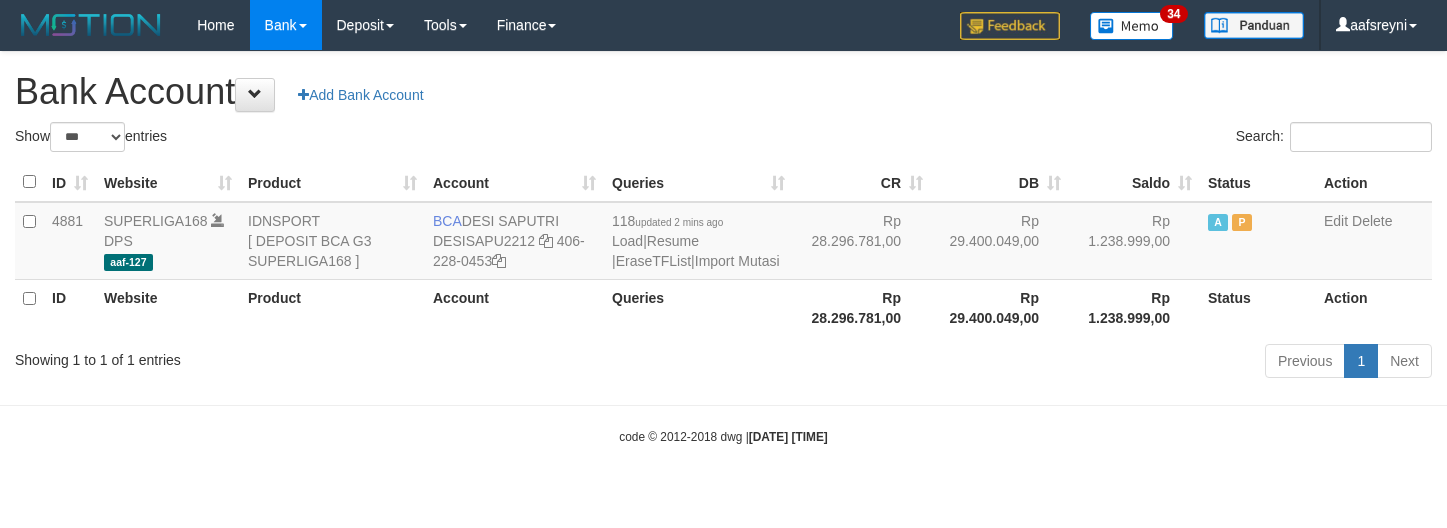 select on "***" 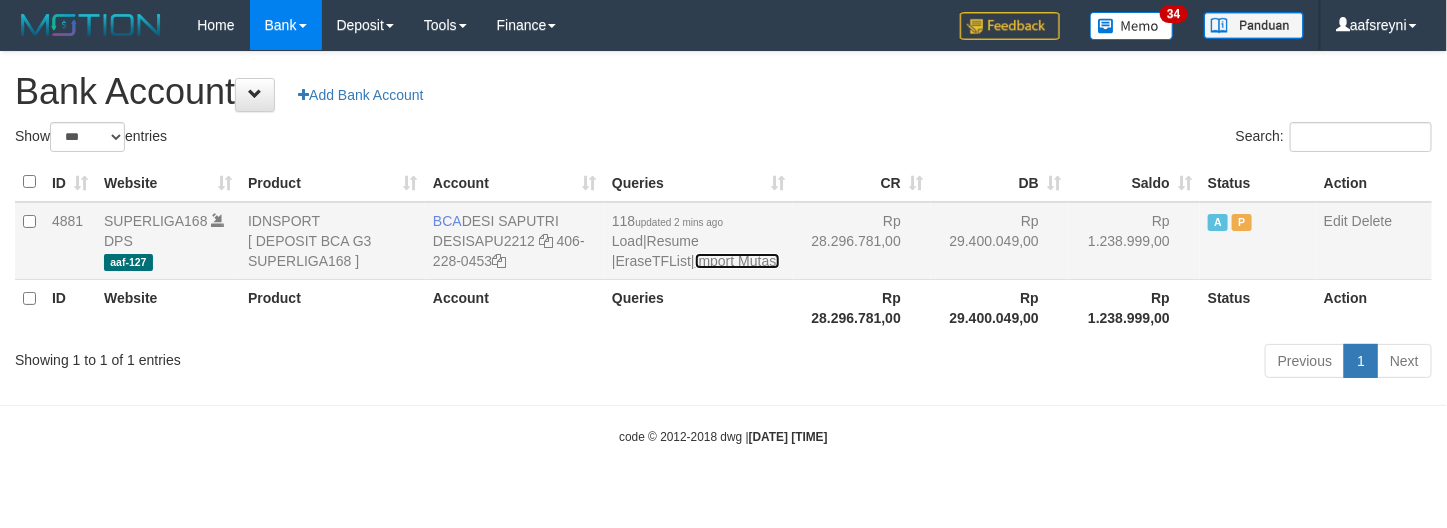 click on "Import Mutasi" at bounding box center [737, 261] 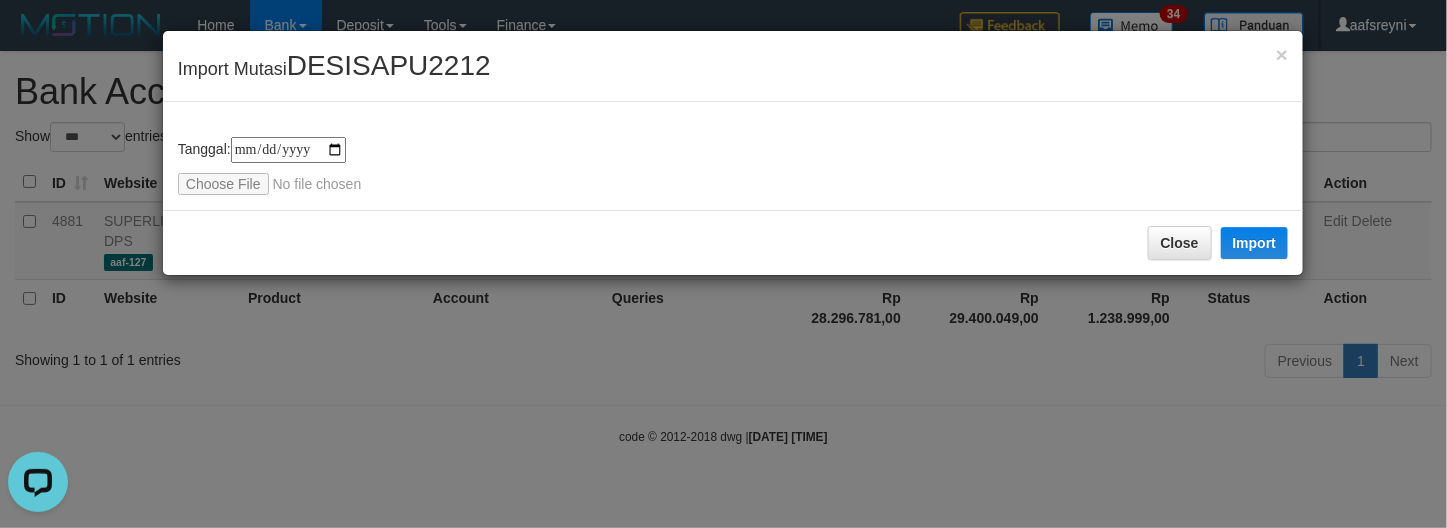 scroll, scrollTop: 0, scrollLeft: 0, axis: both 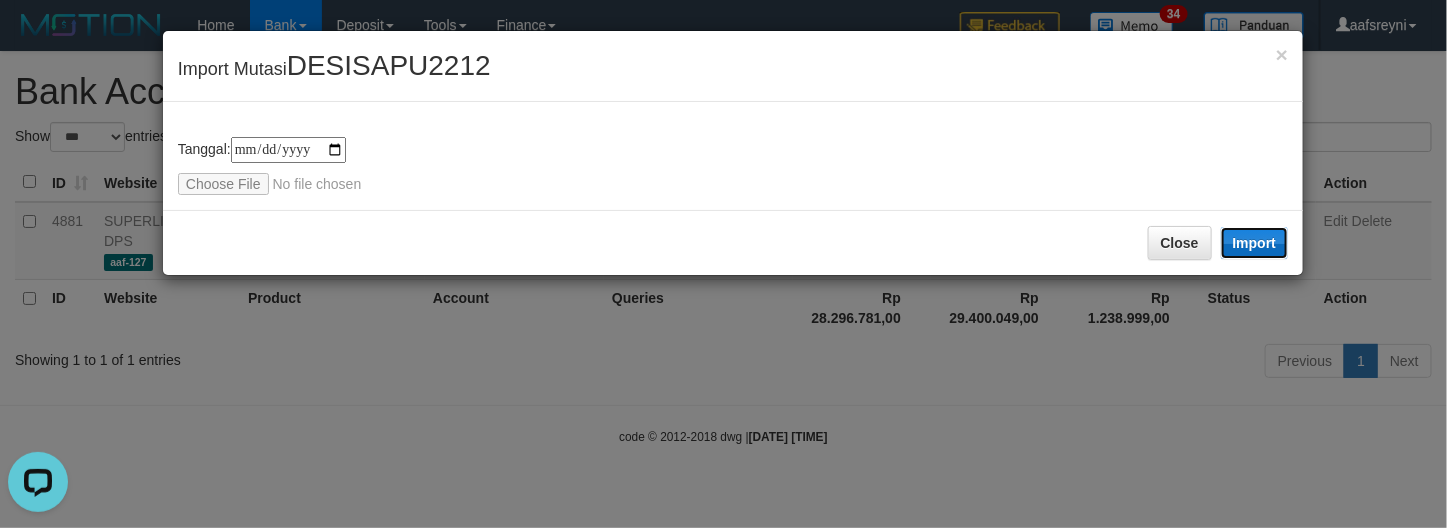 click on "Import" at bounding box center [1255, 243] 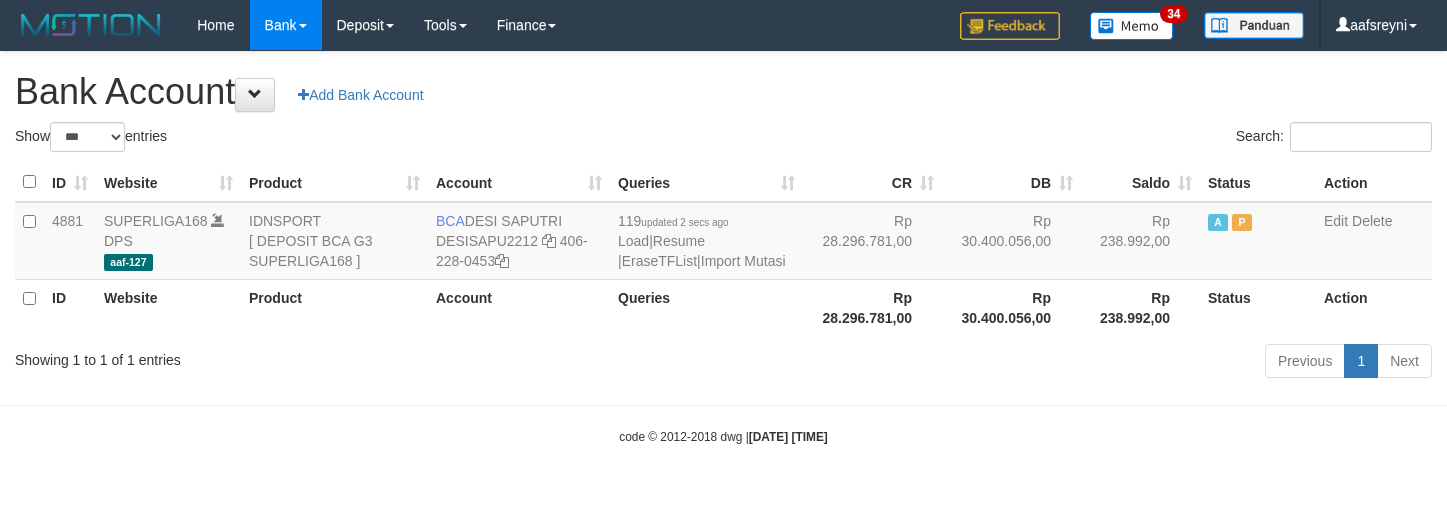 select on "***" 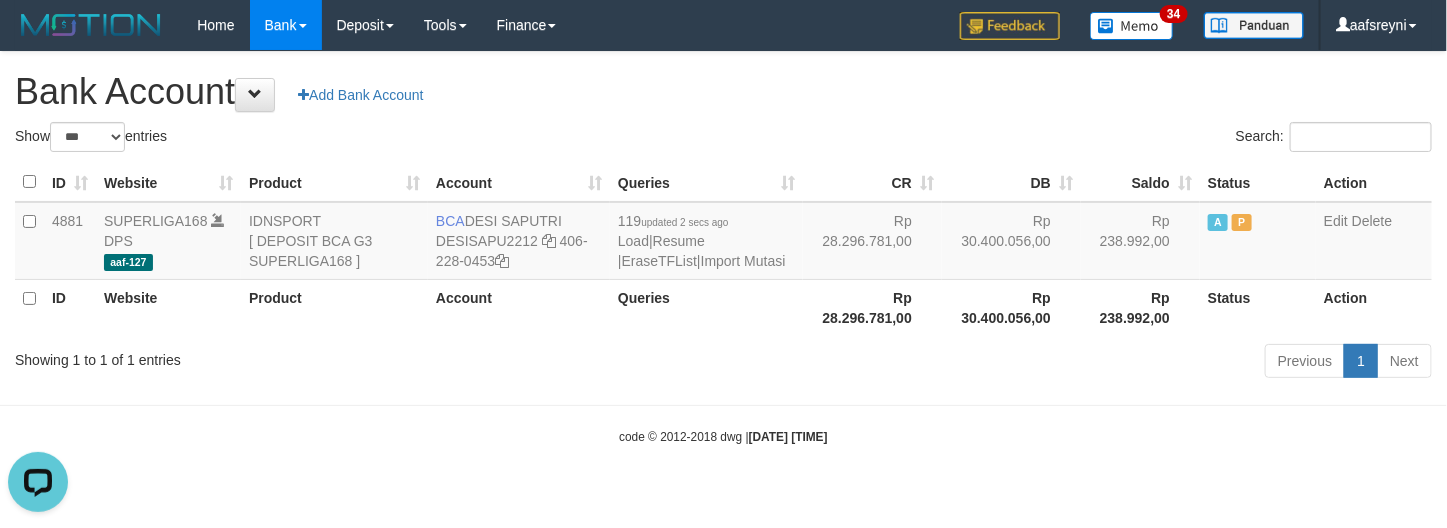 scroll, scrollTop: 0, scrollLeft: 0, axis: both 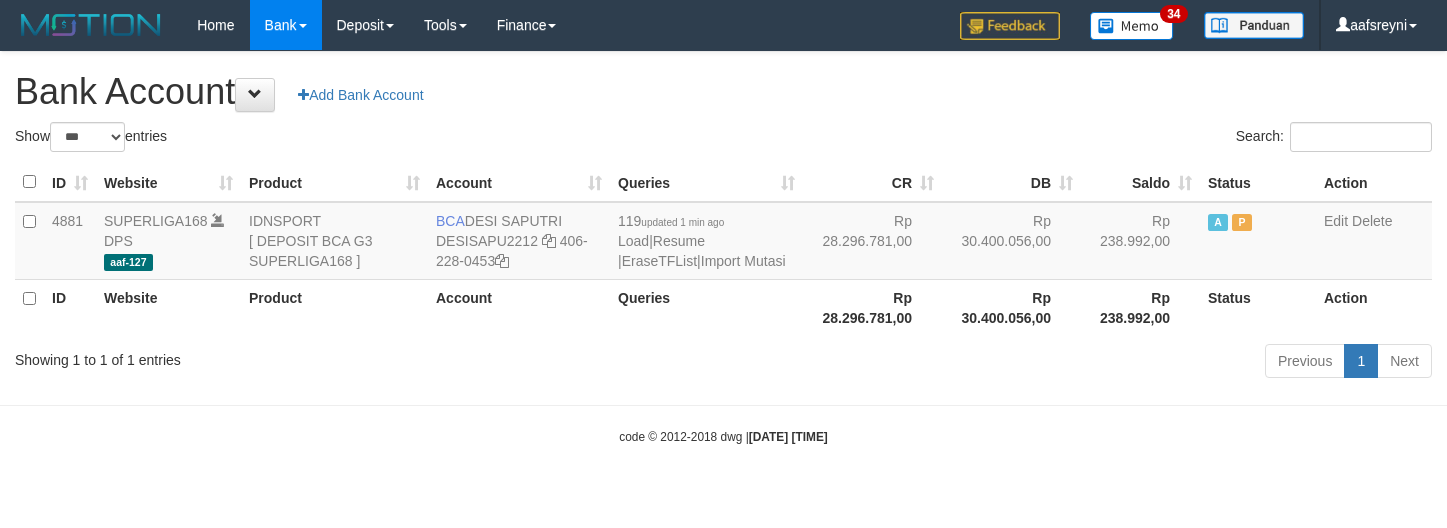 select on "***" 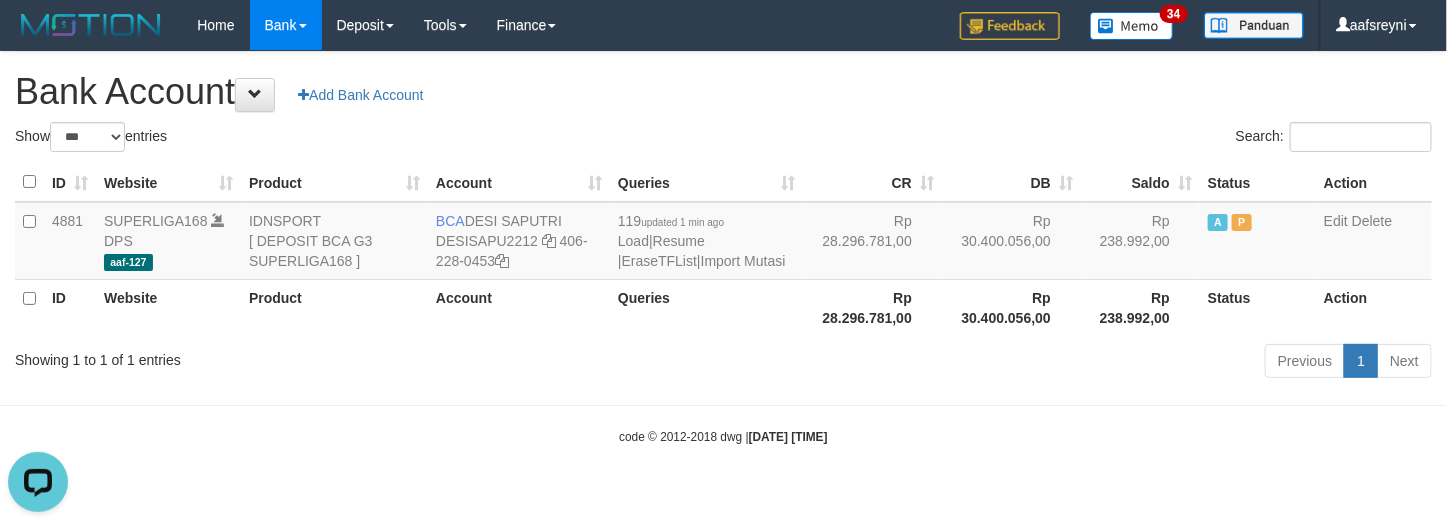 scroll, scrollTop: 0, scrollLeft: 0, axis: both 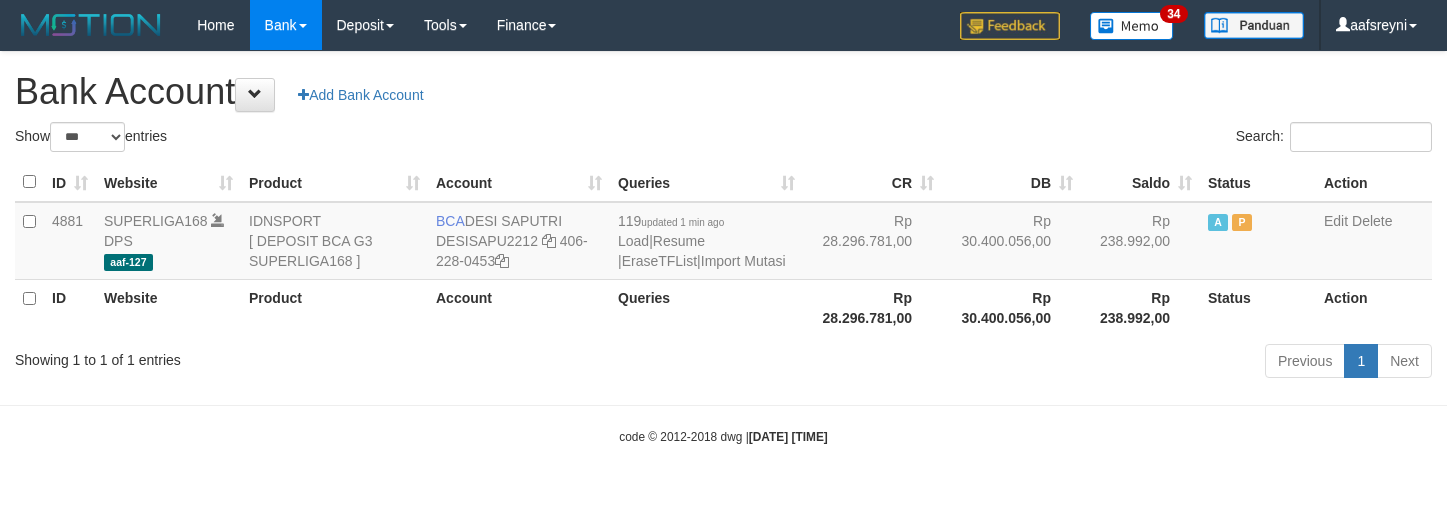 select on "***" 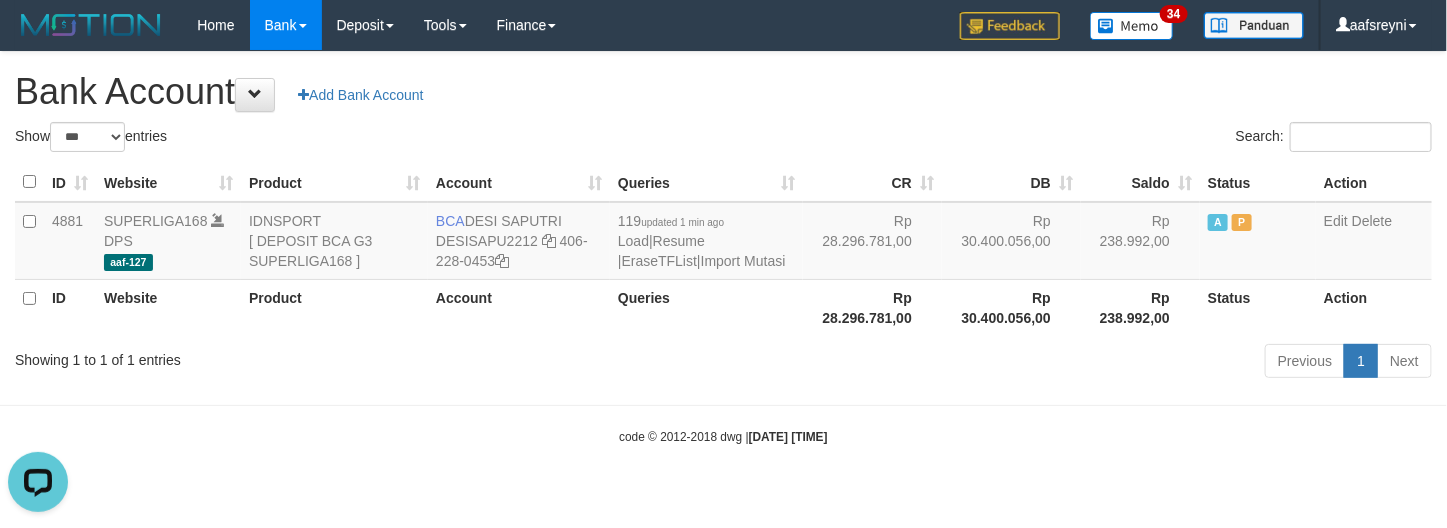 scroll, scrollTop: 0, scrollLeft: 0, axis: both 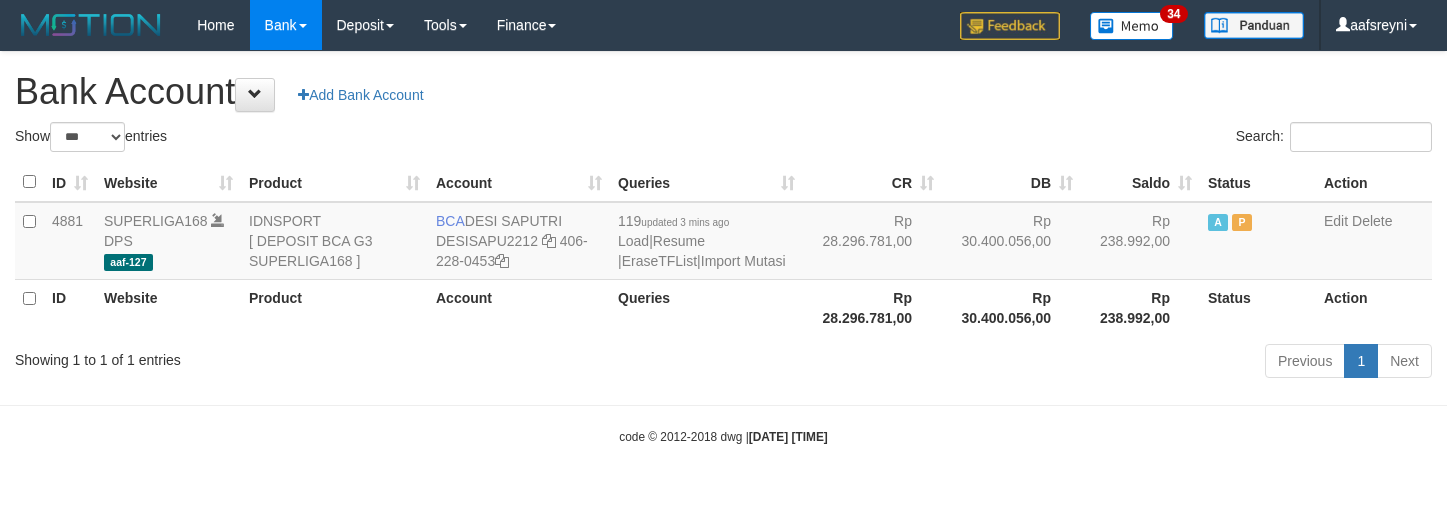 select on "***" 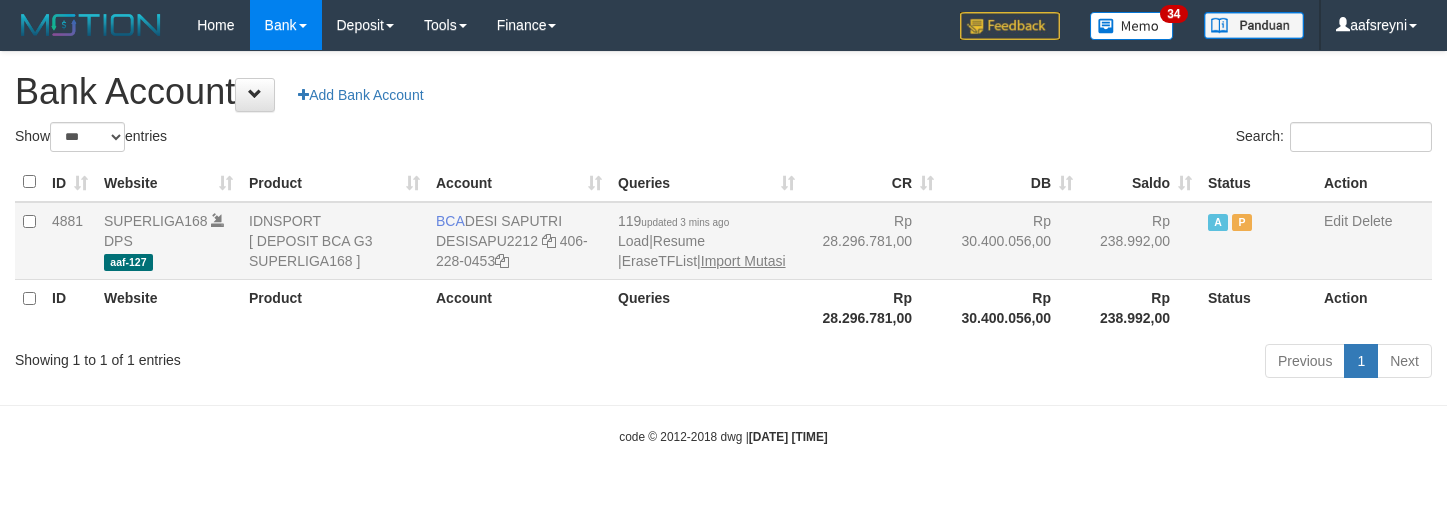 scroll, scrollTop: 0, scrollLeft: 0, axis: both 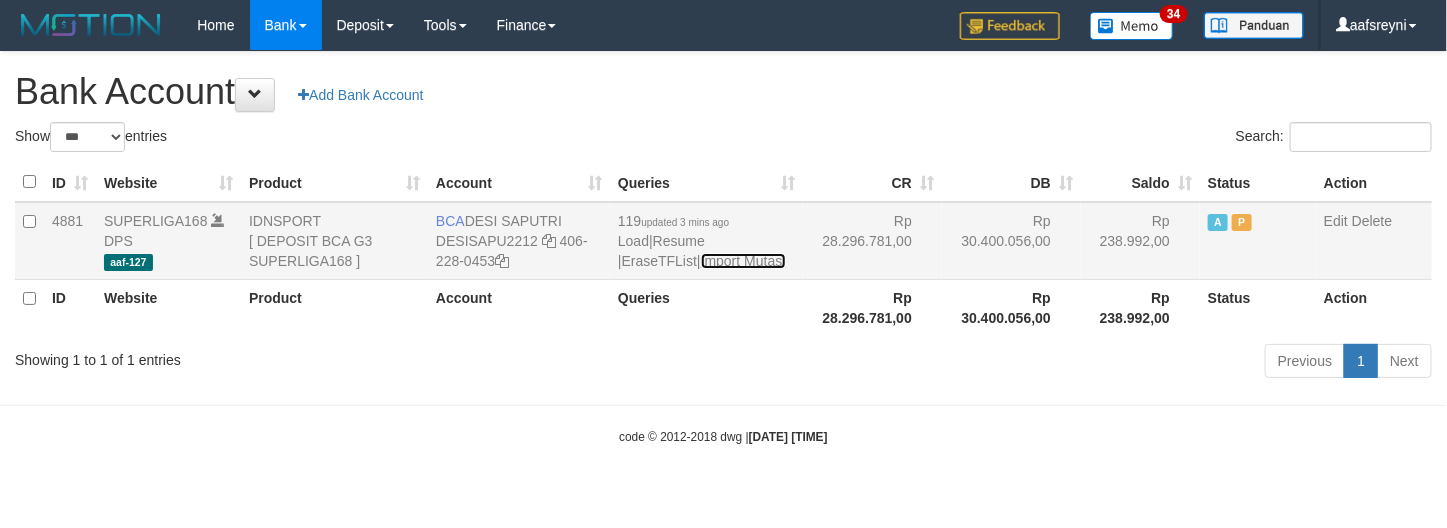 click on "Import Mutasi" at bounding box center (743, 261) 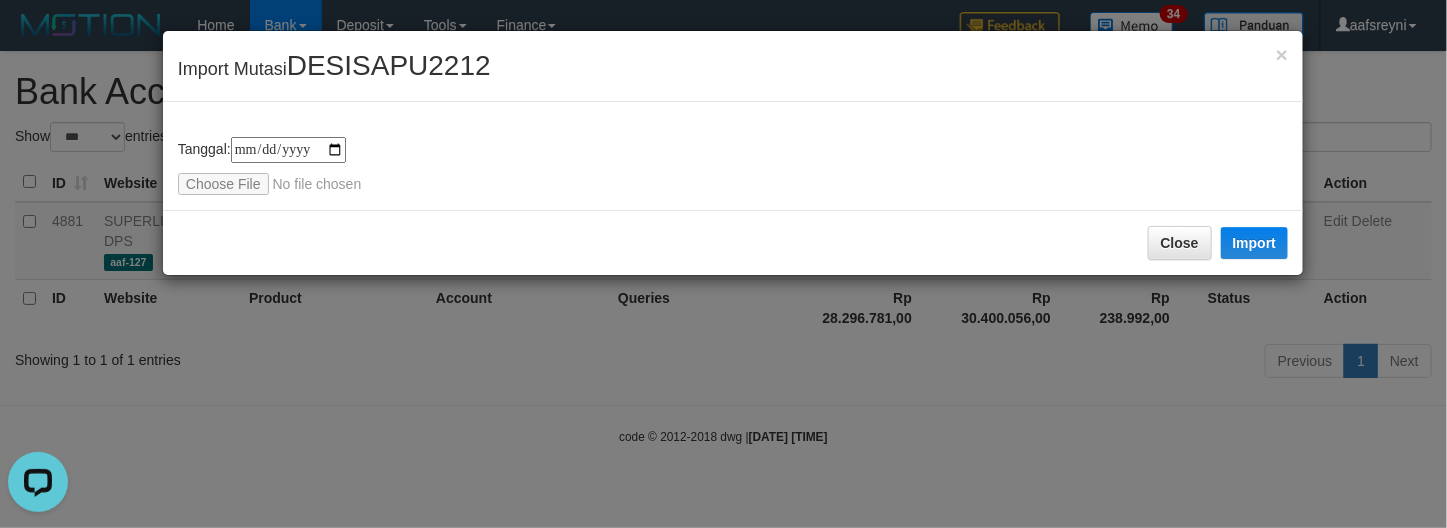 scroll, scrollTop: 0, scrollLeft: 0, axis: both 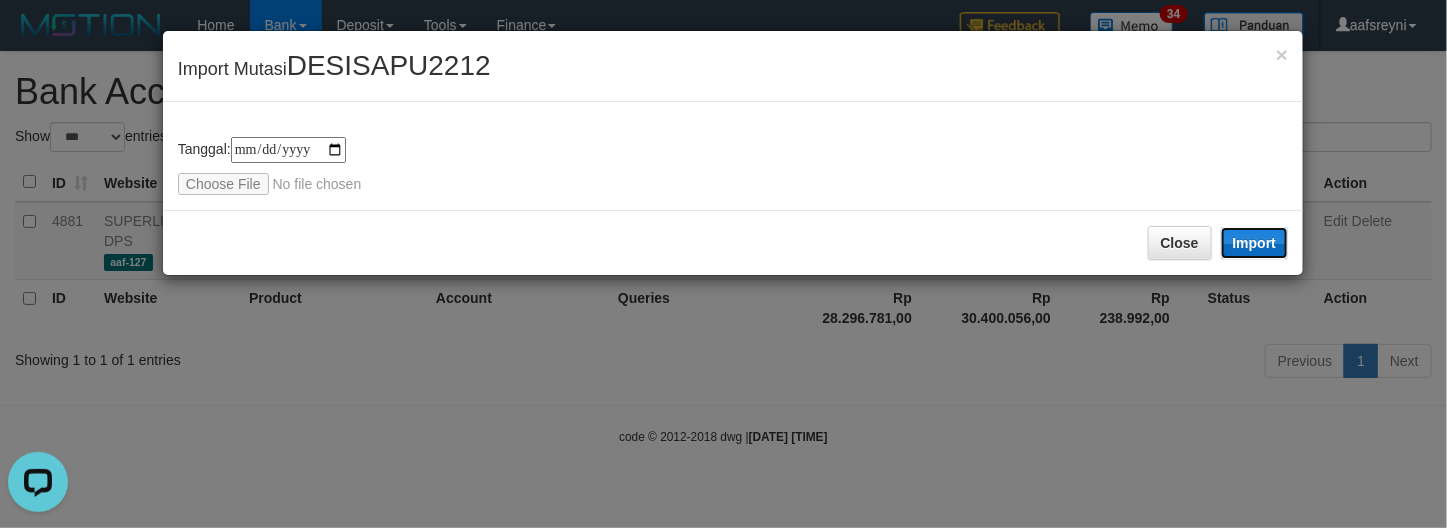 click on "Import" at bounding box center (1255, 243) 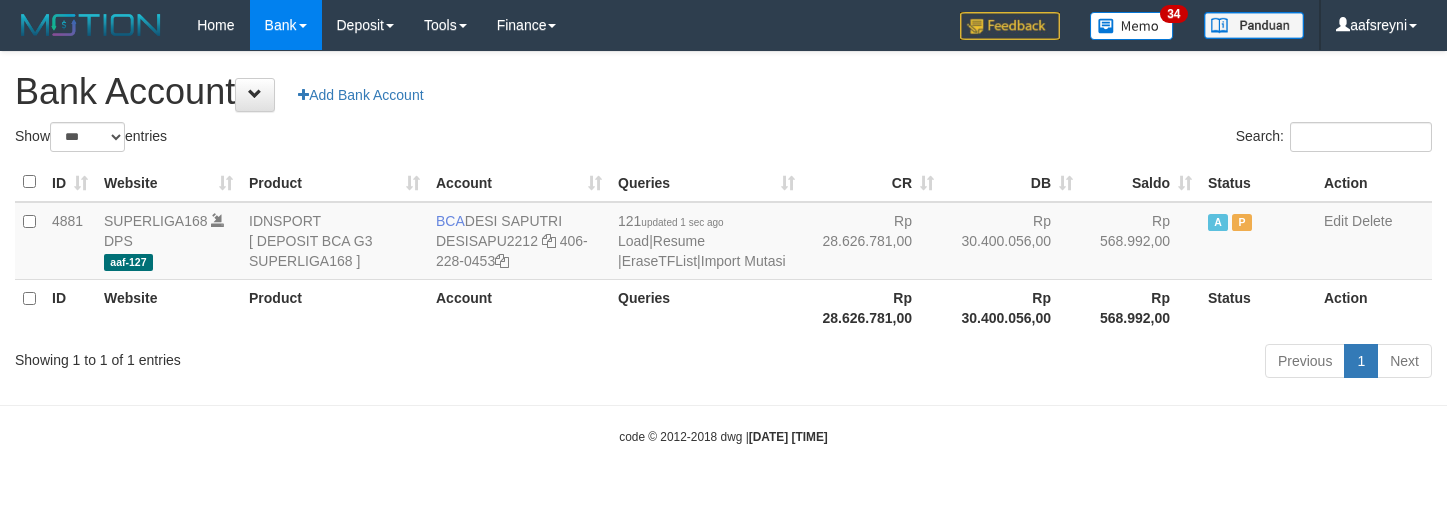 select on "***" 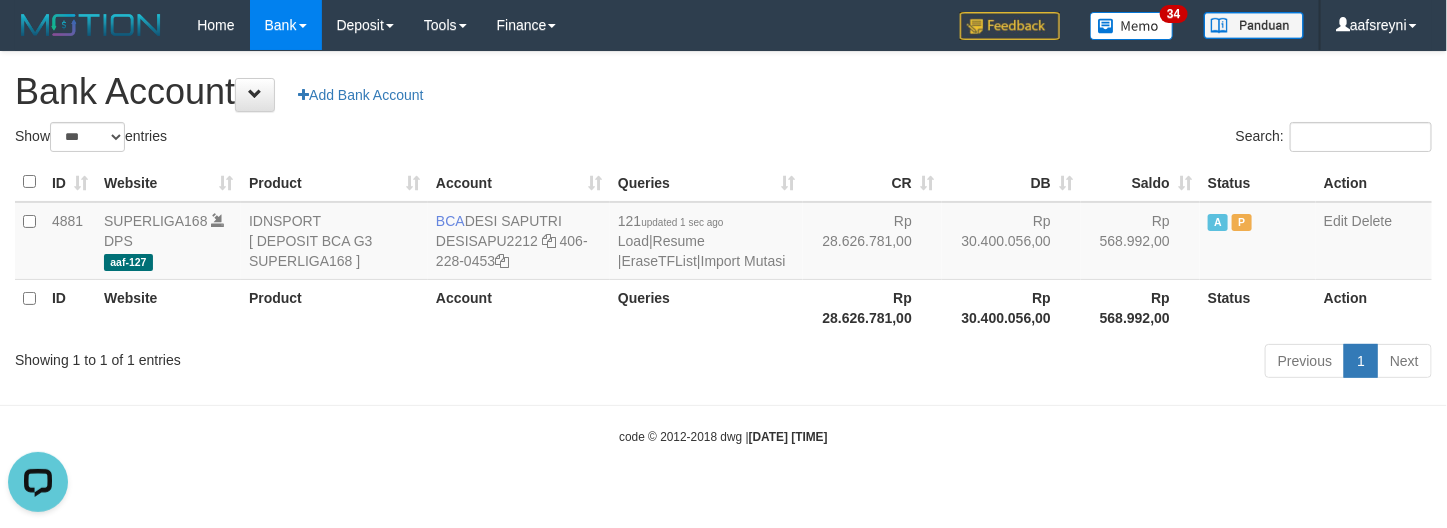 scroll, scrollTop: 0, scrollLeft: 0, axis: both 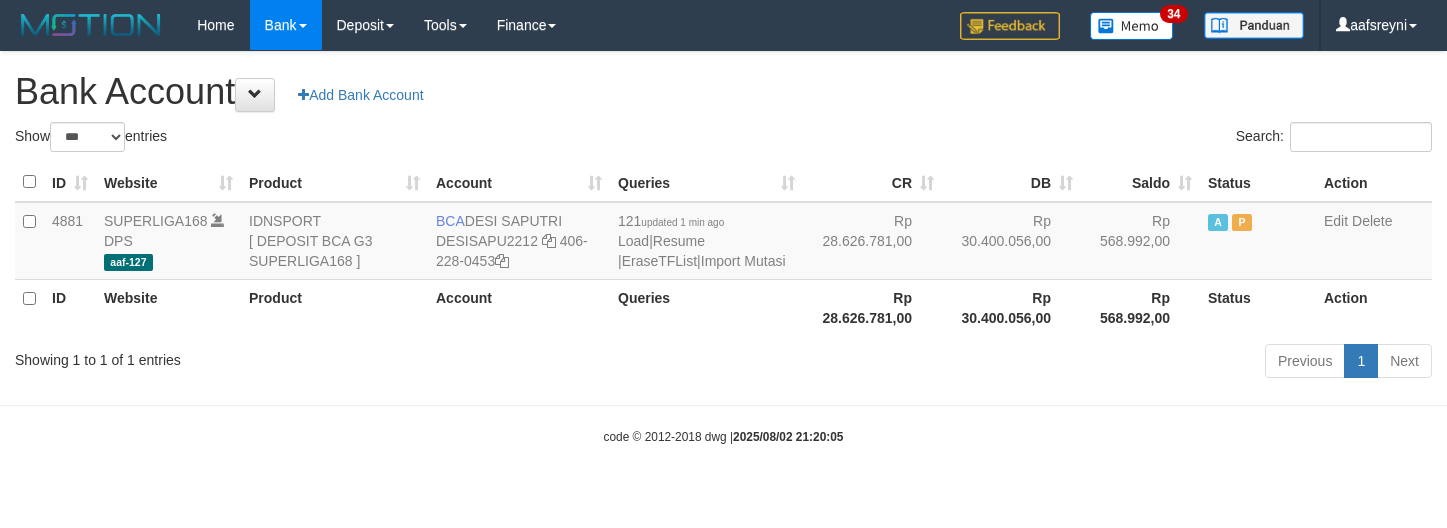 select on "***" 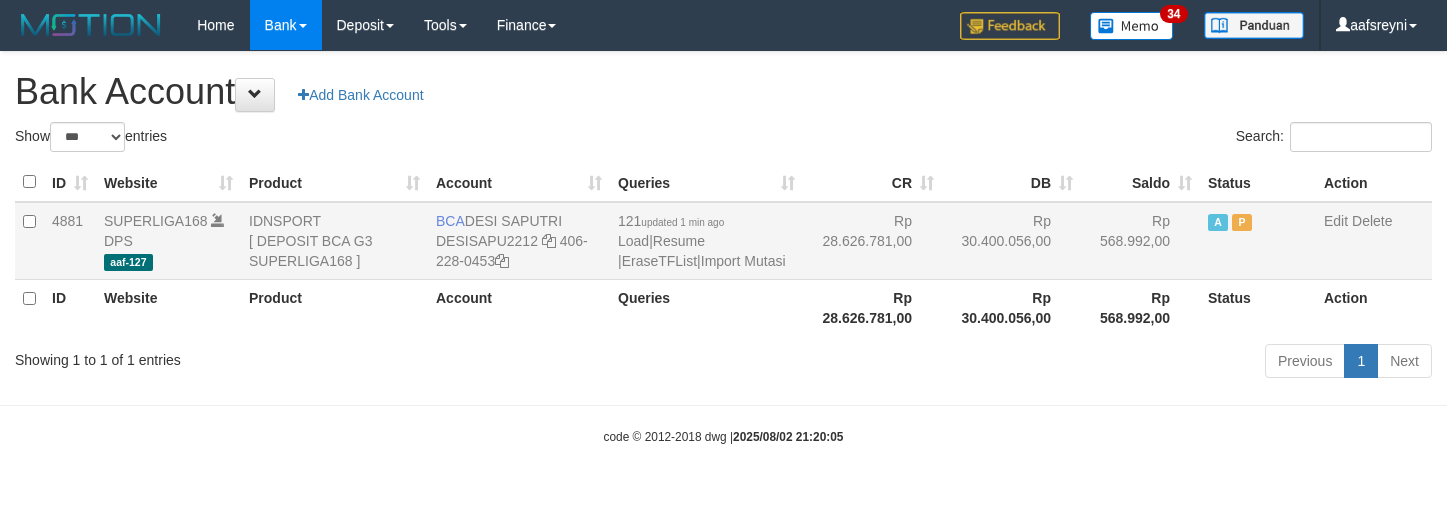 scroll, scrollTop: 0, scrollLeft: 0, axis: both 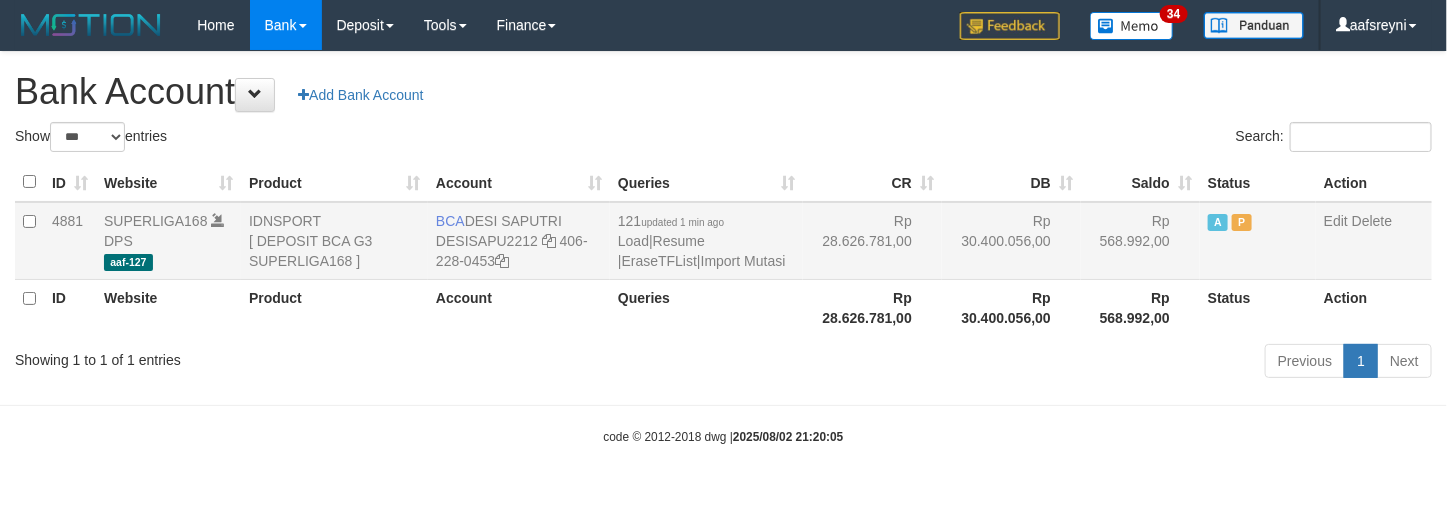 click on "121  updated 1 min ago
Load
|
Resume
|
EraseTFList
|
Import Mutasi" at bounding box center [706, 241] 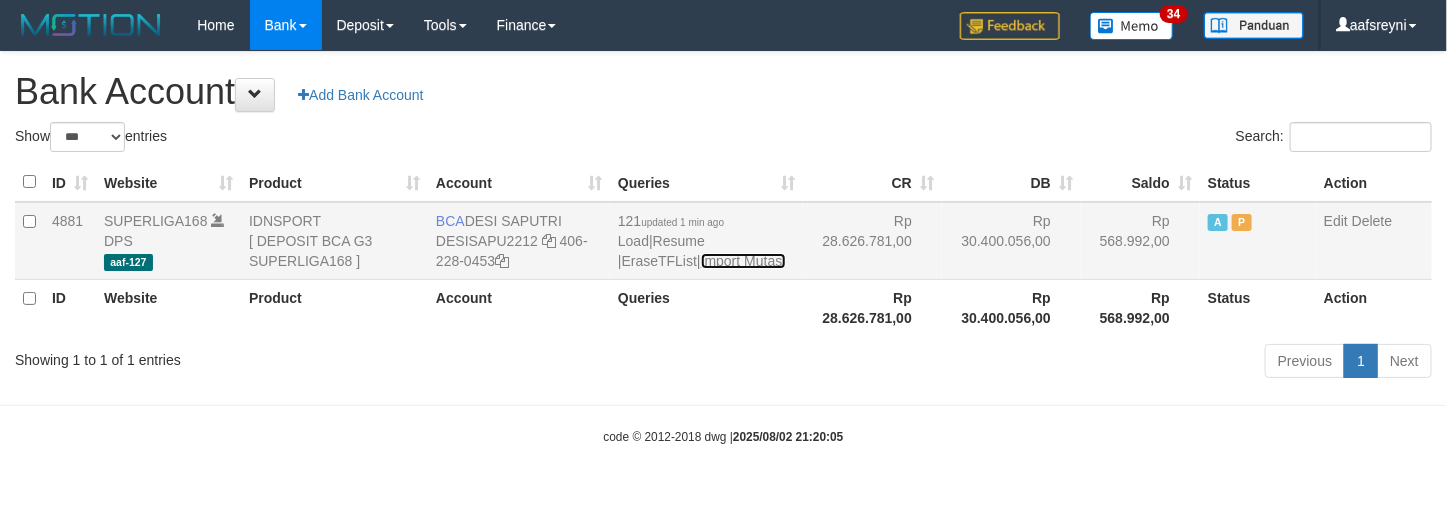 click on "Import Mutasi" at bounding box center (743, 261) 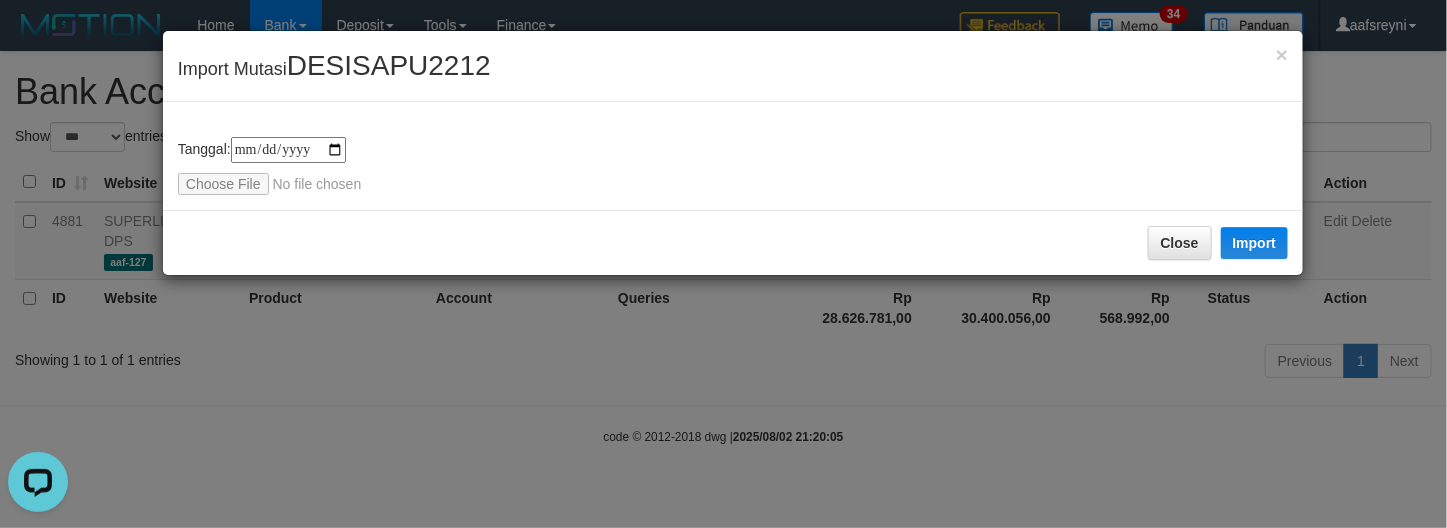scroll, scrollTop: 0, scrollLeft: 0, axis: both 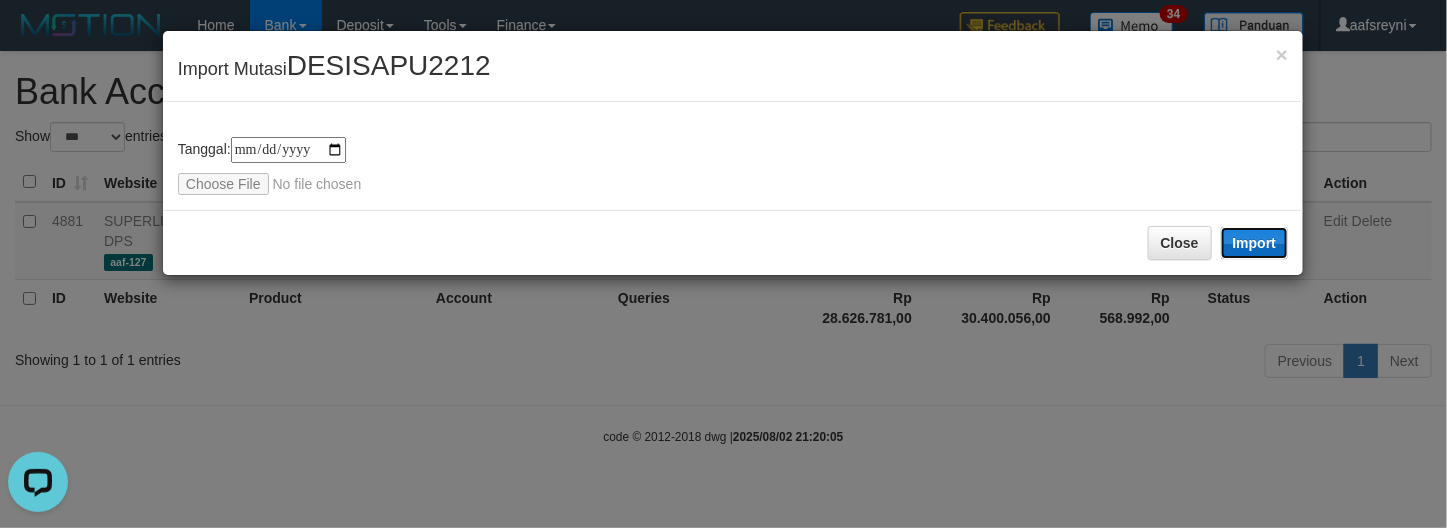 click on "Import" at bounding box center (1255, 243) 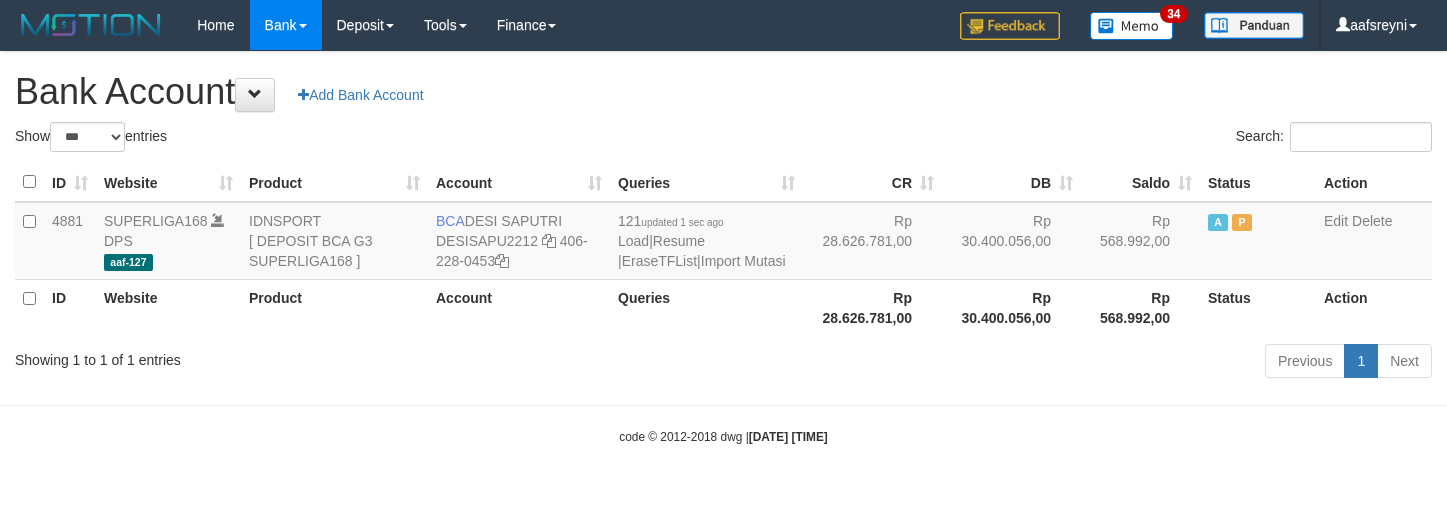 select on "***" 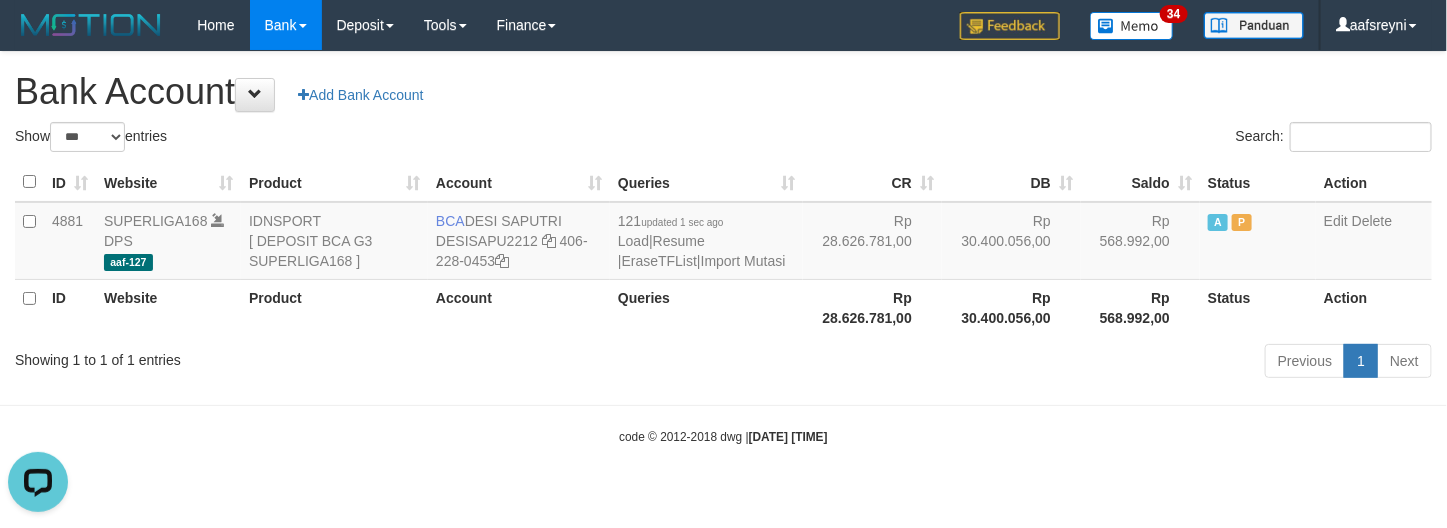 drag, startPoint x: 1090, startPoint y: 350, endPoint x: 1393, endPoint y: 340, distance: 303.16498 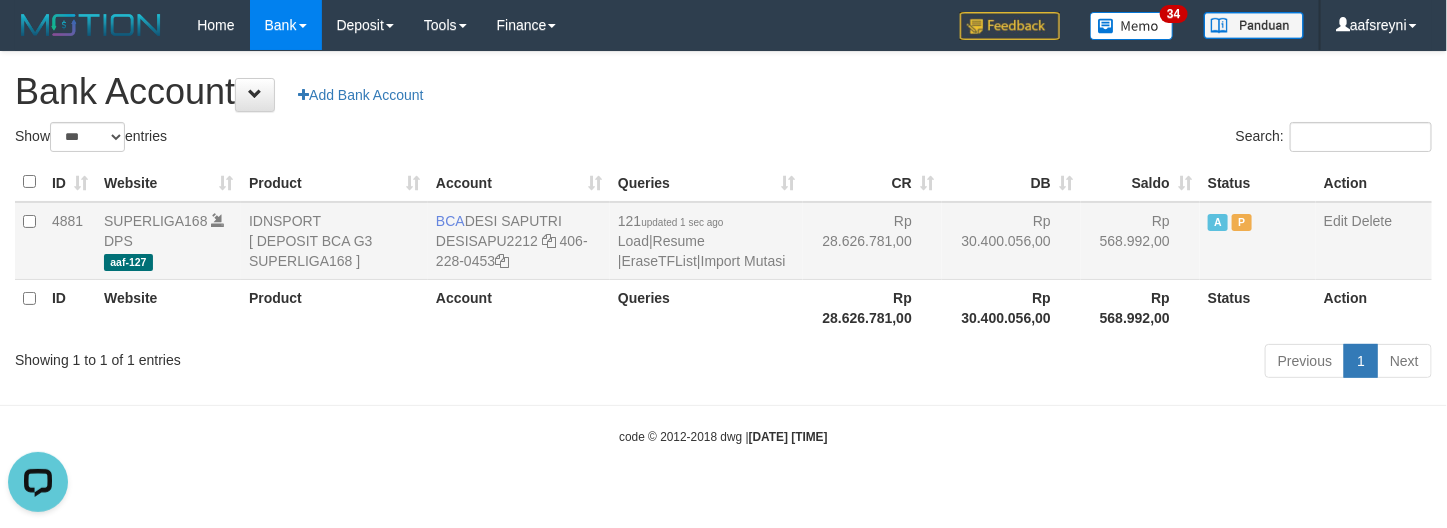 drag, startPoint x: 847, startPoint y: 257, endPoint x: 857, endPoint y: 258, distance: 10.049875 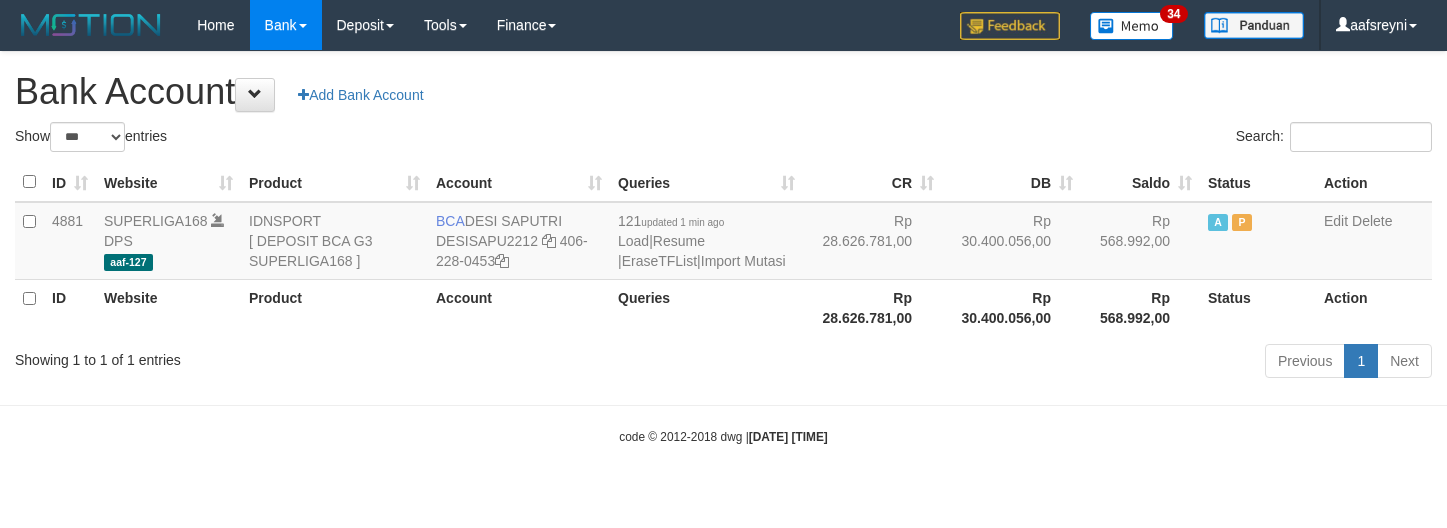 select on "***" 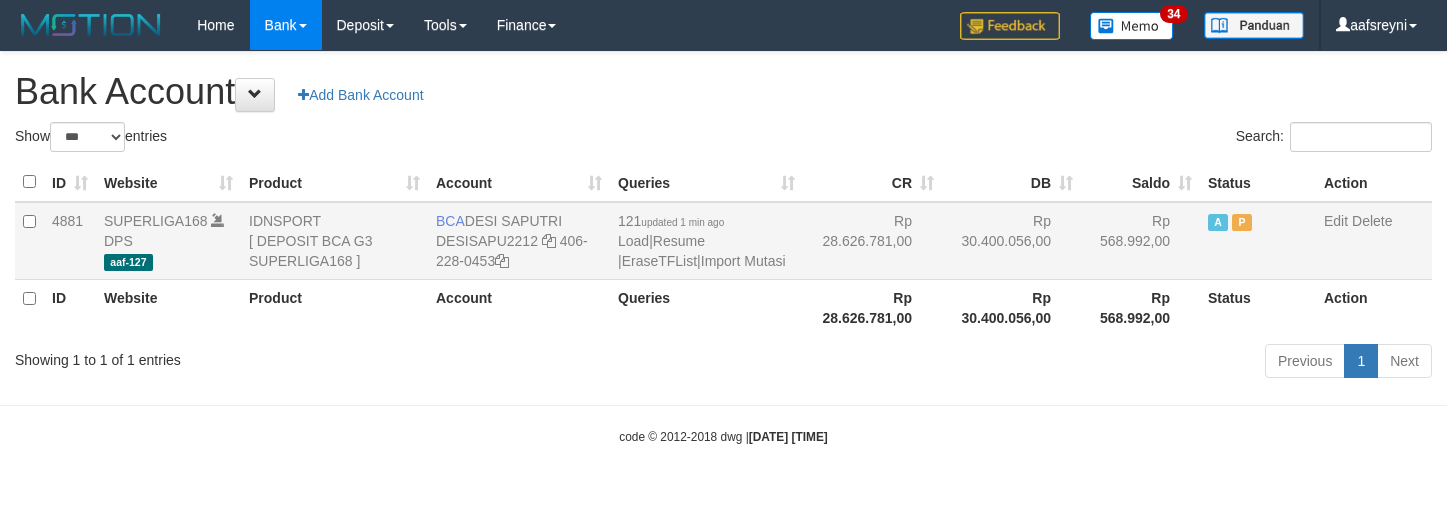 scroll, scrollTop: 0, scrollLeft: 0, axis: both 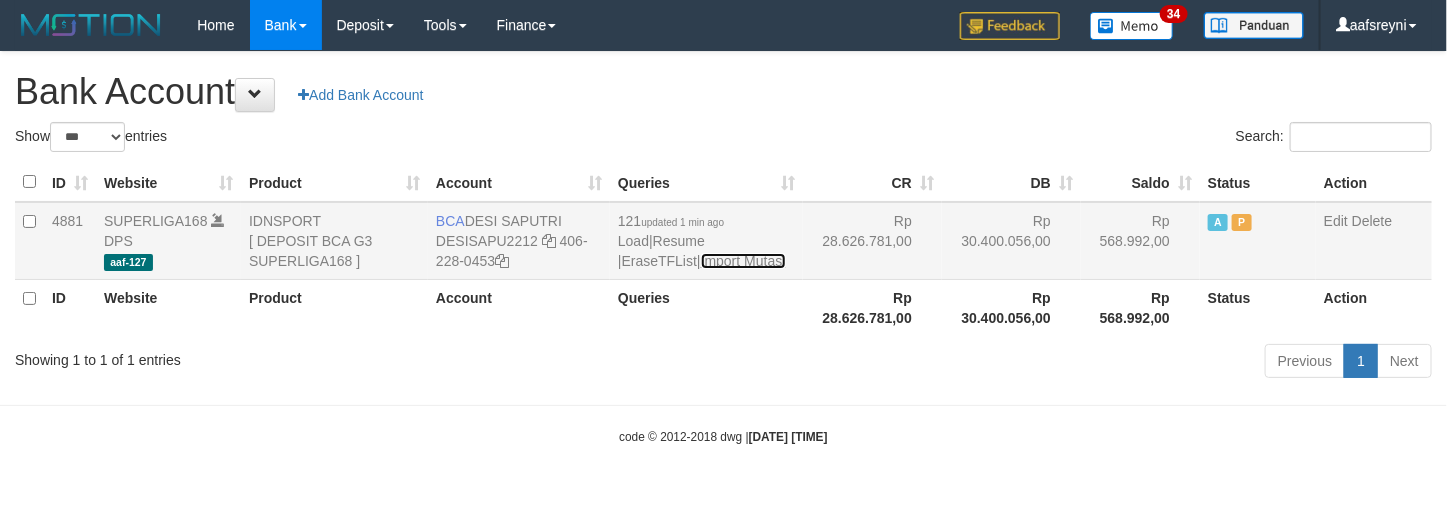 click on "Import Mutasi" at bounding box center [743, 261] 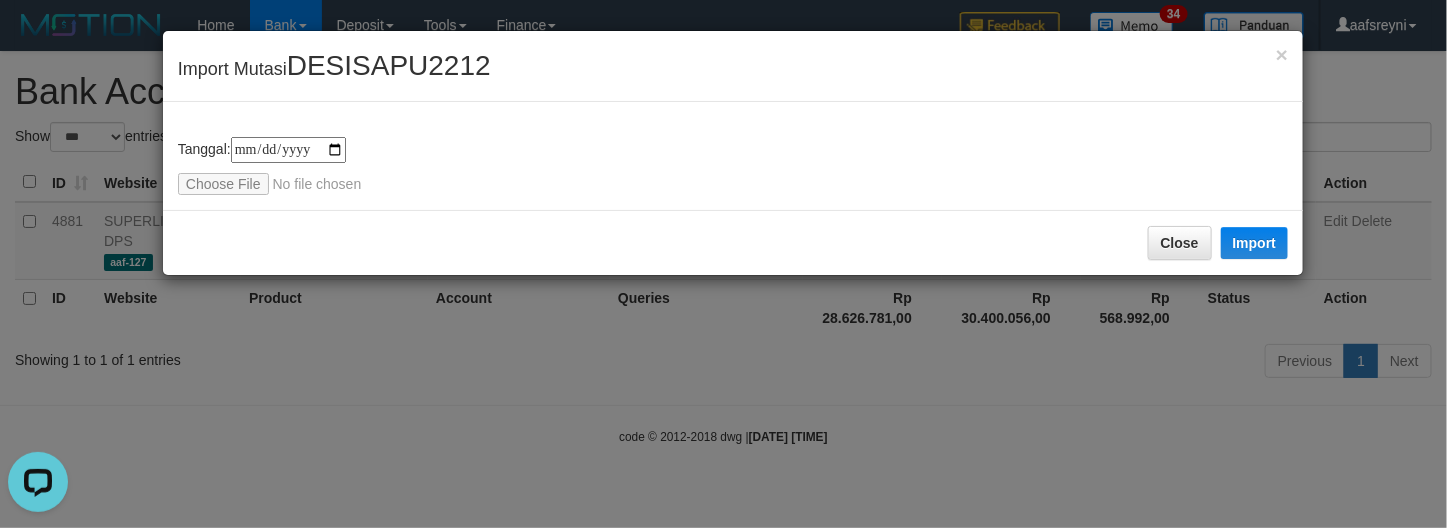 scroll, scrollTop: 0, scrollLeft: 0, axis: both 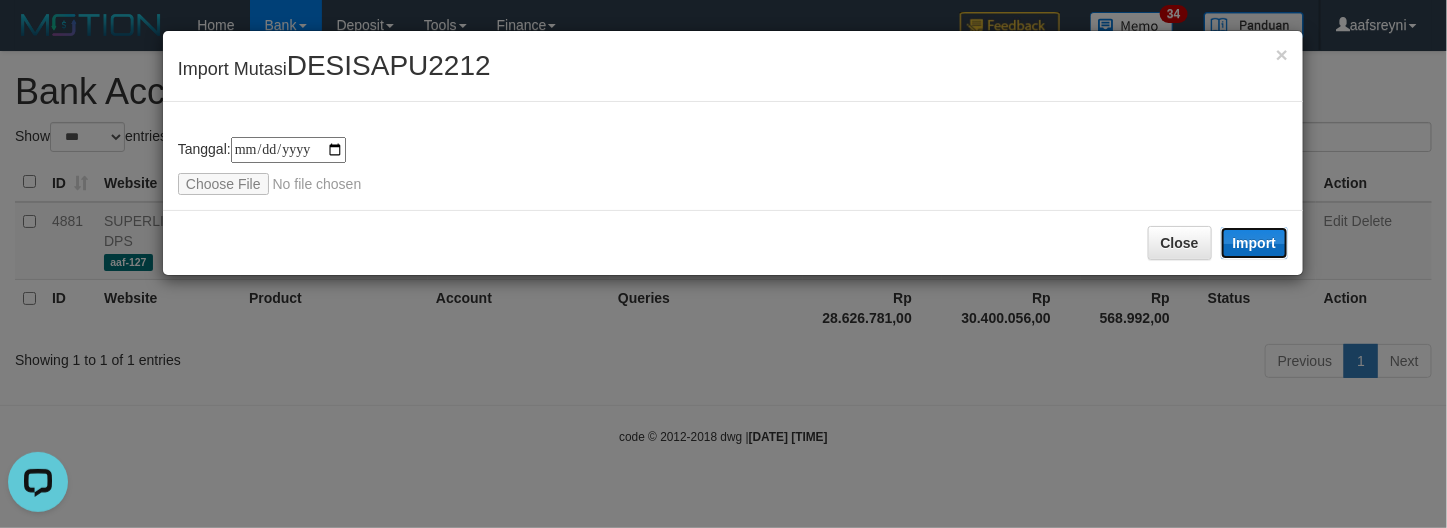 click on "Import" at bounding box center (1255, 243) 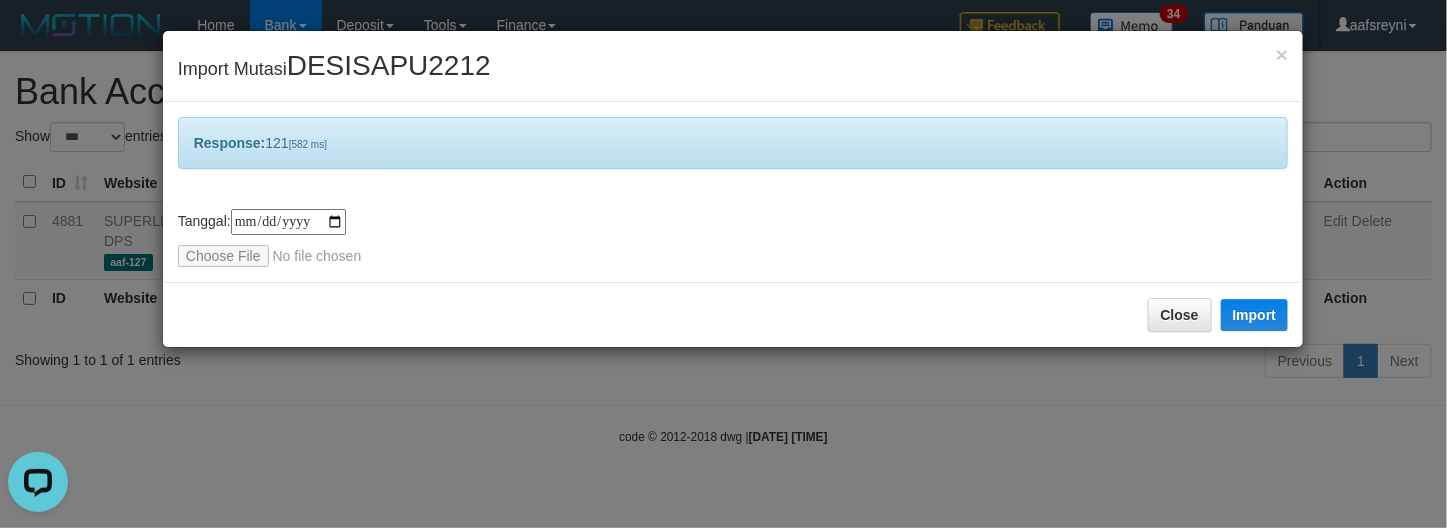 click on "**********" at bounding box center [723, 264] 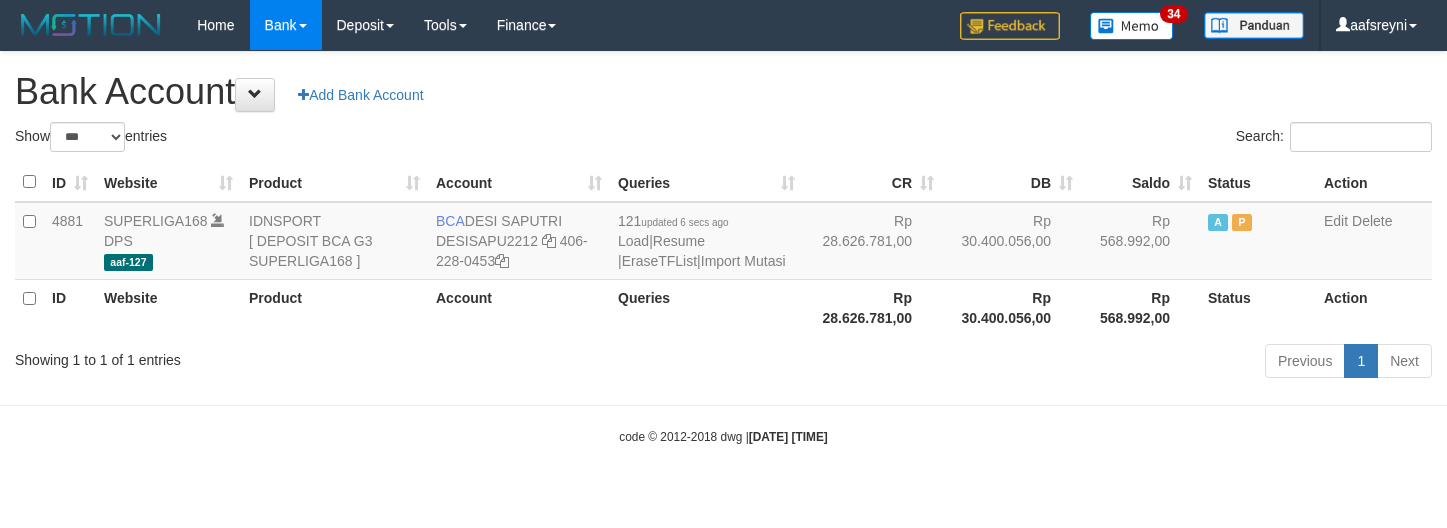 select on "***" 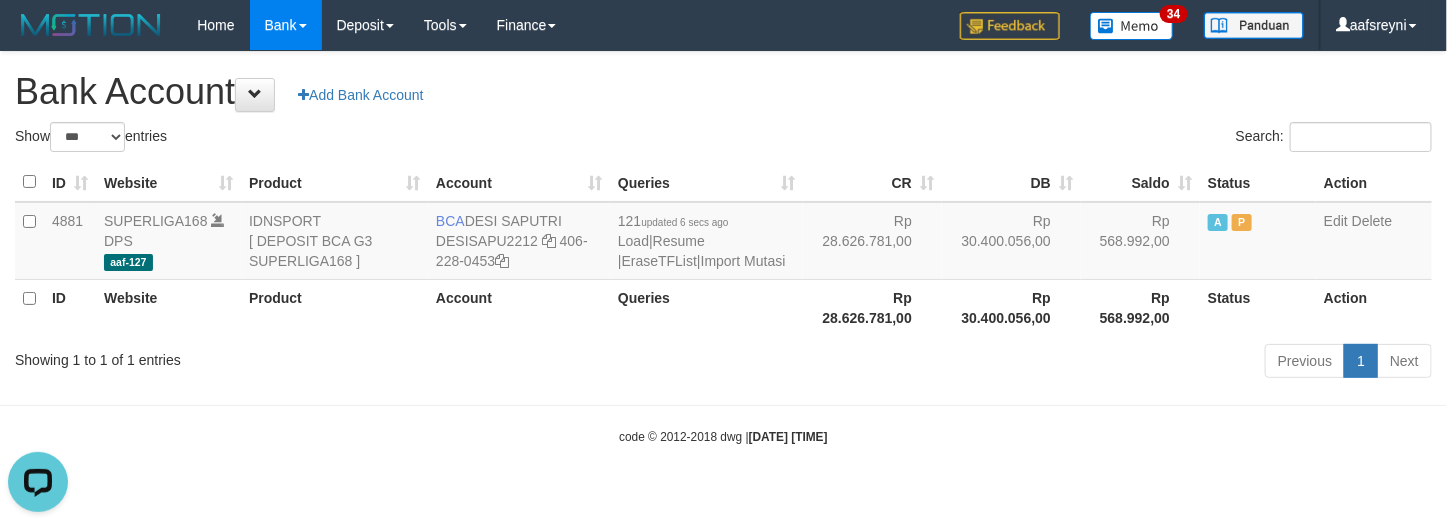 scroll, scrollTop: 0, scrollLeft: 0, axis: both 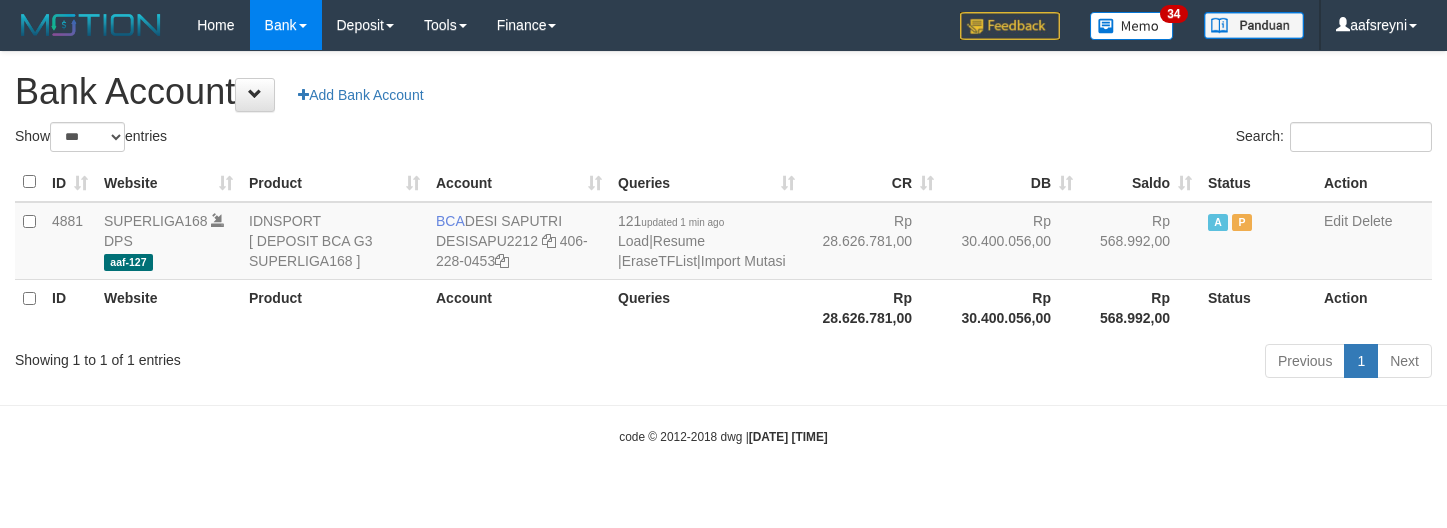 select on "***" 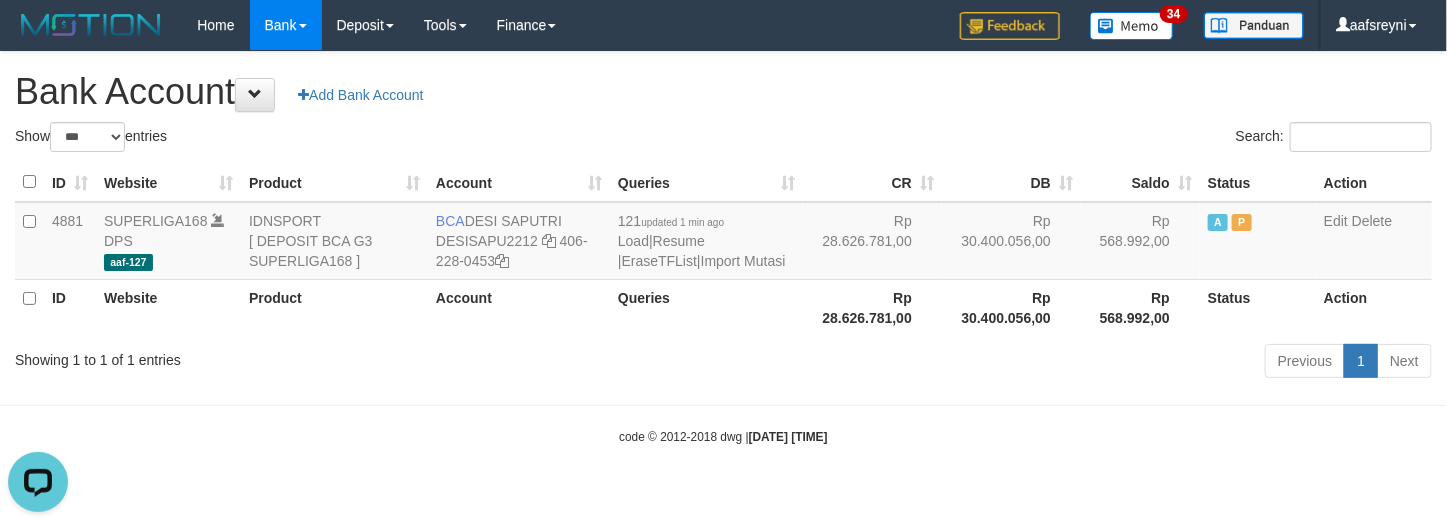 scroll, scrollTop: 0, scrollLeft: 0, axis: both 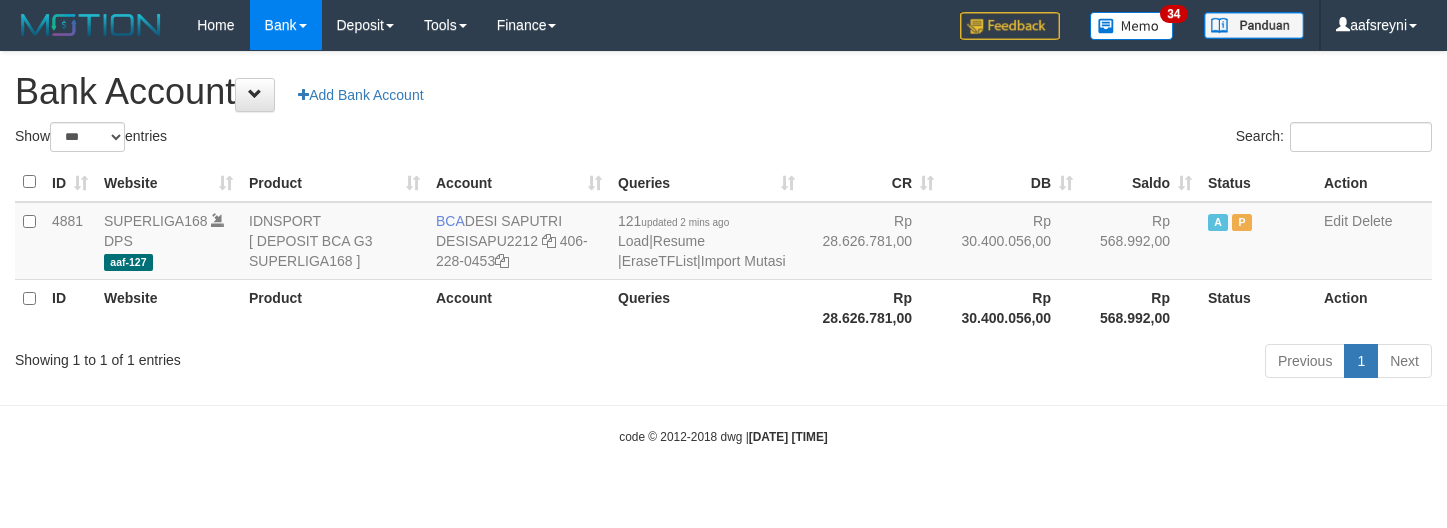 select on "***" 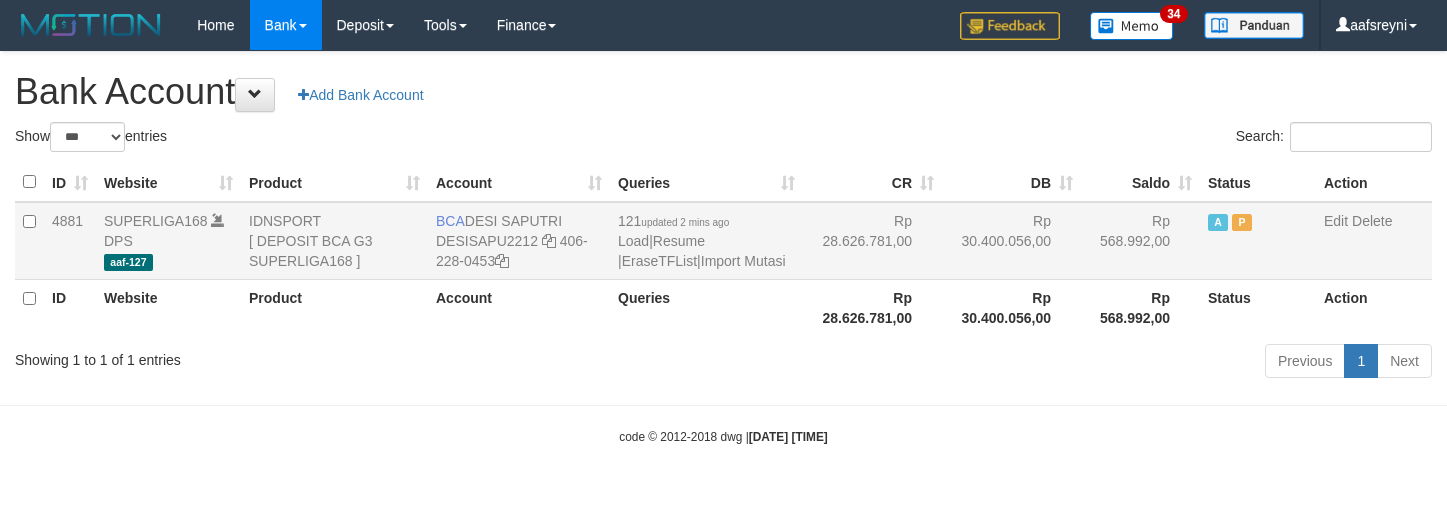 scroll, scrollTop: 0, scrollLeft: 0, axis: both 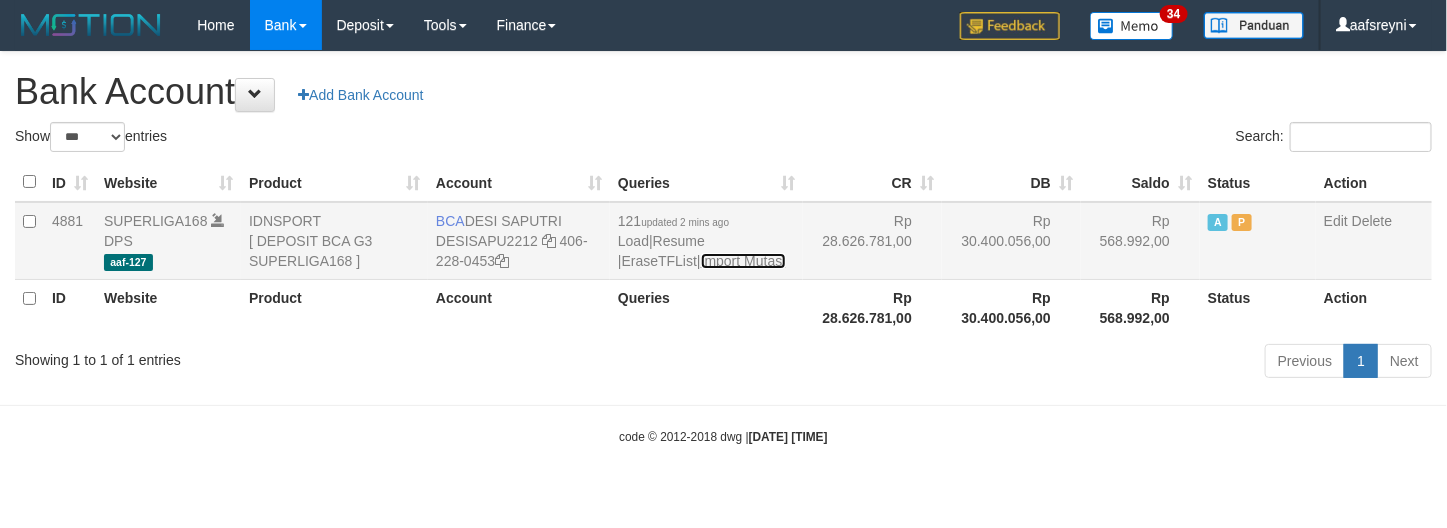 click on "Import Mutasi" at bounding box center (743, 261) 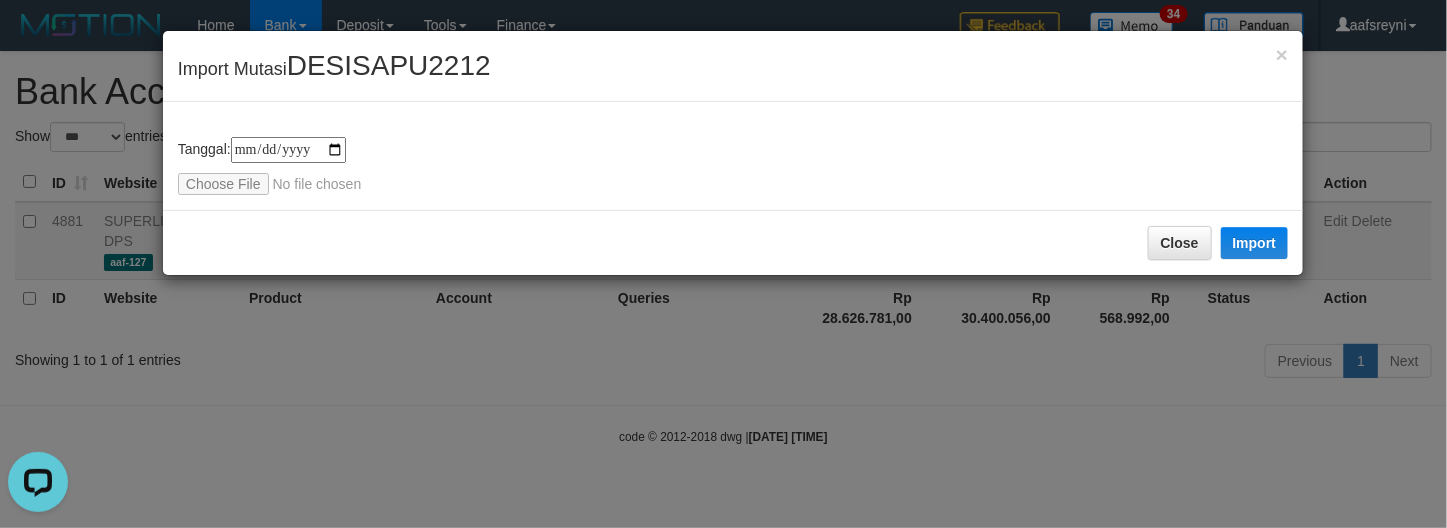 scroll, scrollTop: 0, scrollLeft: 0, axis: both 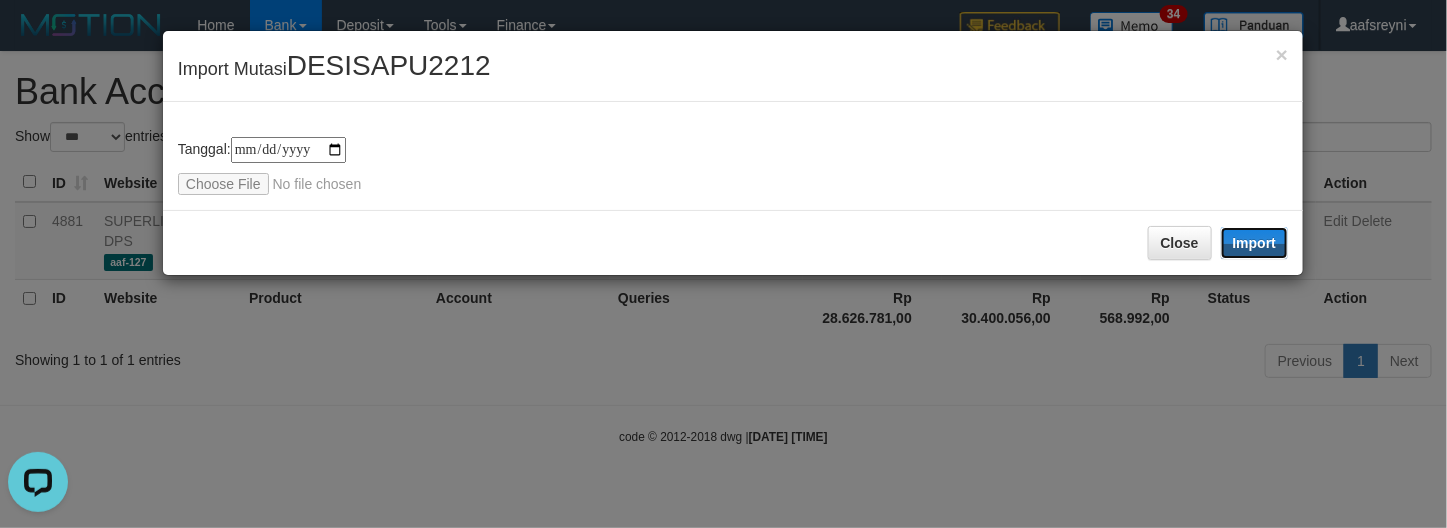 click on "Import" at bounding box center (1255, 243) 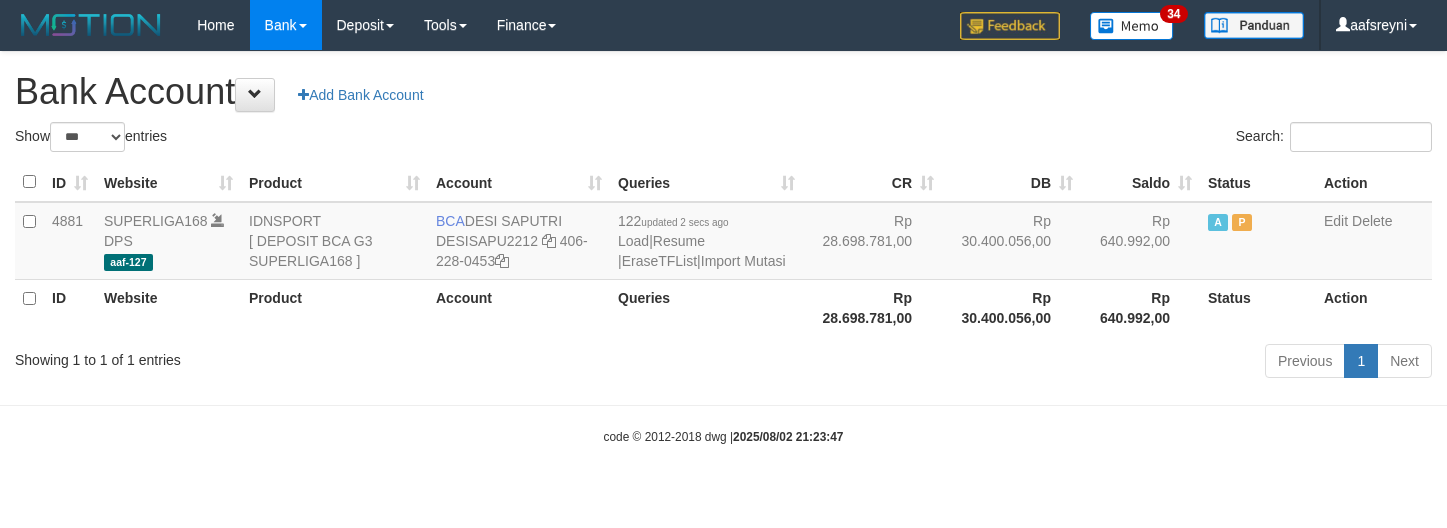 select on "***" 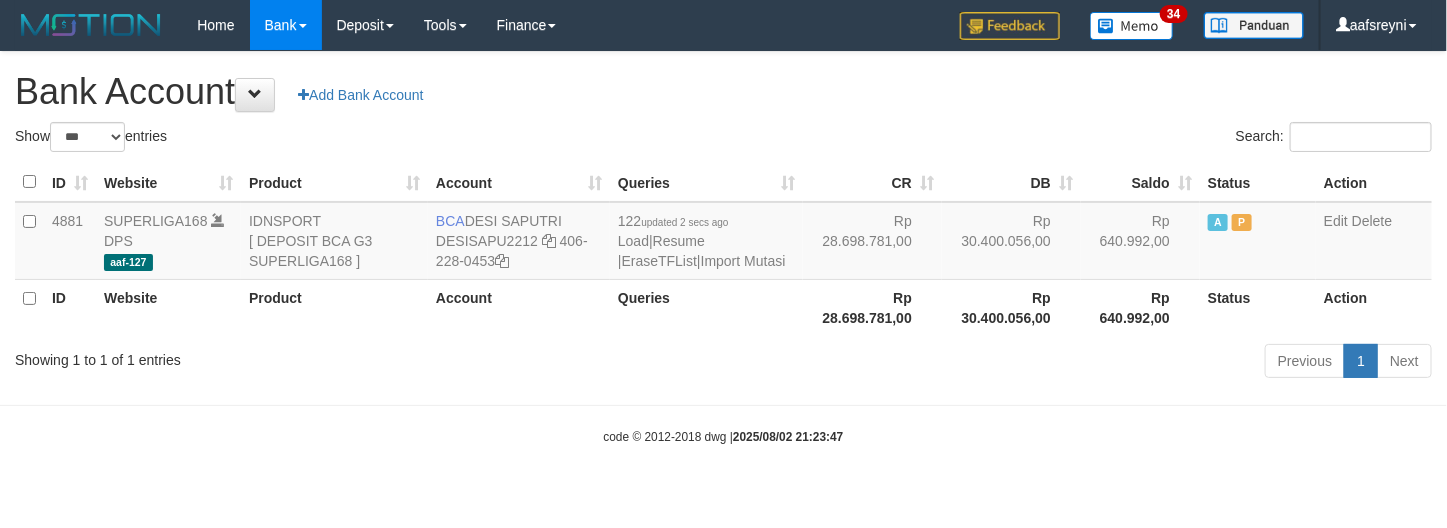 click on "Previous 1 Next" at bounding box center [1025, 363] 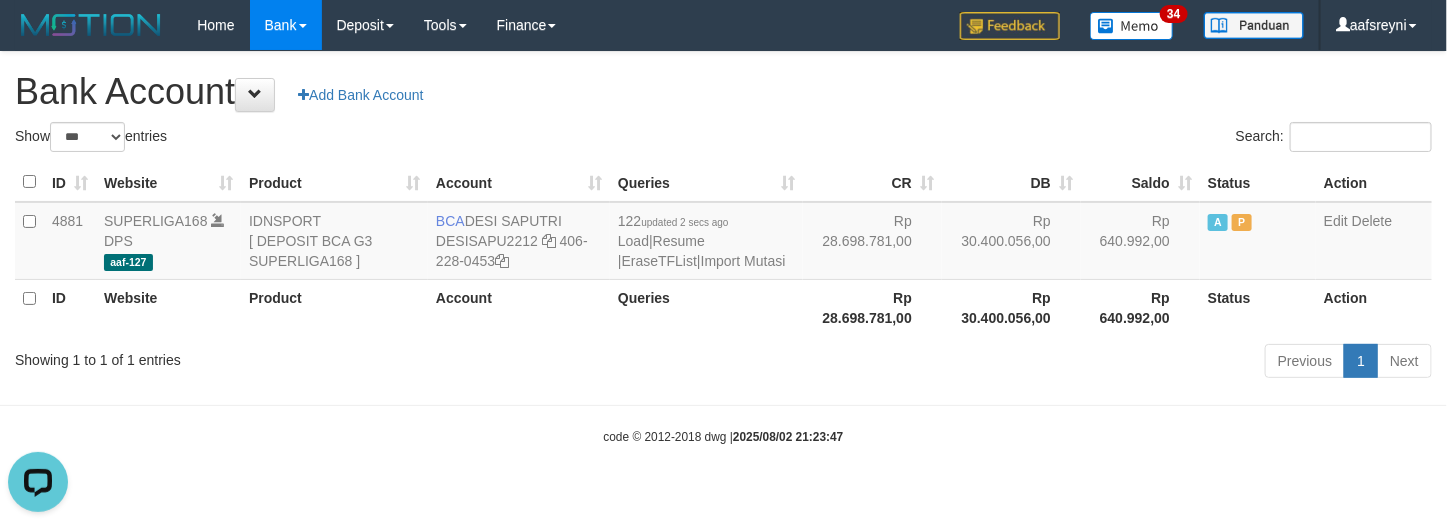 scroll, scrollTop: 0, scrollLeft: 0, axis: both 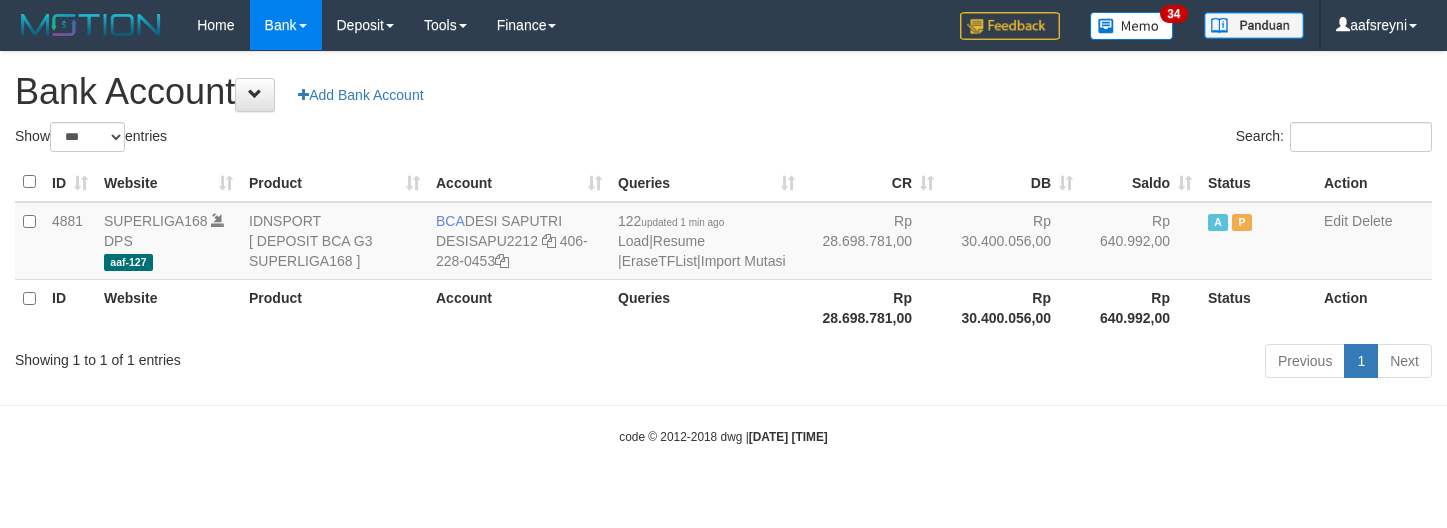 select on "***" 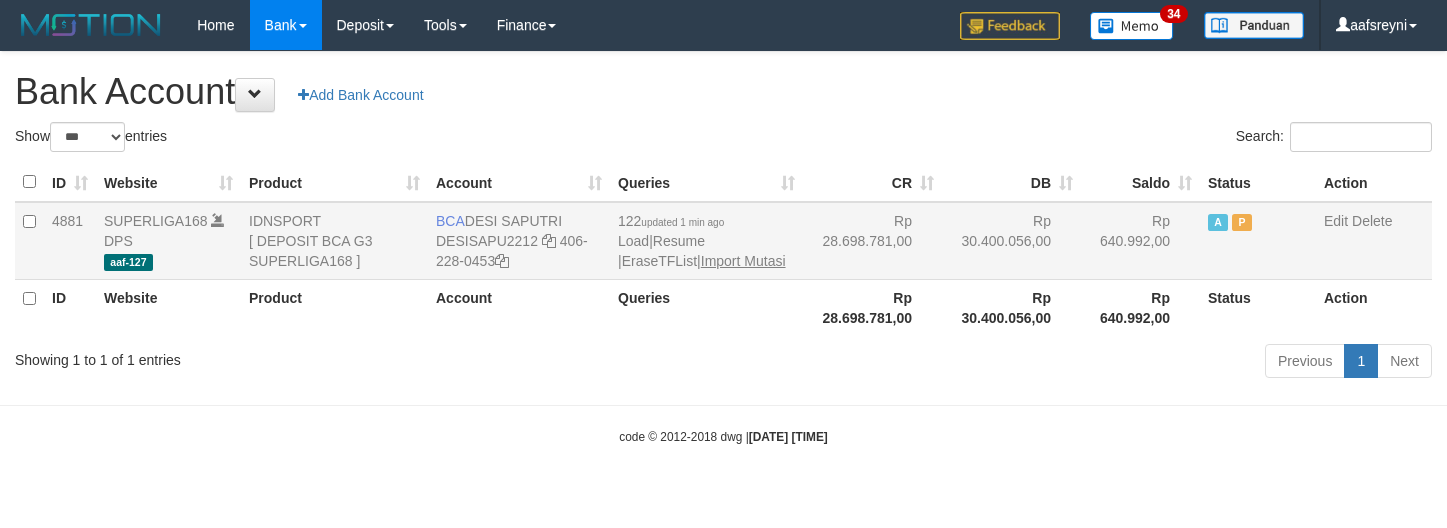 scroll, scrollTop: 0, scrollLeft: 0, axis: both 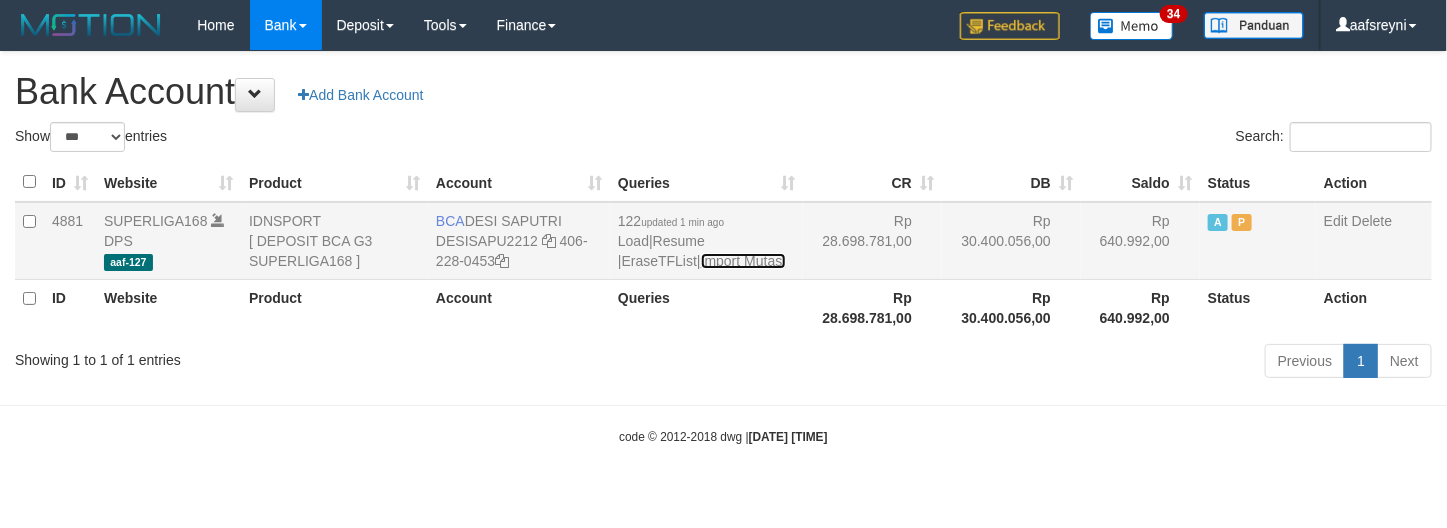 click on "Import Mutasi" at bounding box center (743, 261) 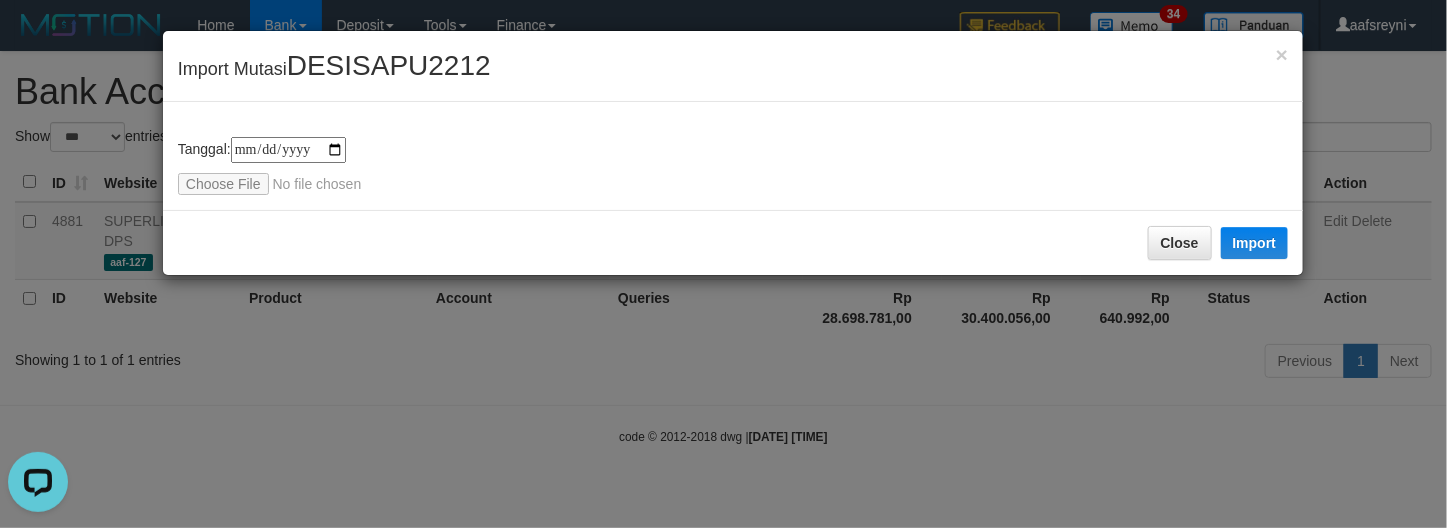 scroll, scrollTop: 0, scrollLeft: 0, axis: both 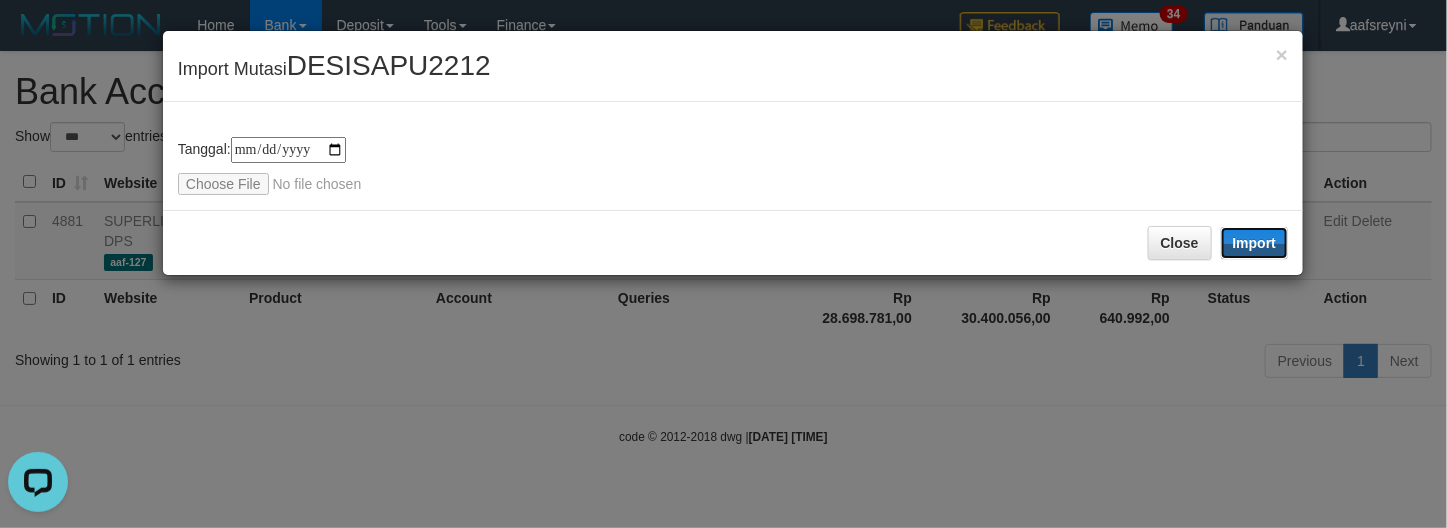 drag, startPoint x: 1266, startPoint y: 240, endPoint x: 600, endPoint y: 3, distance: 706.9123 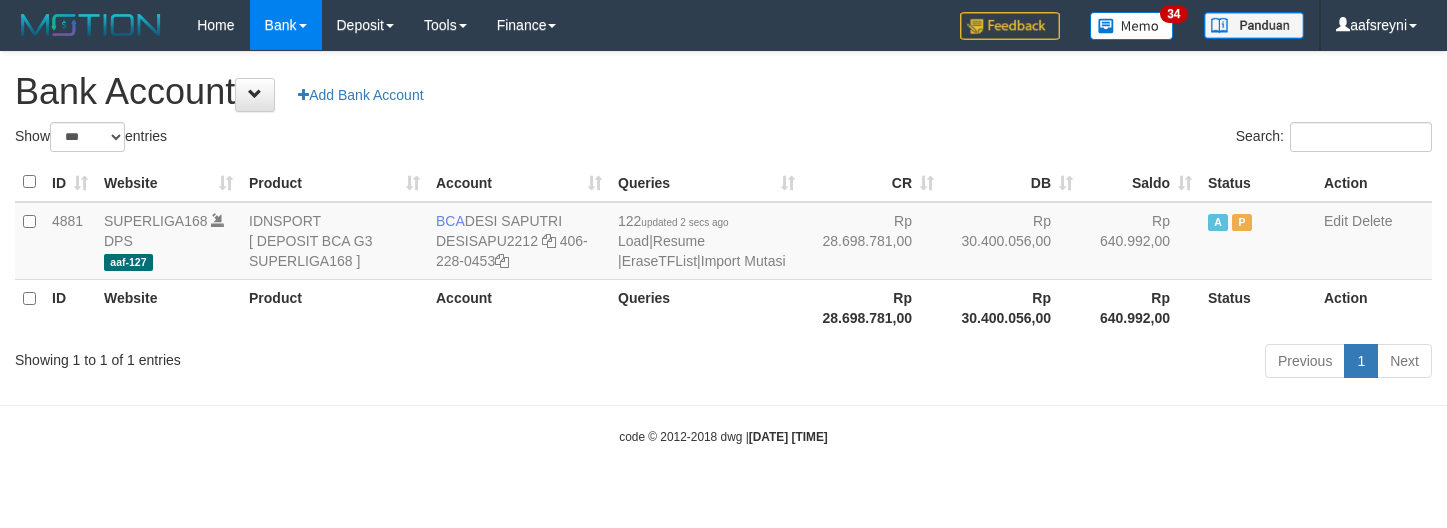 select on "***" 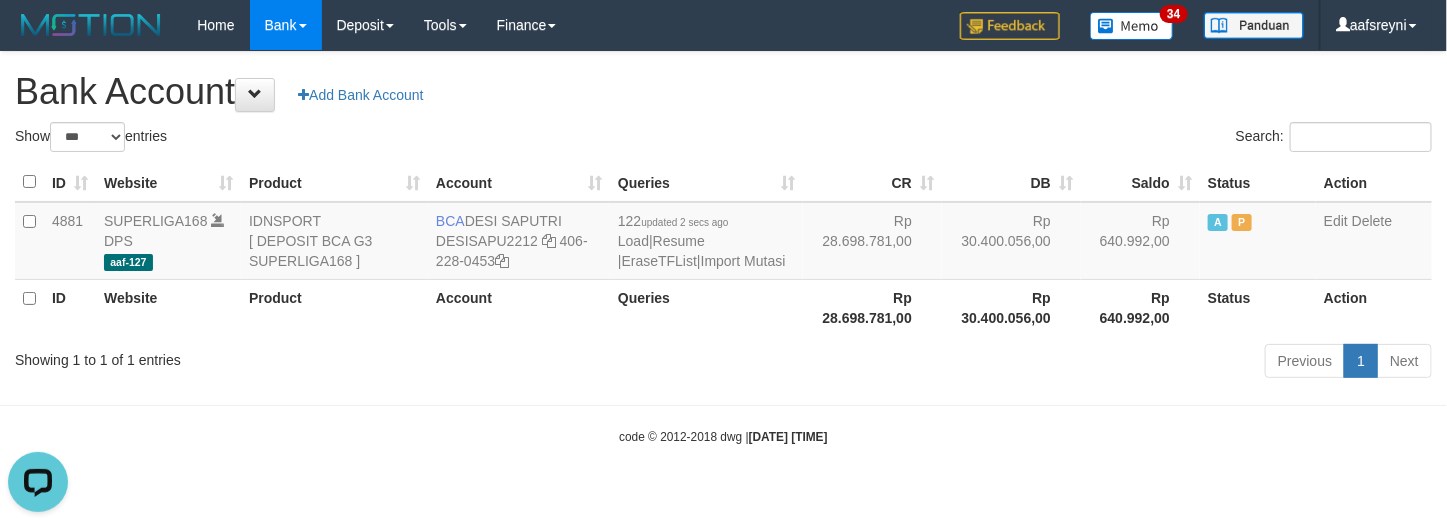 scroll, scrollTop: 0, scrollLeft: 0, axis: both 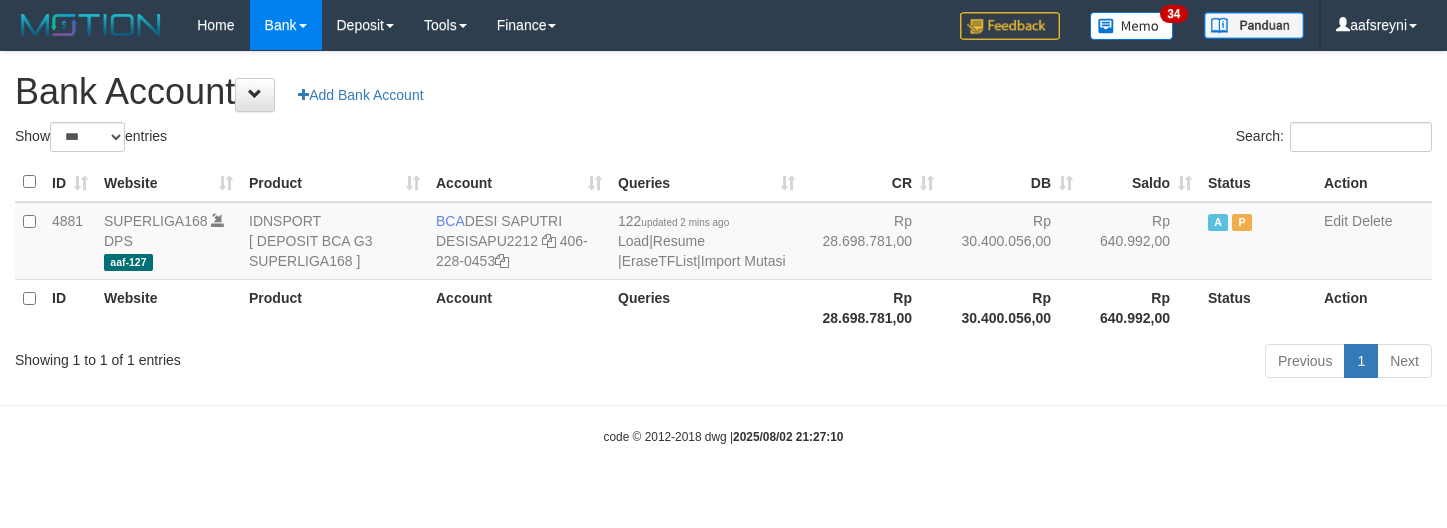 select on "***" 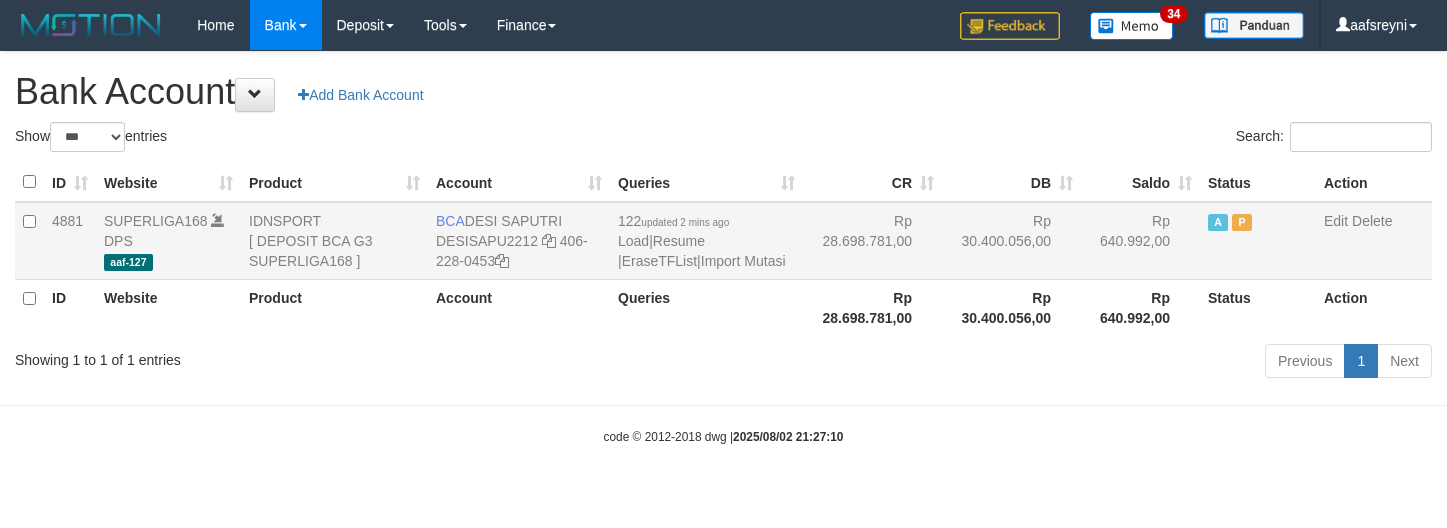 scroll, scrollTop: 0, scrollLeft: 0, axis: both 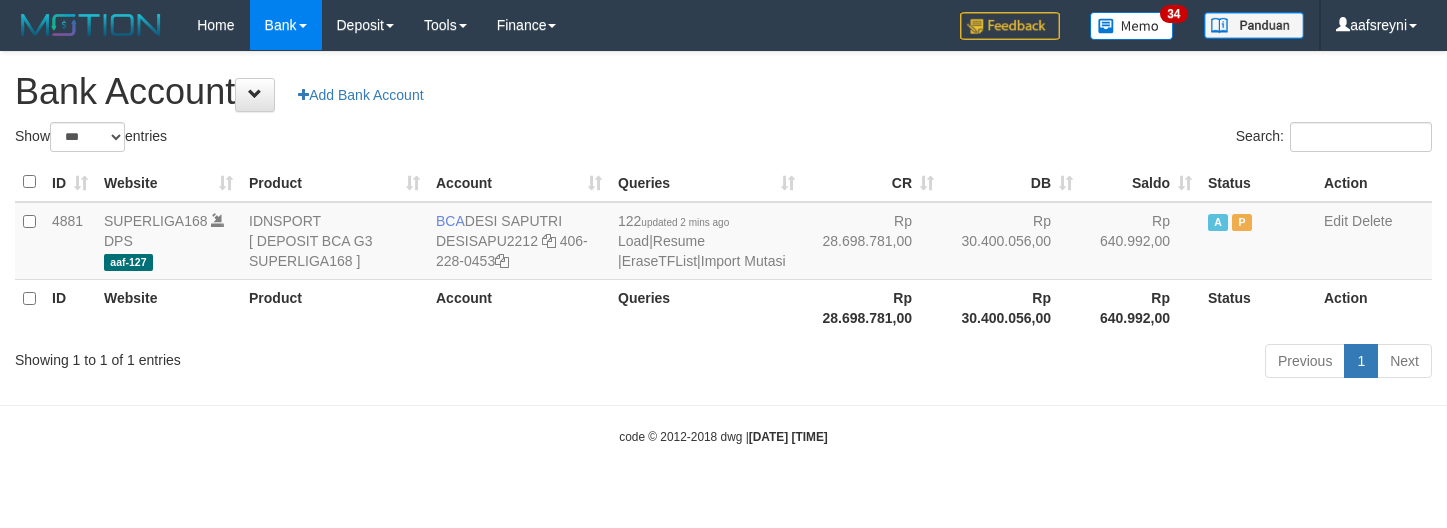 select on "***" 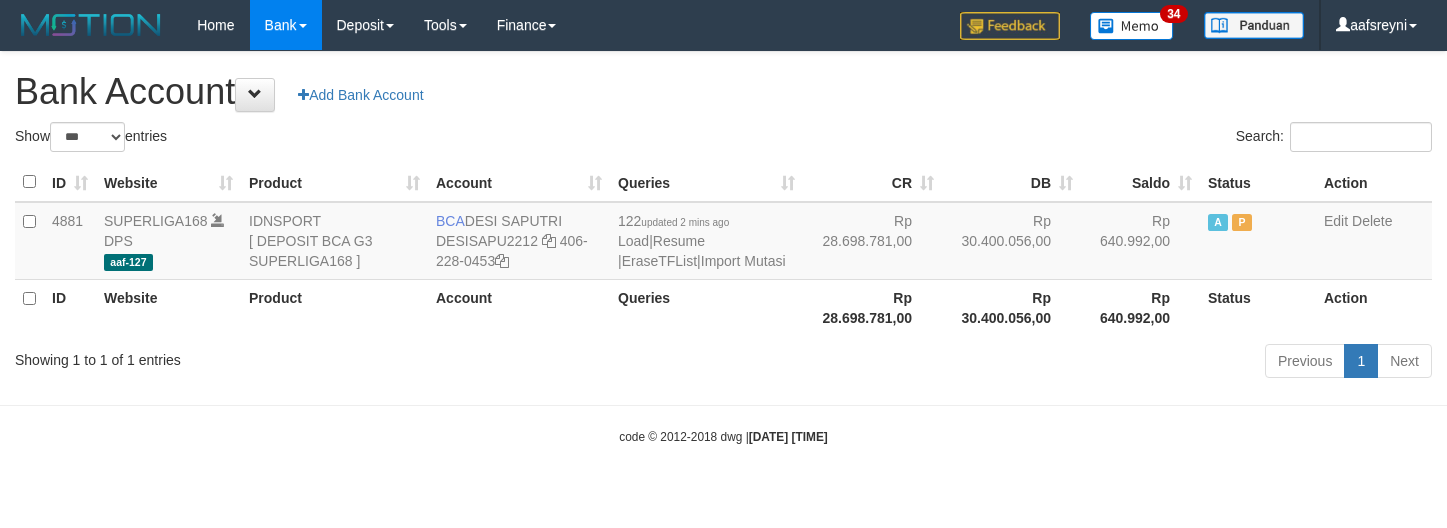 scroll, scrollTop: 0, scrollLeft: 0, axis: both 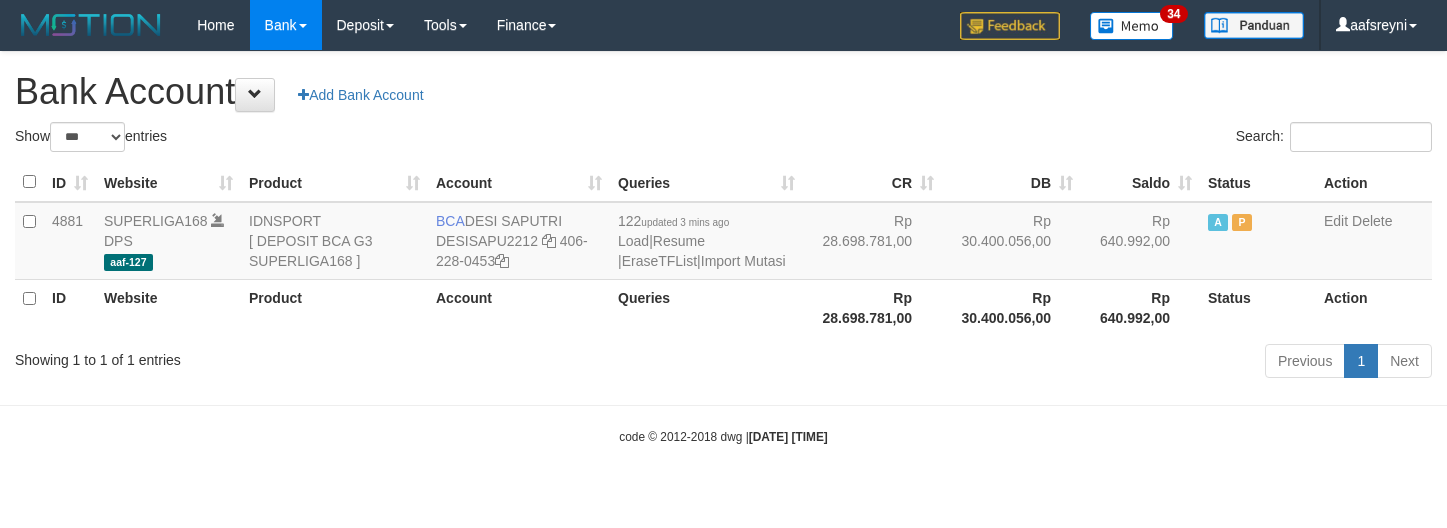 select on "***" 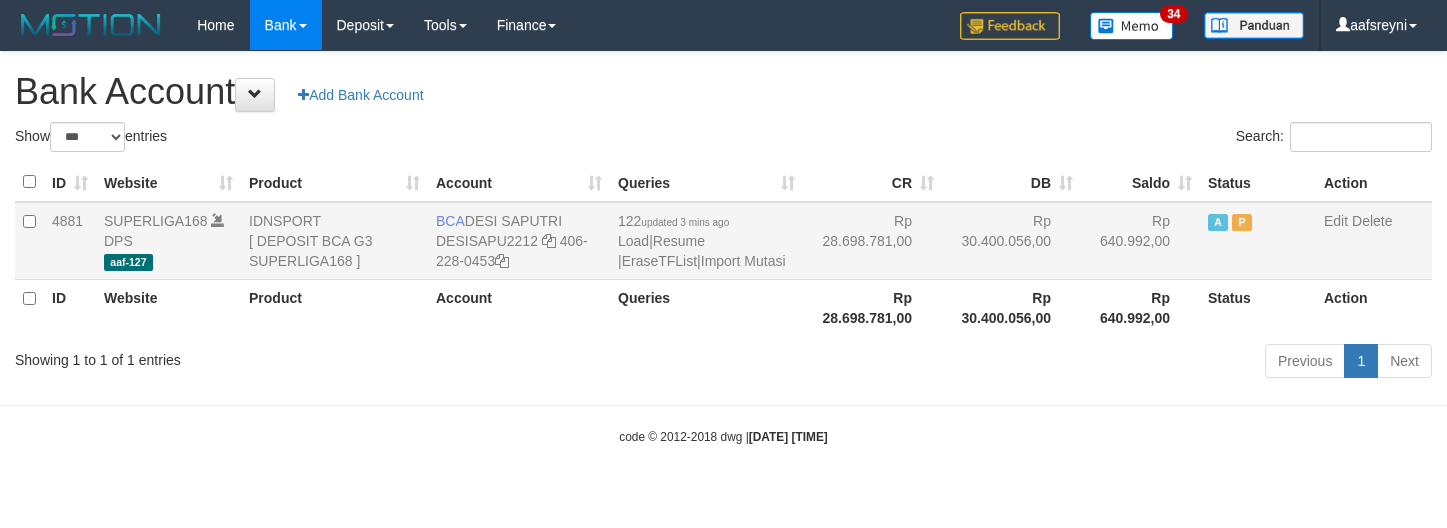 scroll, scrollTop: 0, scrollLeft: 0, axis: both 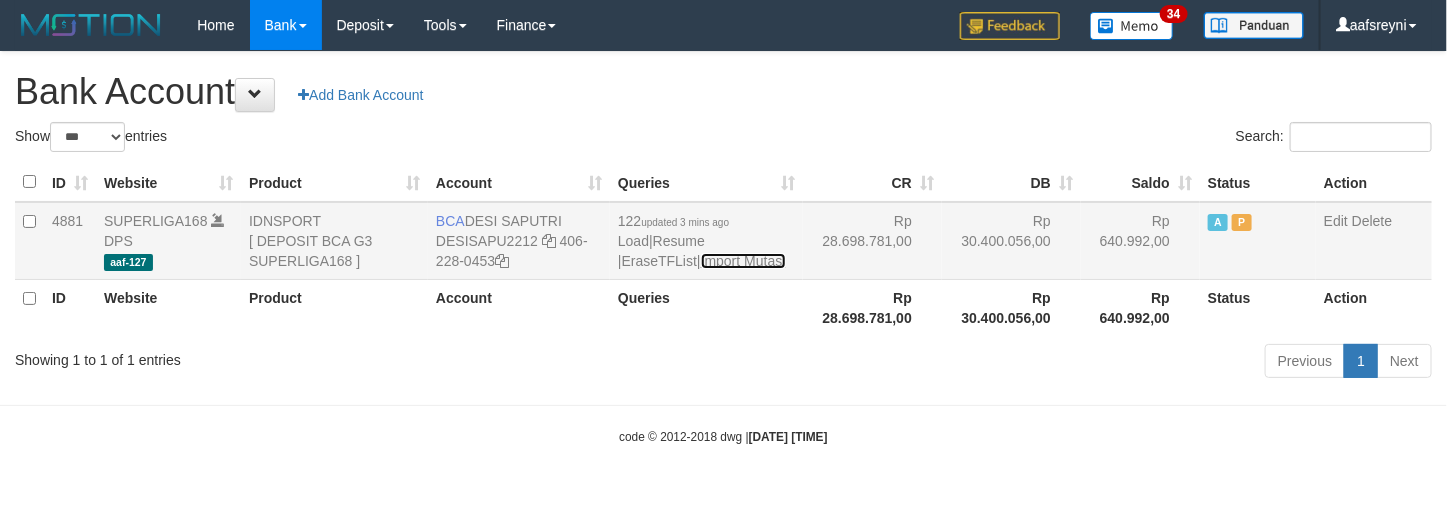 click on "Import Mutasi" at bounding box center [743, 261] 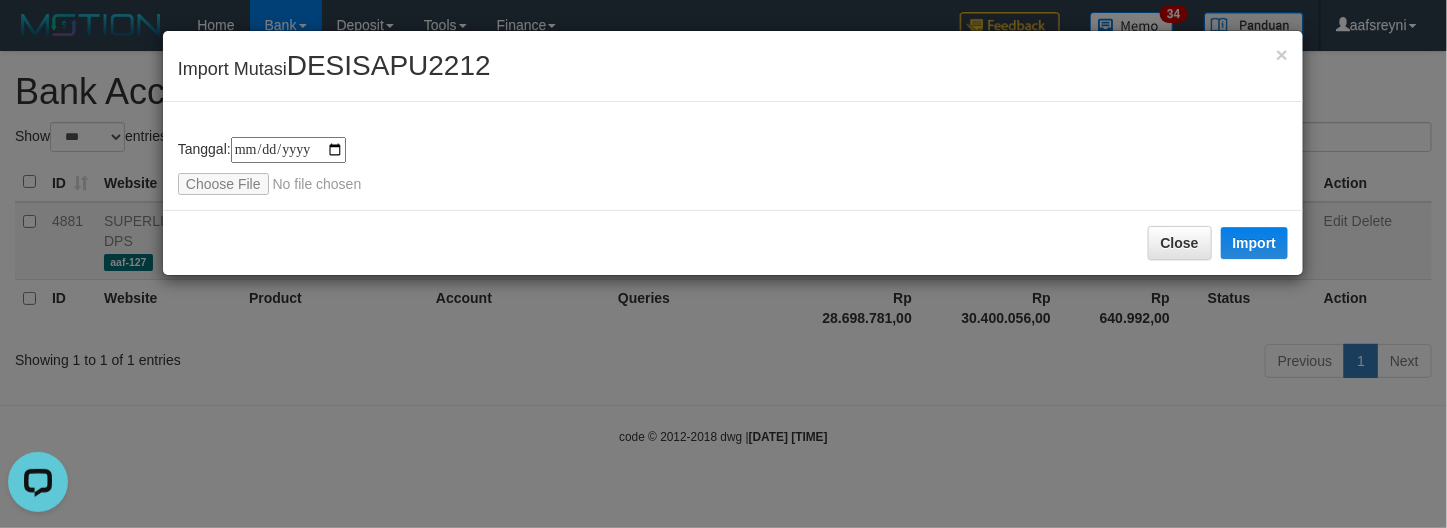 scroll, scrollTop: 0, scrollLeft: 0, axis: both 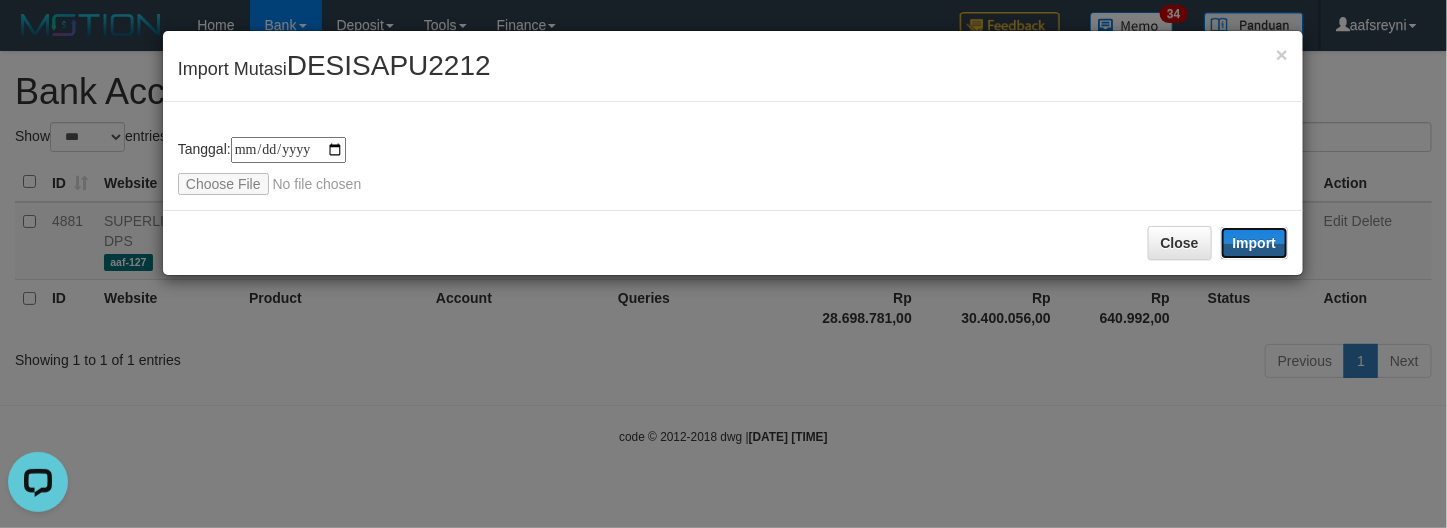 drag, startPoint x: 1275, startPoint y: 233, endPoint x: 290, endPoint y: 6, distance: 1010.8185 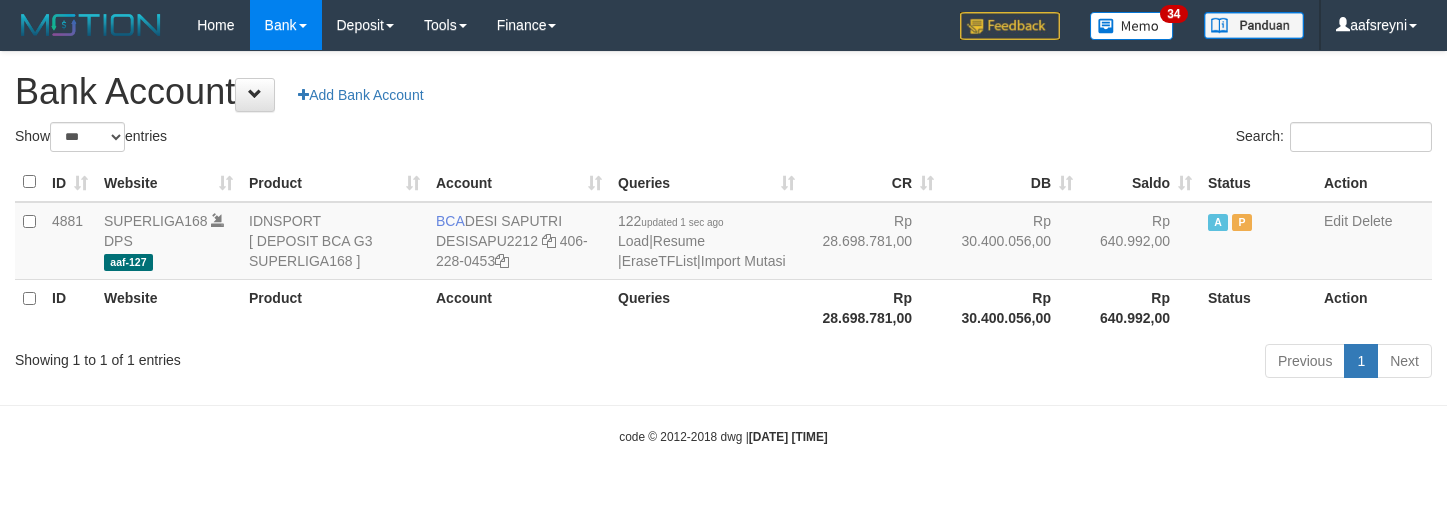 select on "***" 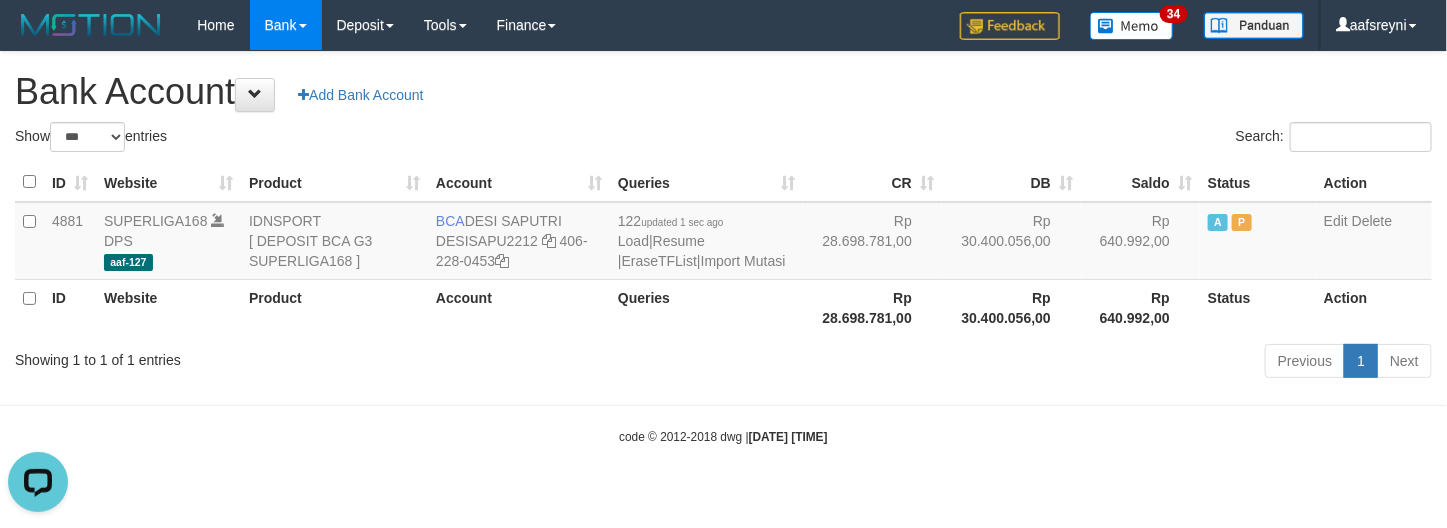 scroll, scrollTop: 0, scrollLeft: 0, axis: both 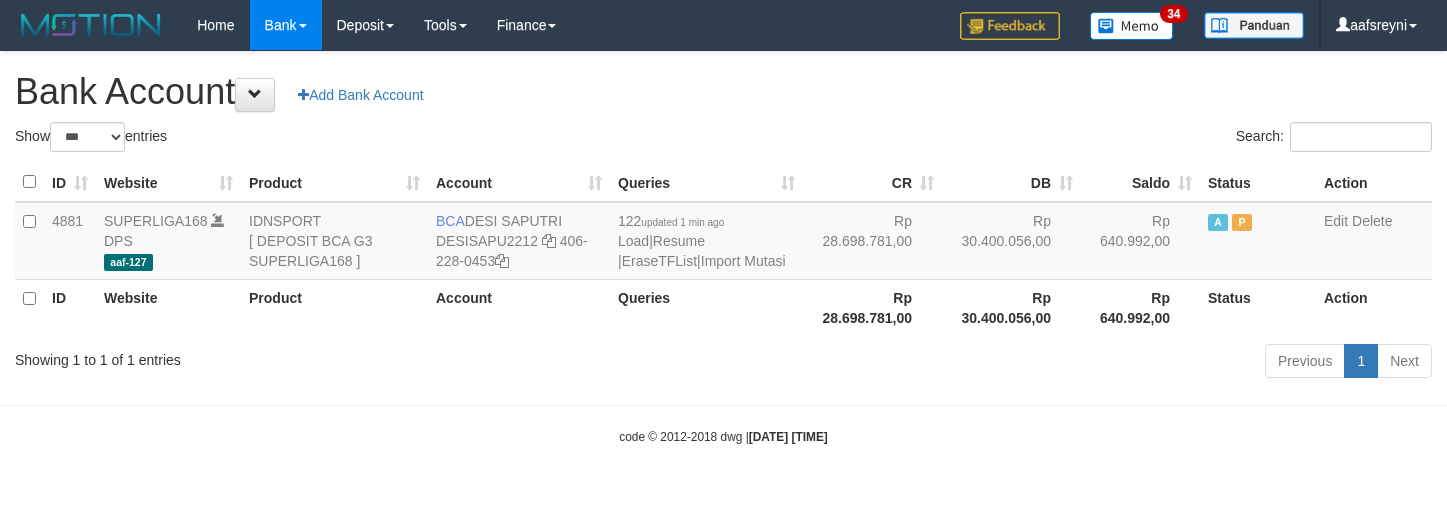 select on "***" 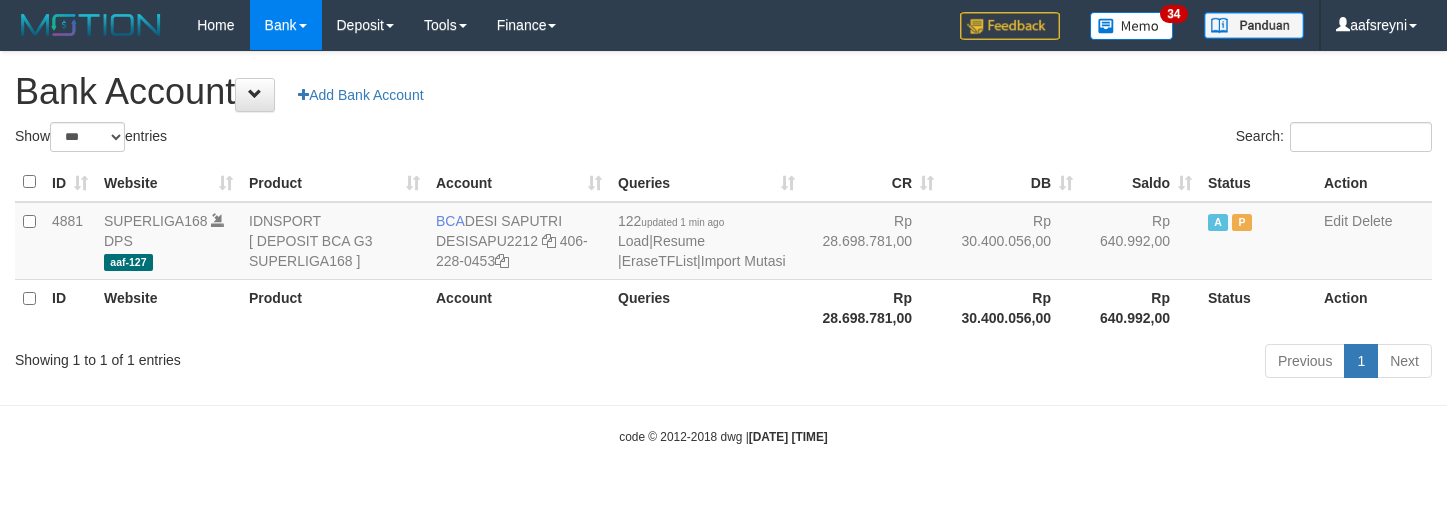 scroll, scrollTop: 0, scrollLeft: 0, axis: both 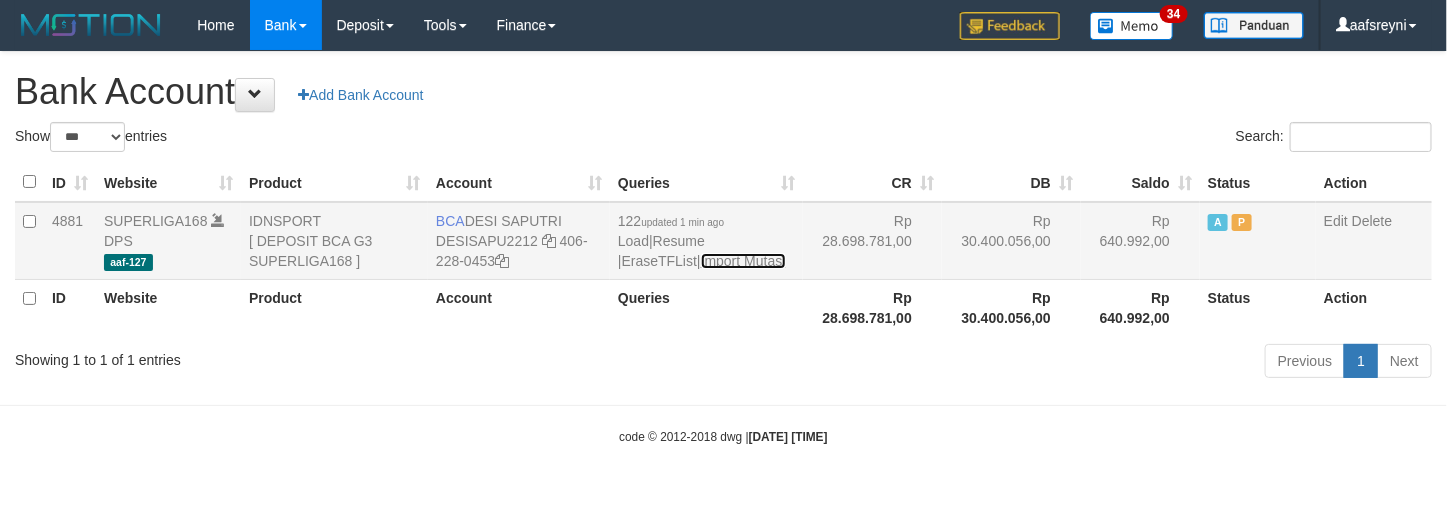 click on "Import Mutasi" at bounding box center [743, 261] 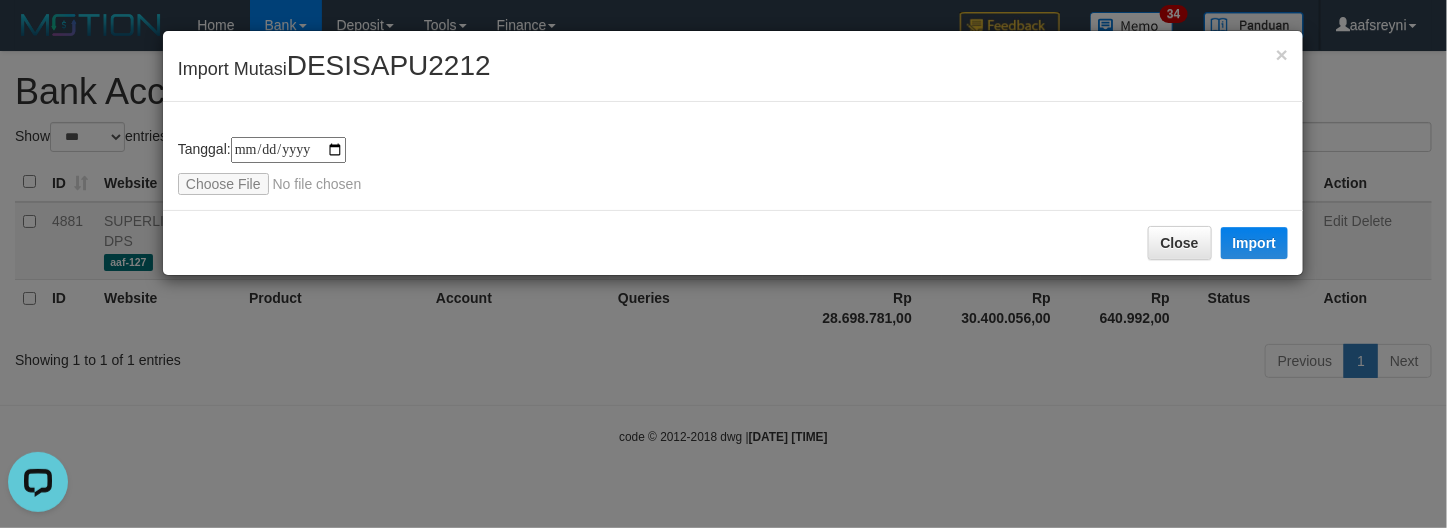 scroll, scrollTop: 0, scrollLeft: 0, axis: both 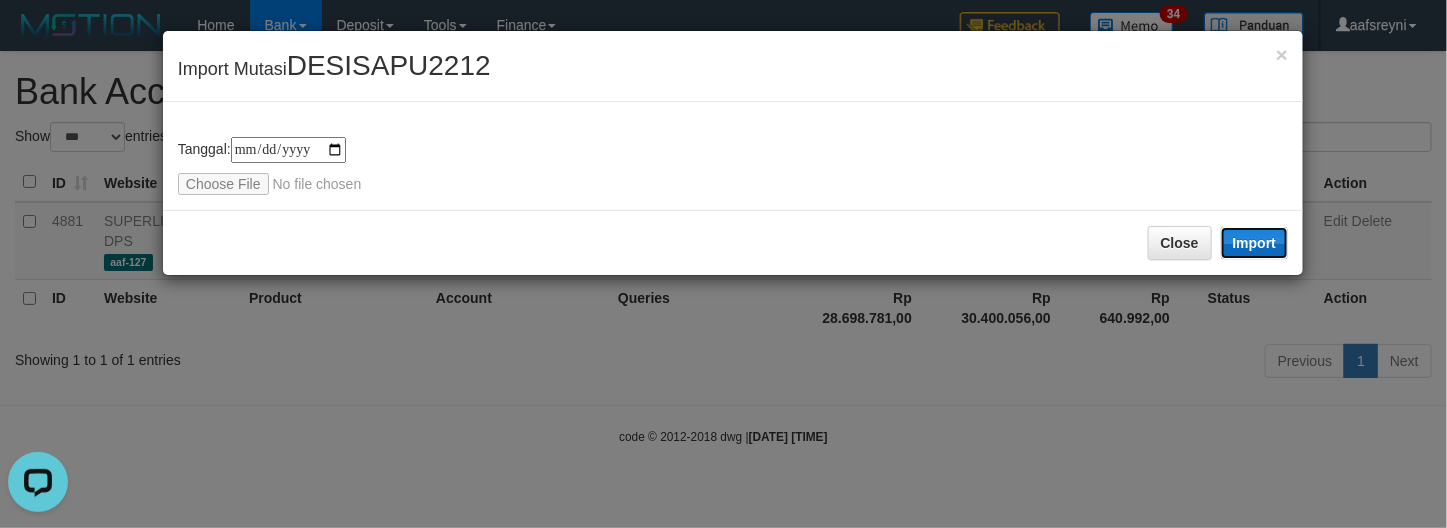 click on "Import" at bounding box center [1255, 243] 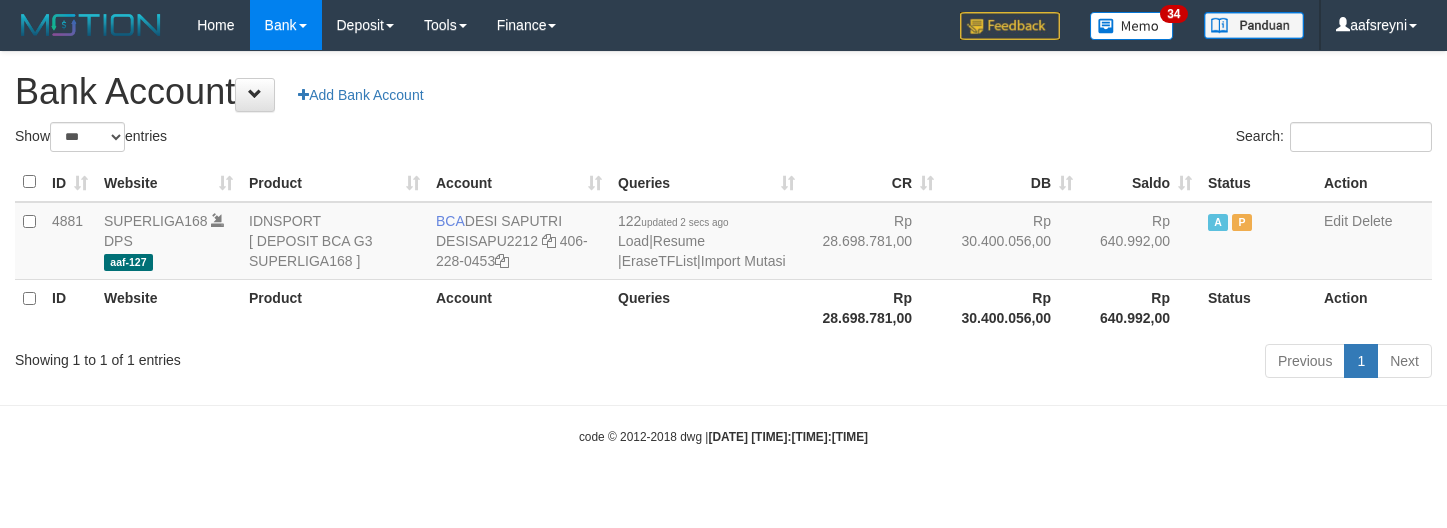 select on "***" 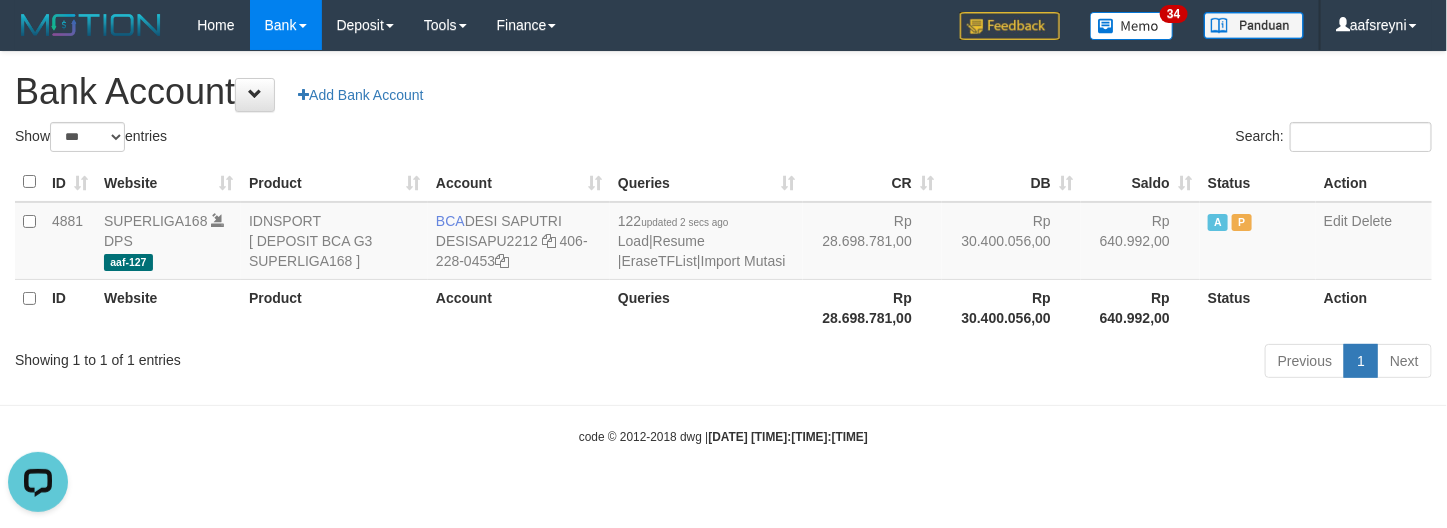scroll, scrollTop: 0, scrollLeft: 0, axis: both 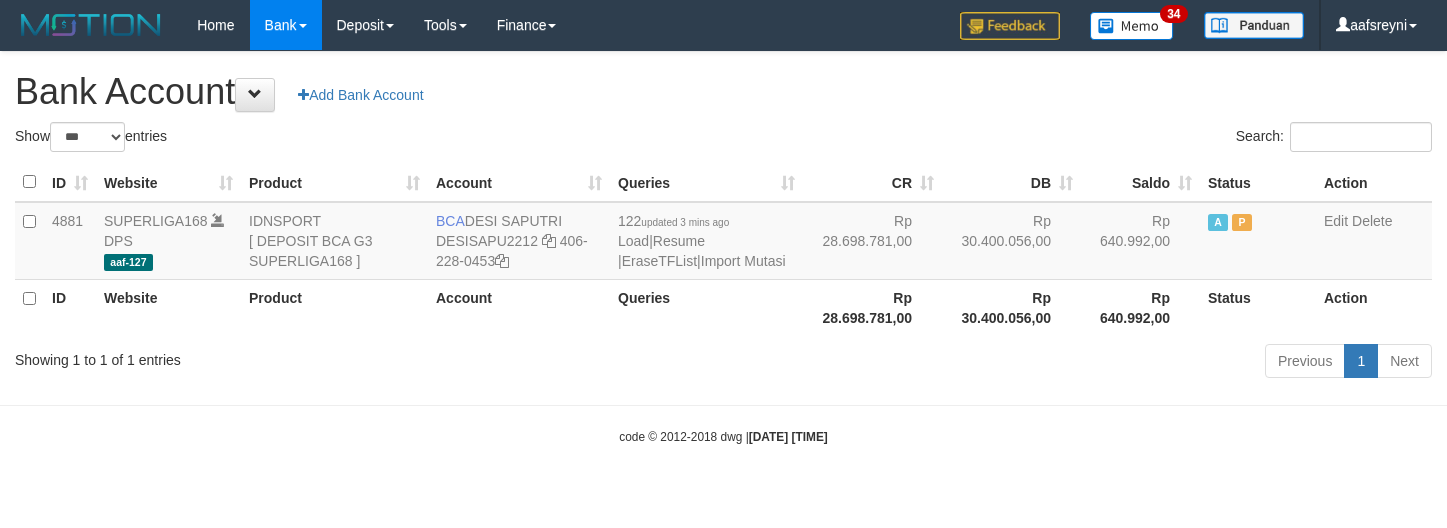 select on "***" 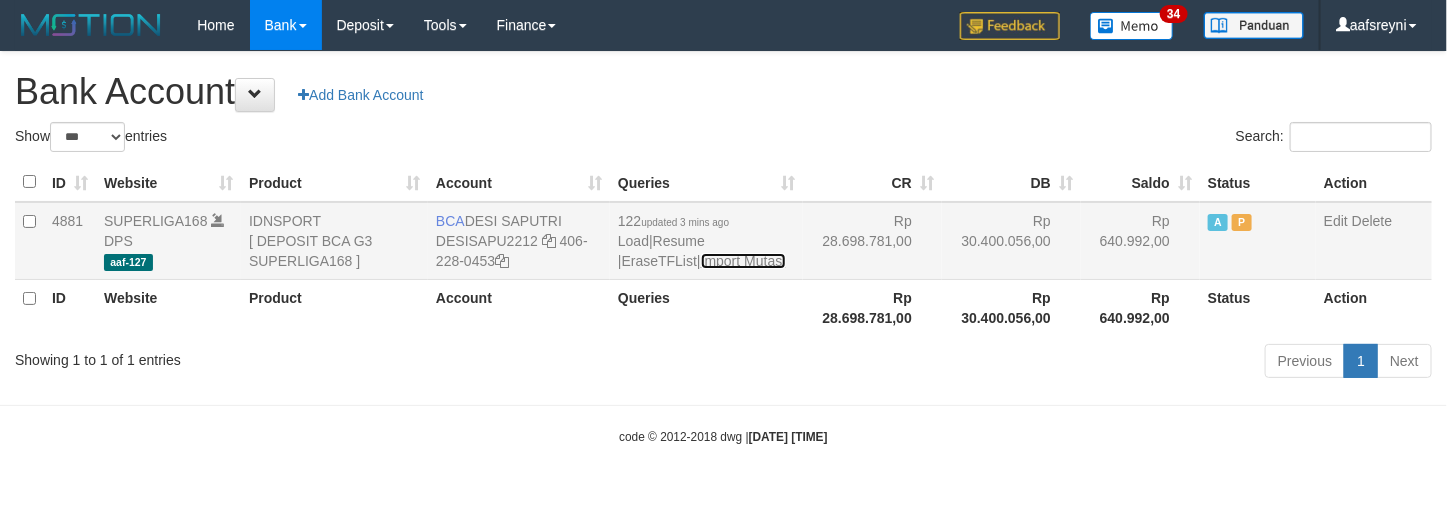 click on "Import Mutasi" at bounding box center (743, 261) 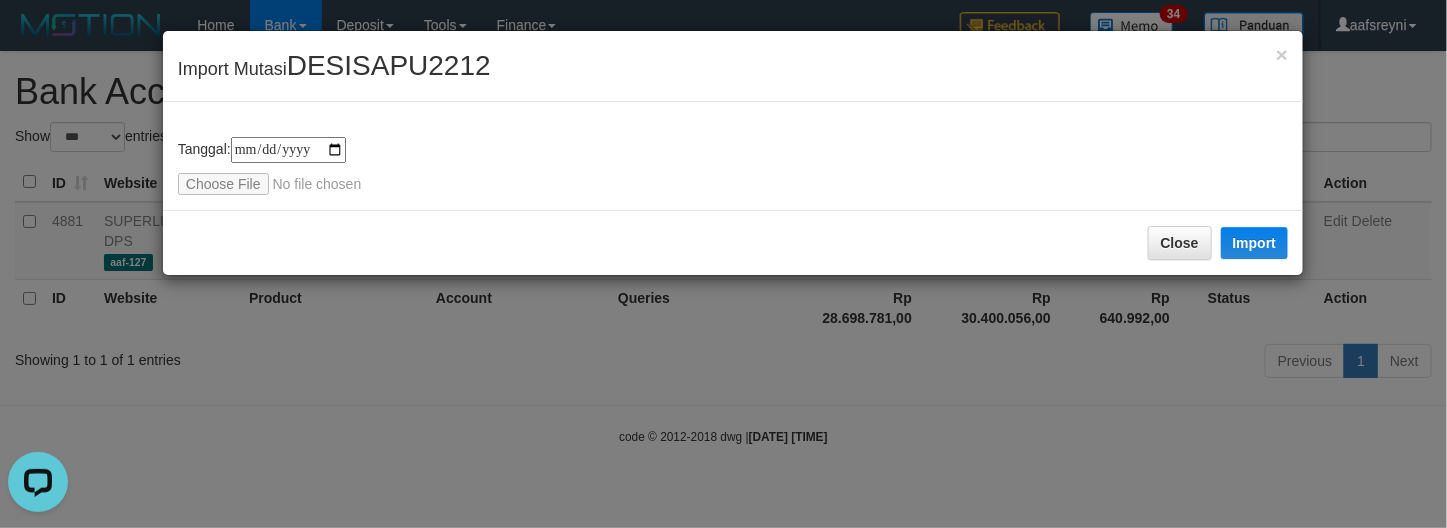 scroll, scrollTop: 0, scrollLeft: 0, axis: both 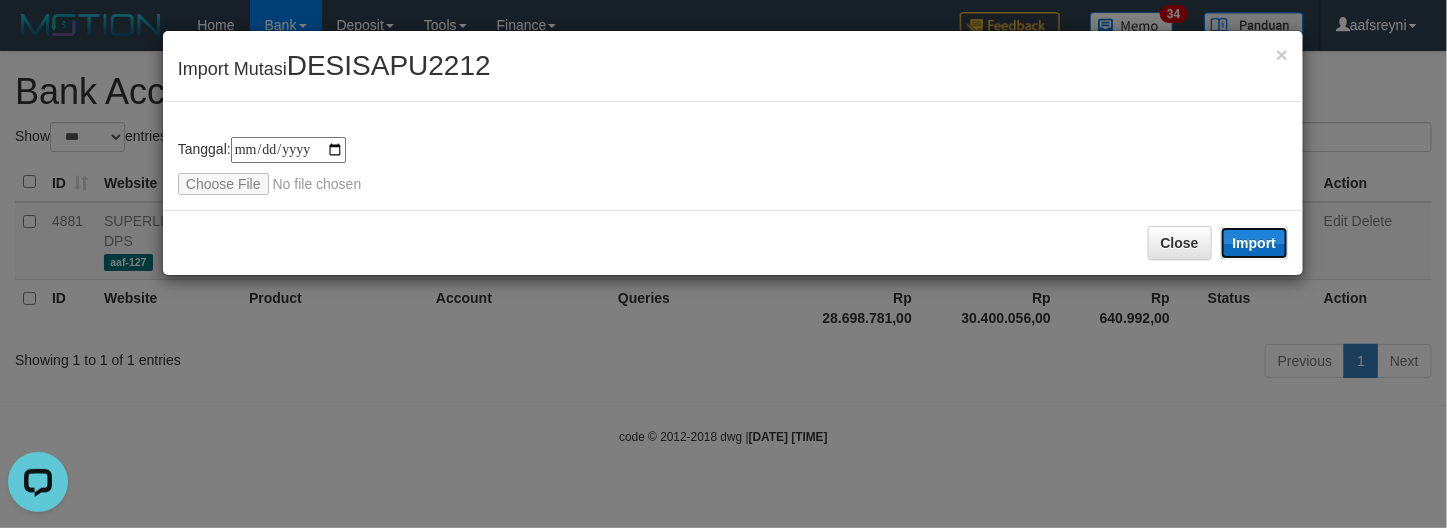 click on "Import" at bounding box center [1255, 243] 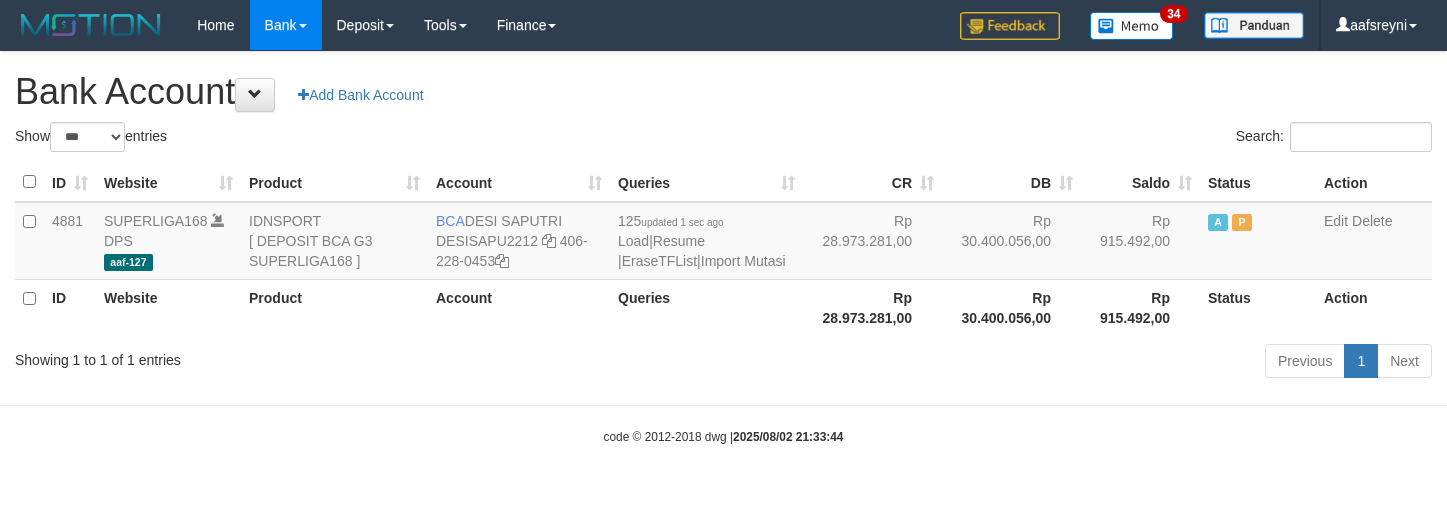 select on "***" 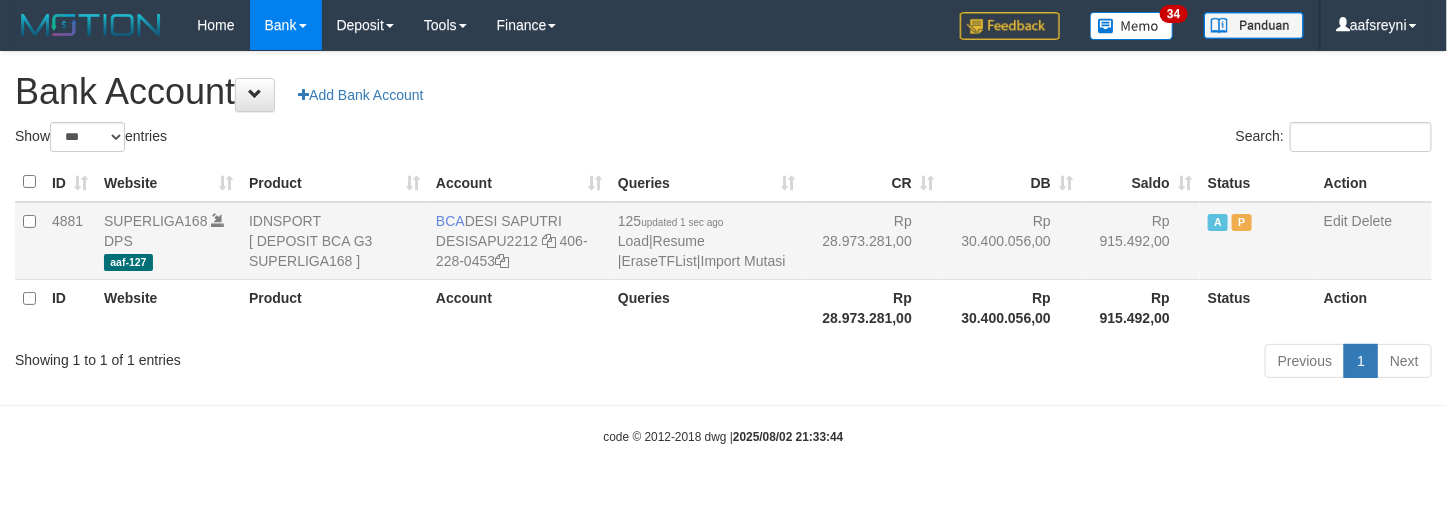 drag, startPoint x: 835, startPoint y: 221, endPoint x: 1348, endPoint y: 202, distance: 513.35175 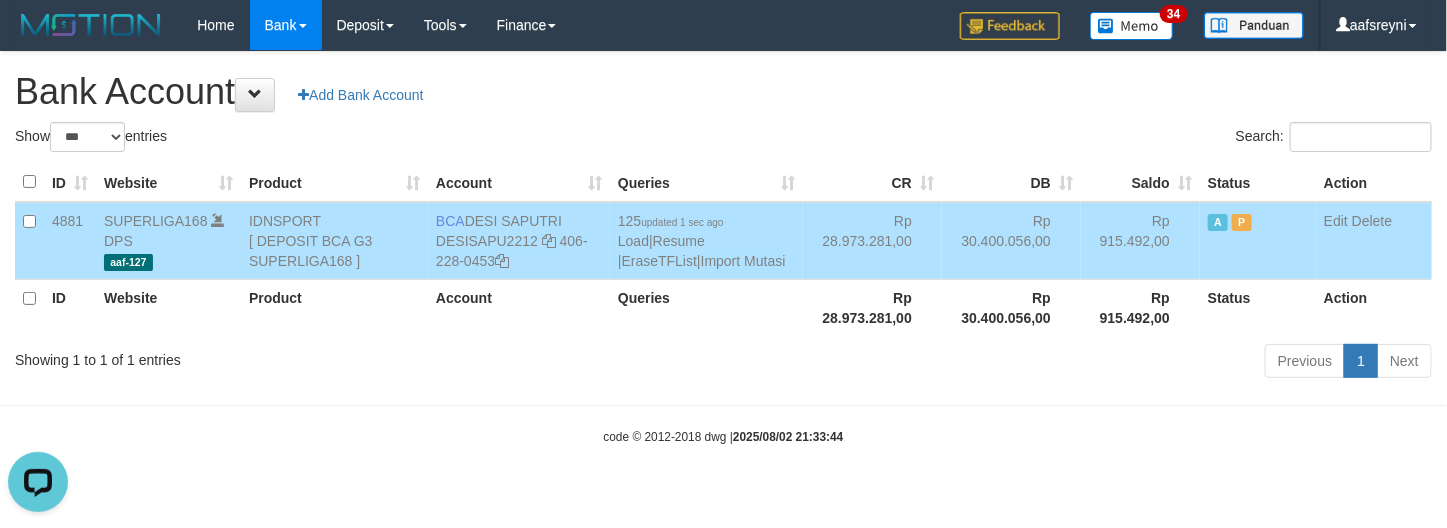 scroll, scrollTop: 0, scrollLeft: 0, axis: both 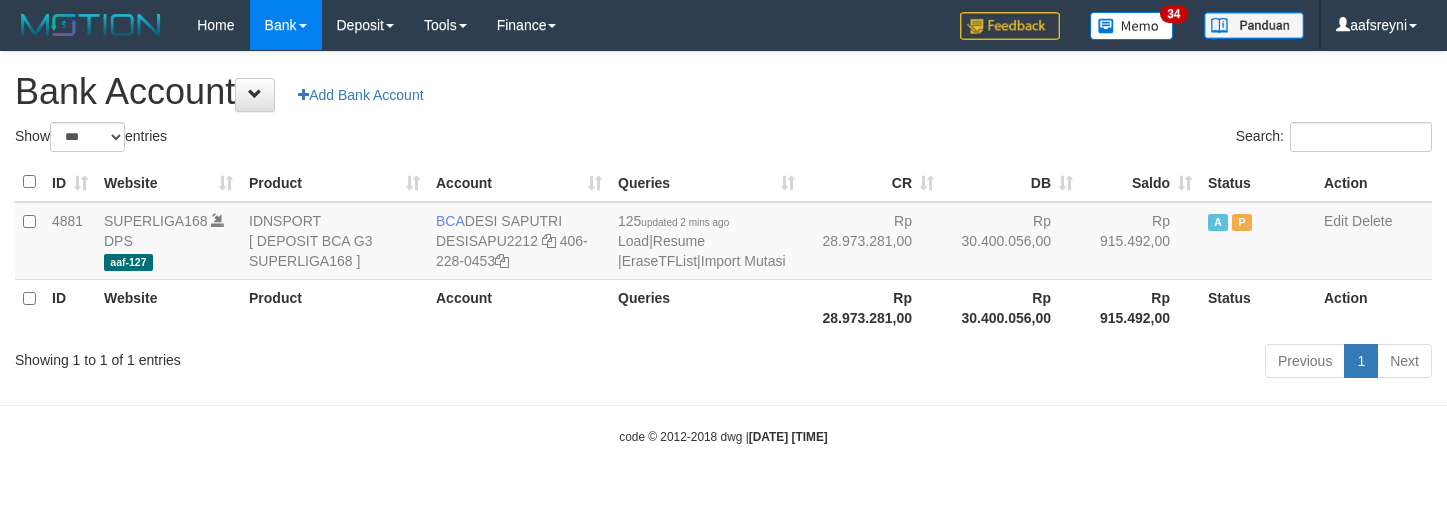 select on "***" 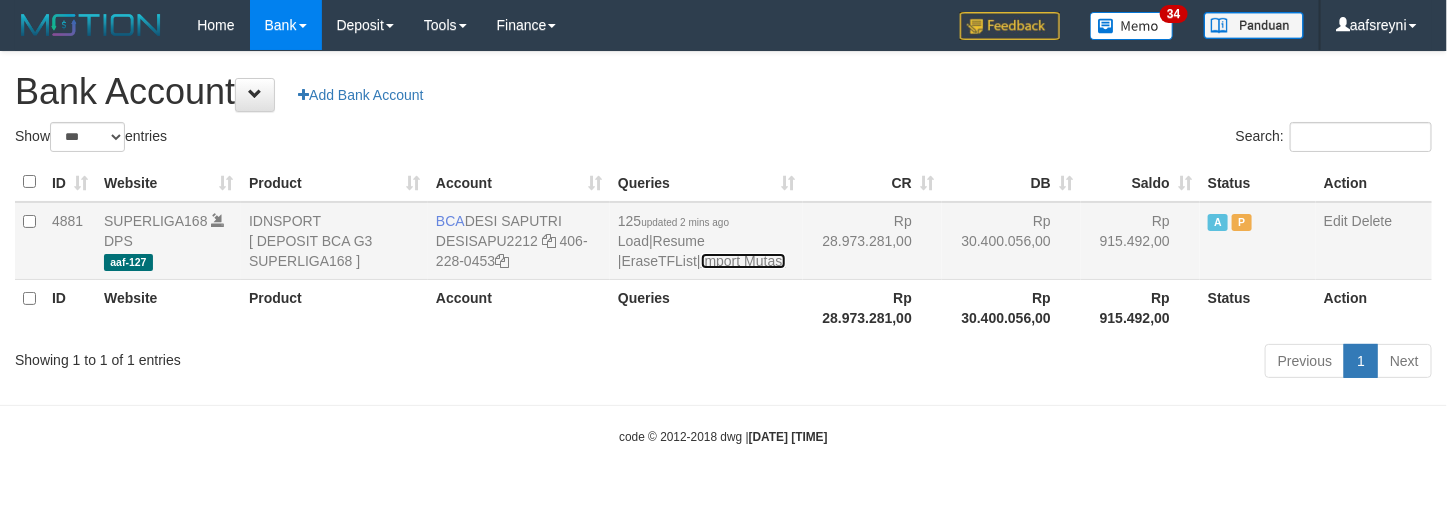 click on "Import Mutasi" at bounding box center (743, 261) 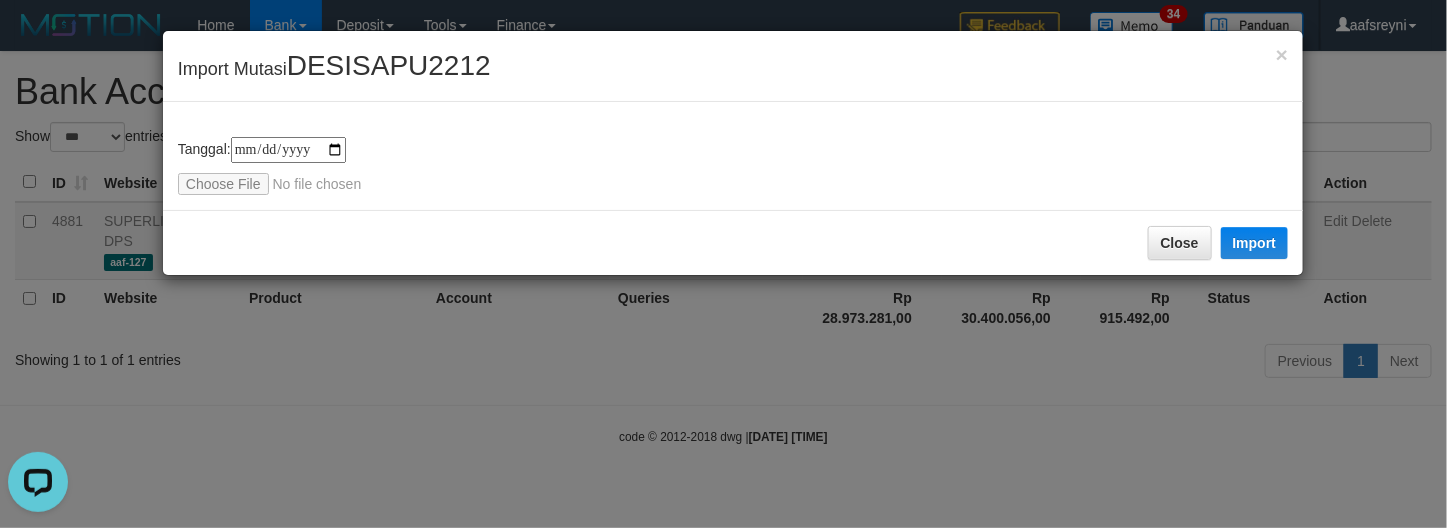 scroll, scrollTop: 0, scrollLeft: 0, axis: both 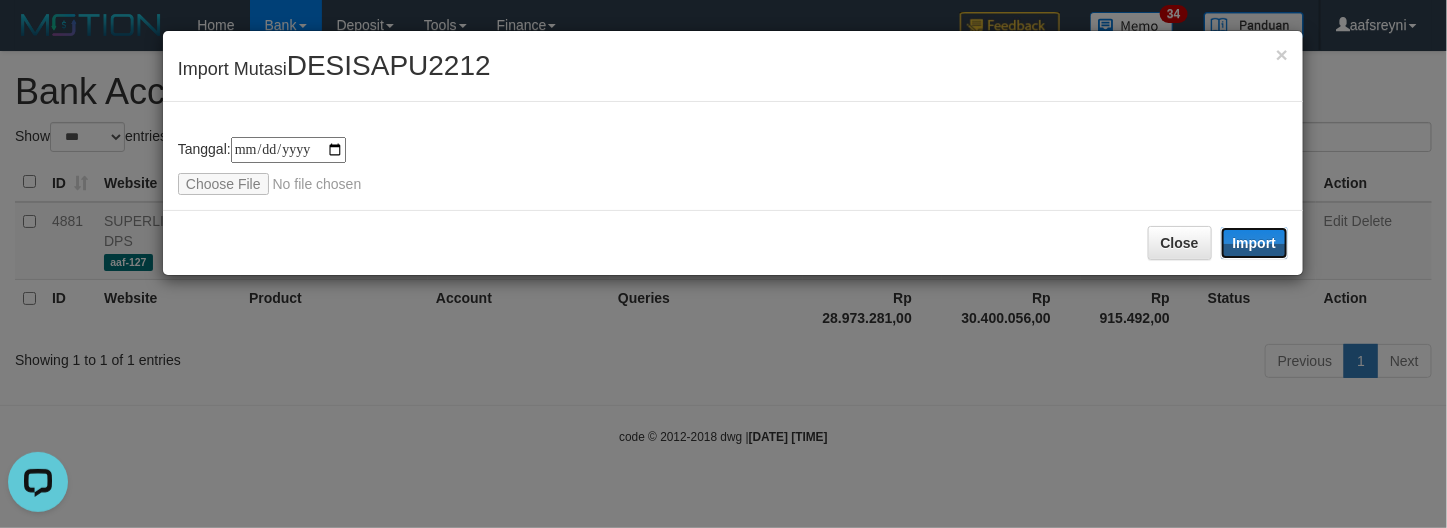 drag, startPoint x: 1247, startPoint y: 240, endPoint x: 205, endPoint y: 1, distance: 1069.058 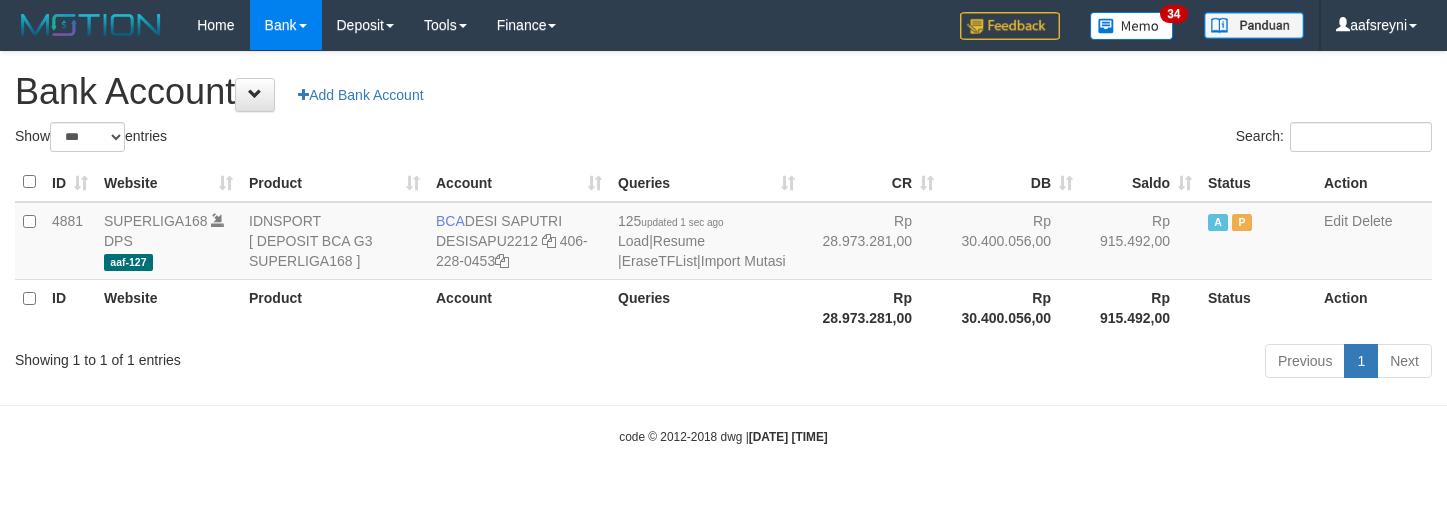select on "***" 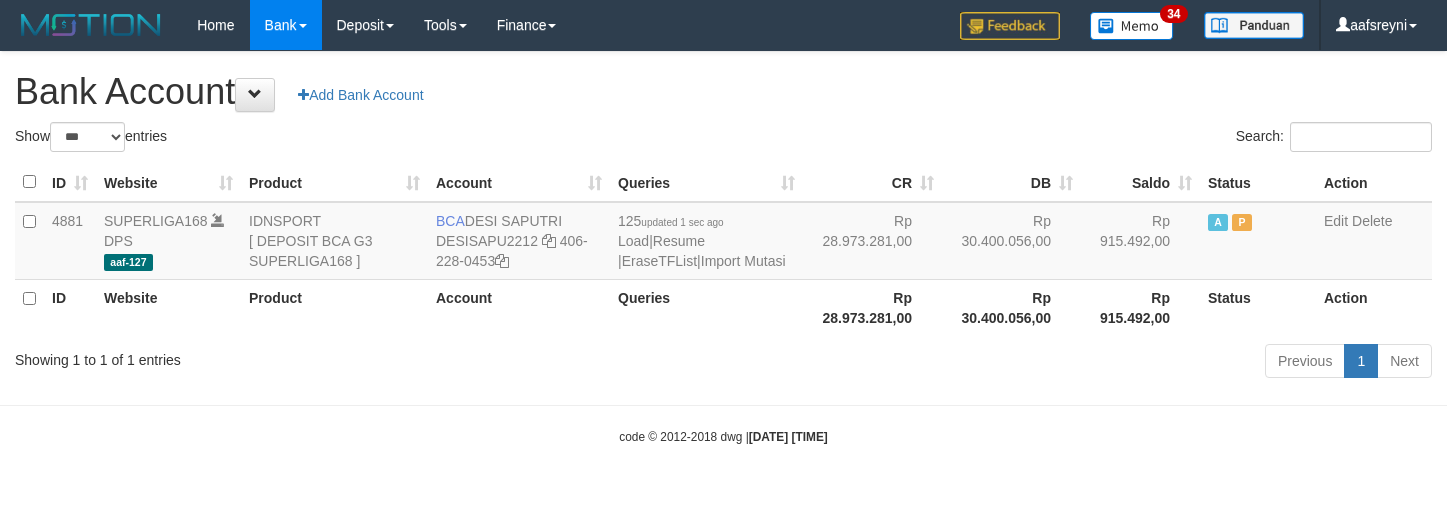 scroll, scrollTop: 0, scrollLeft: 0, axis: both 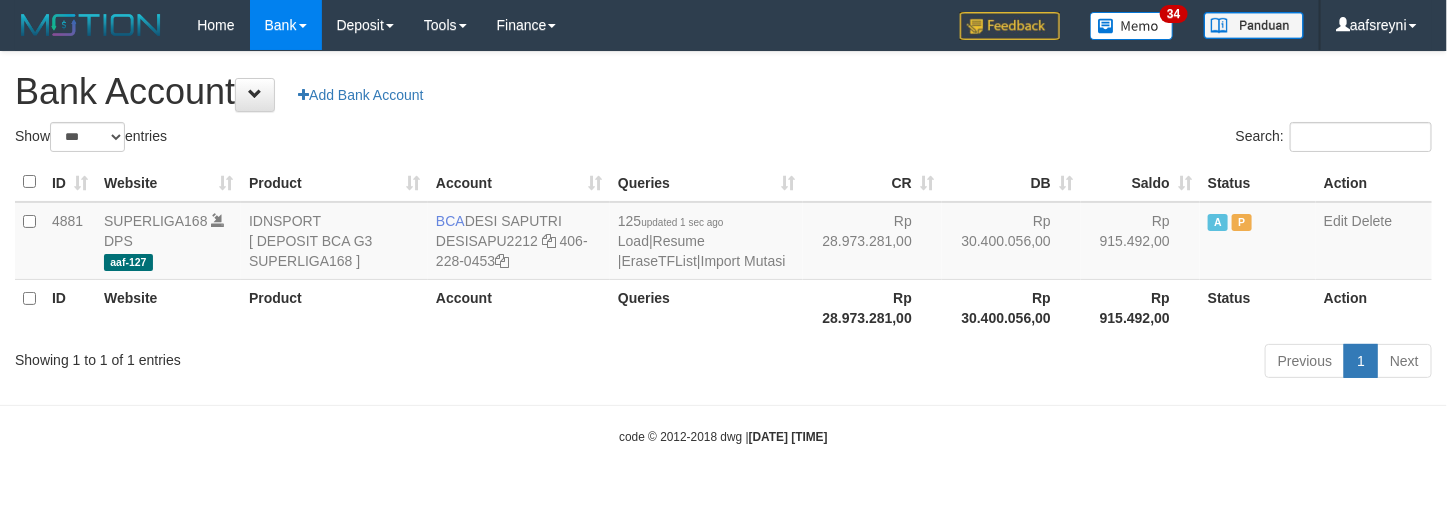 drag, startPoint x: 825, startPoint y: 111, endPoint x: 935, endPoint y: 131, distance: 111.8034 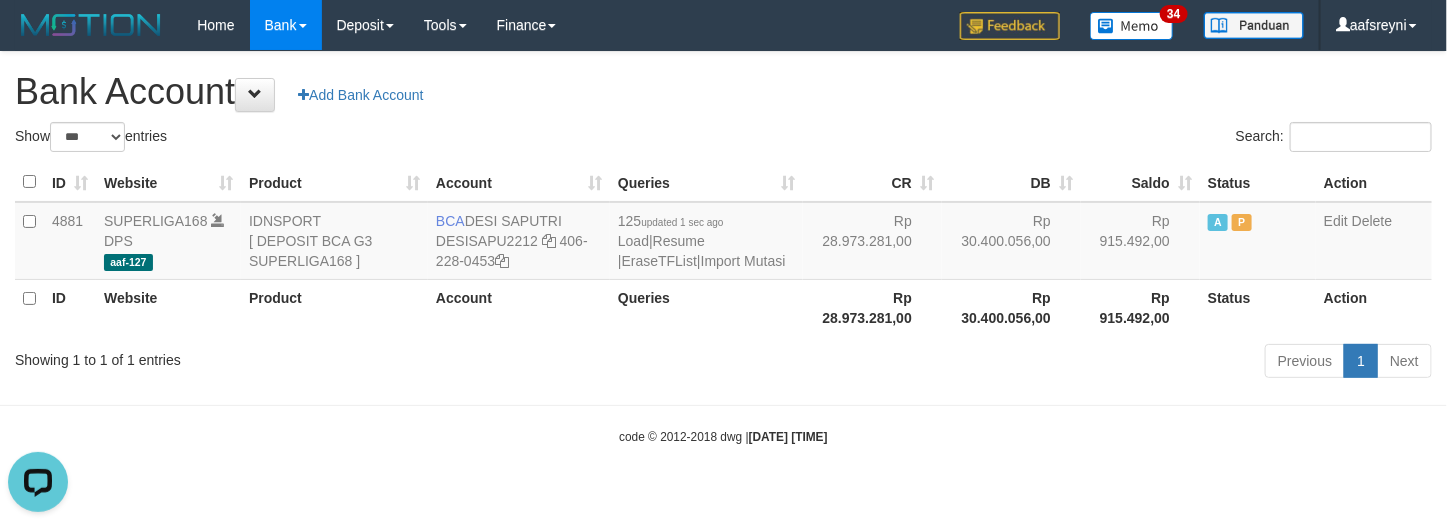 scroll, scrollTop: 0, scrollLeft: 0, axis: both 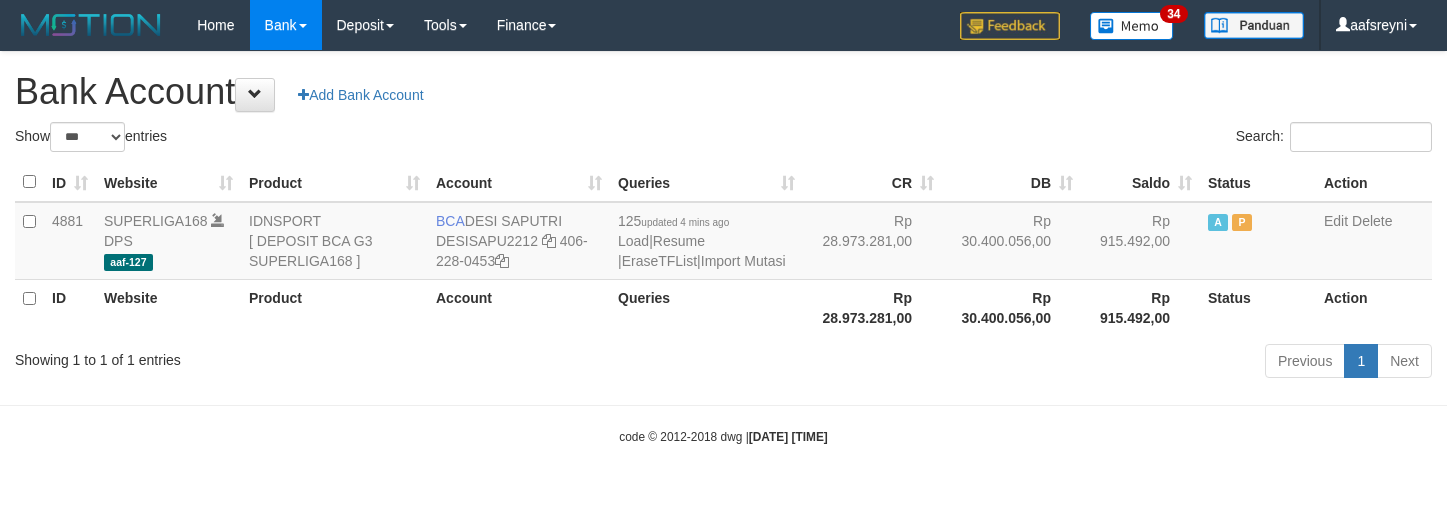 select on "***" 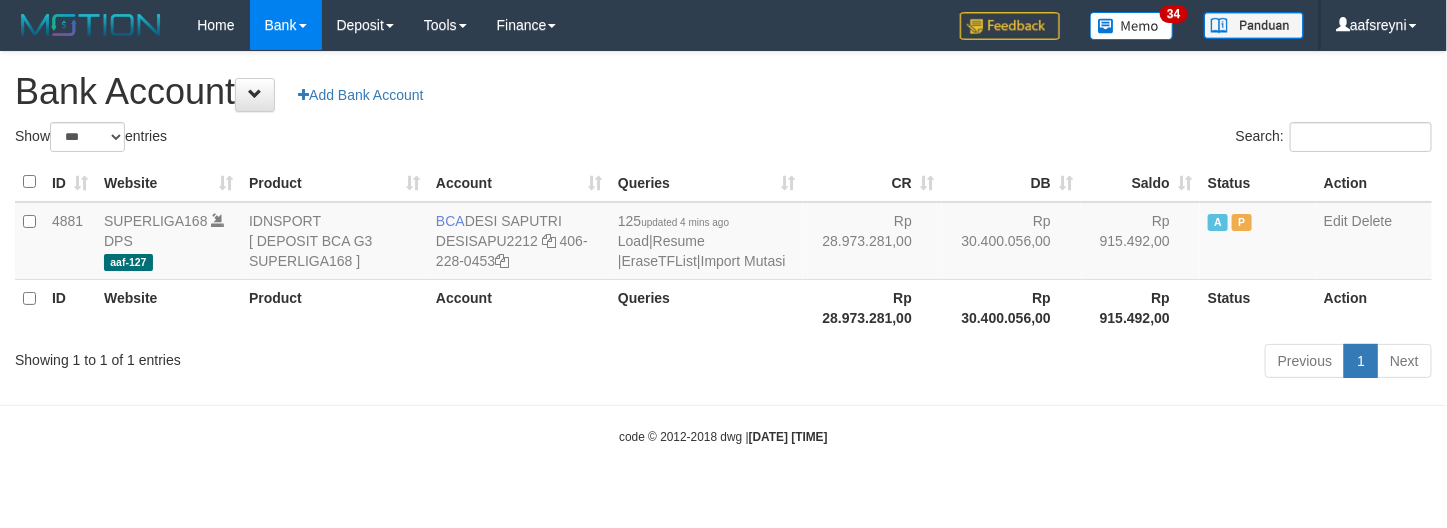 click on "Import Mutasi" at bounding box center [743, 261] 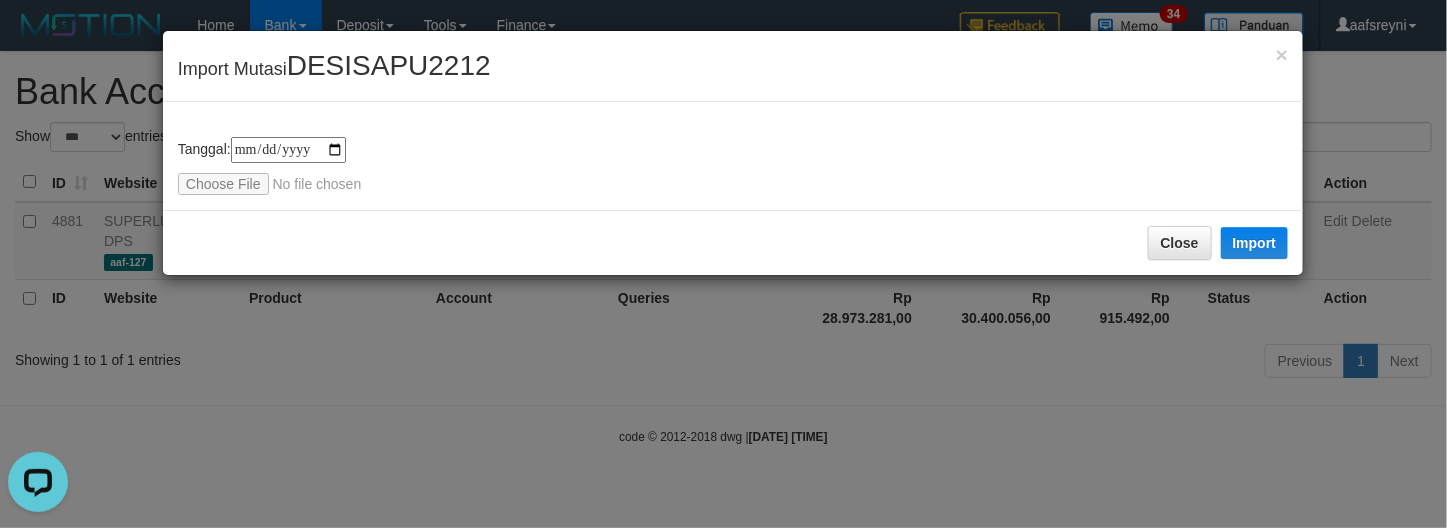 scroll, scrollTop: 0, scrollLeft: 0, axis: both 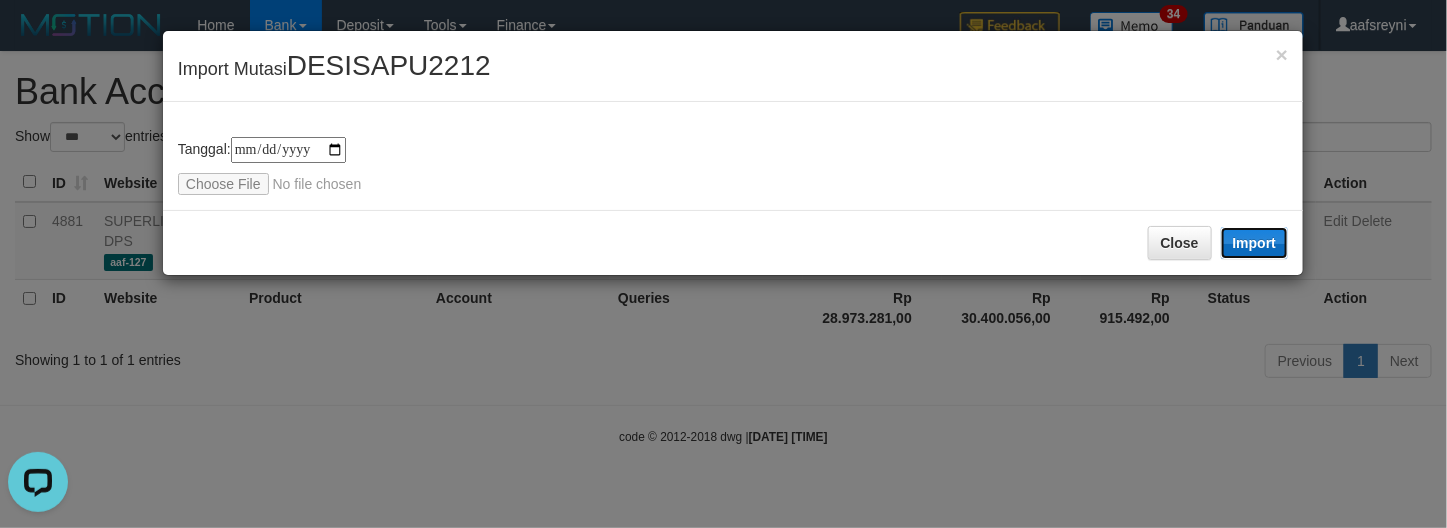 click on "Import" at bounding box center [1255, 243] 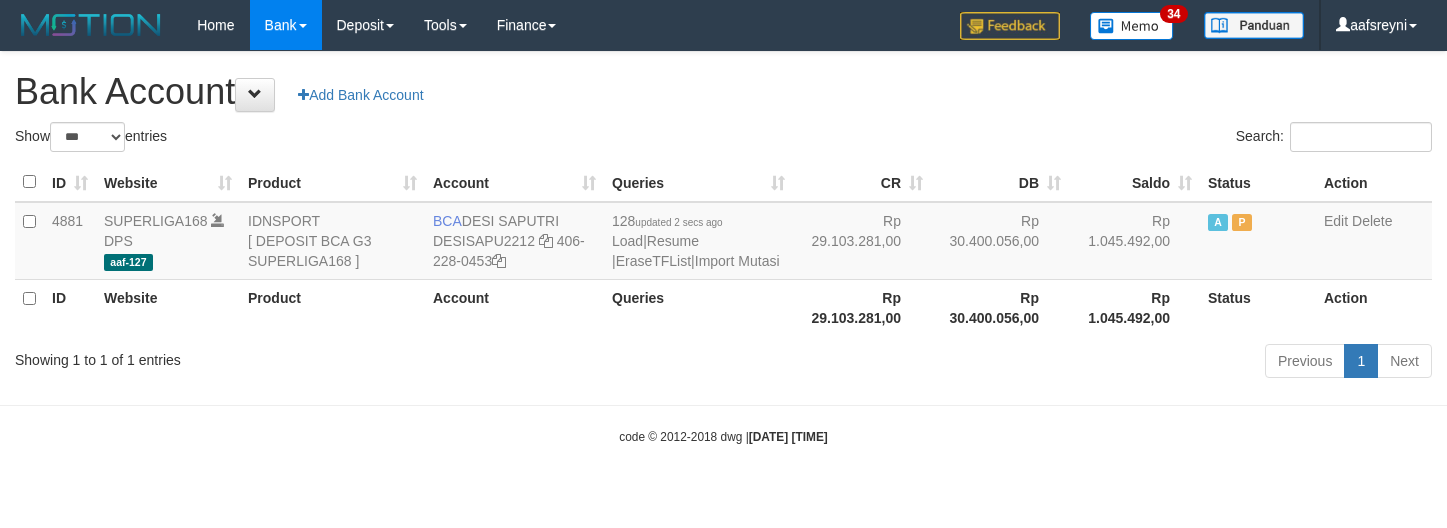 select on "***" 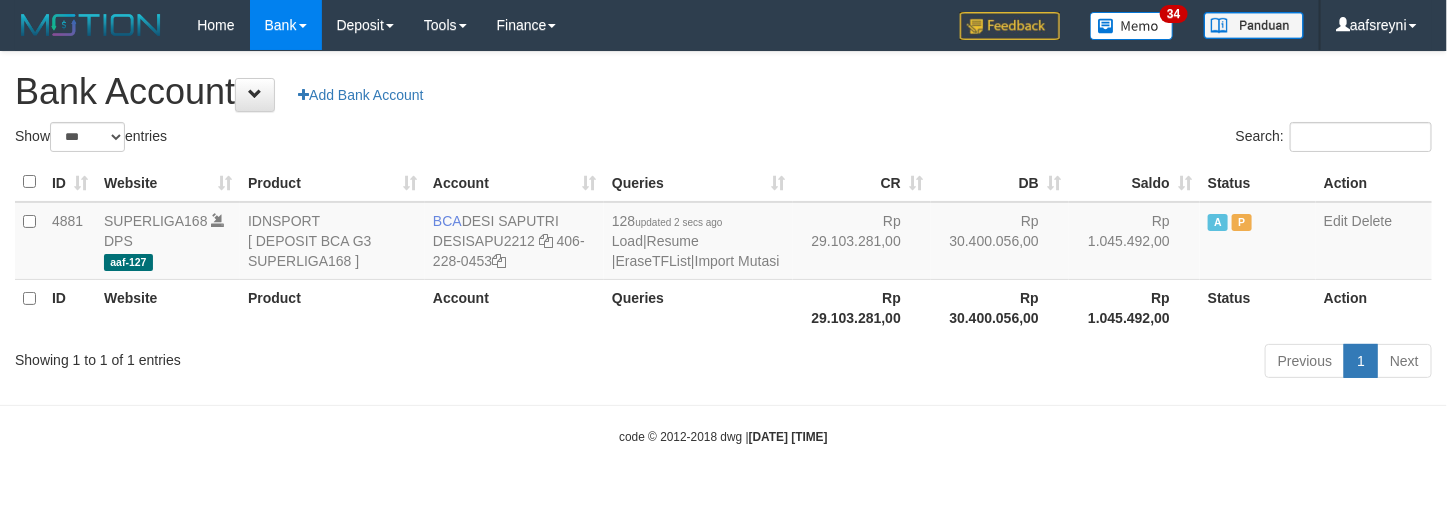 drag, startPoint x: 1055, startPoint y: 388, endPoint x: 1082, endPoint y: 362, distance: 37.48333 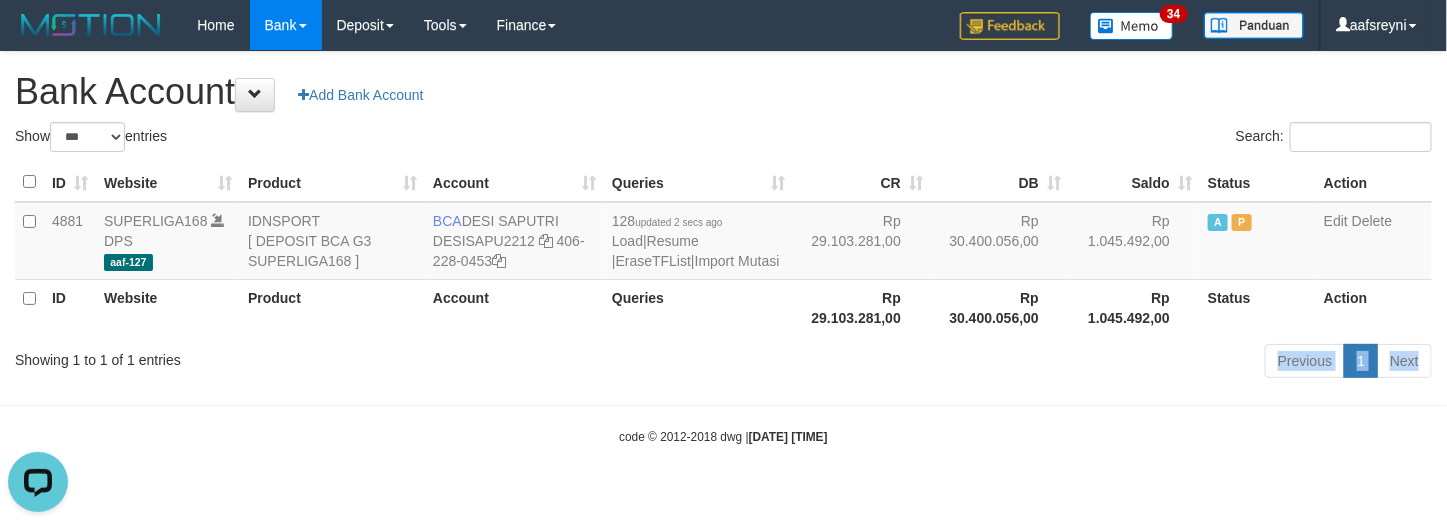 scroll, scrollTop: 0, scrollLeft: 0, axis: both 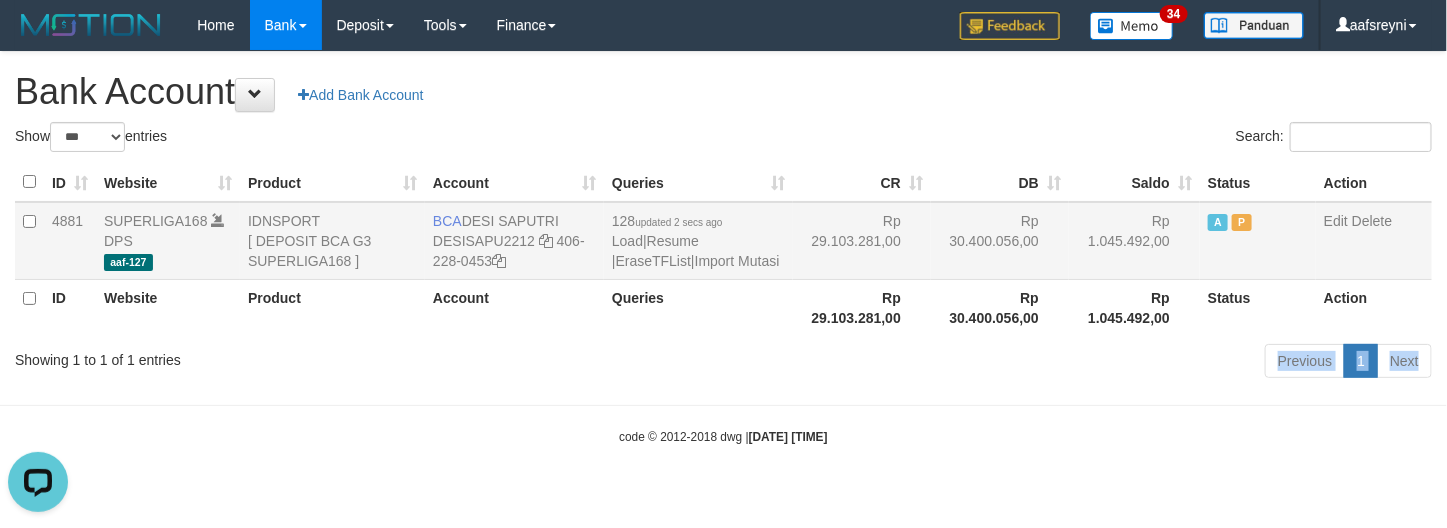 click on "ID Website Product Account Queries CR DB Saldo Status Action
4881
SUPERLIGA168
DPS
aaf-127
IDNSPORT
[ DEPOSIT BCA G3 SUPERLIGA168 ]
BCA
[NAME]
DESISAPU2212
[PHONE]
128  updated 2 secs ago
Load
|
Resume
|
EraseTFList
|
Import Mutasi
Rp 29.103.281,00
Rp 30.400.056,00
Rp 1.045.492,00
A
P
Edit
Delete
ID Website Product Account Queries Rp 29.103.281,00 Rp 1.045.492,00" at bounding box center [723, 249] 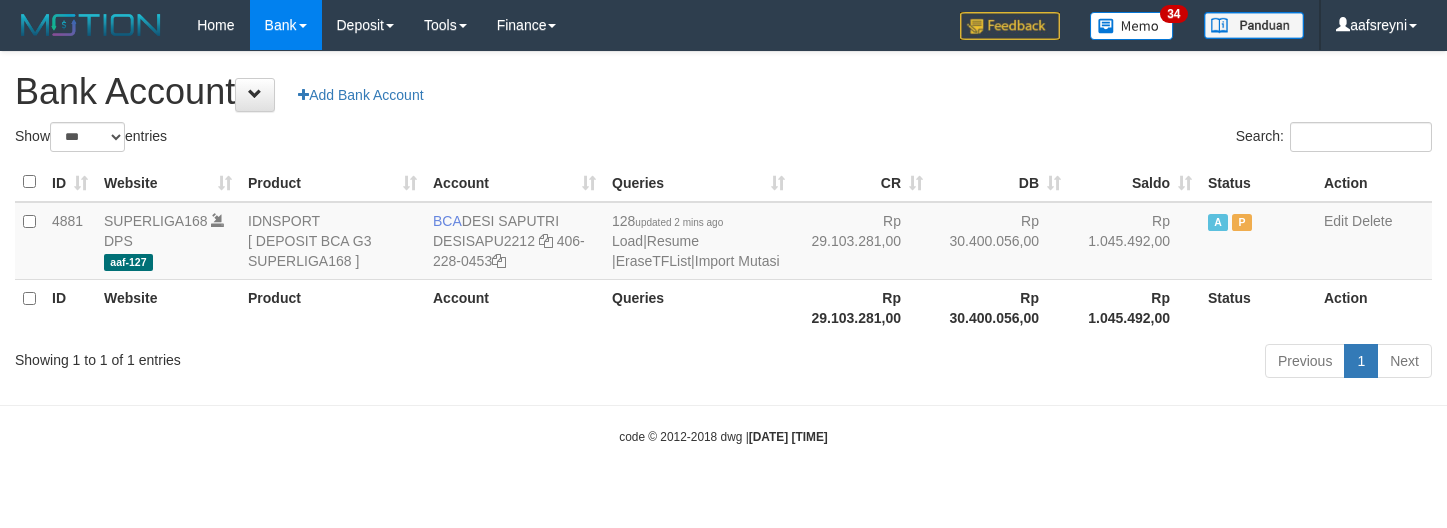 select on "***" 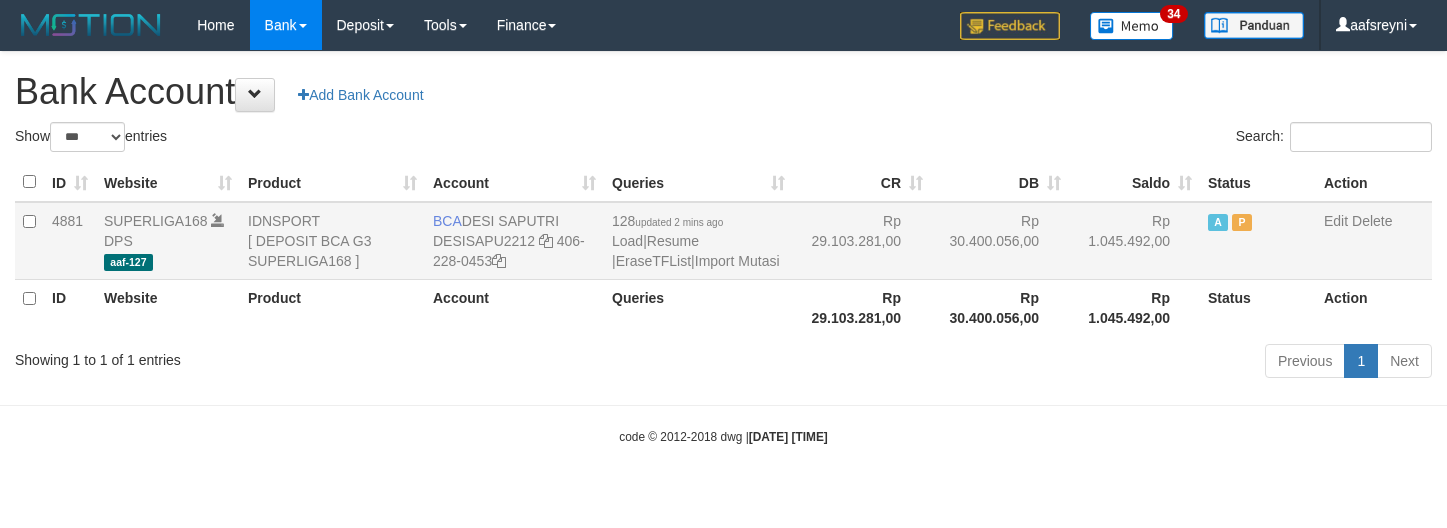 scroll, scrollTop: 0, scrollLeft: 0, axis: both 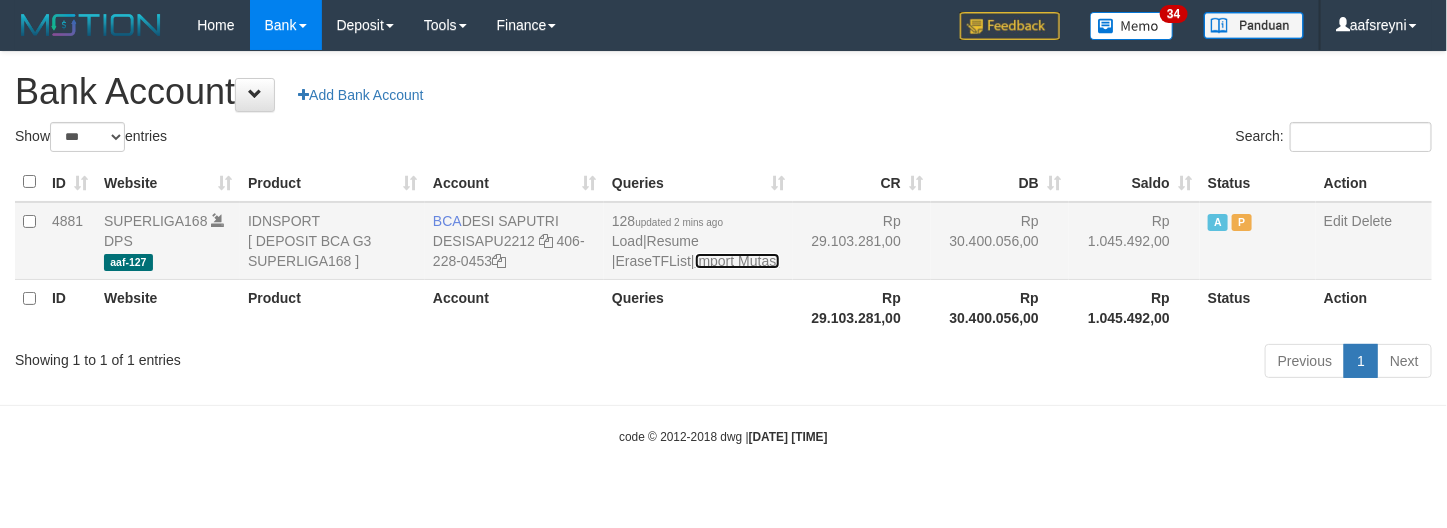 click on "Import Mutasi" at bounding box center (737, 261) 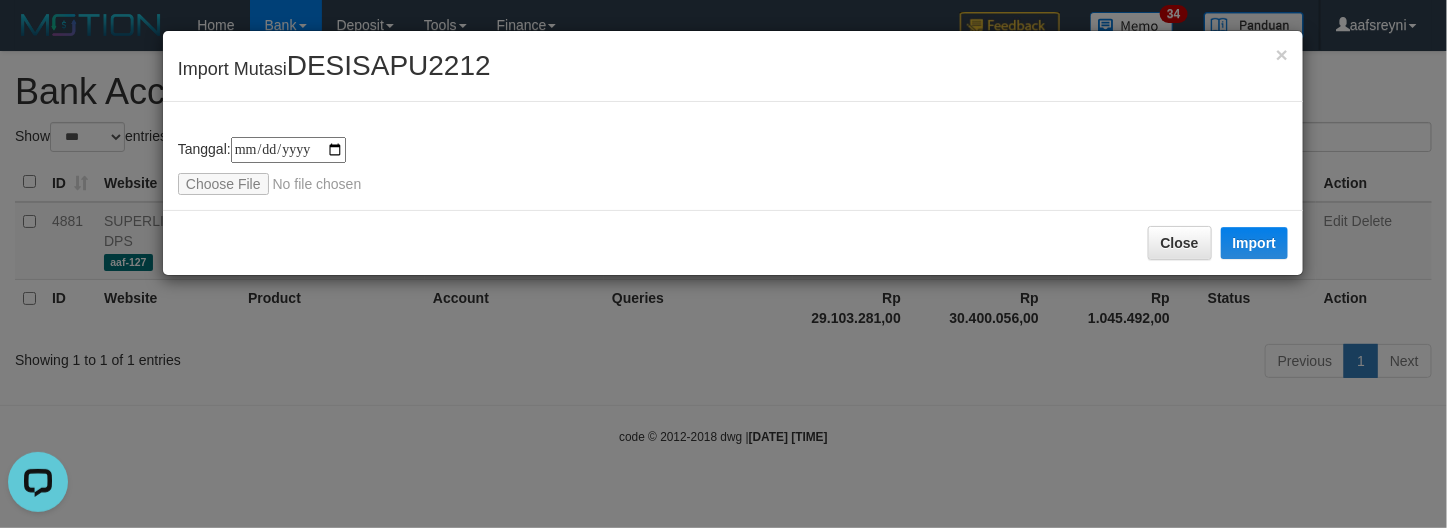 scroll, scrollTop: 0, scrollLeft: 0, axis: both 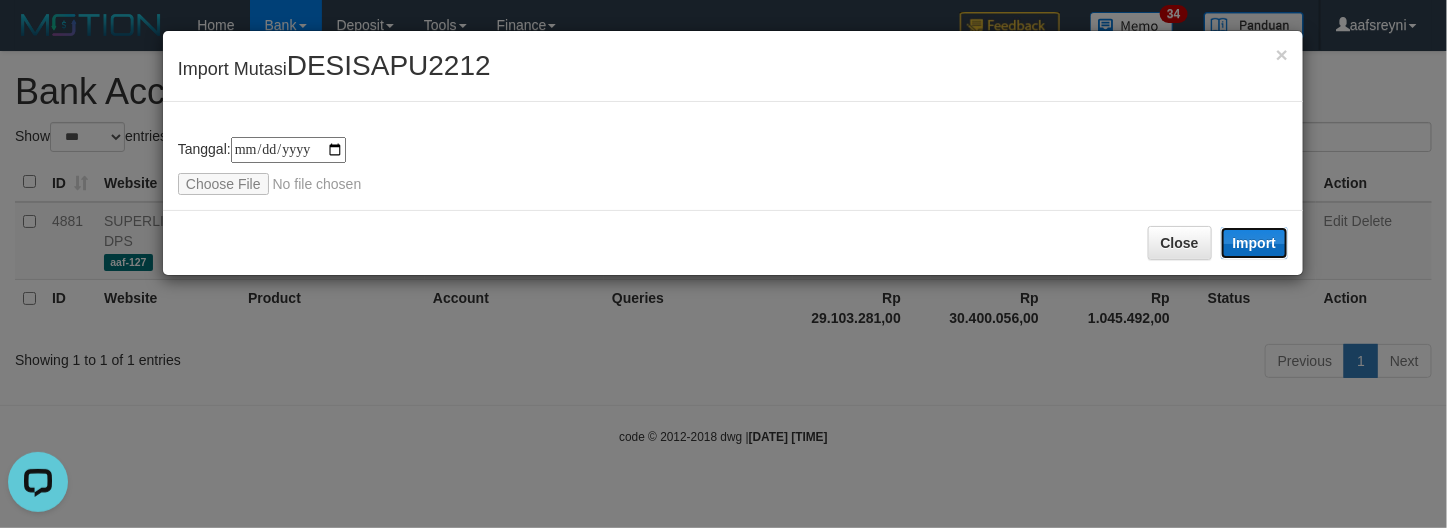 click on "Import" at bounding box center [1255, 243] 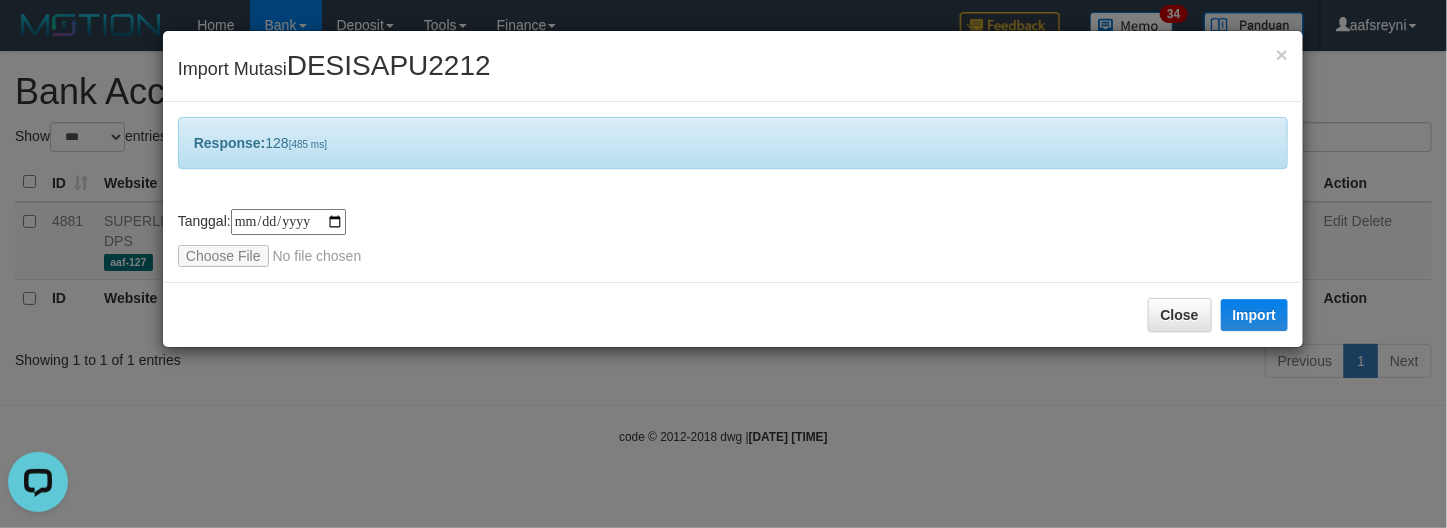 click on "**********" at bounding box center [723, 264] 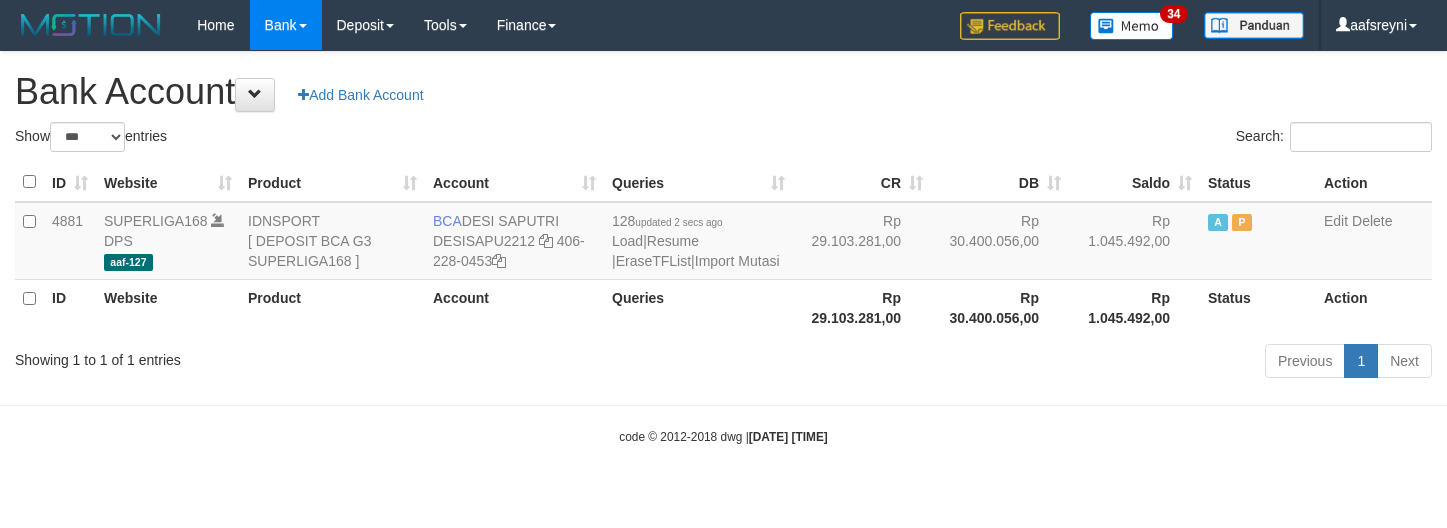 select on "***" 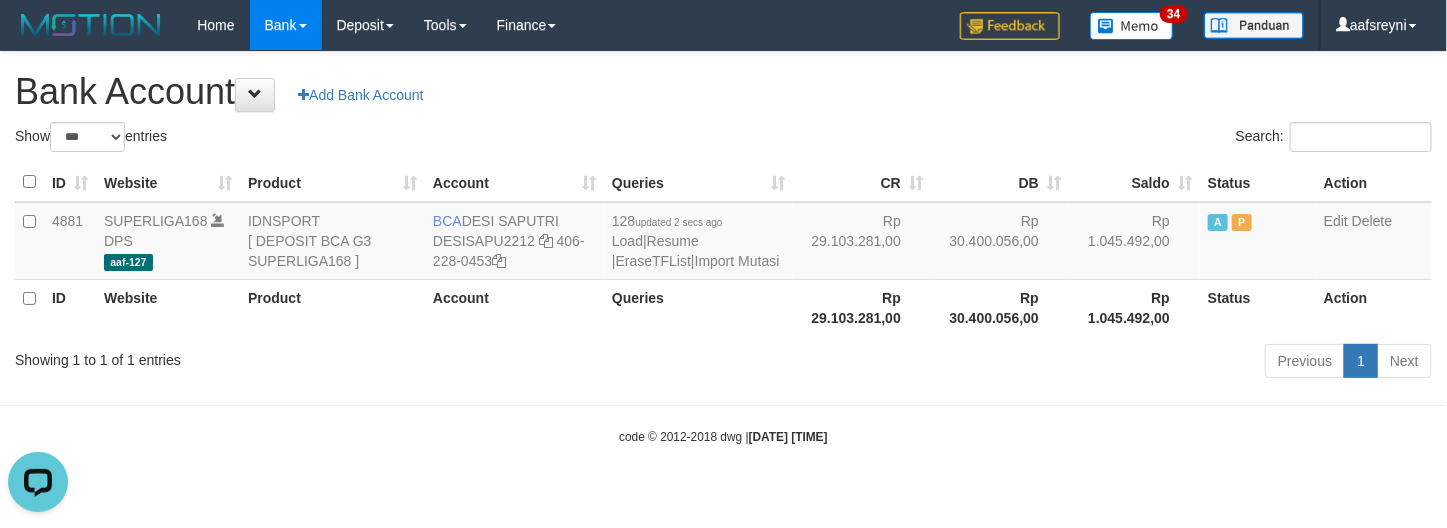 scroll, scrollTop: 0, scrollLeft: 0, axis: both 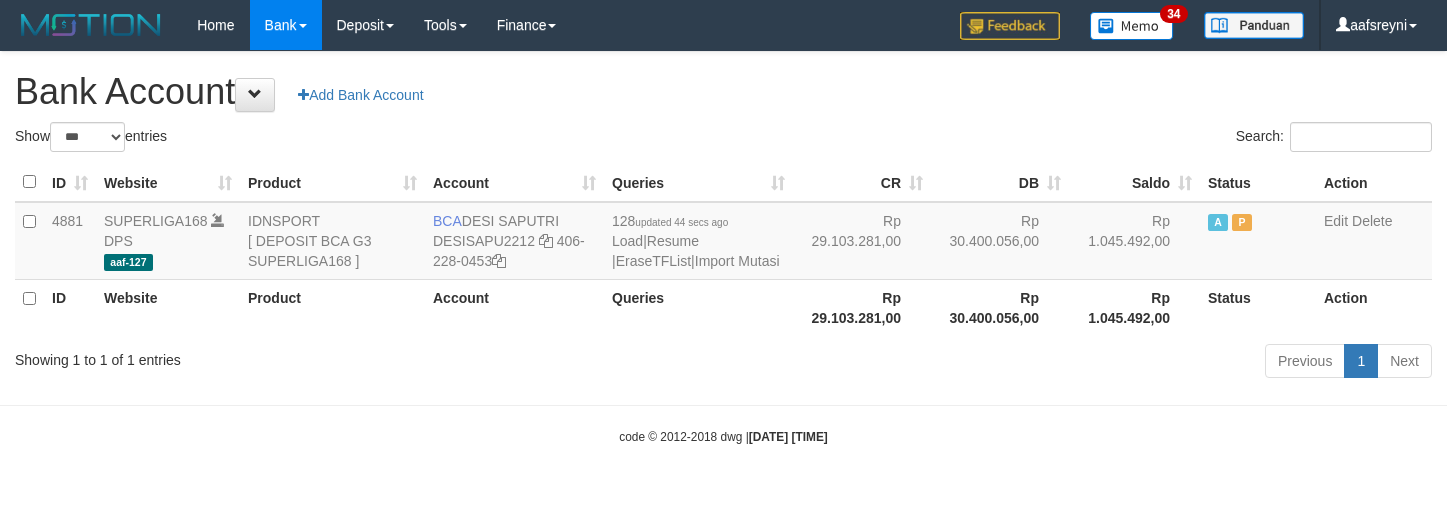select on "***" 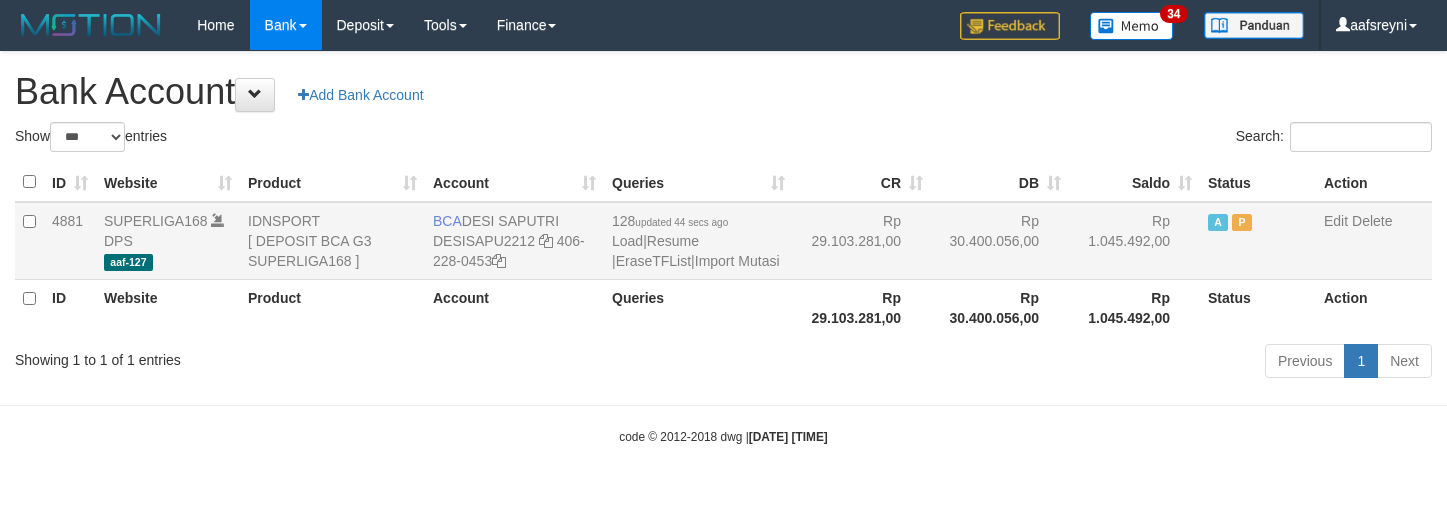 scroll, scrollTop: 0, scrollLeft: 0, axis: both 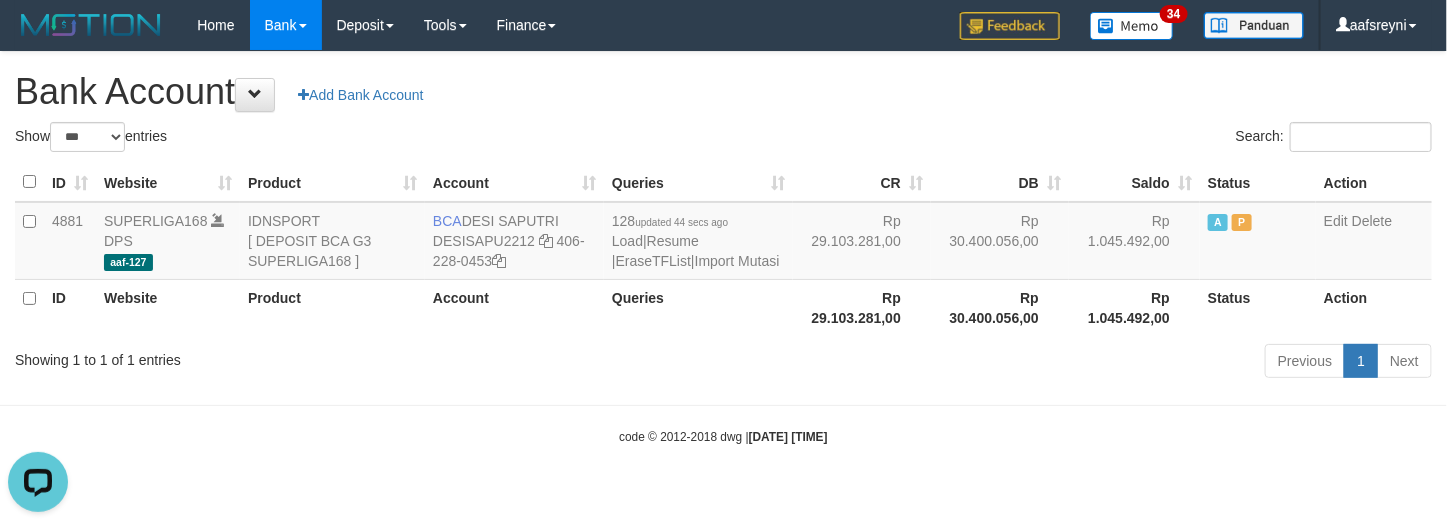 click on "Toggle navigation
Home
Bank
Account List
Load
By Website
Group
[ISPORT]													SUPERLIGA168
By Load Group (DPS)
34" at bounding box center (723, 248) 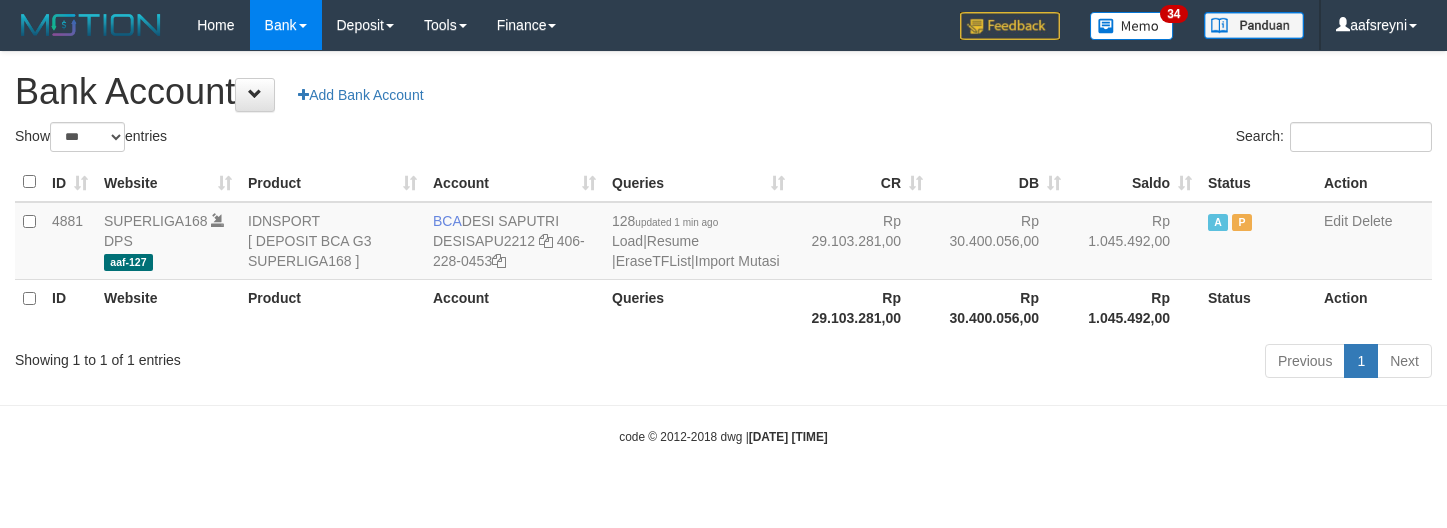 select on "***" 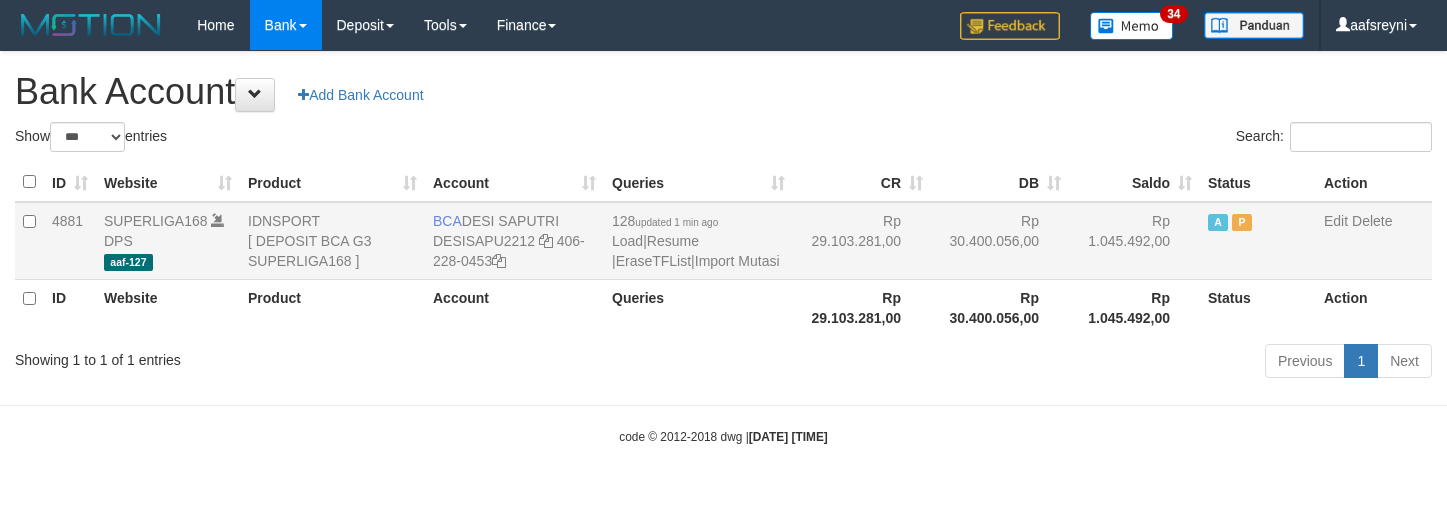 scroll, scrollTop: 0, scrollLeft: 0, axis: both 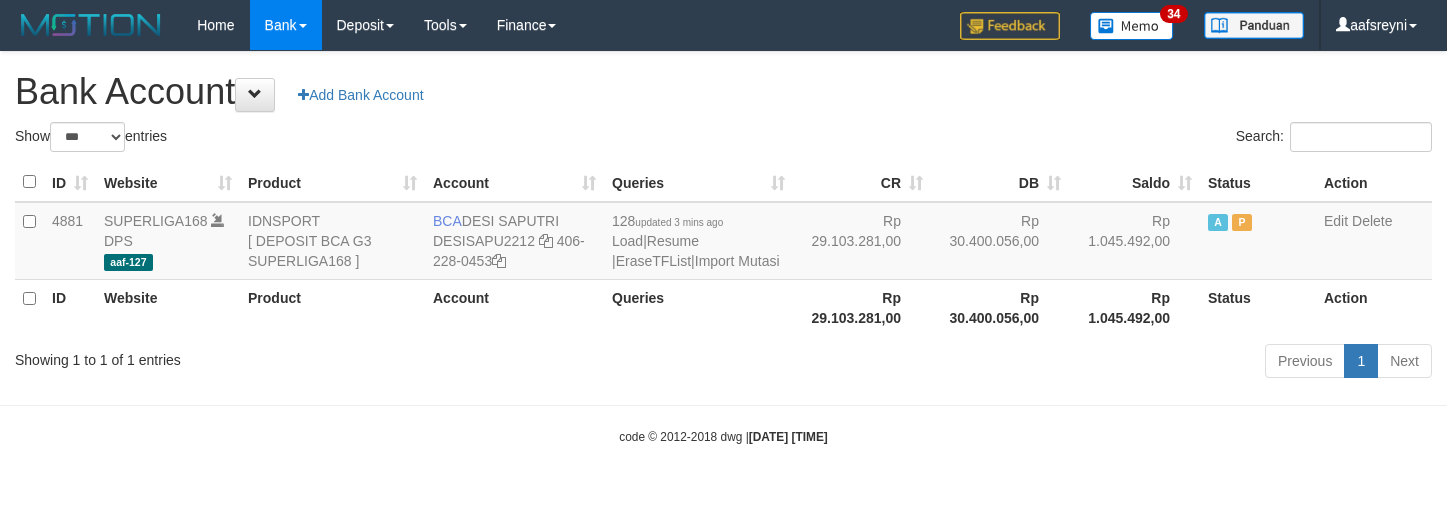 select on "***" 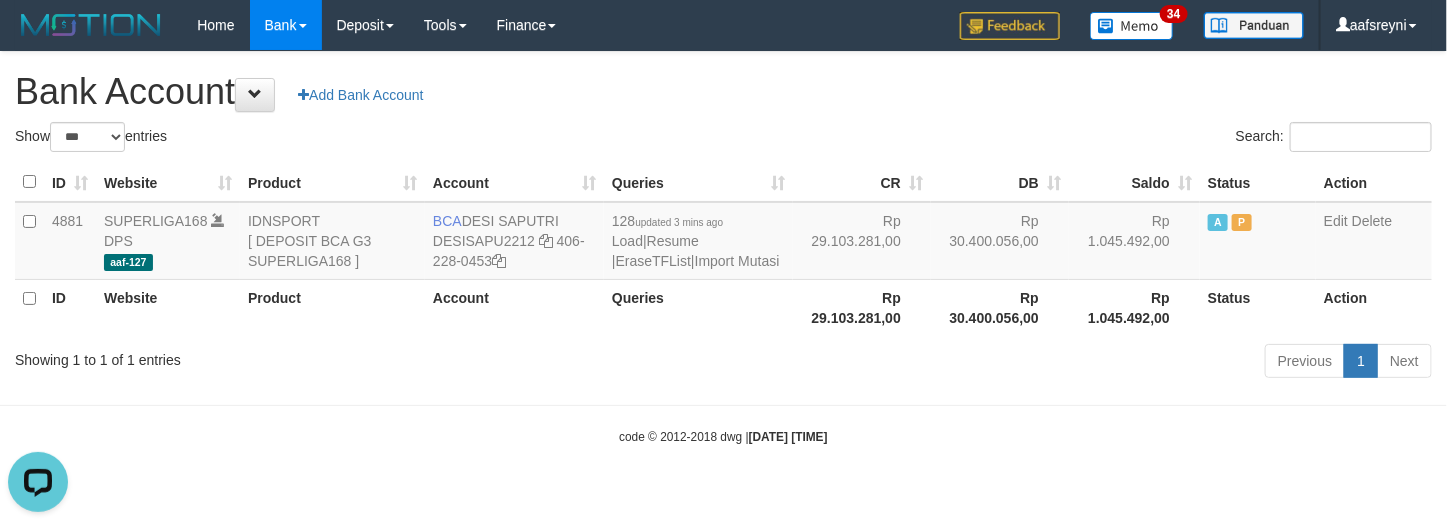 scroll, scrollTop: 0, scrollLeft: 0, axis: both 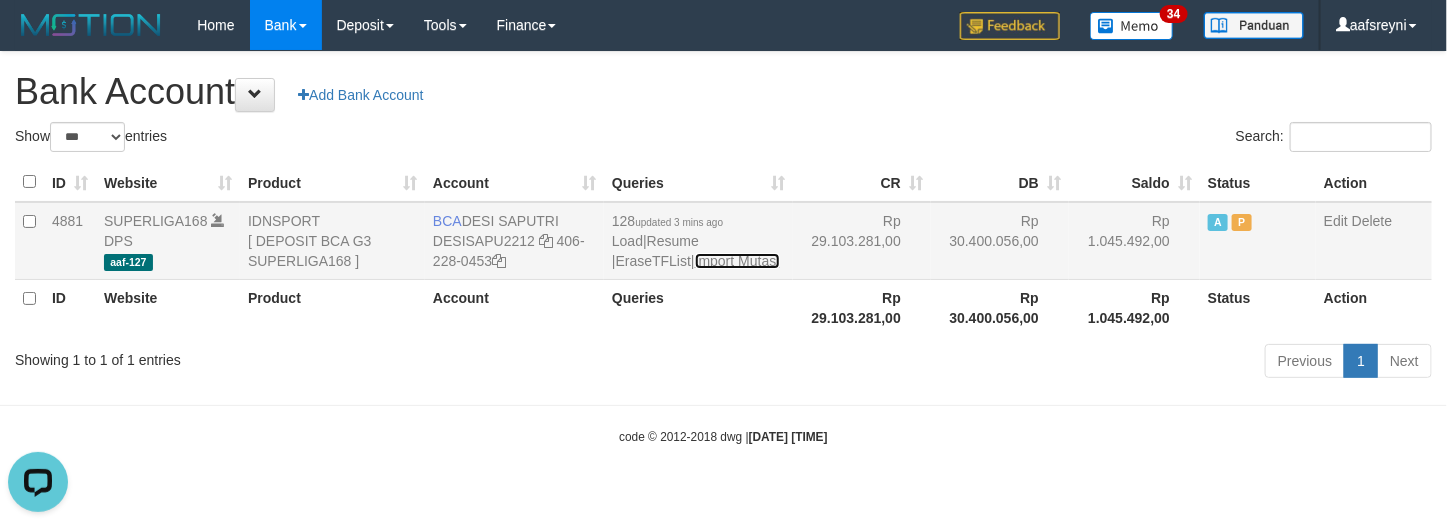 click on "Import Mutasi" at bounding box center [737, 261] 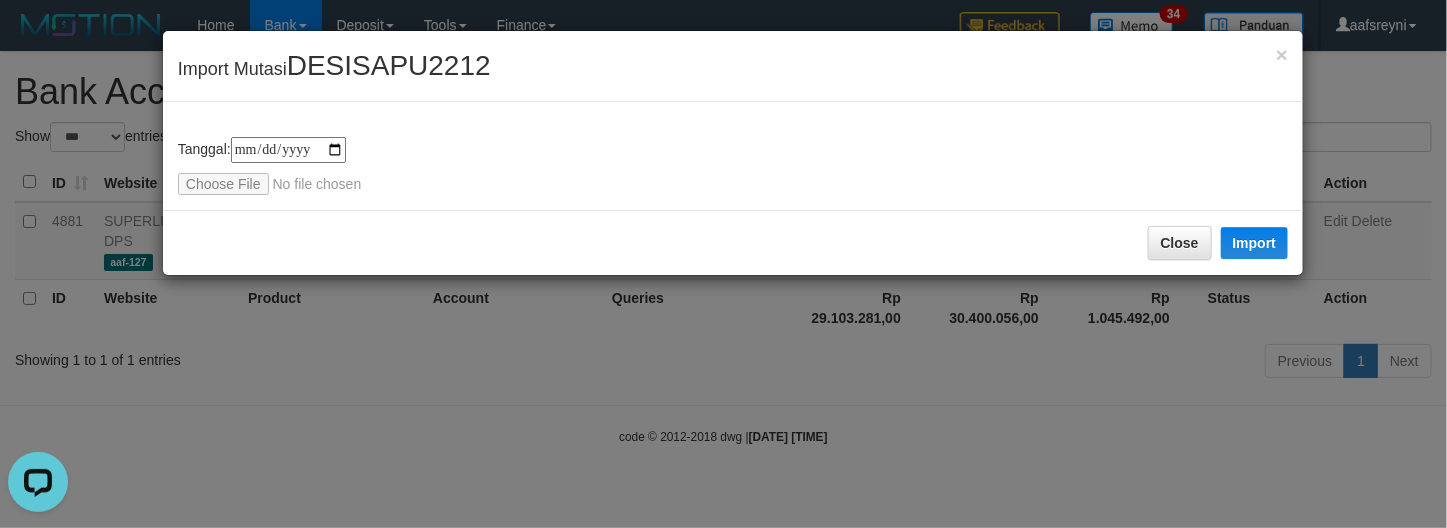type on "**********" 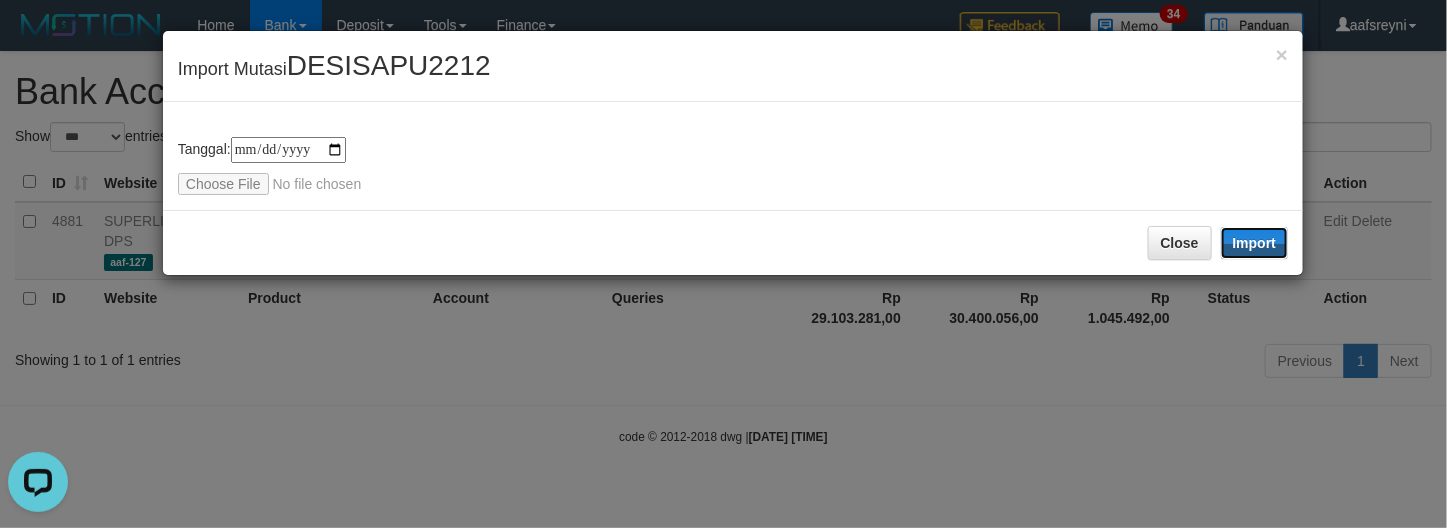 click on "Import" at bounding box center [1255, 243] 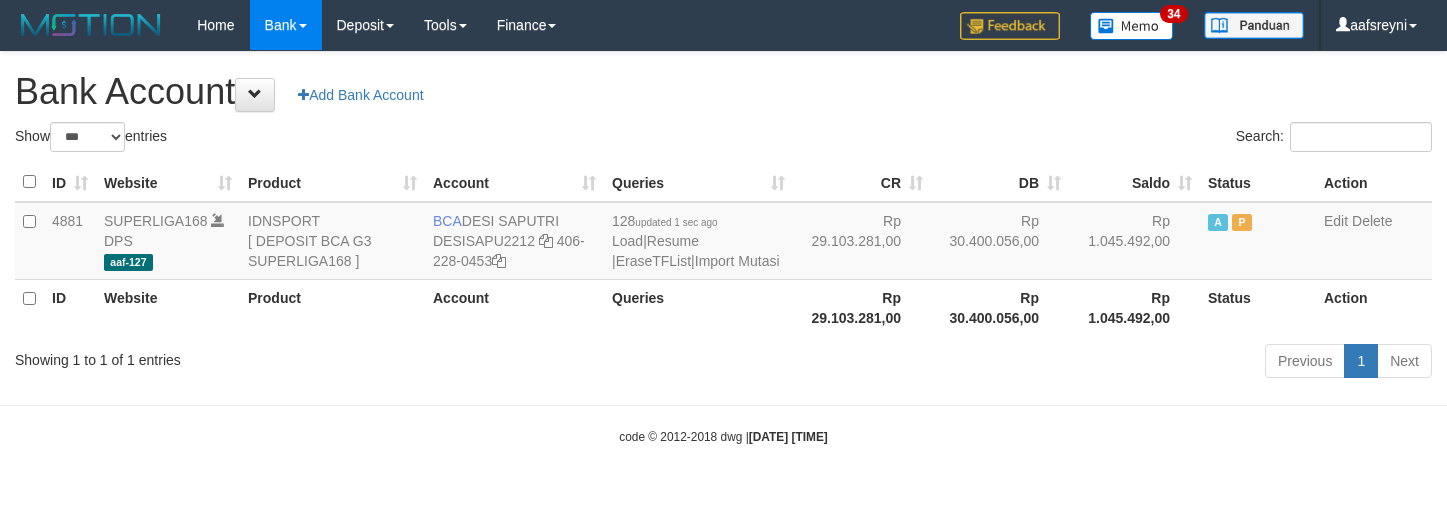 select on "***" 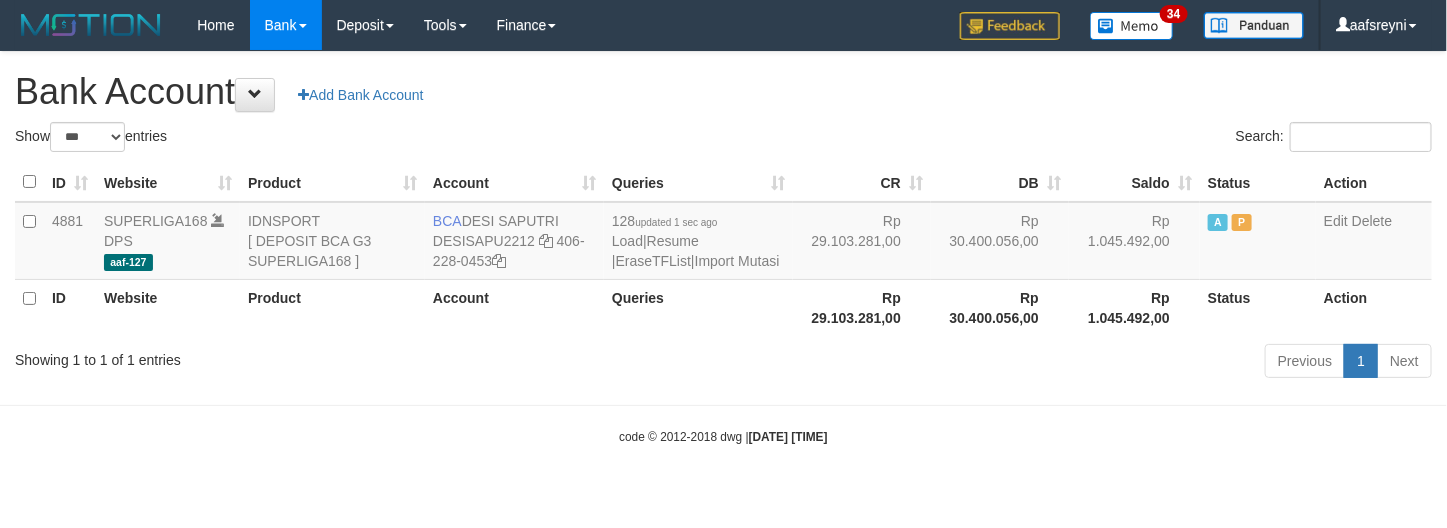 drag, startPoint x: 907, startPoint y: 230, endPoint x: 701, endPoint y: 128, distance: 229.86952 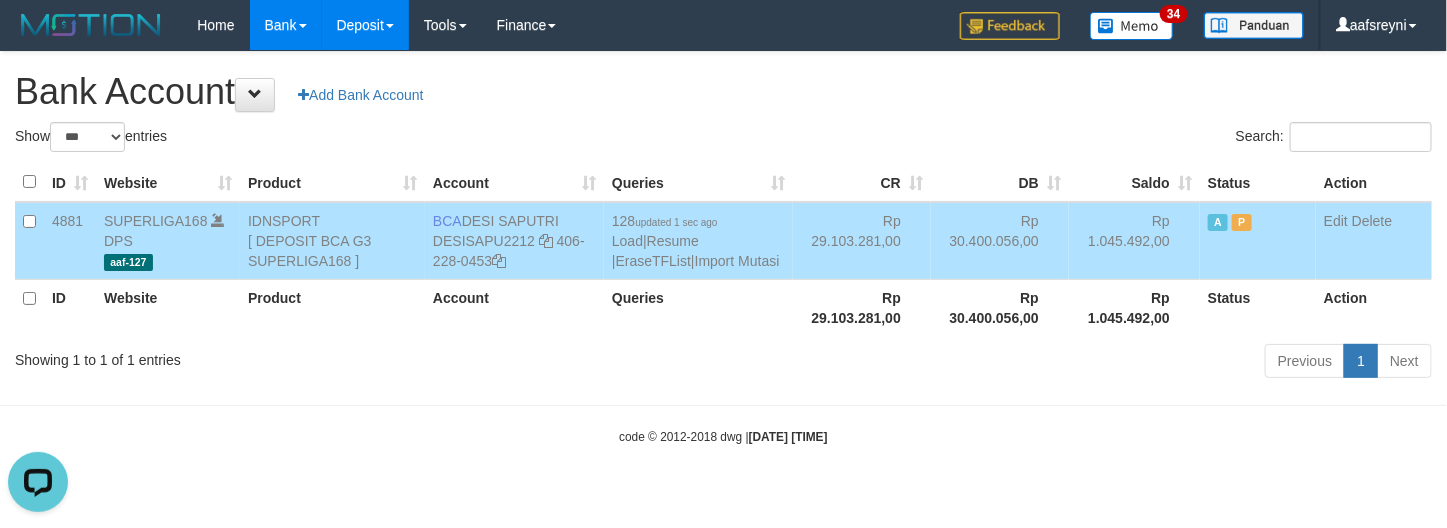 scroll, scrollTop: 0, scrollLeft: 0, axis: both 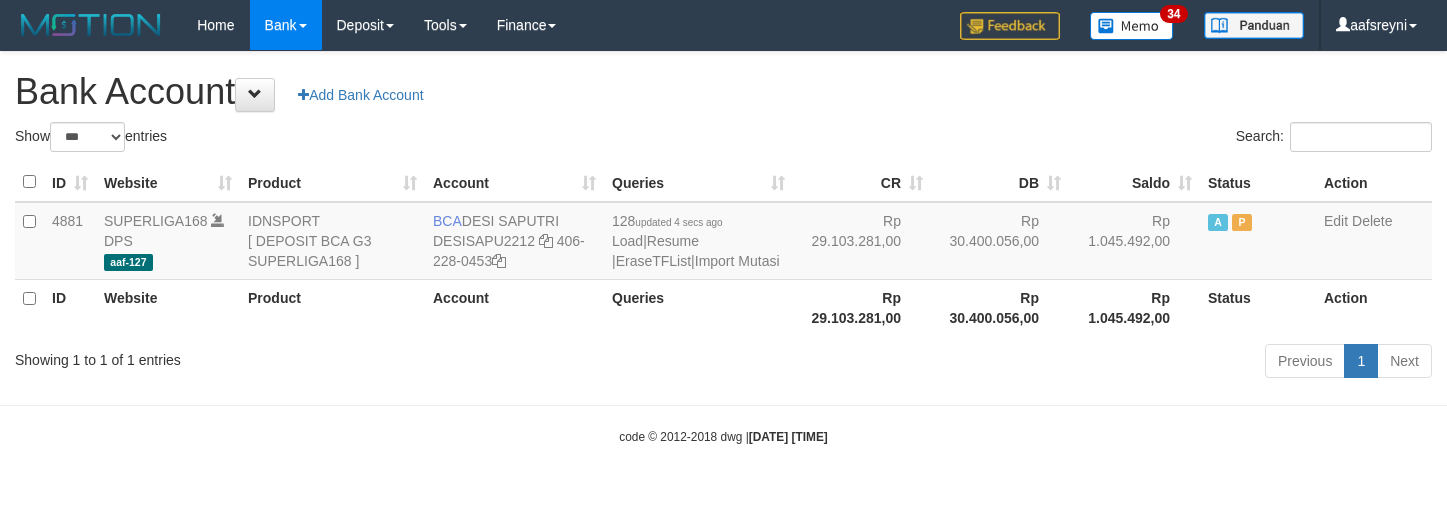 select on "***" 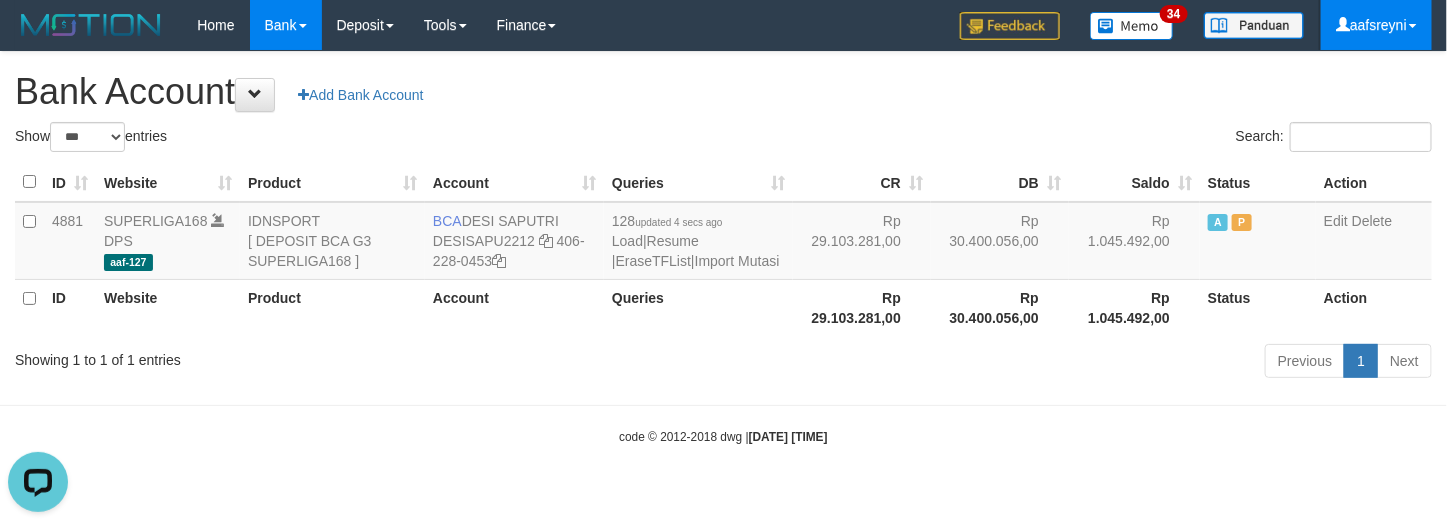 scroll, scrollTop: 0, scrollLeft: 0, axis: both 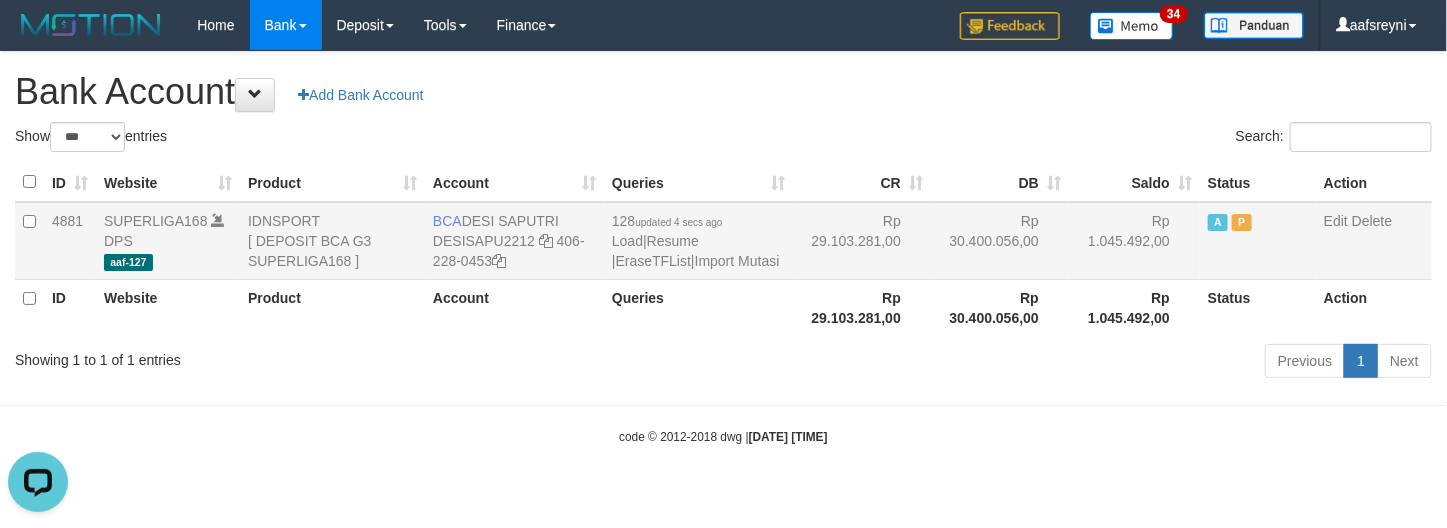 drag, startPoint x: 1128, startPoint y: 252, endPoint x: 1055, endPoint y: 236, distance: 74.73286 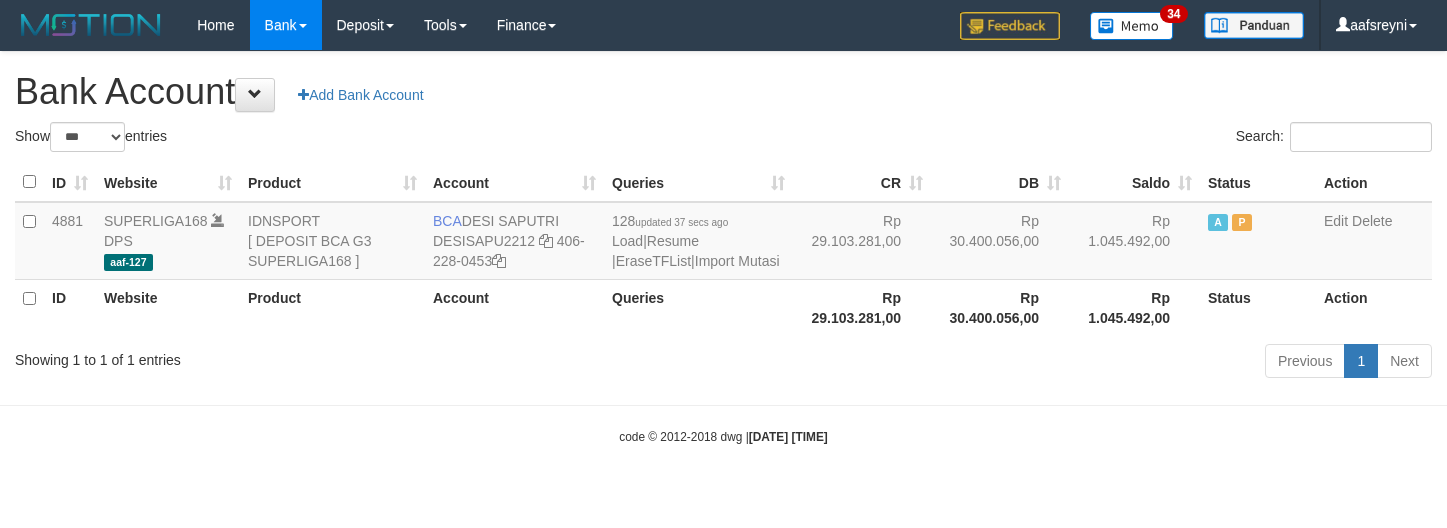 select on "***" 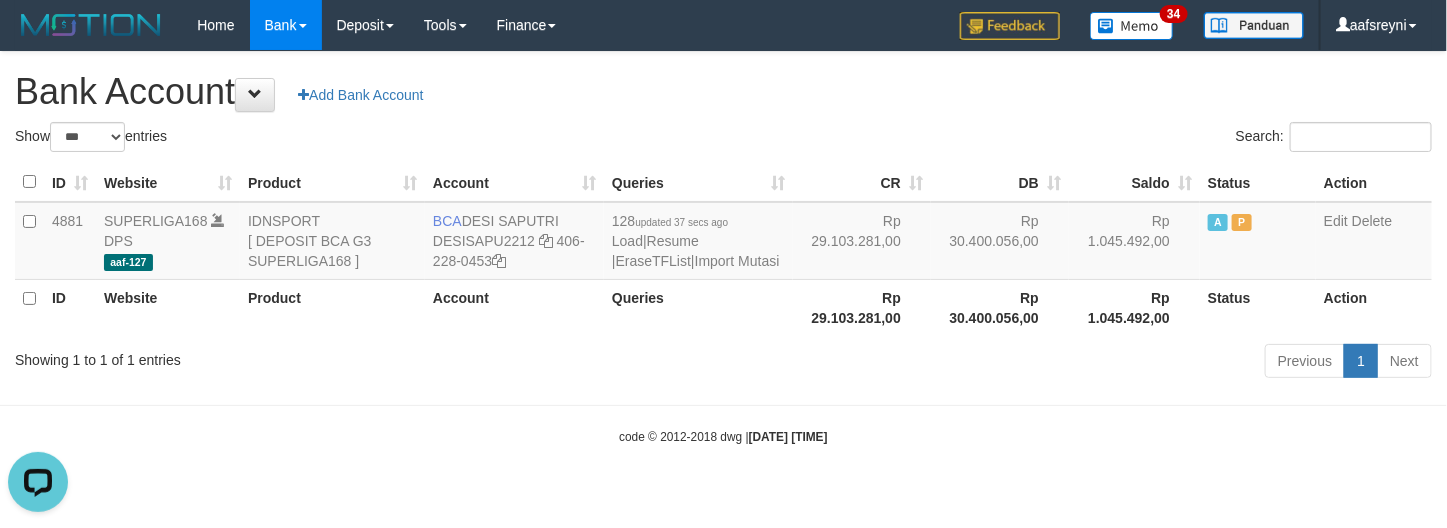 scroll, scrollTop: 0, scrollLeft: 0, axis: both 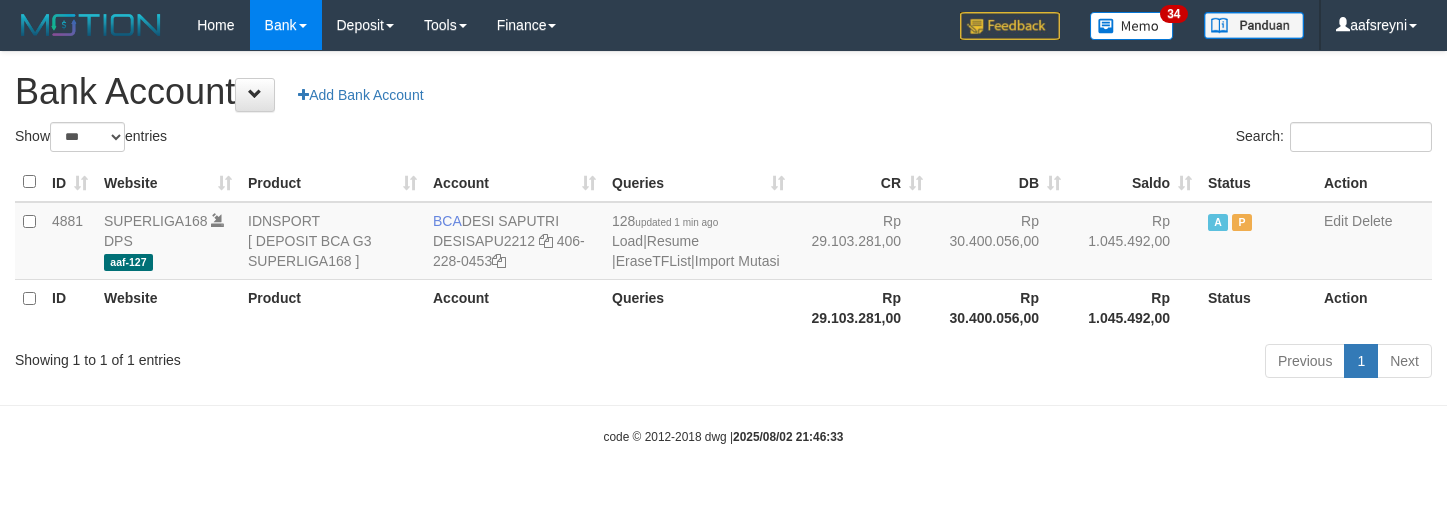 select on "***" 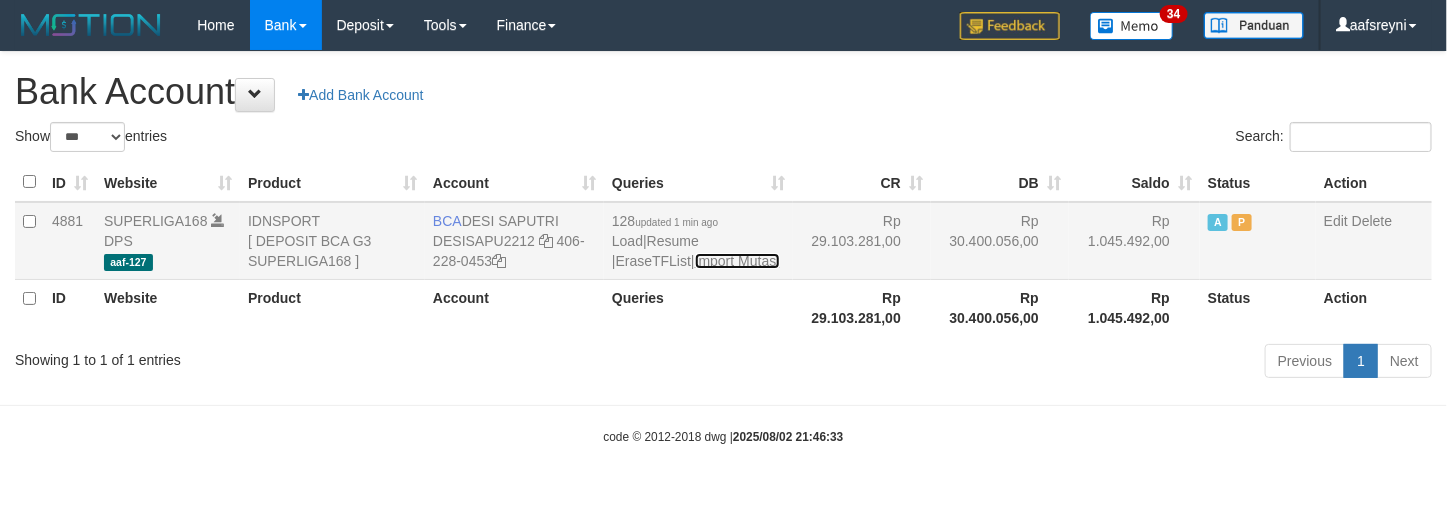 click on "Import Mutasi" at bounding box center [737, 261] 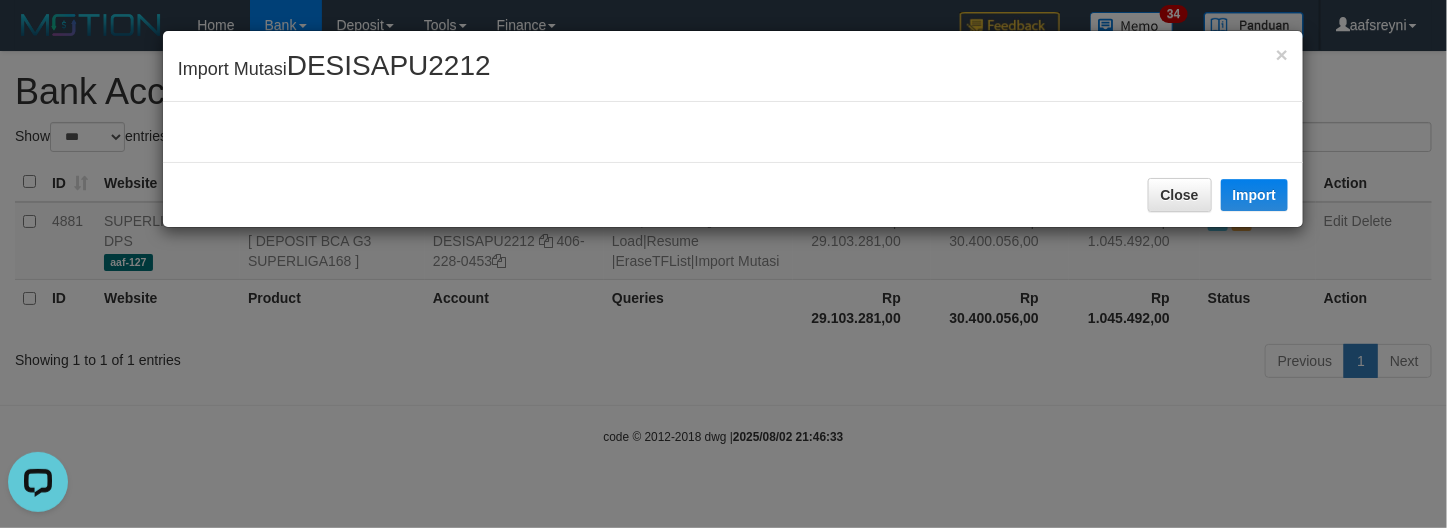 scroll, scrollTop: 0, scrollLeft: 0, axis: both 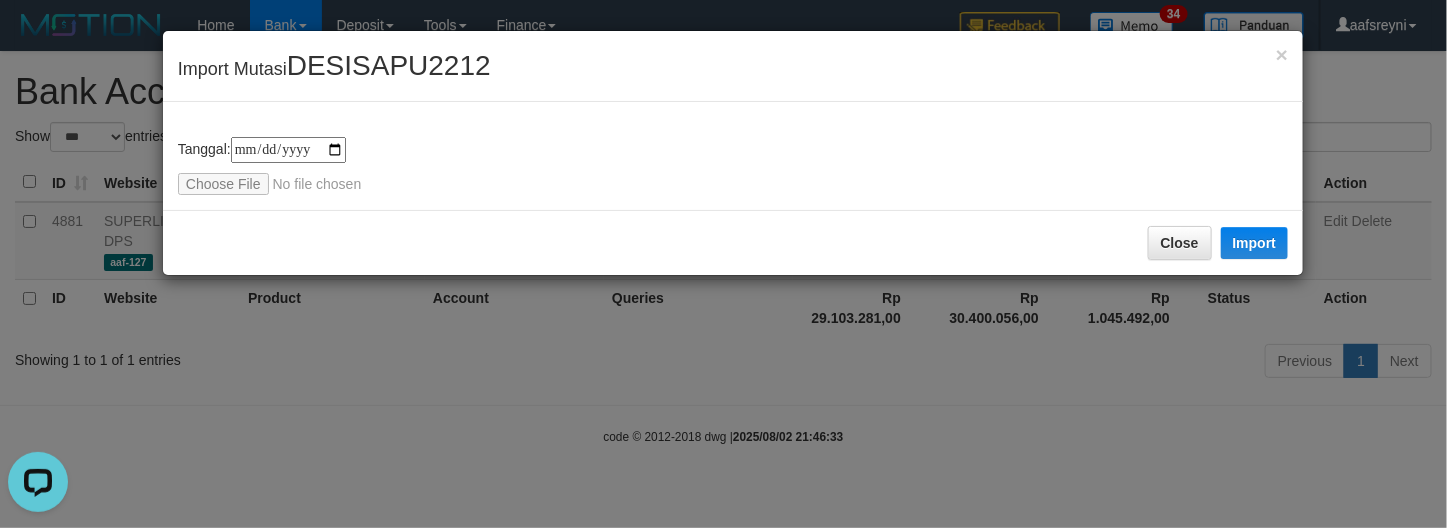 type on "**********" 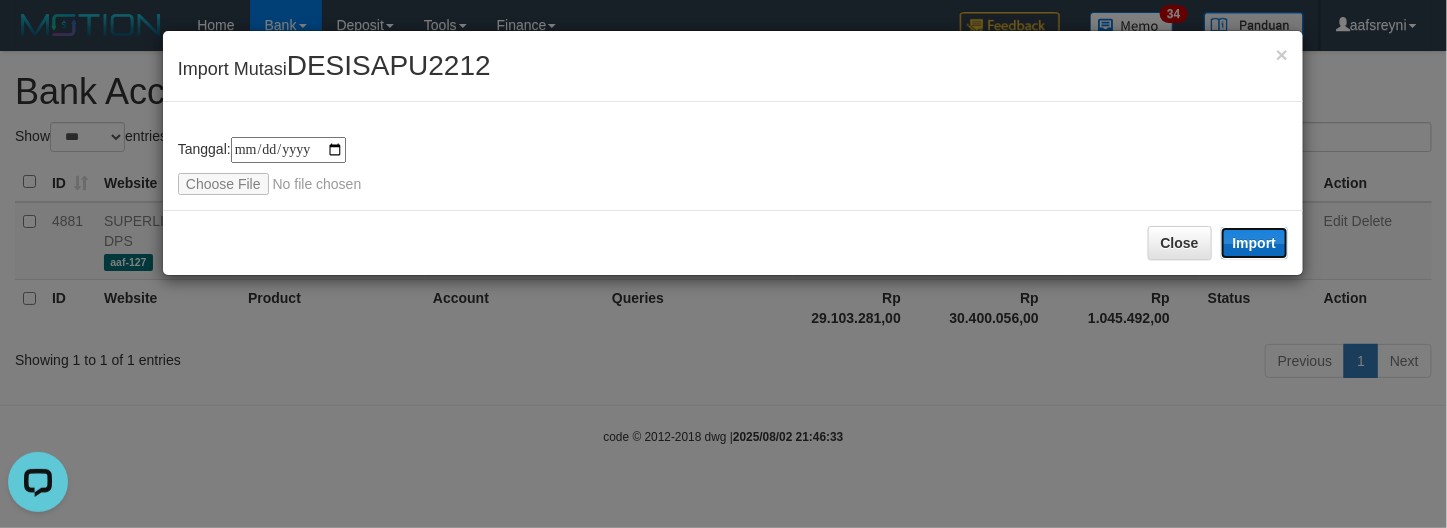 click on "Import" at bounding box center [1255, 243] 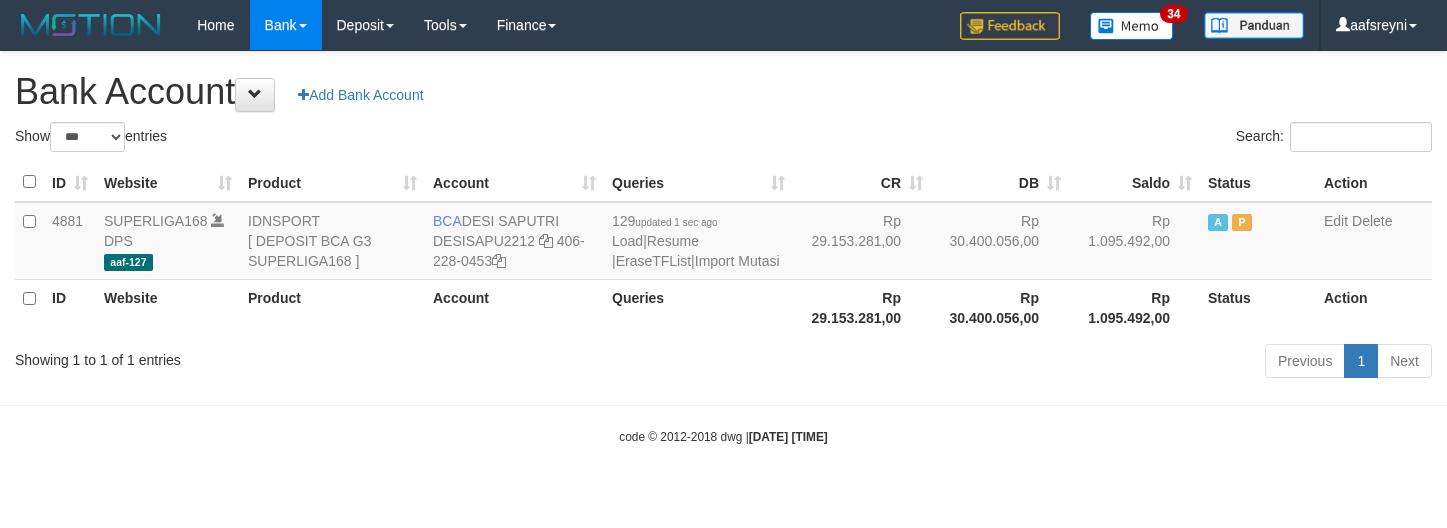 select on "***" 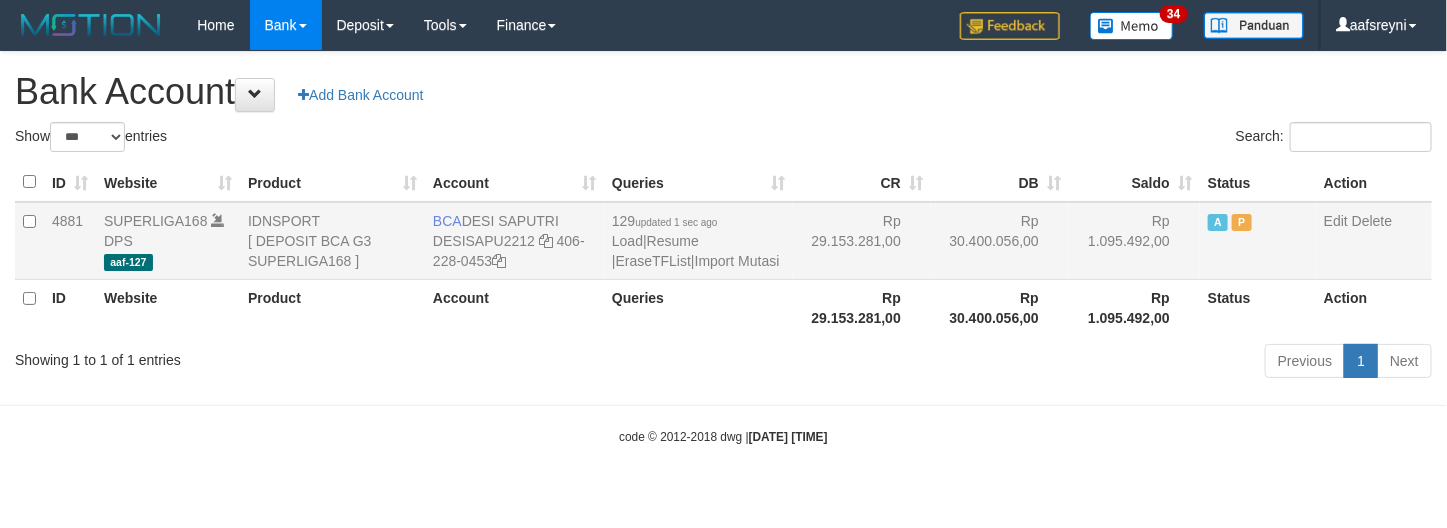 click on "129  updated 1 sec ago
Load
|
Resume
|
EraseTFList
|
Import Mutasi" at bounding box center [698, 241] 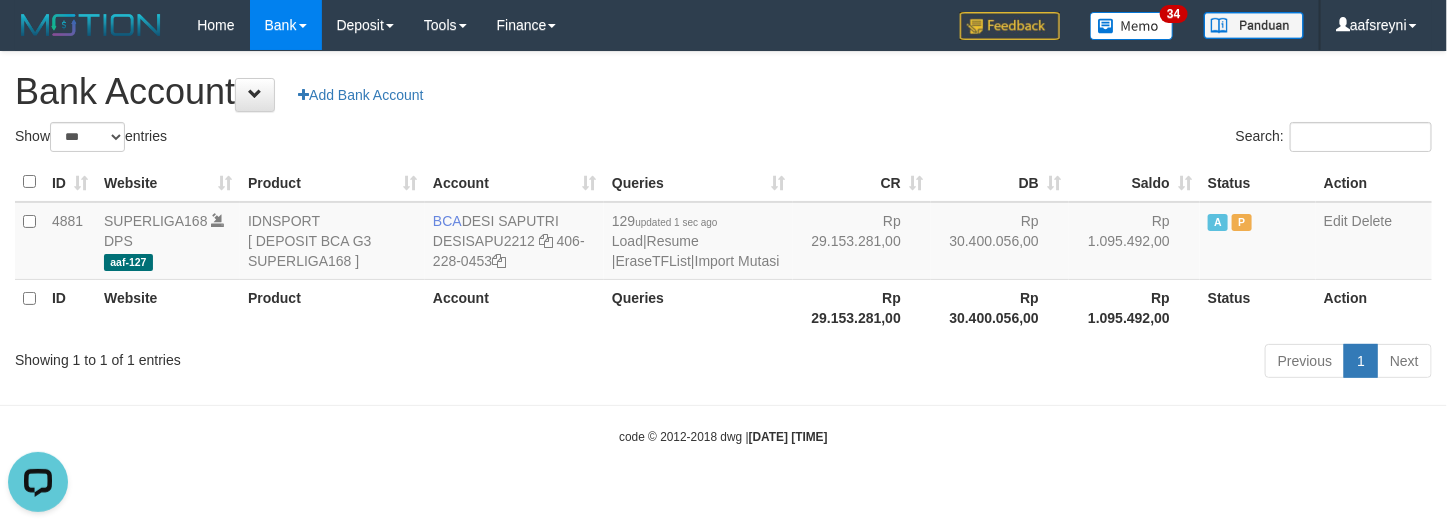 scroll, scrollTop: 0, scrollLeft: 0, axis: both 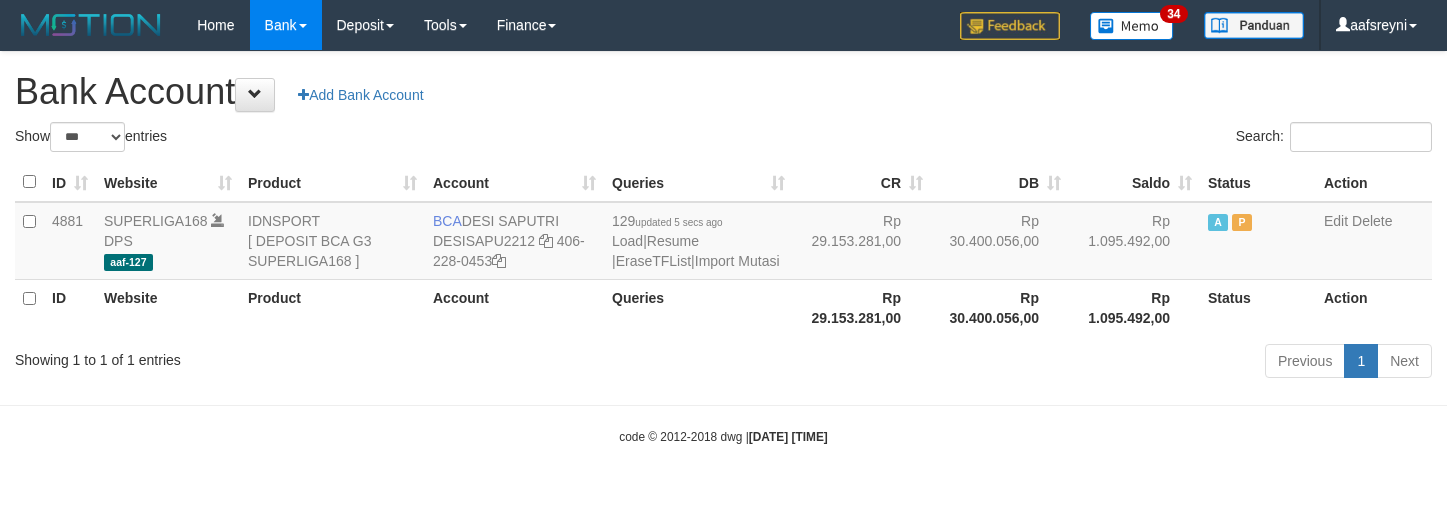 select on "***" 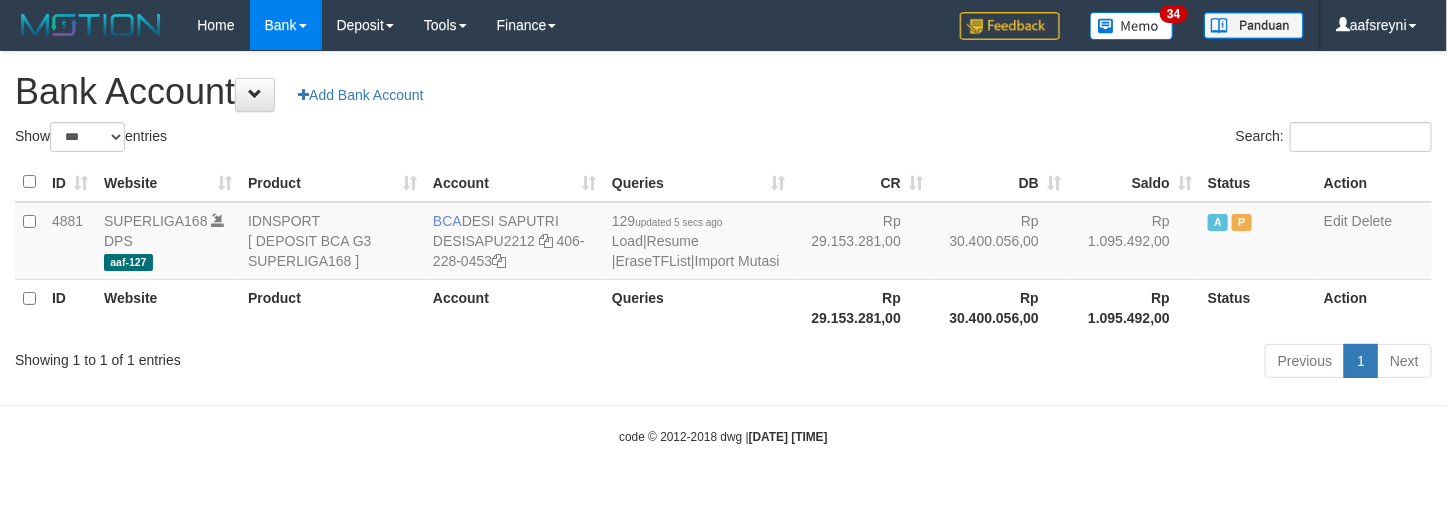 click on "Previous 1 Next" at bounding box center (1025, 363) 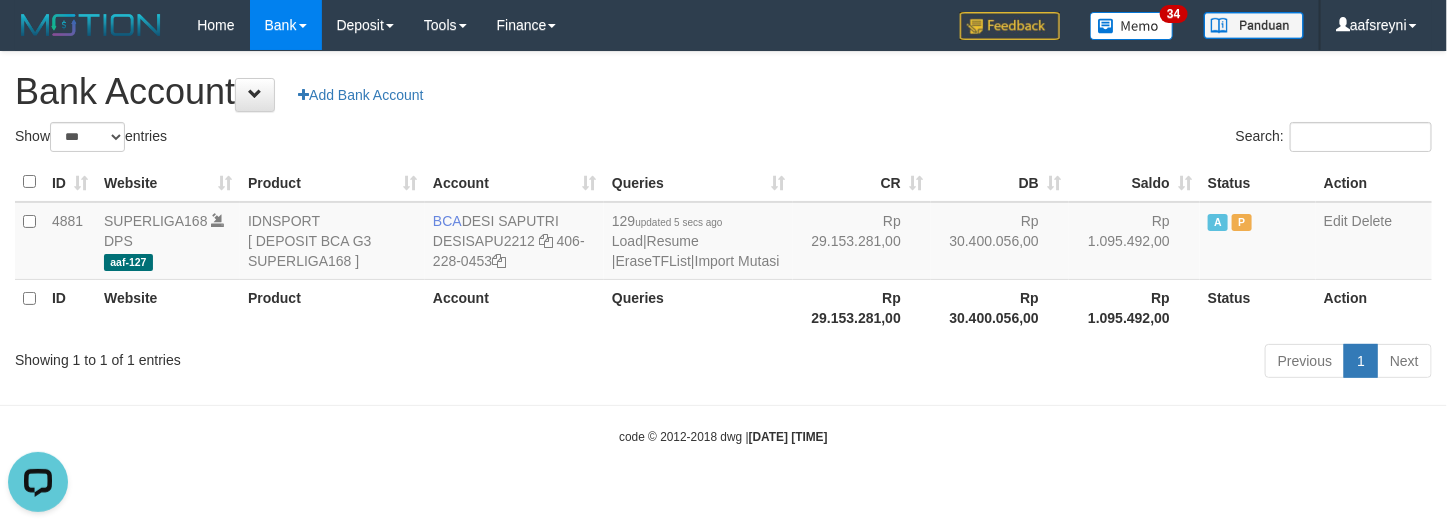 scroll, scrollTop: 0, scrollLeft: 0, axis: both 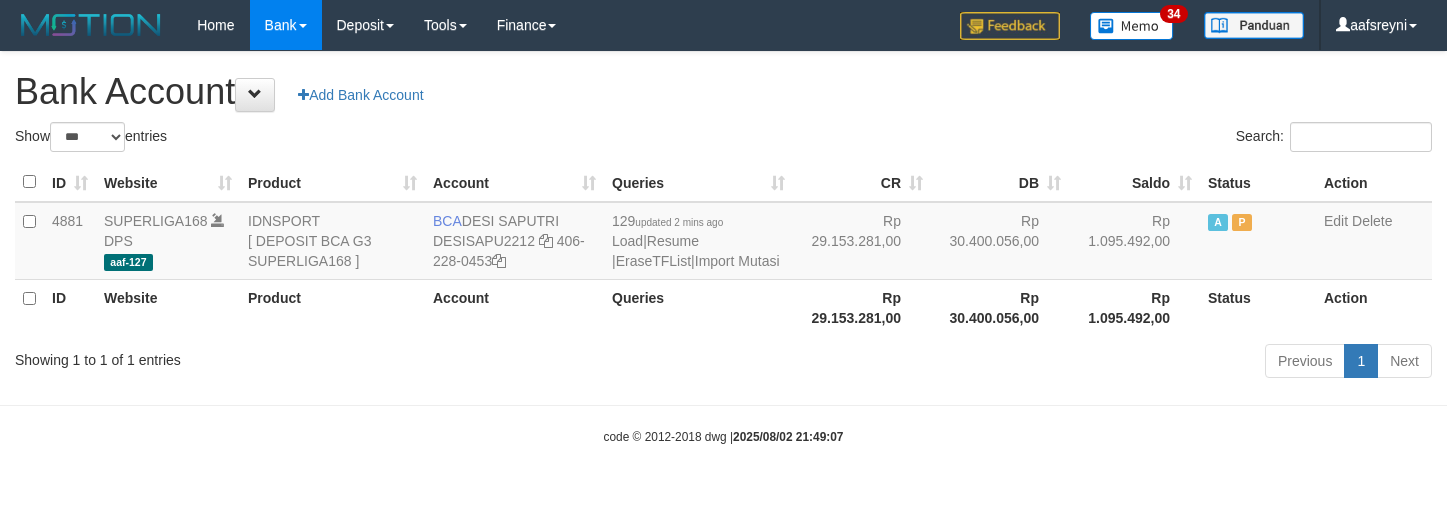select on "***" 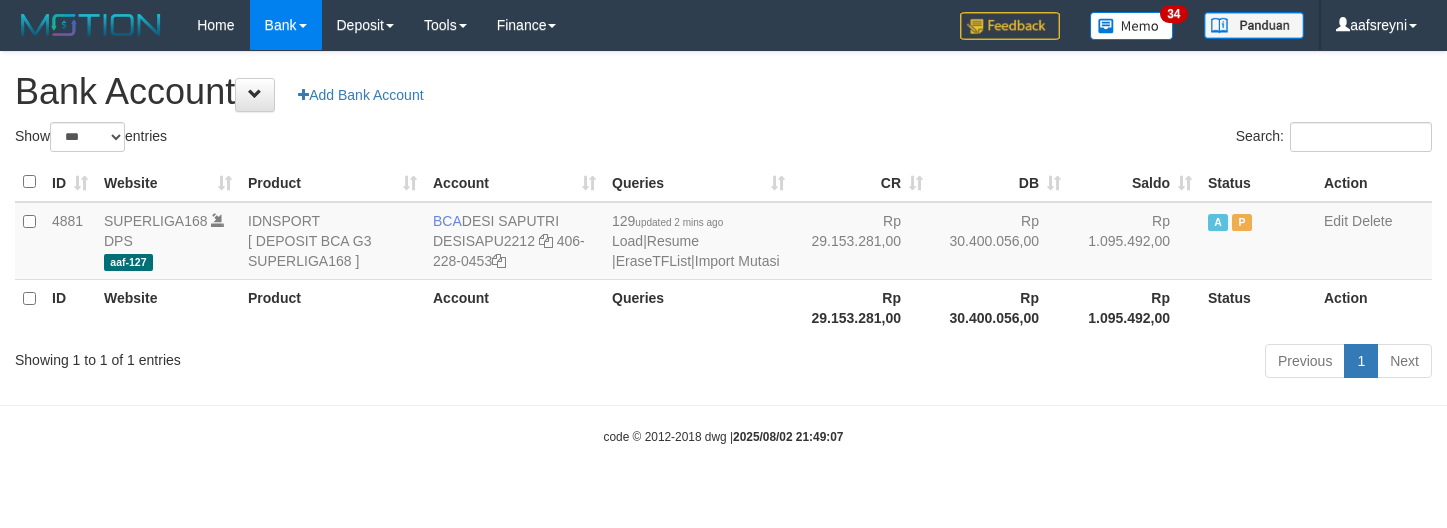 scroll, scrollTop: 0, scrollLeft: 0, axis: both 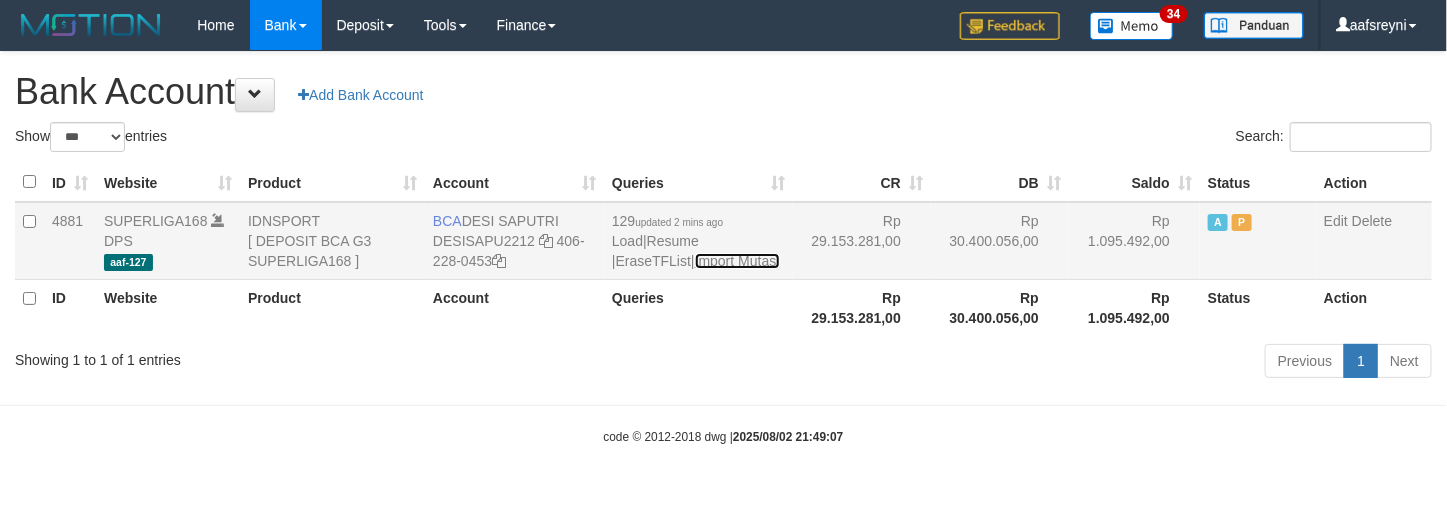 click on "Import Mutasi" at bounding box center [737, 261] 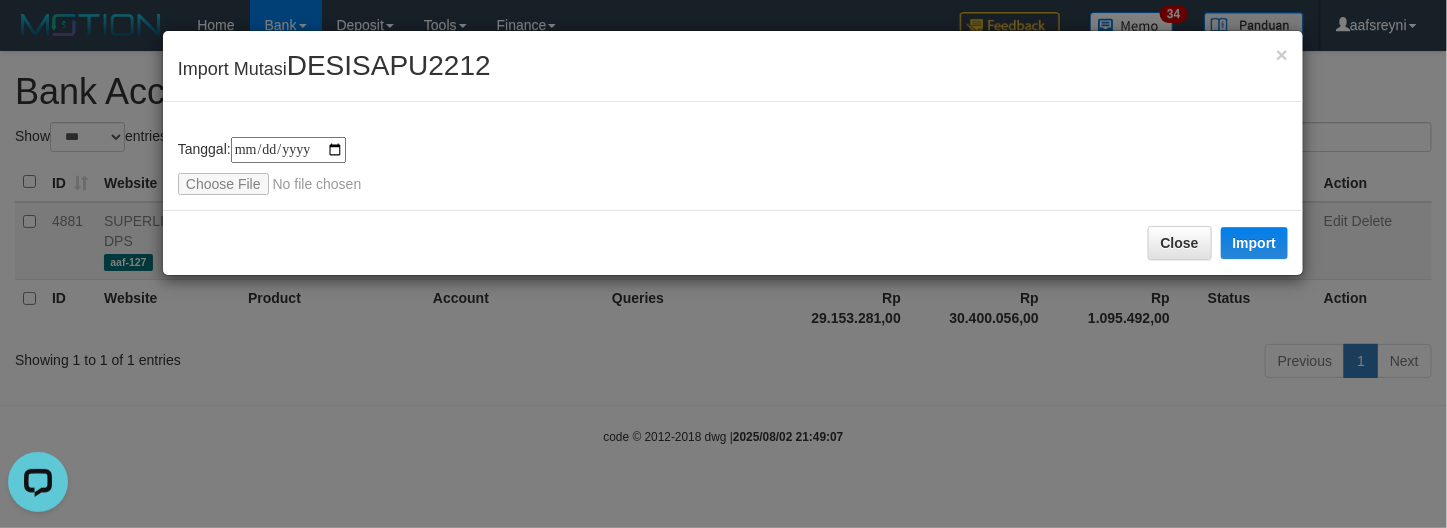 scroll, scrollTop: 0, scrollLeft: 0, axis: both 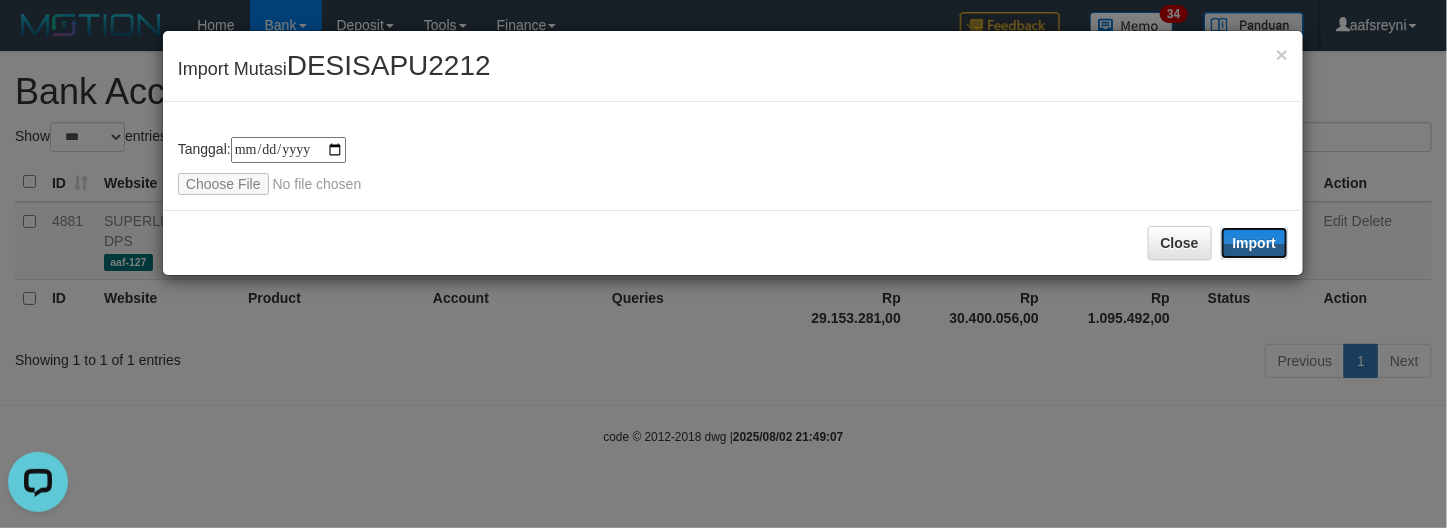 click on "Import" at bounding box center [1255, 243] 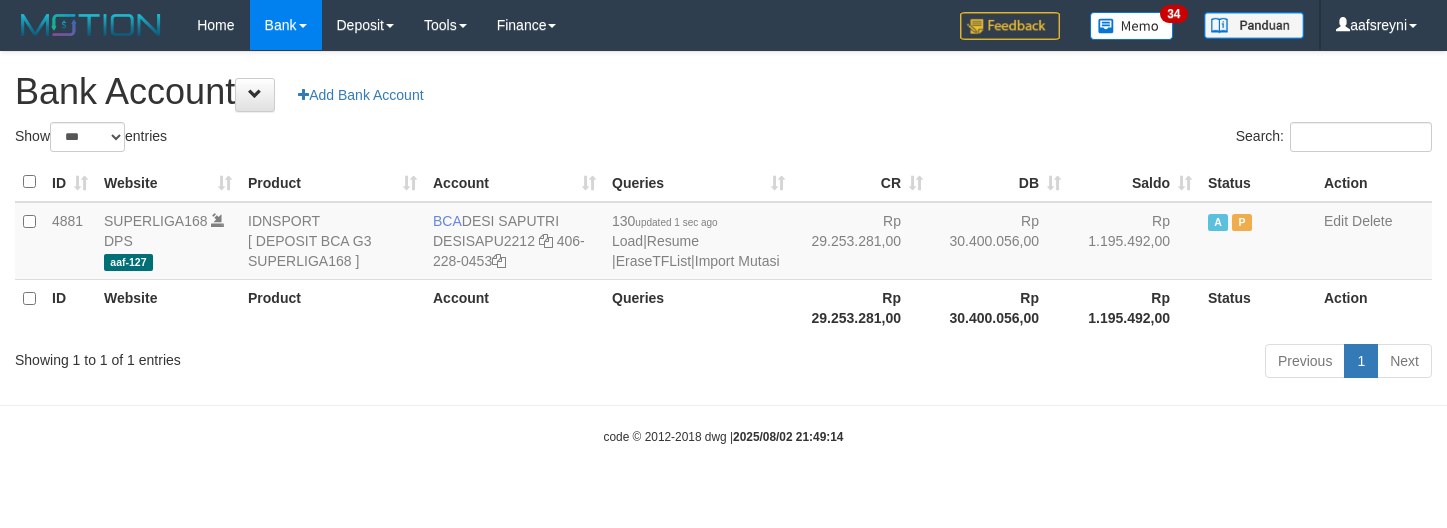 select on "***" 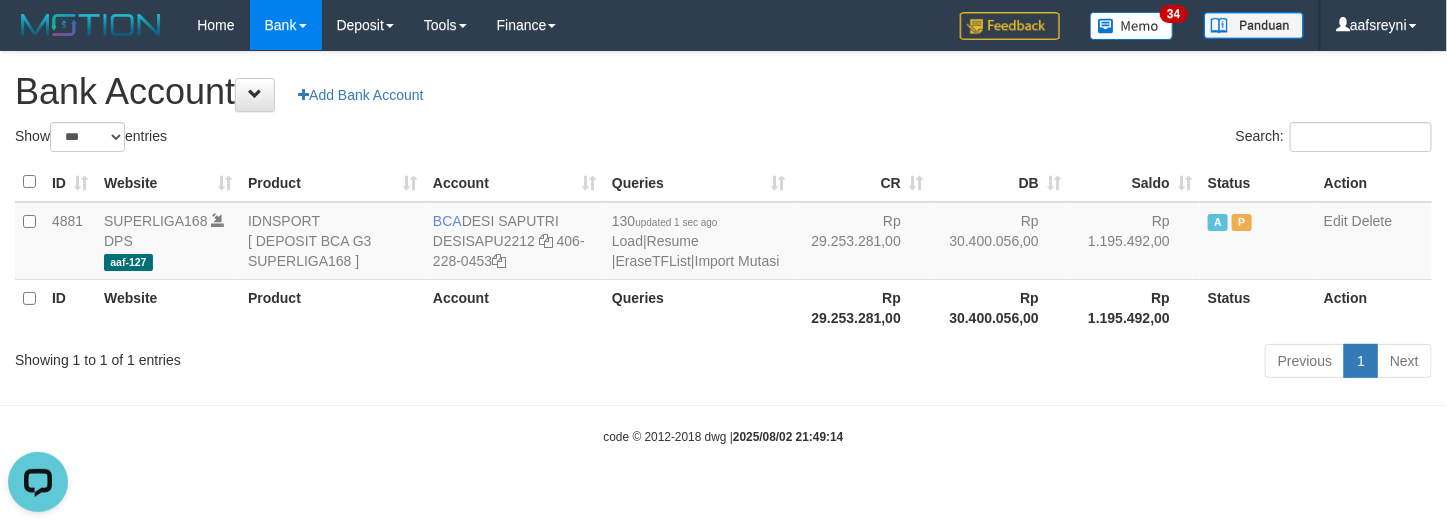 scroll, scrollTop: 0, scrollLeft: 0, axis: both 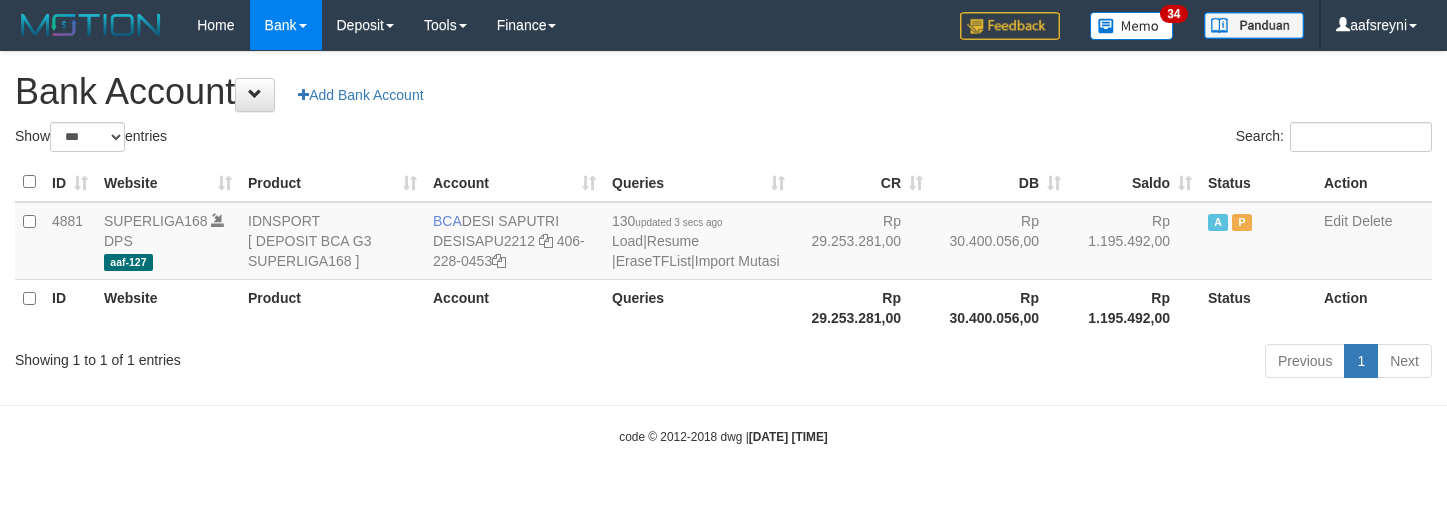 select on "***" 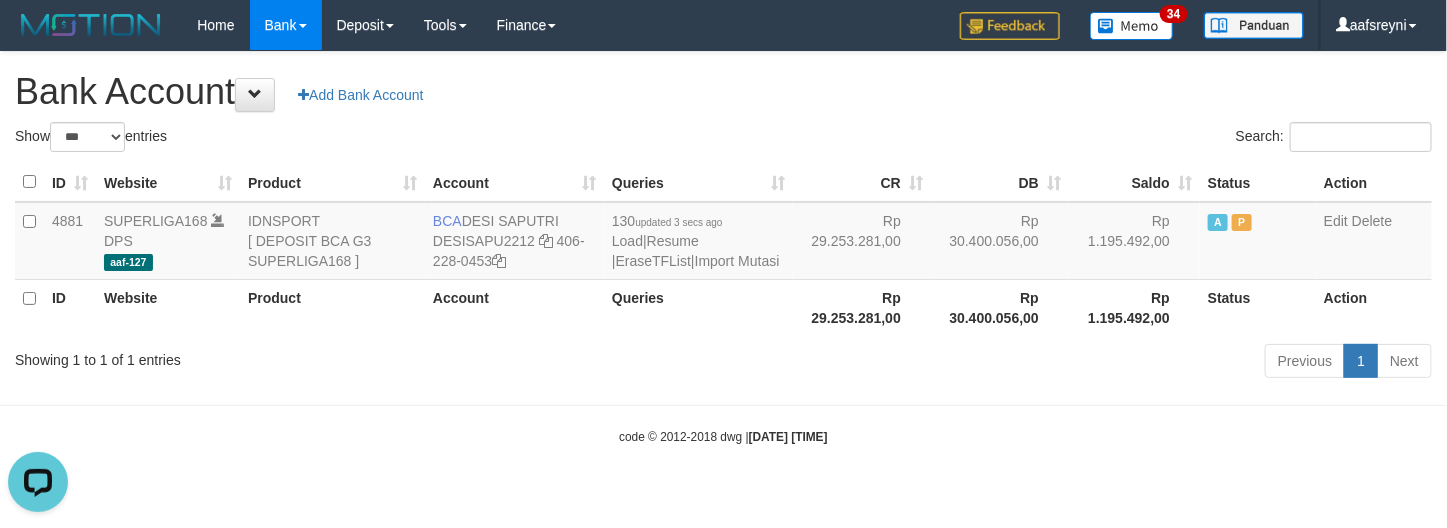scroll, scrollTop: 0, scrollLeft: 0, axis: both 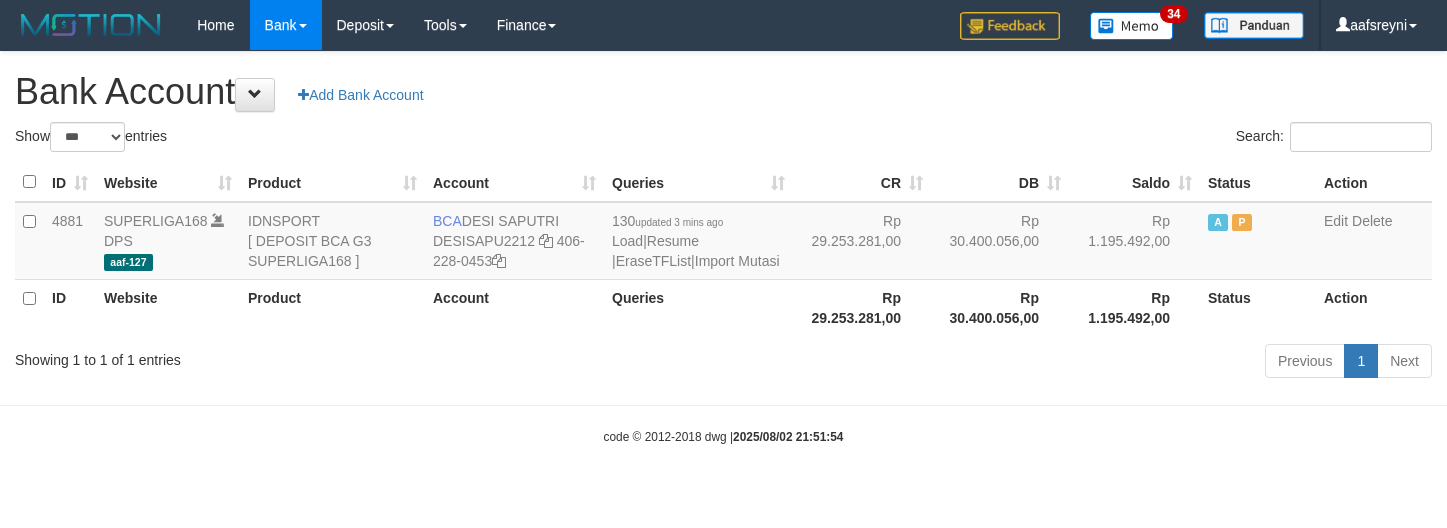 select on "***" 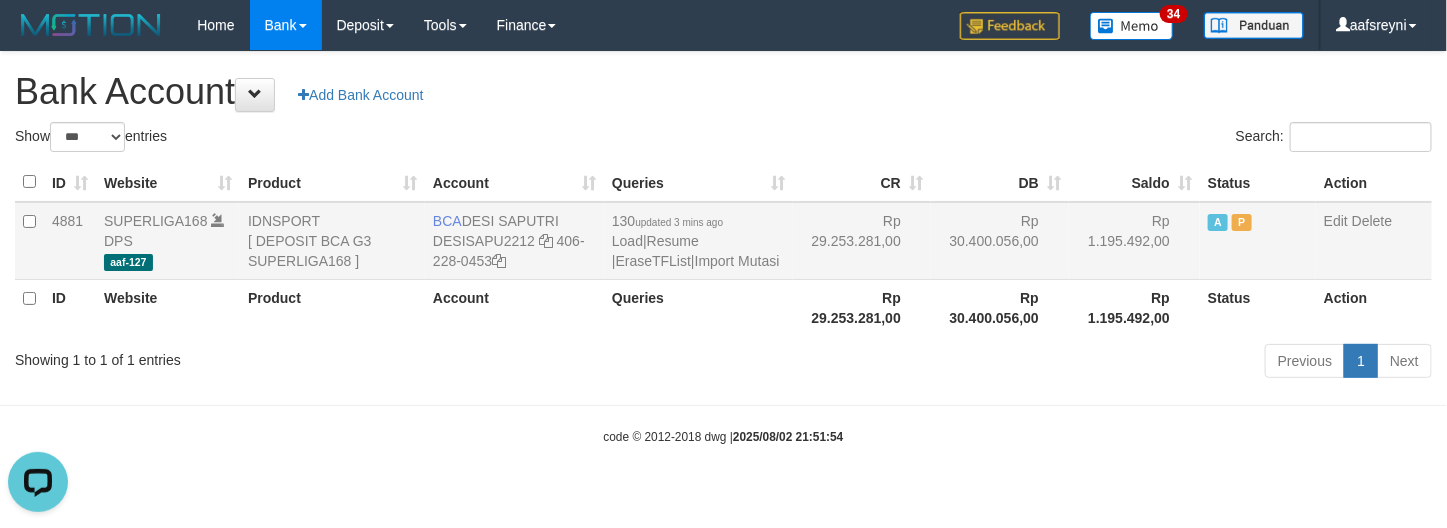 scroll, scrollTop: 0, scrollLeft: 0, axis: both 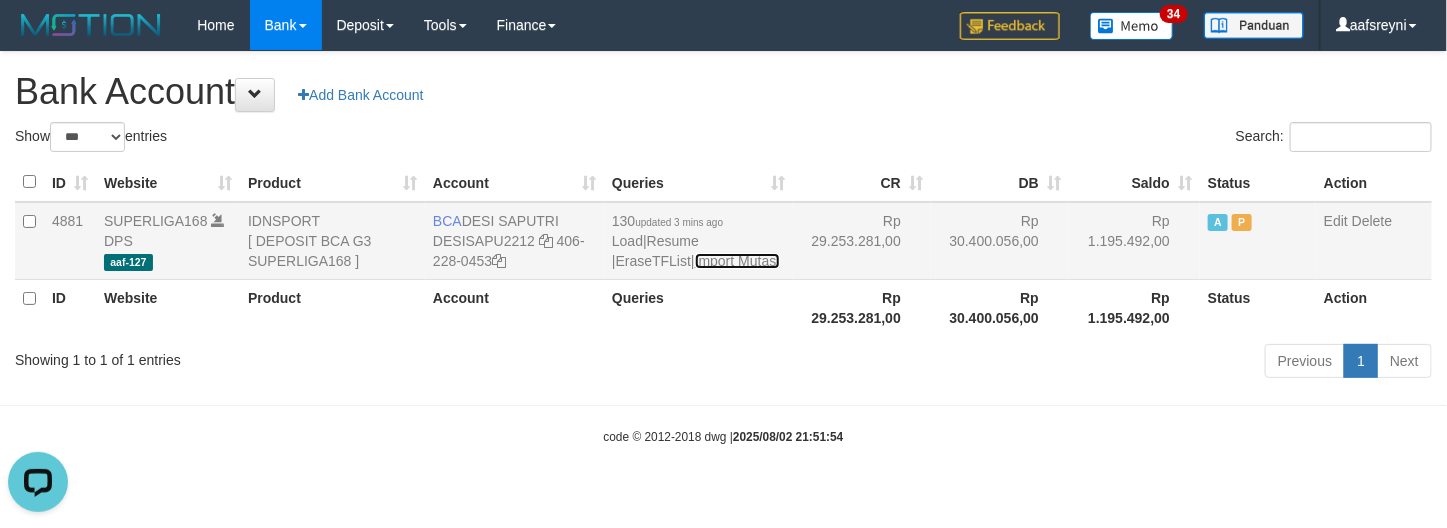 click on "Import Mutasi" at bounding box center (737, 261) 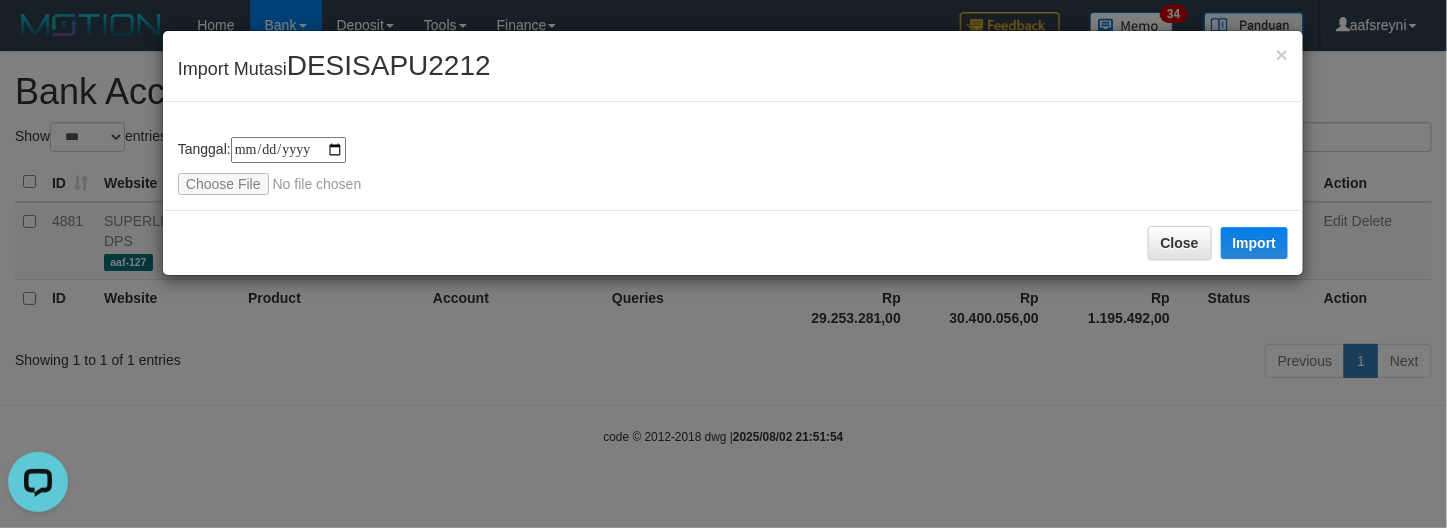 type on "**********" 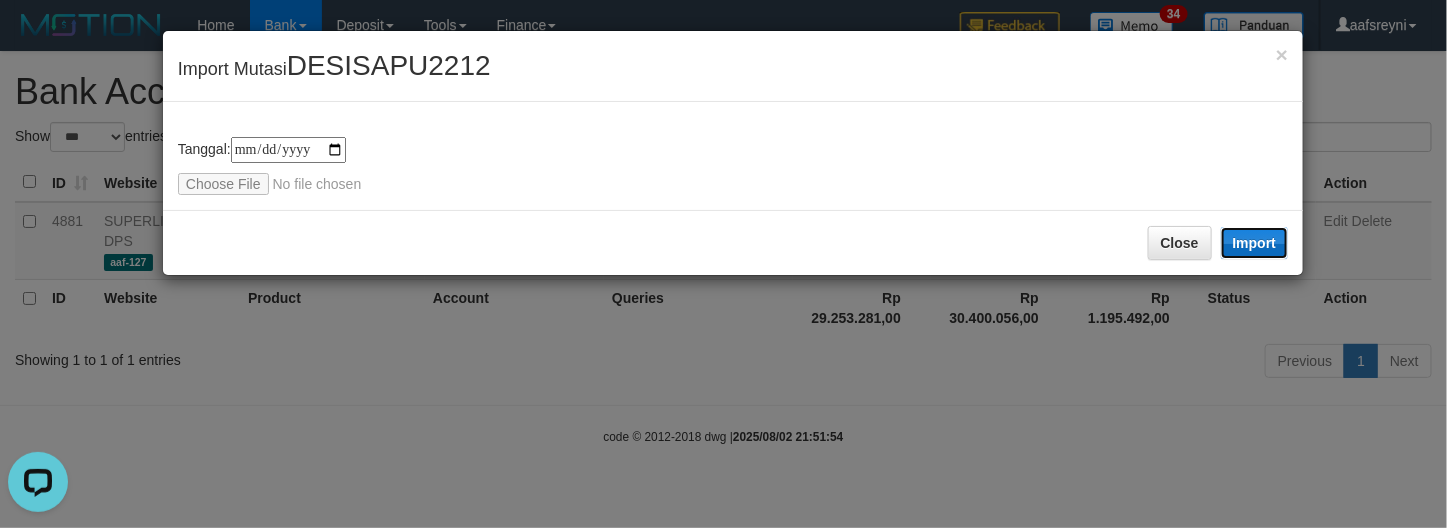 click on "Import" at bounding box center [1255, 243] 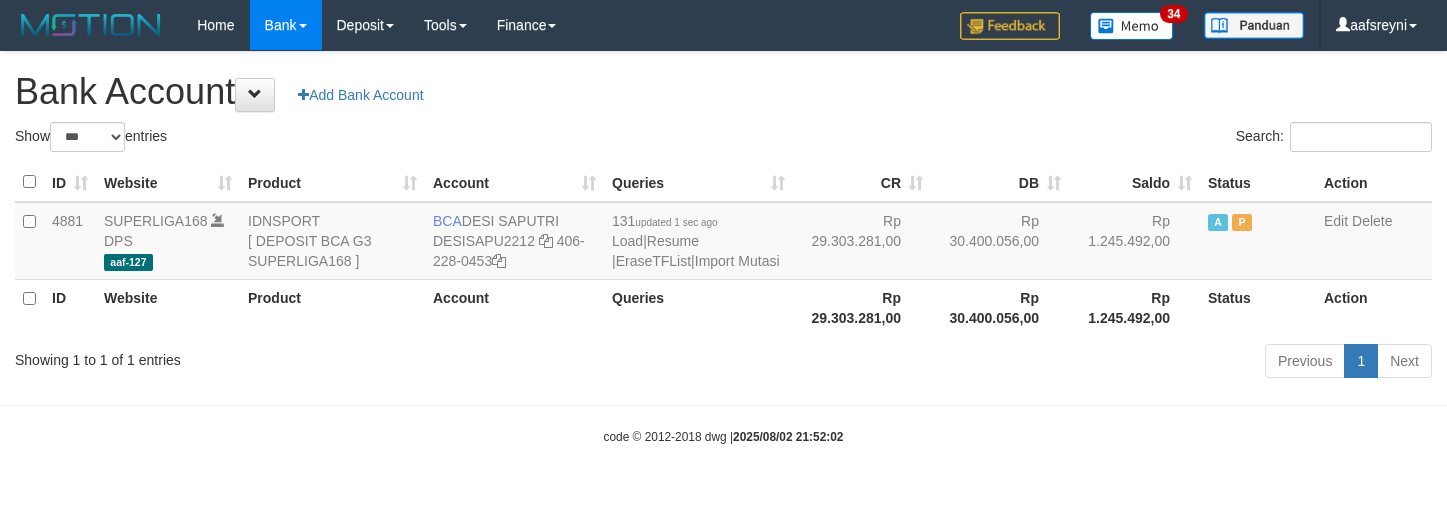 select on "***" 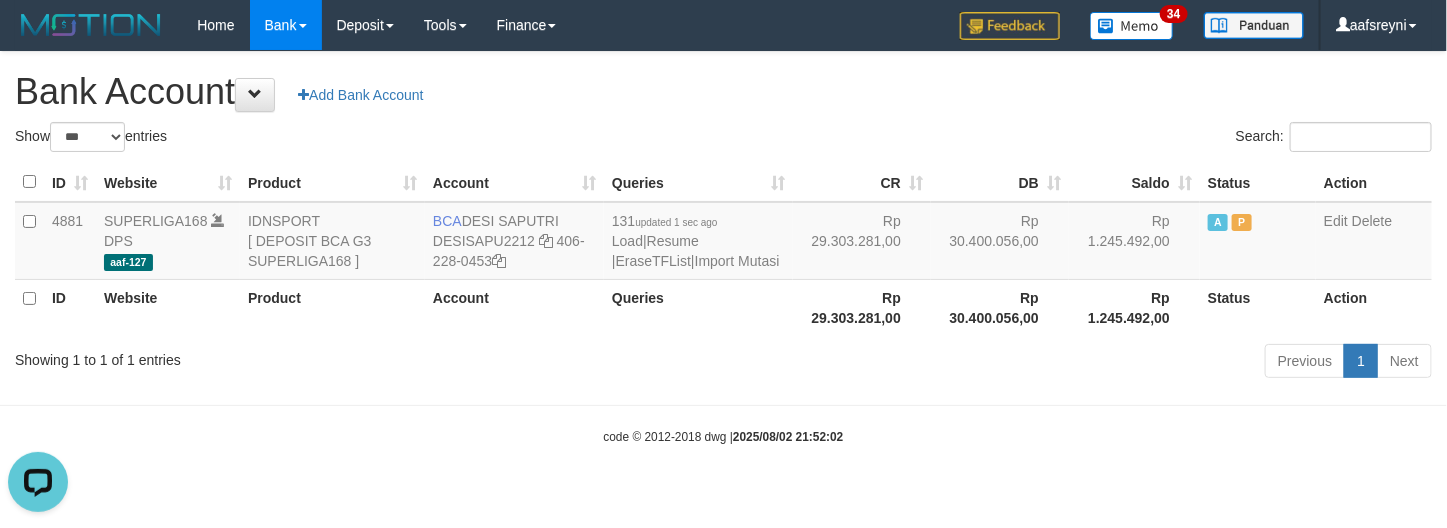 scroll, scrollTop: 0, scrollLeft: 0, axis: both 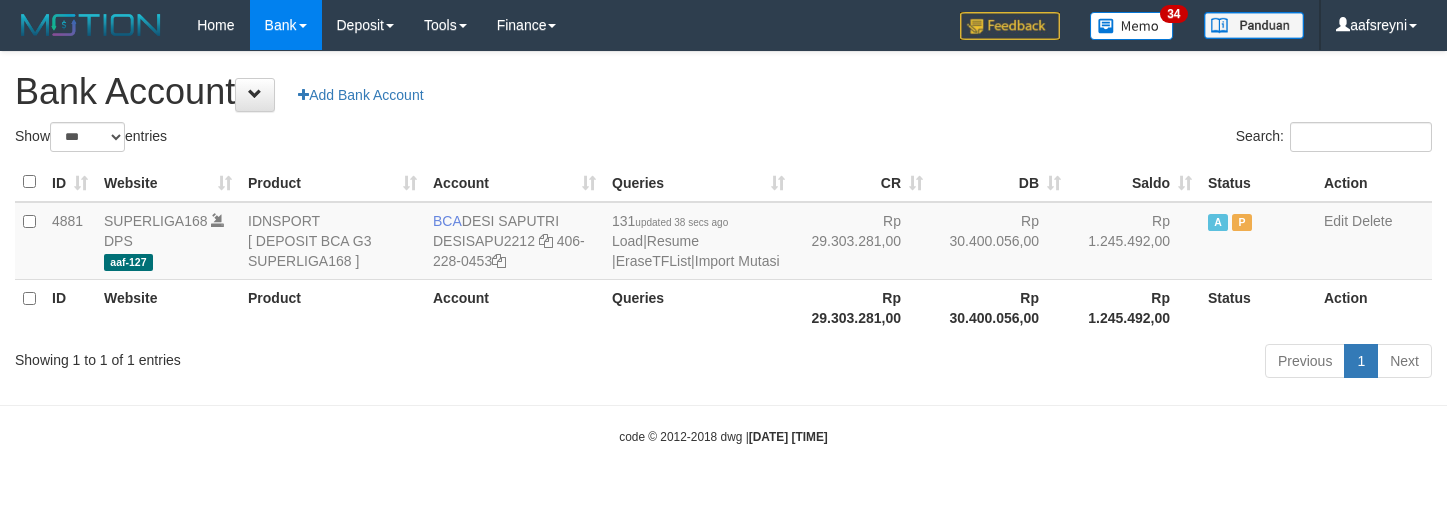 select on "***" 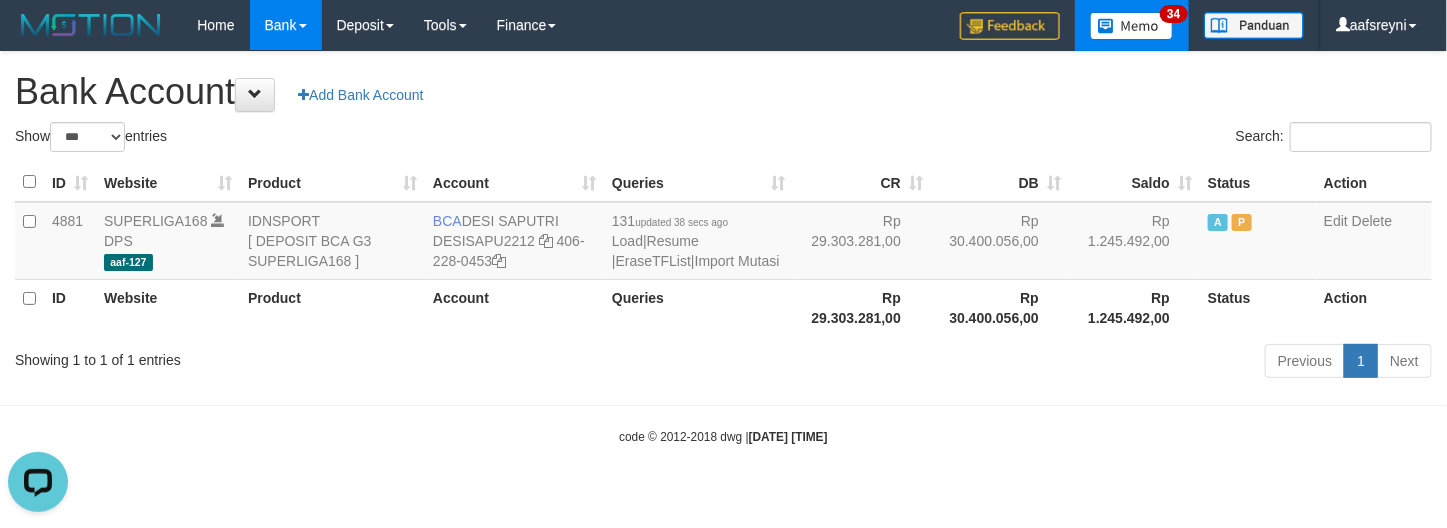 scroll, scrollTop: 0, scrollLeft: 0, axis: both 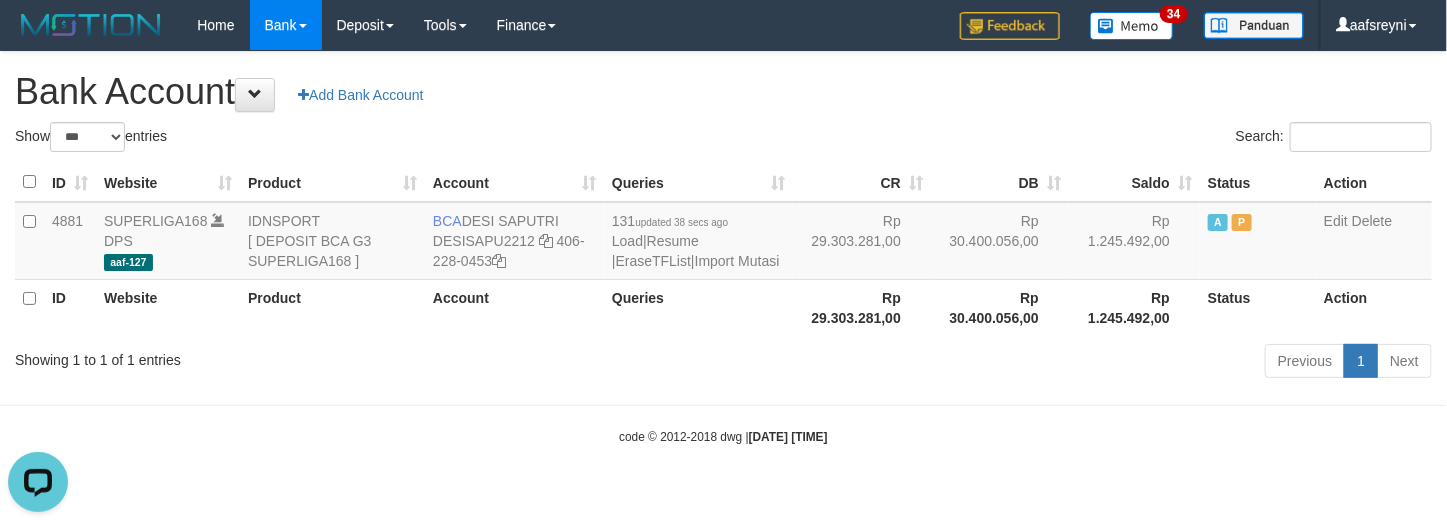 drag, startPoint x: 1107, startPoint y: 180, endPoint x: 1392, endPoint y: 192, distance: 285.25253 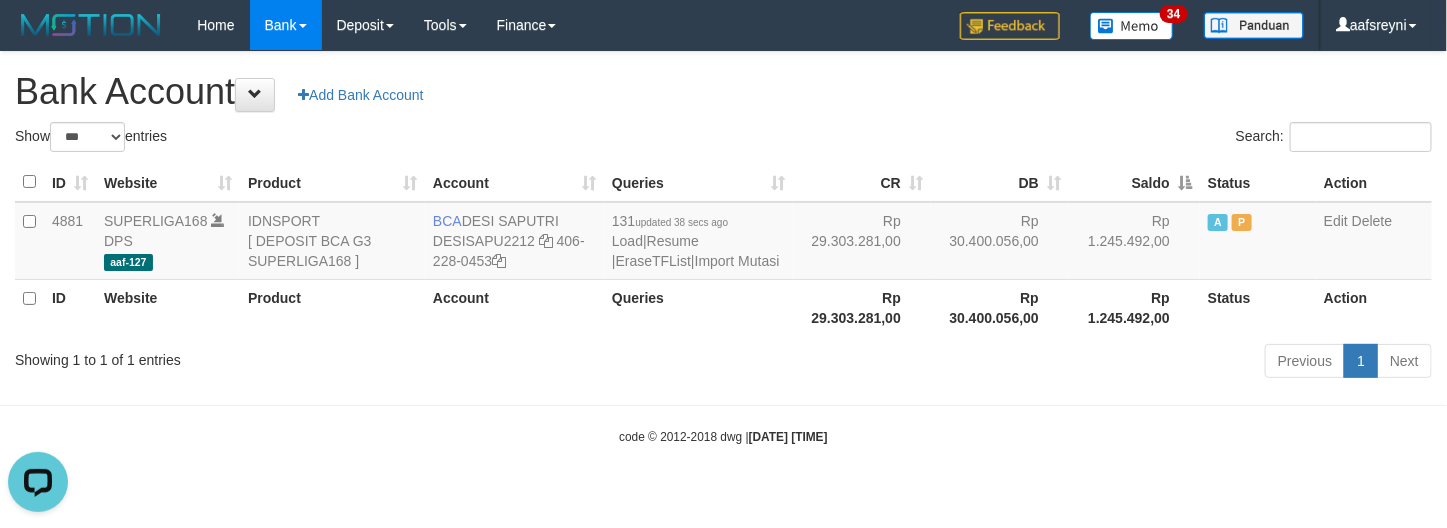 click on "Rp 30.400.056,00" at bounding box center [1000, 307] 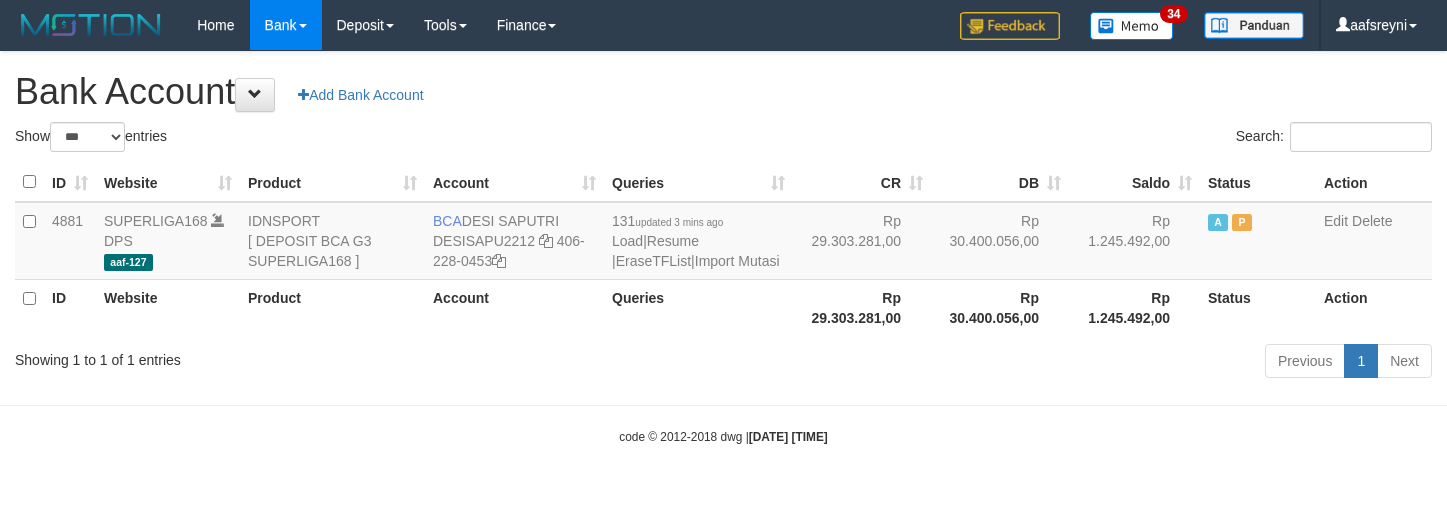 select on "***" 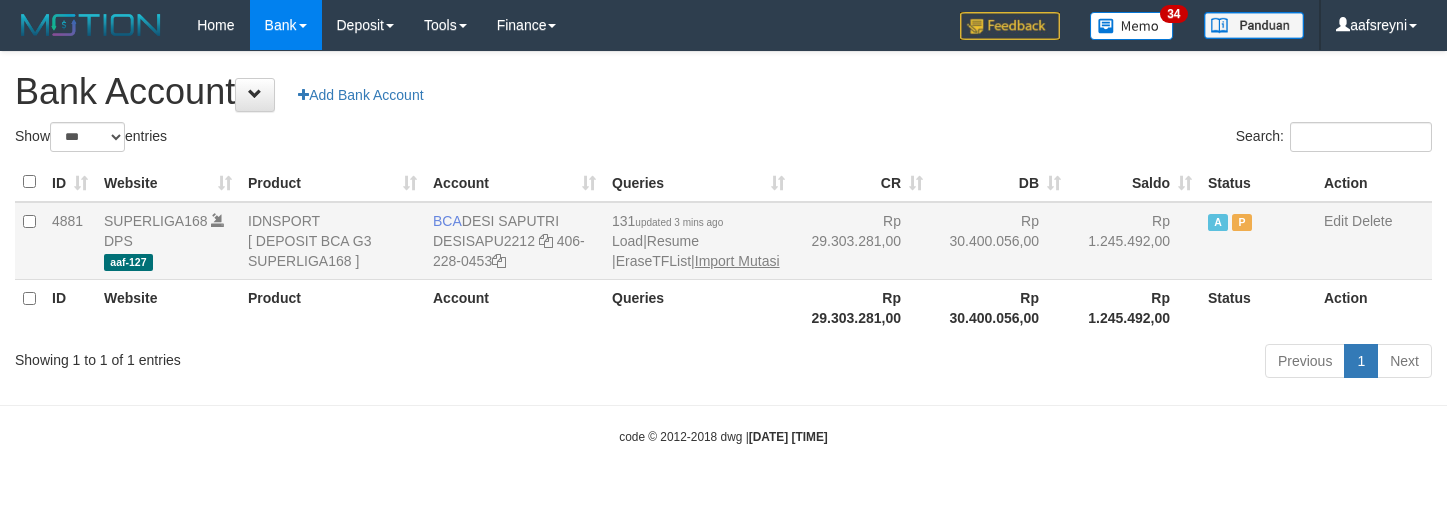 scroll, scrollTop: 0, scrollLeft: 0, axis: both 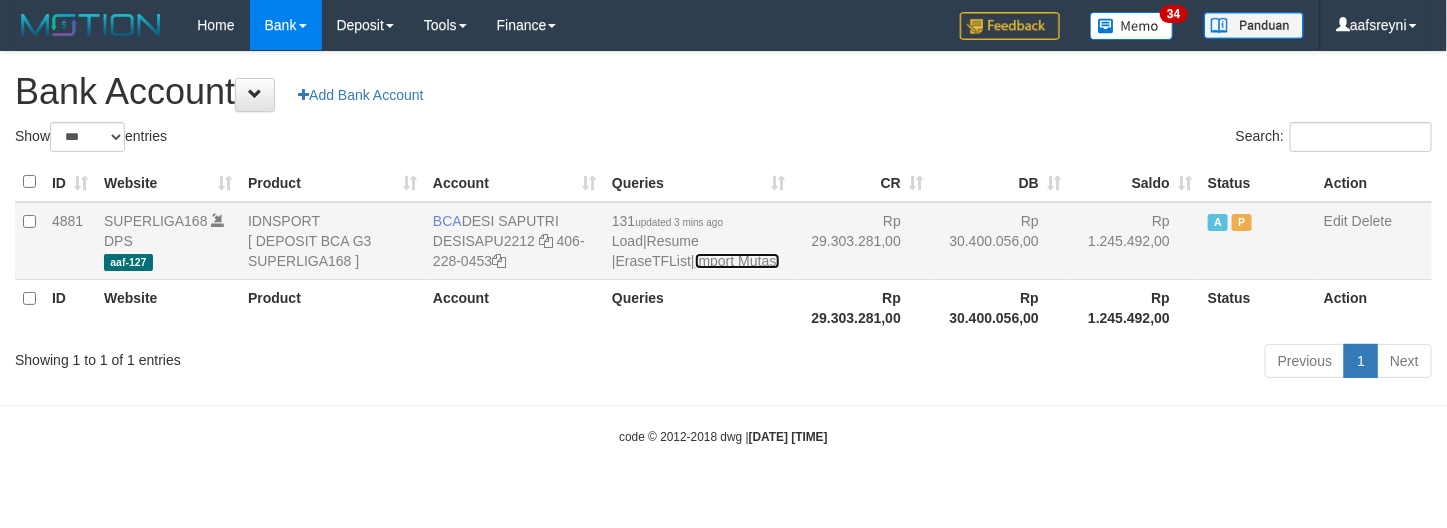 click on "Import Mutasi" at bounding box center (737, 261) 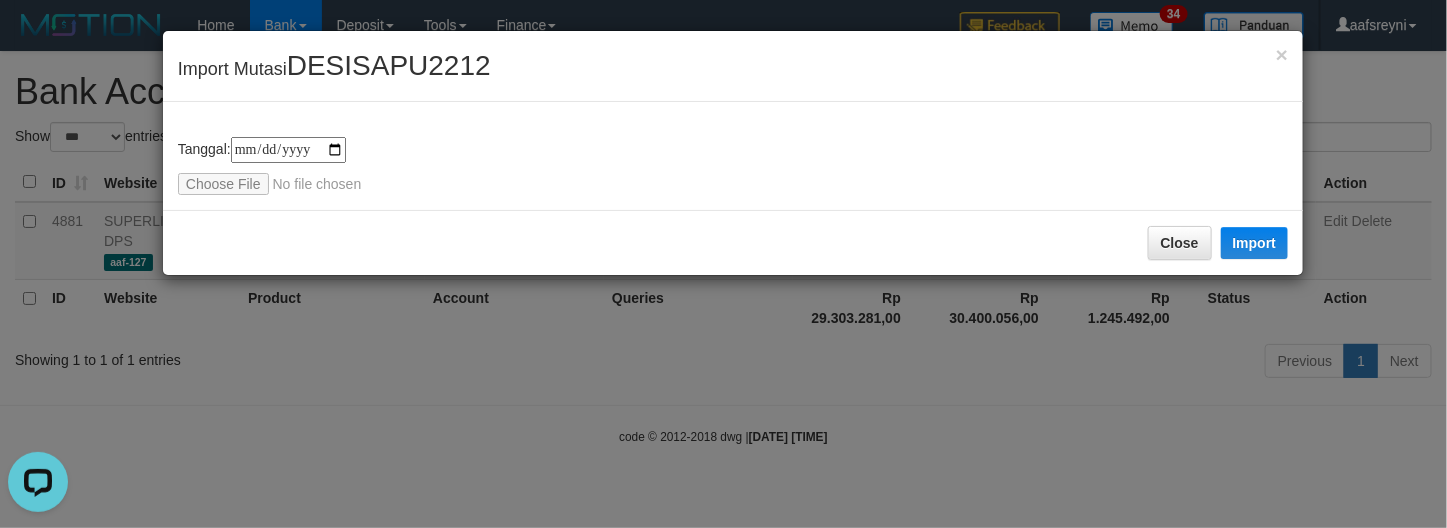 scroll, scrollTop: 0, scrollLeft: 0, axis: both 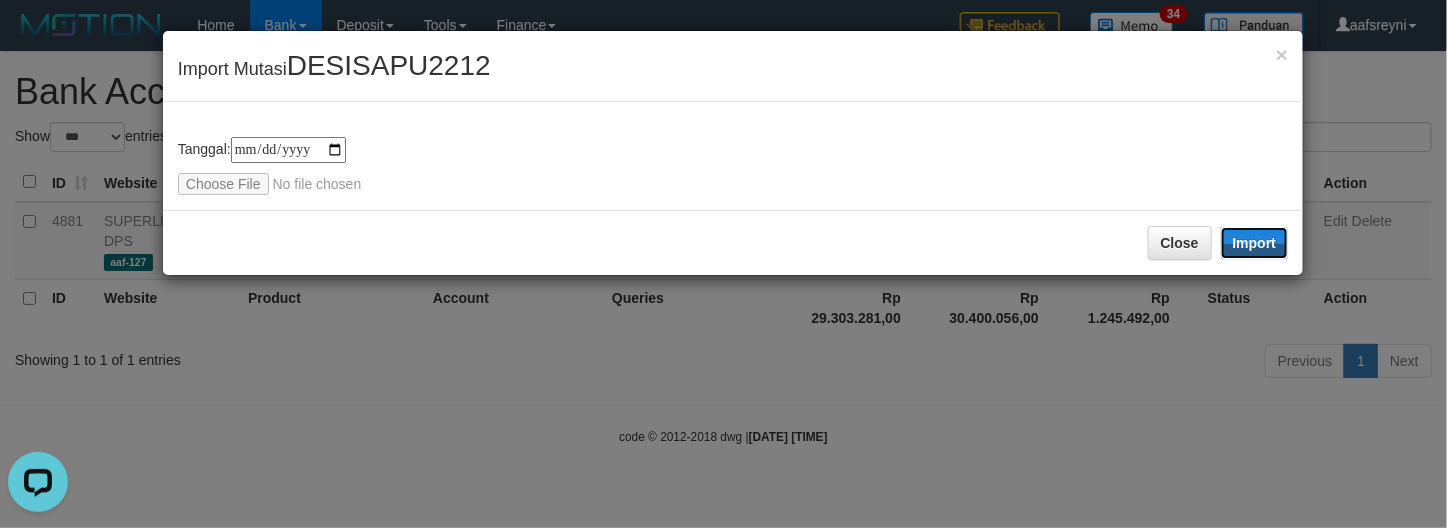 click on "Import" at bounding box center (1255, 243) 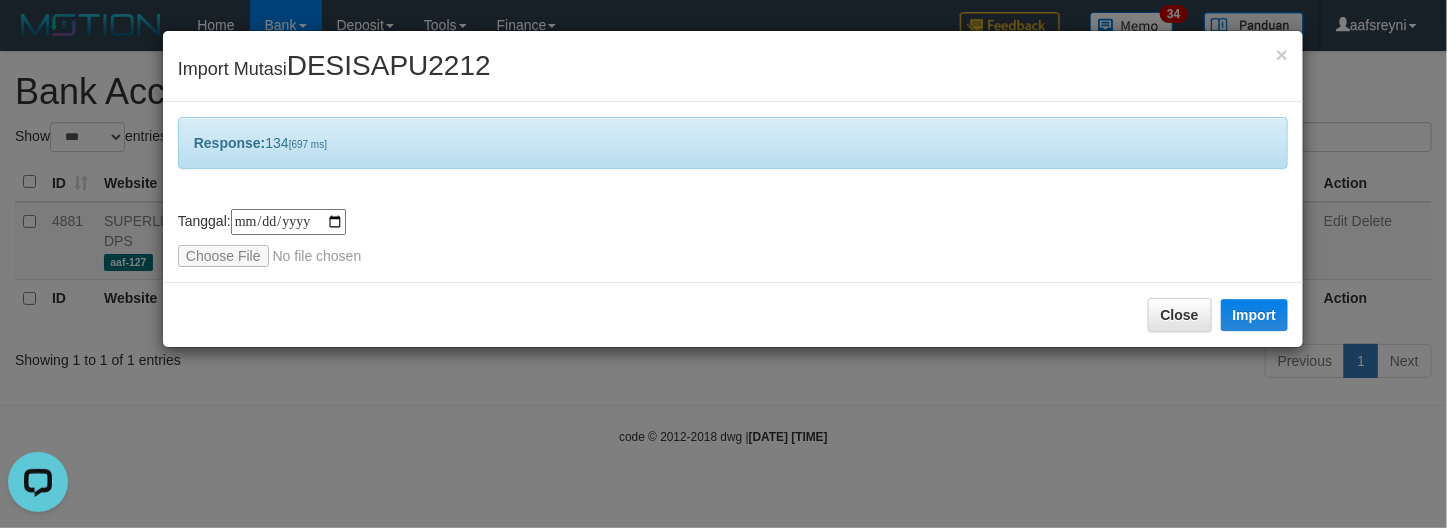 drag, startPoint x: 803, startPoint y: 457, endPoint x: 1155, endPoint y: 441, distance: 352.36343 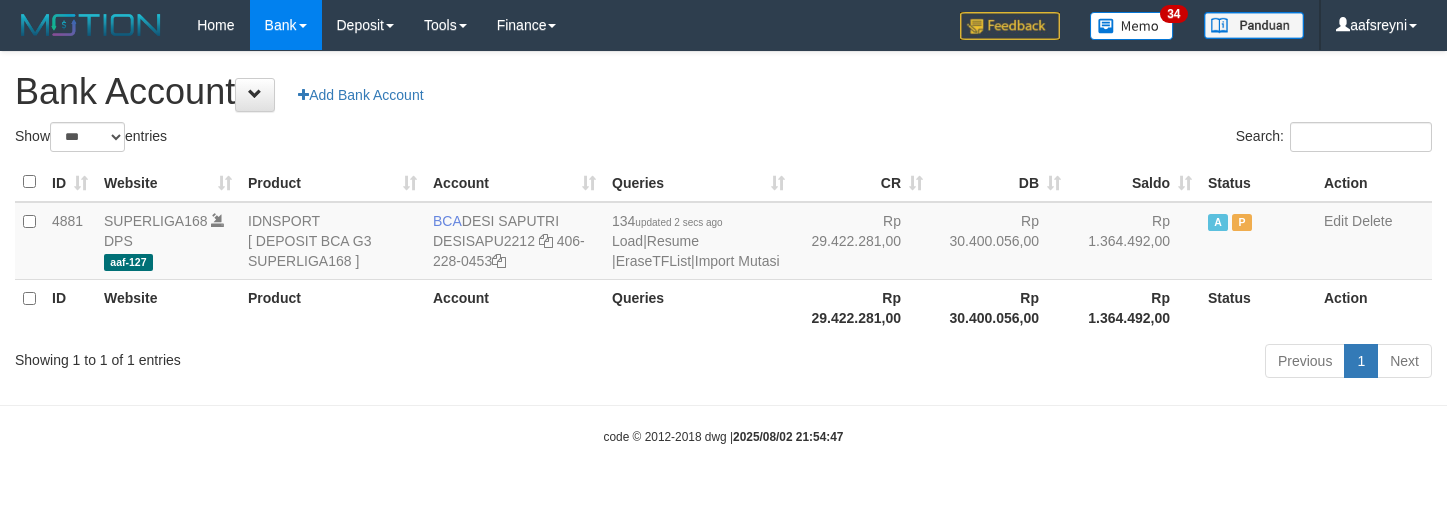 select on "***" 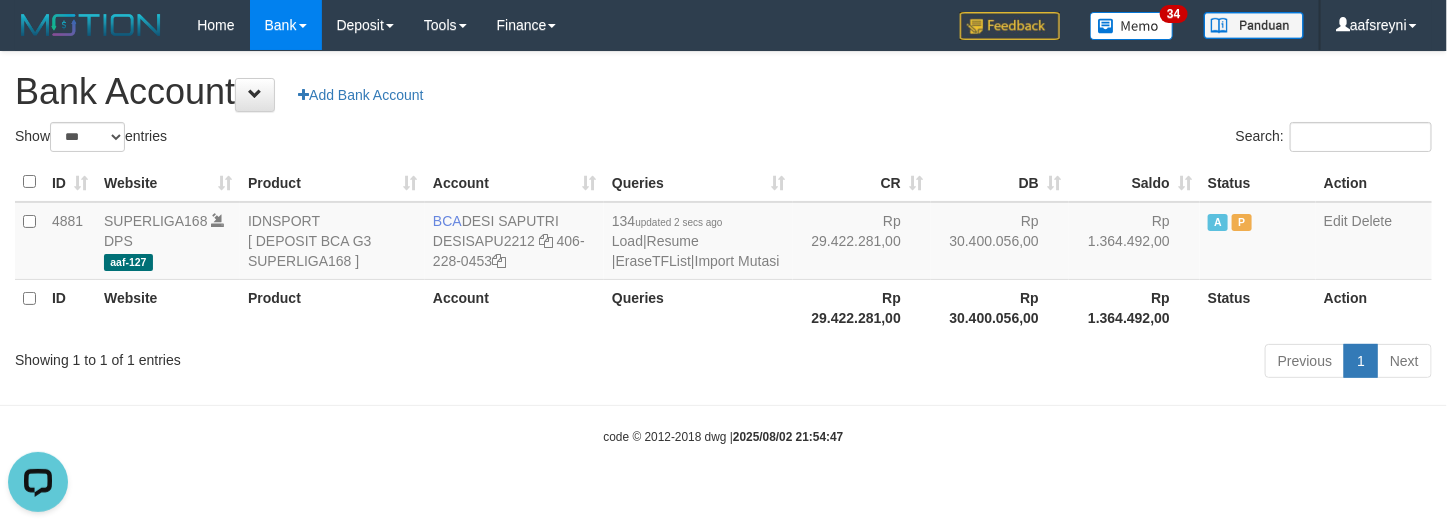scroll, scrollTop: 0, scrollLeft: 0, axis: both 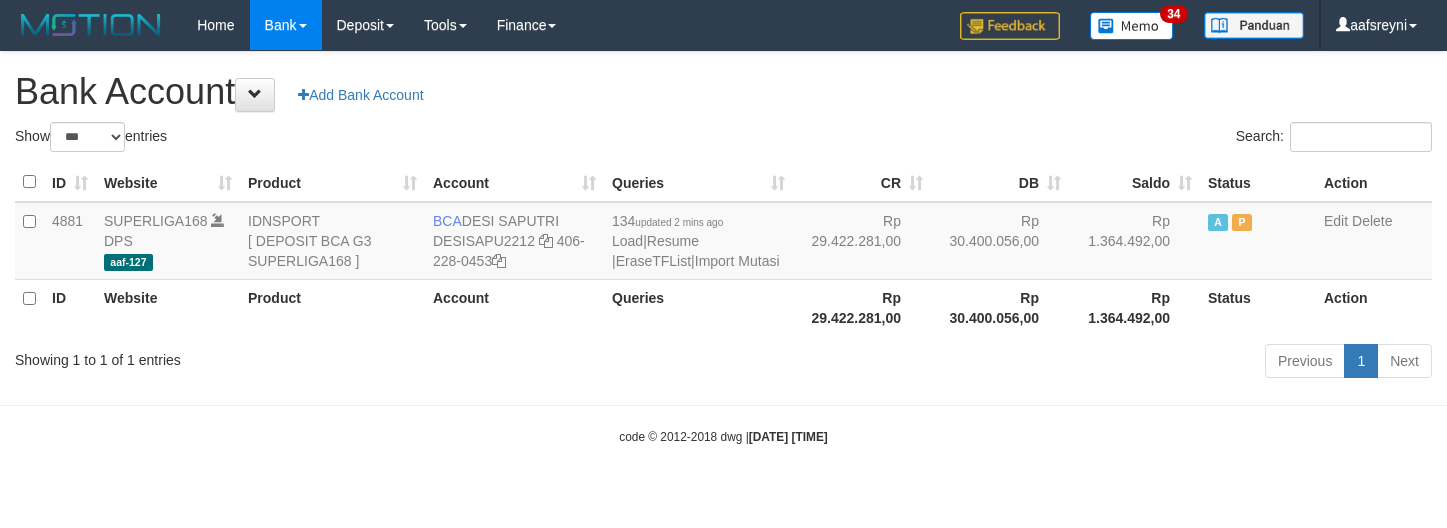 select on "***" 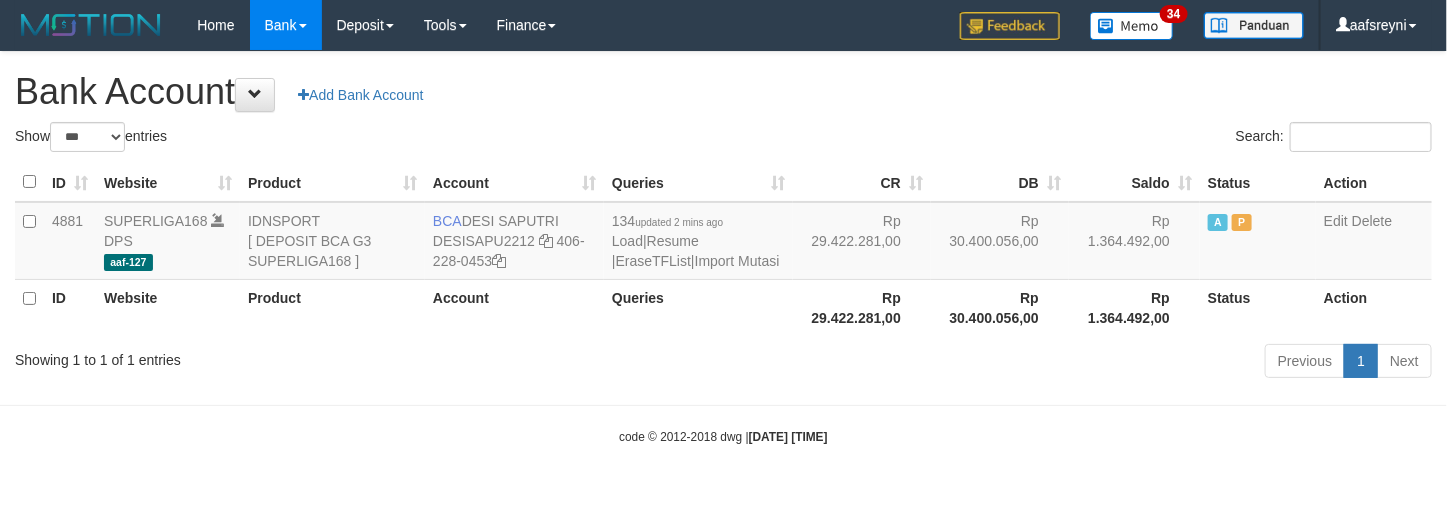 click on "Showing 1 to 1 of 1 entries" at bounding box center (301, 356) 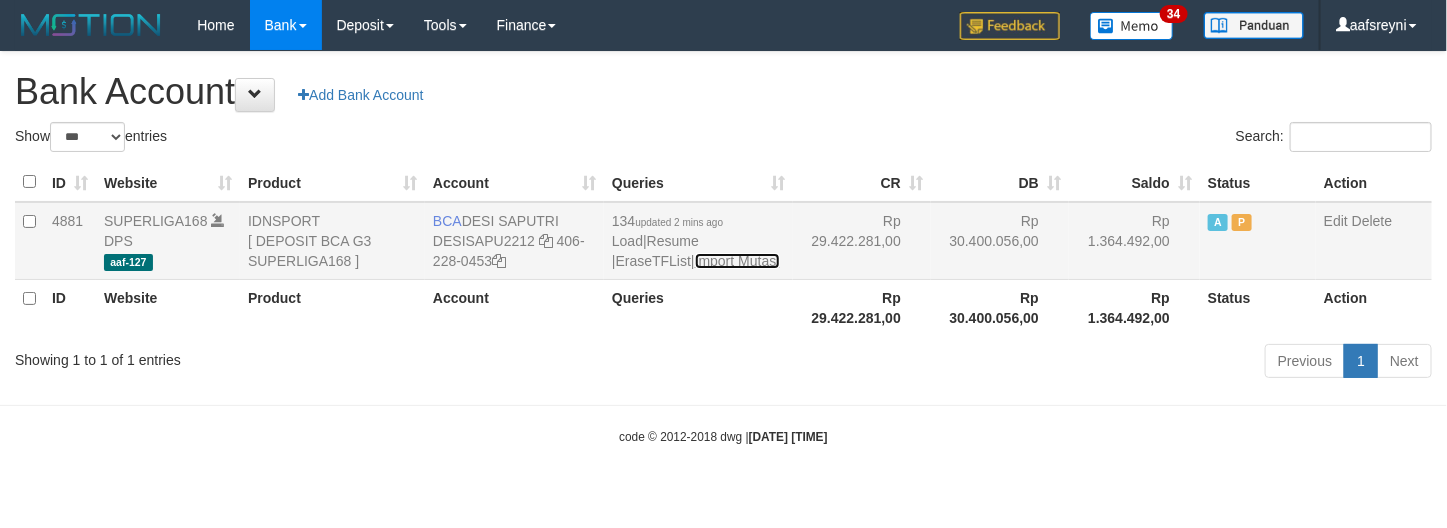click on "Import Mutasi" at bounding box center [737, 261] 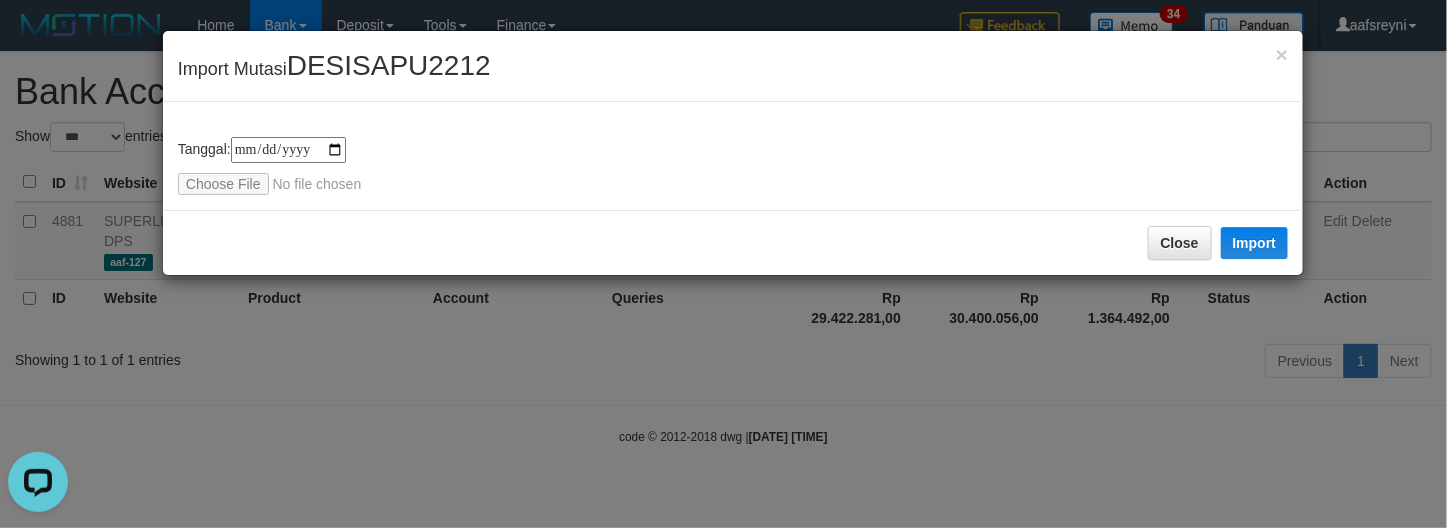 scroll, scrollTop: 0, scrollLeft: 0, axis: both 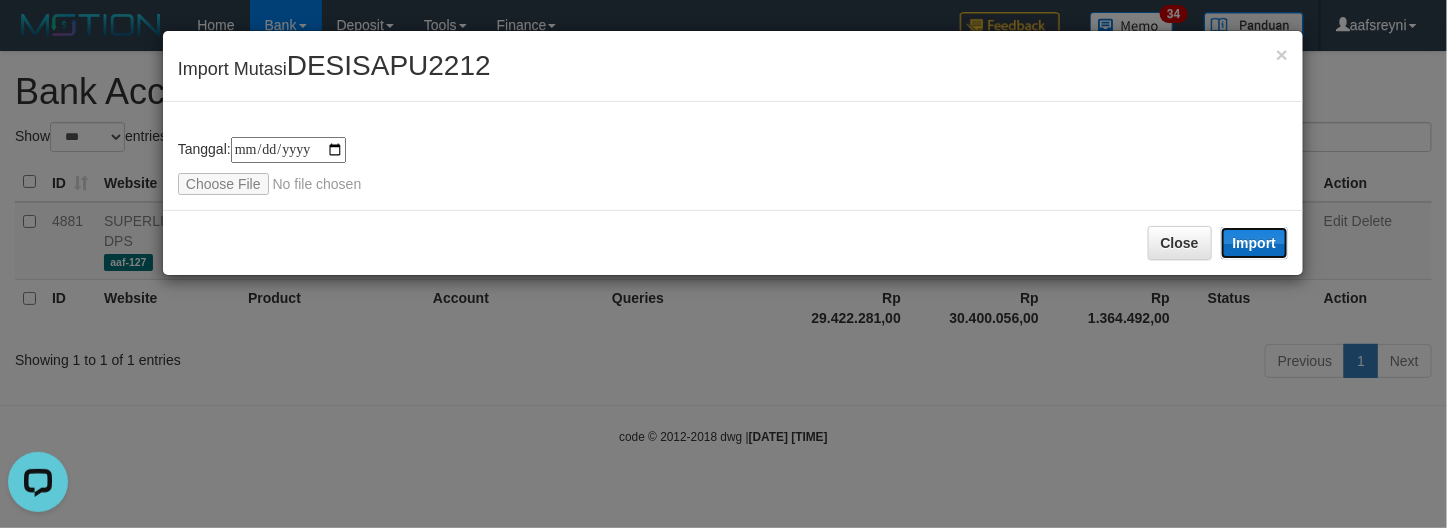click on "Import" at bounding box center [1255, 243] 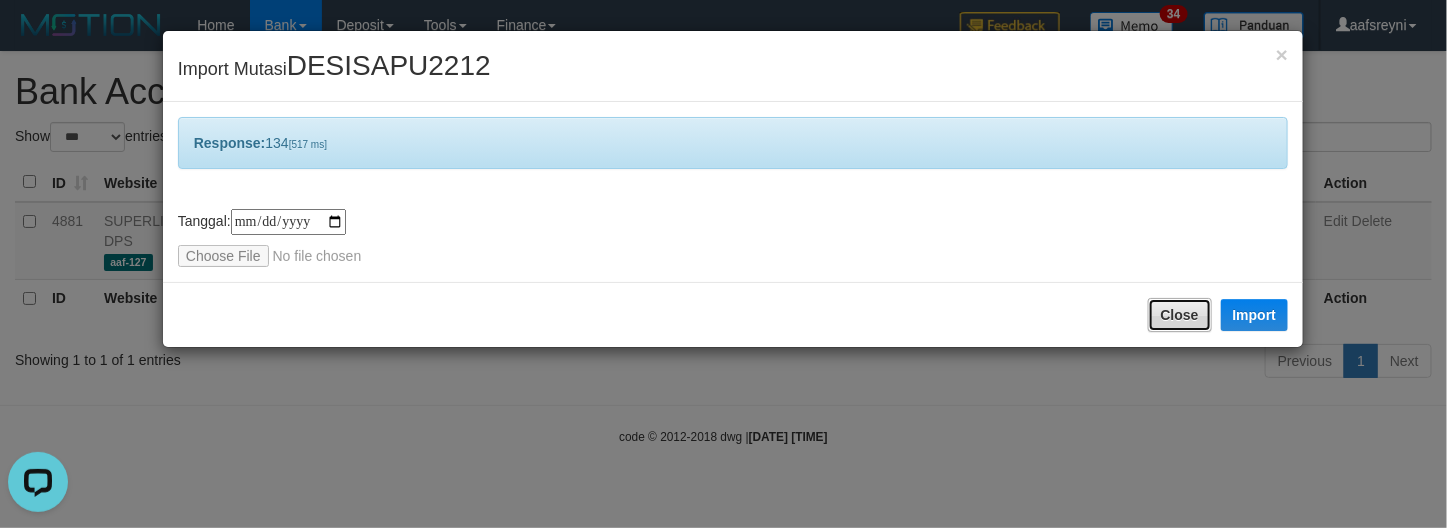 click on "Close" at bounding box center [1180, 315] 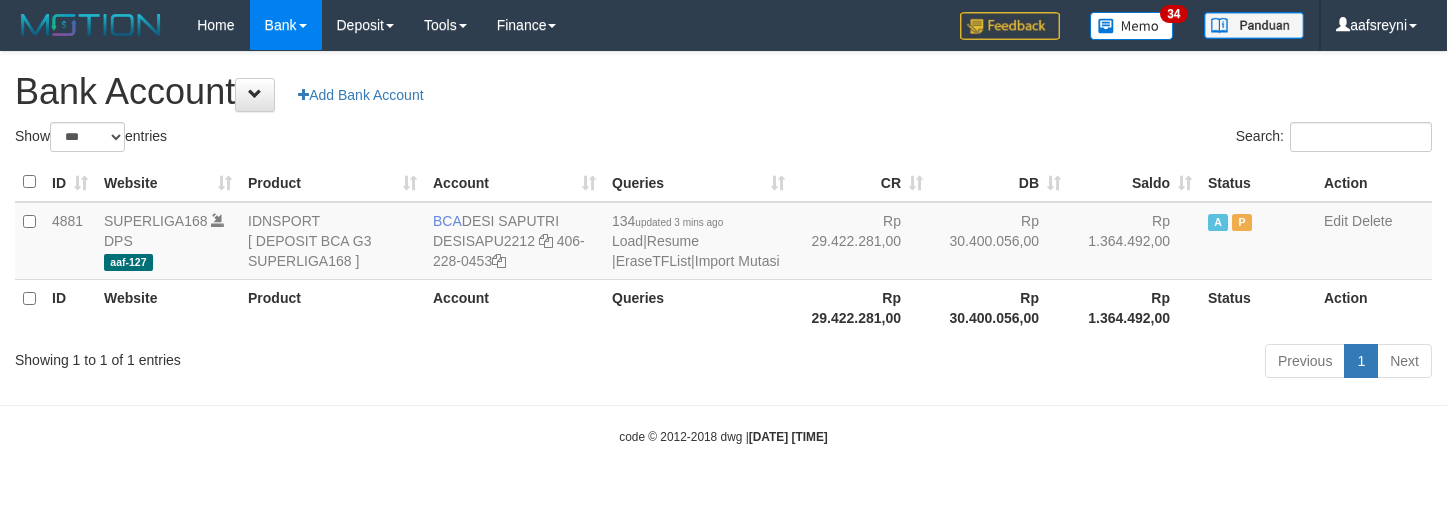 select on "***" 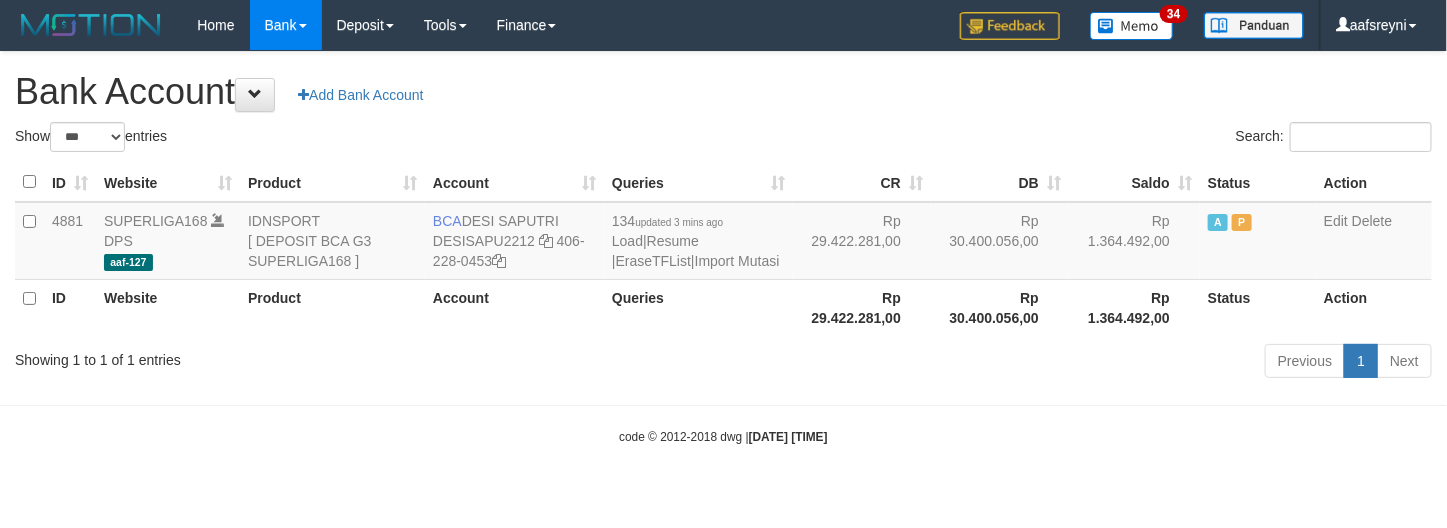 click on "Showing 1 to 1 of 1 entries" at bounding box center [301, 356] 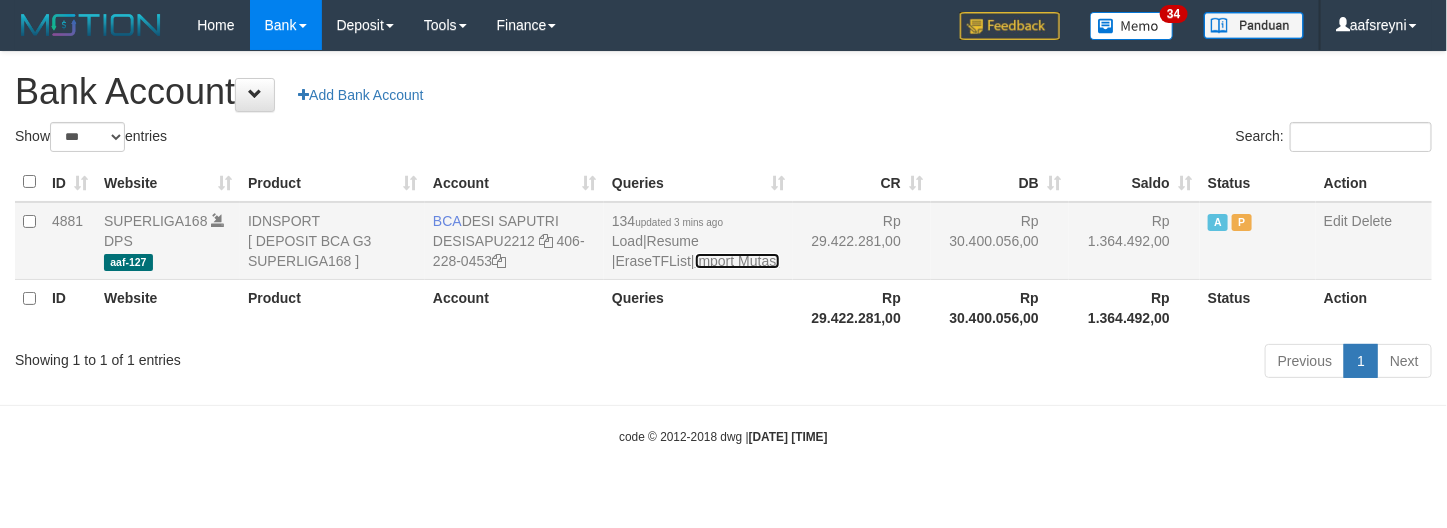click on "134  updated 3 mins ago
Load
|
Resume
|
EraseTFList
|
Import Mutasi" at bounding box center [698, 241] 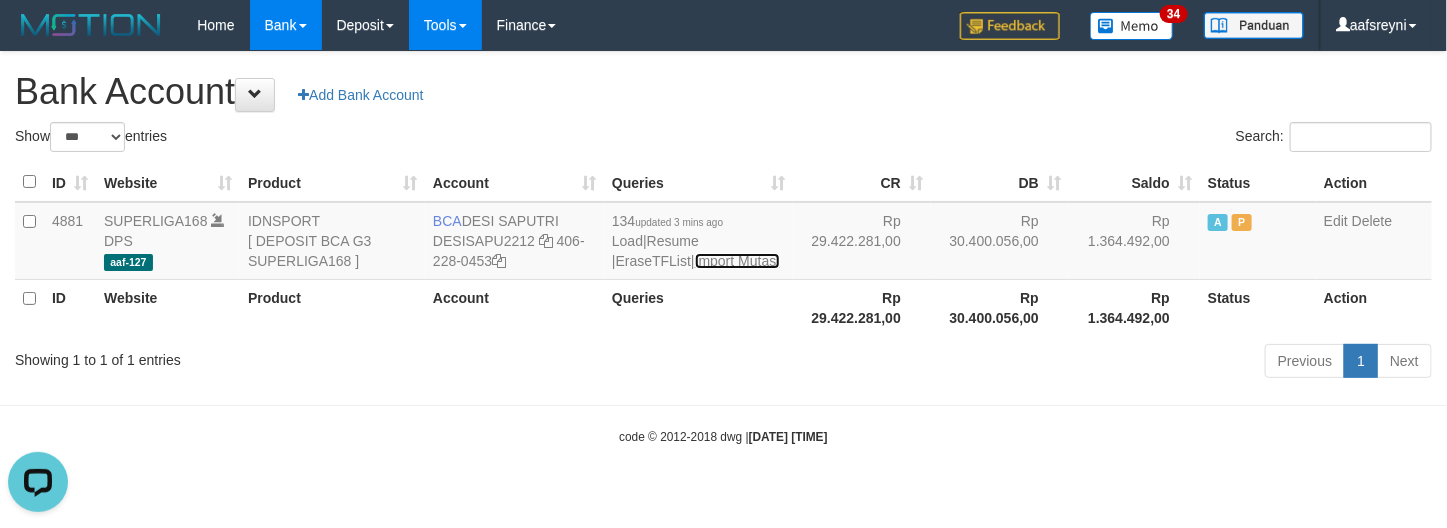 scroll, scrollTop: 0, scrollLeft: 0, axis: both 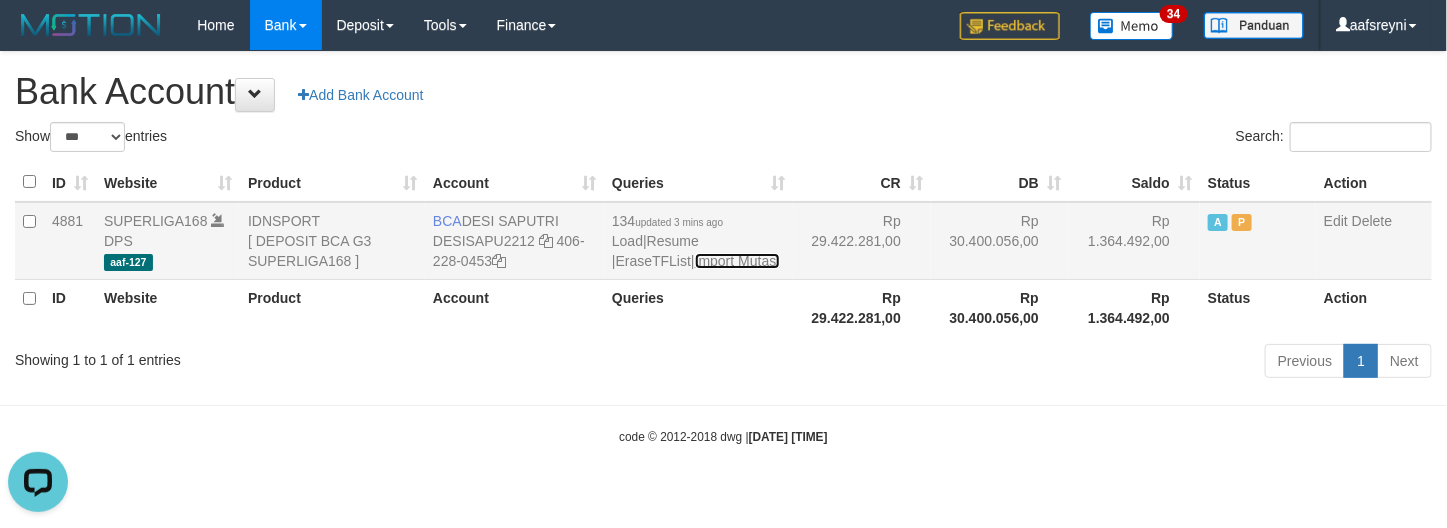 click on "Import Mutasi" at bounding box center (737, 261) 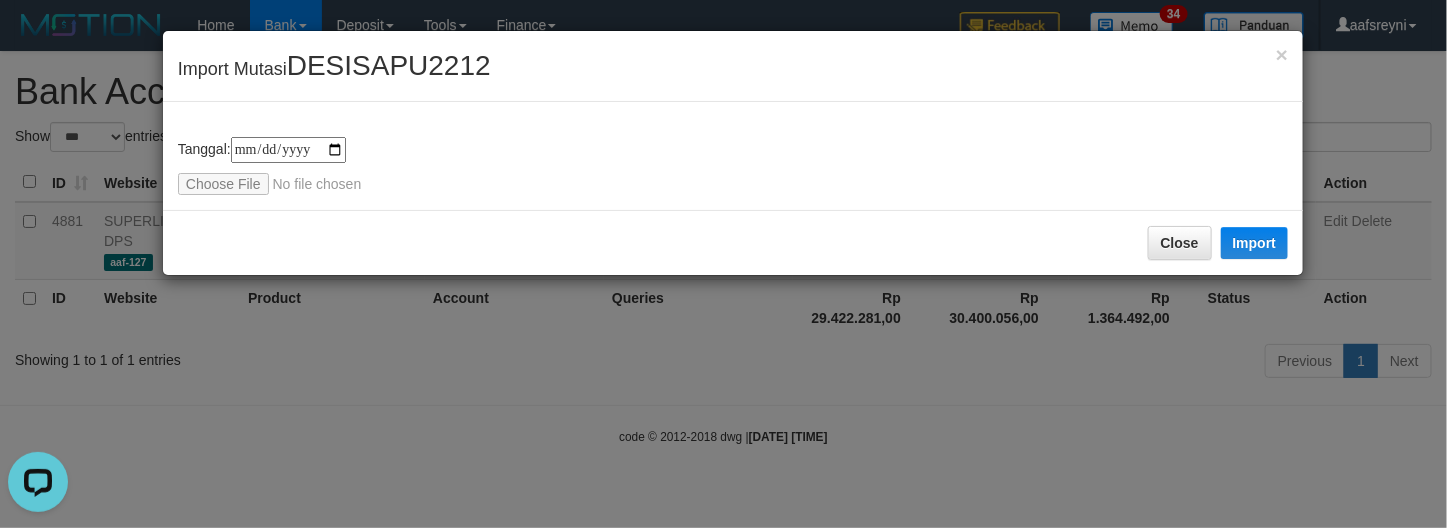 type on "**********" 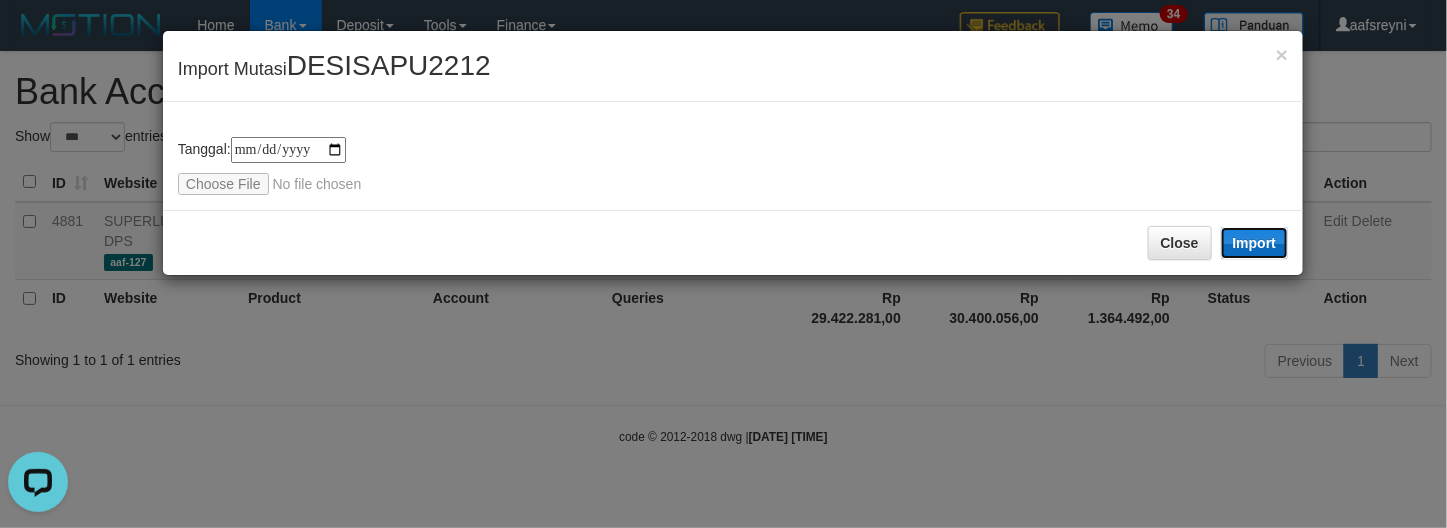 click on "Import" at bounding box center [1255, 243] 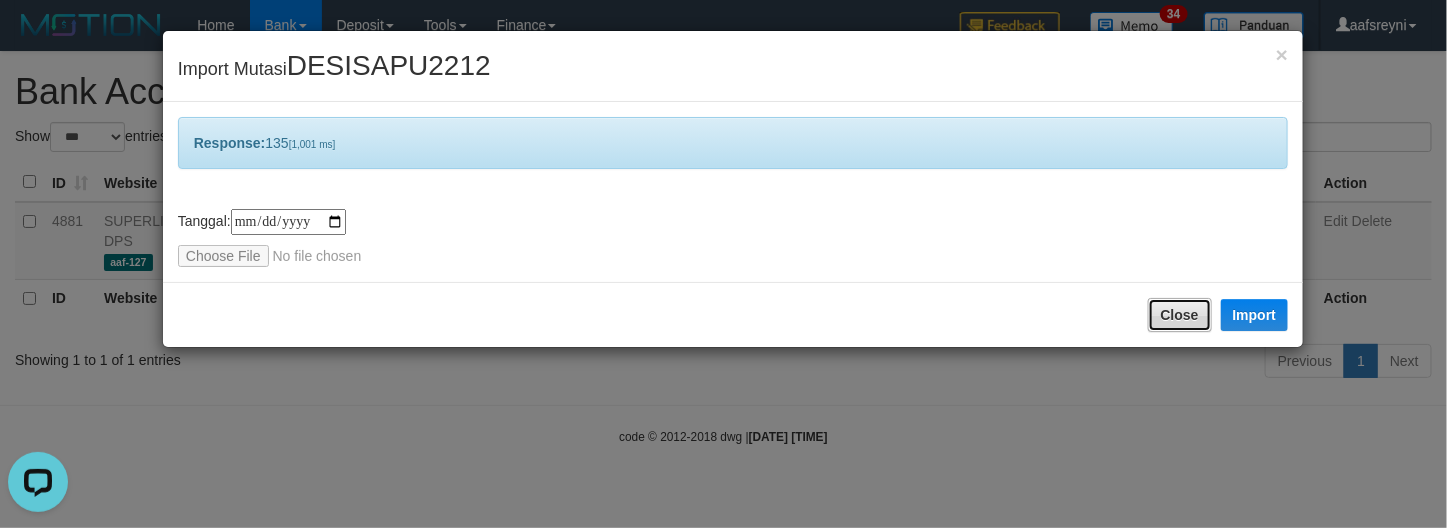 click on "Close" at bounding box center (1180, 315) 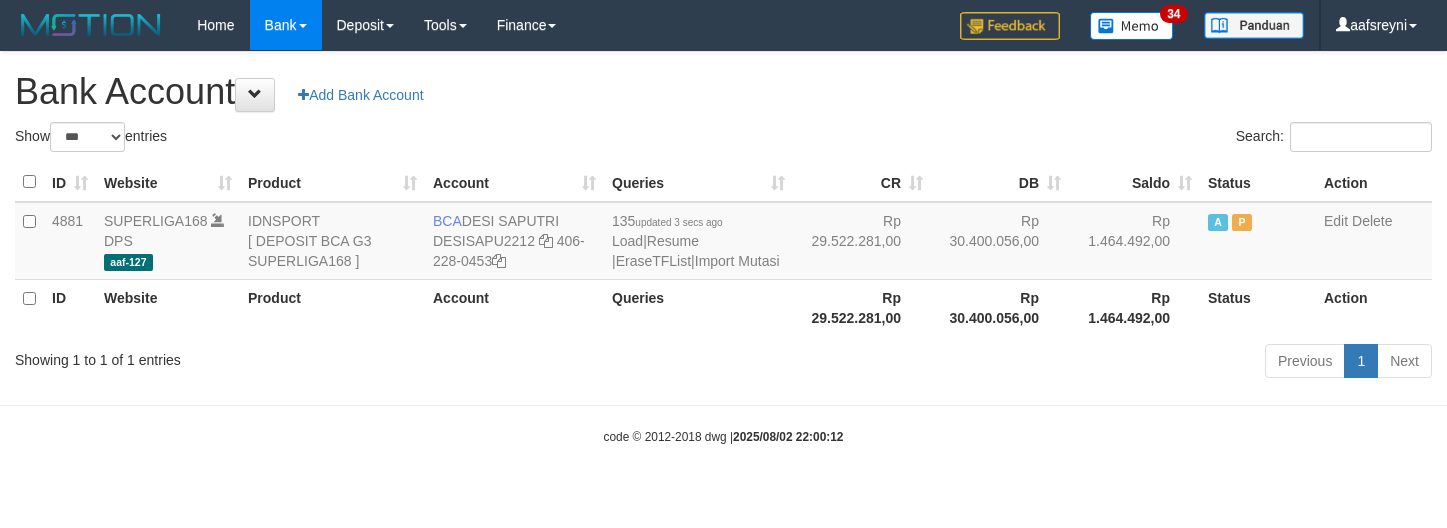 select on "***" 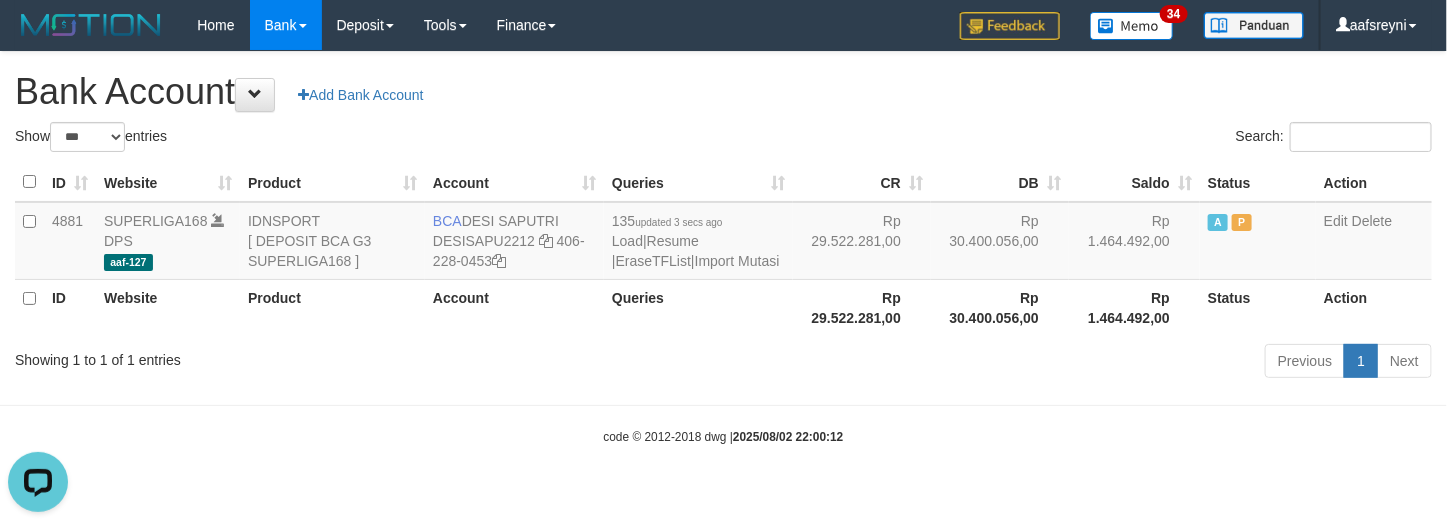 scroll, scrollTop: 0, scrollLeft: 0, axis: both 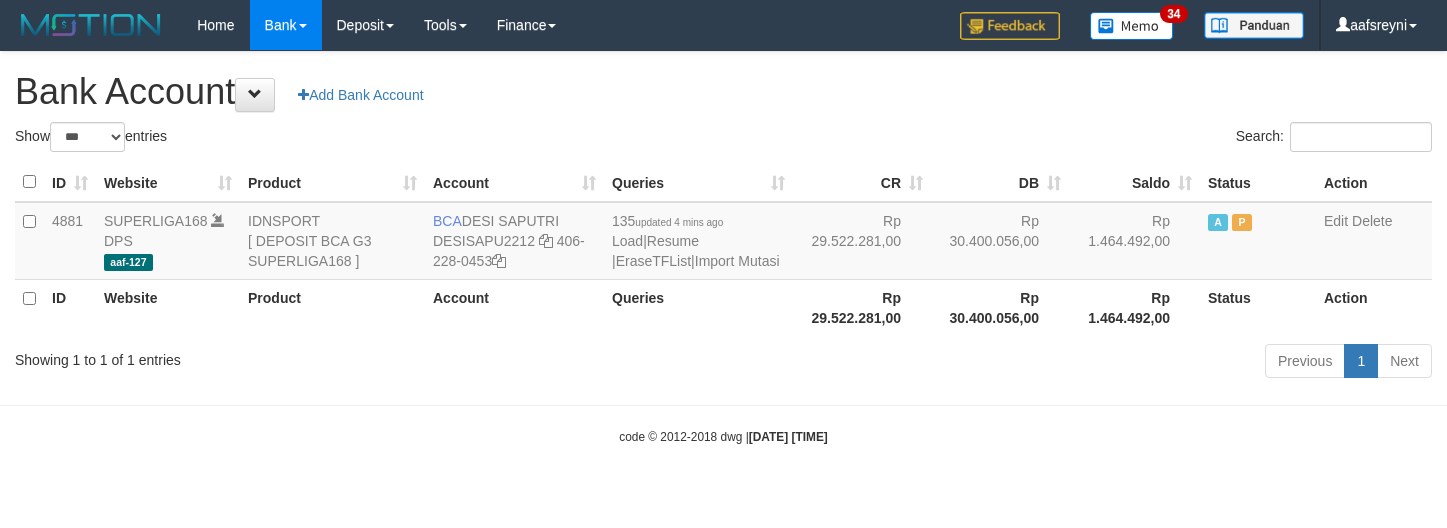 select on "***" 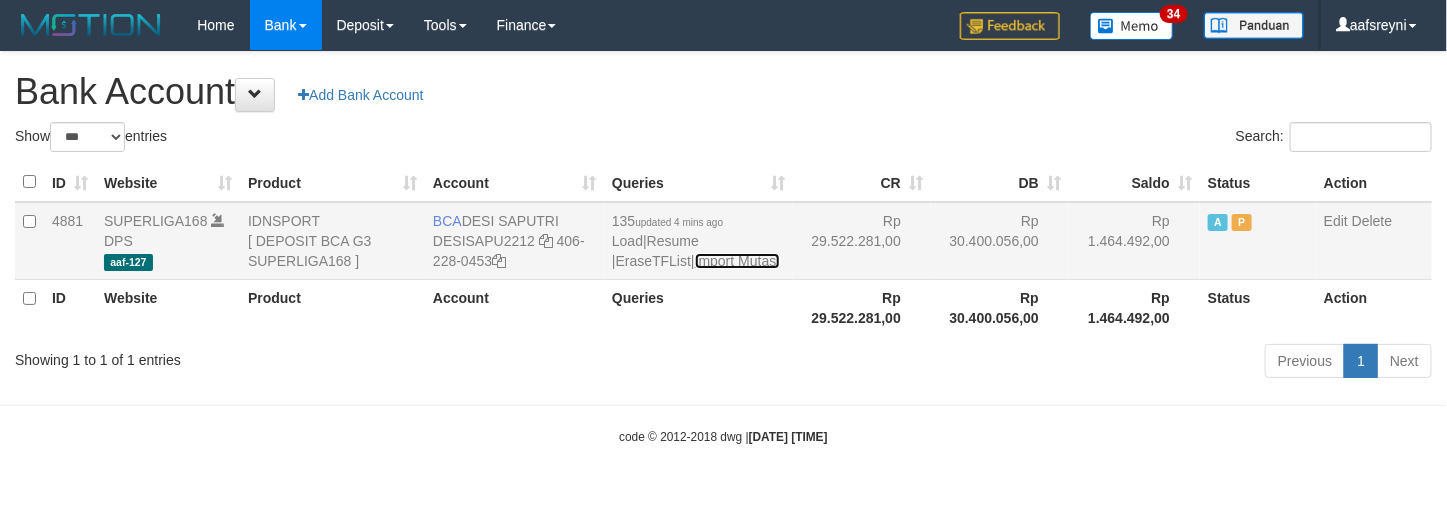 click on "Import Mutasi" at bounding box center (737, 261) 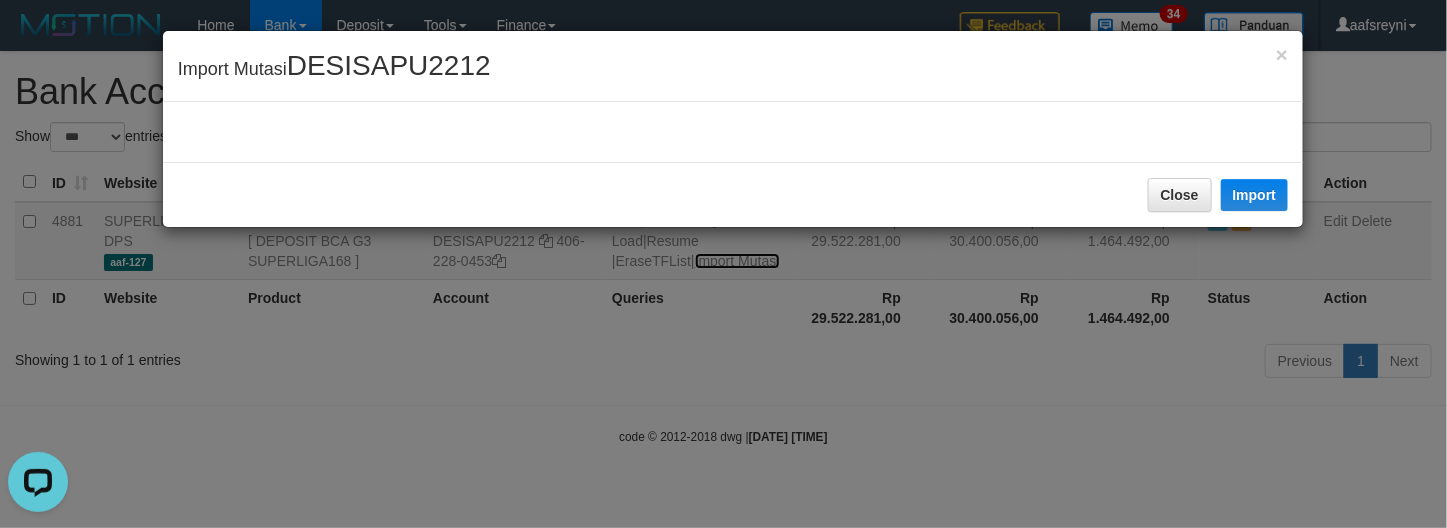scroll, scrollTop: 0, scrollLeft: 0, axis: both 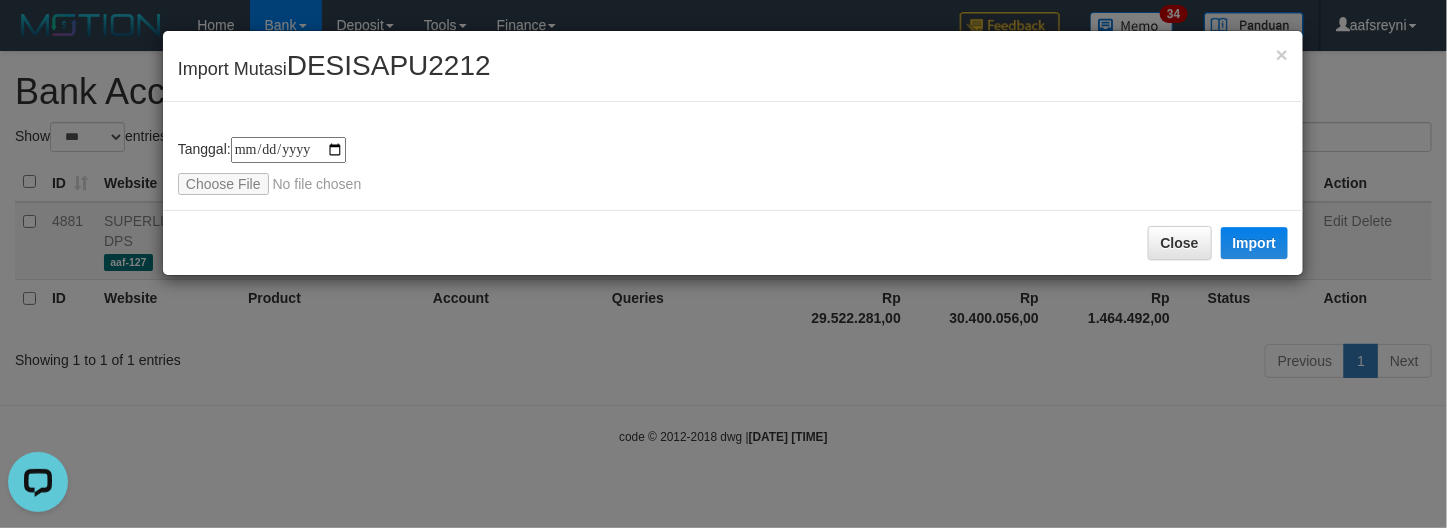 type on "**********" 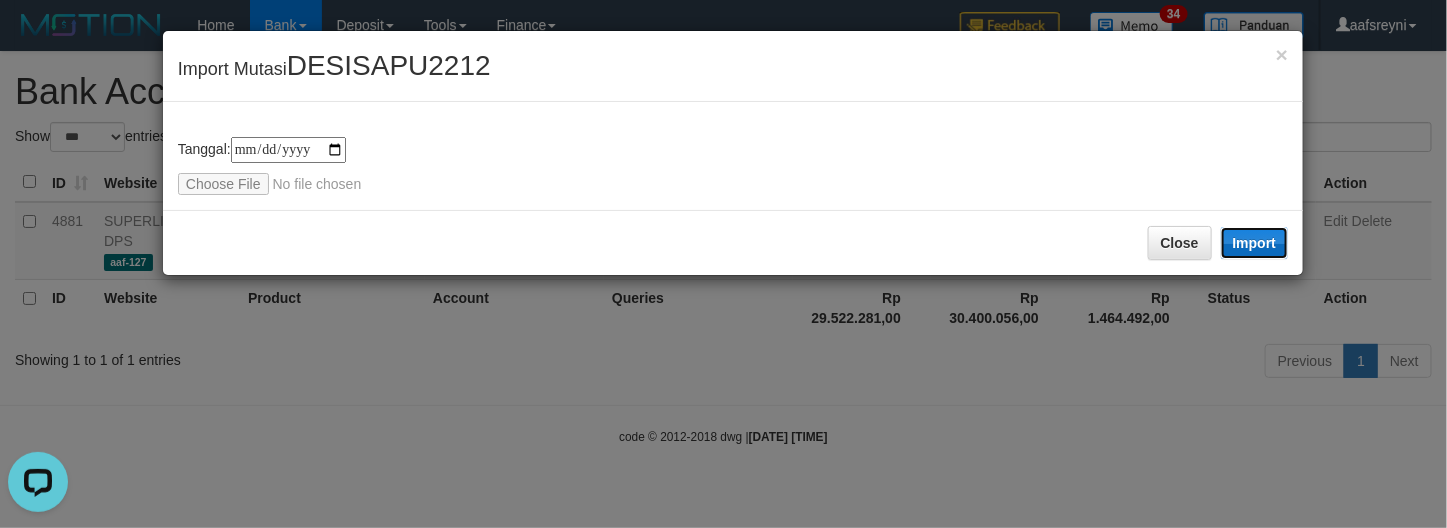 click on "Import" at bounding box center [1255, 243] 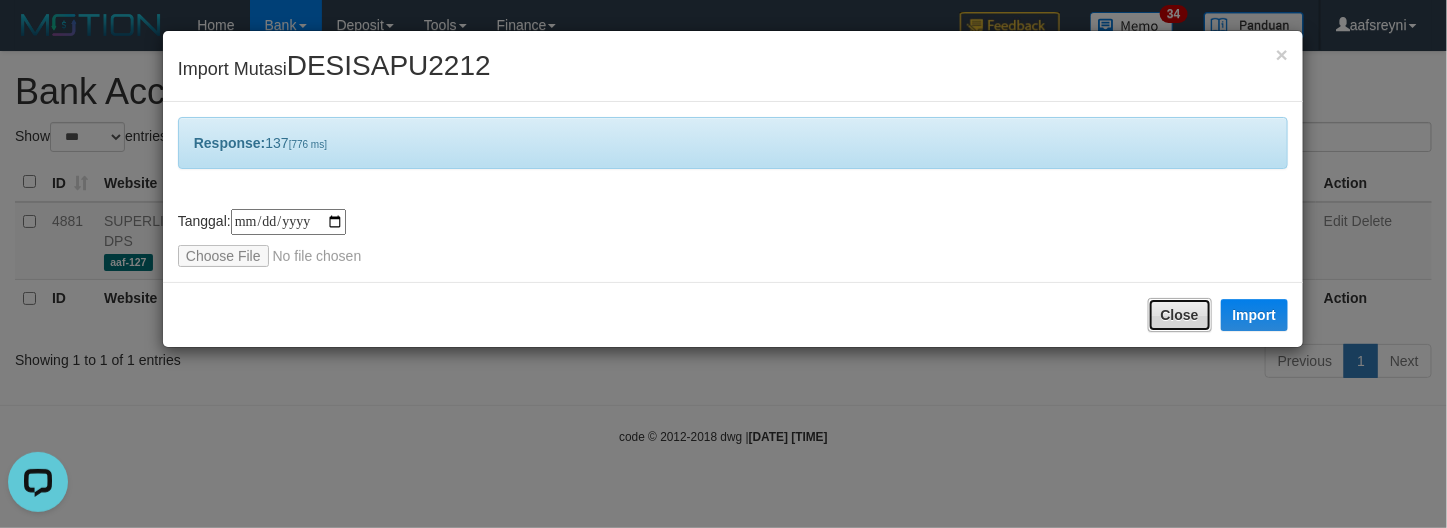click on "Close" at bounding box center (1180, 315) 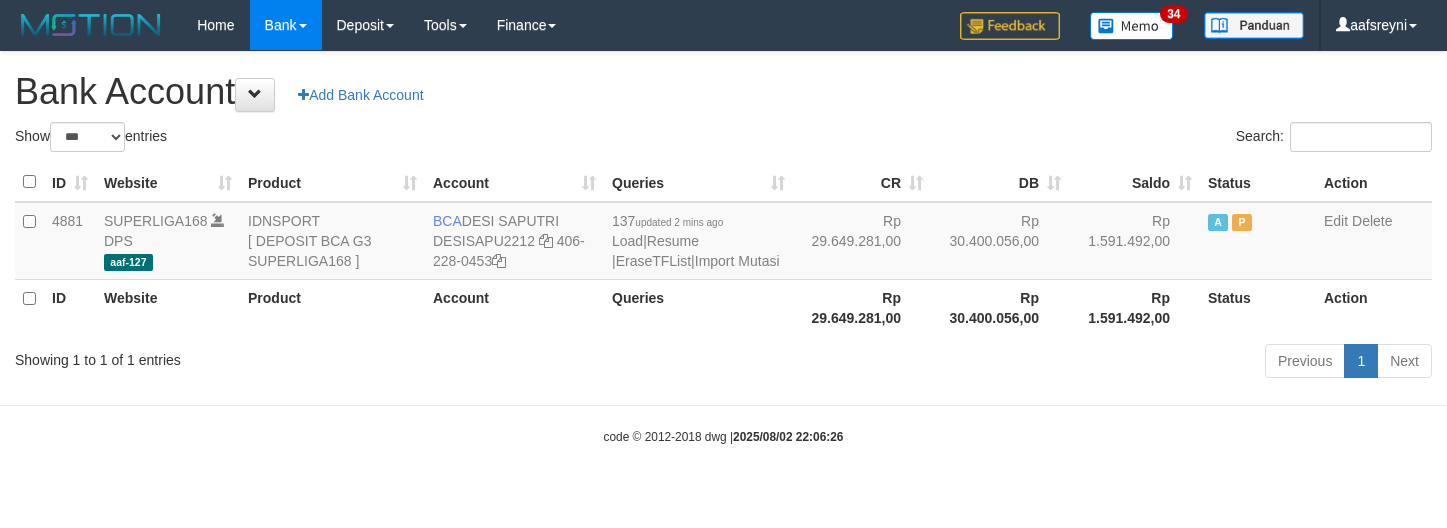 select on "***" 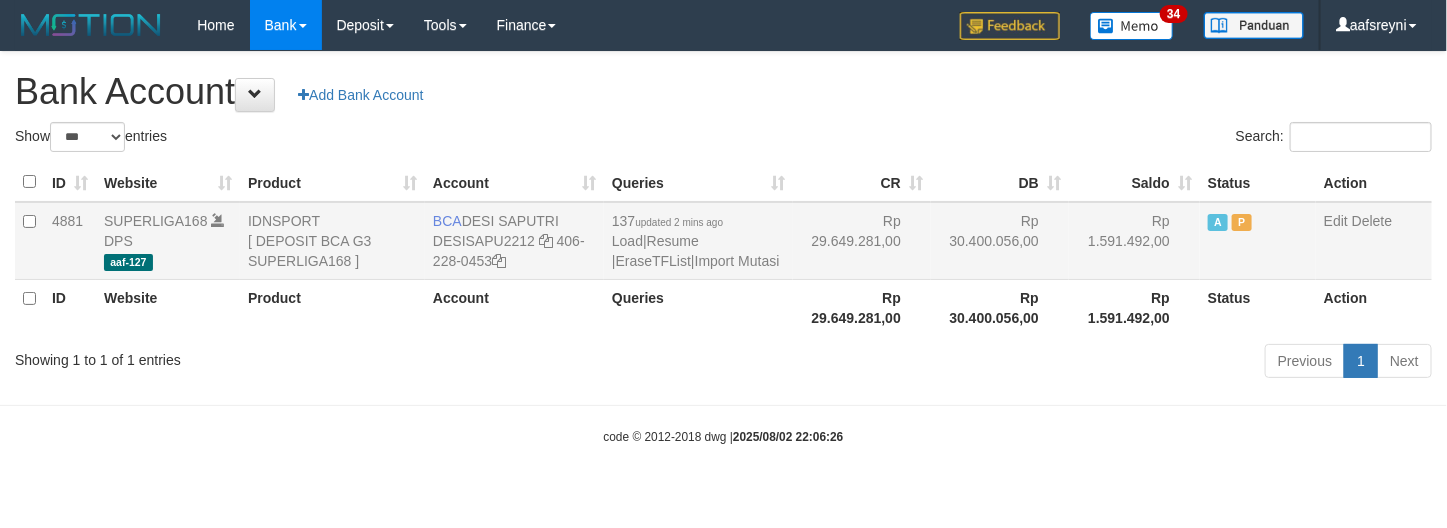 click on "137  updated 2 mins ago
Load
|
Resume
|
EraseTFList
|
Import Mutasi" at bounding box center (698, 241) 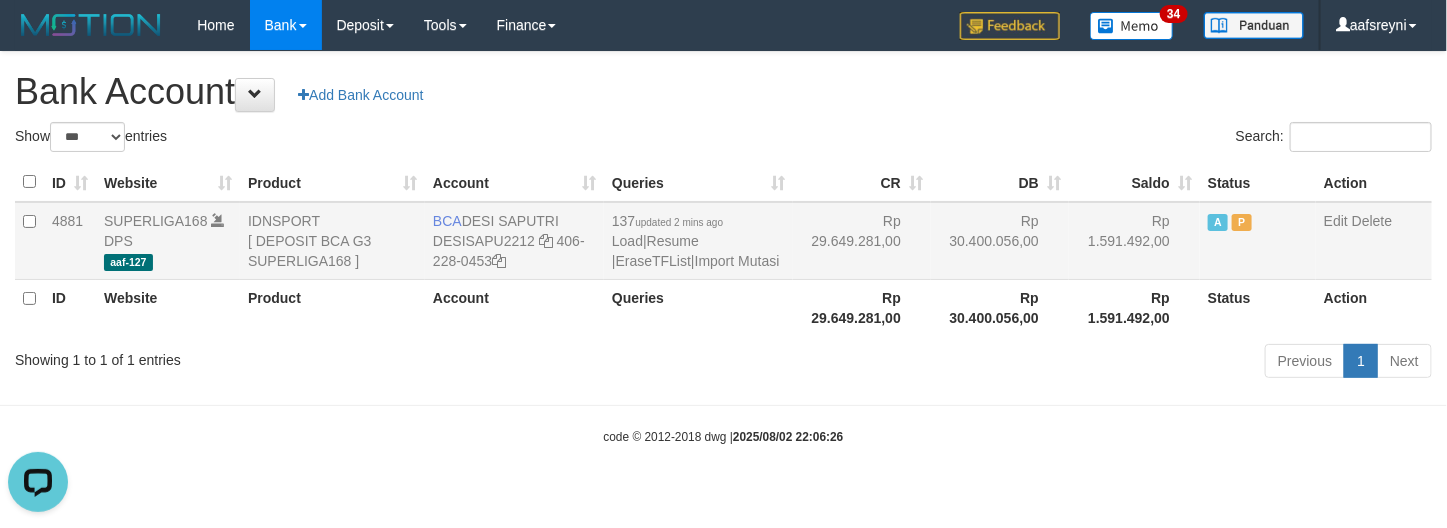 scroll, scrollTop: 0, scrollLeft: 0, axis: both 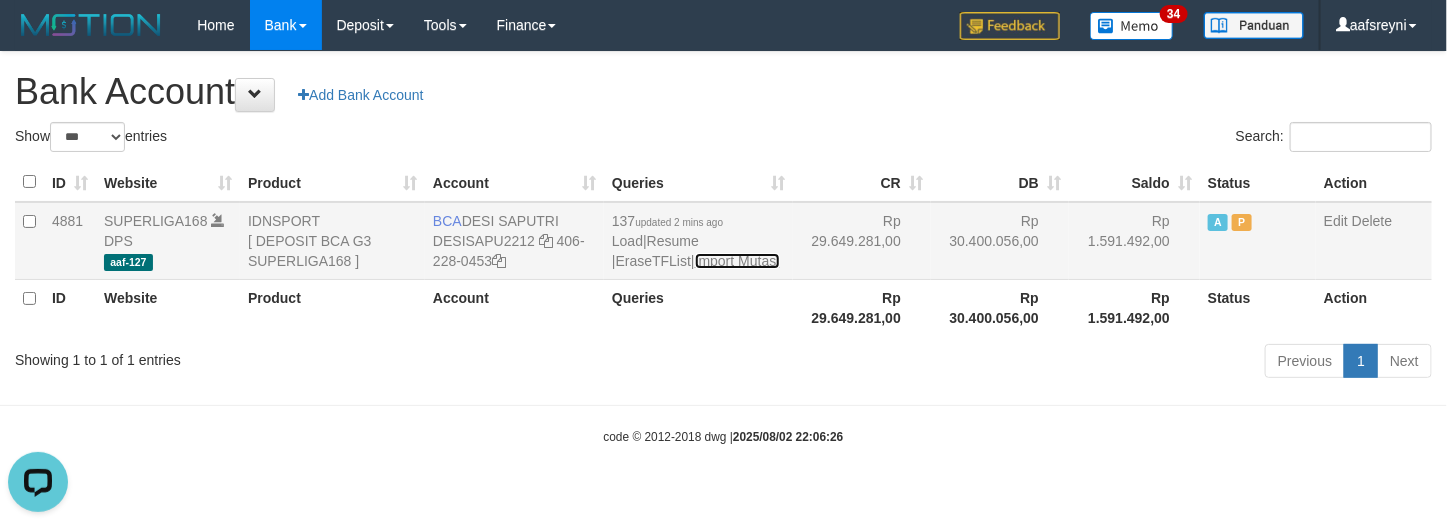 click on "Import Mutasi" at bounding box center [737, 261] 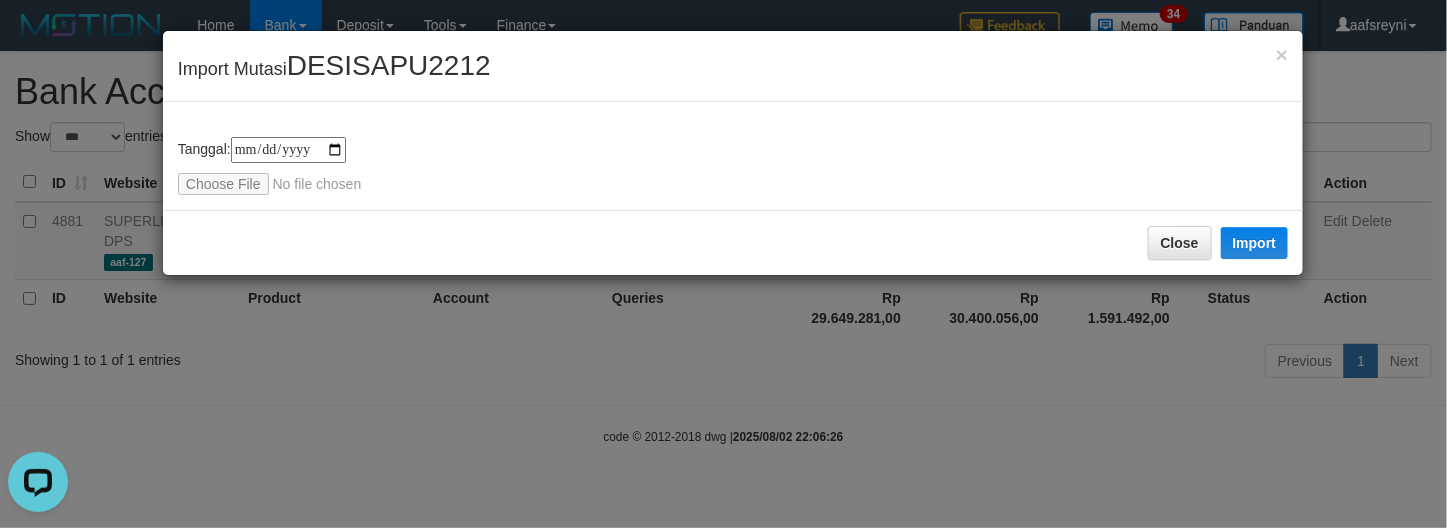 type on "**********" 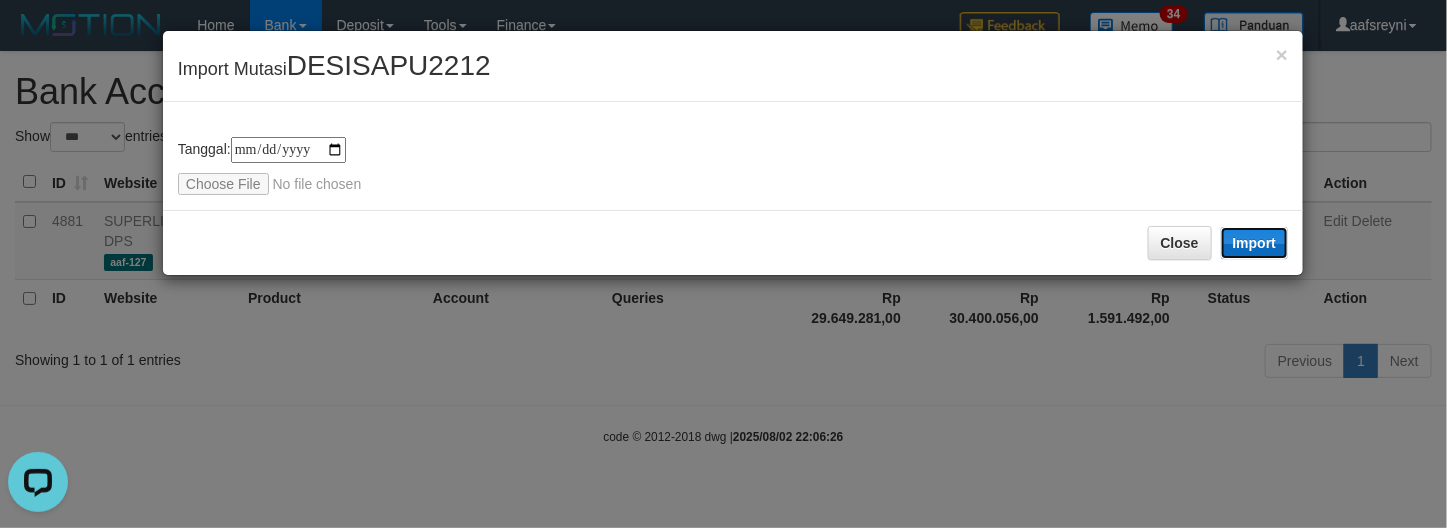click on "Import" at bounding box center (1255, 243) 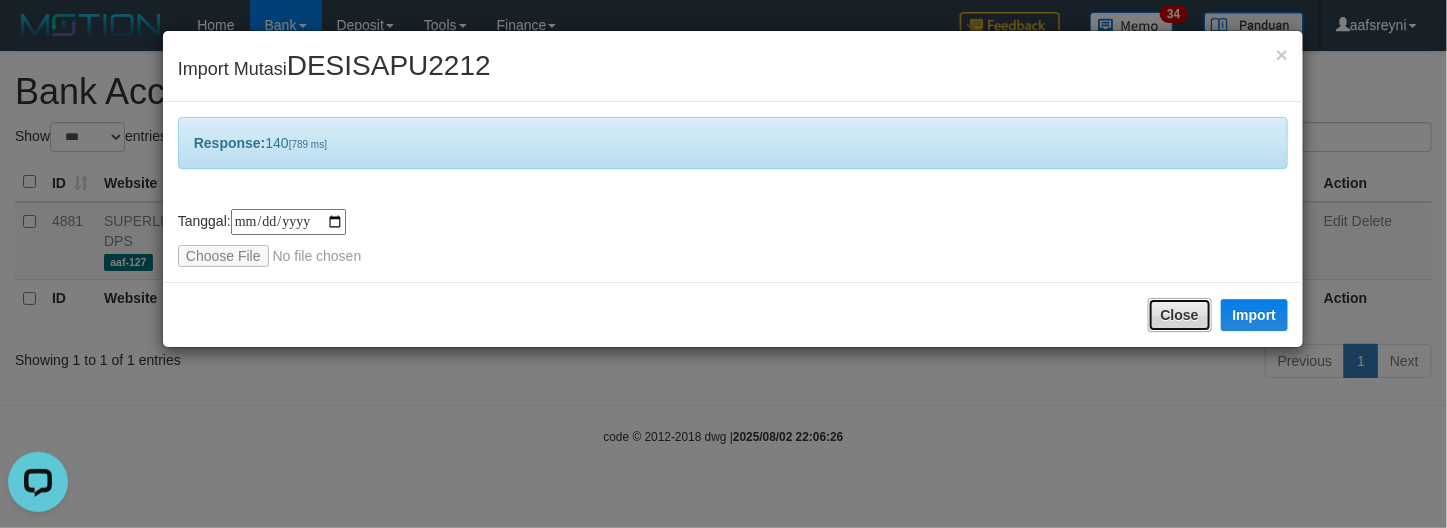 click on "Close" at bounding box center (1180, 315) 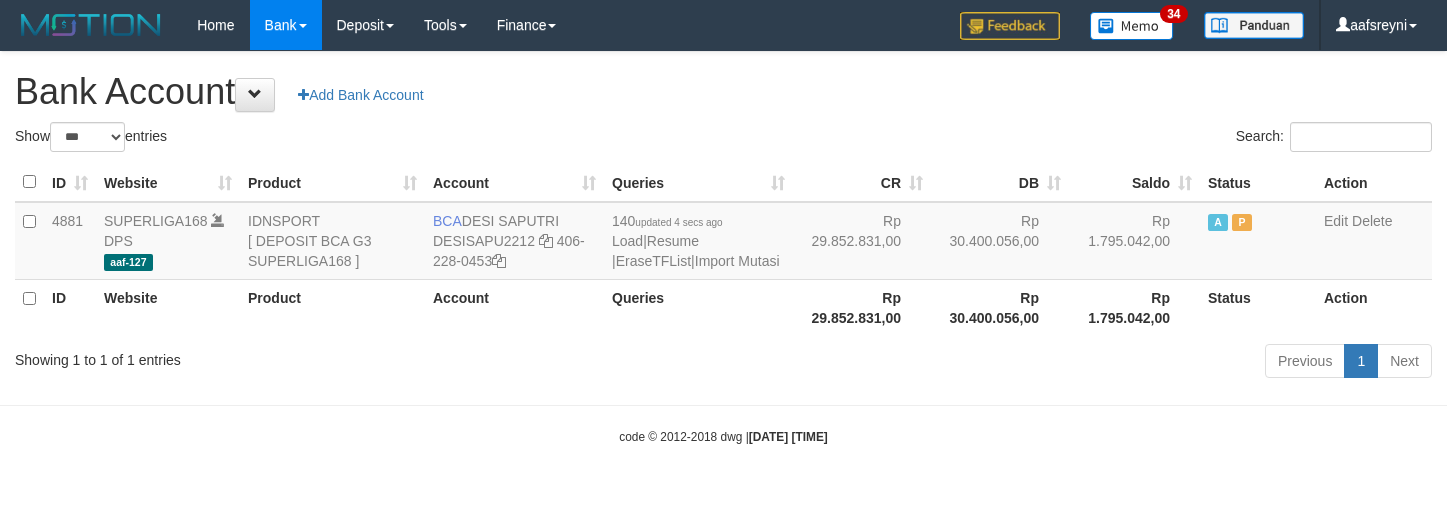 select on "***" 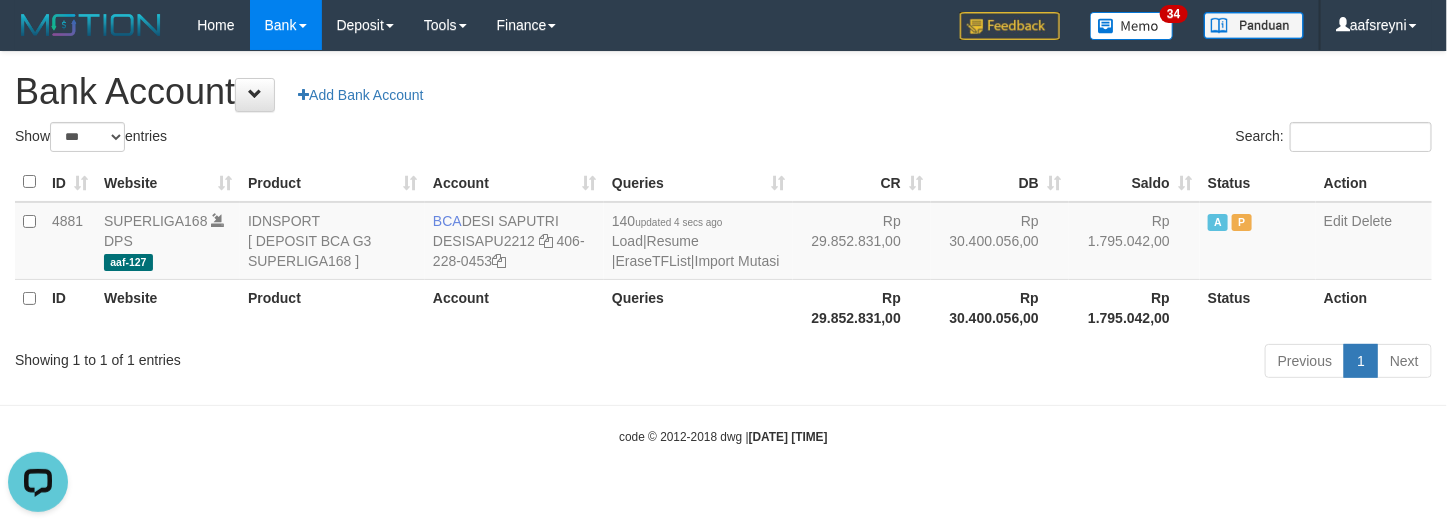 scroll, scrollTop: 0, scrollLeft: 0, axis: both 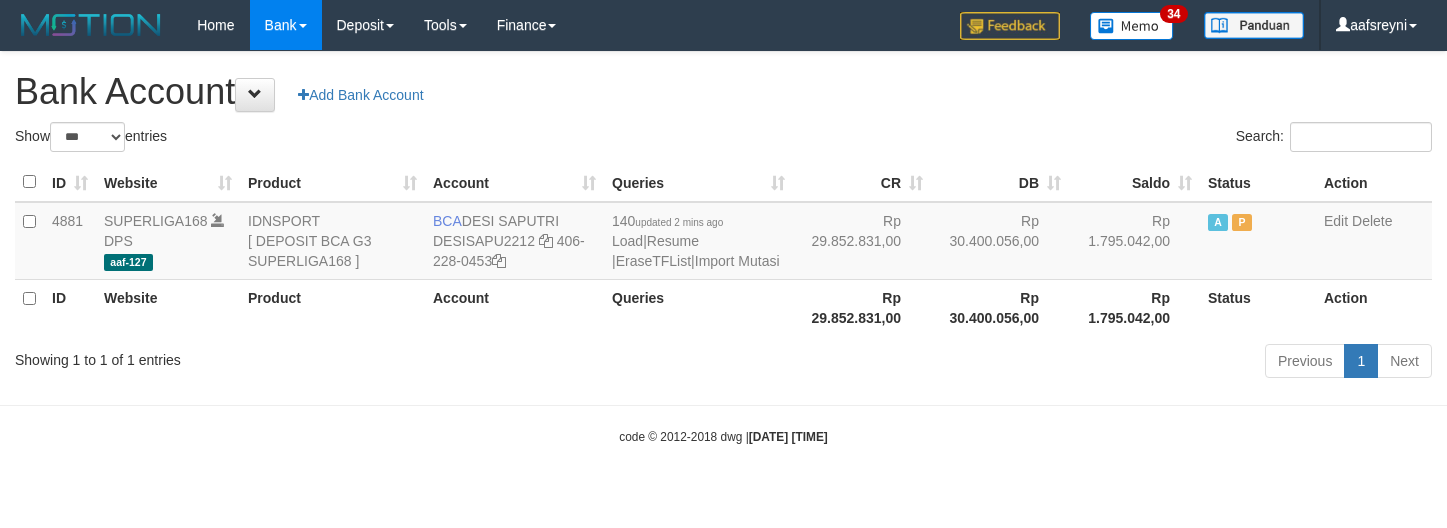 select on "***" 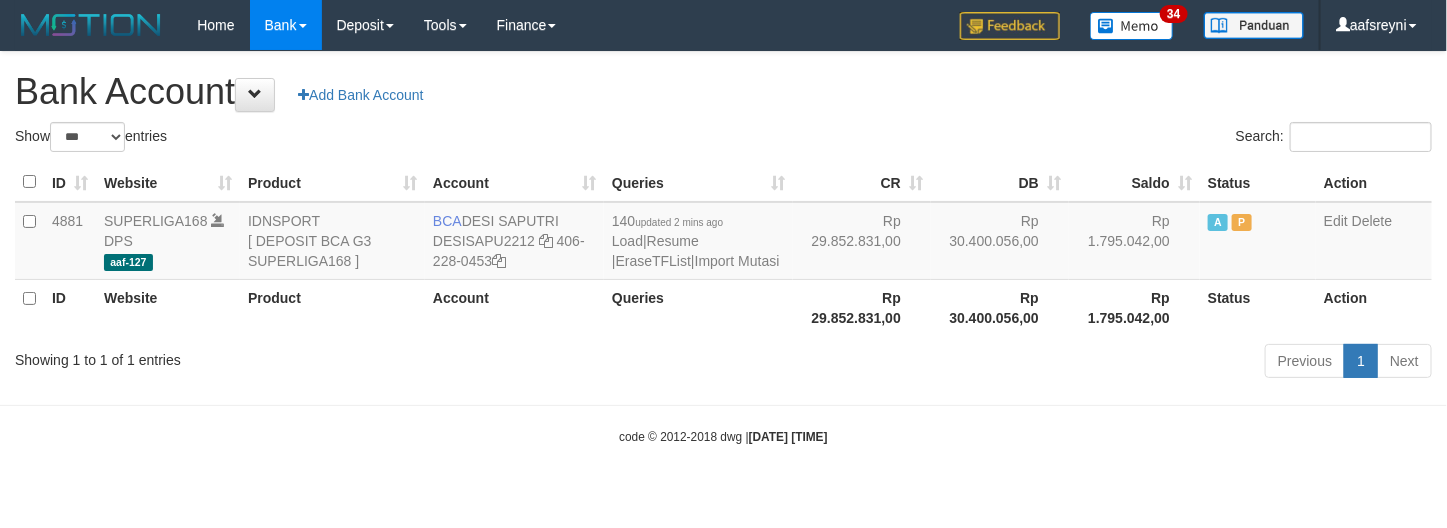 click on "Previous 1 Next" at bounding box center [1025, 363] 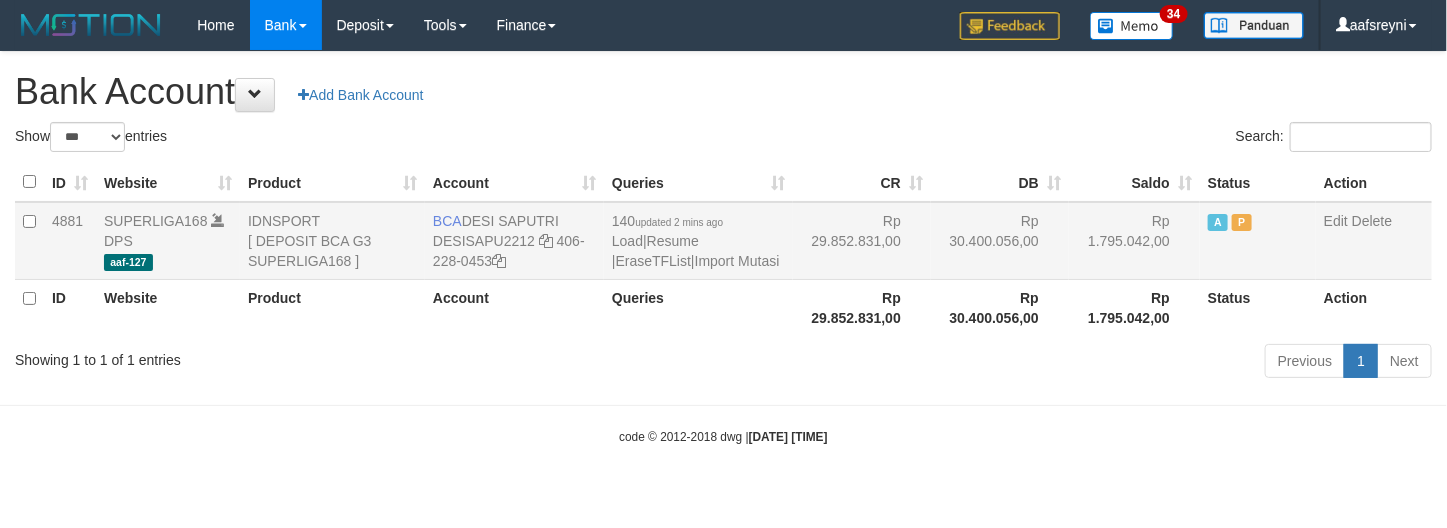 click on "140  updated 2 mins ago
Load
|
Resume
|
EraseTFList
|
Import Mutasi" at bounding box center [698, 241] 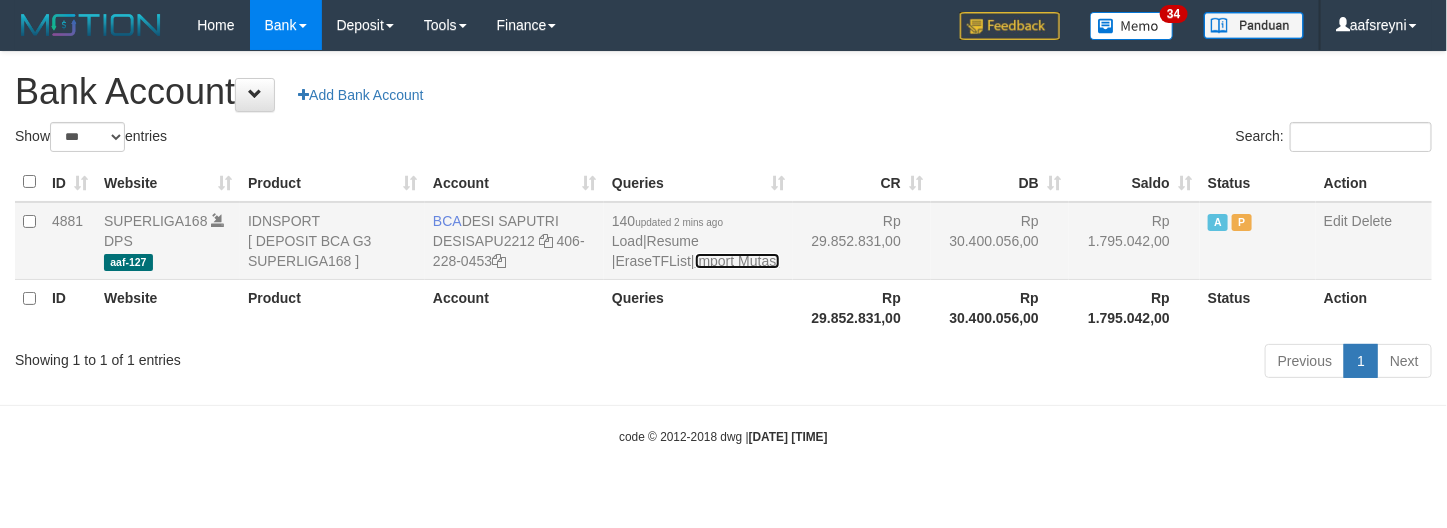 click on "Import Mutasi" at bounding box center (737, 261) 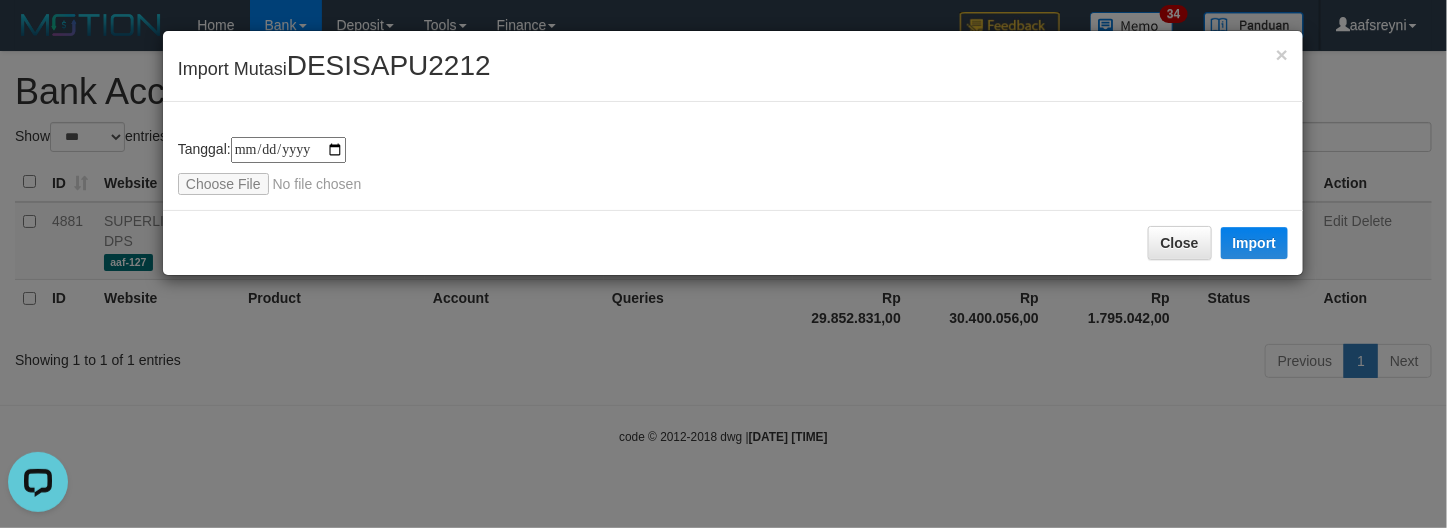 scroll, scrollTop: 0, scrollLeft: 0, axis: both 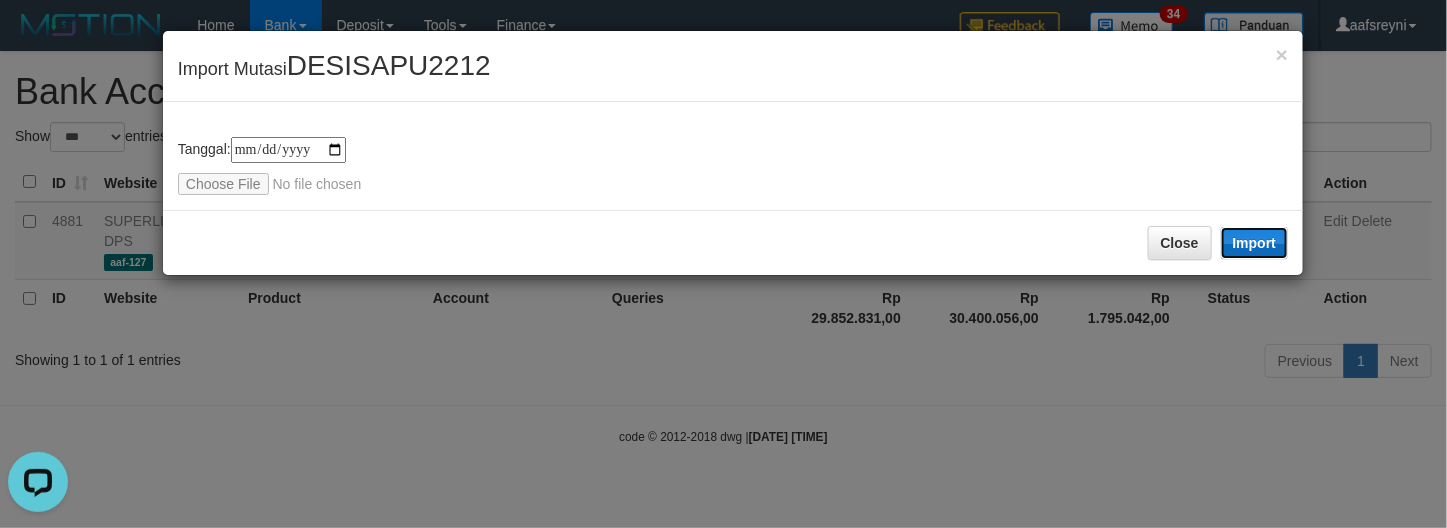 click on "Import" at bounding box center (1255, 243) 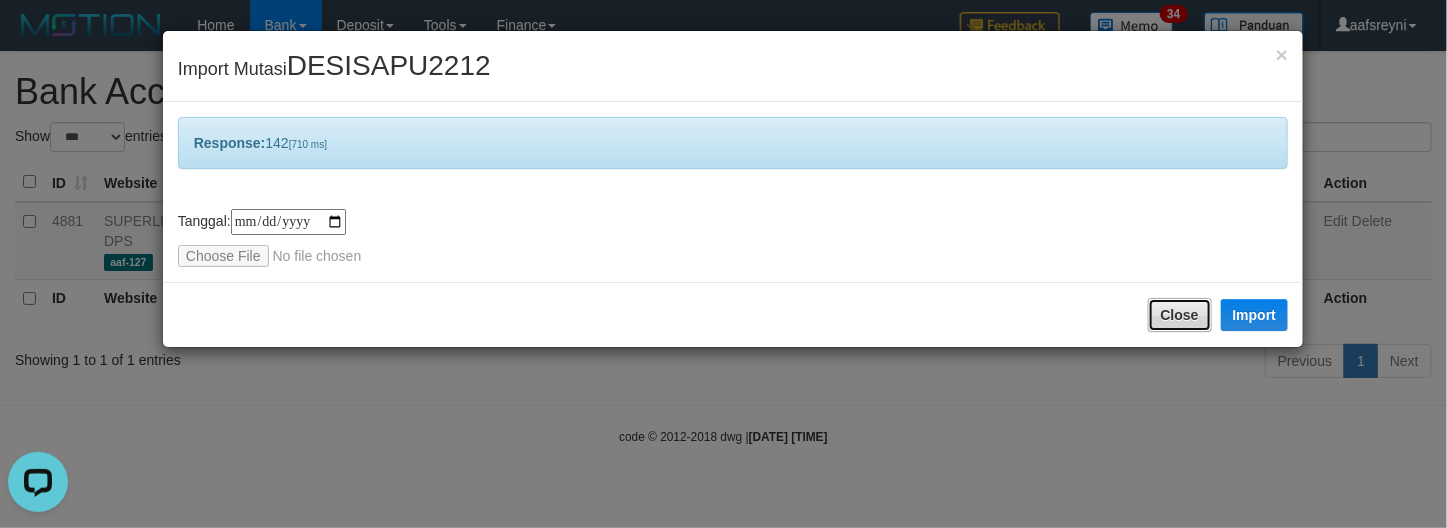 click on "Close" at bounding box center [1180, 315] 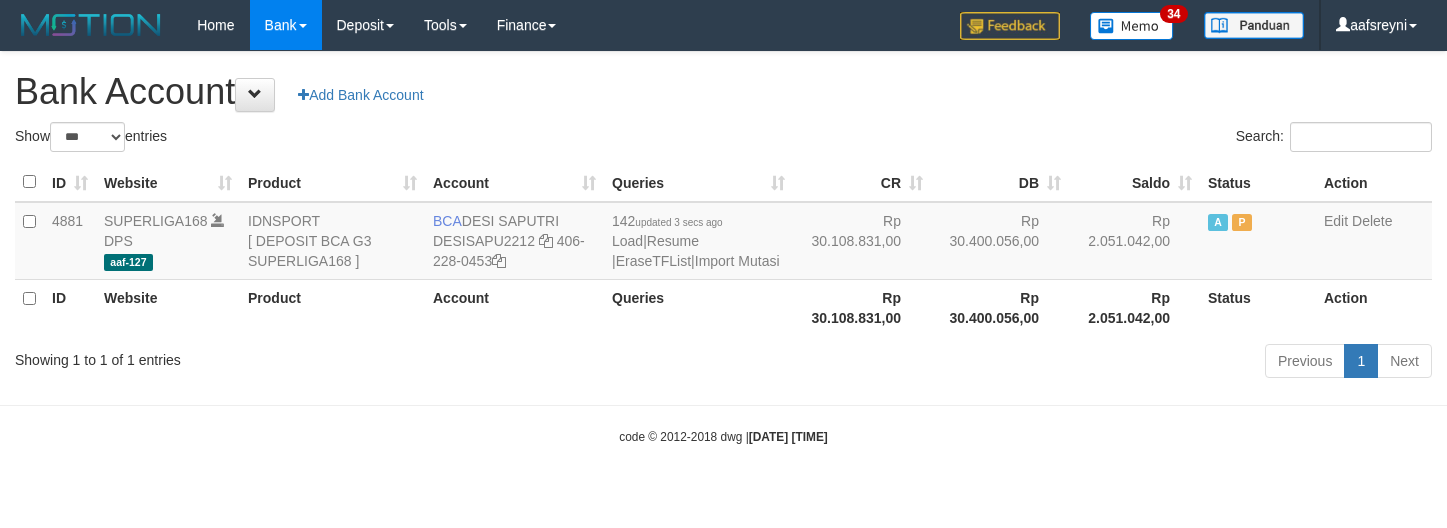 select on "***" 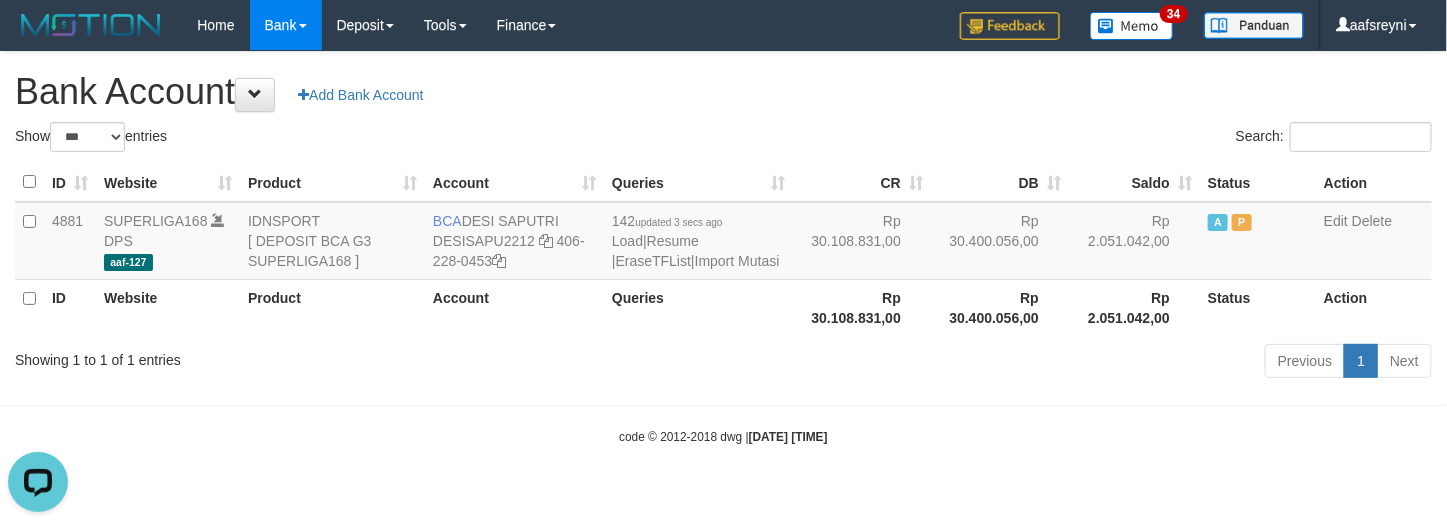 scroll, scrollTop: 0, scrollLeft: 0, axis: both 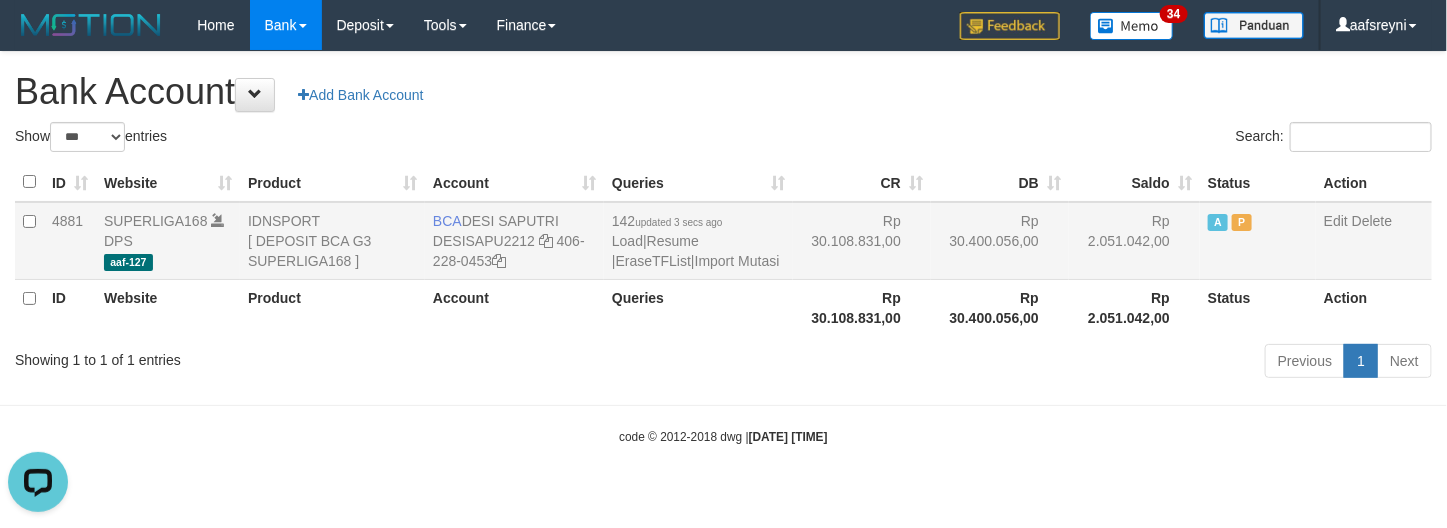 click on "Rp 30.400.056,00" at bounding box center (1000, 241) 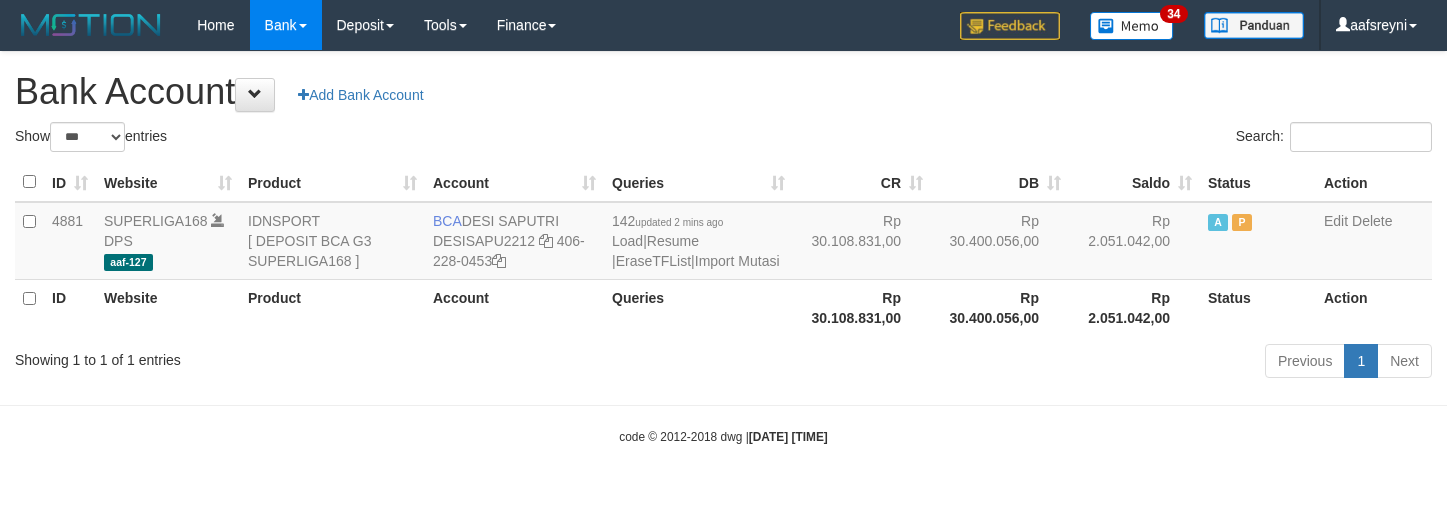 select on "***" 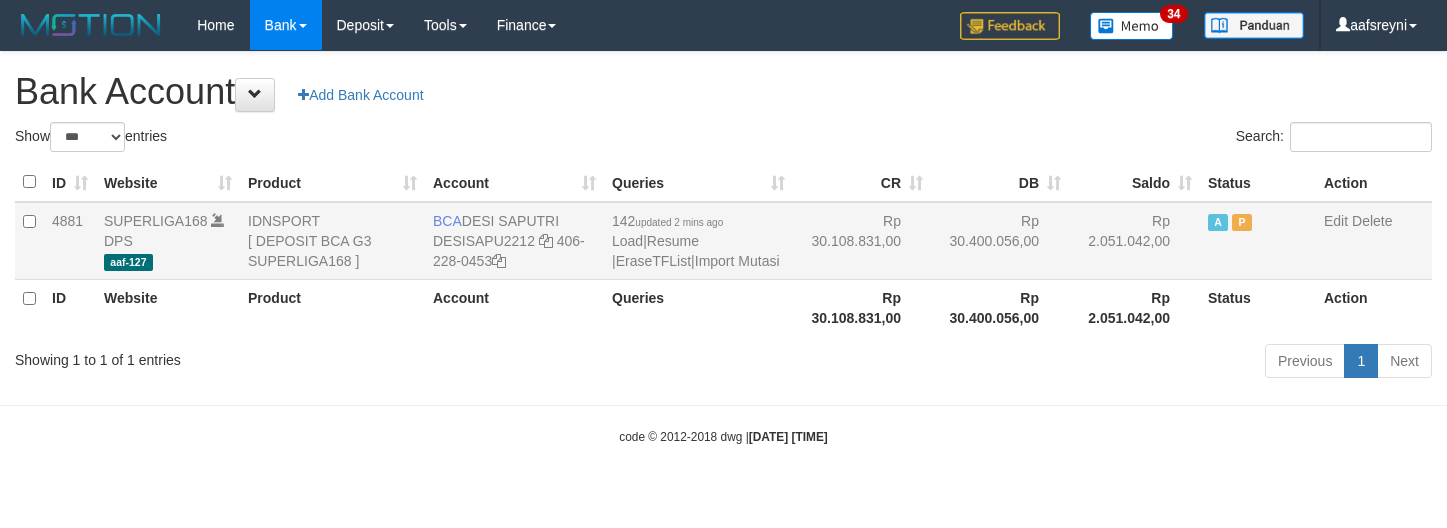 scroll, scrollTop: 0, scrollLeft: 0, axis: both 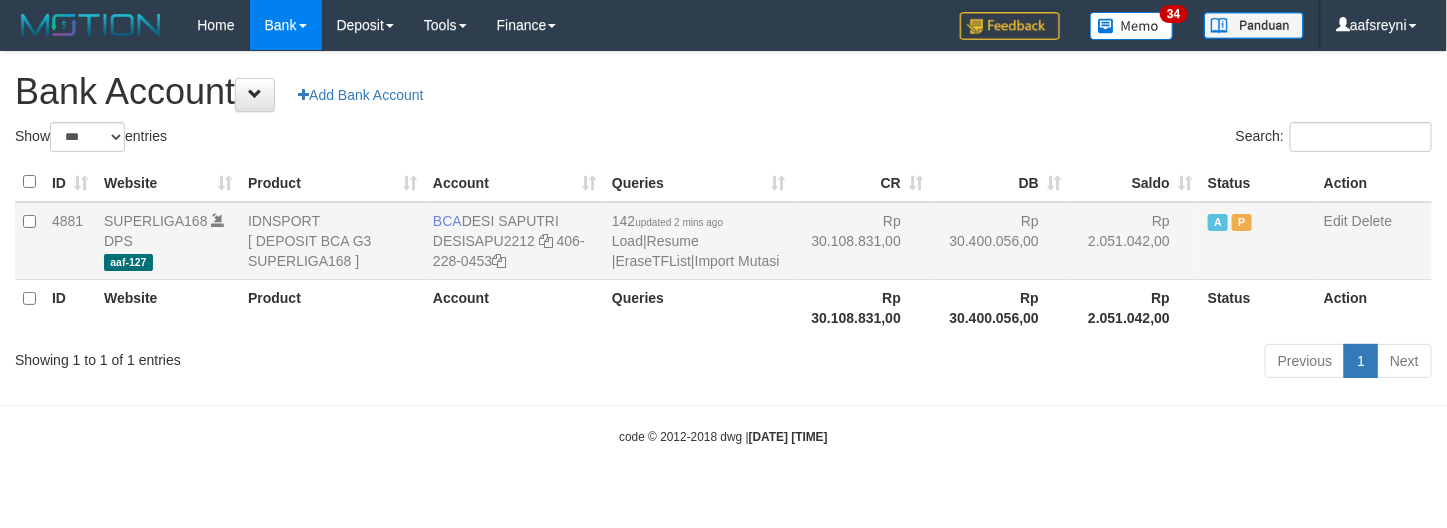 click on "142  updated 2 mins ago
Load
|
Resume
|
EraseTFList
|
Import Mutasi" at bounding box center (698, 241) 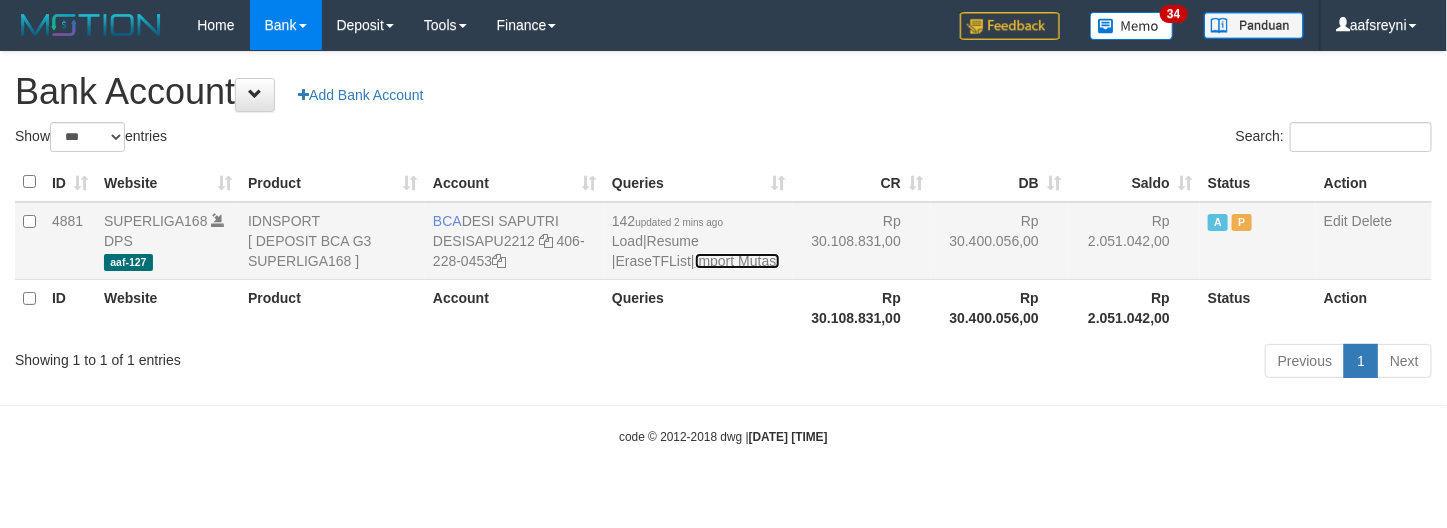 click on "Import Mutasi" at bounding box center (737, 261) 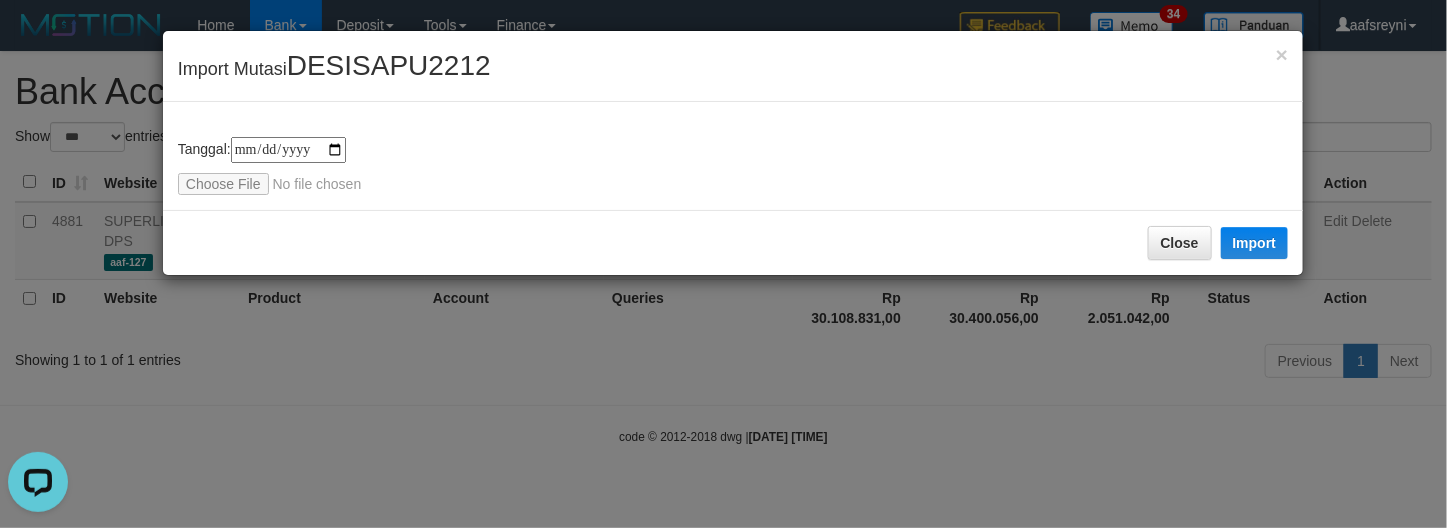 scroll, scrollTop: 0, scrollLeft: 0, axis: both 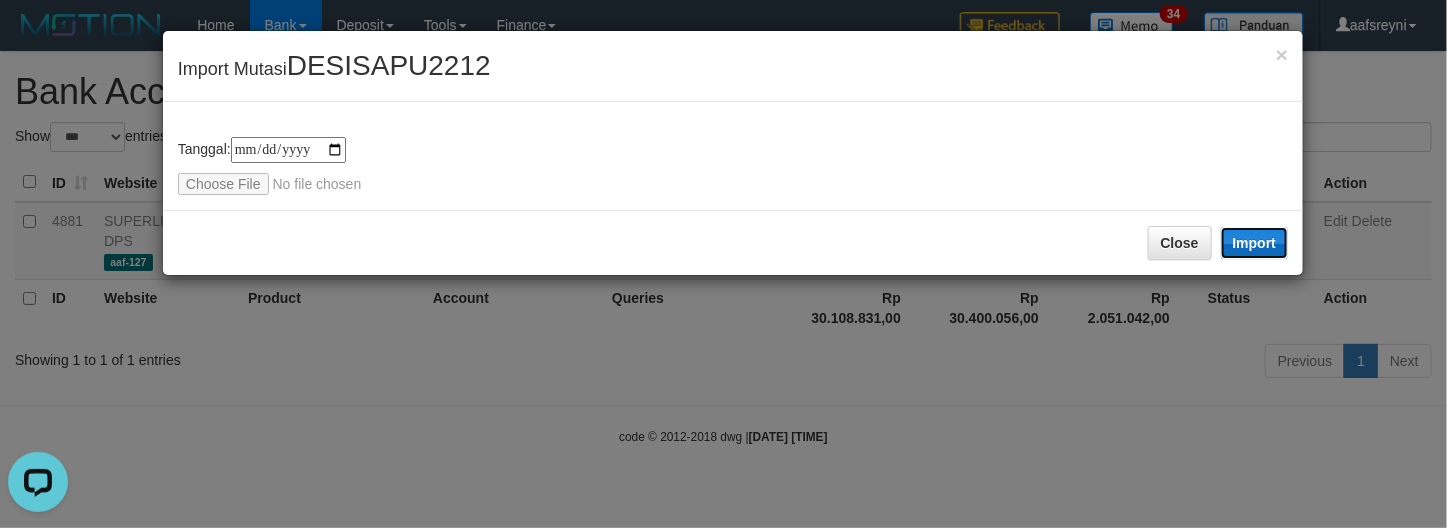 click on "Import" at bounding box center [1255, 243] 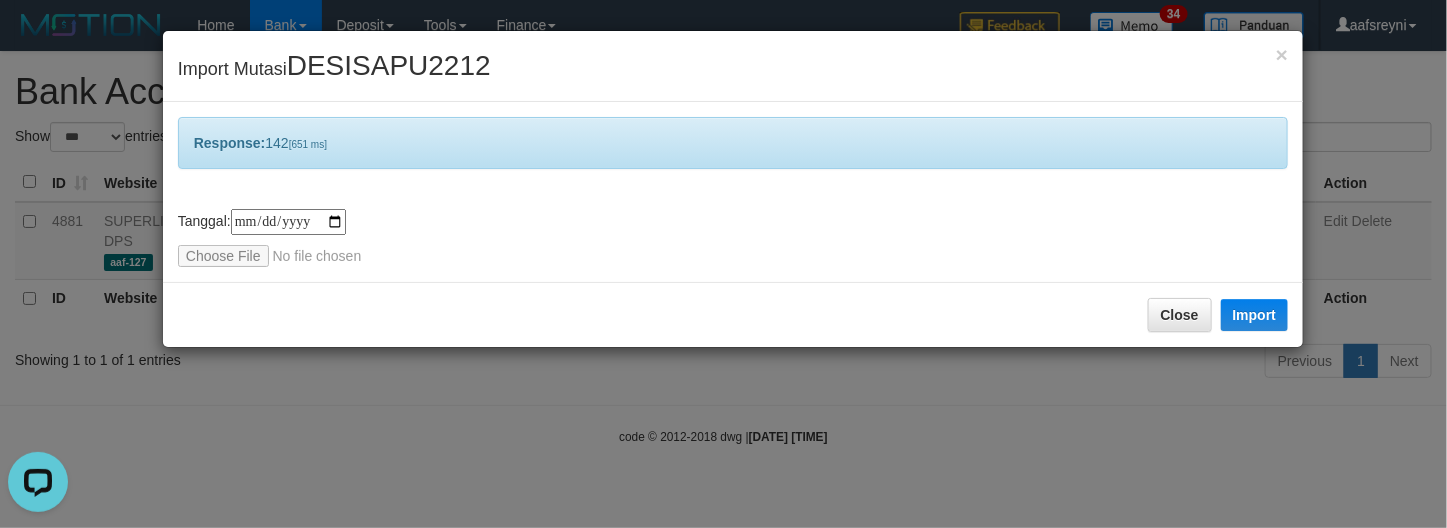 click on "Close
Import" at bounding box center (733, 314) 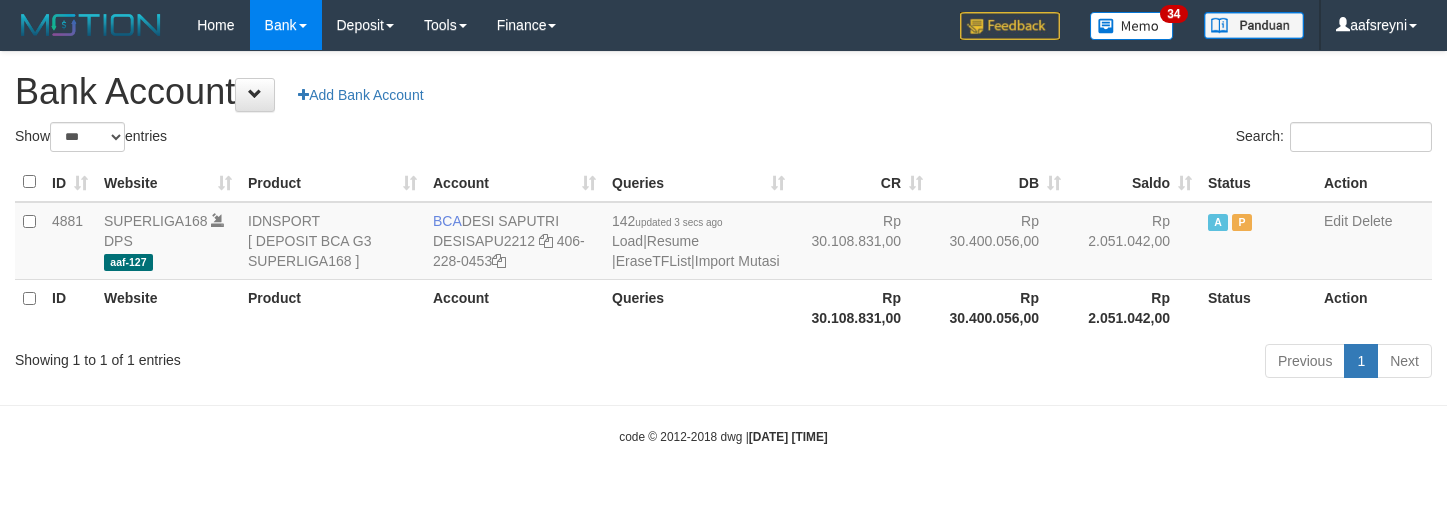 select on "***" 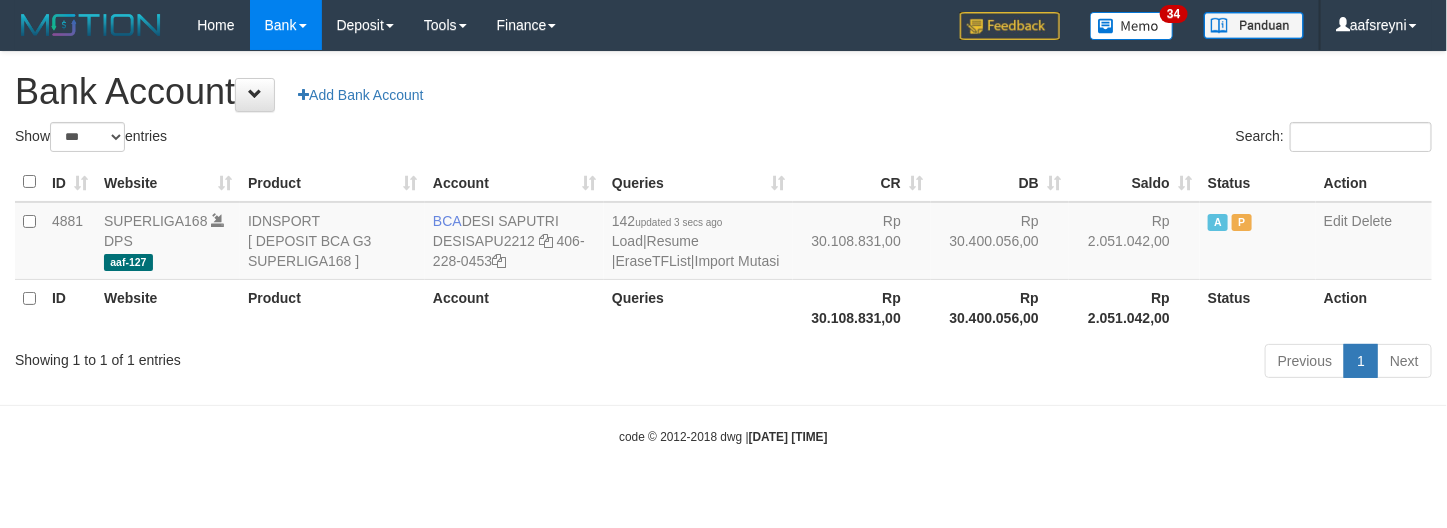 click on "Previous 1 Next" at bounding box center (1025, 363) 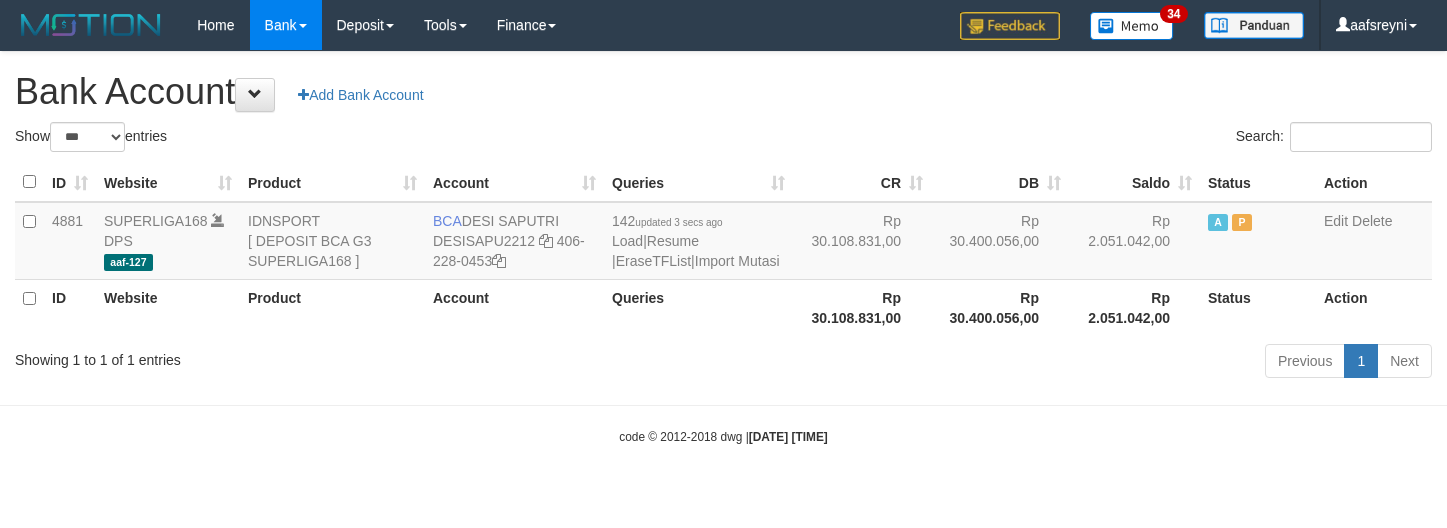 select on "***" 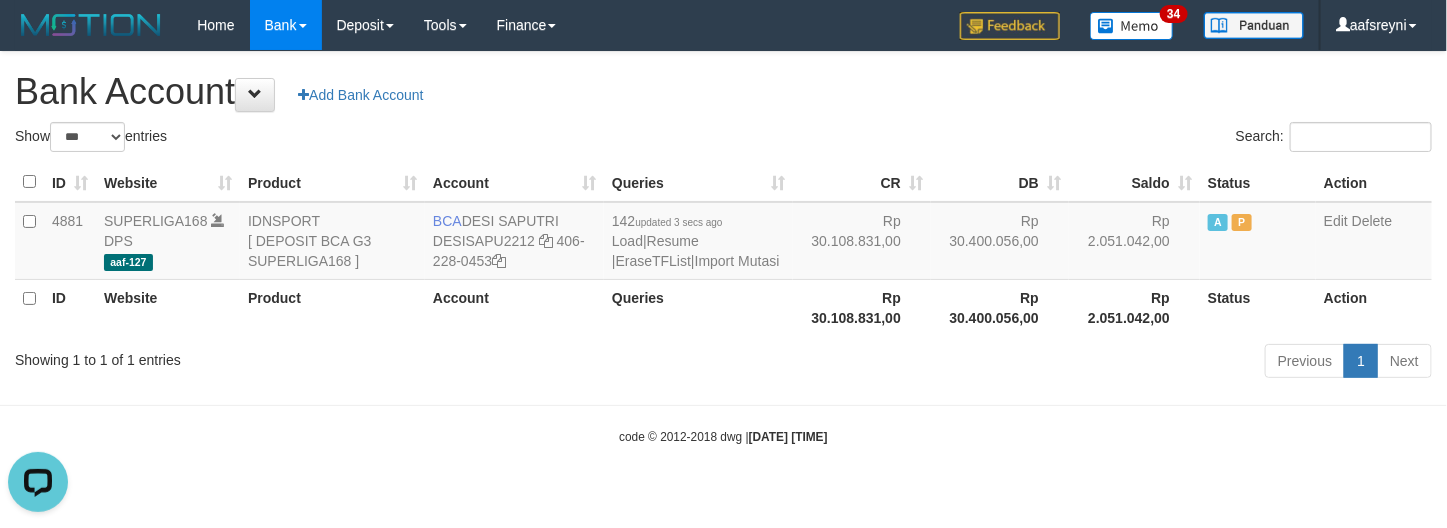 scroll, scrollTop: 0, scrollLeft: 0, axis: both 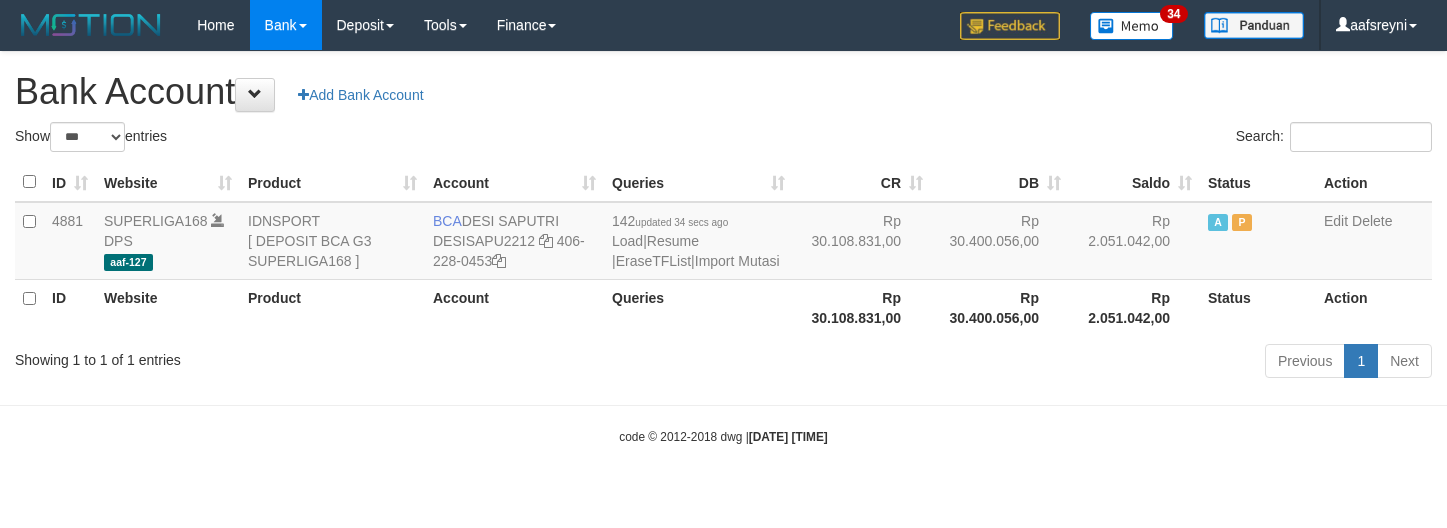 select on "***" 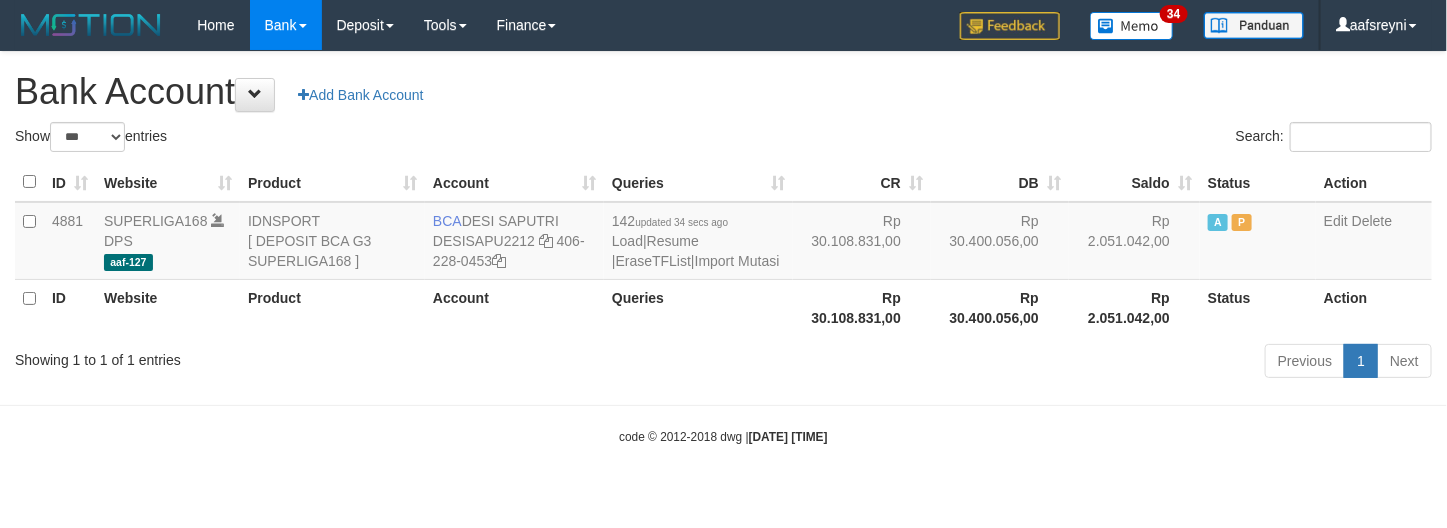 click on "CR" at bounding box center [862, 182] 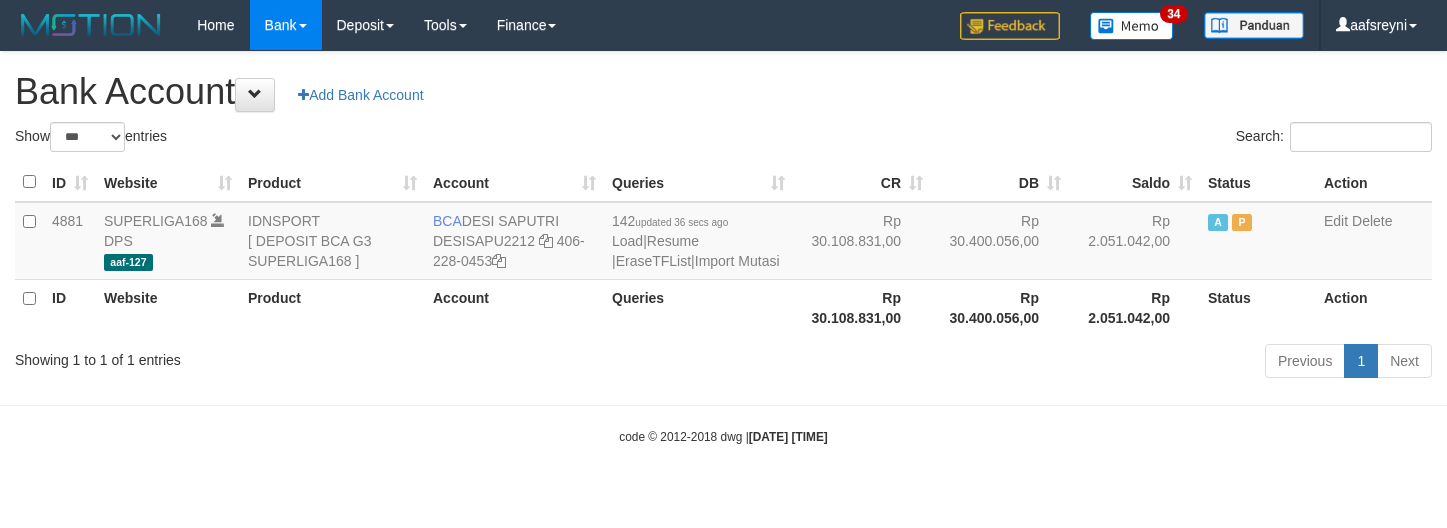 select on "***" 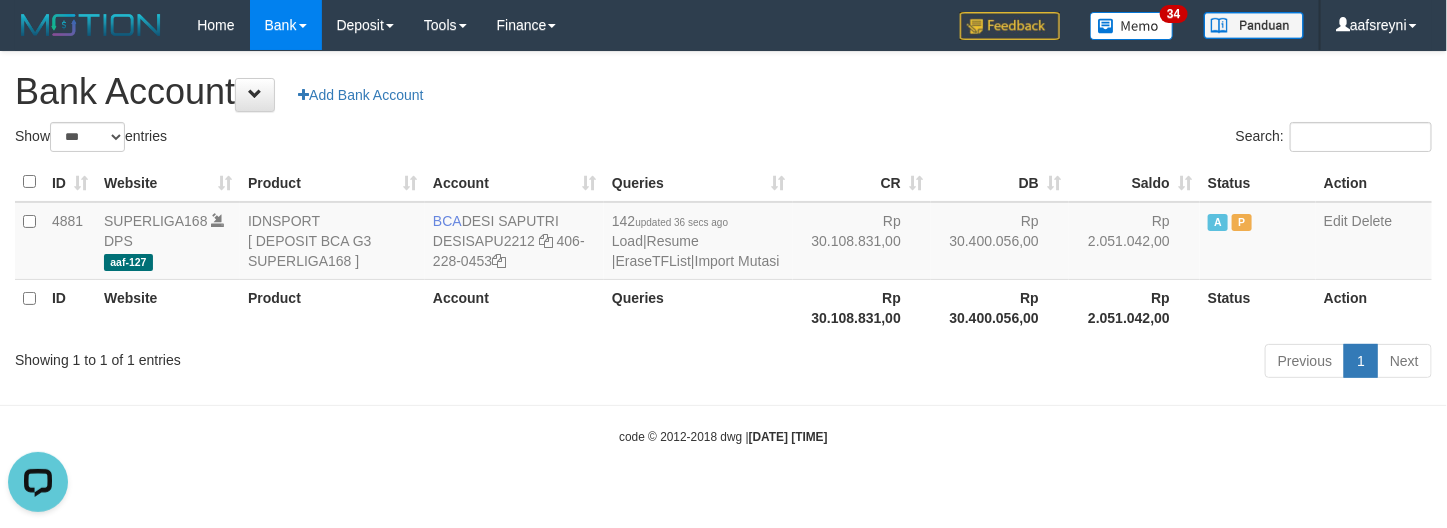 scroll, scrollTop: 0, scrollLeft: 0, axis: both 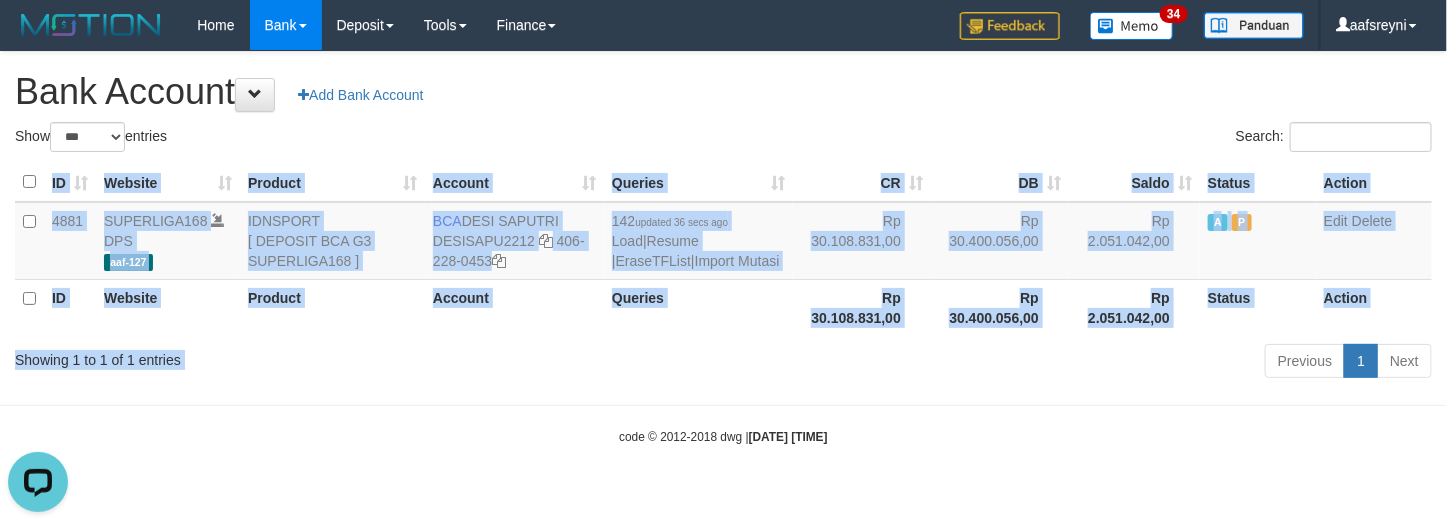 drag, startPoint x: 1011, startPoint y: 340, endPoint x: 812, endPoint y: 331, distance: 199.20341 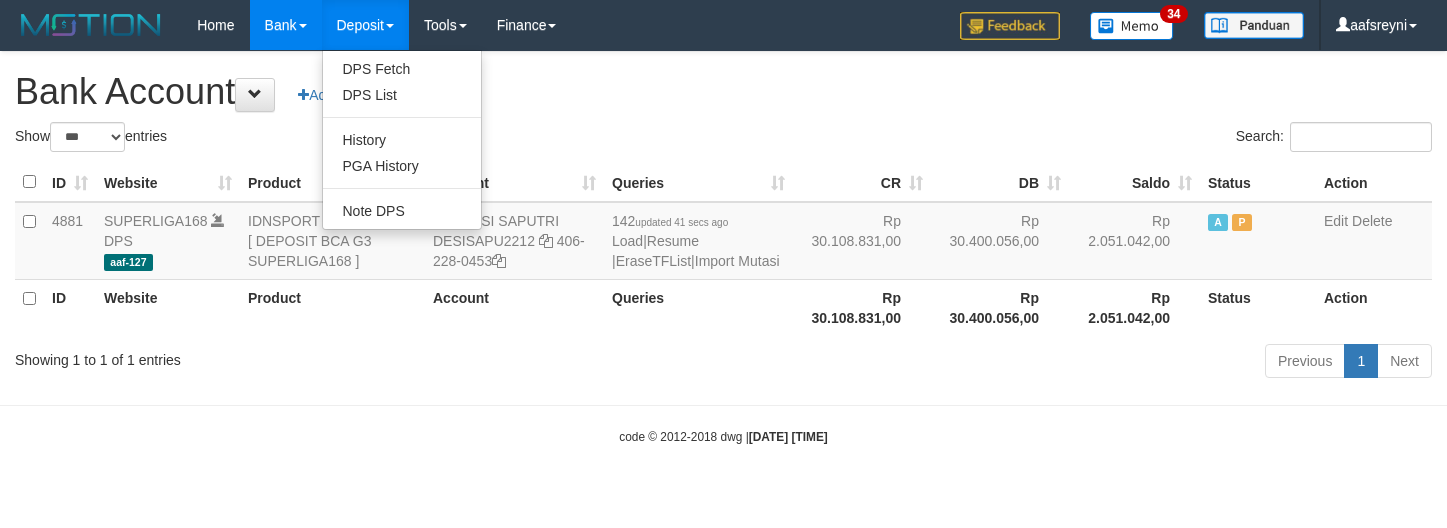 select on "***" 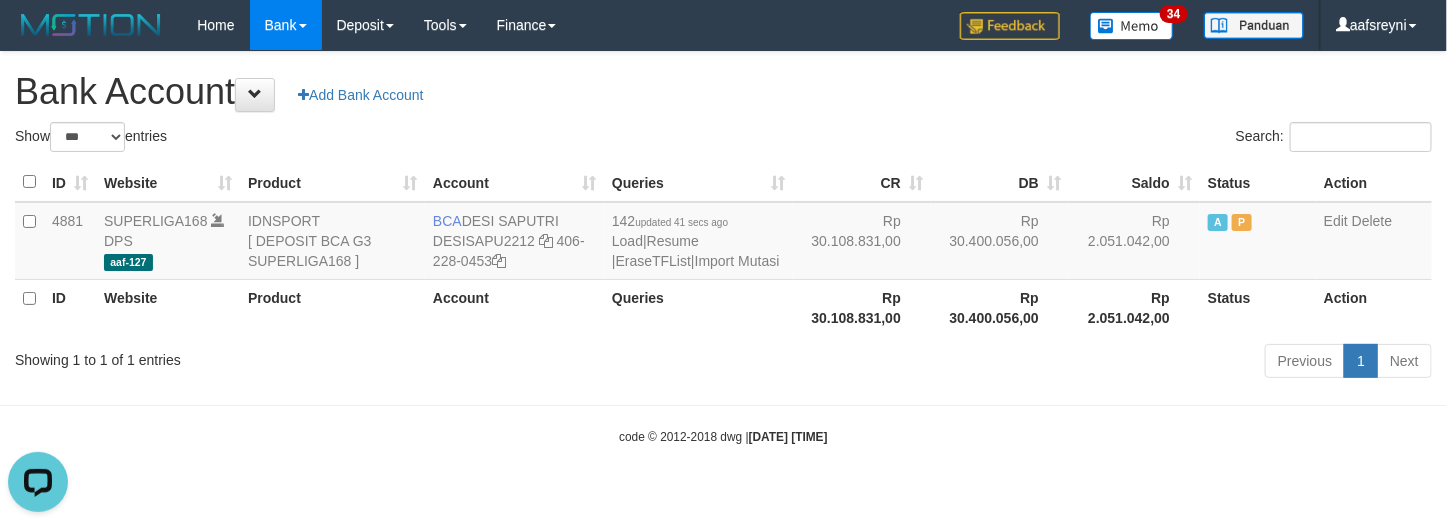 scroll, scrollTop: 0, scrollLeft: 0, axis: both 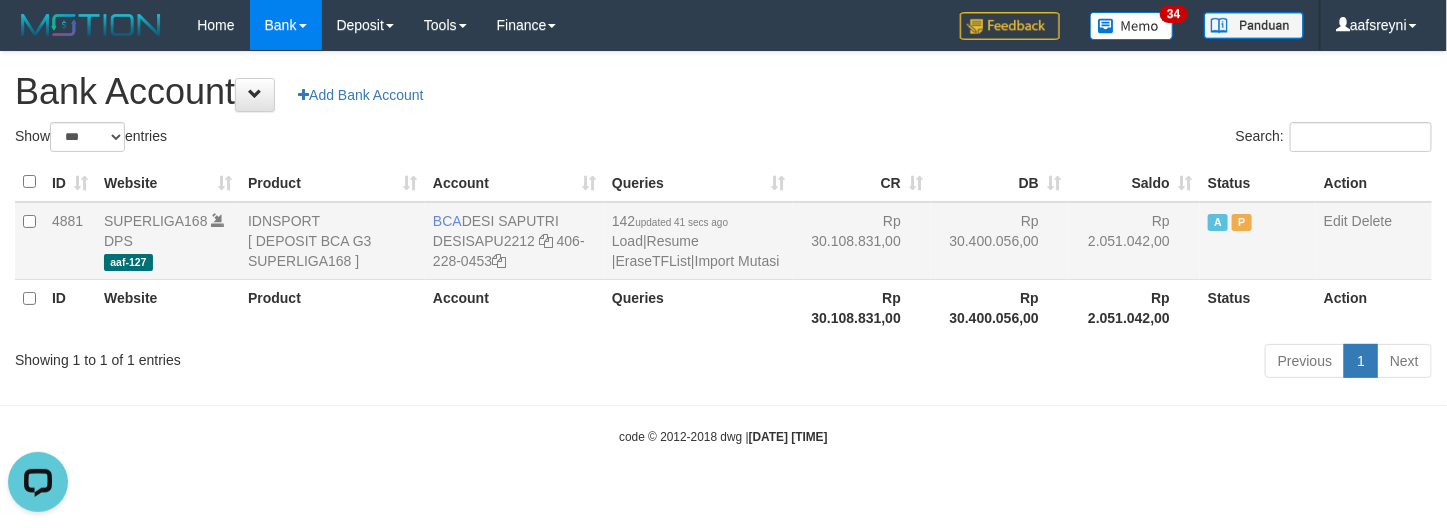 click on "Rp 30.400.056,00" at bounding box center (1000, 241) 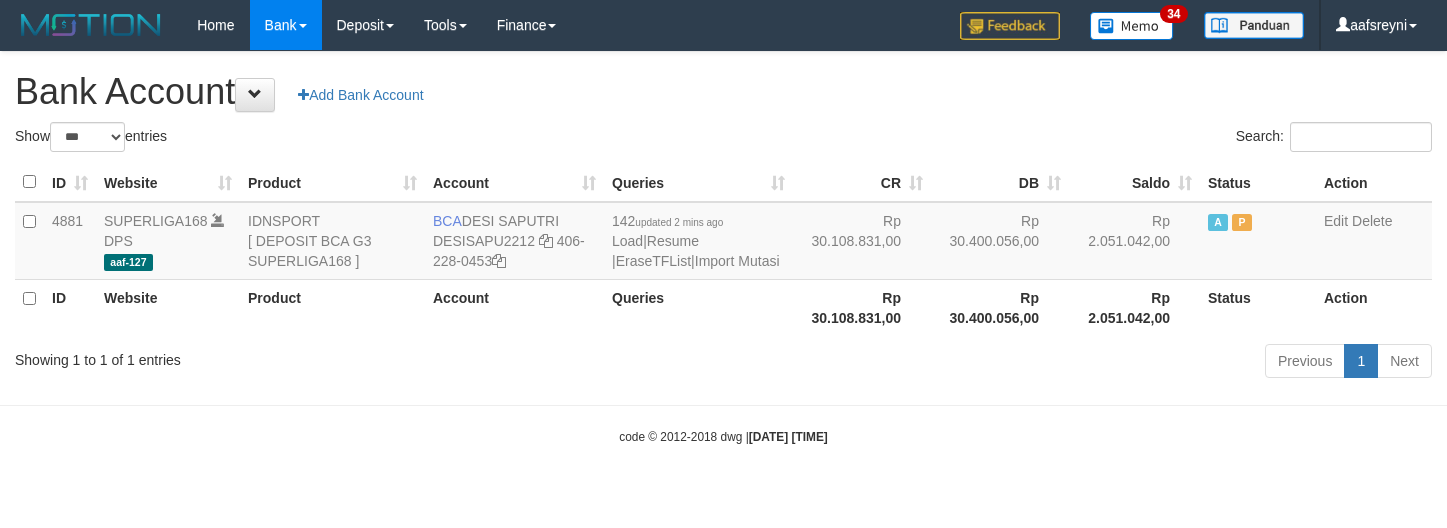 select on "***" 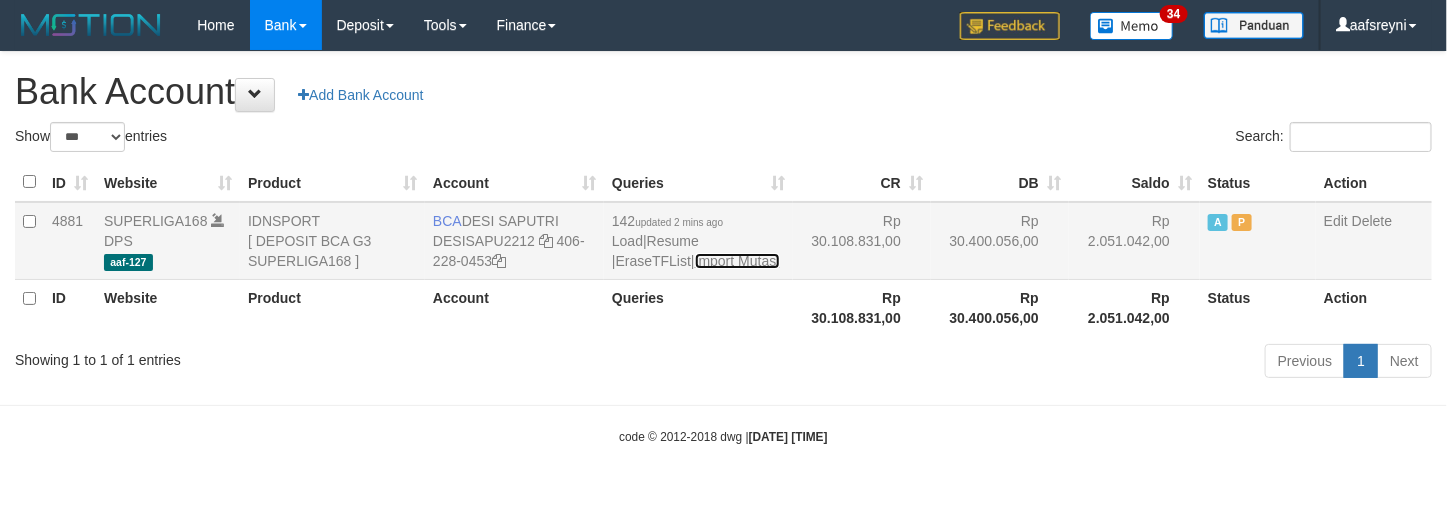 click on "Import Mutasi" at bounding box center (737, 261) 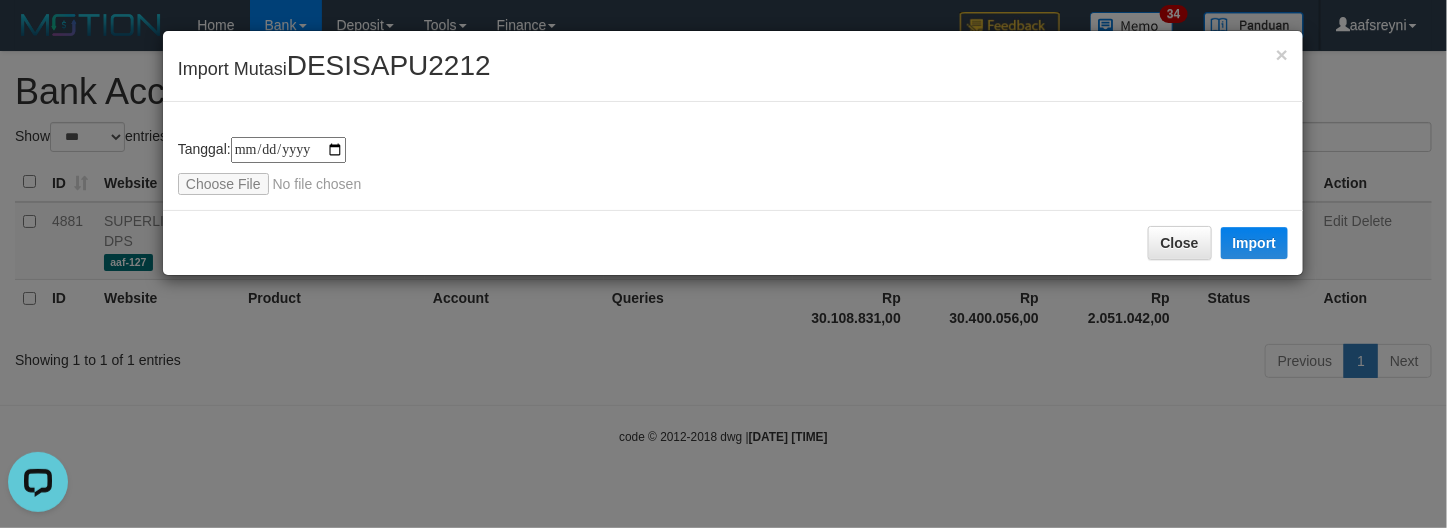 scroll, scrollTop: 0, scrollLeft: 0, axis: both 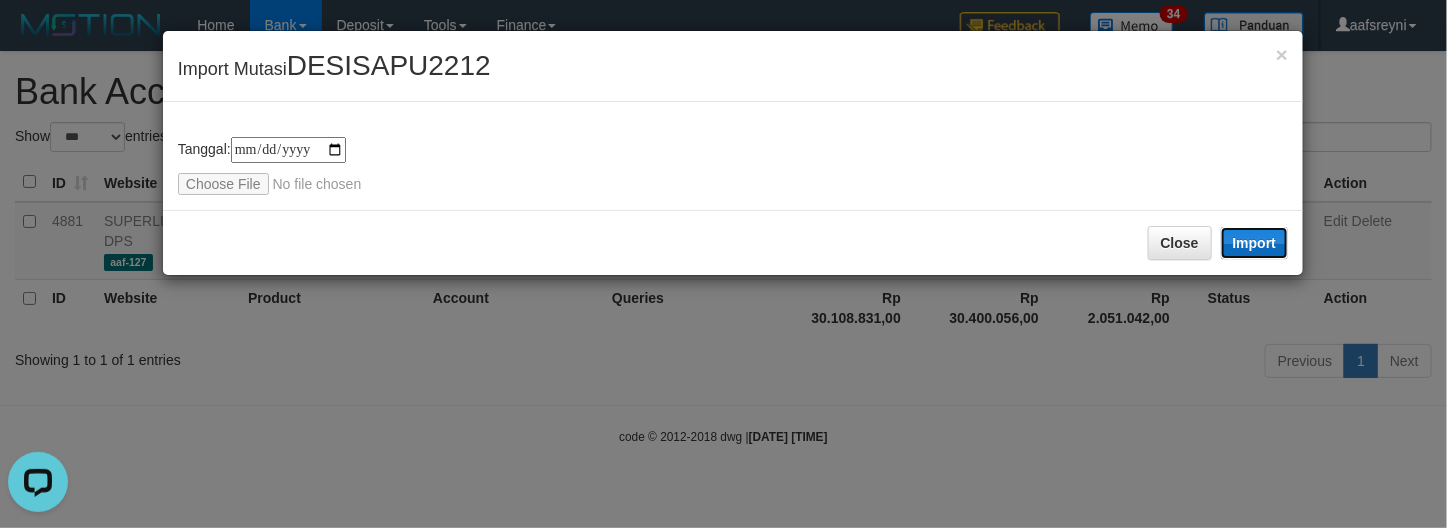 click on "Import" at bounding box center [1255, 243] 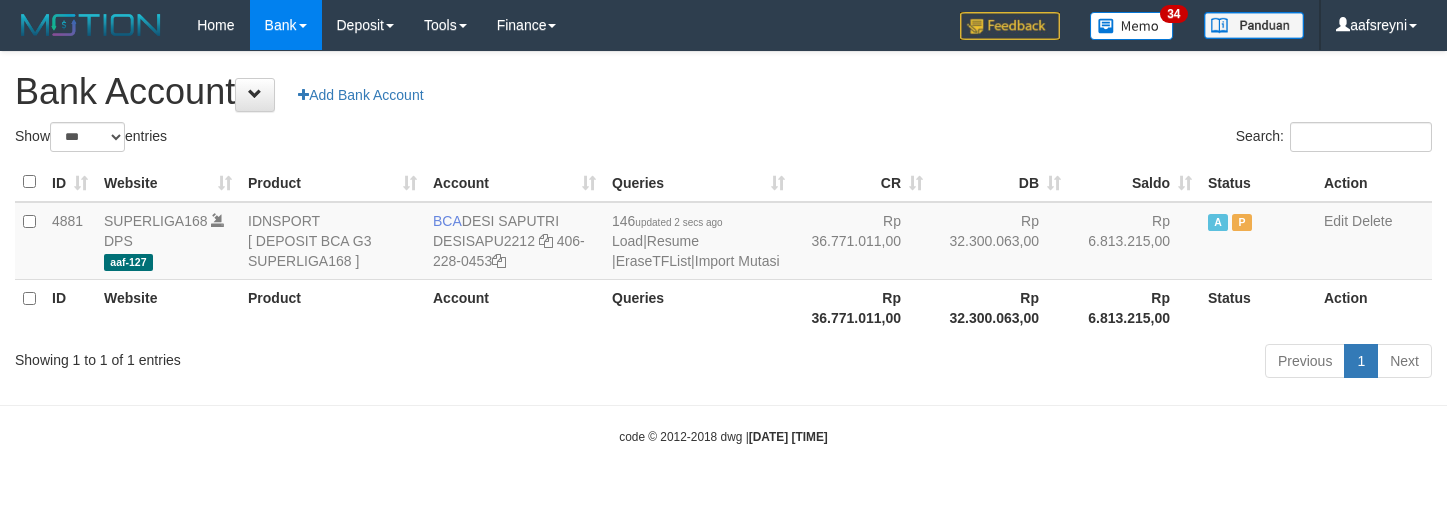 select on "***" 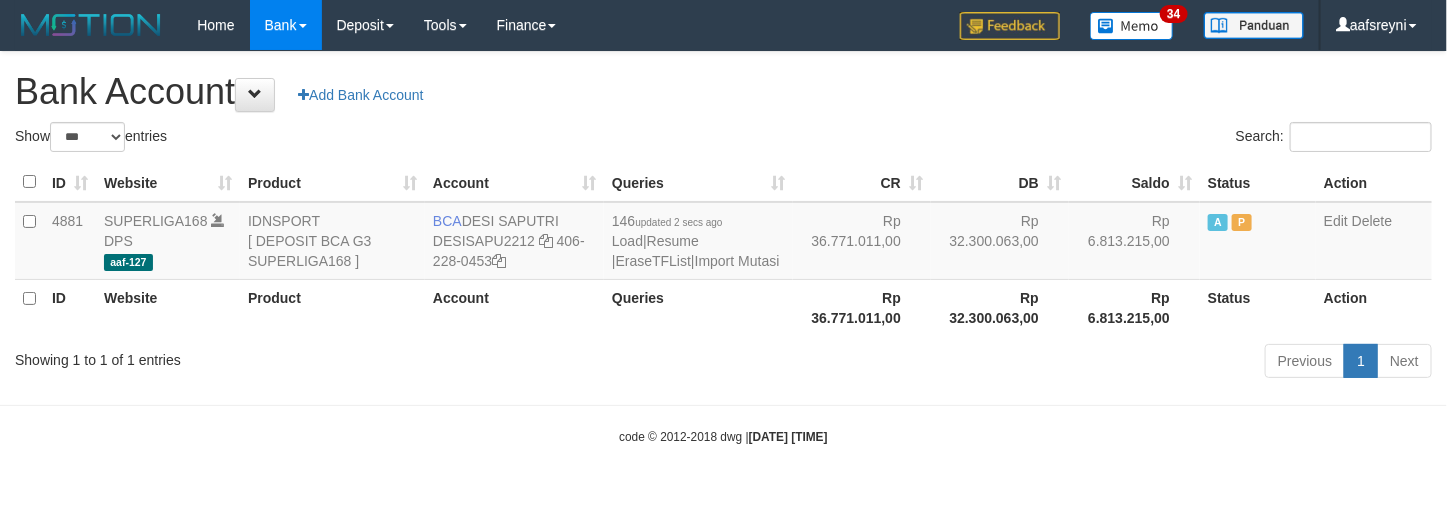 click on "Toggle navigation
Home
Bank
Account List
Load
By Website
Group
[ISPORT]													SUPERLIGA168
By Load Group (DPS)
34" at bounding box center (723, 248) 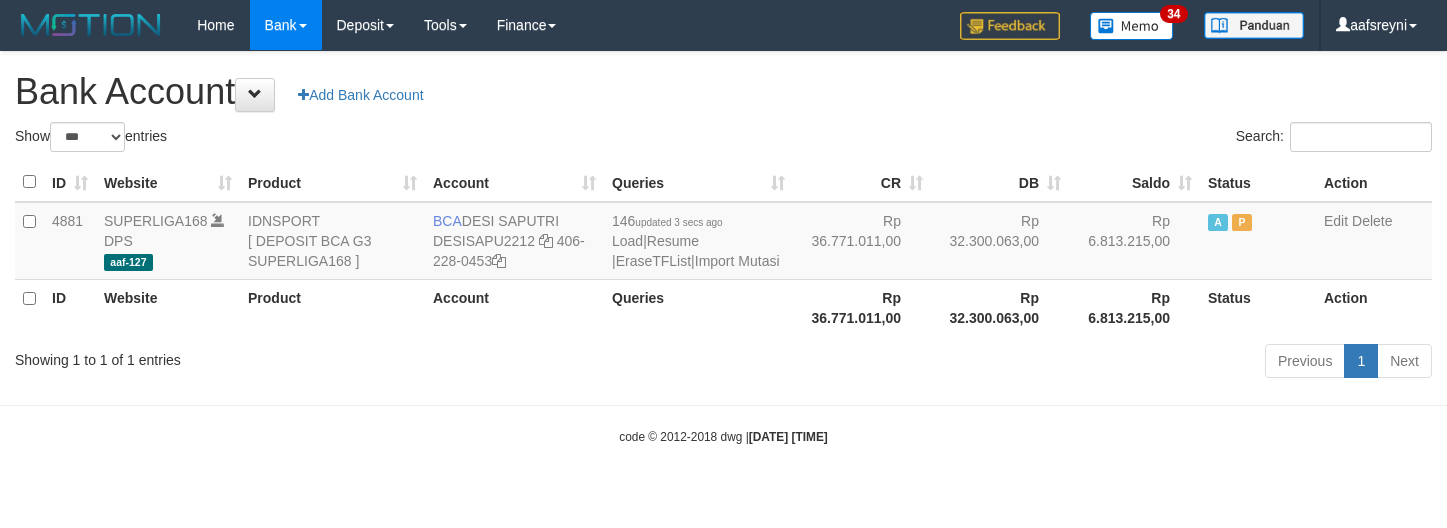 select on "***" 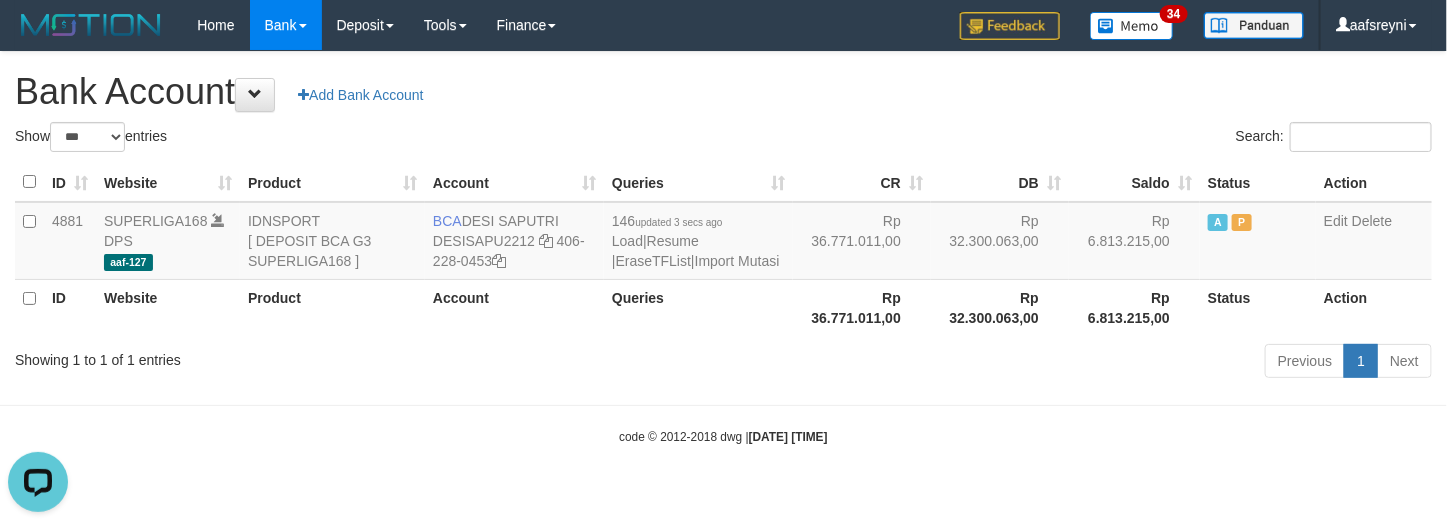 scroll, scrollTop: 0, scrollLeft: 0, axis: both 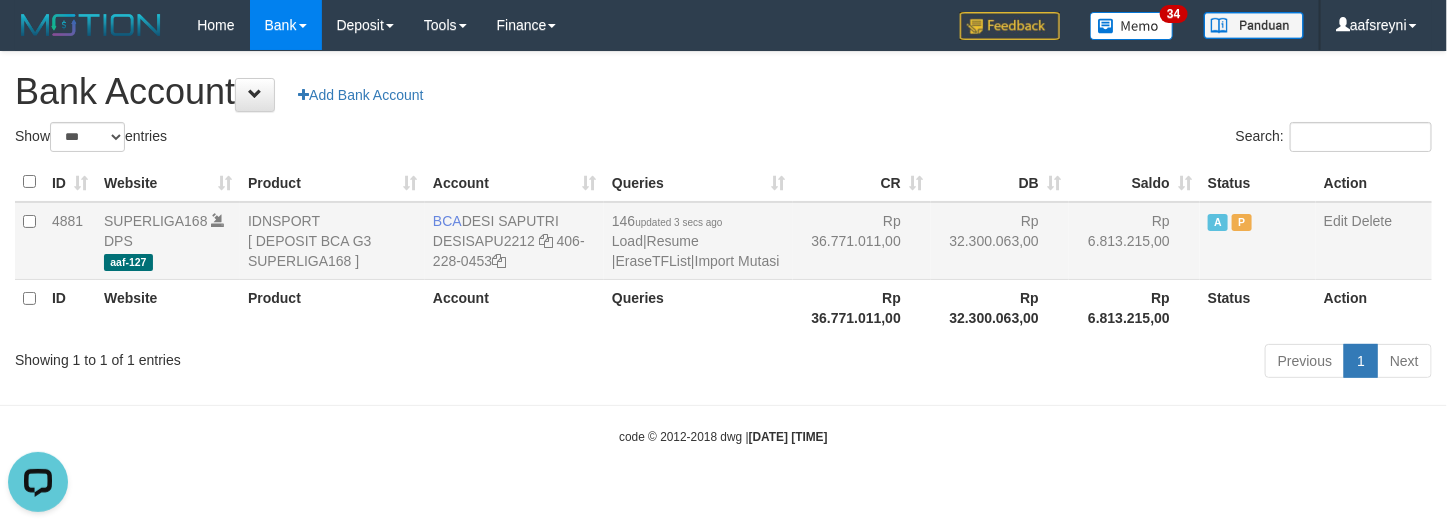 click on "Rp 32.300.063,00" at bounding box center (1000, 241) 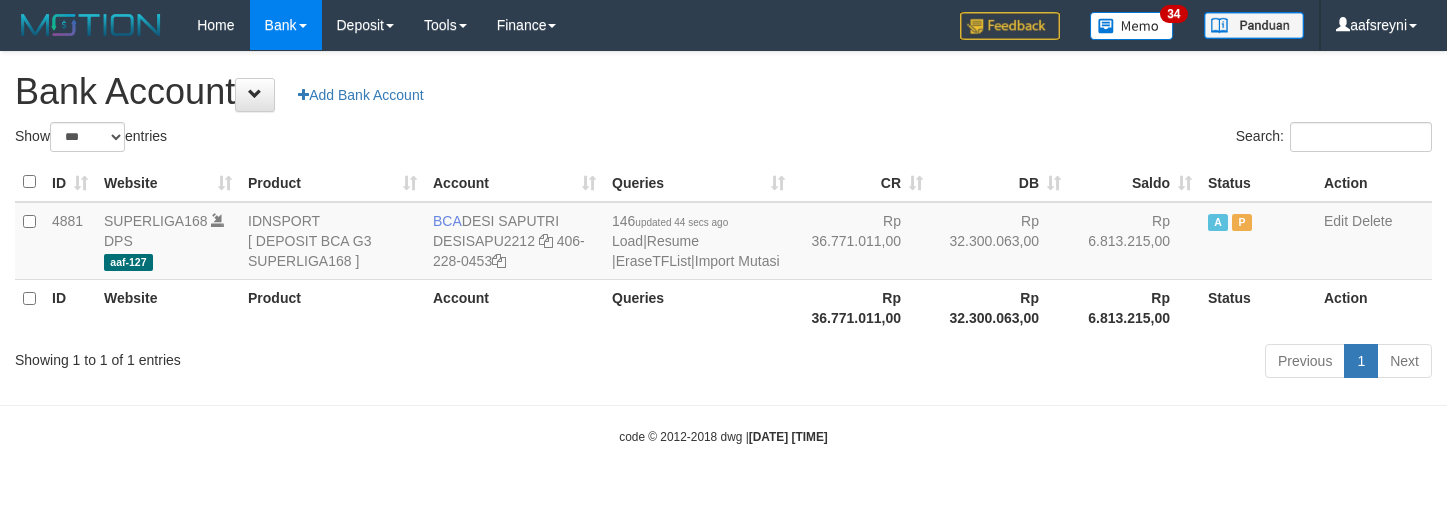 select on "***" 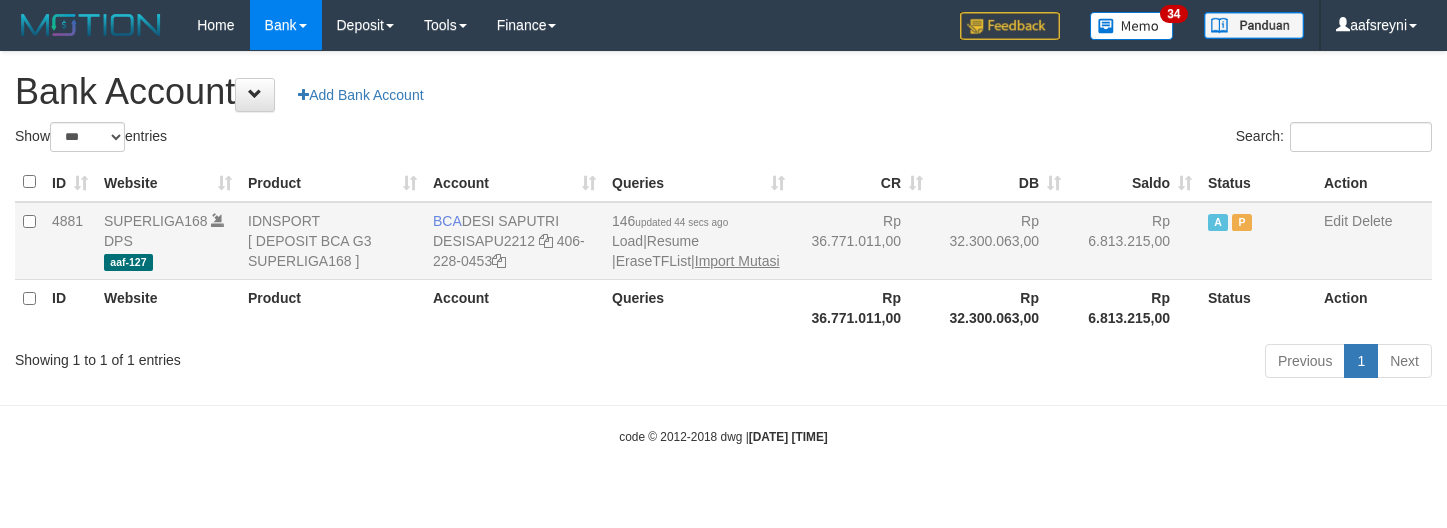 scroll, scrollTop: 0, scrollLeft: 0, axis: both 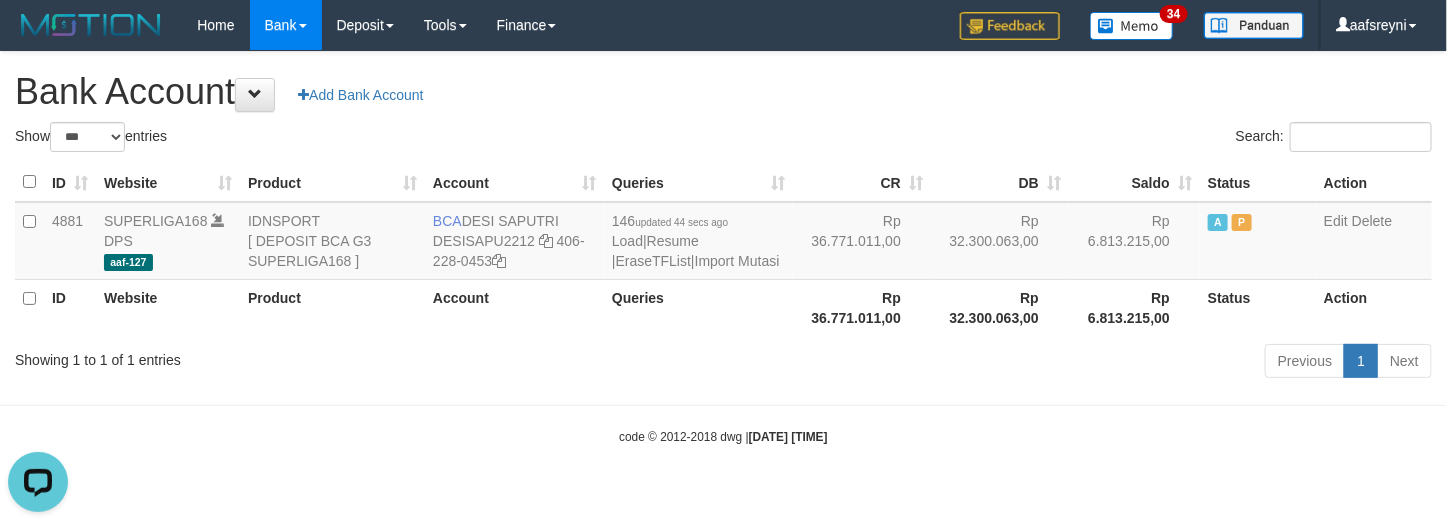 click on "Toggle navigation
Home
Bank
Account List
Load
By Website
Group
[ISPORT]													SUPERLIGA168
By Load Group (DPS)
34" at bounding box center [723, 248] 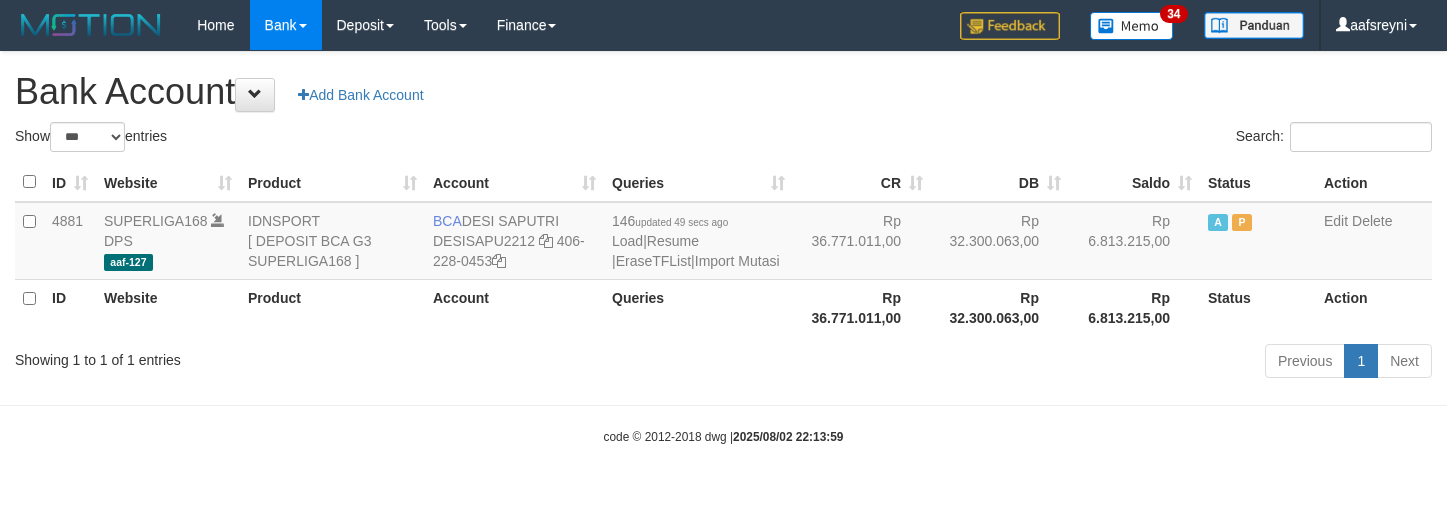 select on "***" 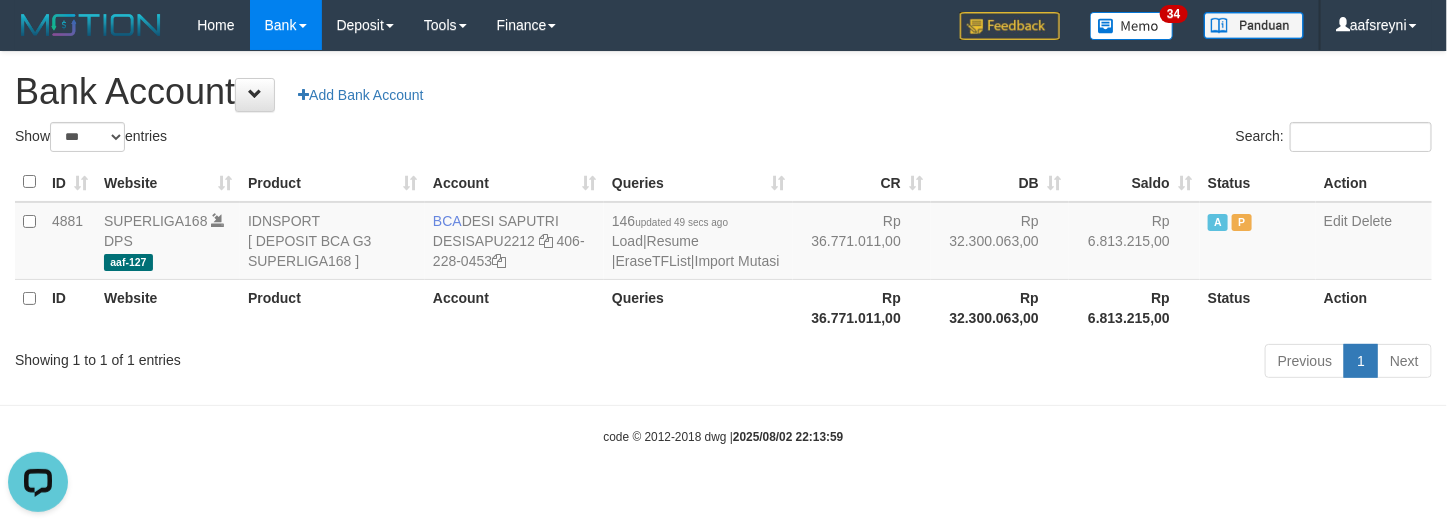 scroll, scrollTop: 0, scrollLeft: 0, axis: both 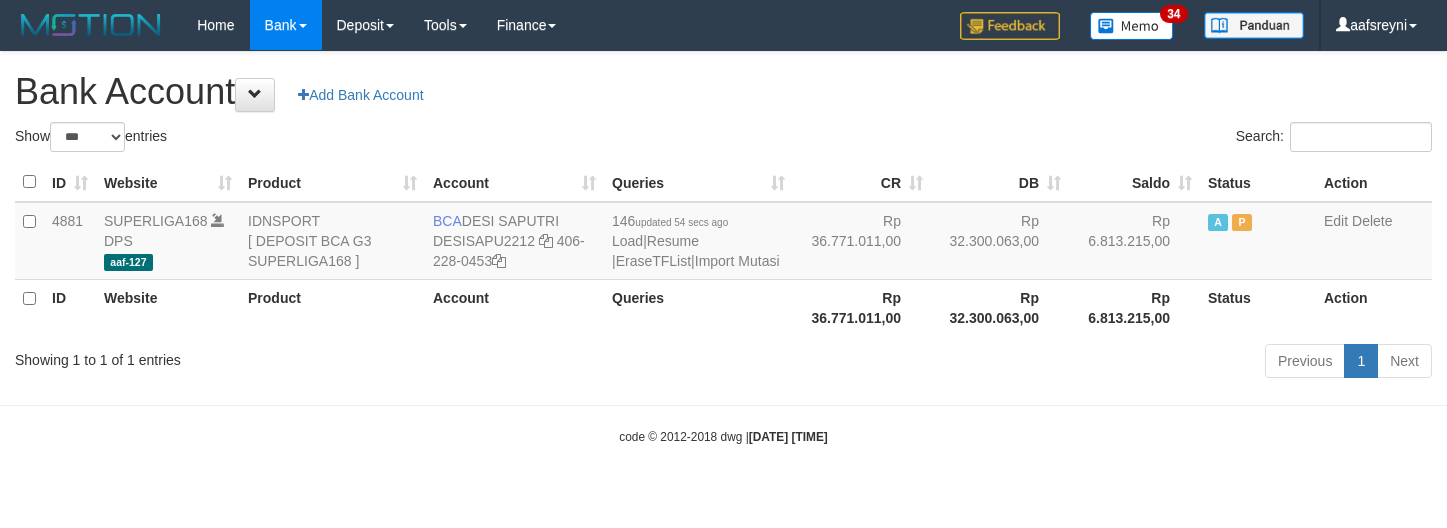 select on "***" 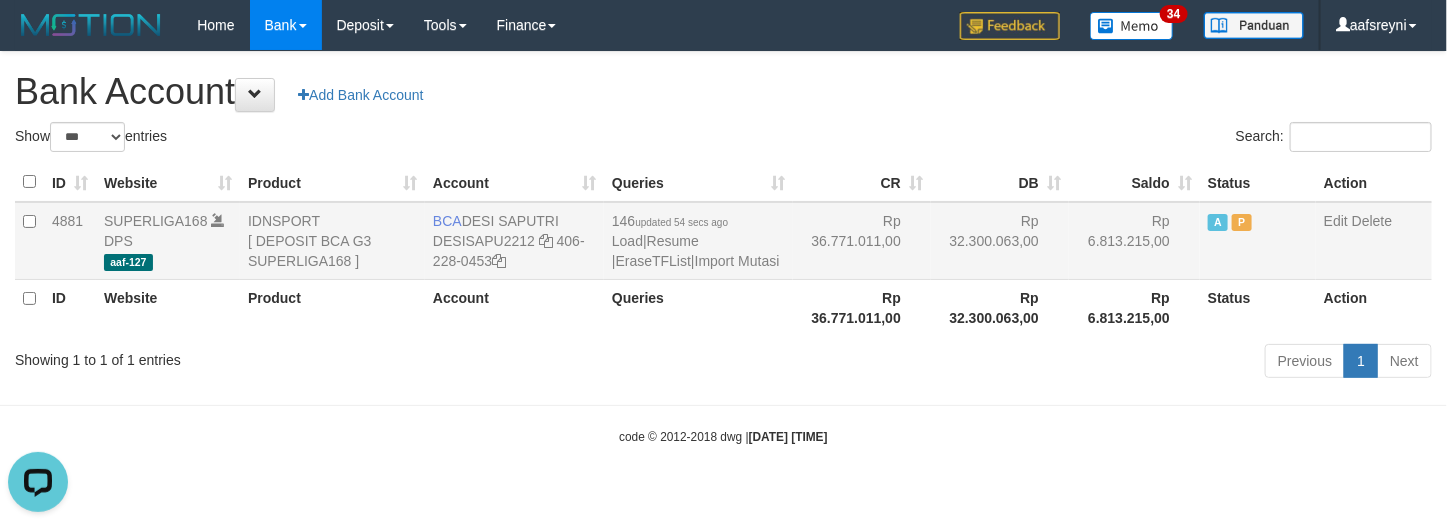 scroll, scrollTop: 0, scrollLeft: 0, axis: both 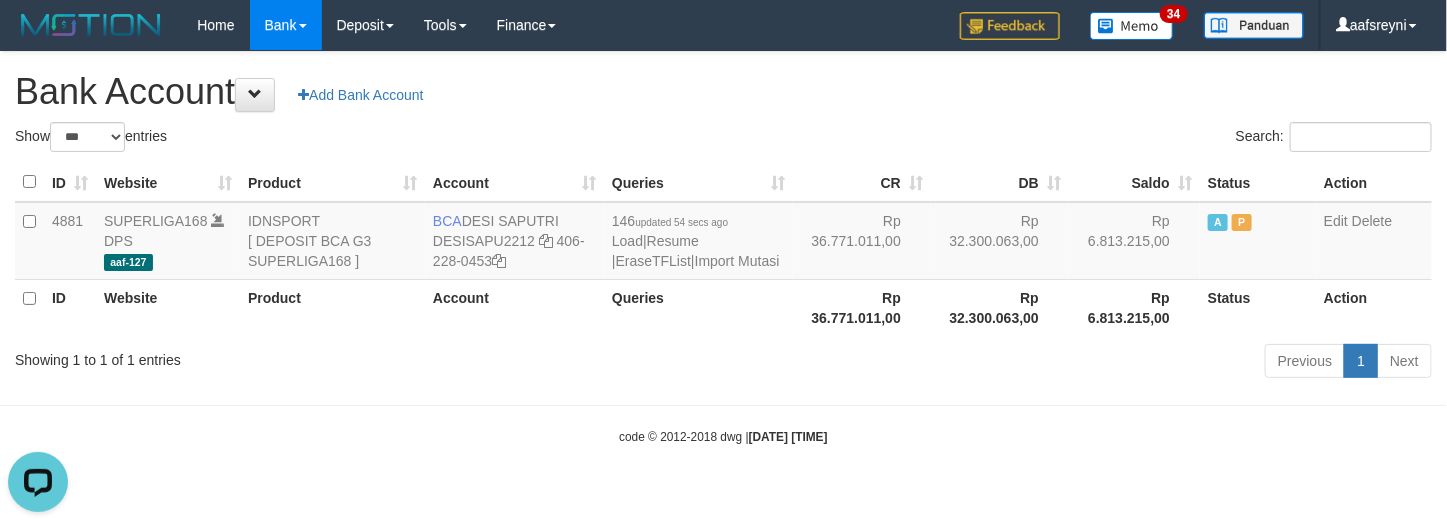 drag, startPoint x: 861, startPoint y: 363, endPoint x: 848, endPoint y: 300, distance: 64.327286 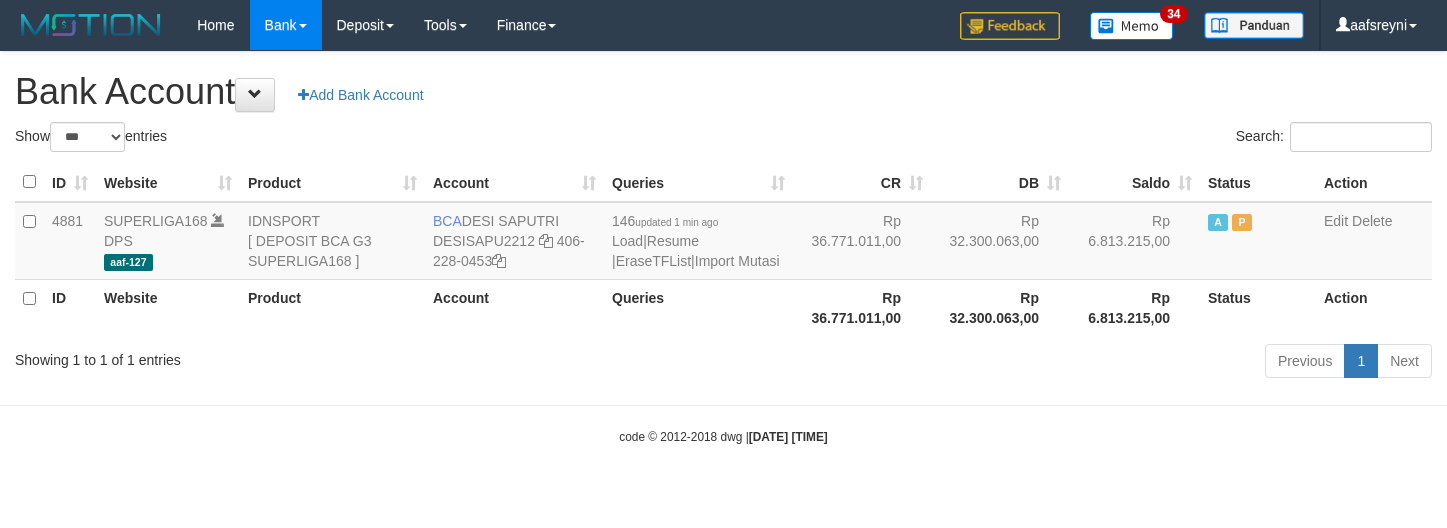 select on "***" 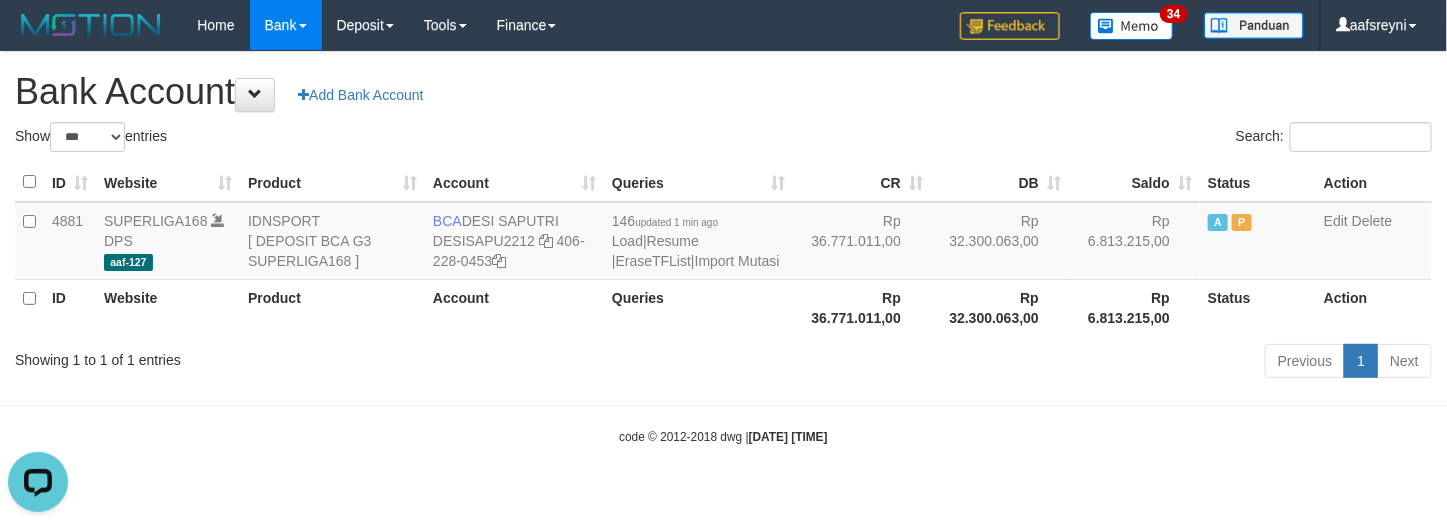scroll, scrollTop: 0, scrollLeft: 0, axis: both 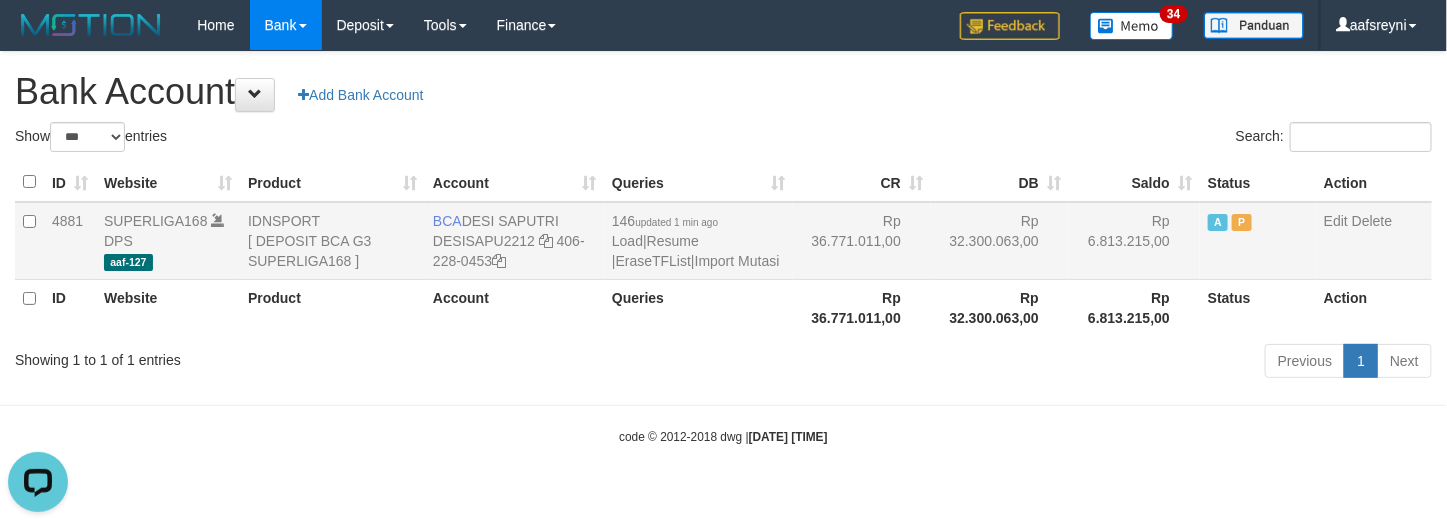 click on "Rp 32.300.063,00" at bounding box center [1000, 241] 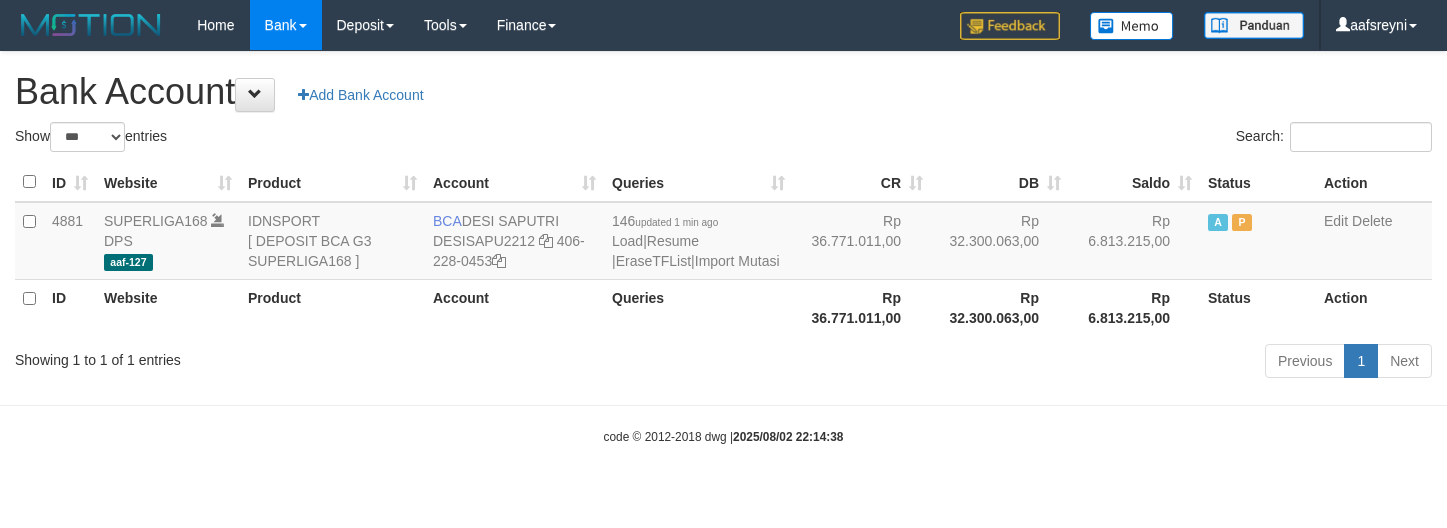 select on "***" 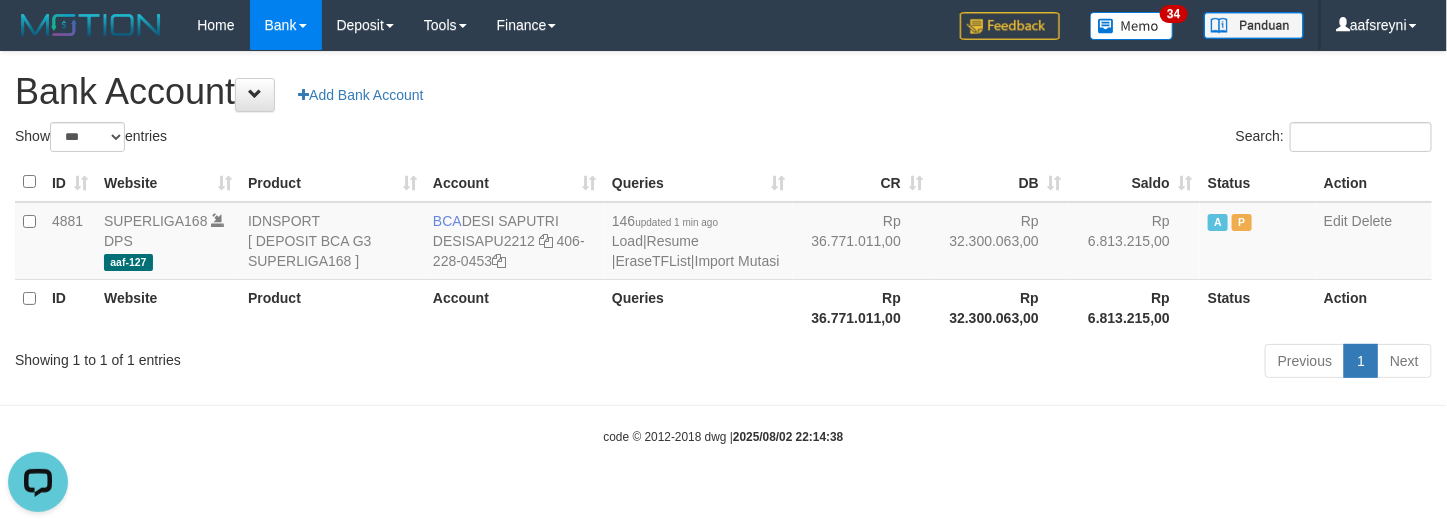 scroll, scrollTop: 0, scrollLeft: 0, axis: both 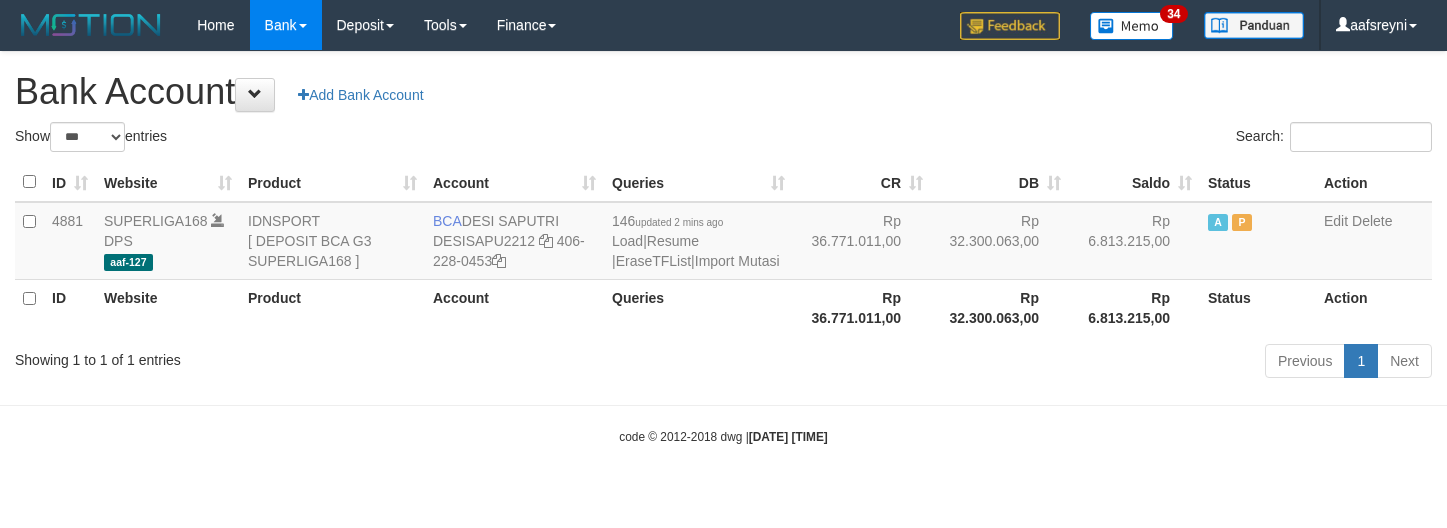 select on "***" 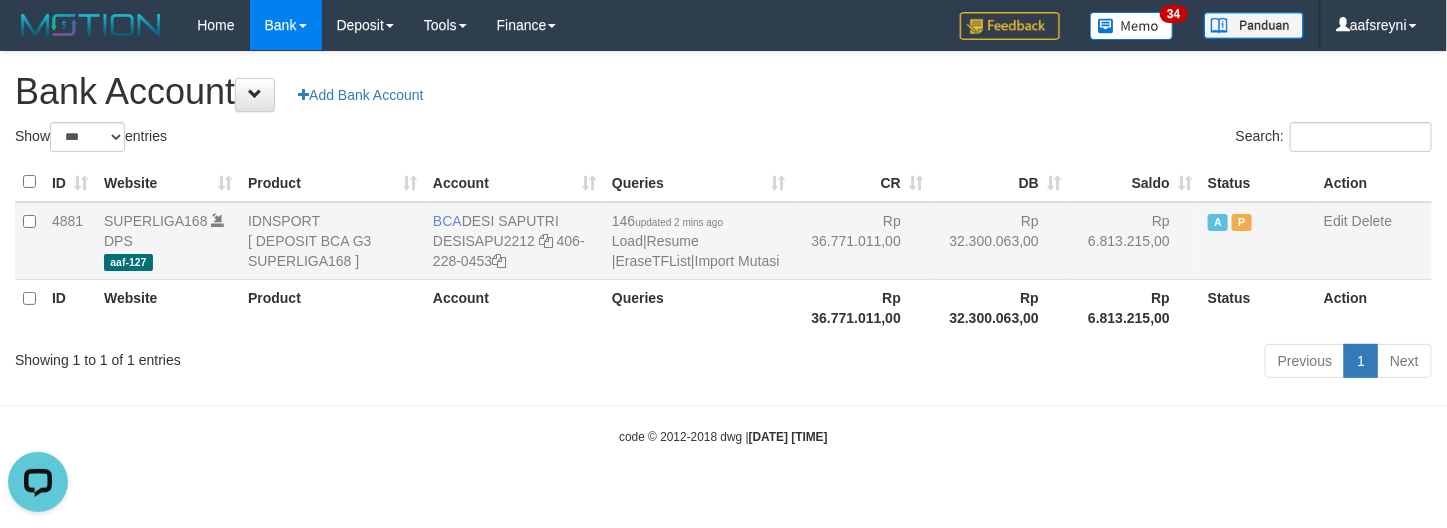 scroll, scrollTop: 0, scrollLeft: 0, axis: both 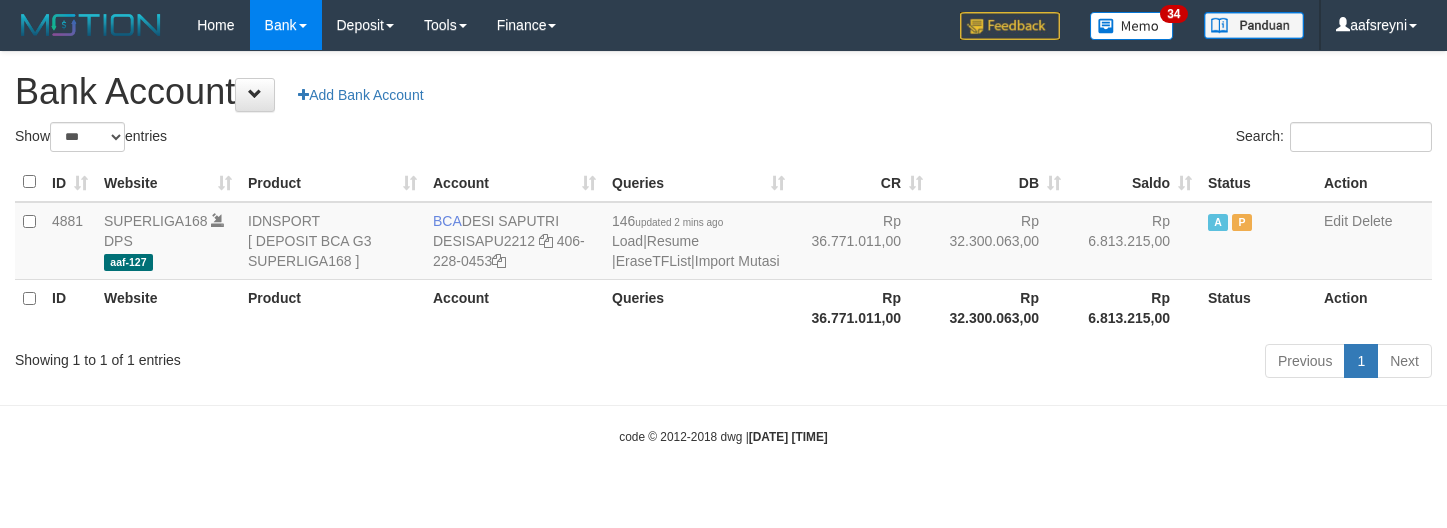 select on "***" 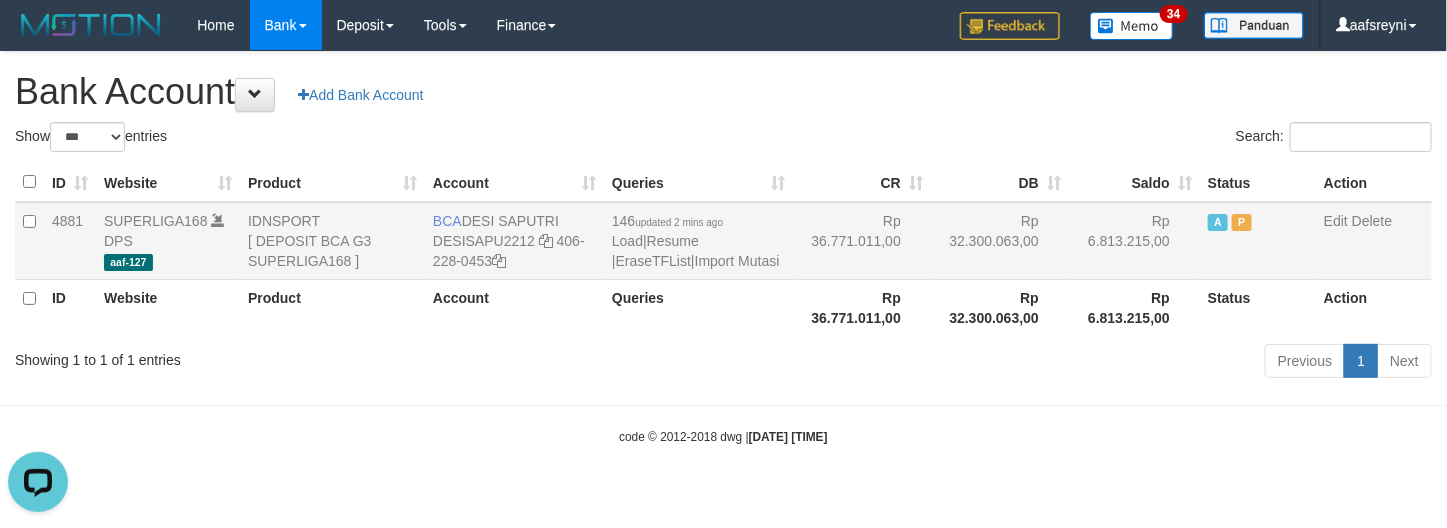 scroll, scrollTop: 0, scrollLeft: 0, axis: both 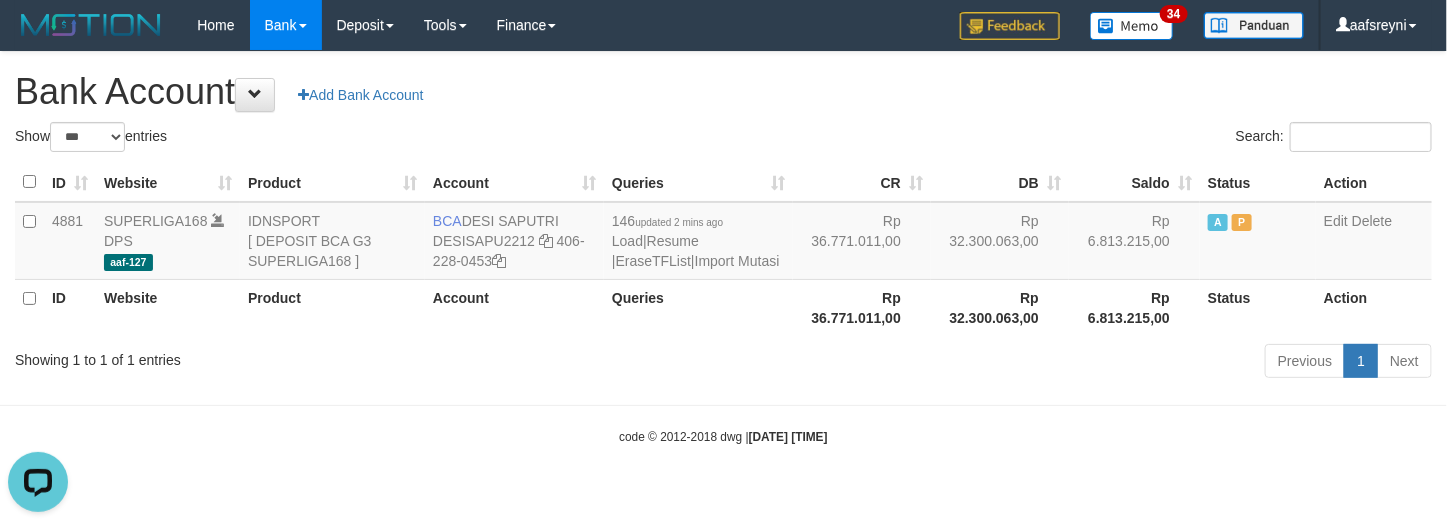 click on "Rp 32.300.063,00" at bounding box center [1000, 307] 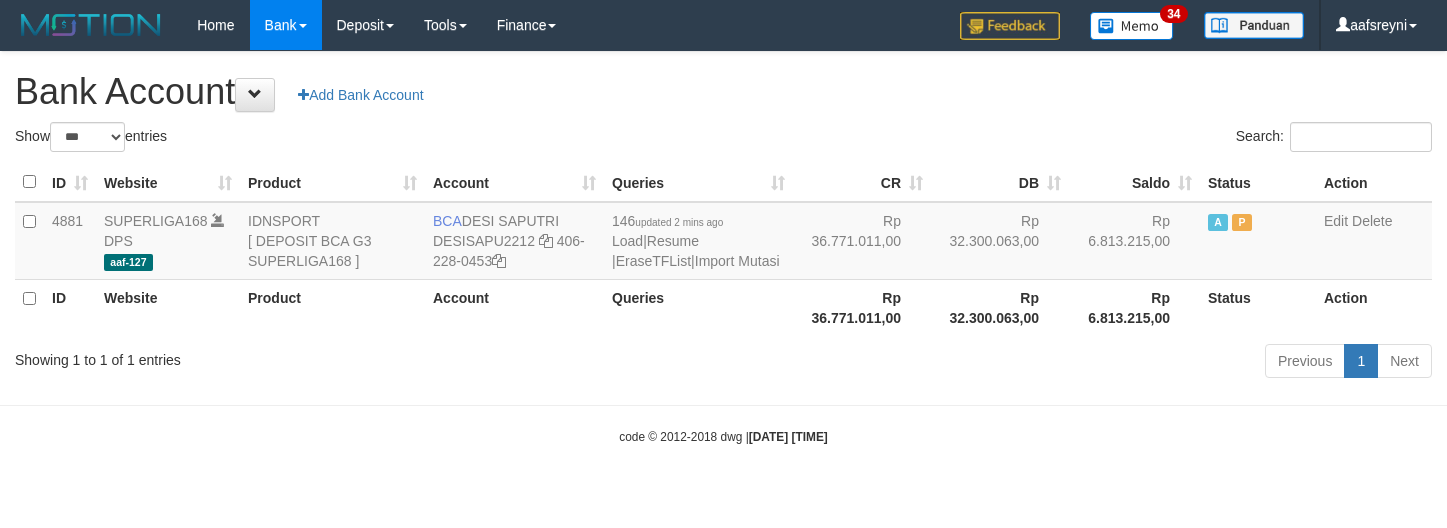 select on "***" 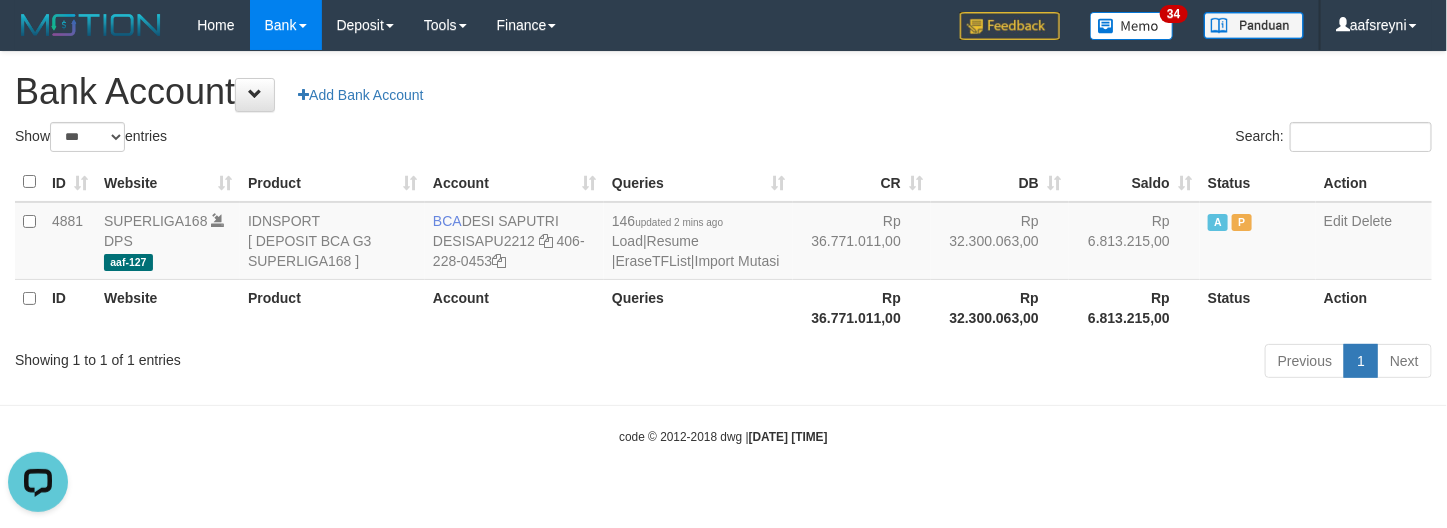 scroll, scrollTop: 0, scrollLeft: 0, axis: both 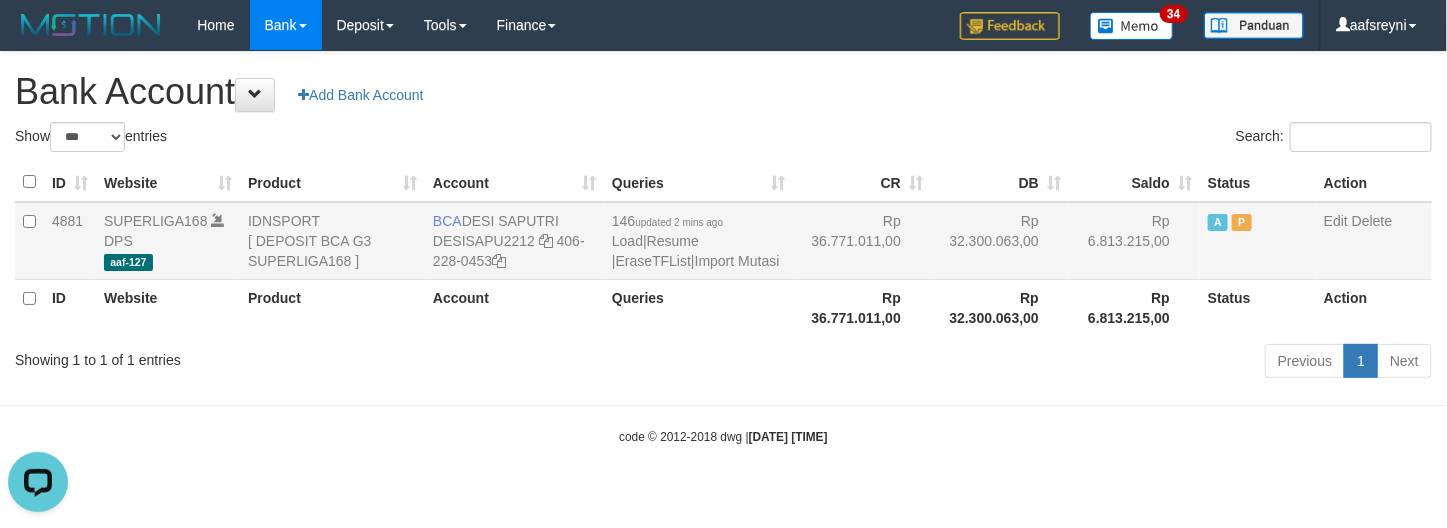 click on "Rp 32.300.063,00" at bounding box center [1000, 241] 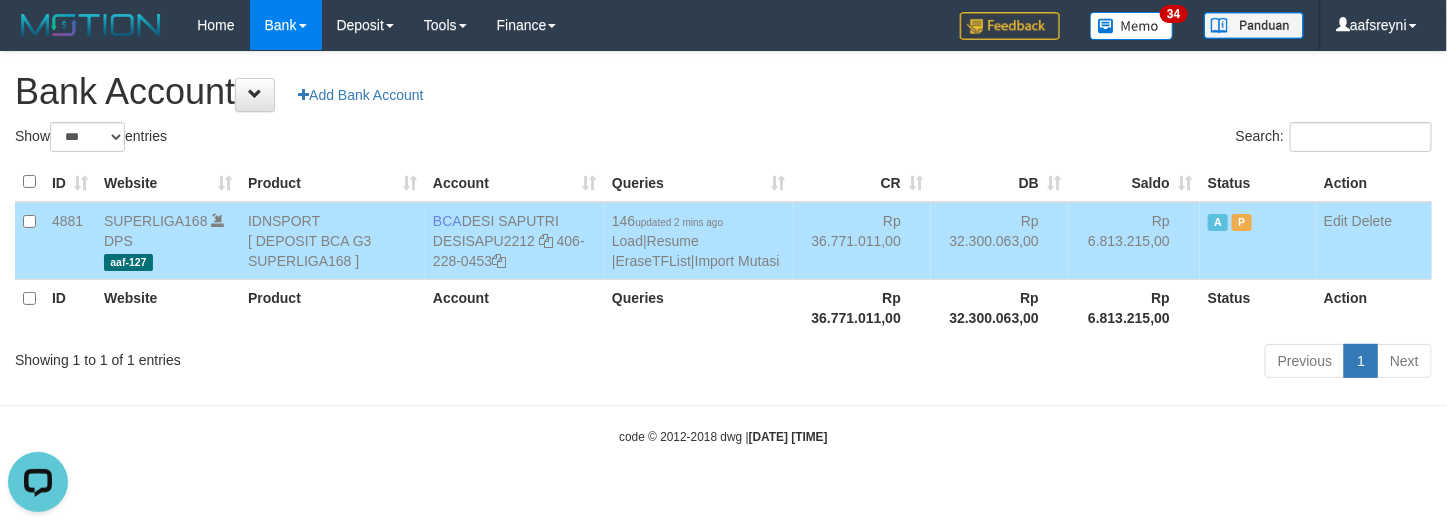 click on "Rp 32.300.063,00" at bounding box center [1000, 241] 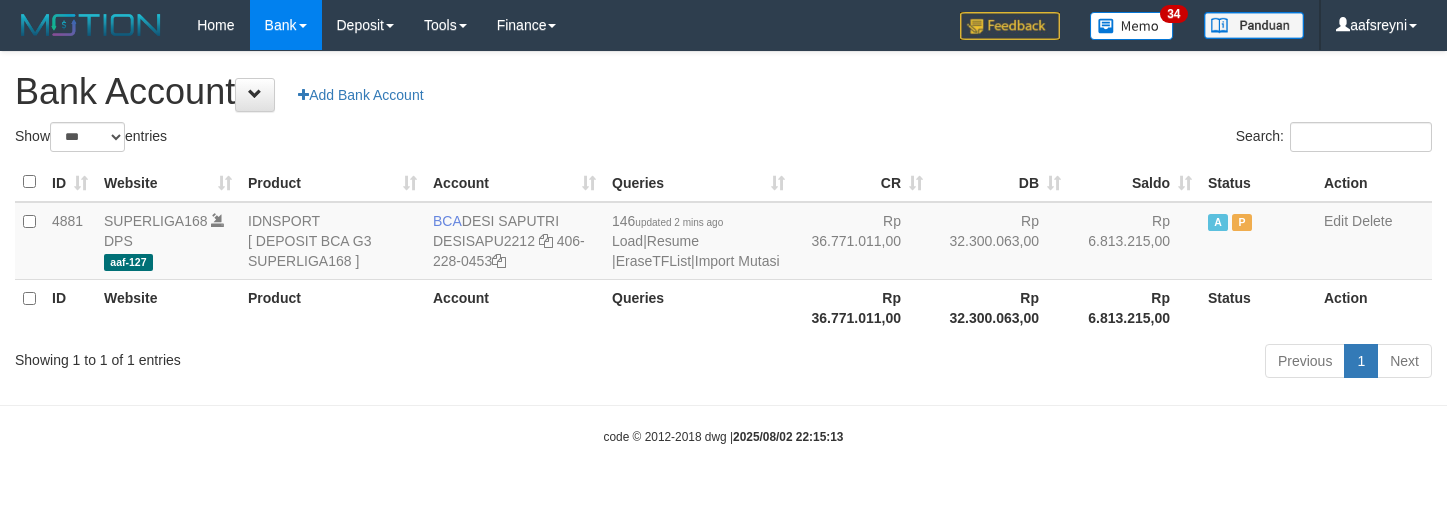 select on "***" 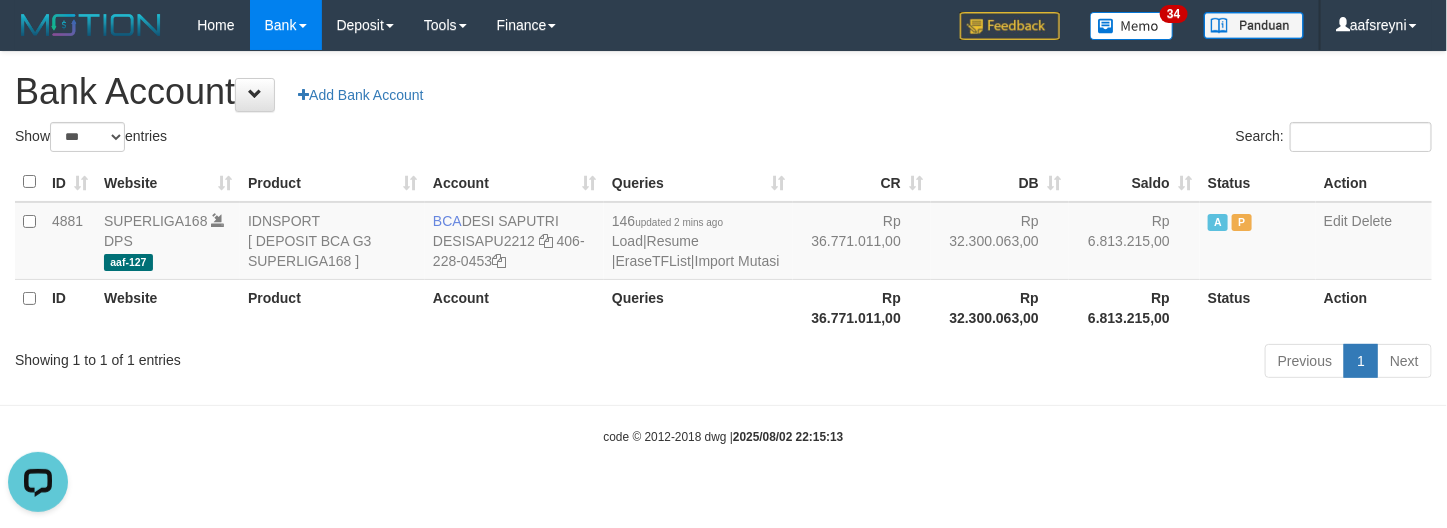 scroll, scrollTop: 0, scrollLeft: 0, axis: both 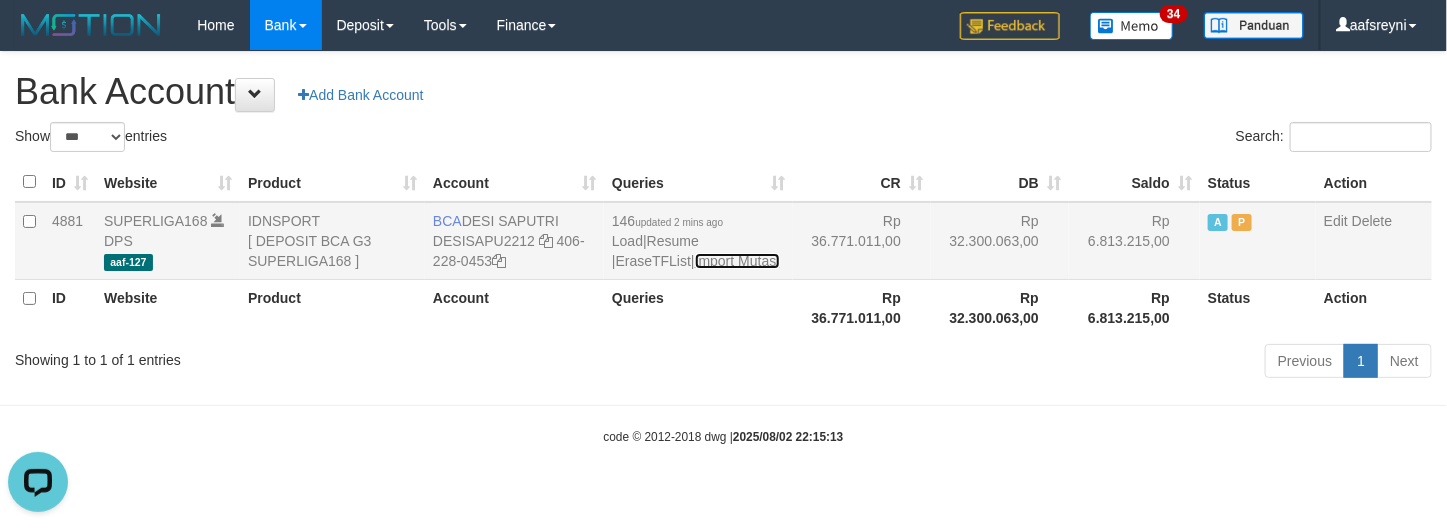 click on "Import Mutasi" at bounding box center (737, 261) 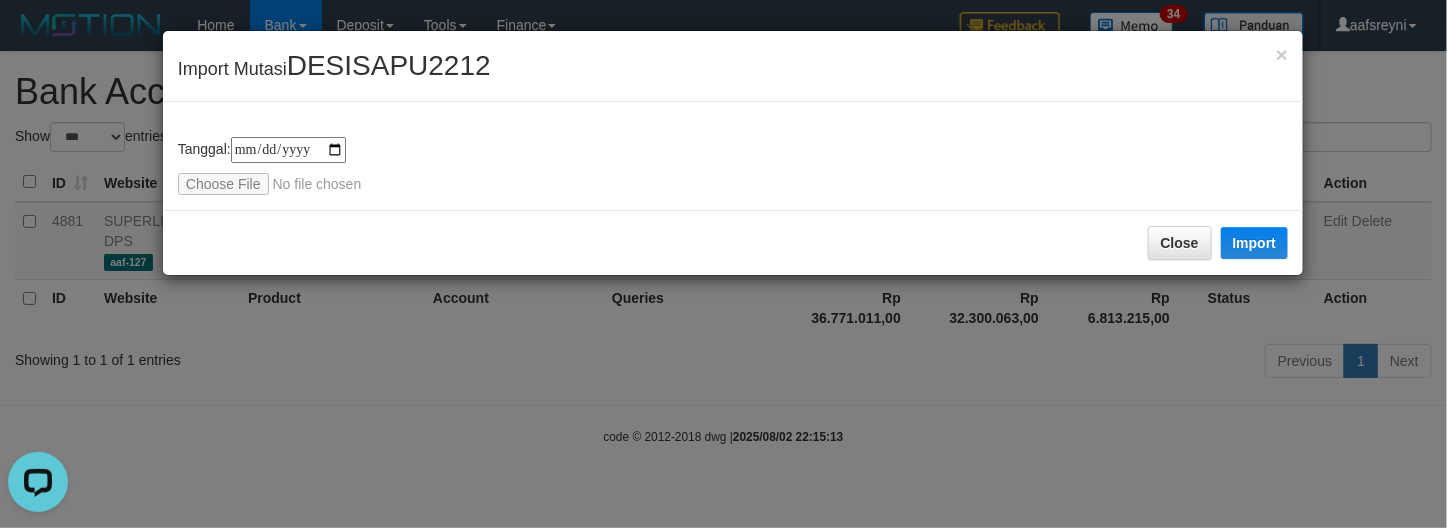 type on "**********" 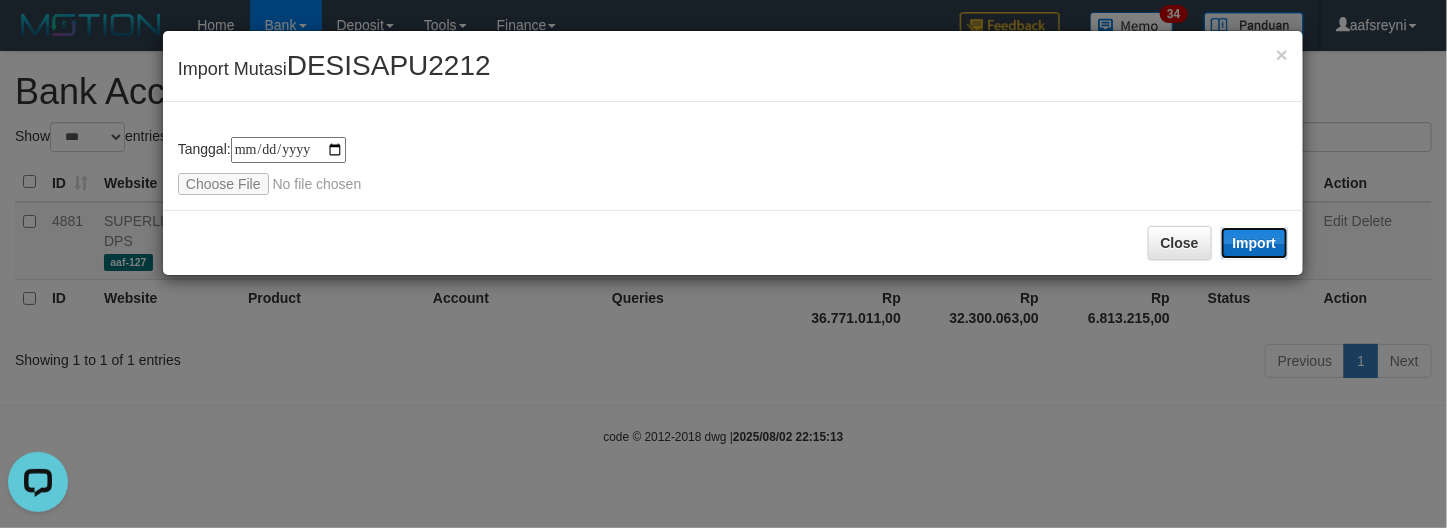 click on "Import" at bounding box center [1255, 243] 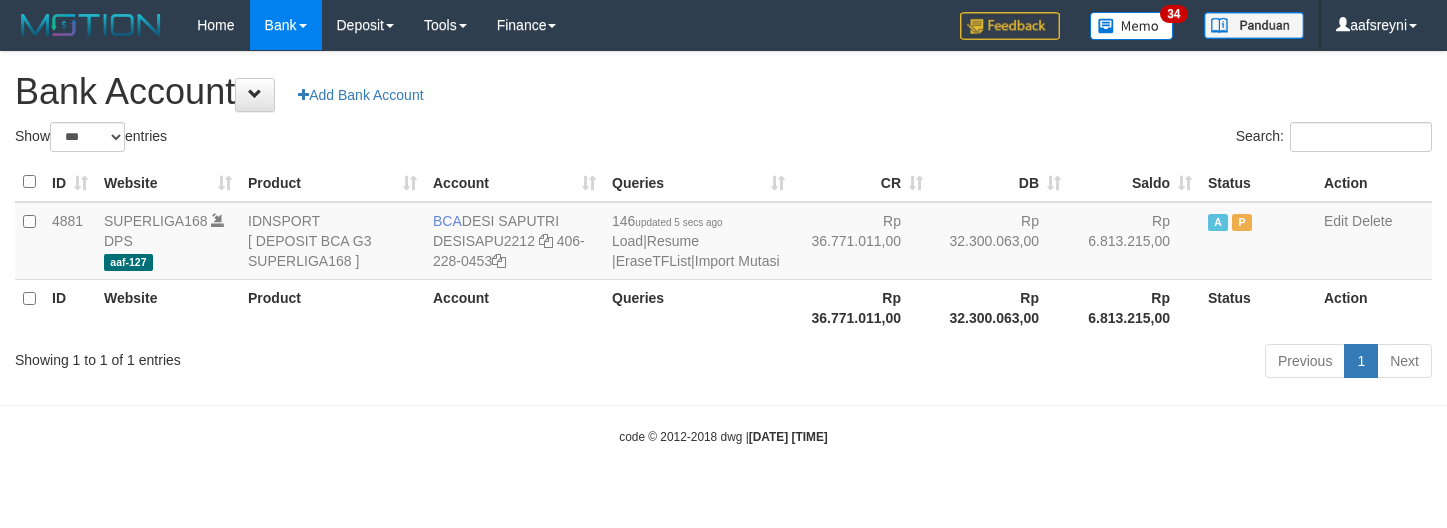 select on "***" 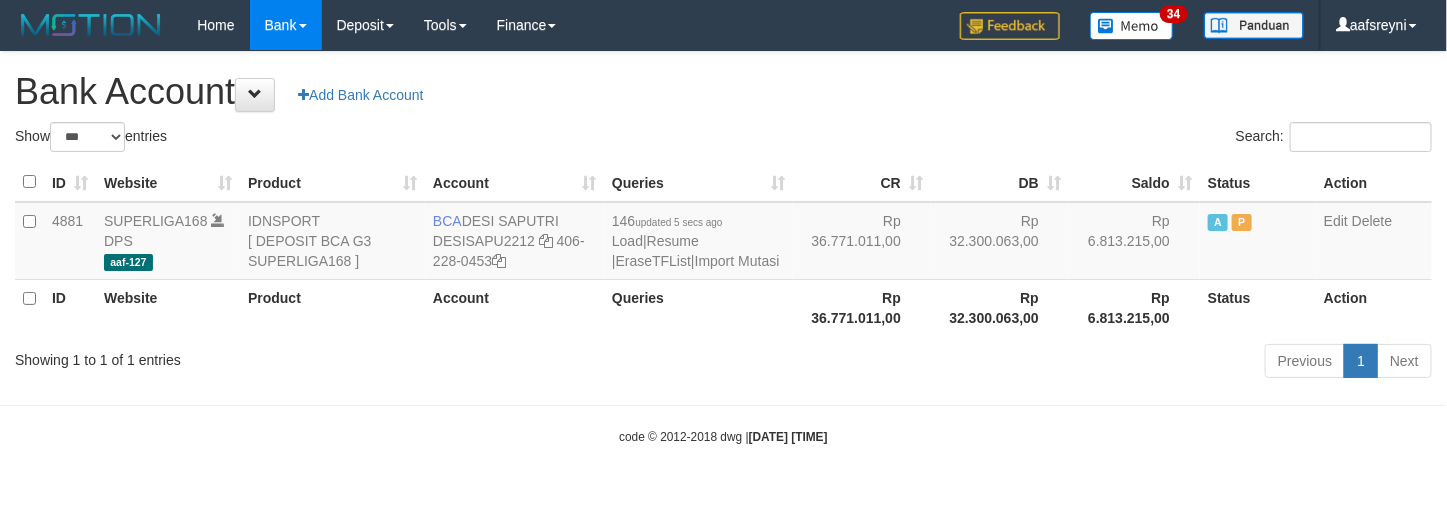 click on "ID Website Product Account Queries CR DB Saldo Status Action
4881
SUPERLIGA168
DPS
aaf-127
IDNSPORT
[ DEPOSIT BCA G3 SUPERLIGA168 ]
BCA
[FIRST] [LAST]
DESISAPU2212
[PHONE]
146 updated [TIME] ago
Load
|
Resume
|
EraseTFList
|
Import Mutasi
Rp 36.771.011,00
Rp 32.300.063,00
Rp 6.813.215,00
A
P
Edit
Delete
ID Website Product Account Queries Rp 36.771.011,00 Rp 6.813.215,00" at bounding box center (723, 249) 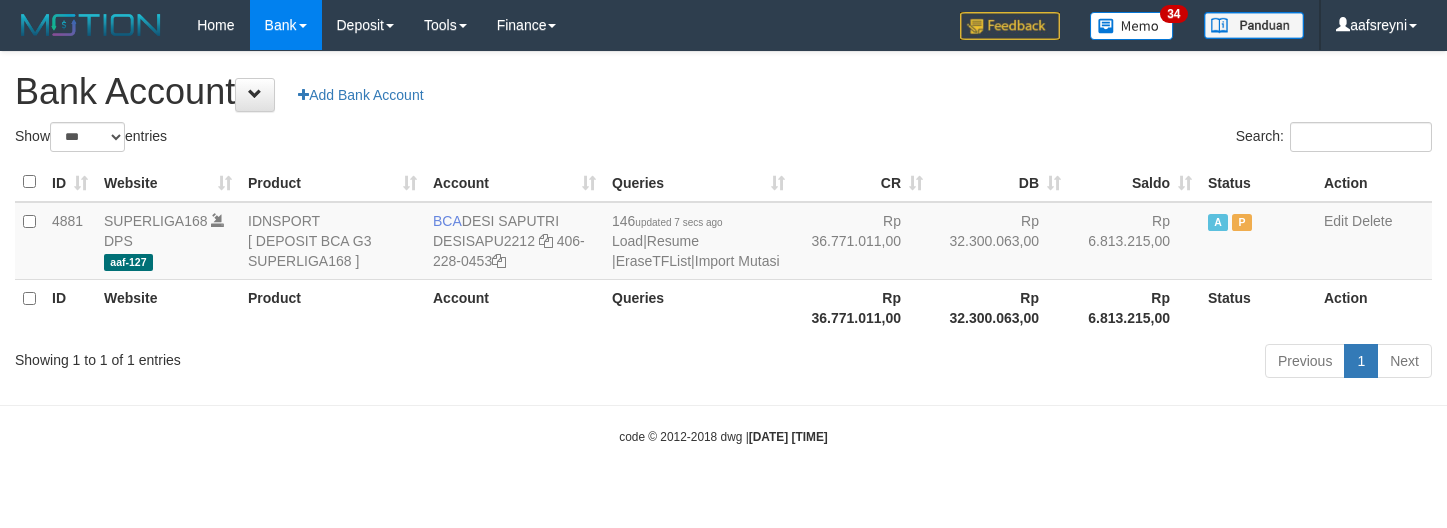 select on "***" 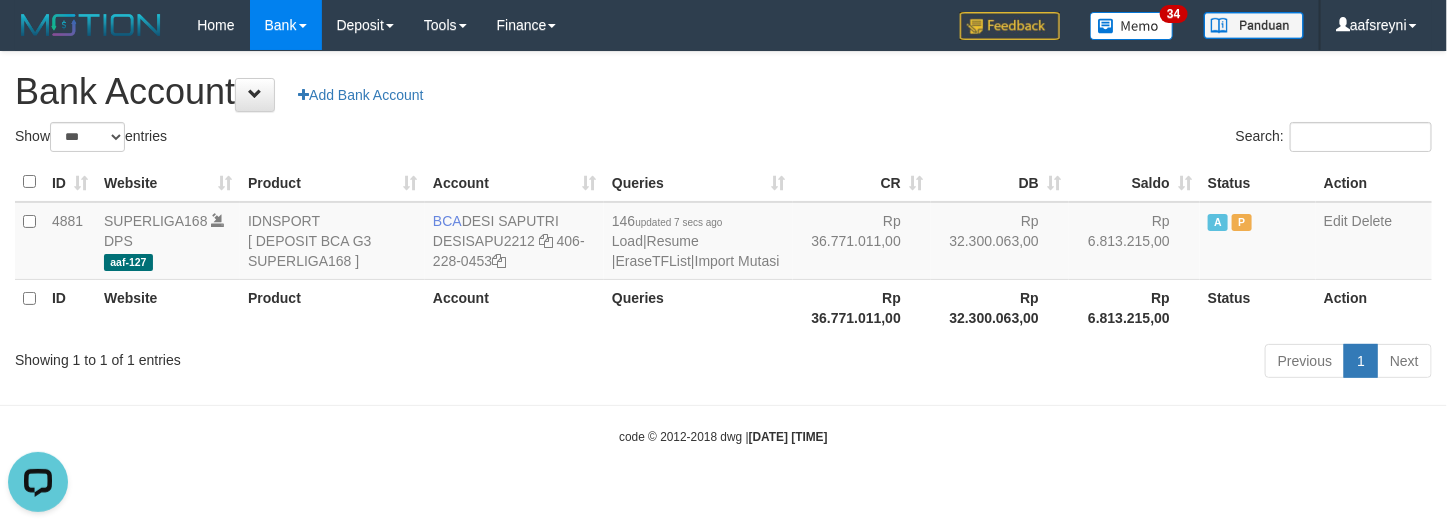 scroll, scrollTop: 0, scrollLeft: 0, axis: both 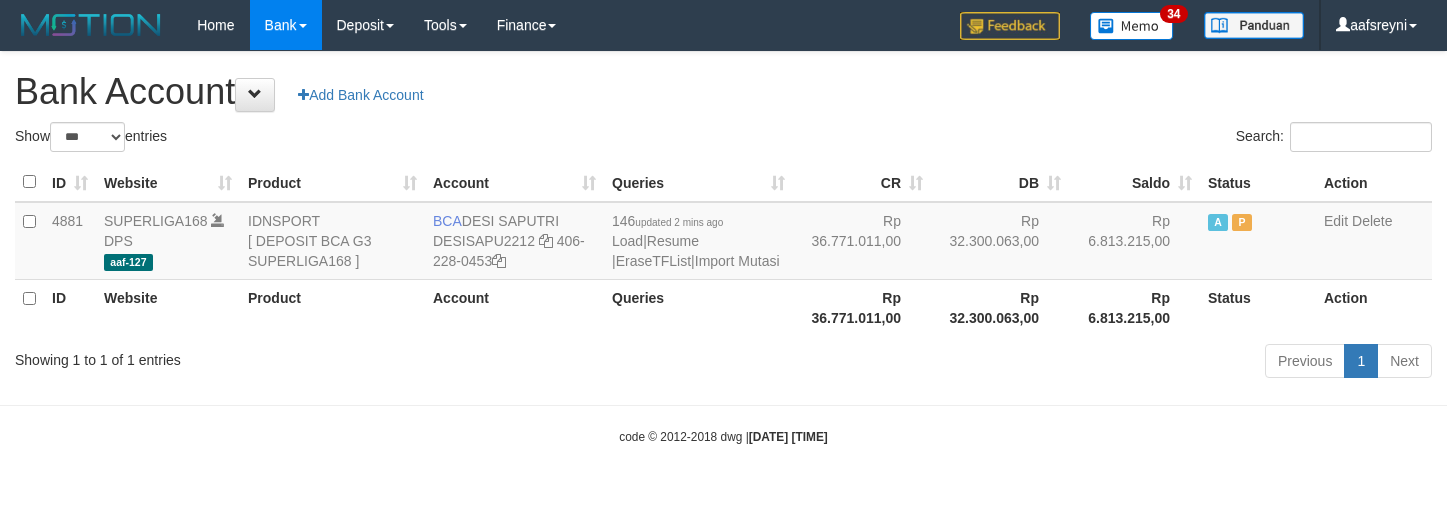 select on "***" 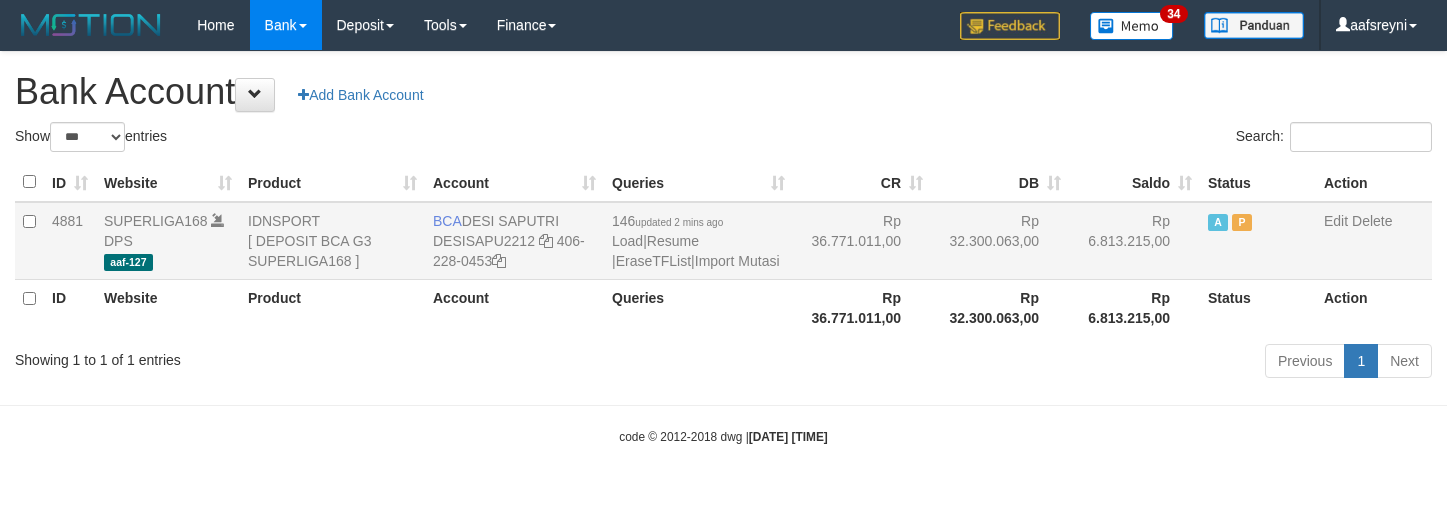 scroll, scrollTop: 0, scrollLeft: 0, axis: both 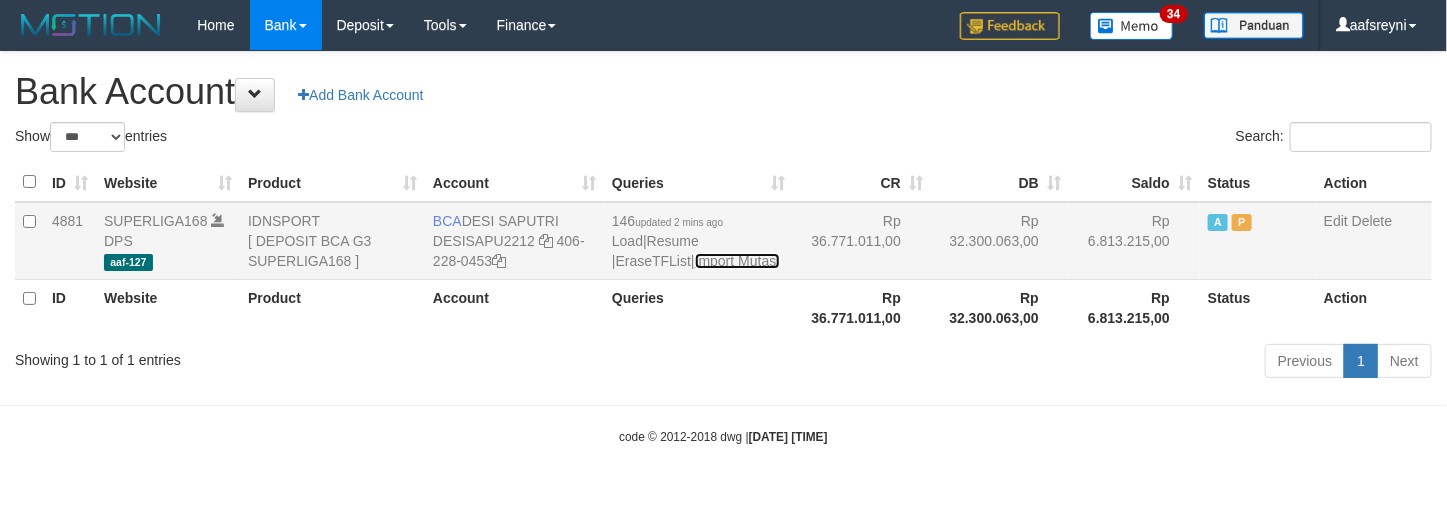 click on "Import Mutasi" at bounding box center (737, 261) 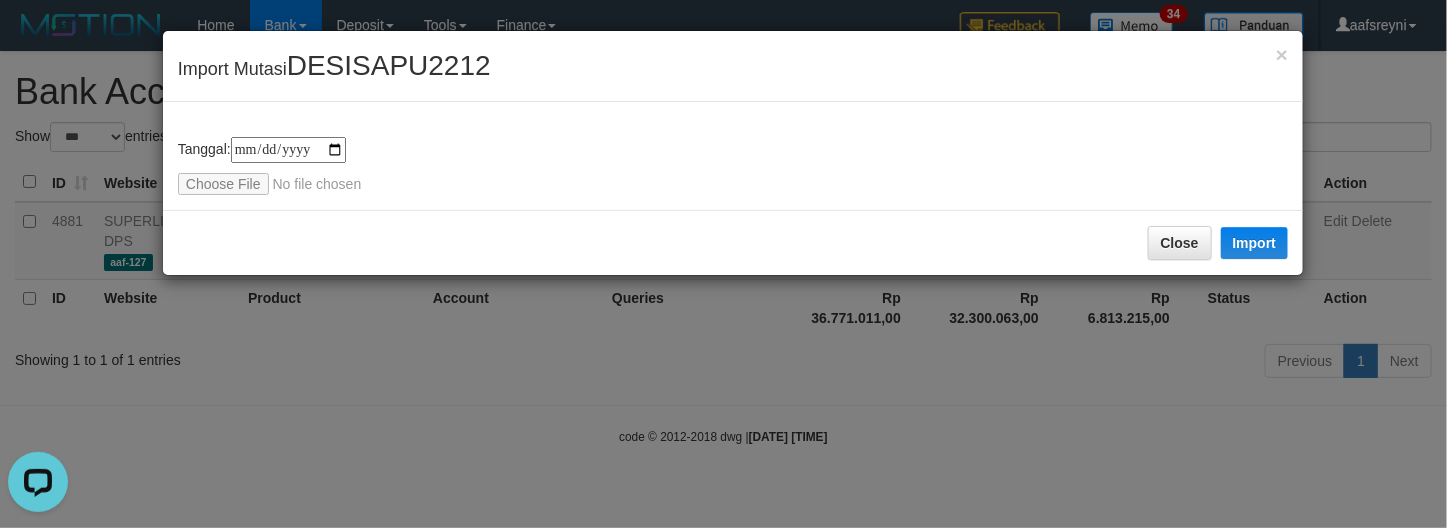 scroll, scrollTop: 0, scrollLeft: 0, axis: both 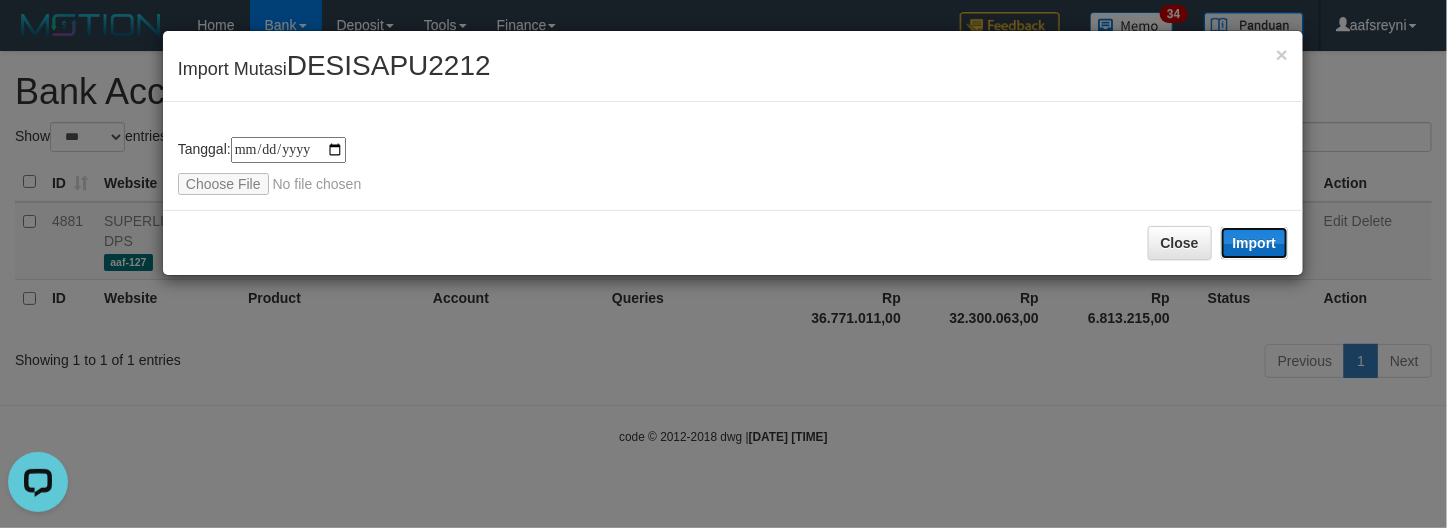 click on "Import" at bounding box center [1255, 243] 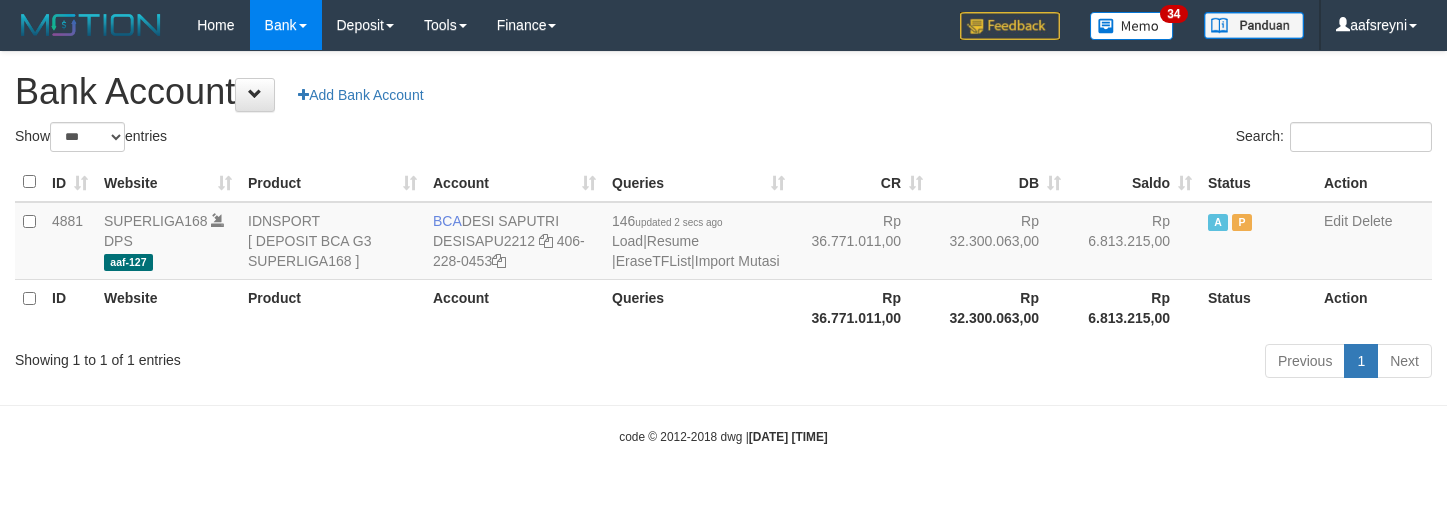 select on "***" 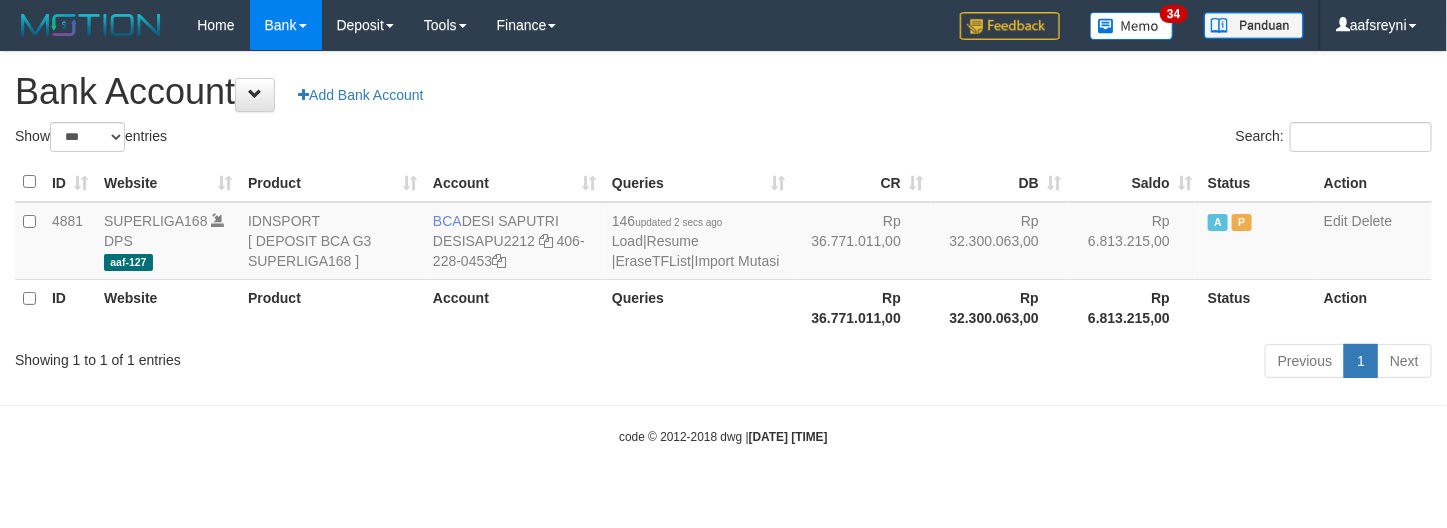 click on "Search:" at bounding box center (1086, 139) 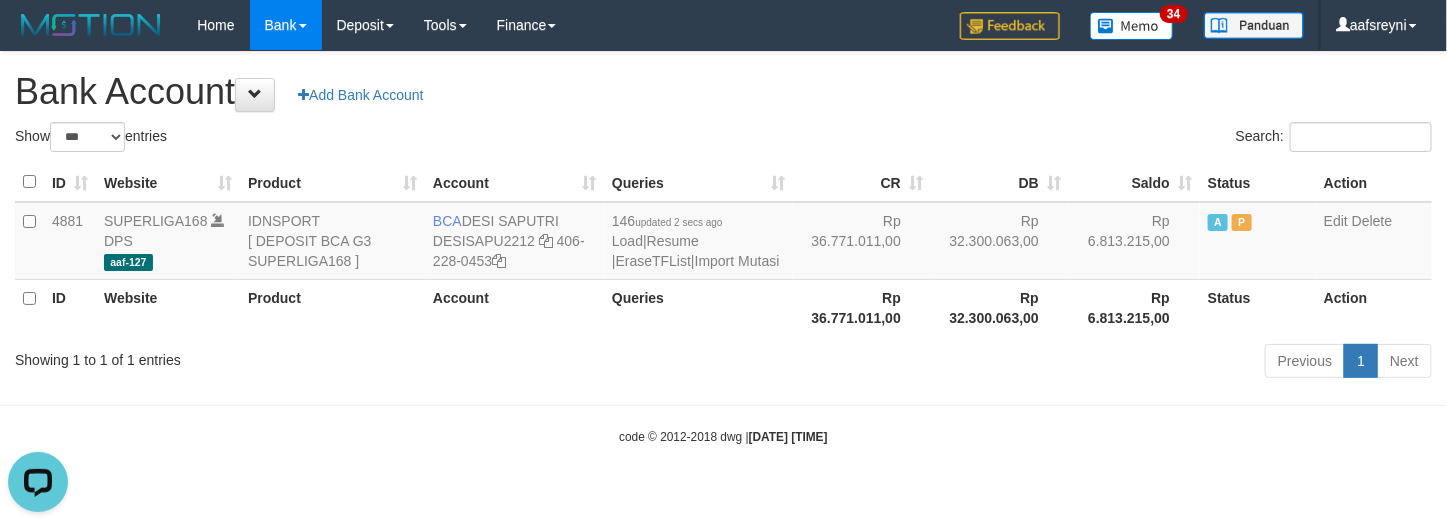 scroll, scrollTop: 0, scrollLeft: 0, axis: both 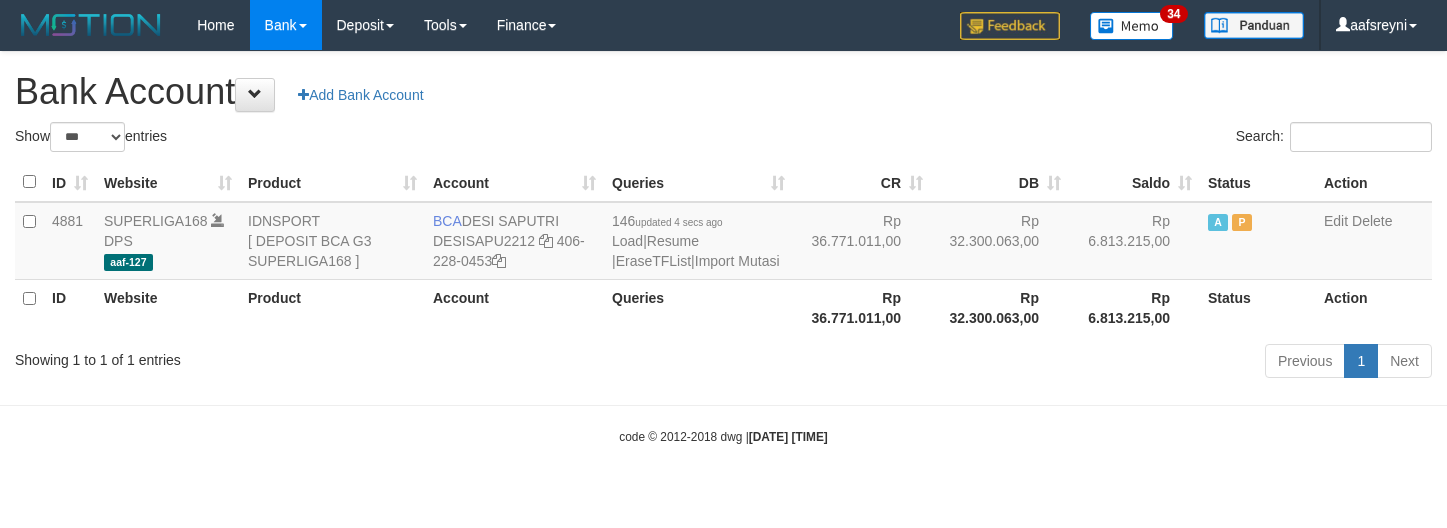 select on "***" 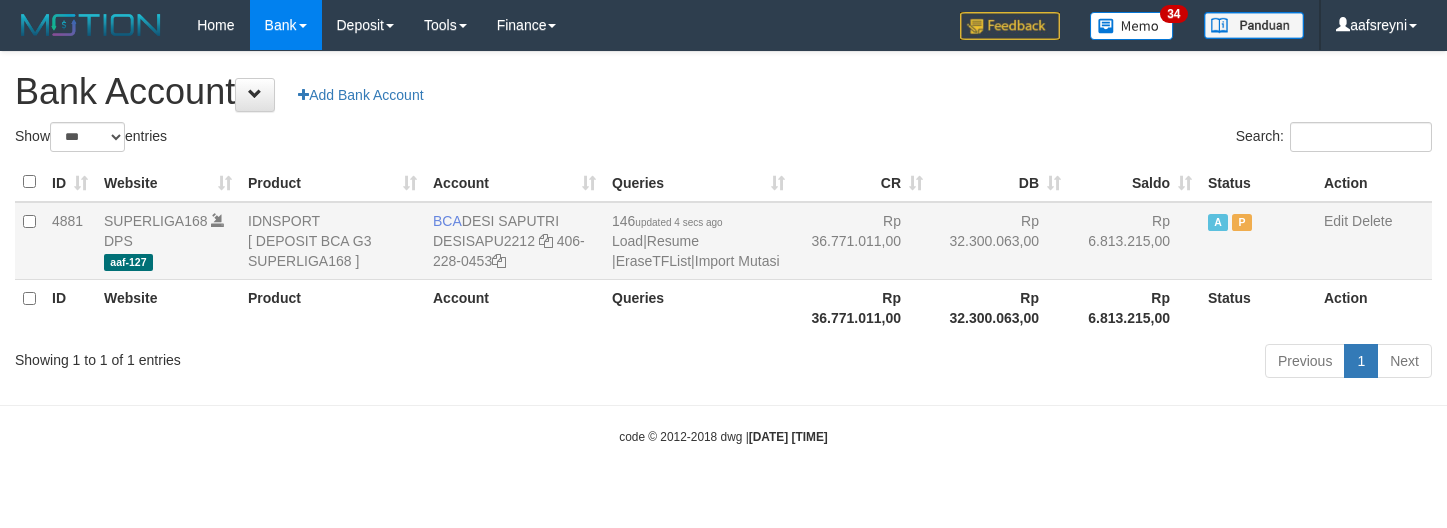 scroll, scrollTop: 0, scrollLeft: 0, axis: both 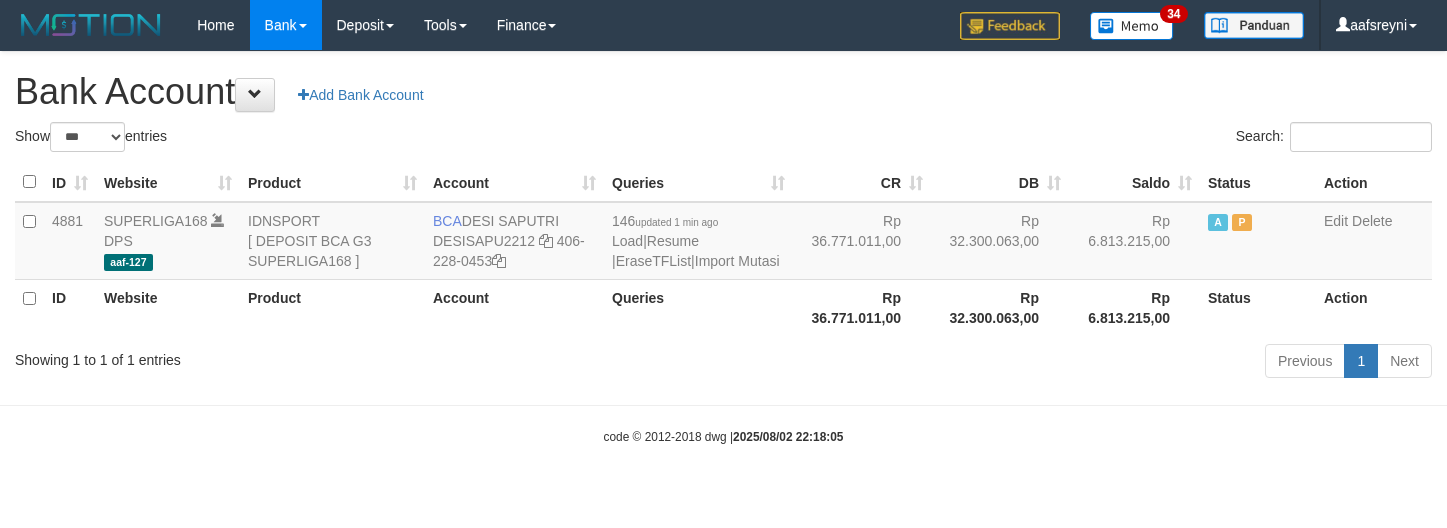 select on "***" 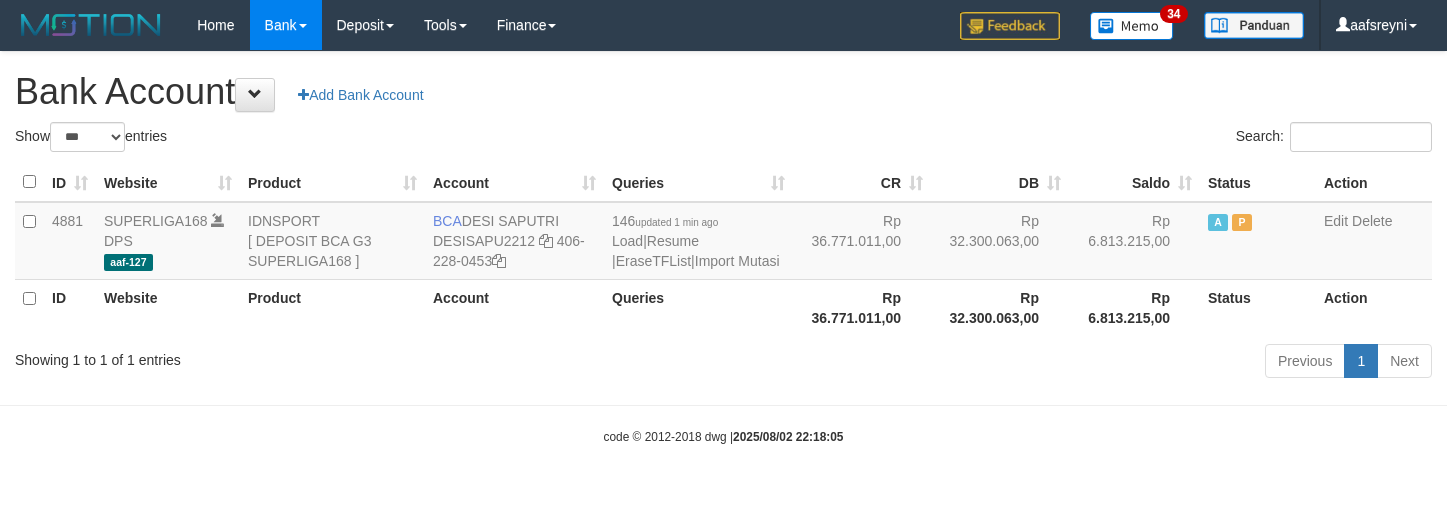 scroll, scrollTop: 0, scrollLeft: 0, axis: both 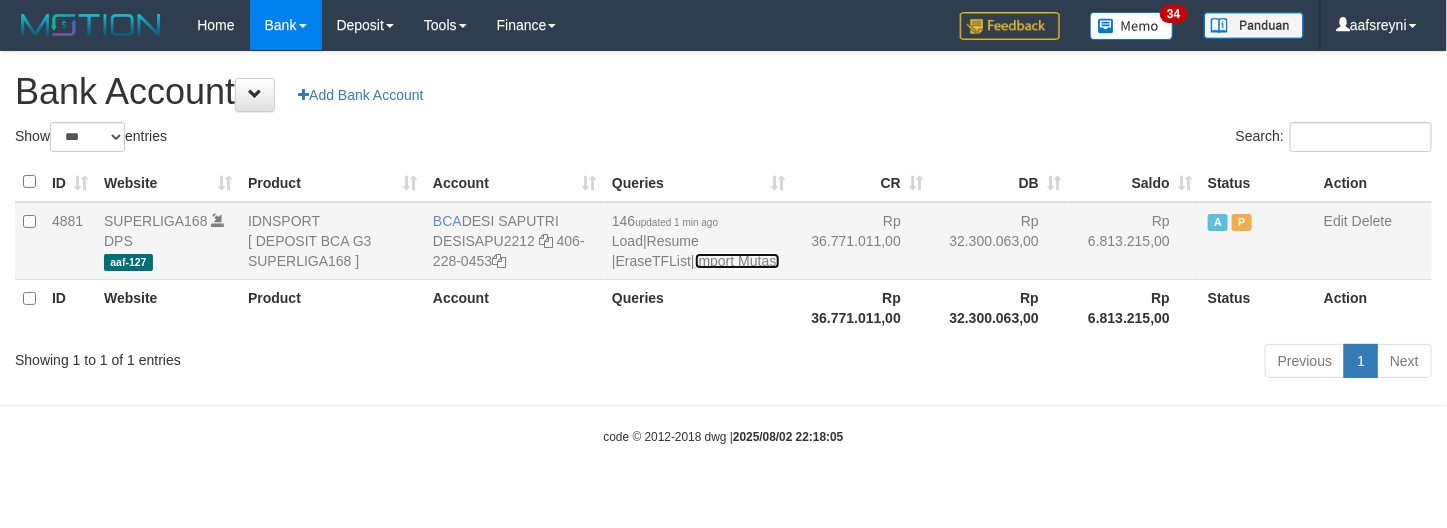 click on "Import Mutasi" at bounding box center [737, 261] 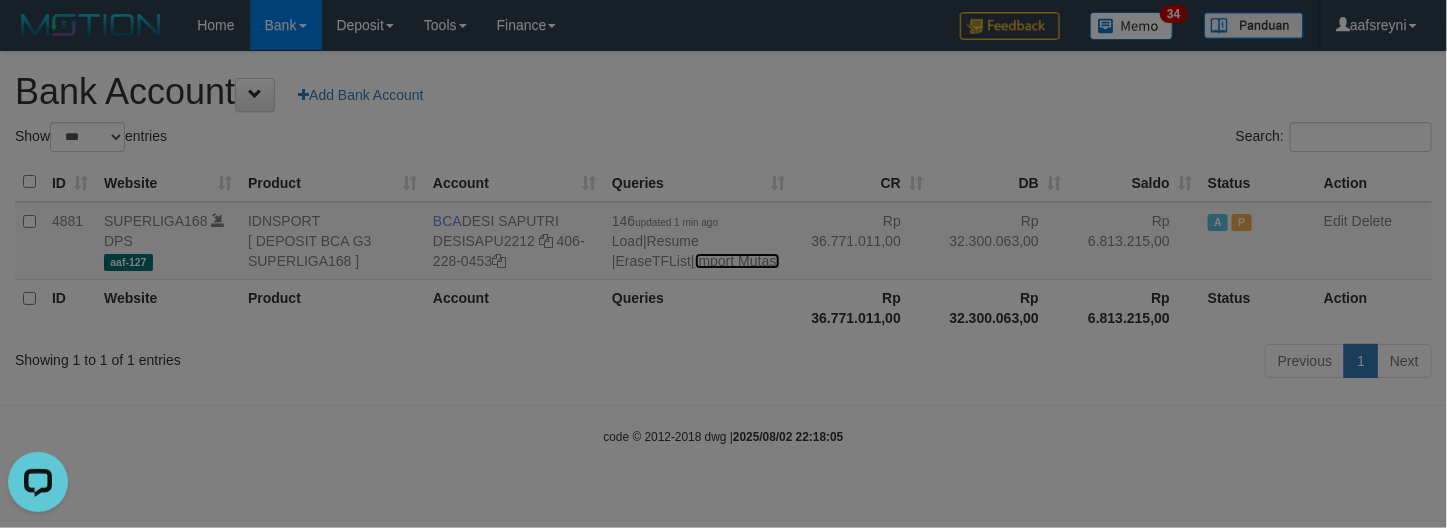 scroll, scrollTop: 0, scrollLeft: 0, axis: both 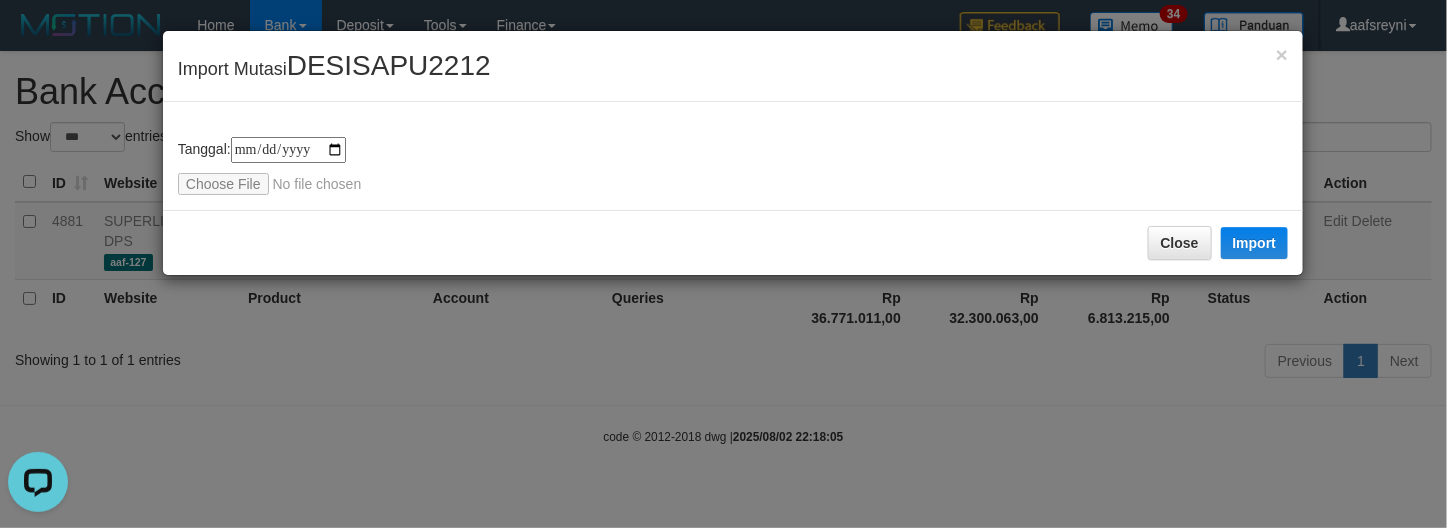 type on "**********" 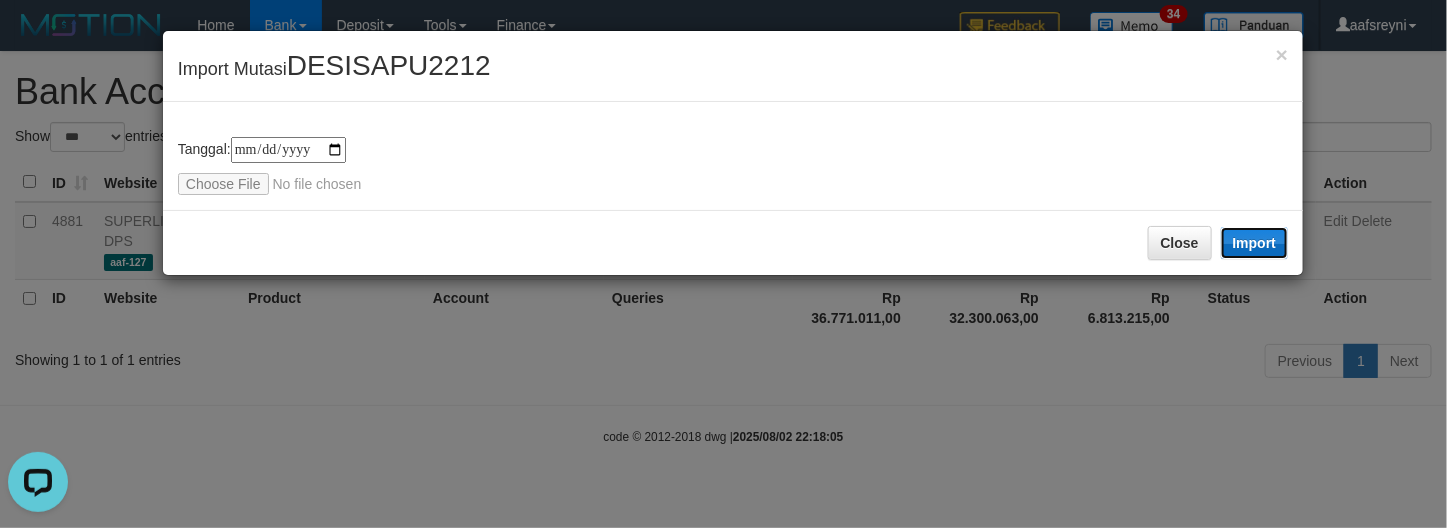 click on "Import" at bounding box center (1255, 243) 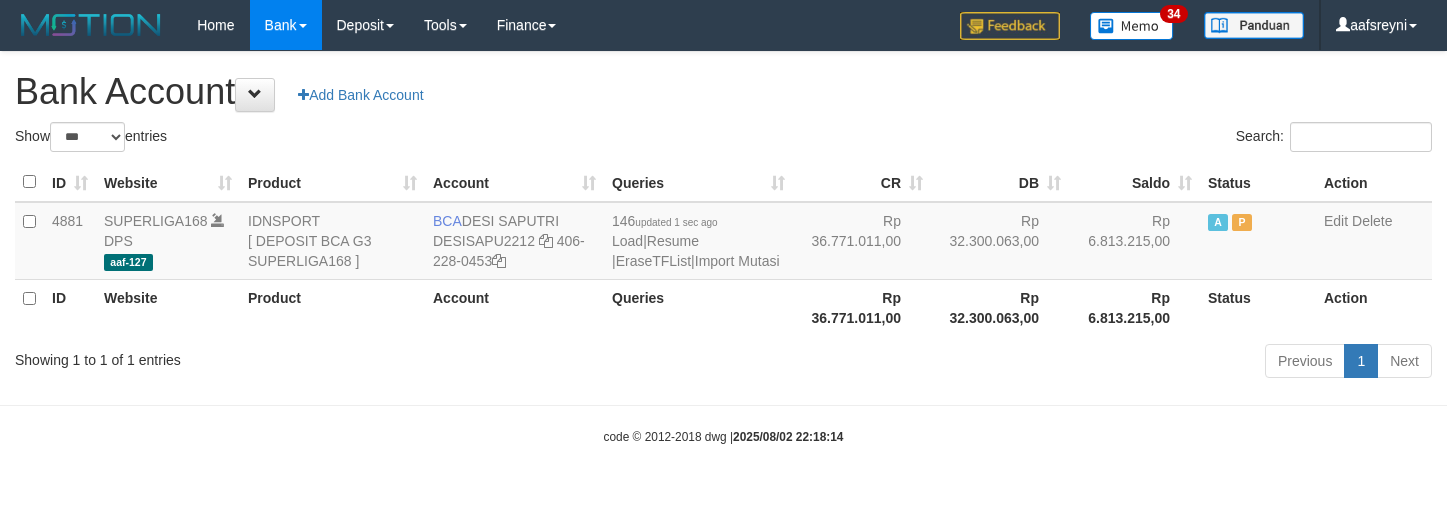 select on "***" 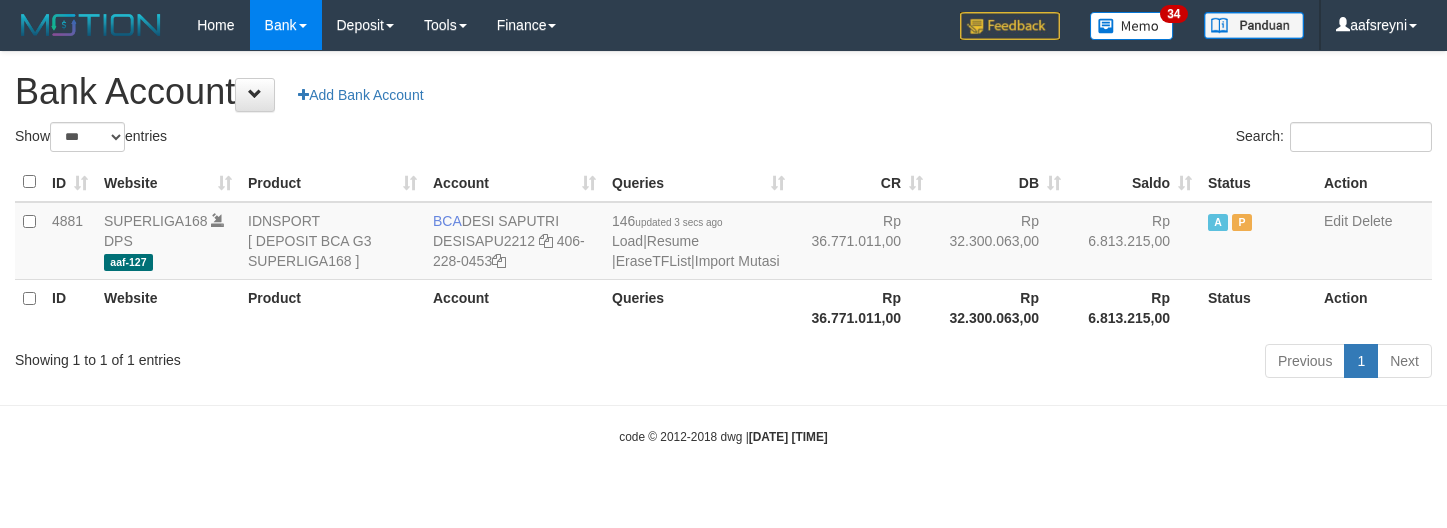 select on "***" 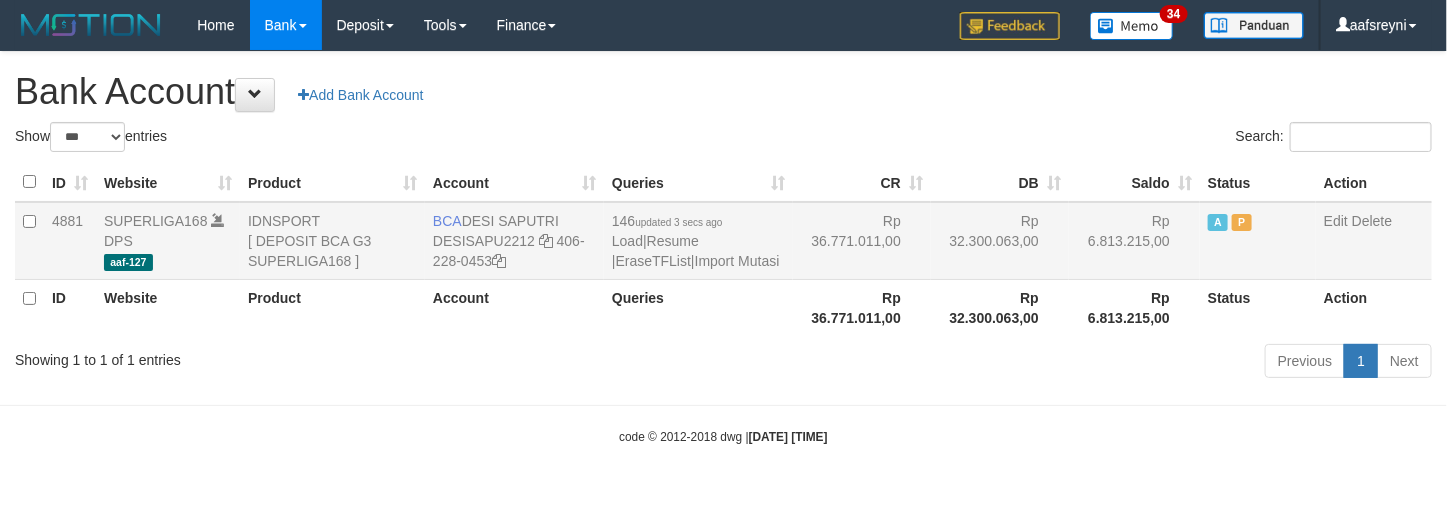 drag, startPoint x: 1026, startPoint y: 335, endPoint x: 1298, endPoint y: 261, distance: 281.8865 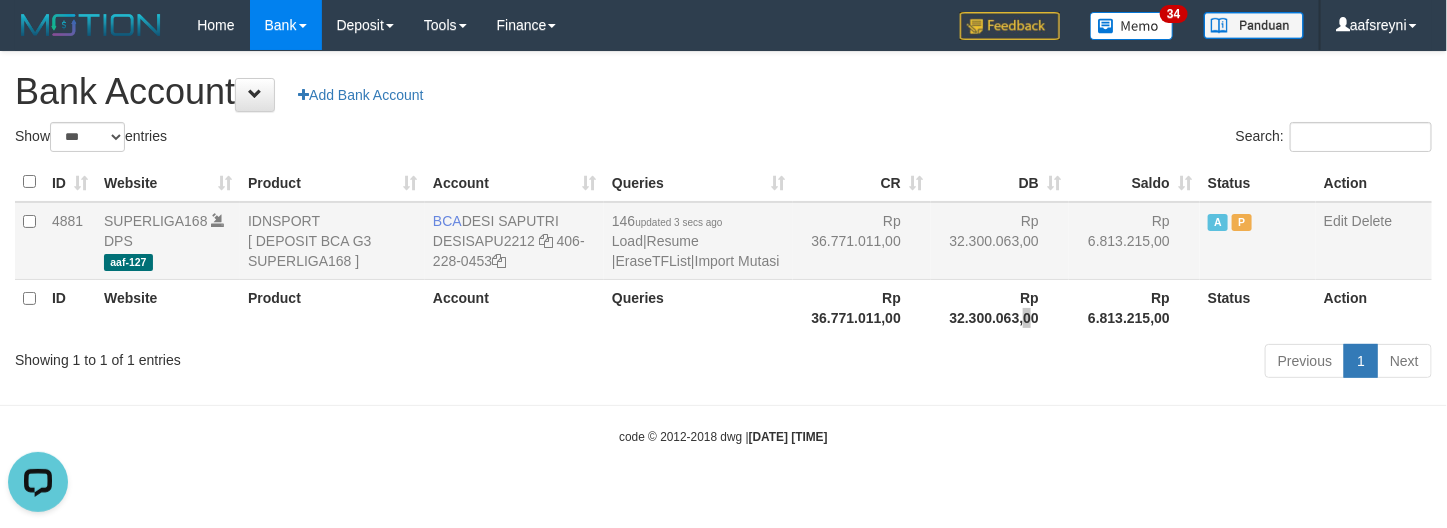 scroll, scrollTop: 0, scrollLeft: 0, axis: both 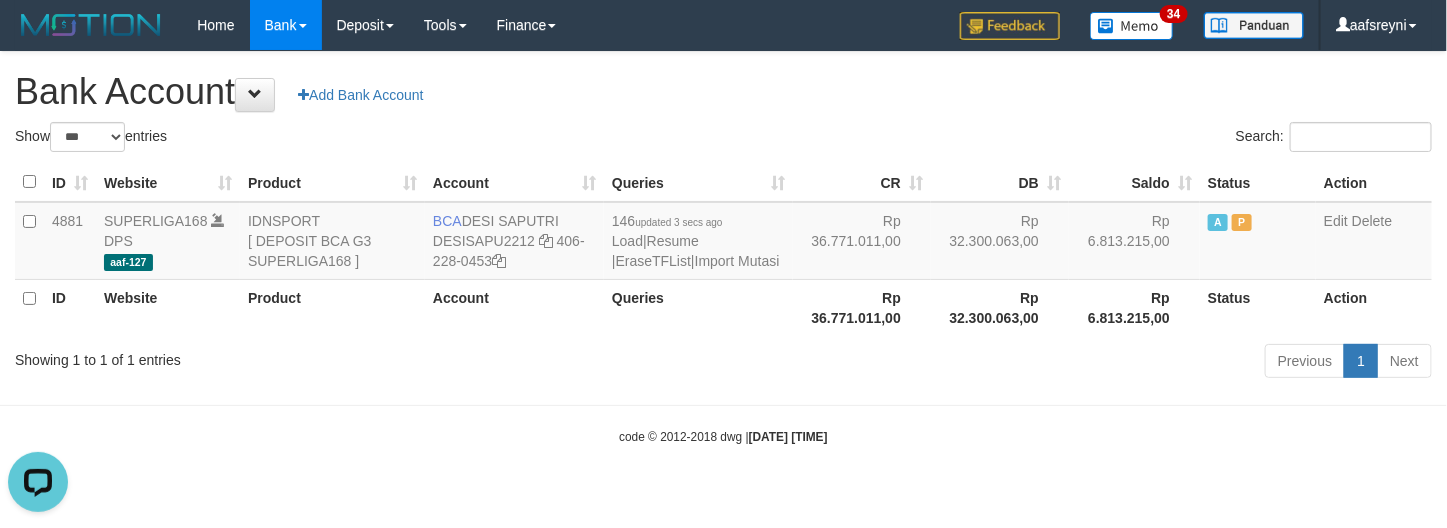 click on "Toggle navigation
Home
Bank
Account List
Load
By Website
Group
[ISPORT]													SUPERLIGA168
By Load Group (DPS)
34" at bounding box center [723, 248] 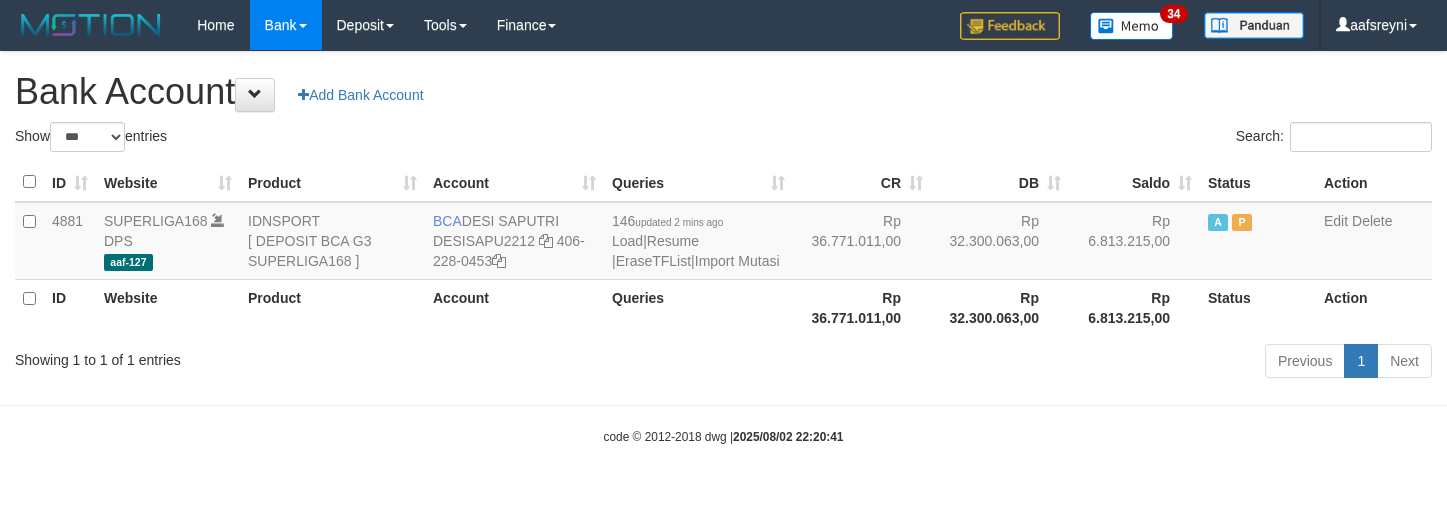 select on "***" 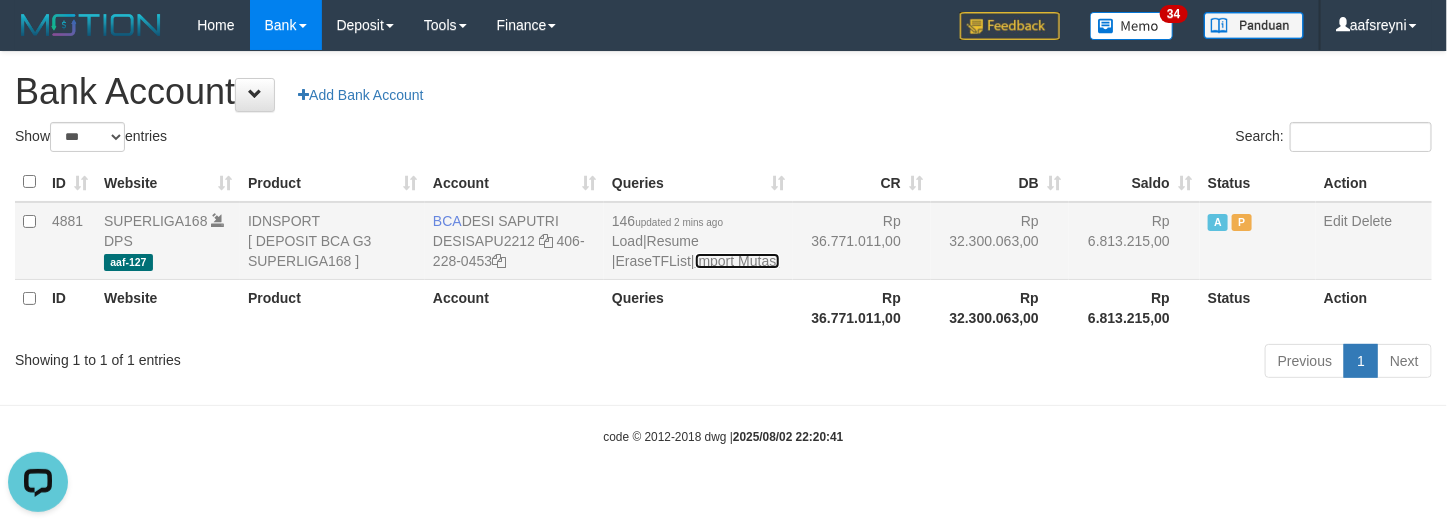 scroll, scrollTop: 0, scrollLeft: 0, axis: both 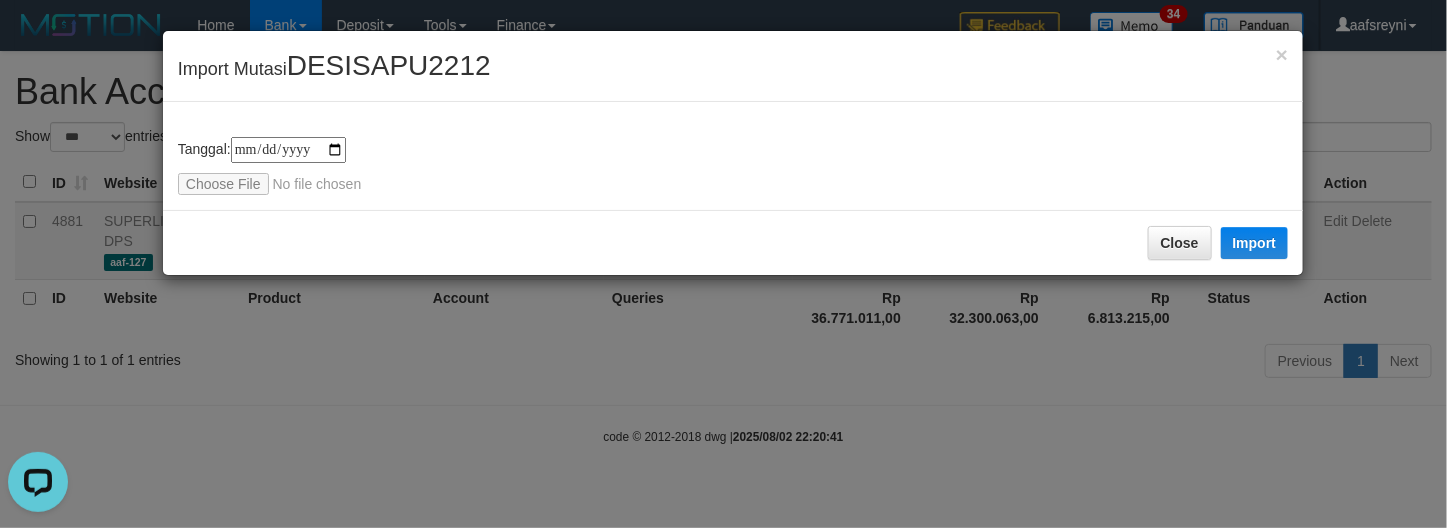 type on "**********" 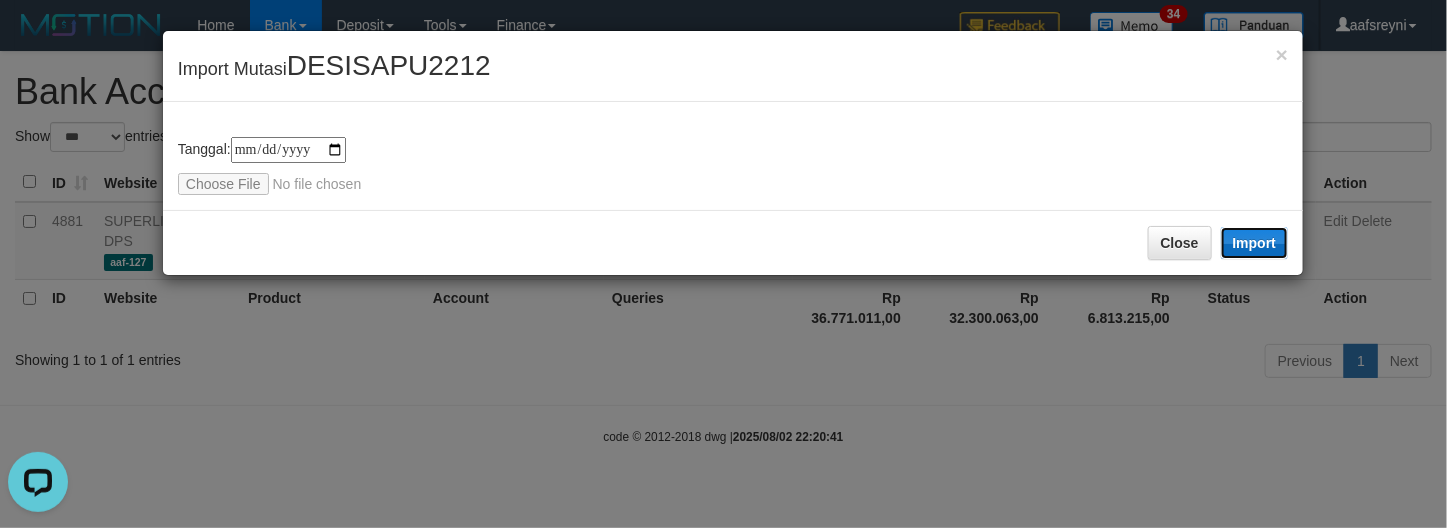 click on "Import" at bounding box center (1255, 243) 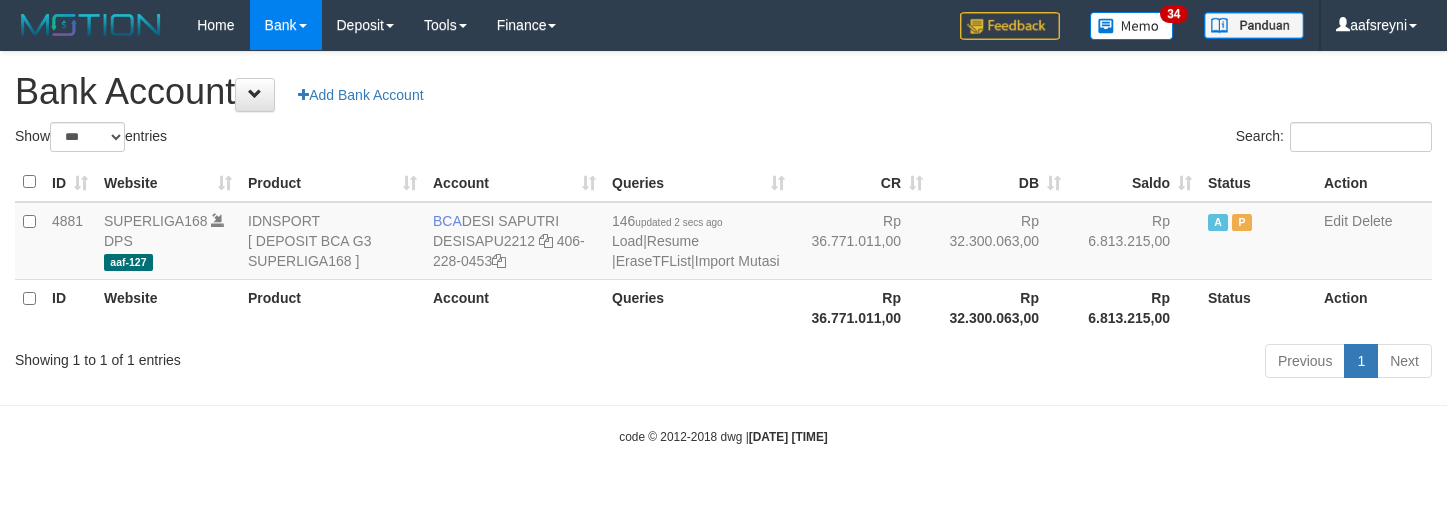 select on "***" 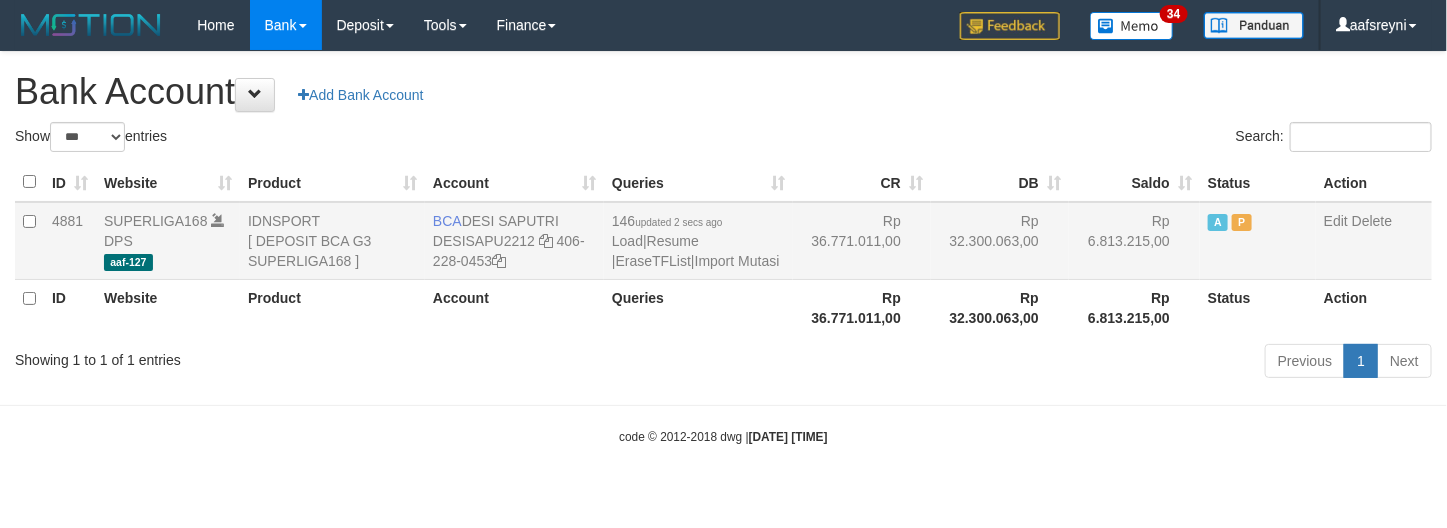 drag, startPoint x: 836, startPoint y: 217, endPoint x: 861, endPoint y: 230, distance: 28.178005 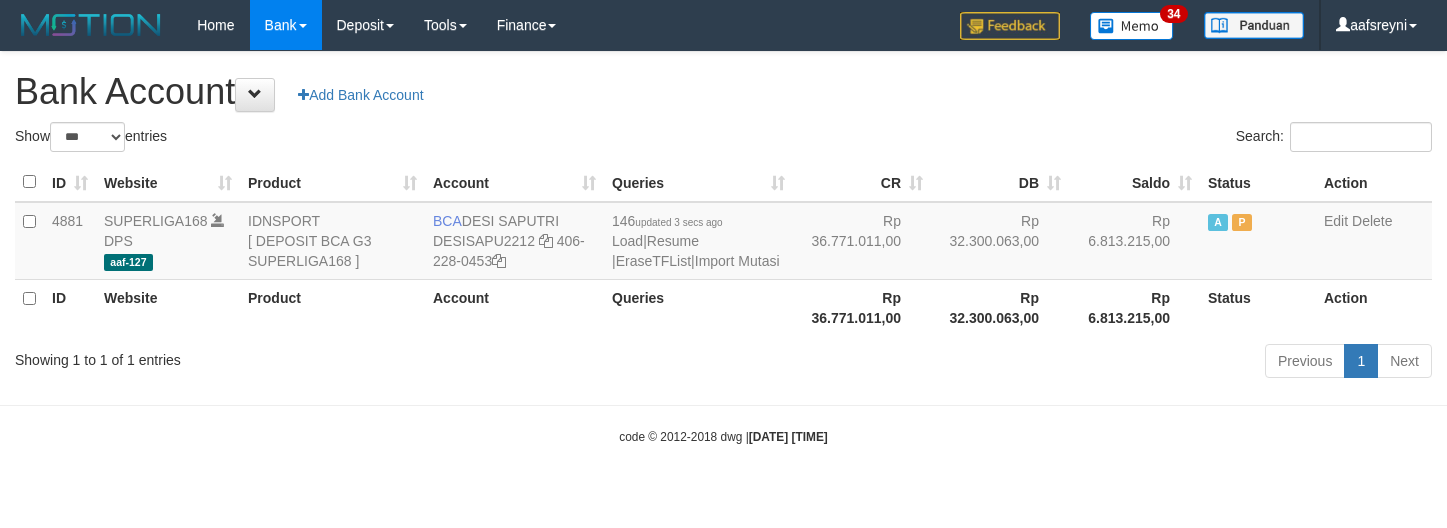 select on "***" 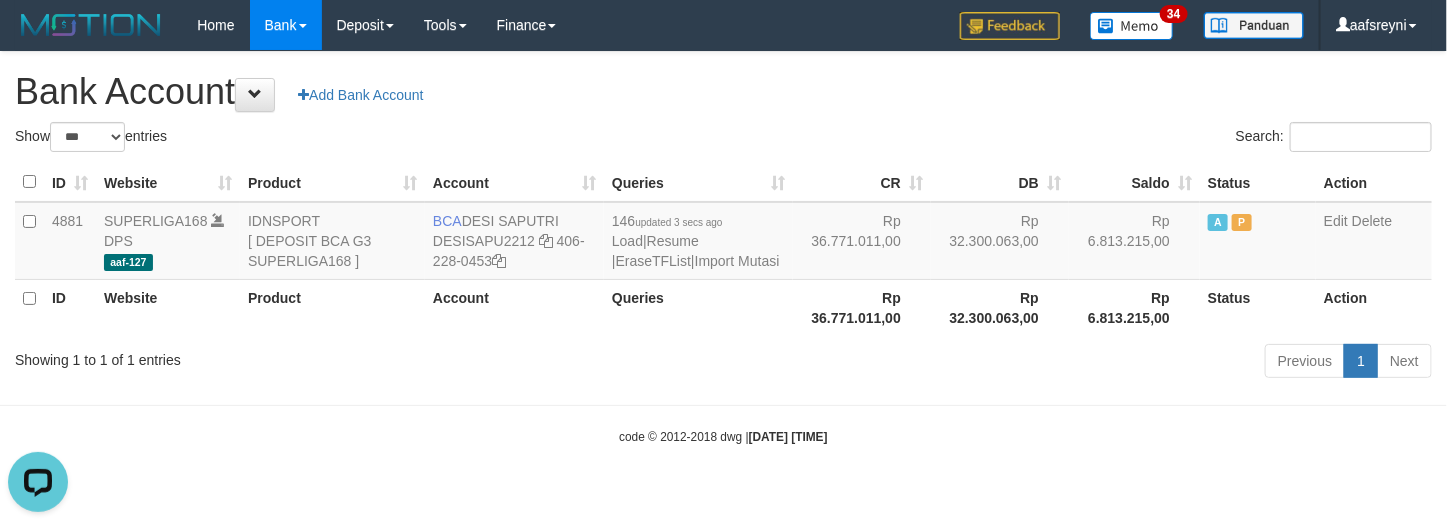 scroll, scrollTop: 0, scrollLeft: 0, axis: both 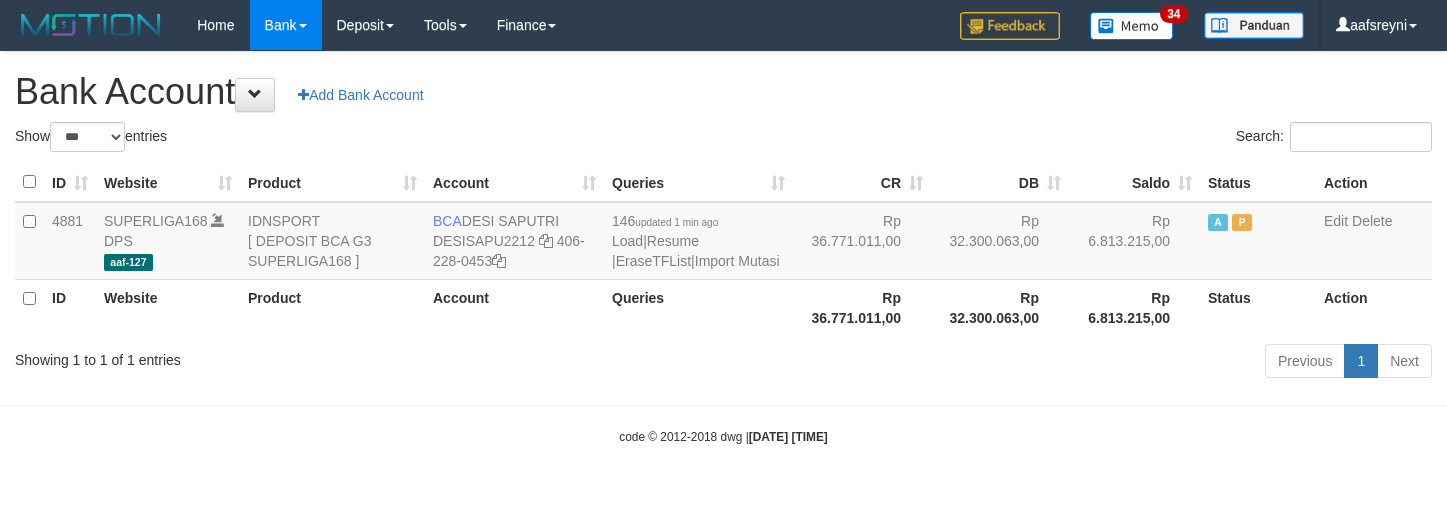 select on "***" 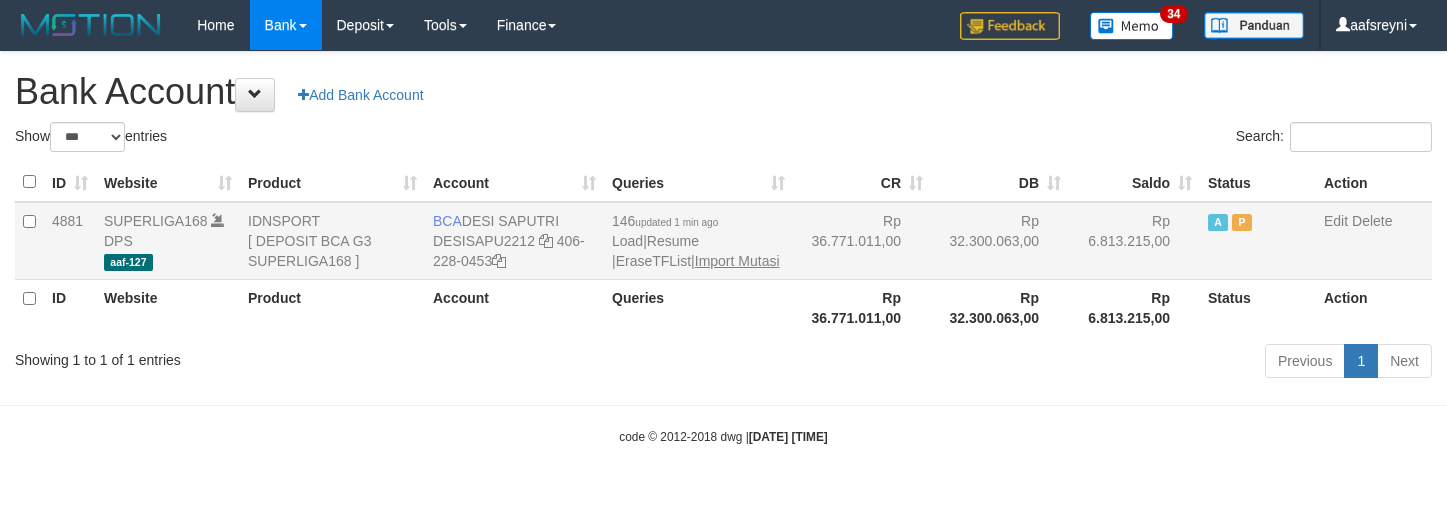 scroll, scrollTop: 0, scrollLeft: 0, axis: both 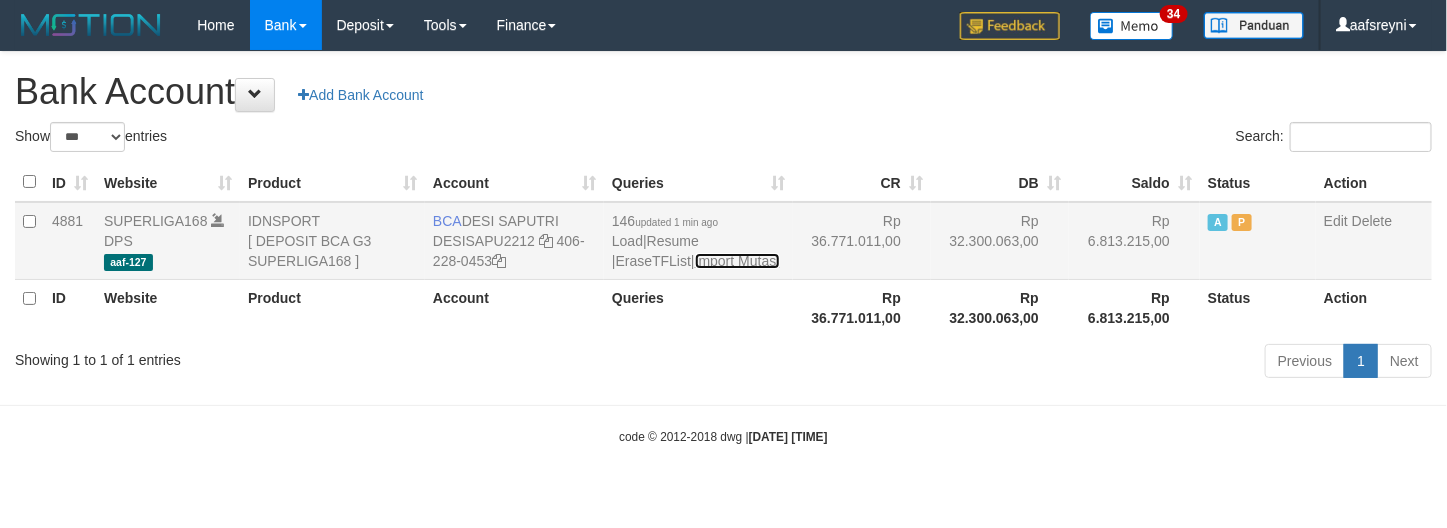 click on "Import Mutasi" at bounding box center [737, 261] 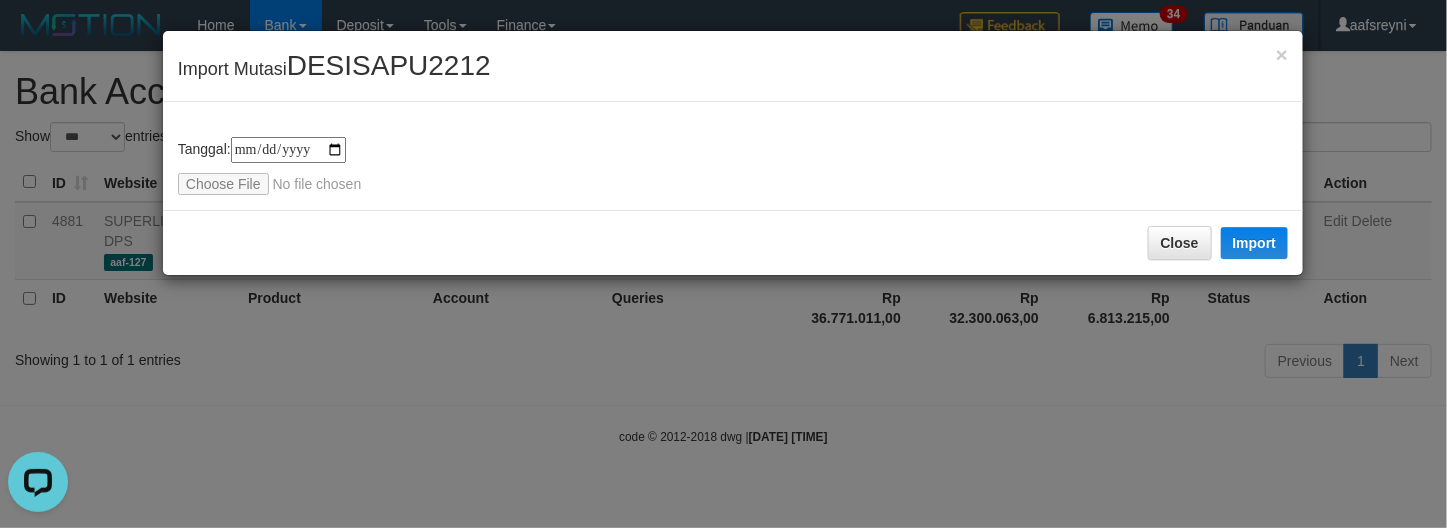 scroll, scrollTop: 0, scrollLeft: 0, axis: both 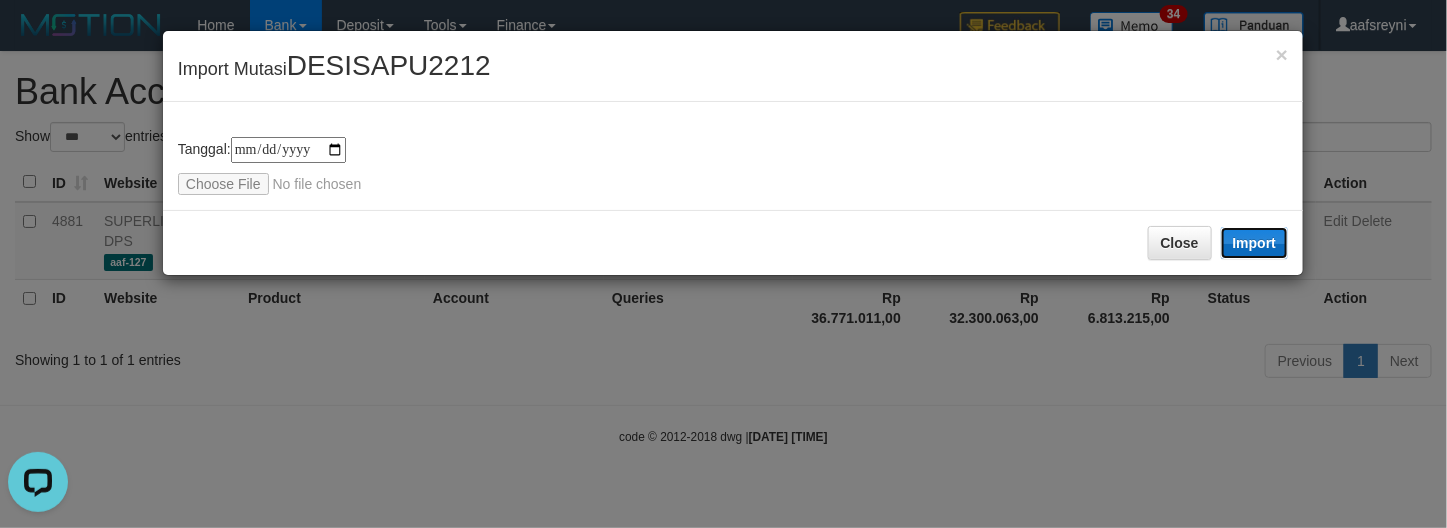 click on "Import" at bounding box center (1255, 243) 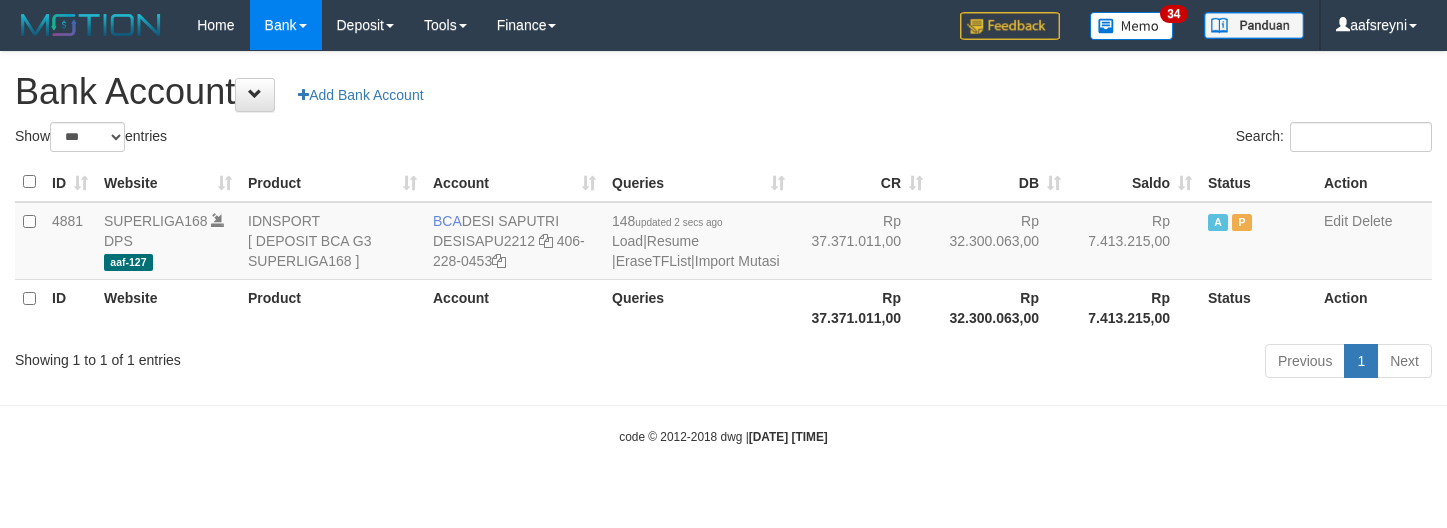 select on "***" 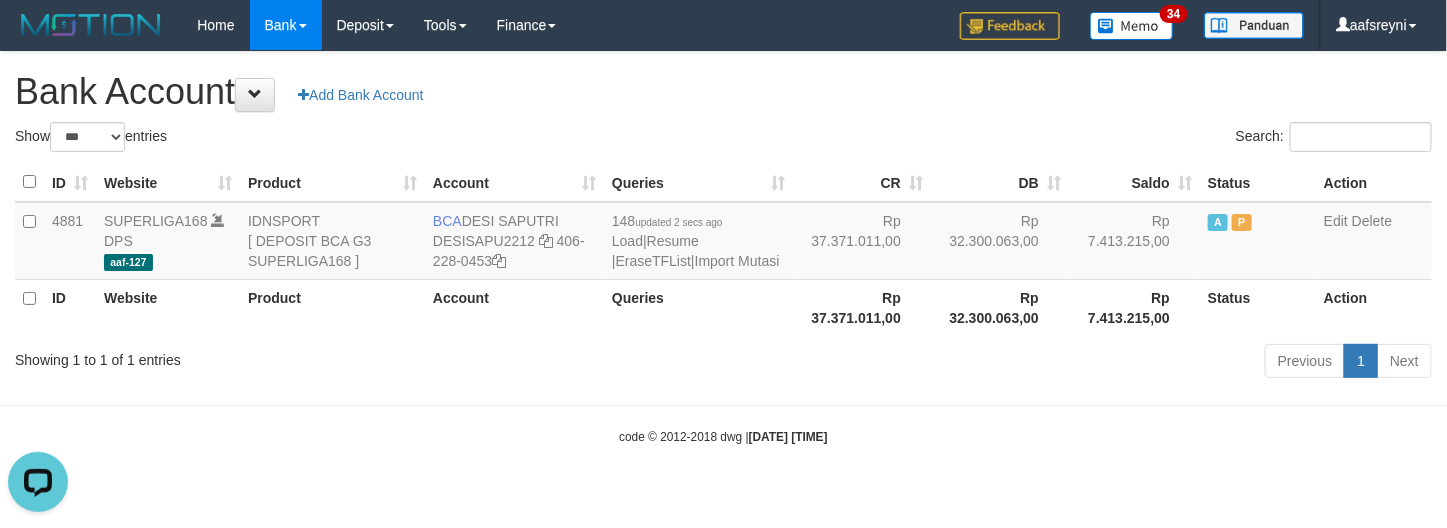 scroll, scrollTop: 0, scrollLeft: 0, axis: both 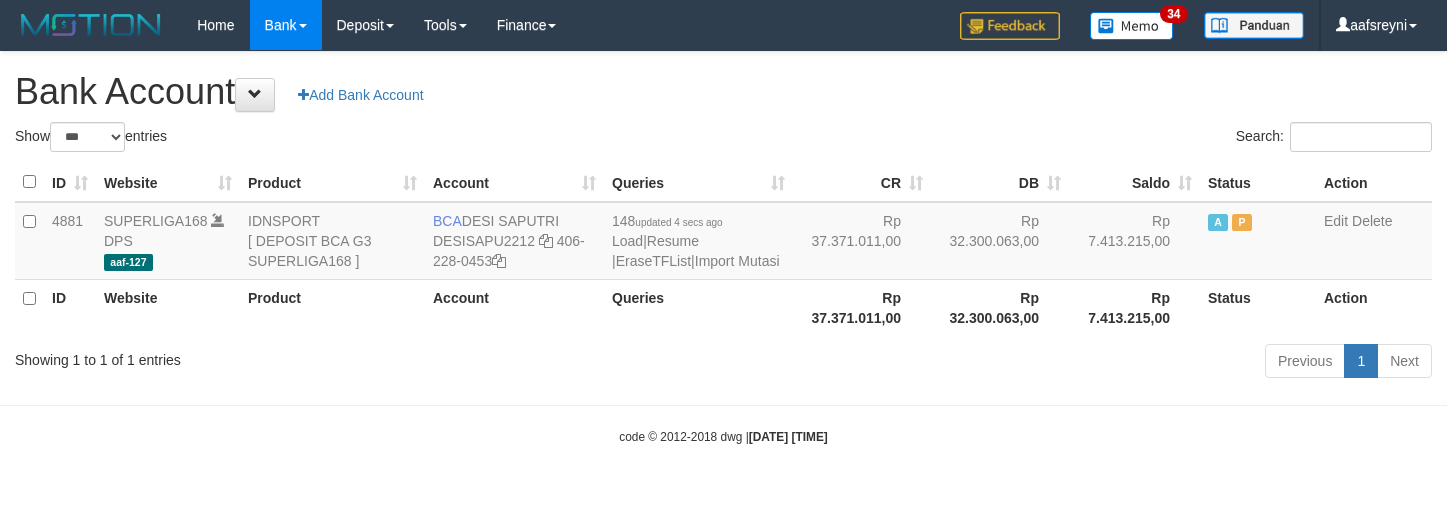 select on "***" 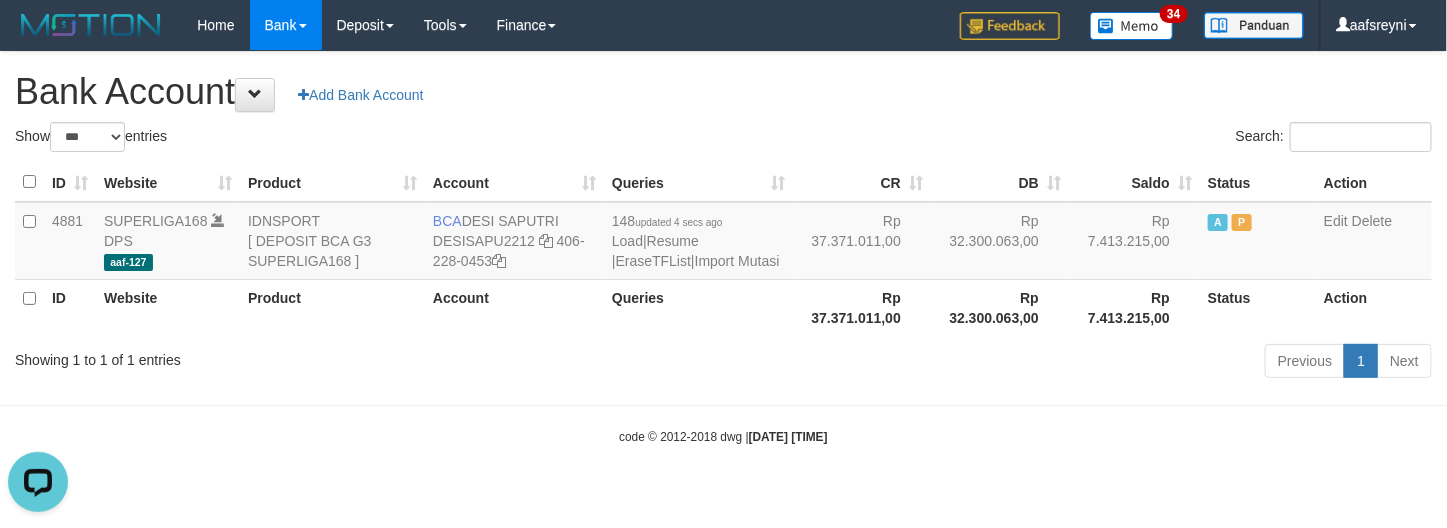 scroll, scrollTop: 0, scrollLeft: 0, axis: both 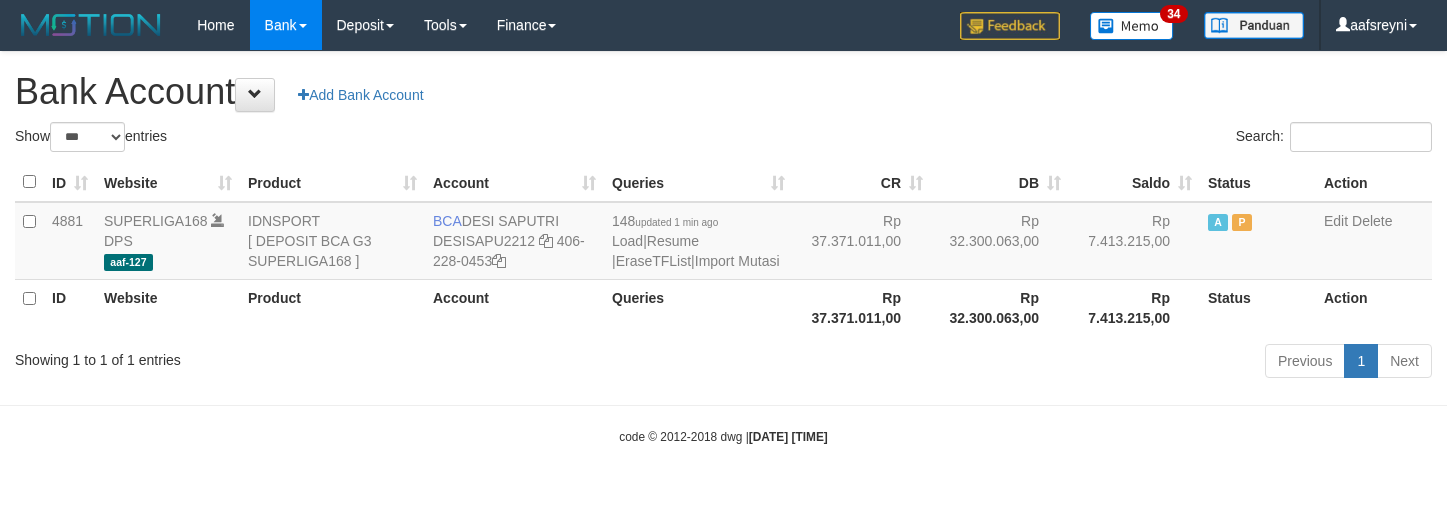 select on "***" 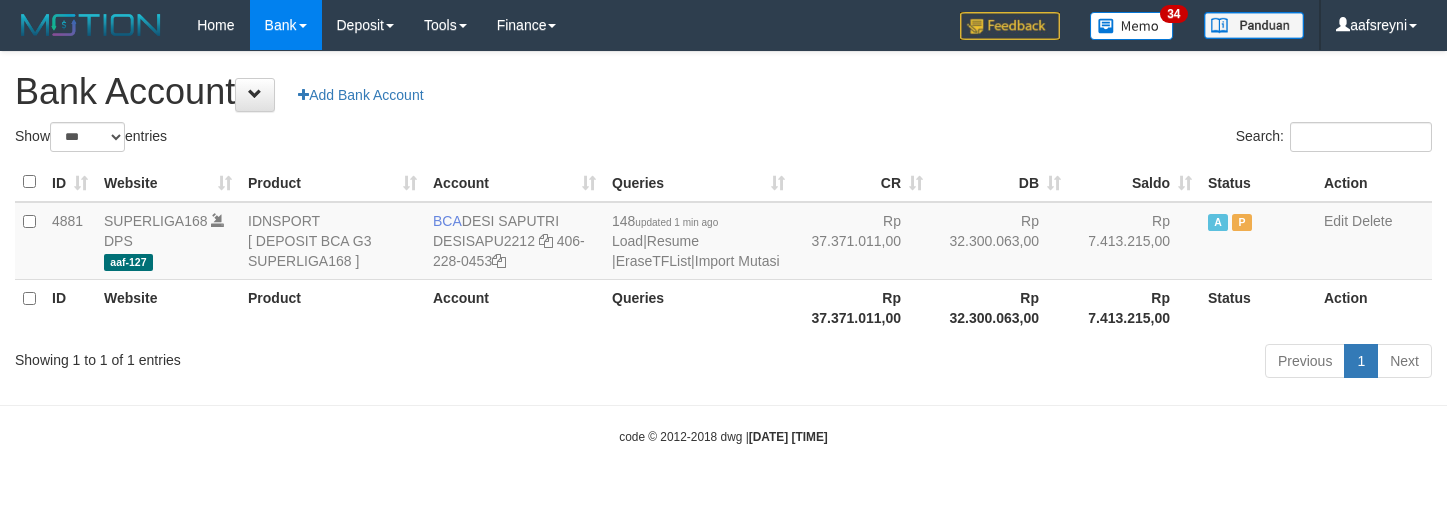 scroll, scrollTop: 0, scrollLeft: 0, axis: both 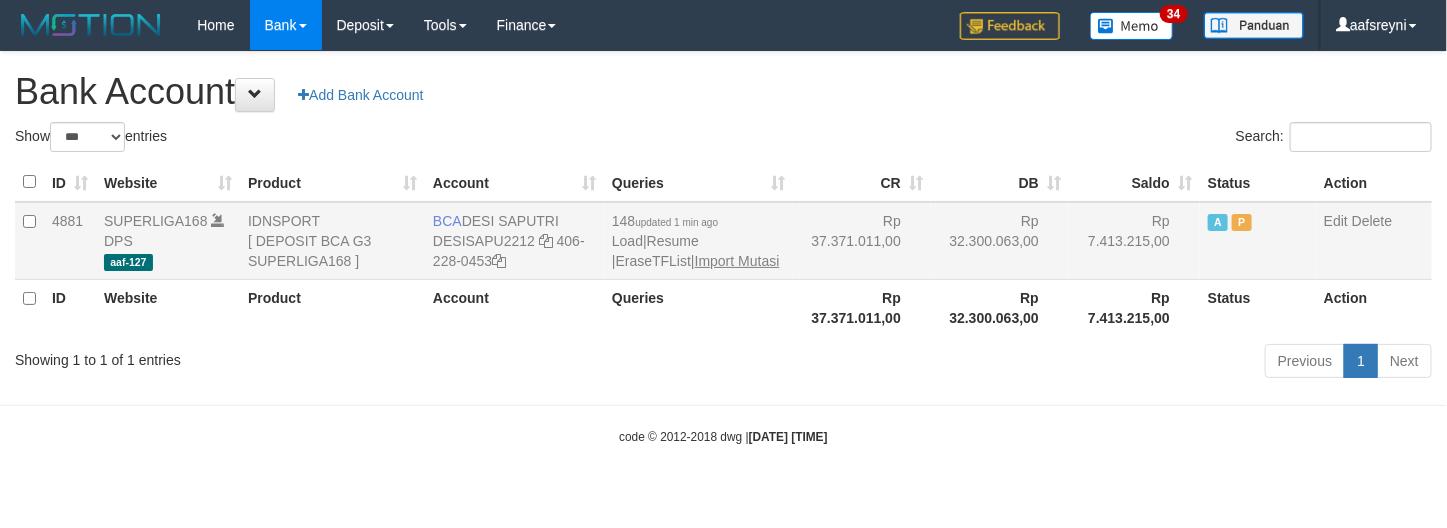 click on "148  updated 1 min ago
Load
|
Resume
|
EraseTFList
|
Import Mutasi" at bounding box center [698, 241] 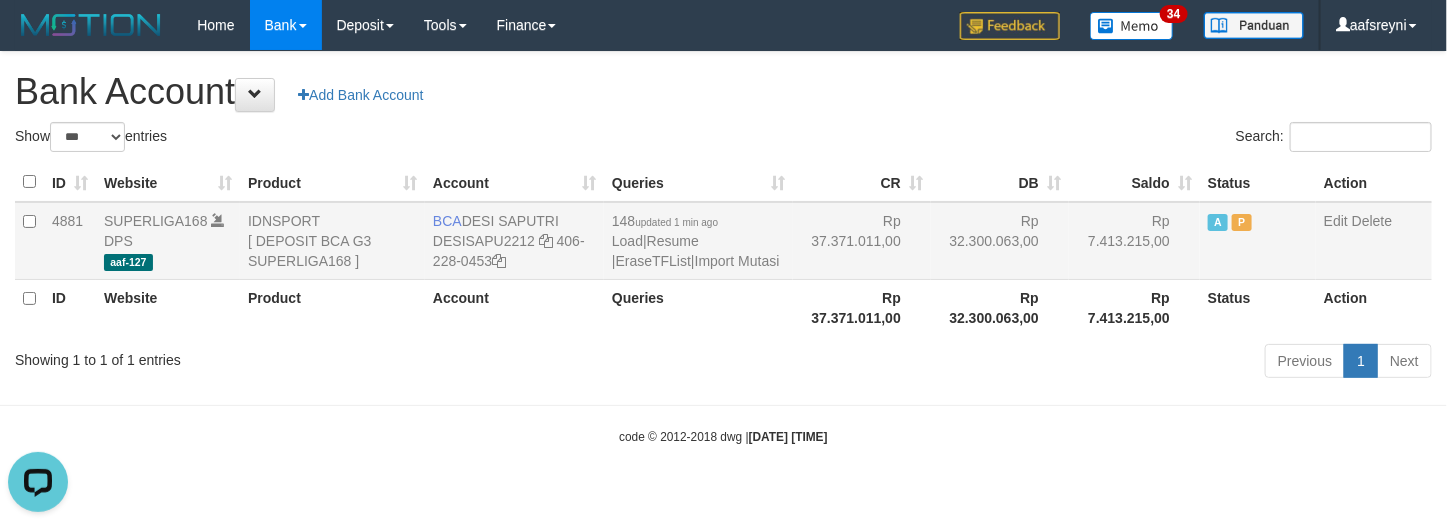 scroll, scrollTop: 0, scrollLeft: 0, axis: both 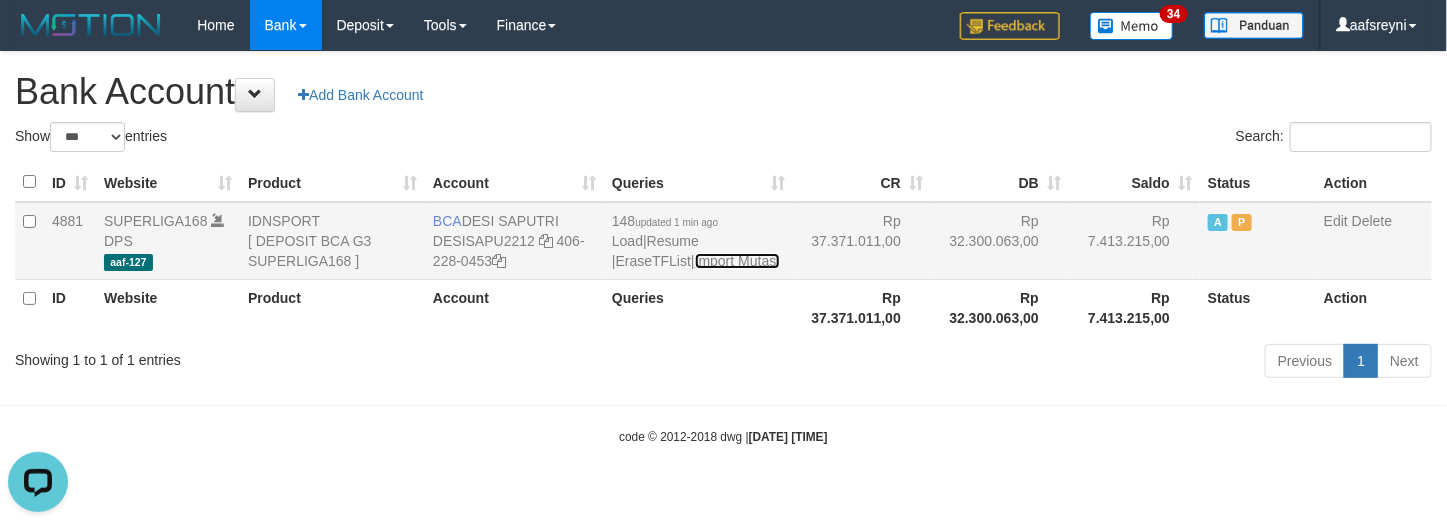 click on "Import Mutasi" at bounding box center [737, 261] 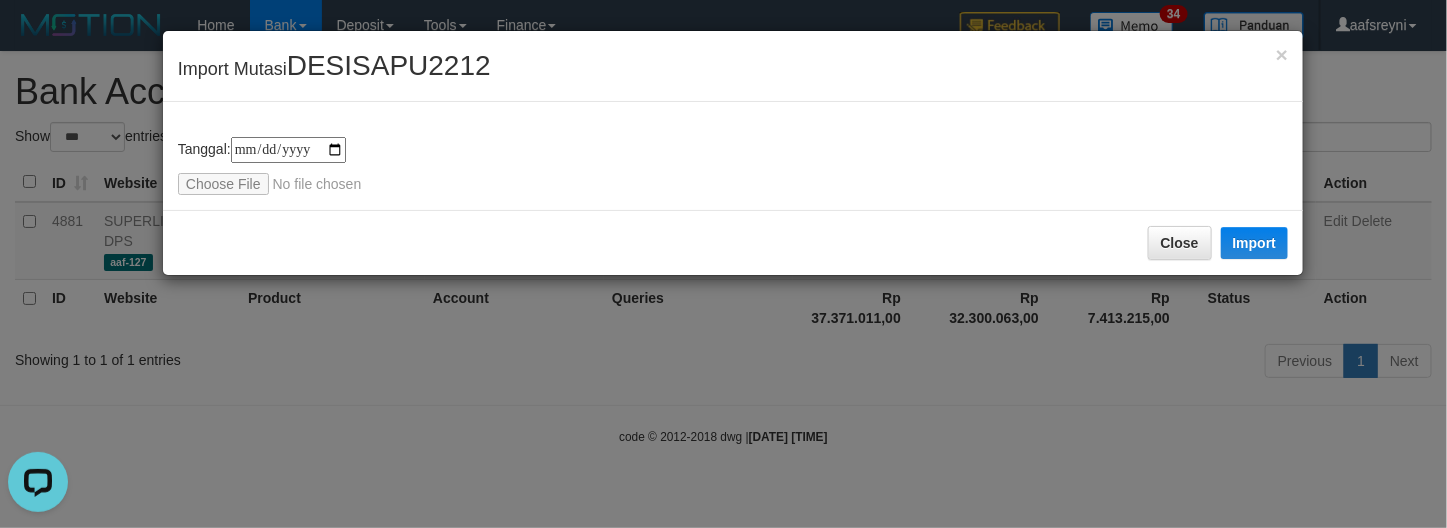 type on "**********" 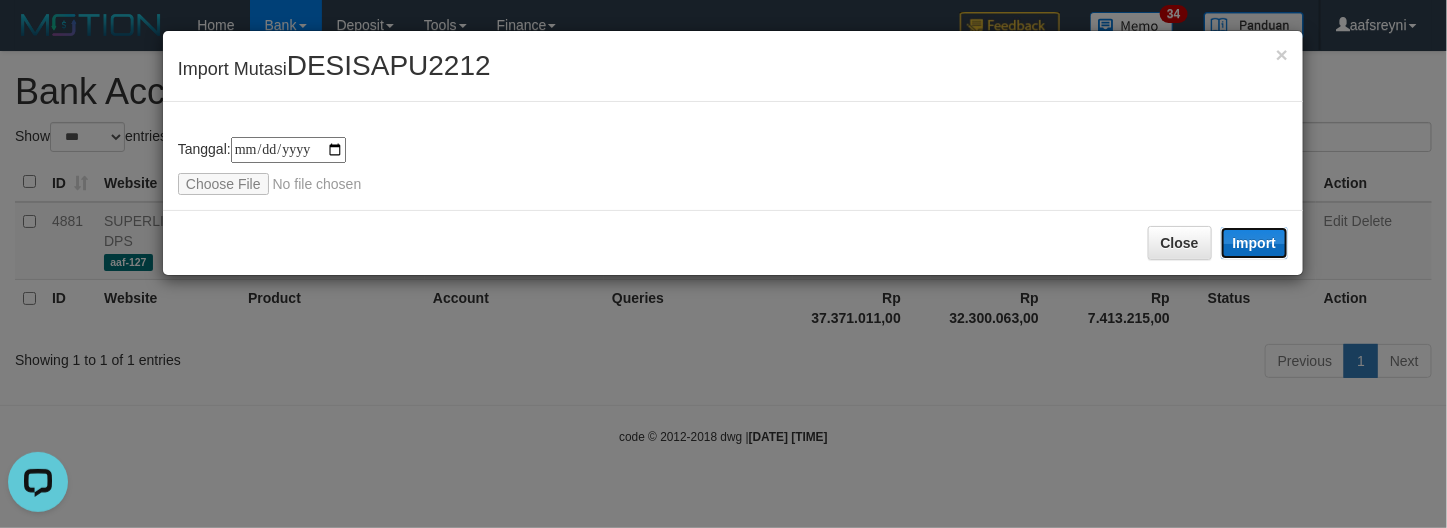 click on "Import" at bounding box center [1255, 243] 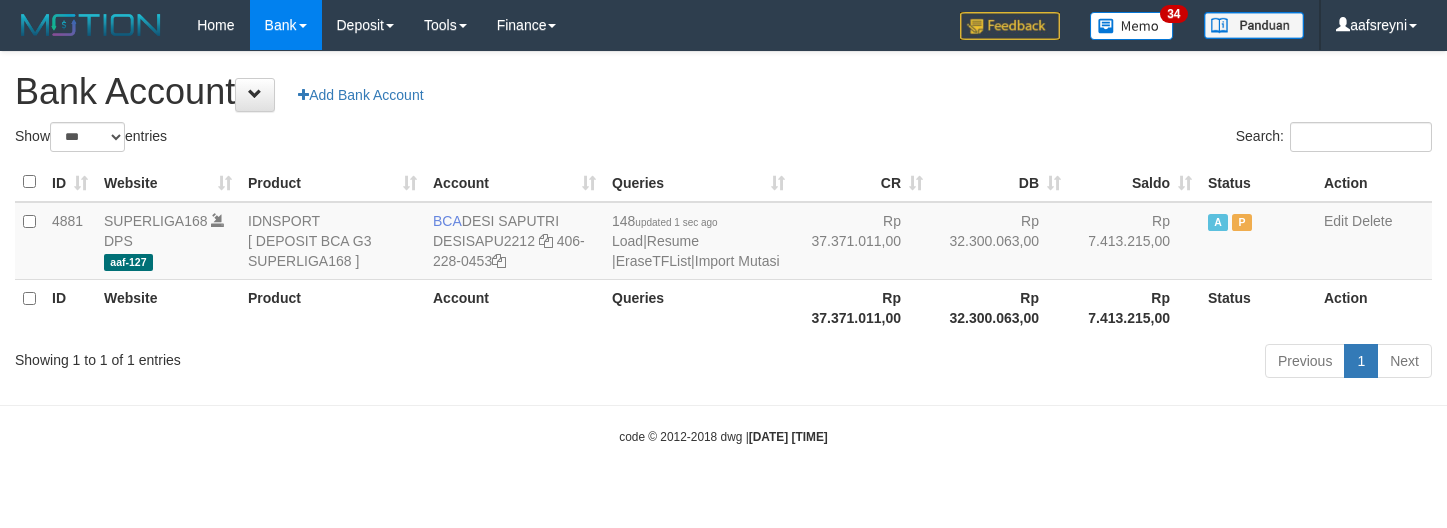 select on "***" 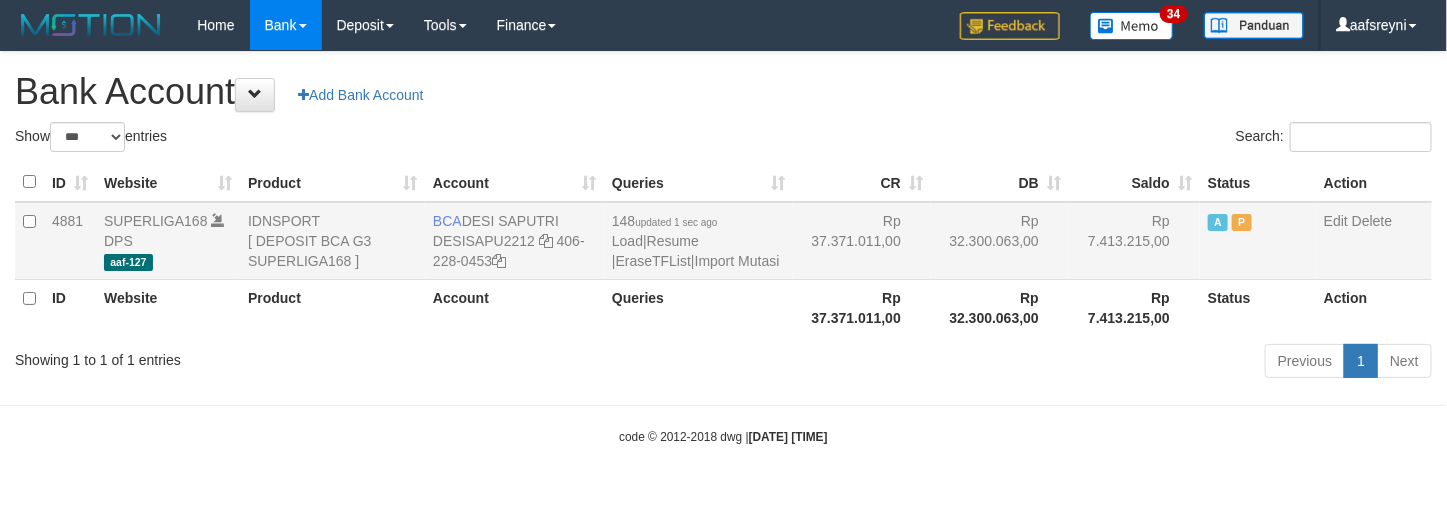 drag, startPoint x: 911, startPoint y: 290, endPoint x: 963, endPoint y: 263, distance: 58.59181 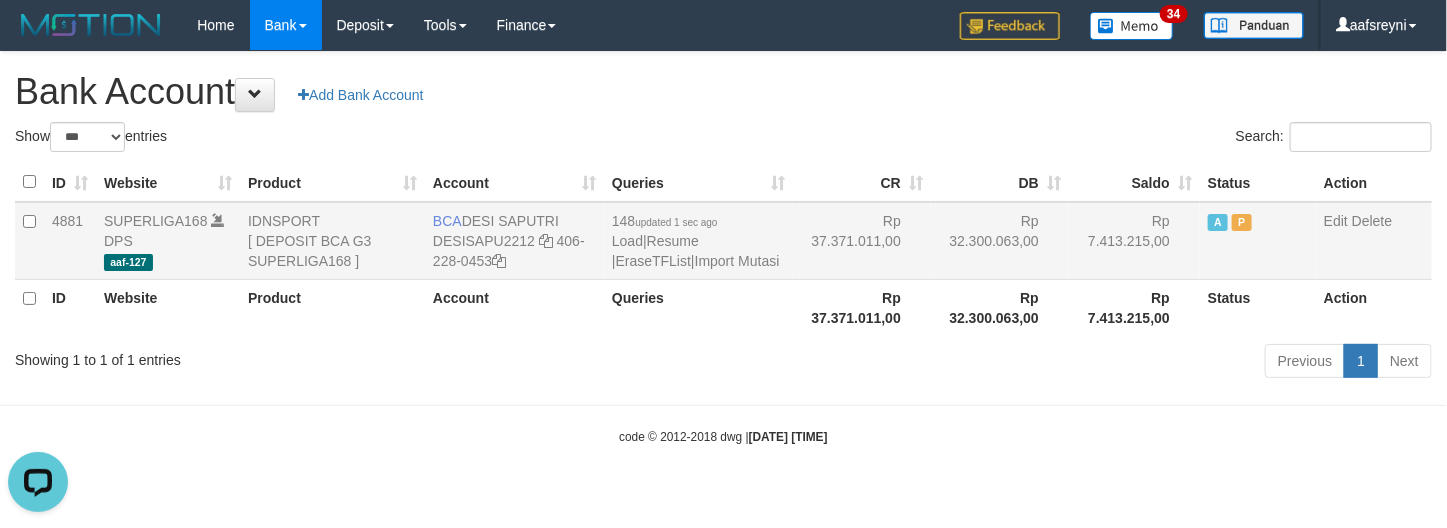 scroll, scrollTop: 0, scrollLeft: 0, axis: both 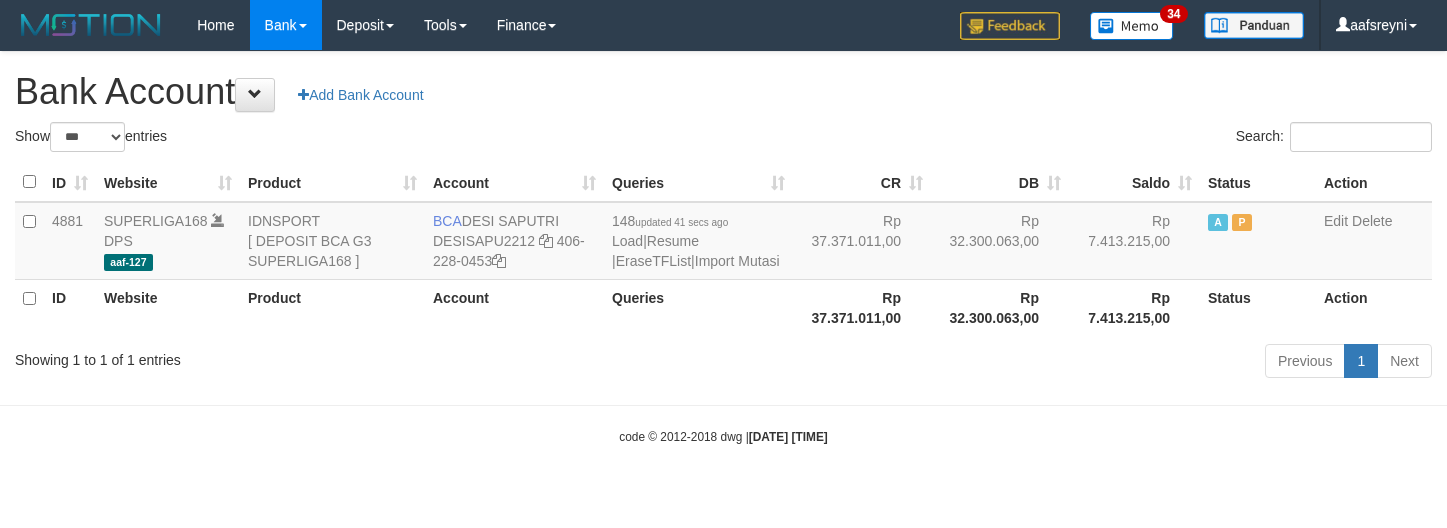 select on "***" 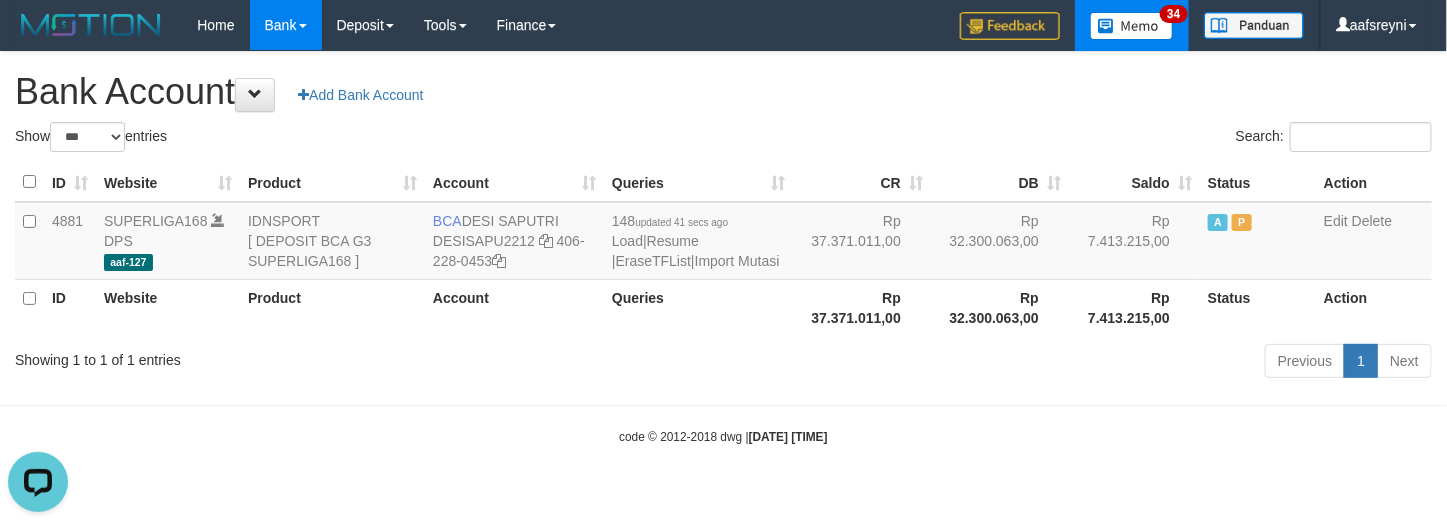 scroll, scrollTop: 0, scrollLeft: 0, axis: both 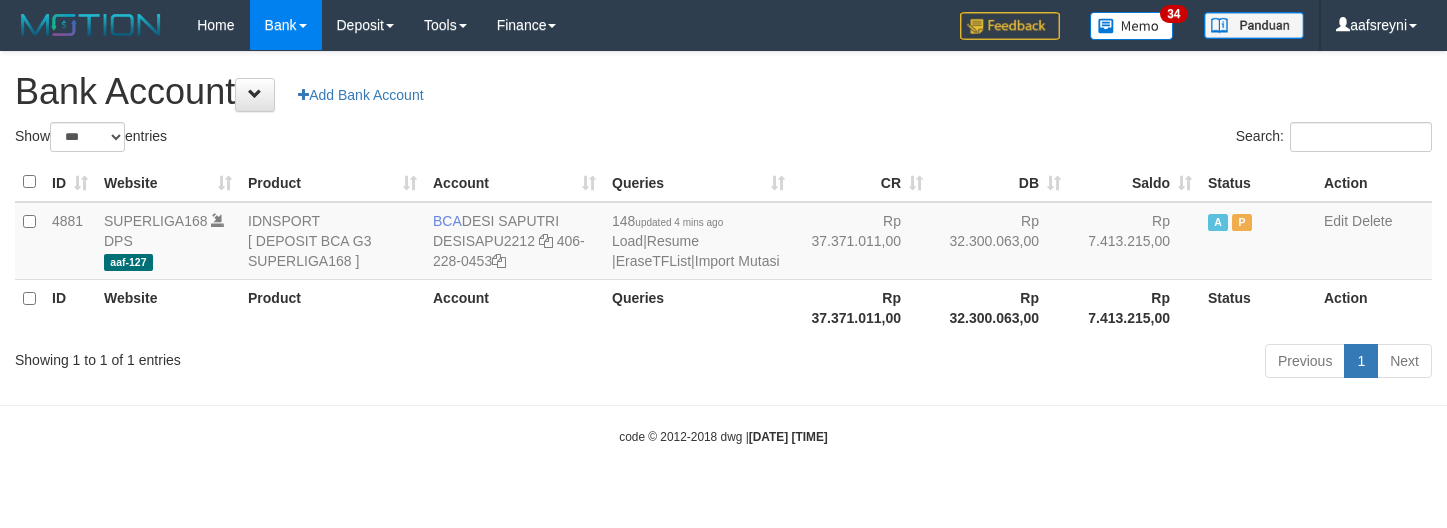 select on "***" 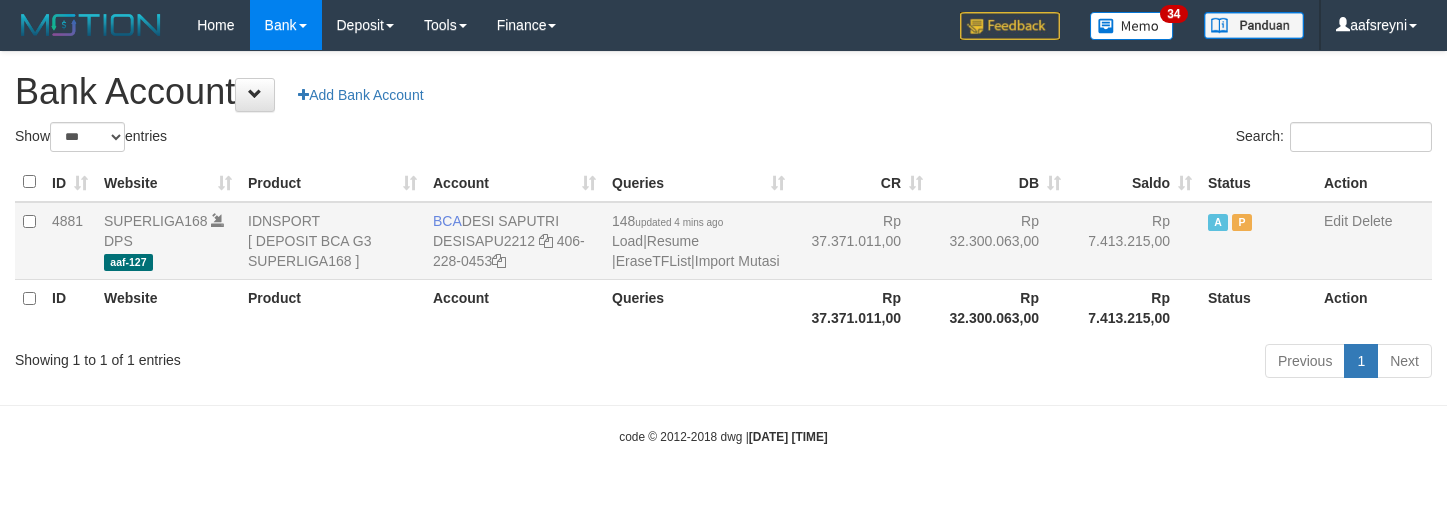 scroll, scrollTop: 0, scrollLeft: 0, axis: both 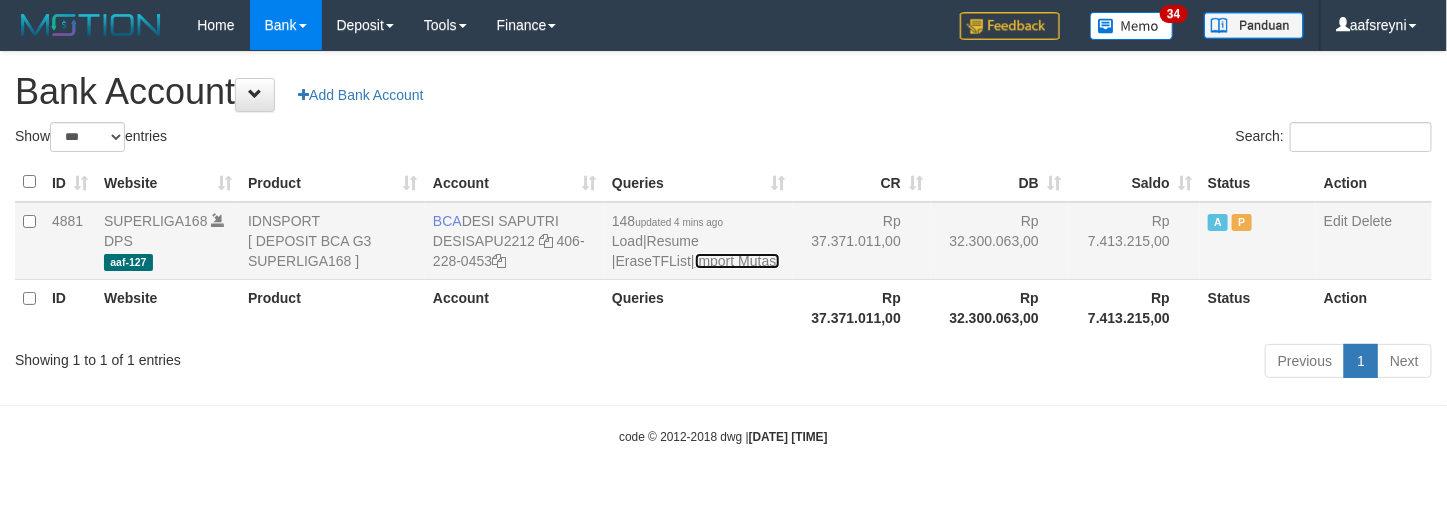 click on "Import Mutasi" at bounding box center (737, 261) 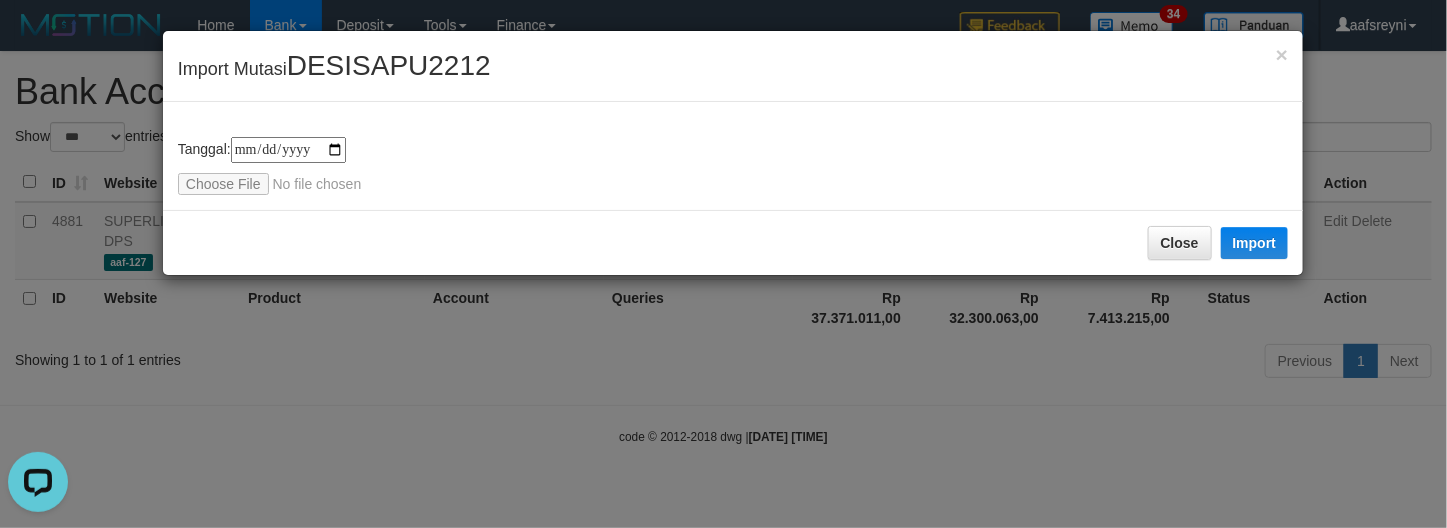 scroll, scrollTop: 0, scrollLeft: 0, axis: both 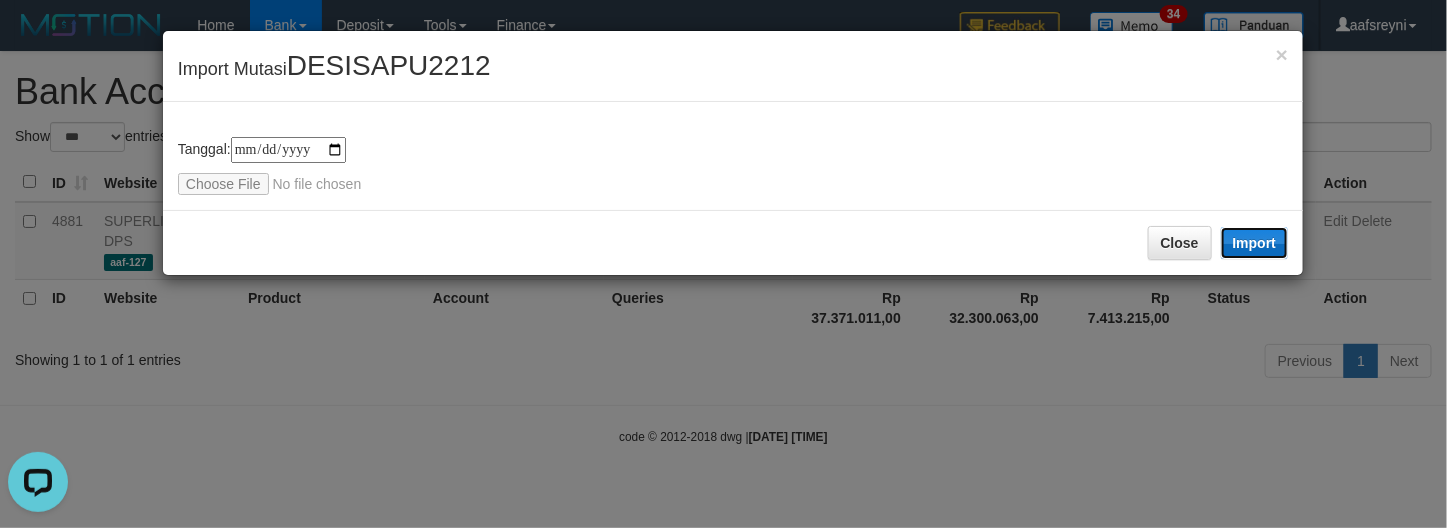 click on "Import" at bounding box center [1255, 243] 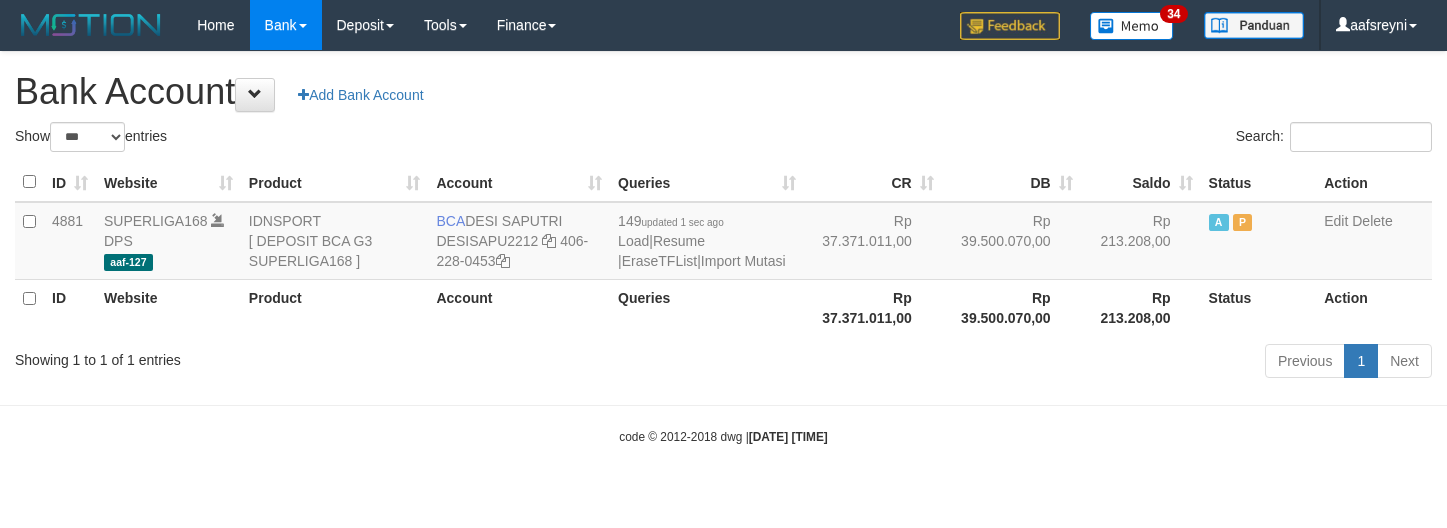 select on "***" 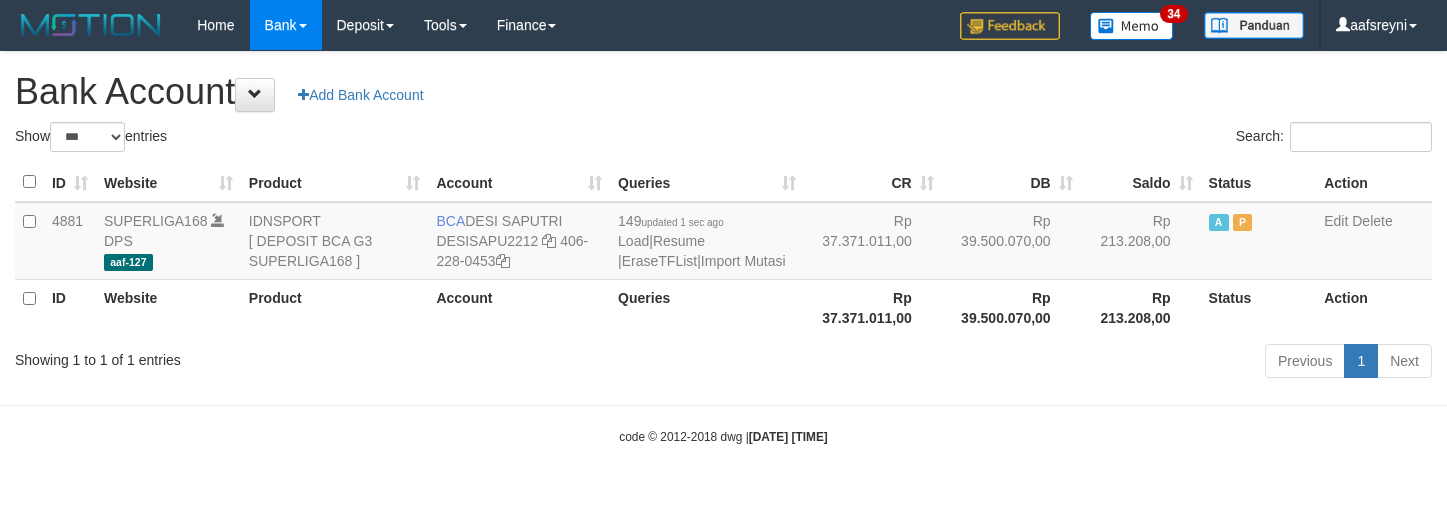 scroll, scrollTop: 0, scrollLeft: 0, axis: both 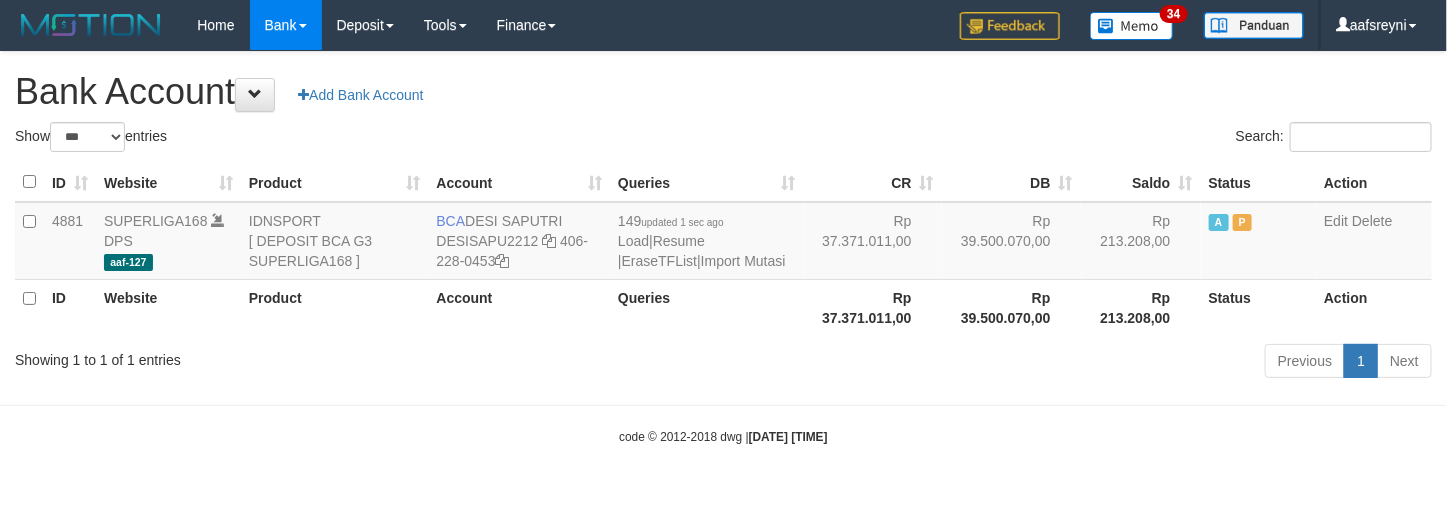 drag, startPoint x: 1013, startPoint y: 306, endPoint x: 1445, endPoint y: 321, distance: 432.26035 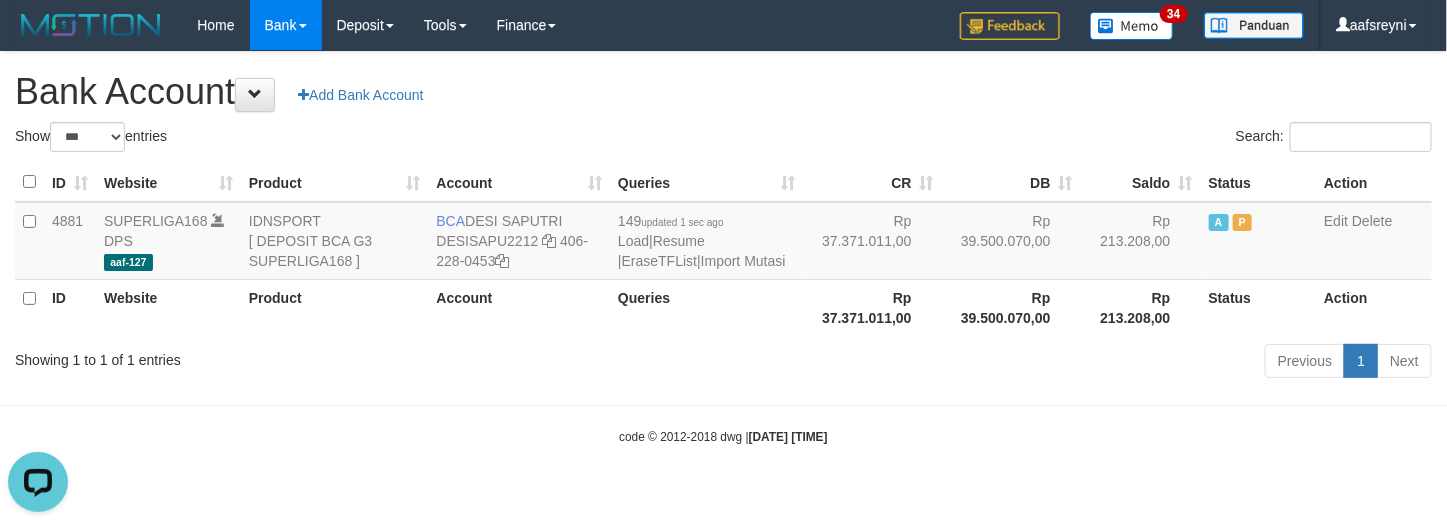 scroll, scrollTop: 0, scrollLeft: 0, axis: both 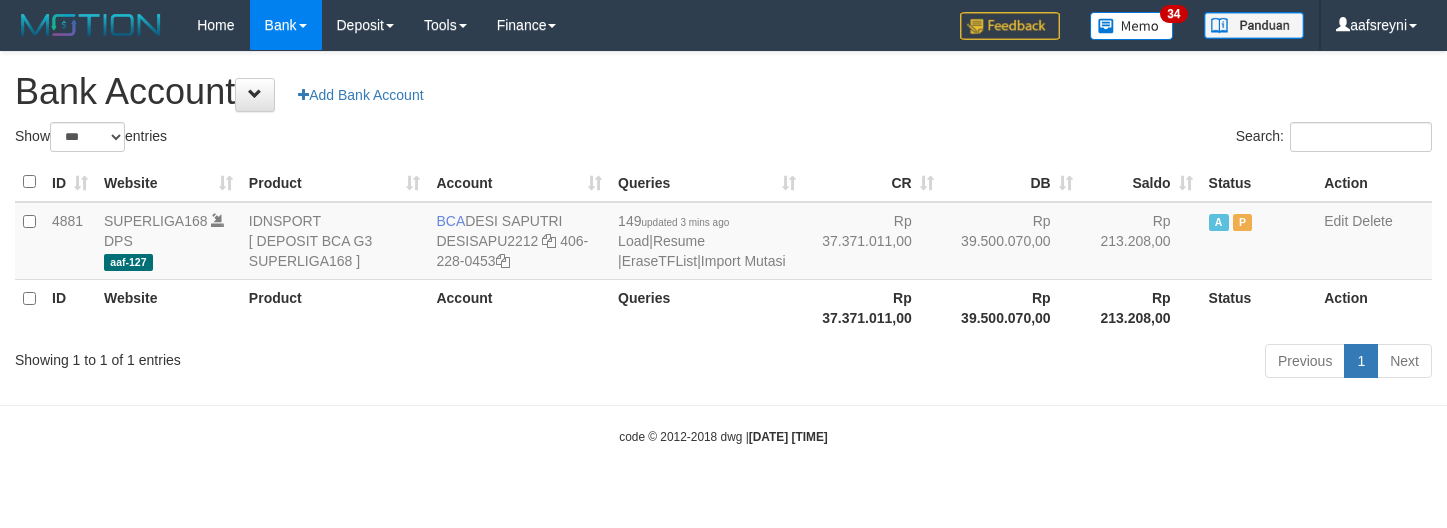 select on "***" 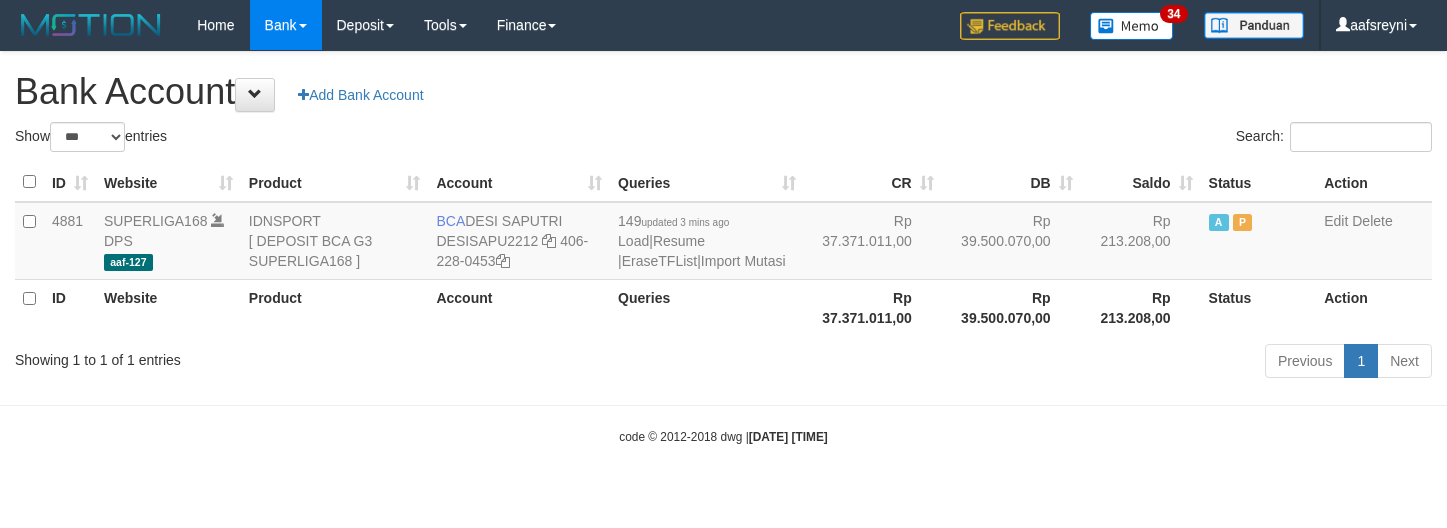 scroll, scrollTop: 0, scrollLeft: 0, axis: both 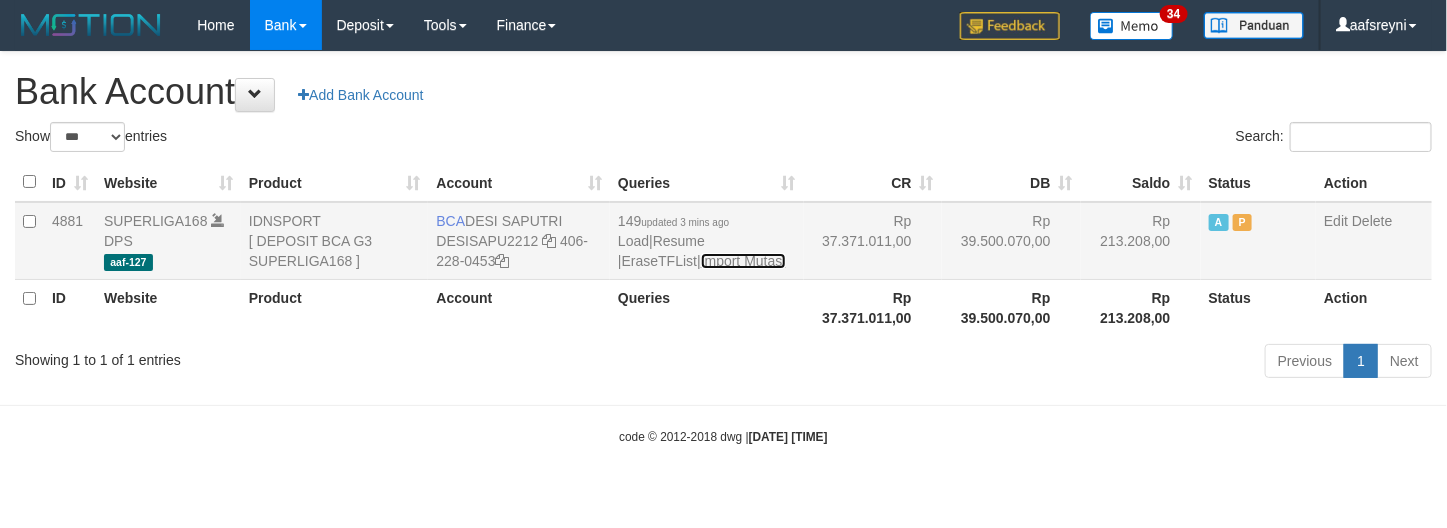click on "Import Mutasi" at bounding box center (743, 261) 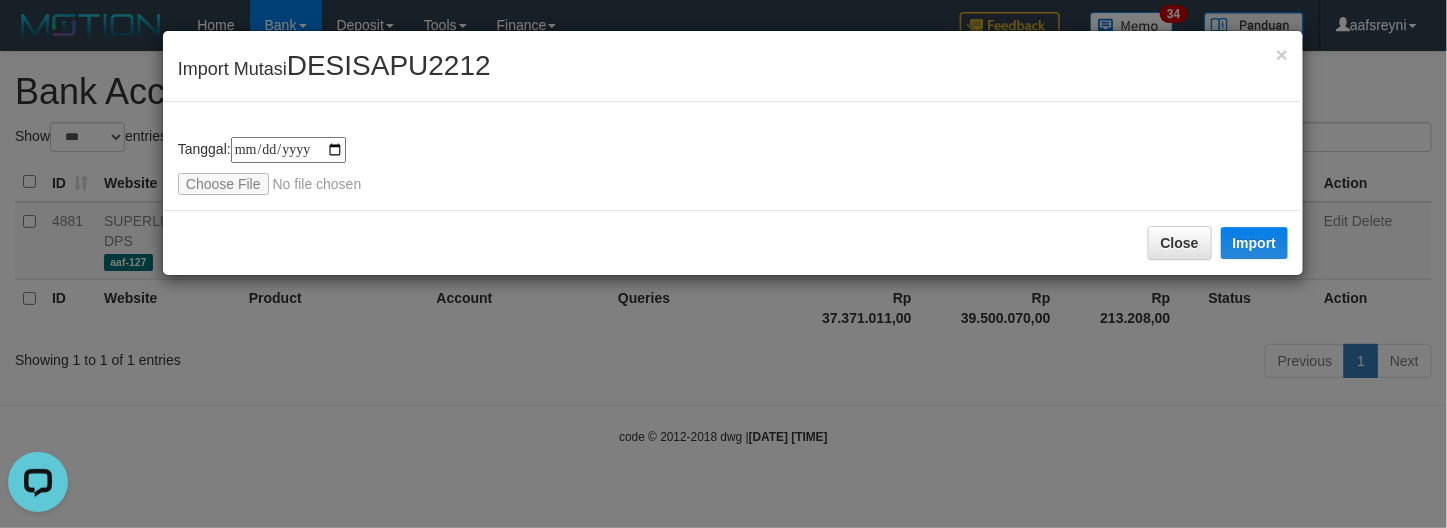 scroll, scrollTop: 0, scrollLeft: 0, axis: both 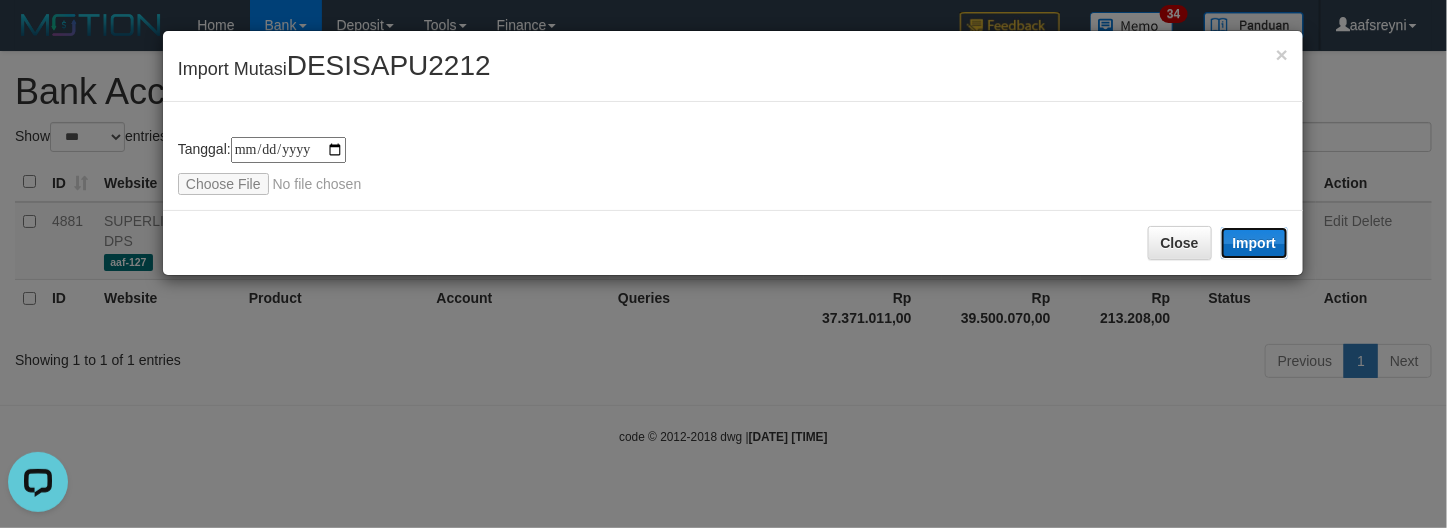 click on "Import" at bounding box center (1255, 243) 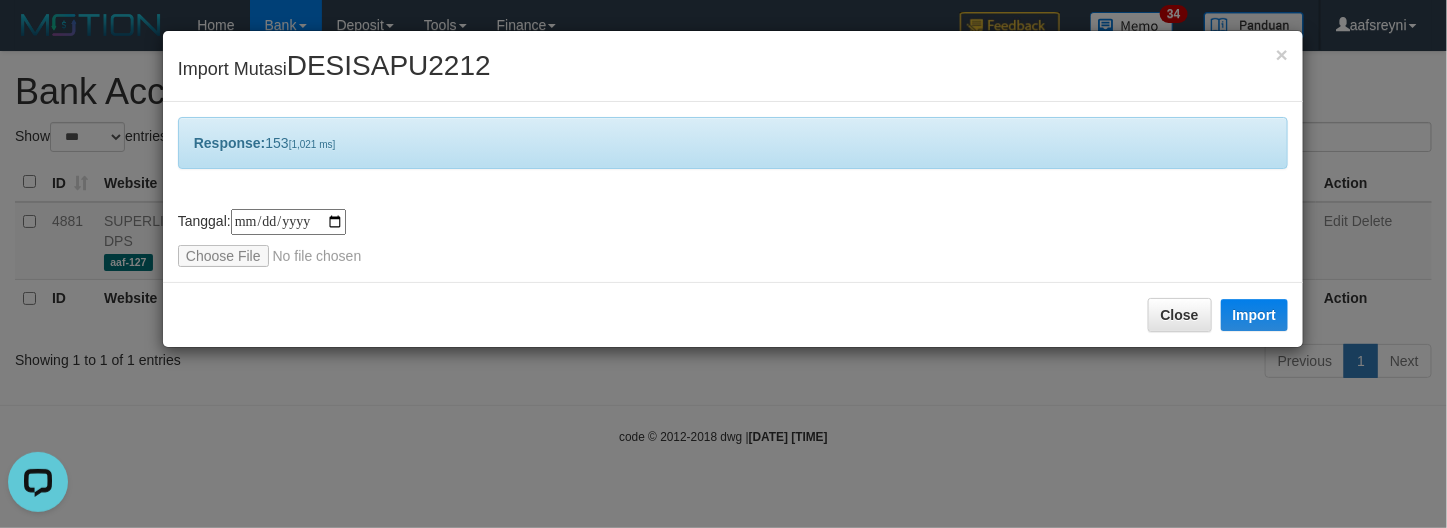 click on "**********" at bounding box center (723, 264) 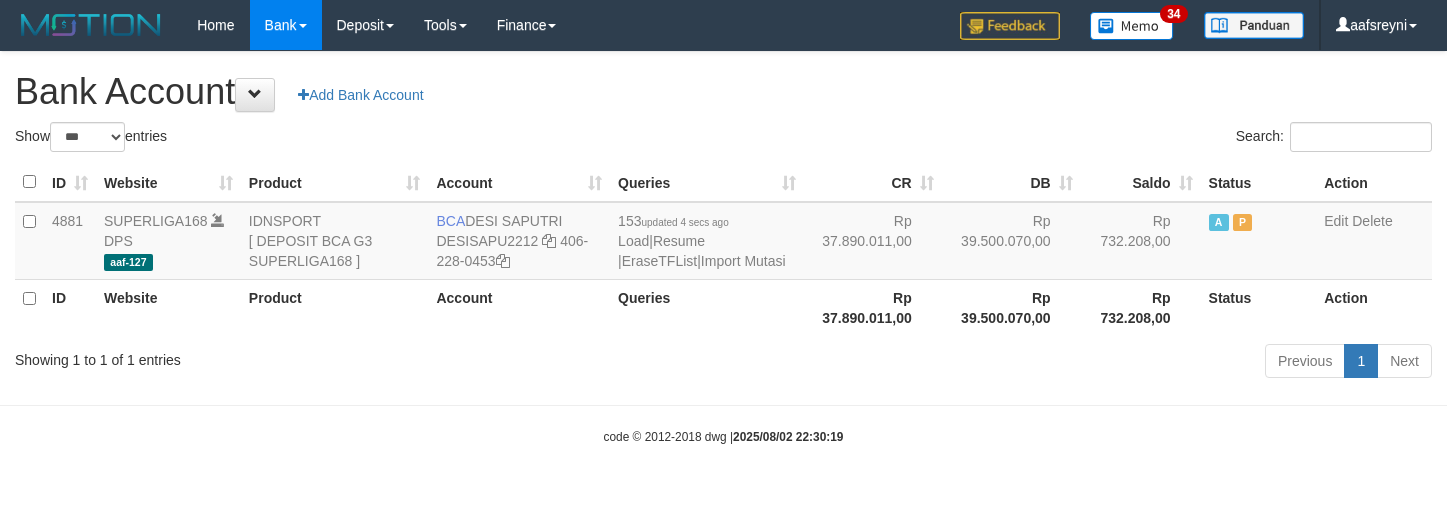 select on "***" 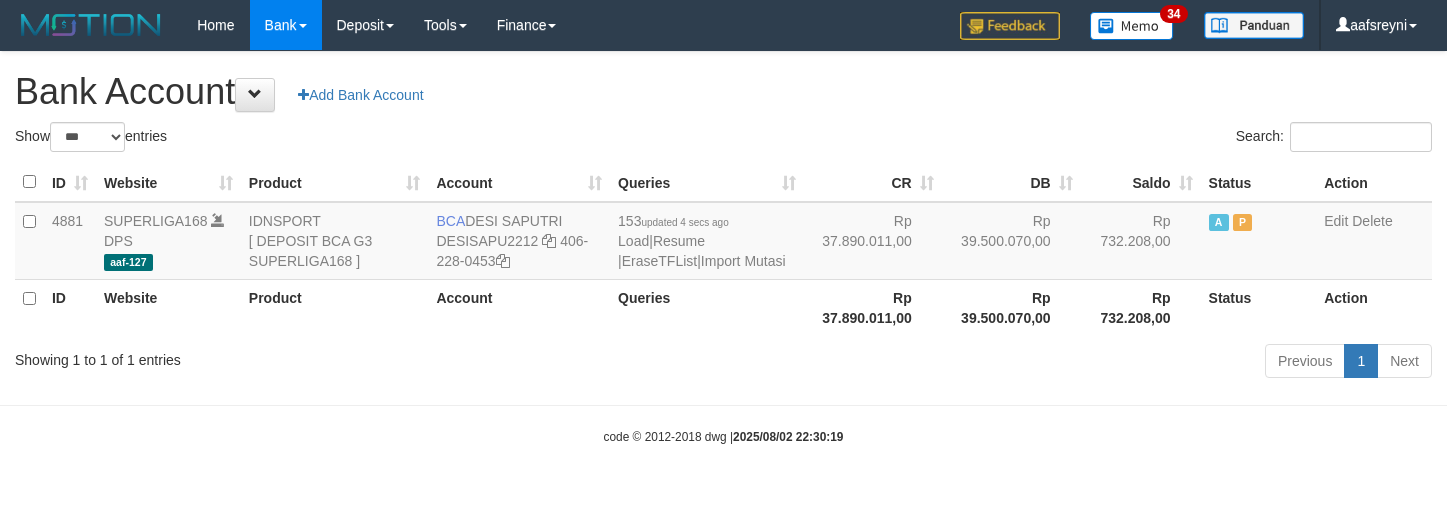 scroll, scrollTop: 0, scrollLeft: 0, axis: both 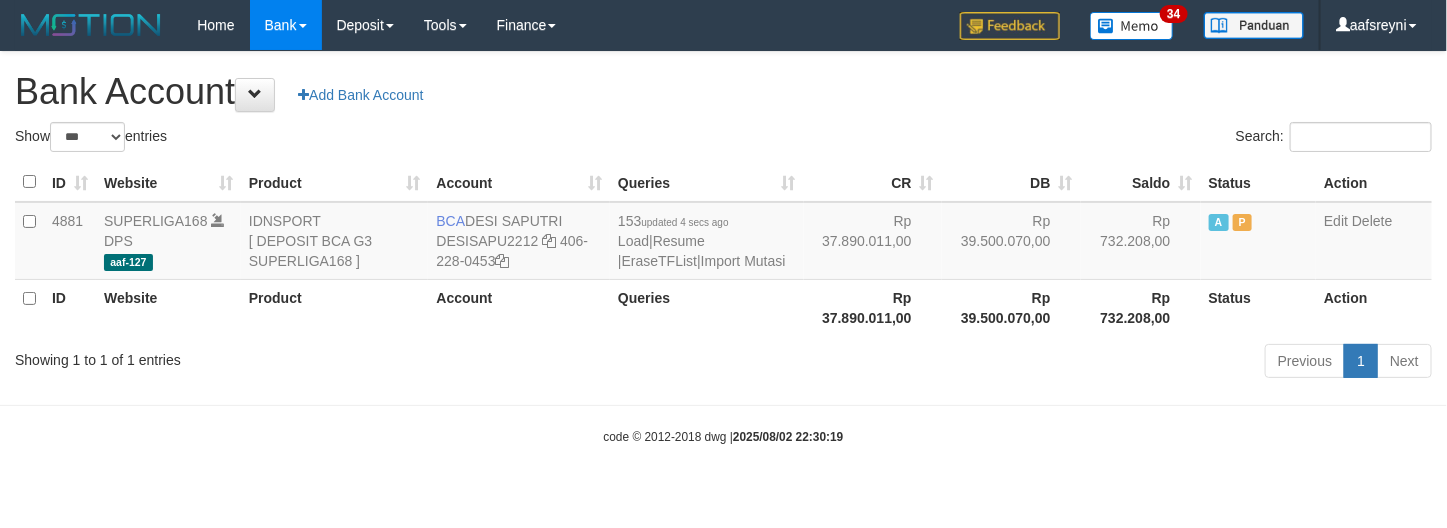 click on "code © 2012-2018 dwg |  [DATE] [TIME]" at bounding box center [723, 436] 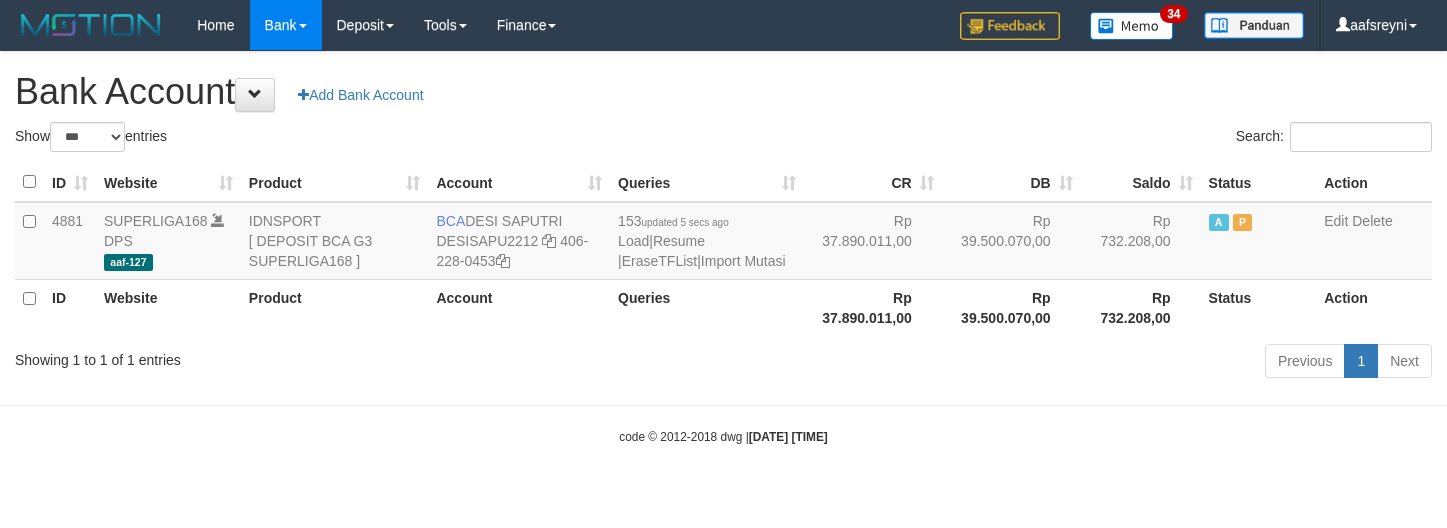 select on "***" 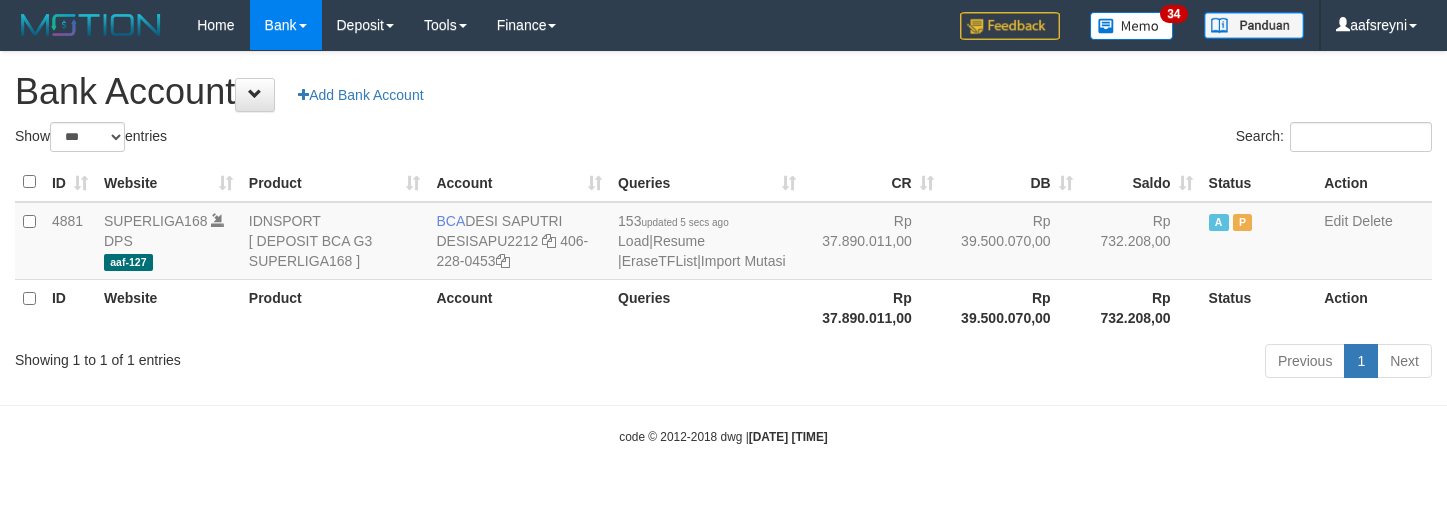 scroll, scrollTop: 0, scrollLeft: 0, axis: both 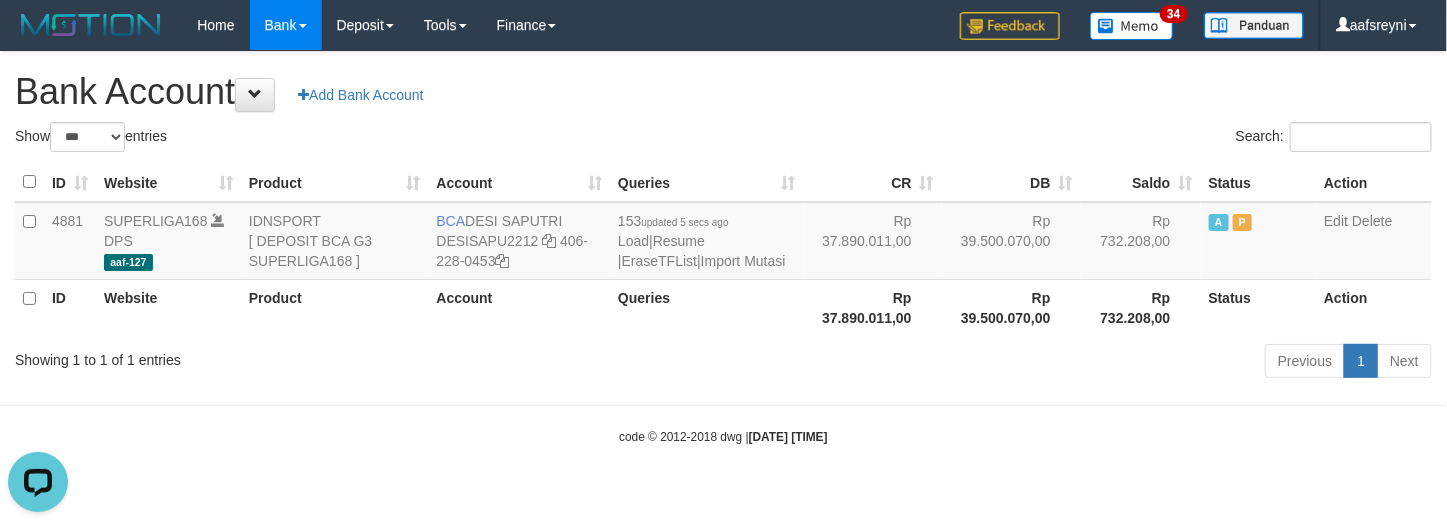 click on "Rp 39.500.070,00" at bounding box center [1011, 307] 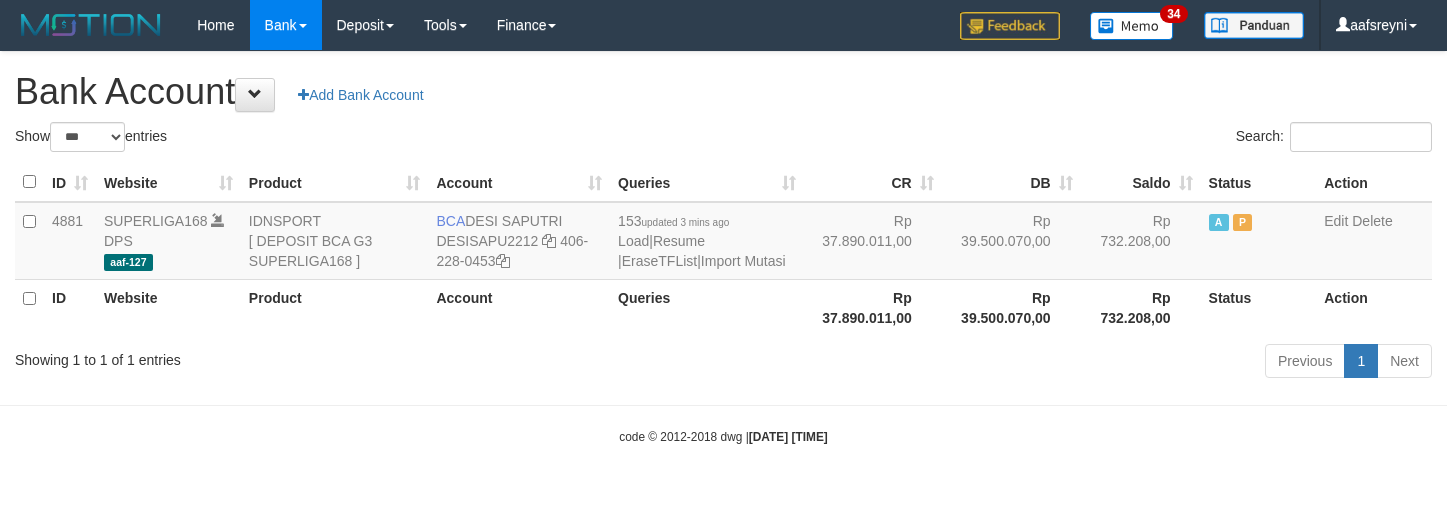 select on "***" 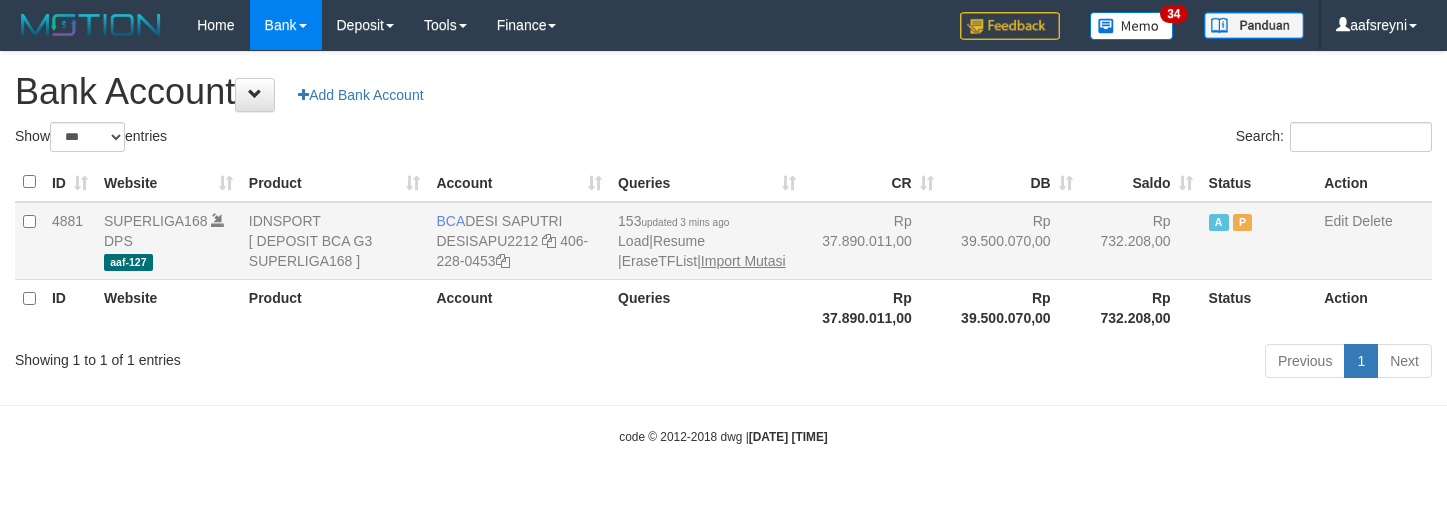 scroll, scrollTop: 0, scrollLeft: 0, axis: both 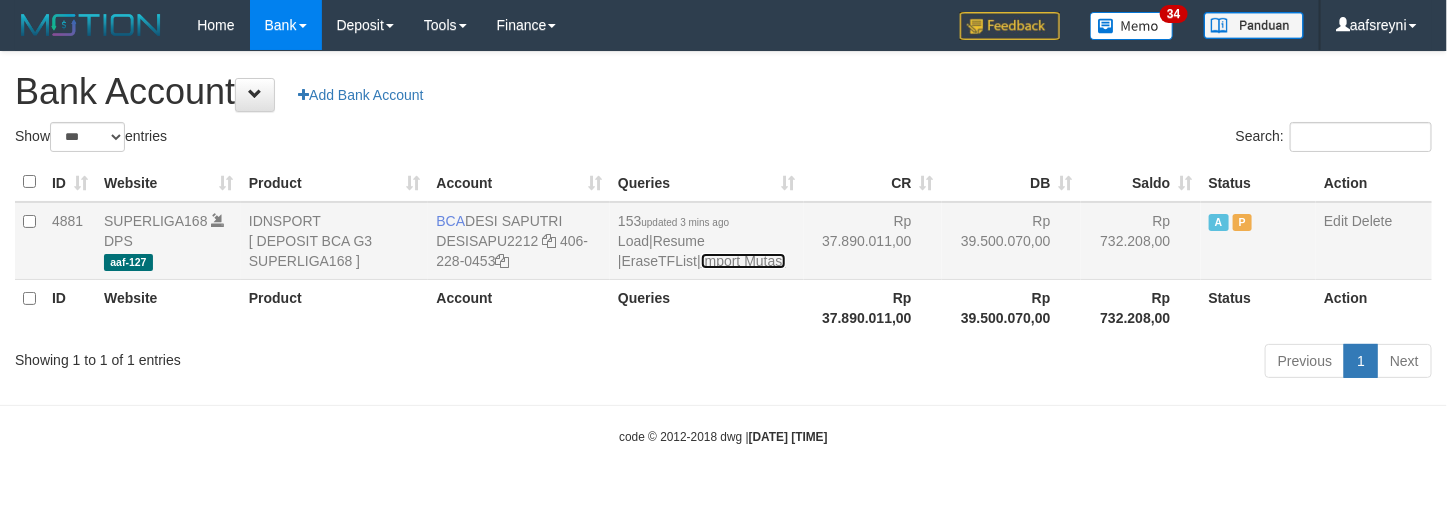 click on "Import Mutasi" at bounding box center (743, 261) 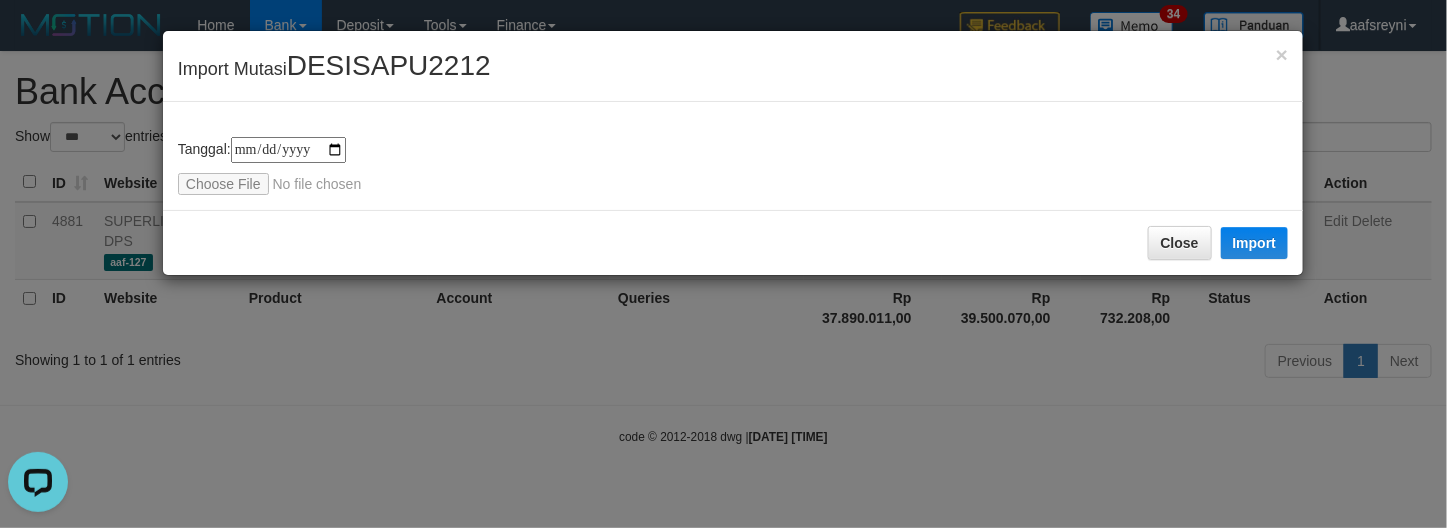 scroll, scrollTop: 0, scrollLeft: 0, axis: both 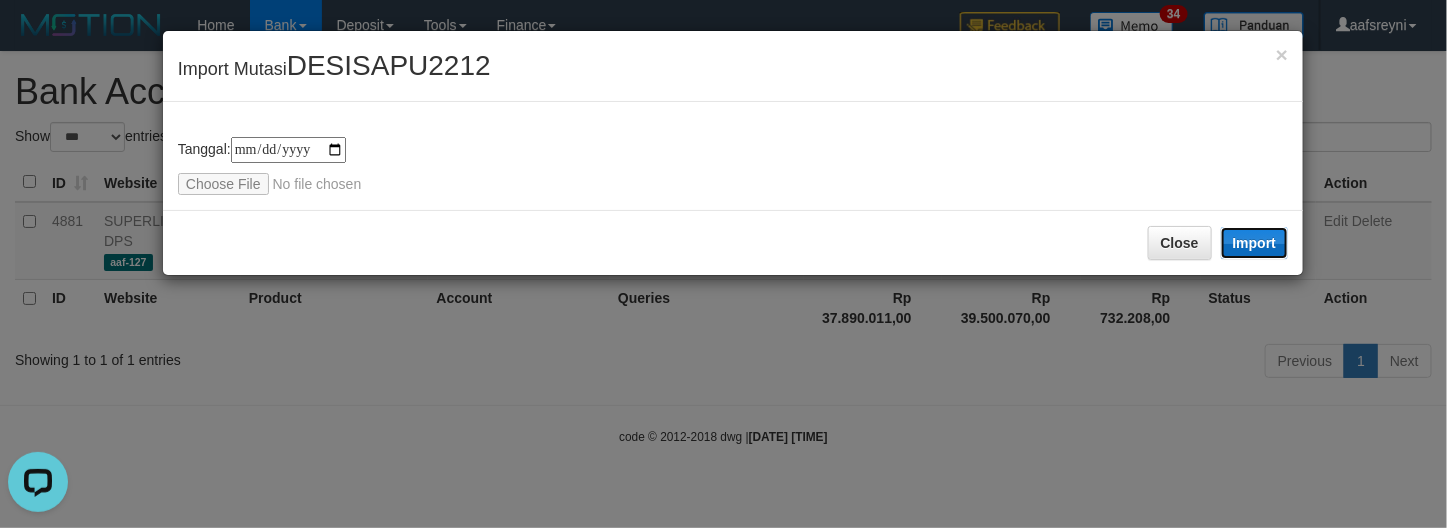 click on "Import" at bounding box center [1255, 243] 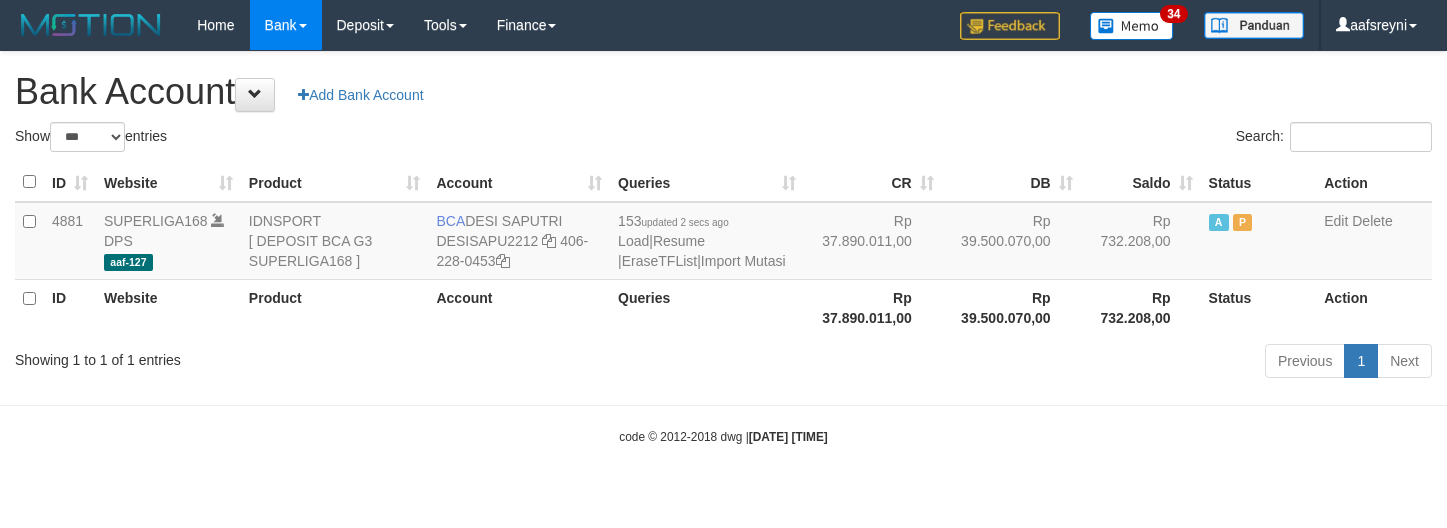 select on "***" 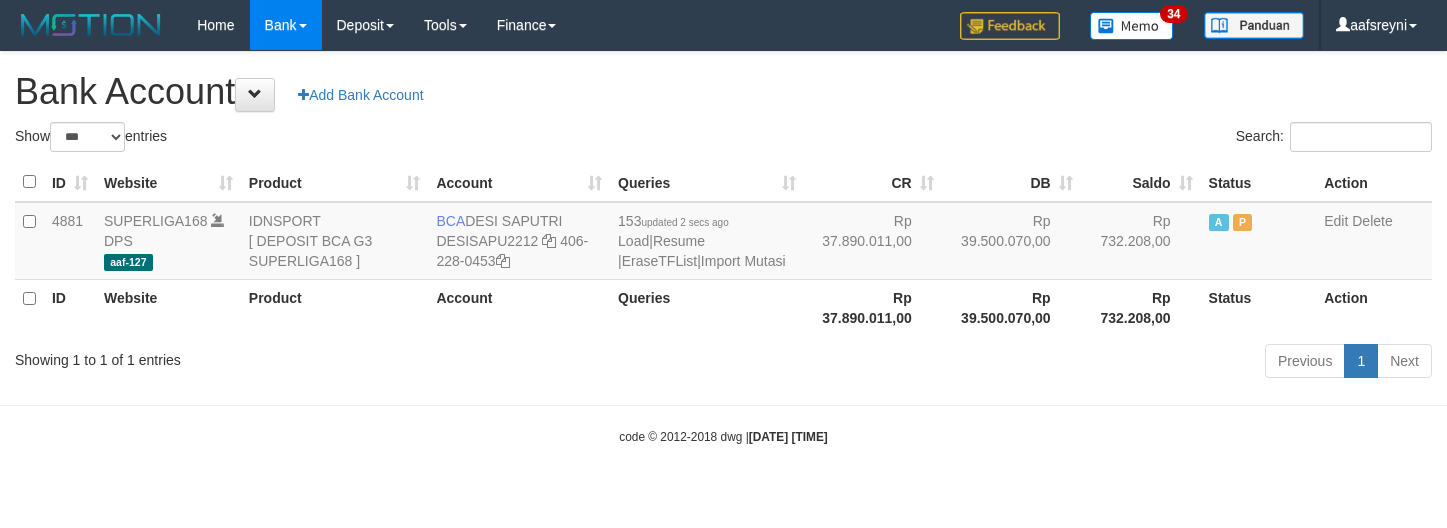 scroll, scrollTop: 0, scrollLeft: 0, axis: both 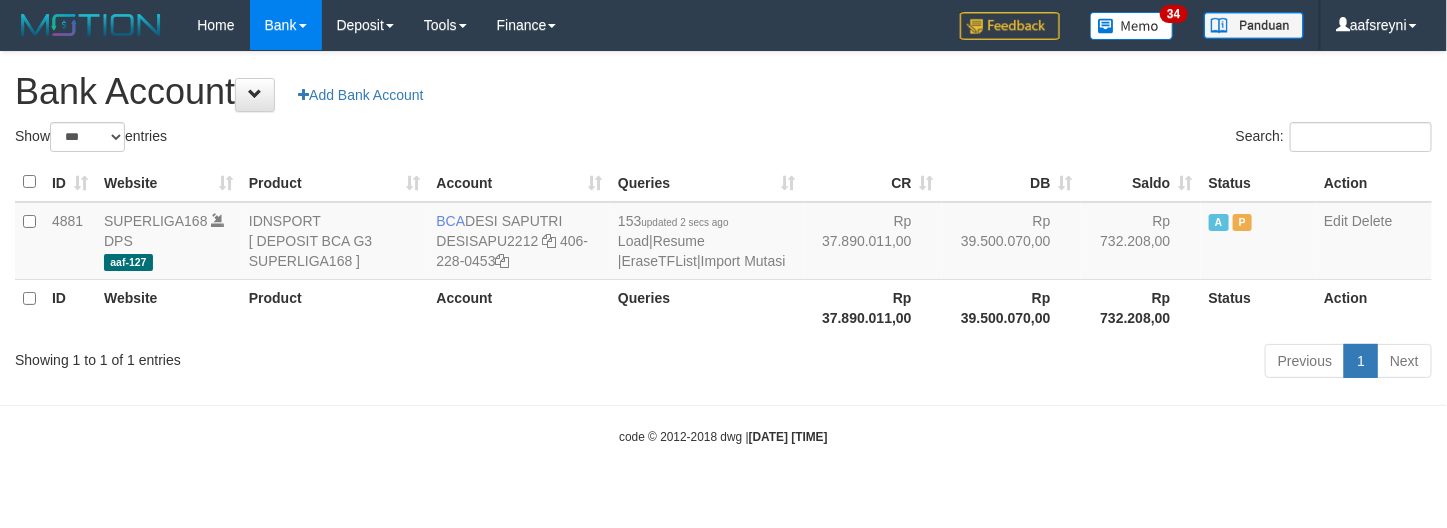 click on "Rp 39.500.070,00" at bounding box center (1011, 307) 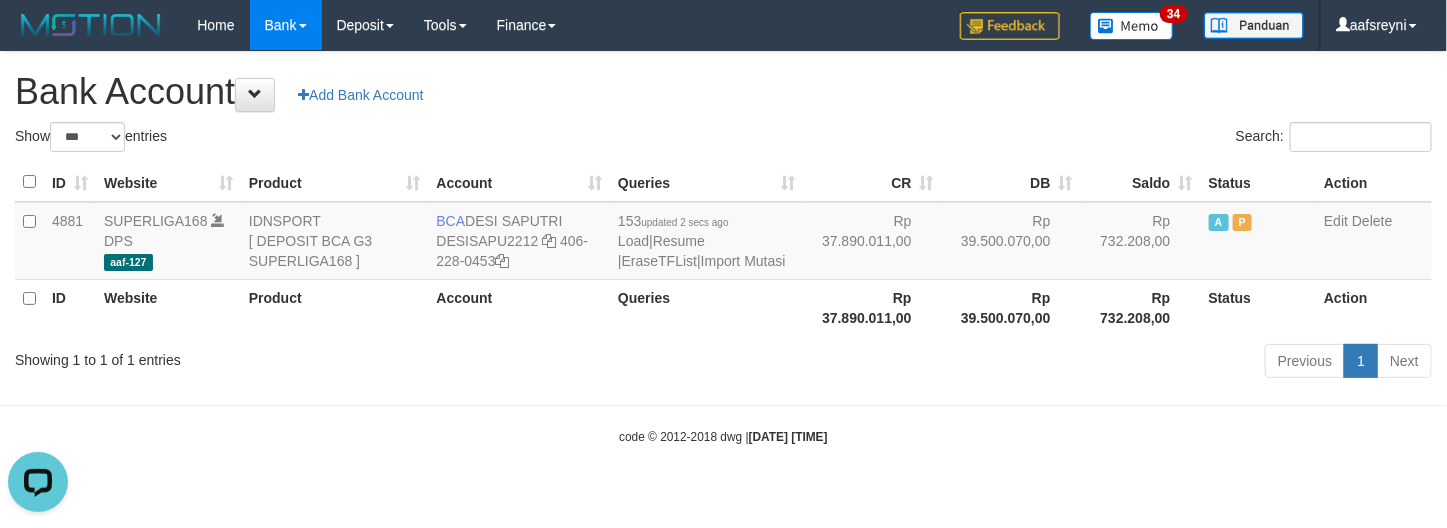 scroll, scrollTop: 0, scrollLeft: 0, axis: both 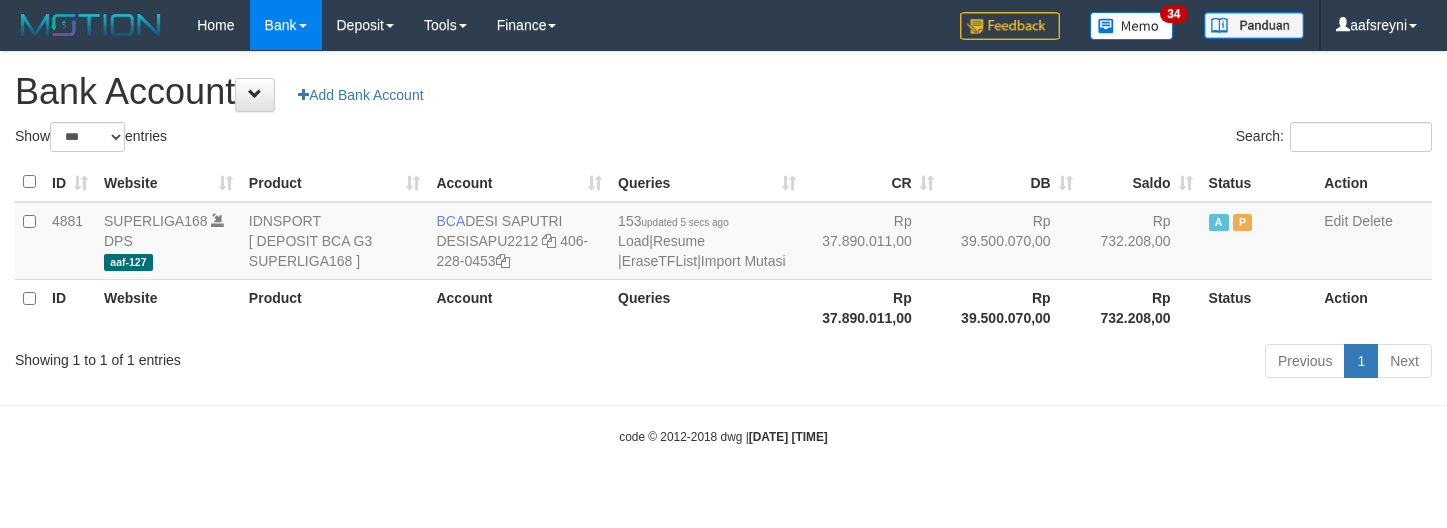 select on "***" 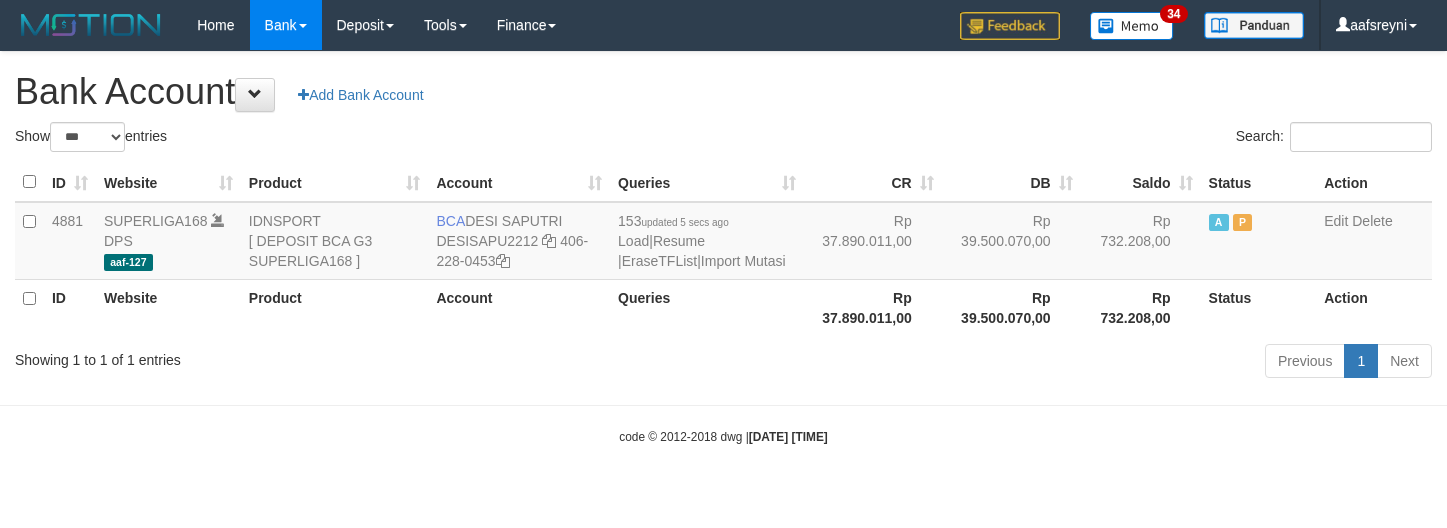 scroll, scrollTop: 0, scrollLeft: 0, axis: both 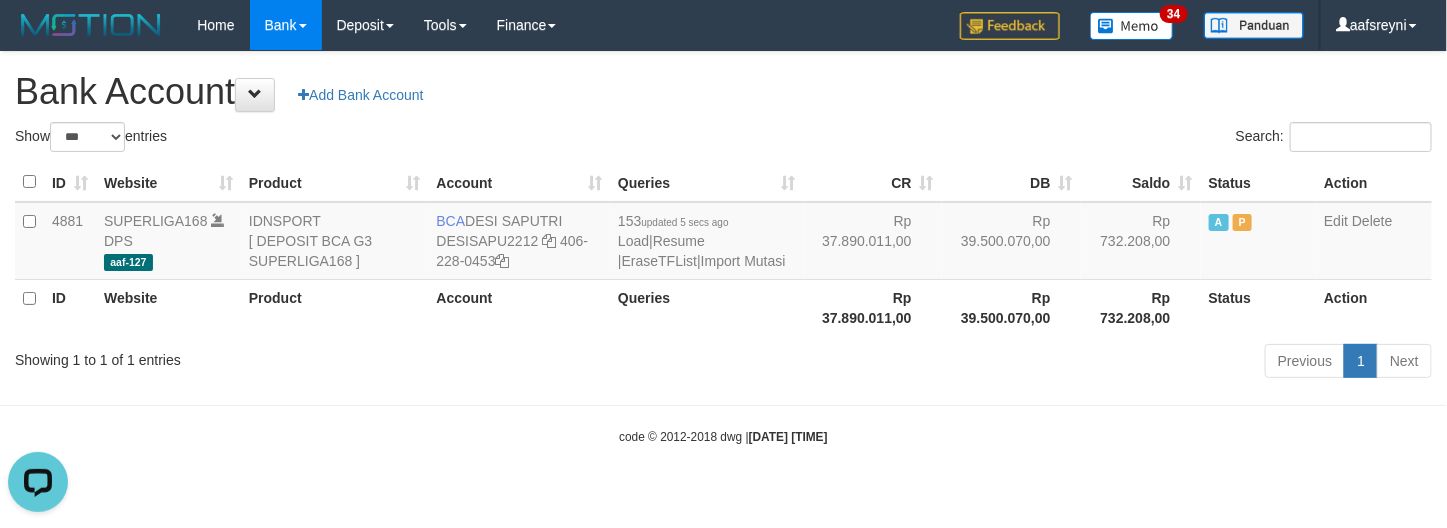 drag, startPoint x: 1132, startPoint y: 376, endPoint x: 1410, endPoint y: 355, distance: 278.79202 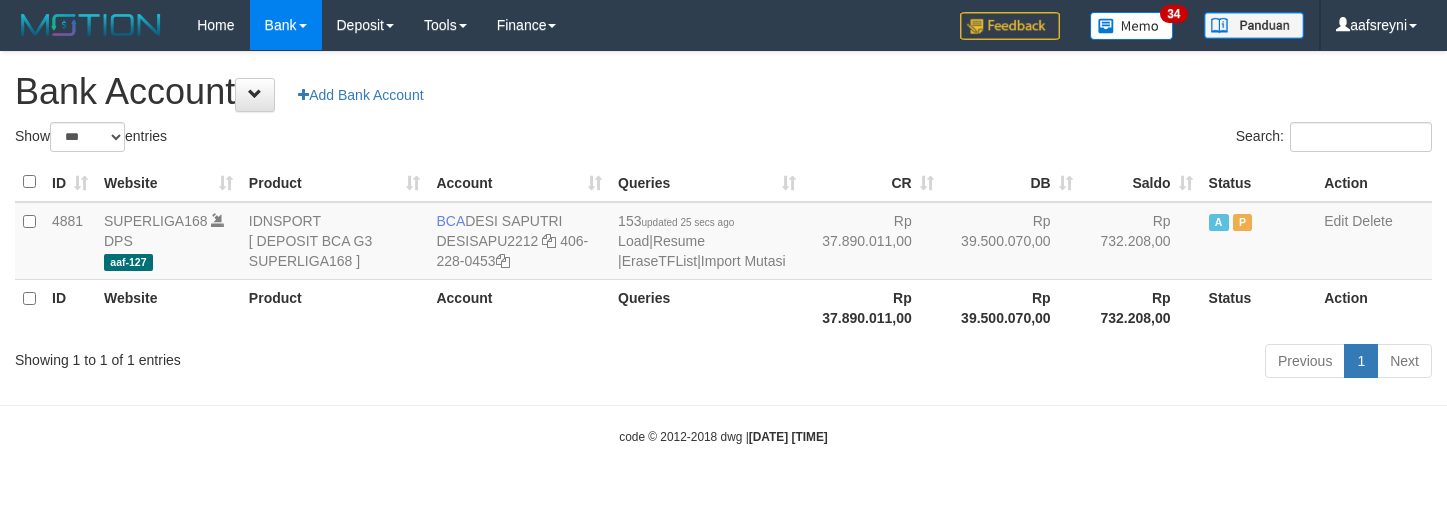 select on "***" 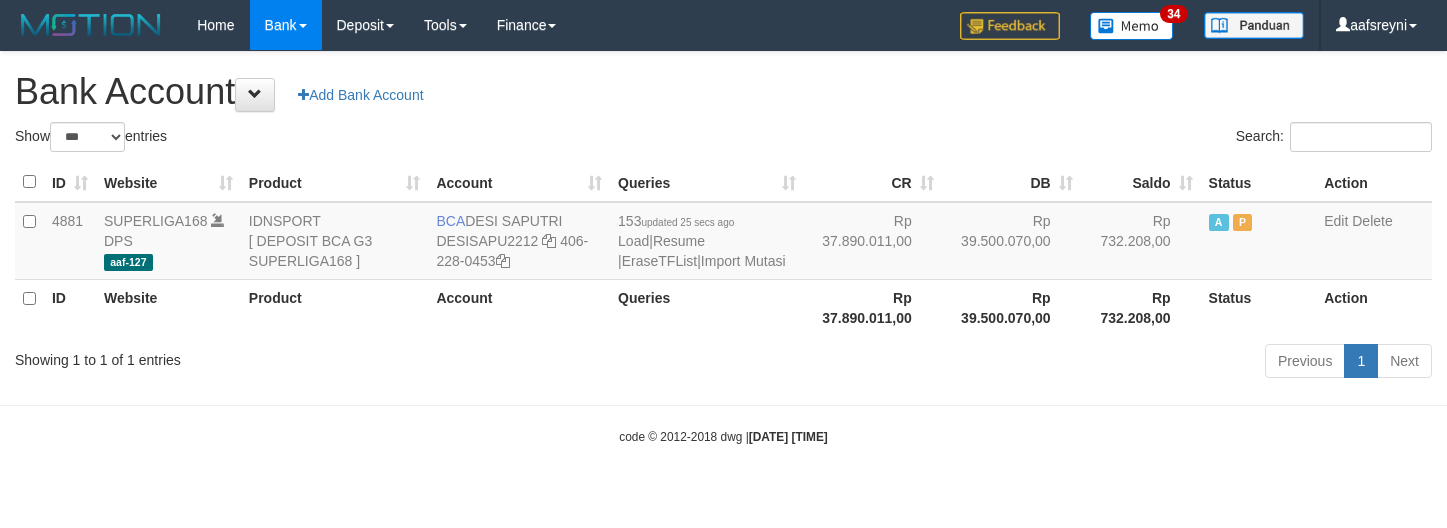 scroll, scrollTop: 0, scrollLeft: 0, axis: both 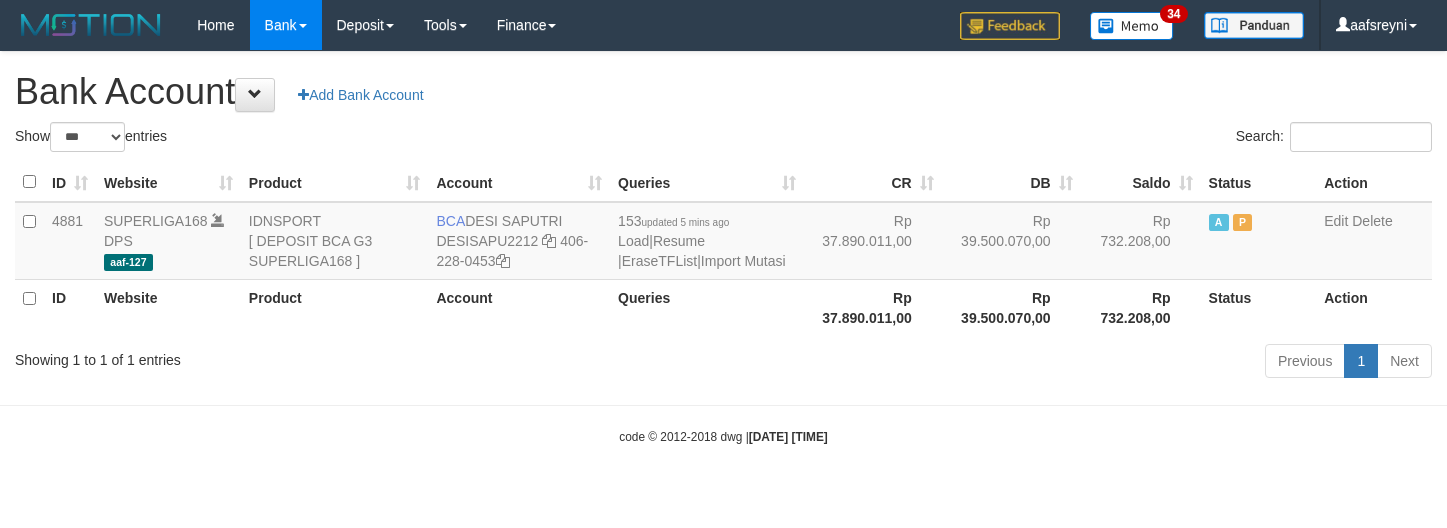 select on "***" 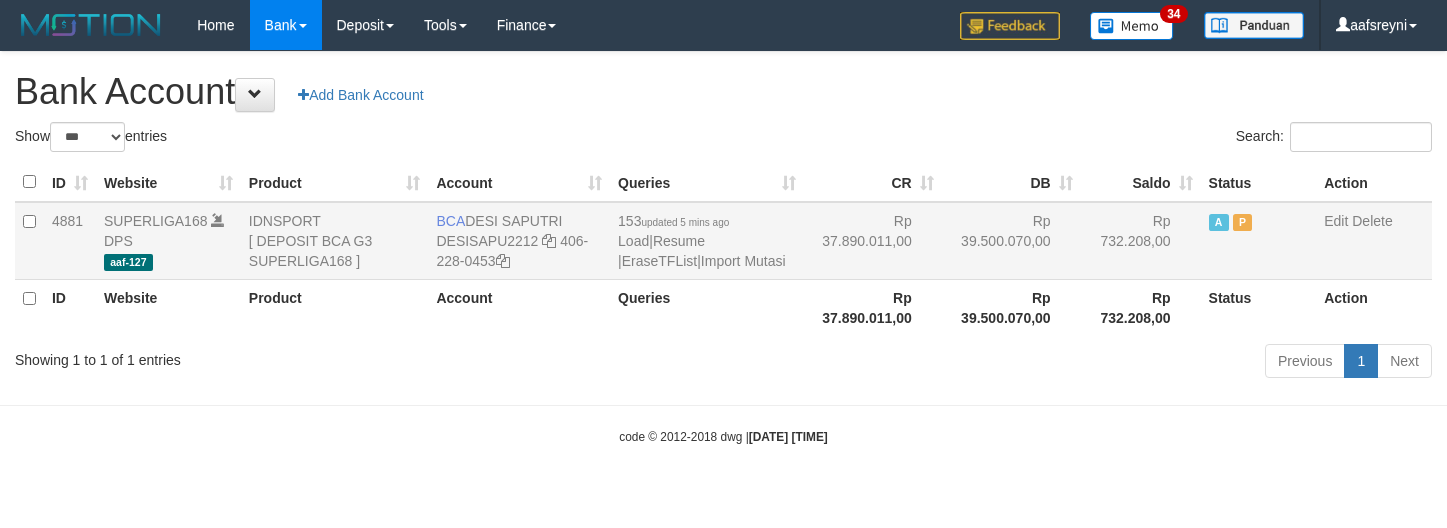 scroll, scrollTop: 0, scrollLeft: 0, axis: both 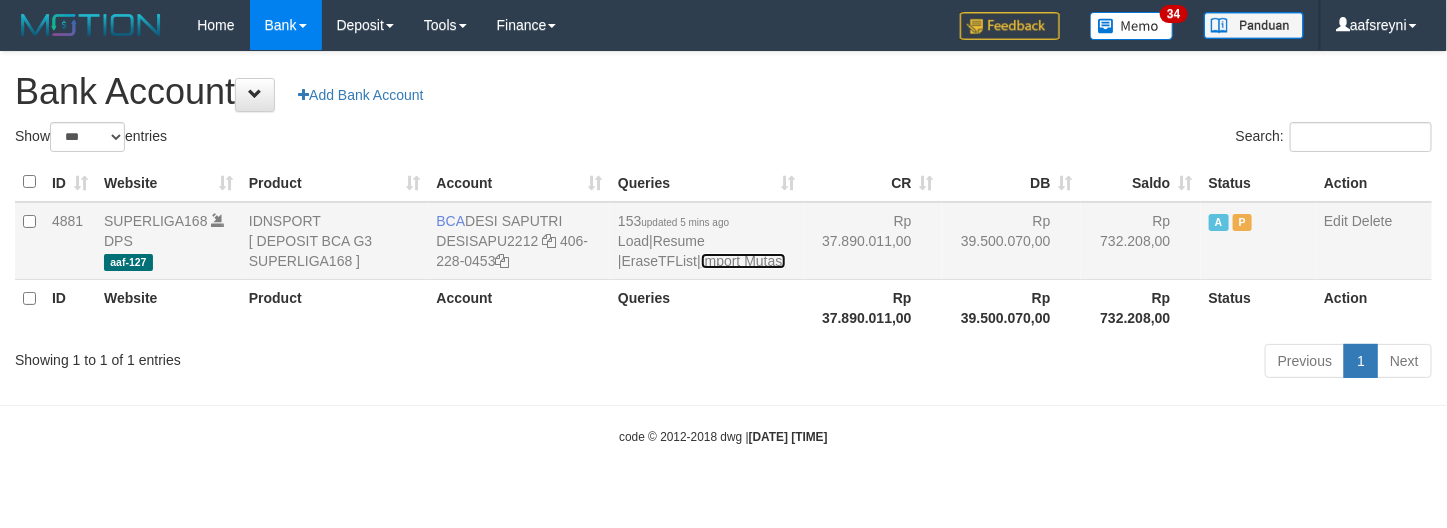 click on "Import Mutasi" at bounding box center (743, 261) 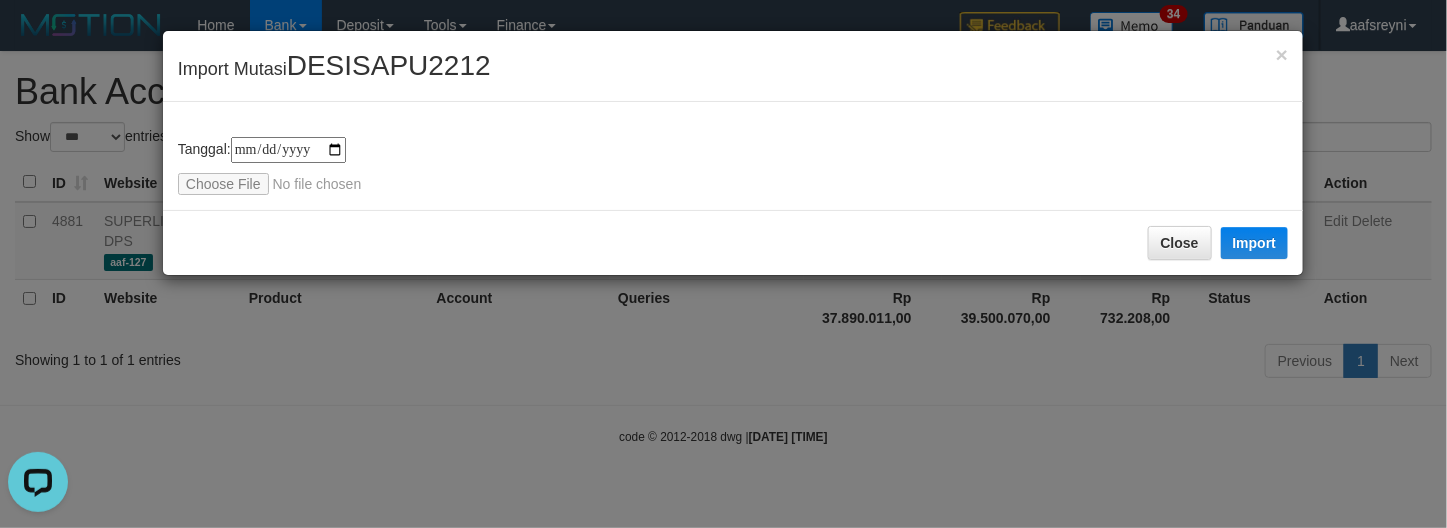 scroll, scrollTop: 0, scrollLeft: 0, axis: both 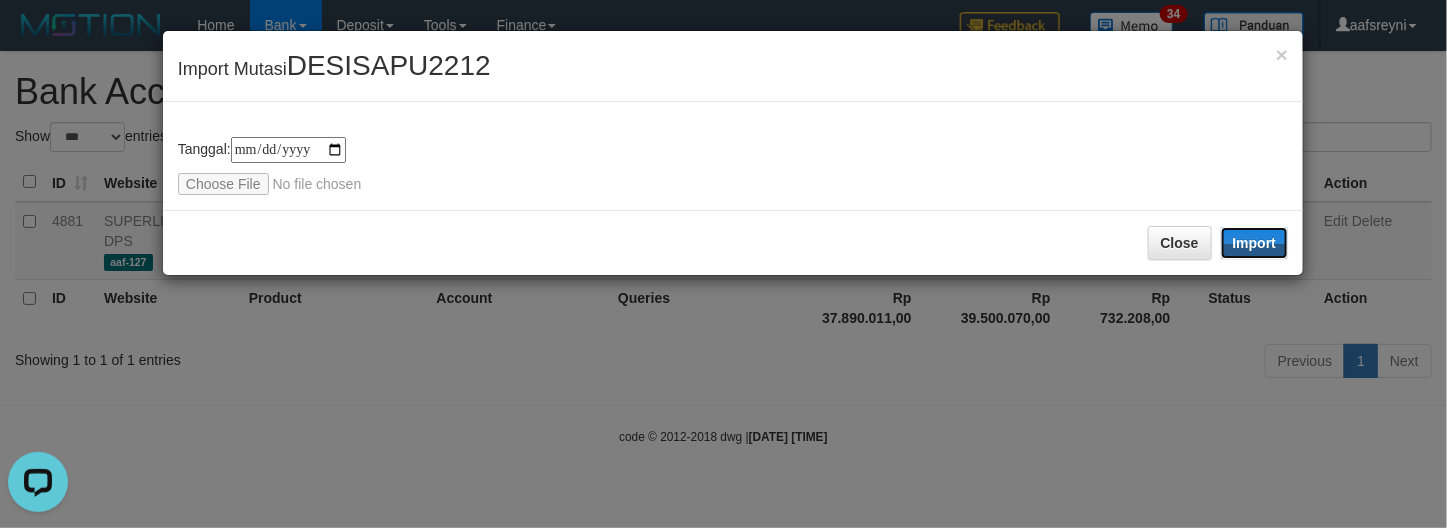 click on "Import" at bounding box center [1255, 243] 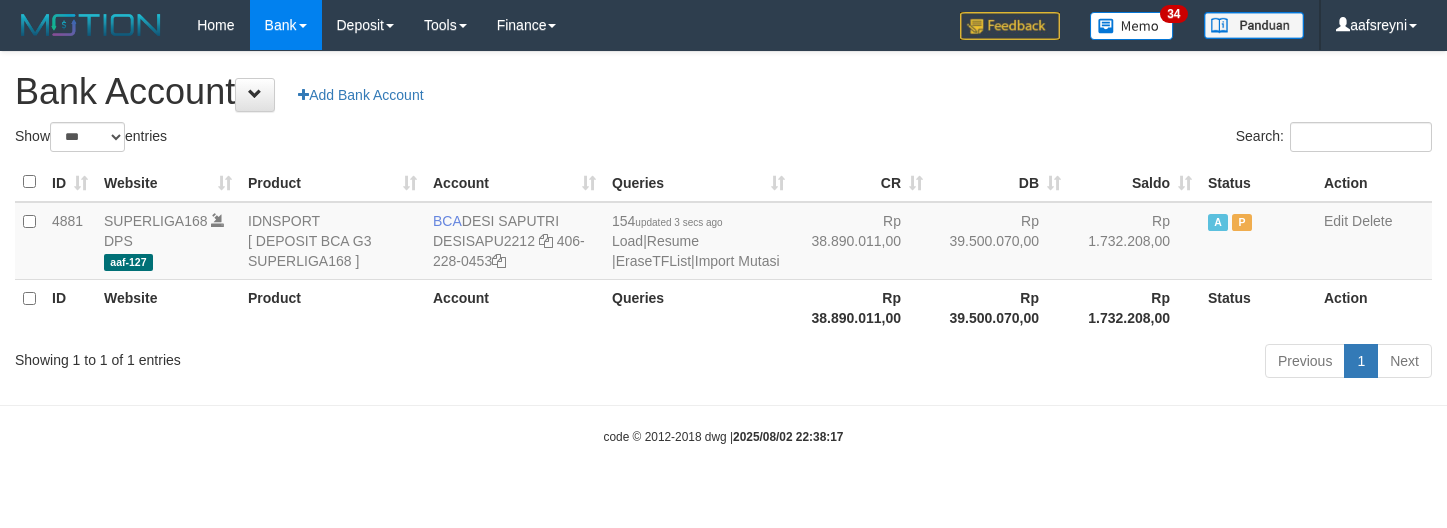 select on "***" 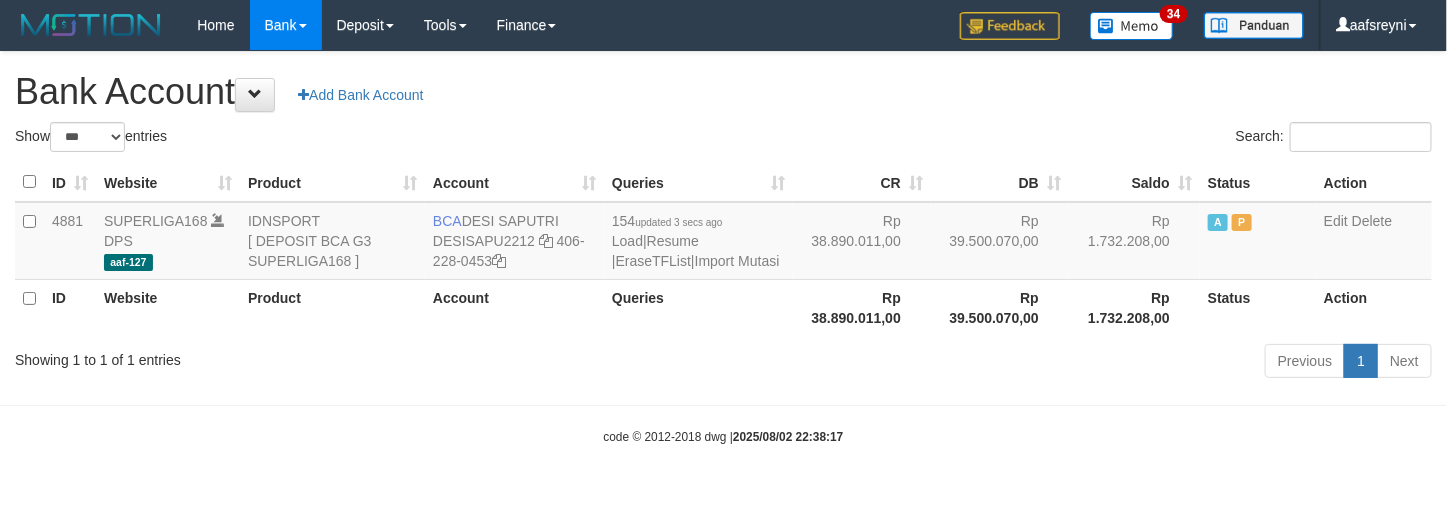 click on "Rp 38.890.011,00" at bounding box center [862, 307] 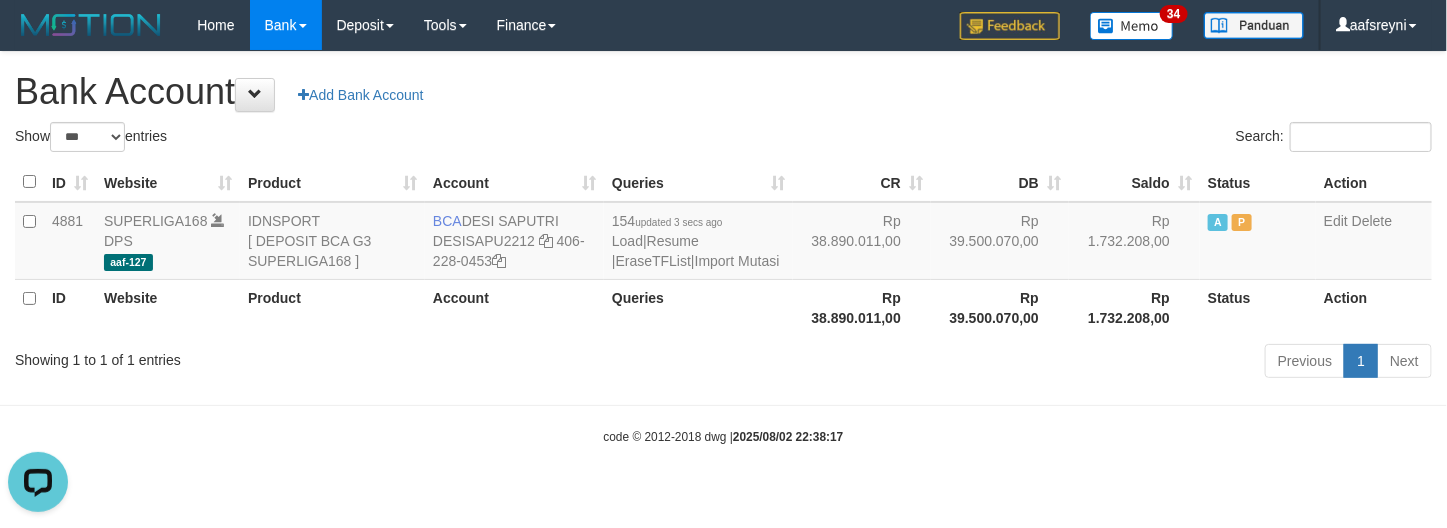scroll, scrollTop: 0, scrollLeft: 0, axis: both 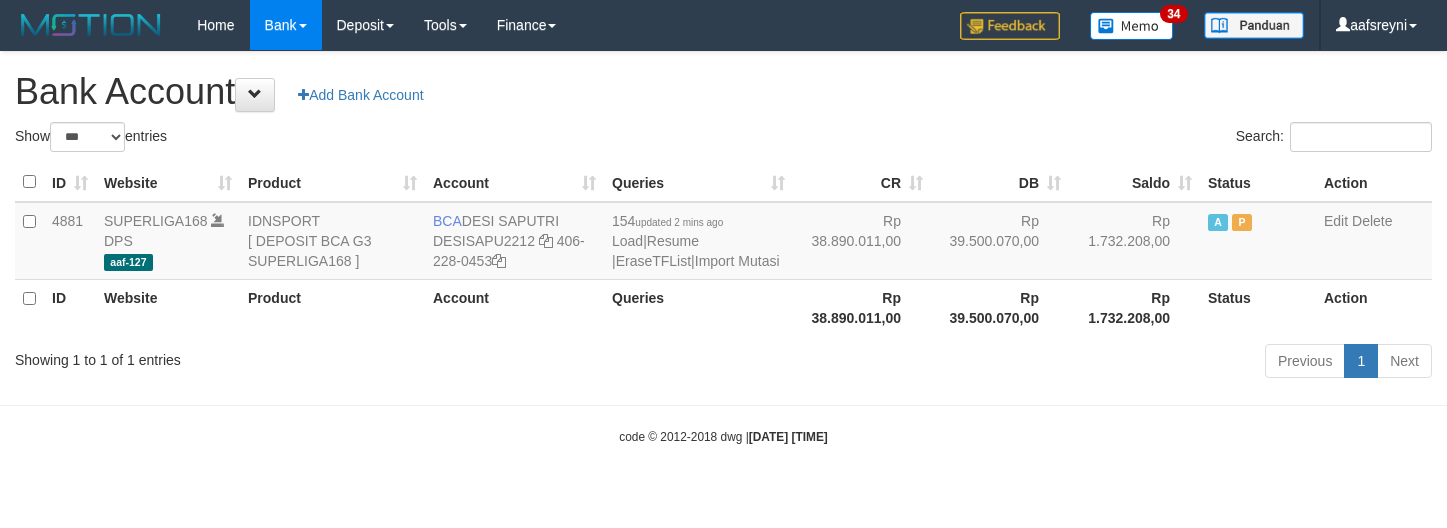 select on "***" 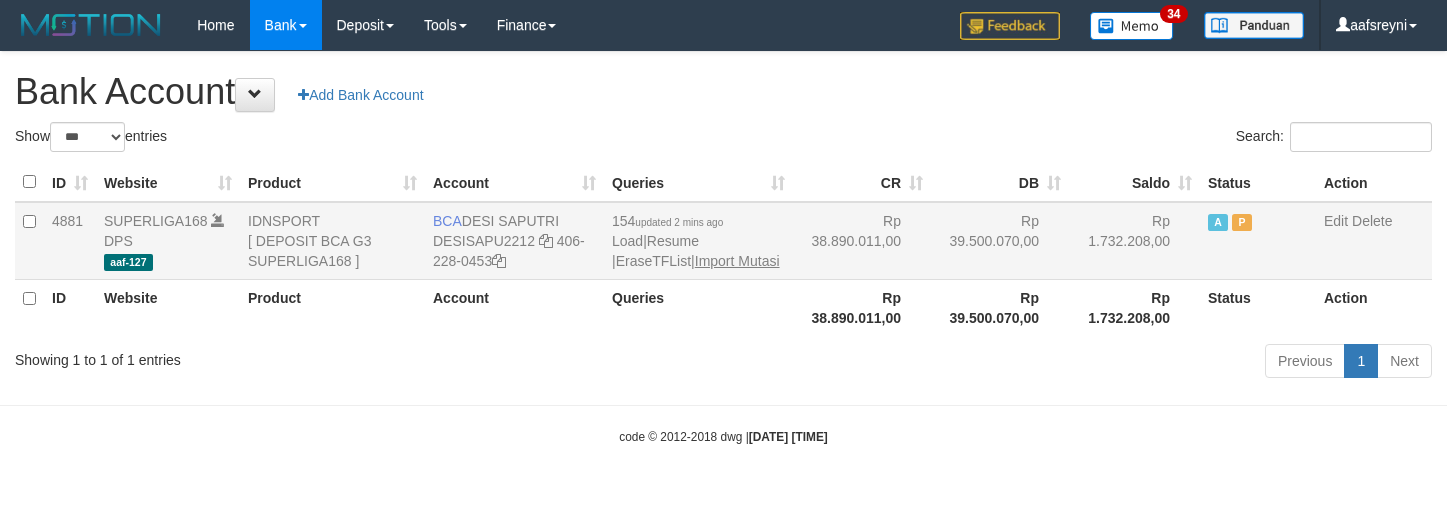 scroll, scrollTop: 0, scrollLeft: 0, axis: both 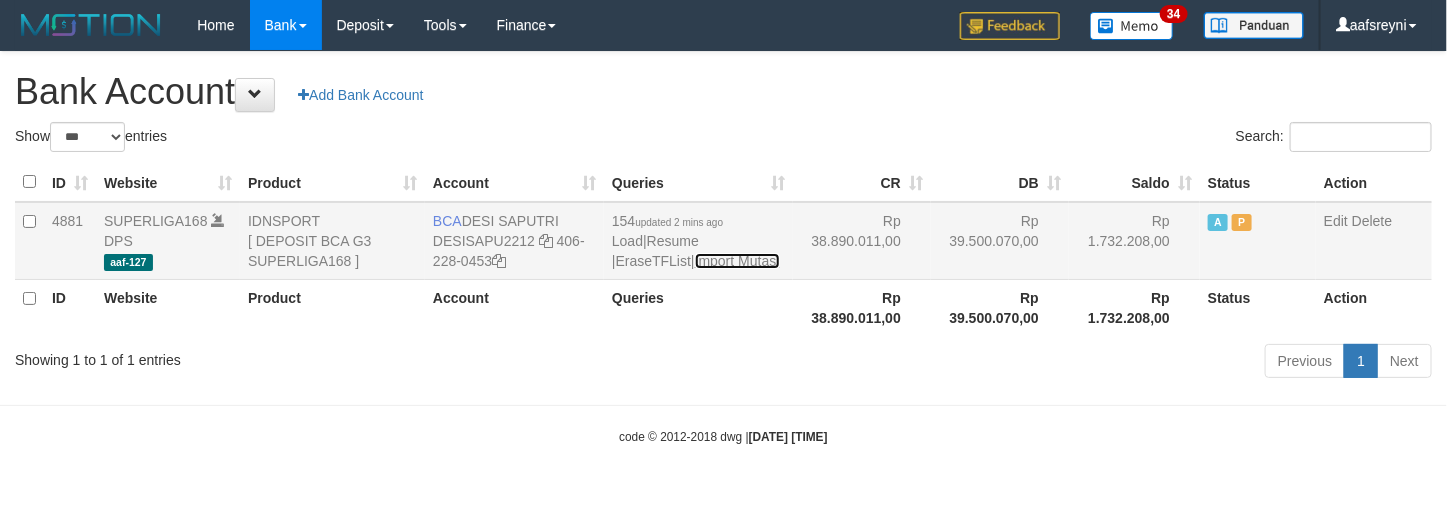 click on "Import Mutasi" at bounding box center [737, 261] 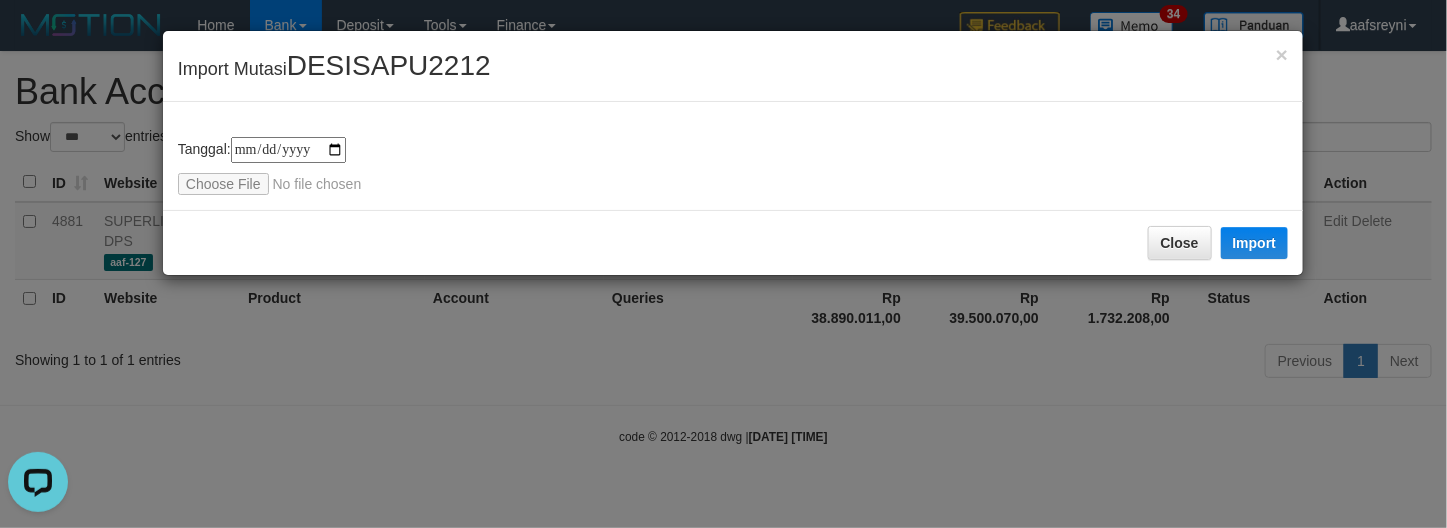 scroll, scrollTop: 0, scrollLeft: 0, axis: both 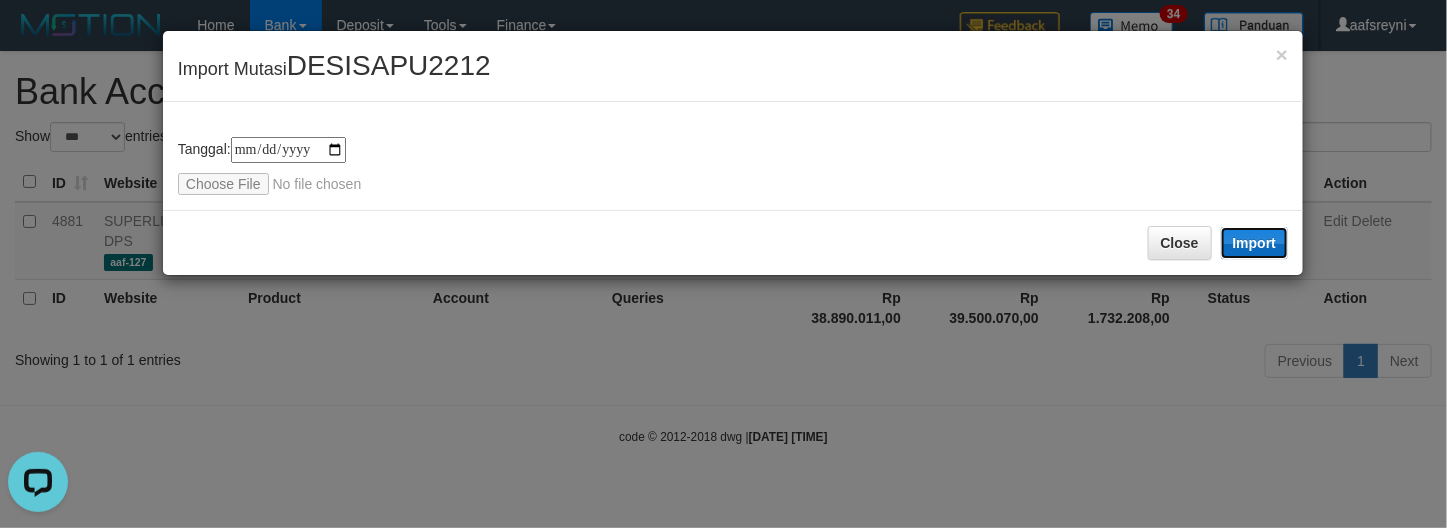 click on "Import" at bounding box center [1255, 243] 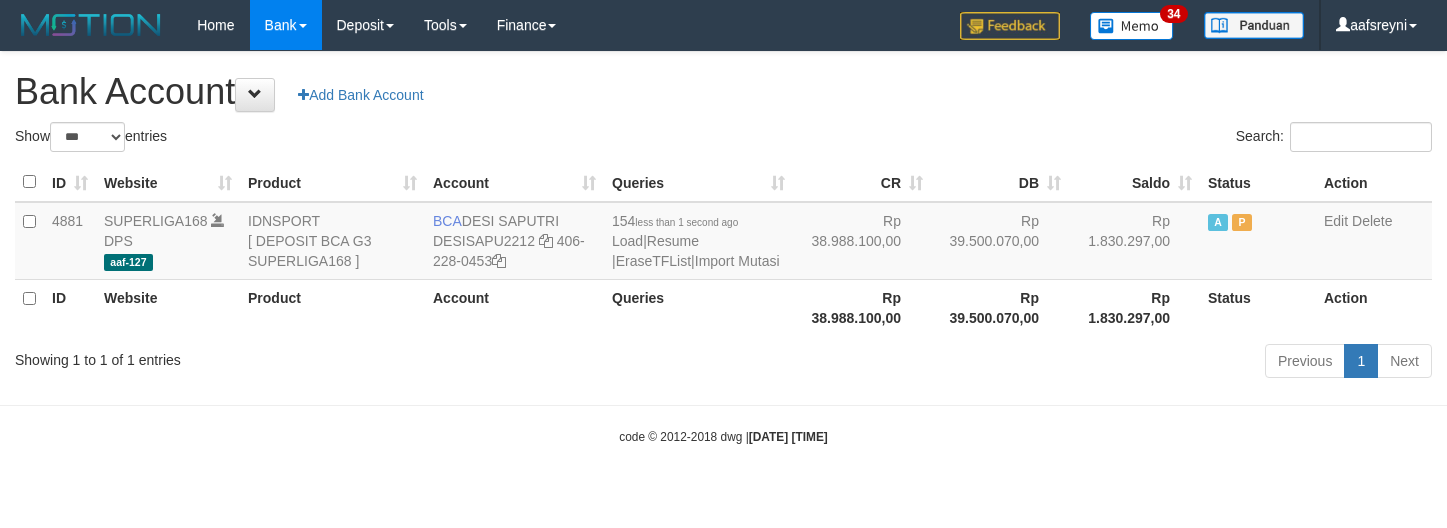 select on "***" 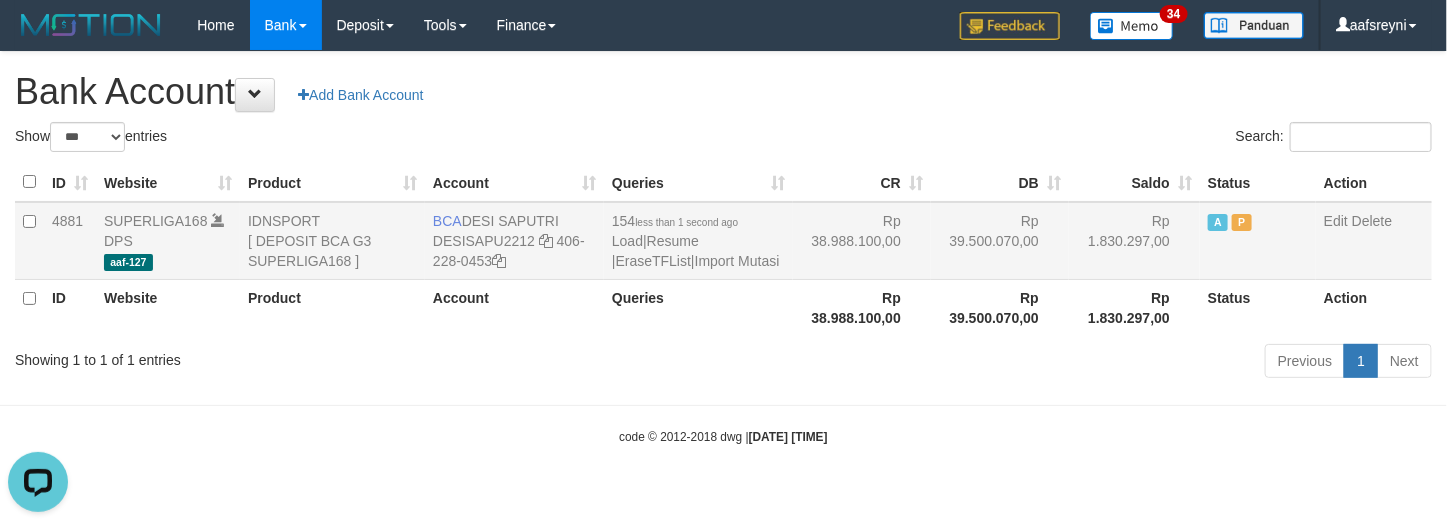 scroll, scrollTop: 0, scrollLeft: 0, axis: both 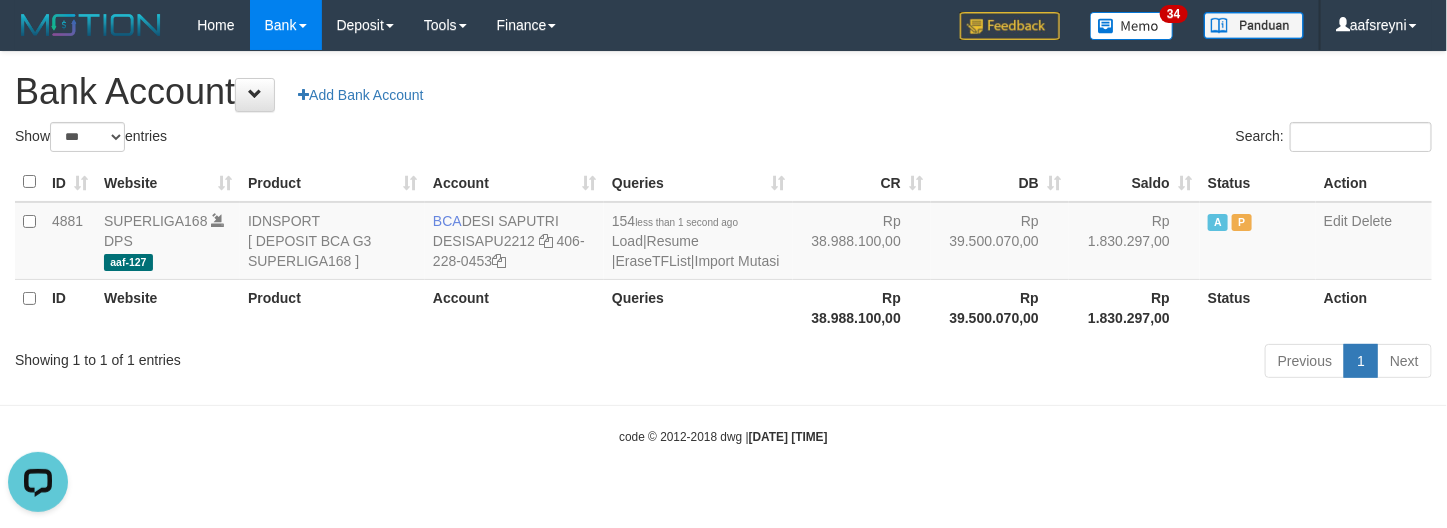 click on "Rp 39.500.070,00" at bounding box center (1000, 307) 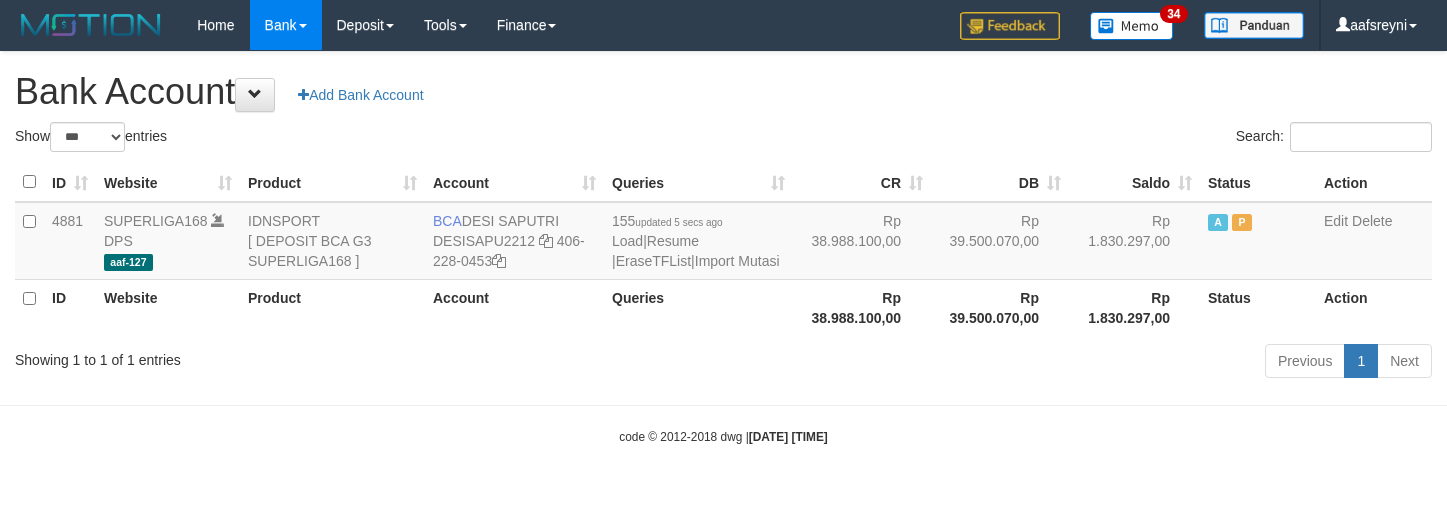 select on "***" 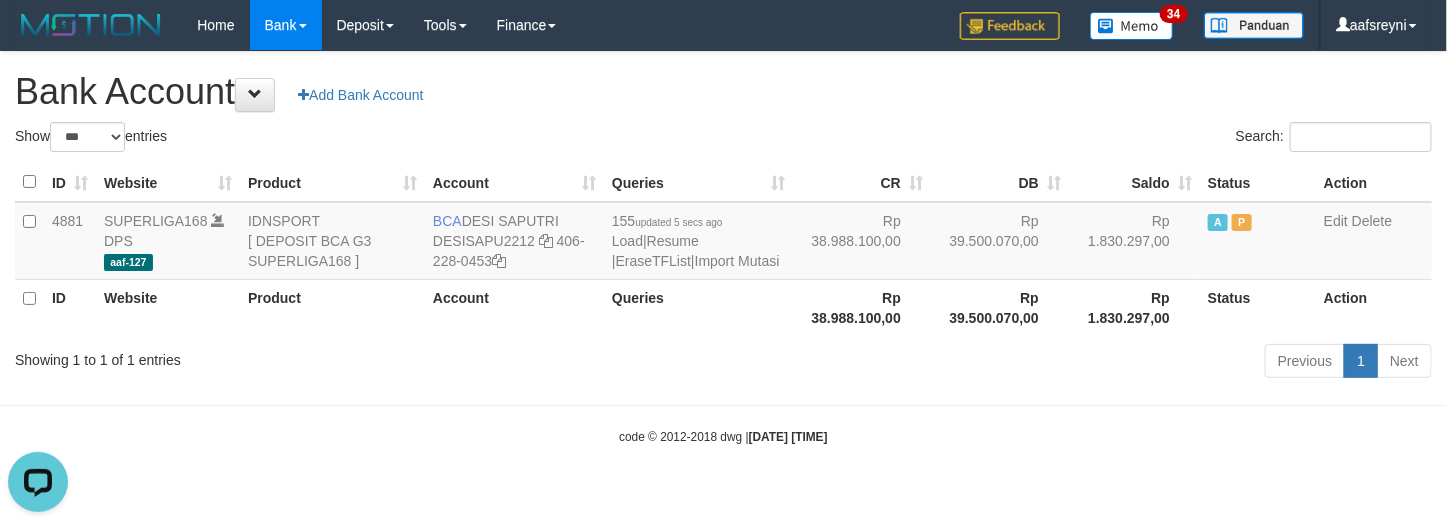 scroll, scrollTop: 0, scrollLeft: 0, axis: both 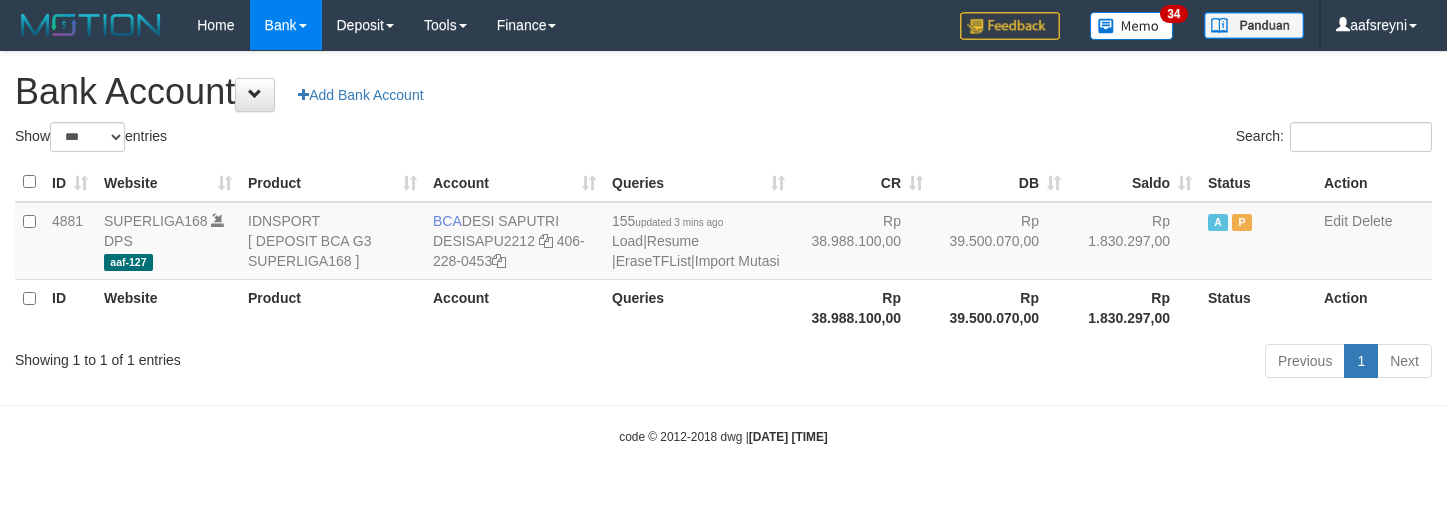 select on "***" 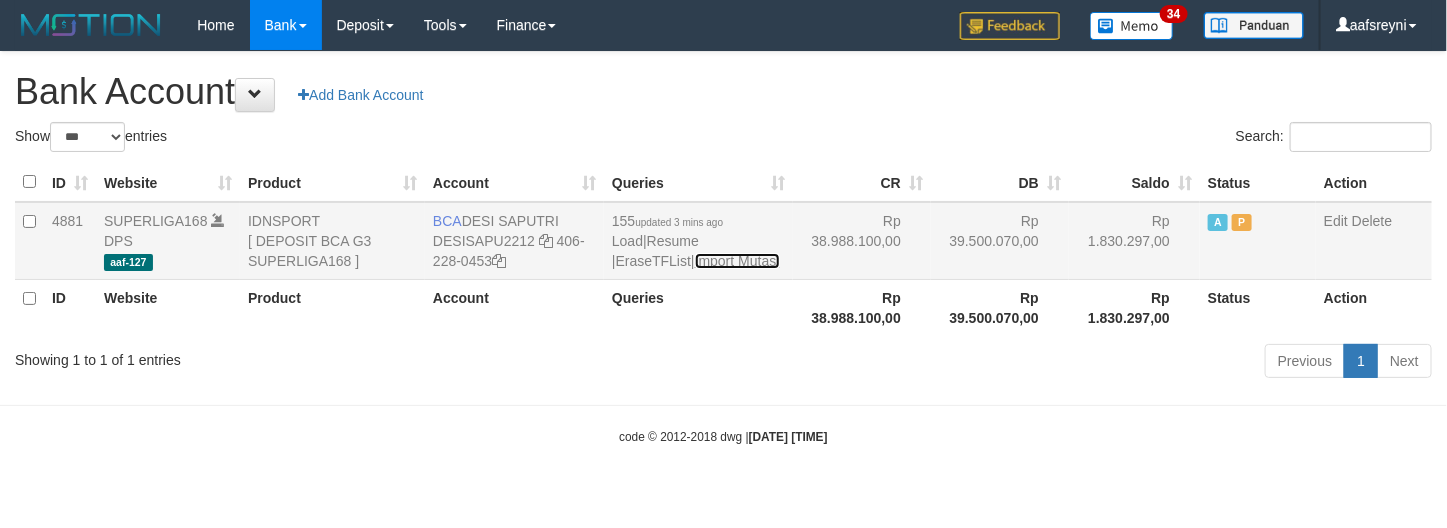 click on "Import Mutasi" at bounding box center (737, 261) 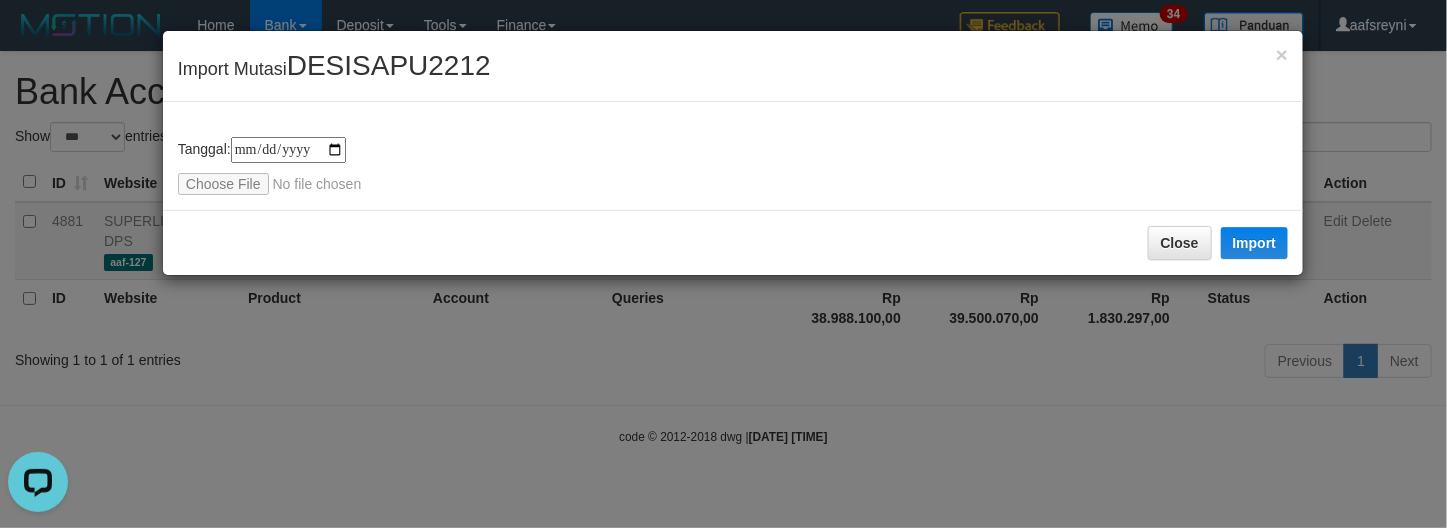 scroll, scrollTop: 0, scrollLeft: 0, axis: both 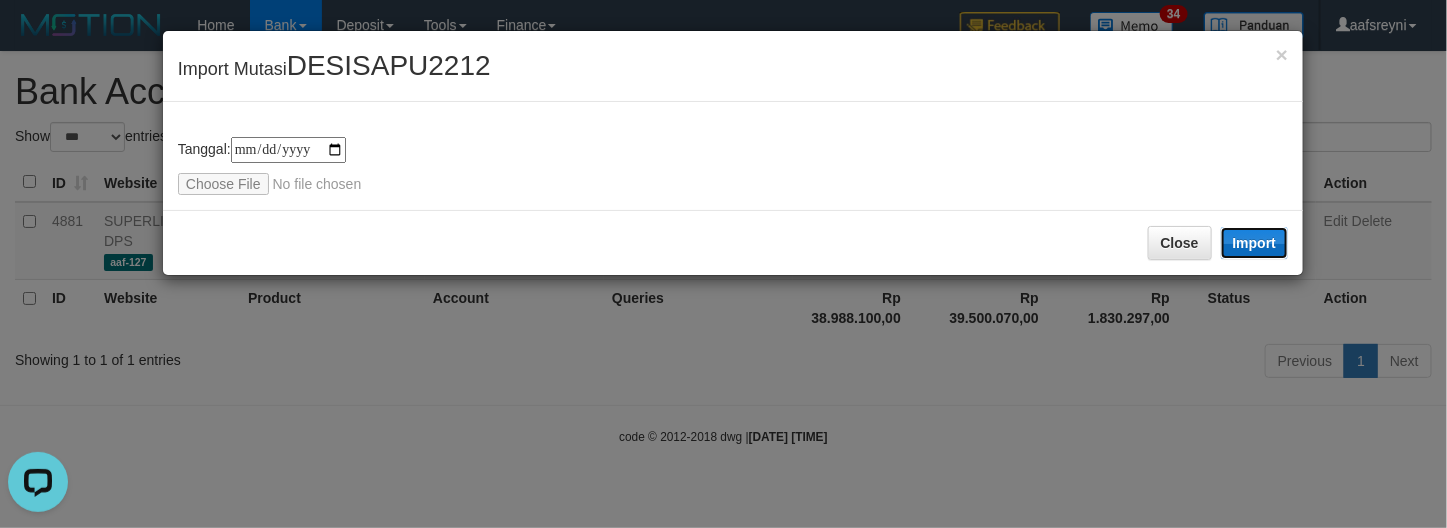 click on "Import" at bounding box center (1255, 243) 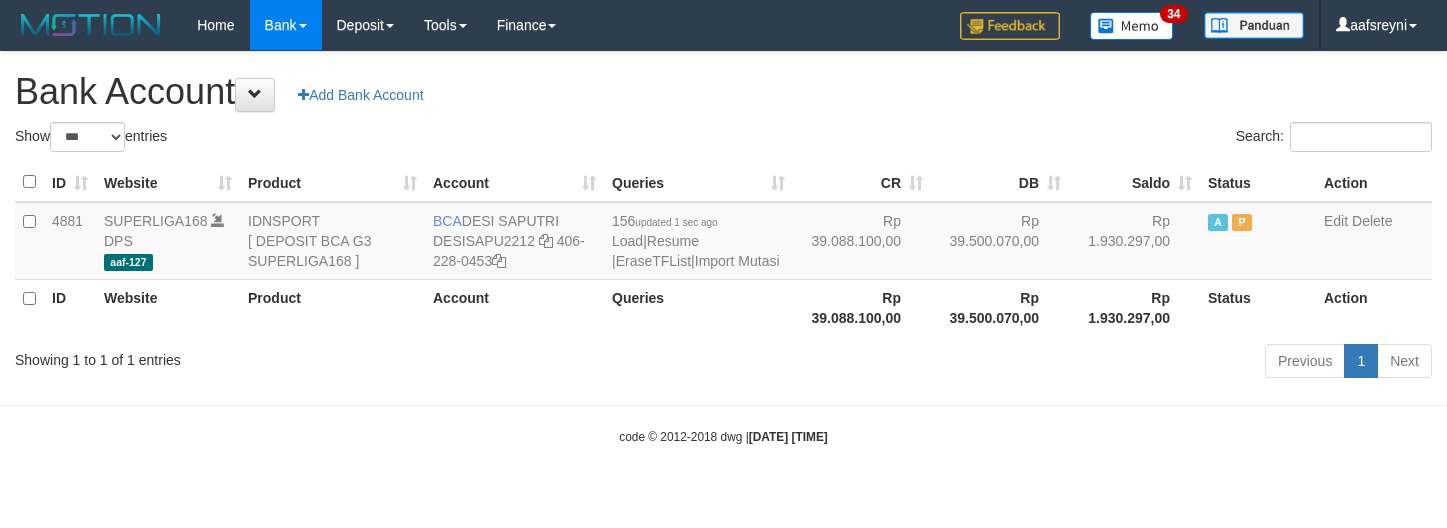 select on "***" 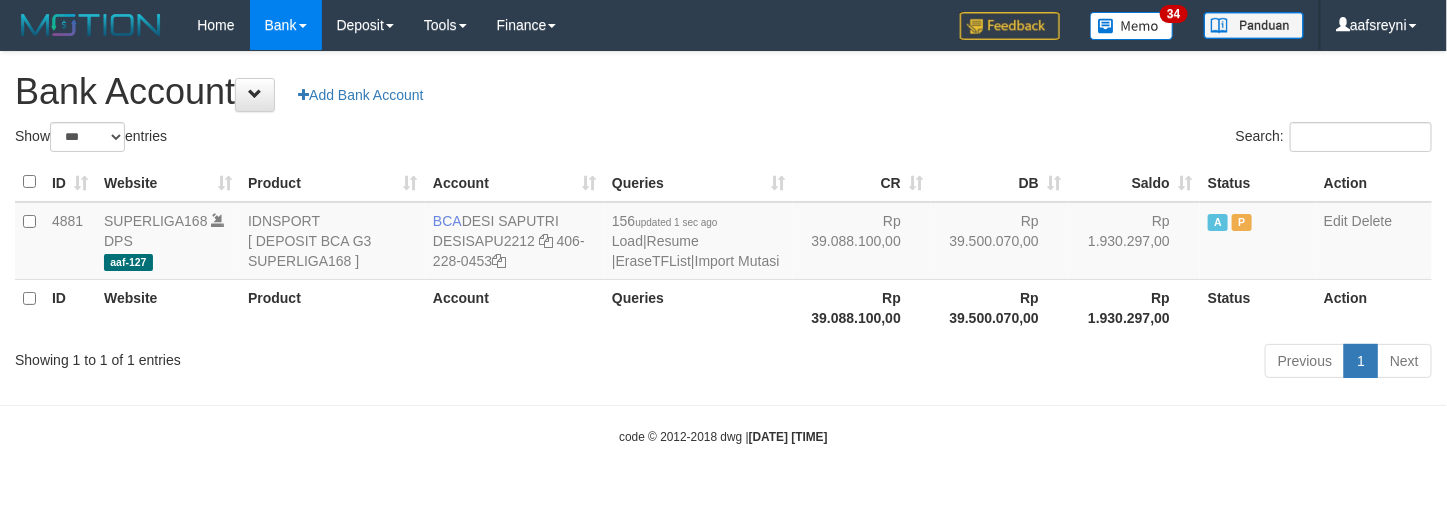 click on "Rp 39.500.070,00" at bounding box center (1000, 307) 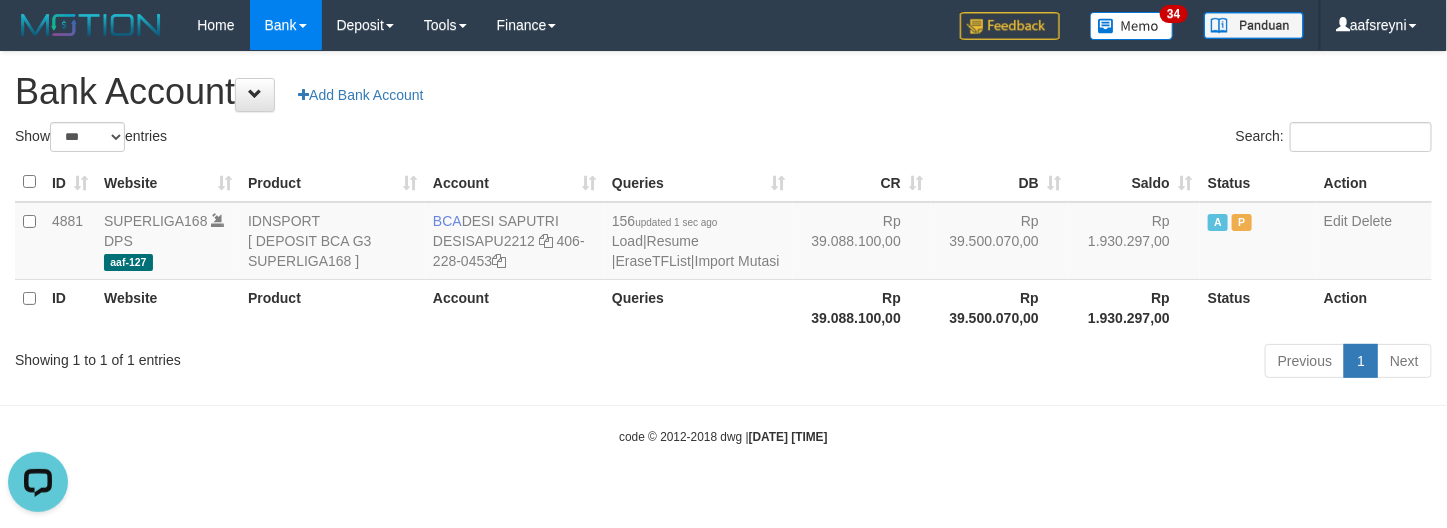 scroll, scrollTop: 0, scrollLeft: 0, axis: both 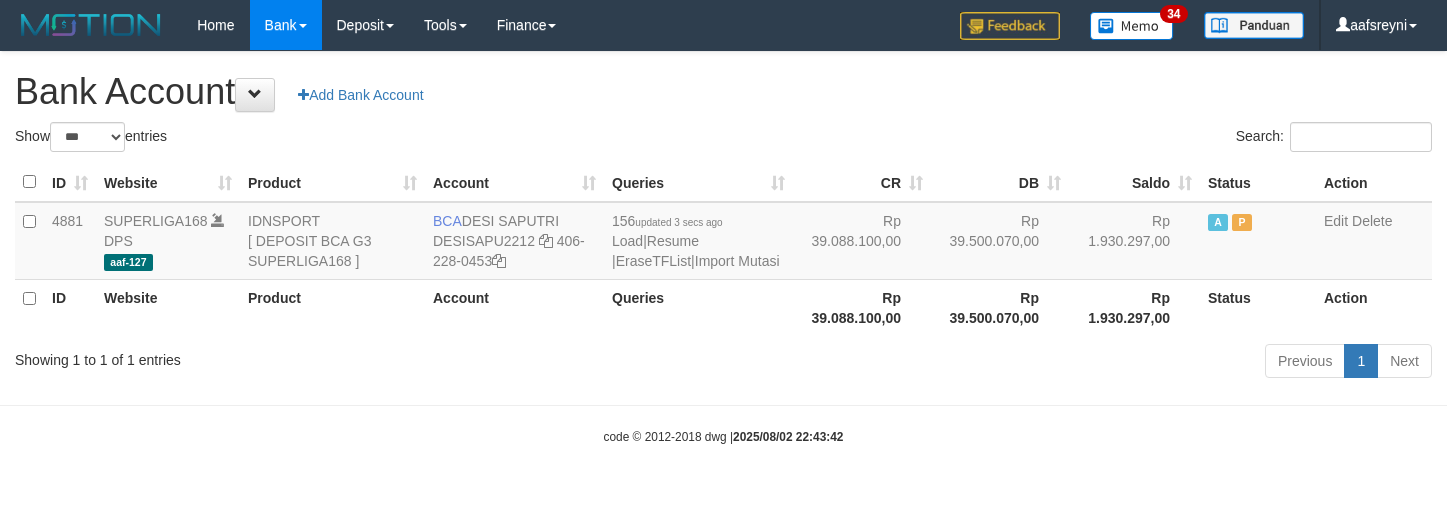select on "***" 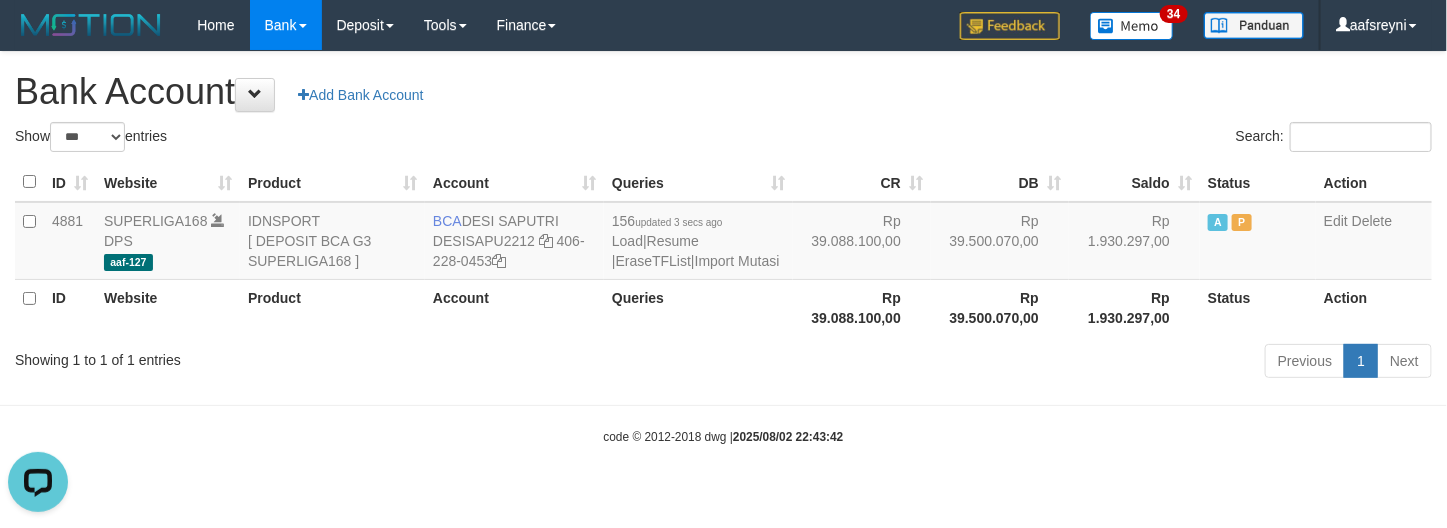 scroll, scrollTop: 0, scrollLeft: 0, axis: both 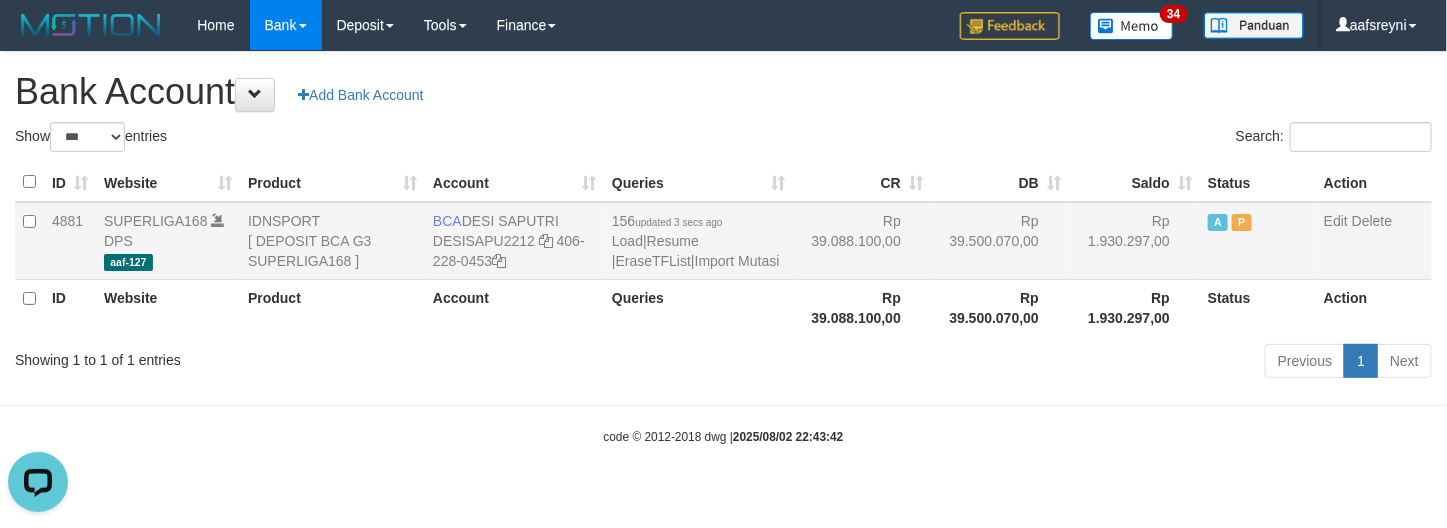 drag, startPoint x: 913, startPoint y: 238, endPoint x: 926, endPoint y: 251, distance: 18.384777 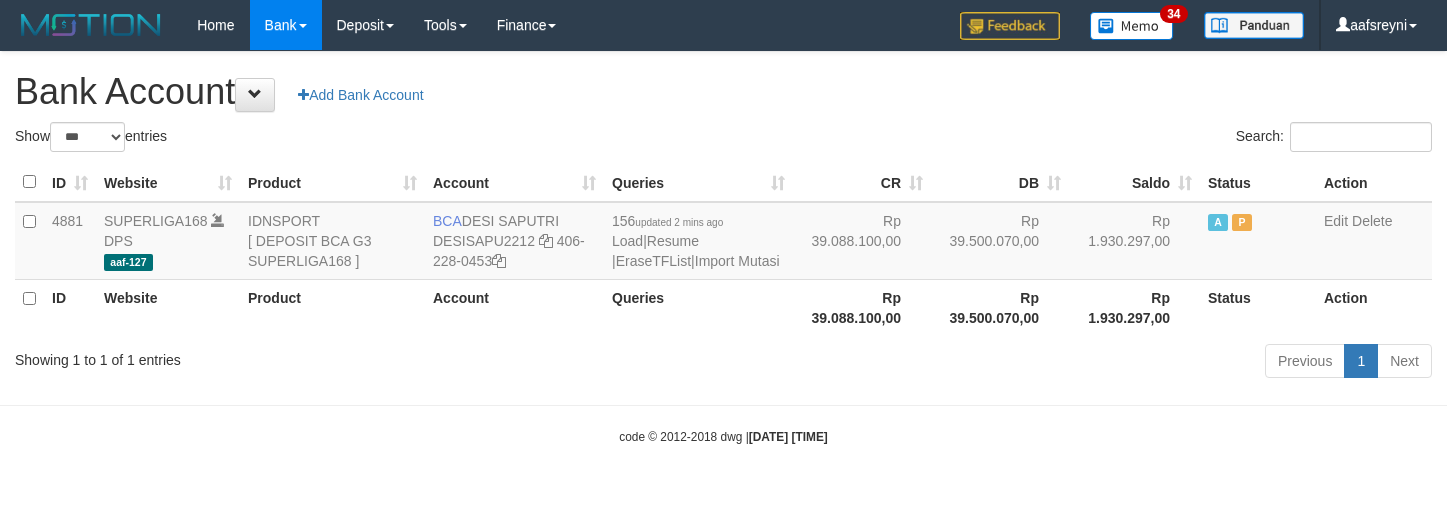 select on "***" 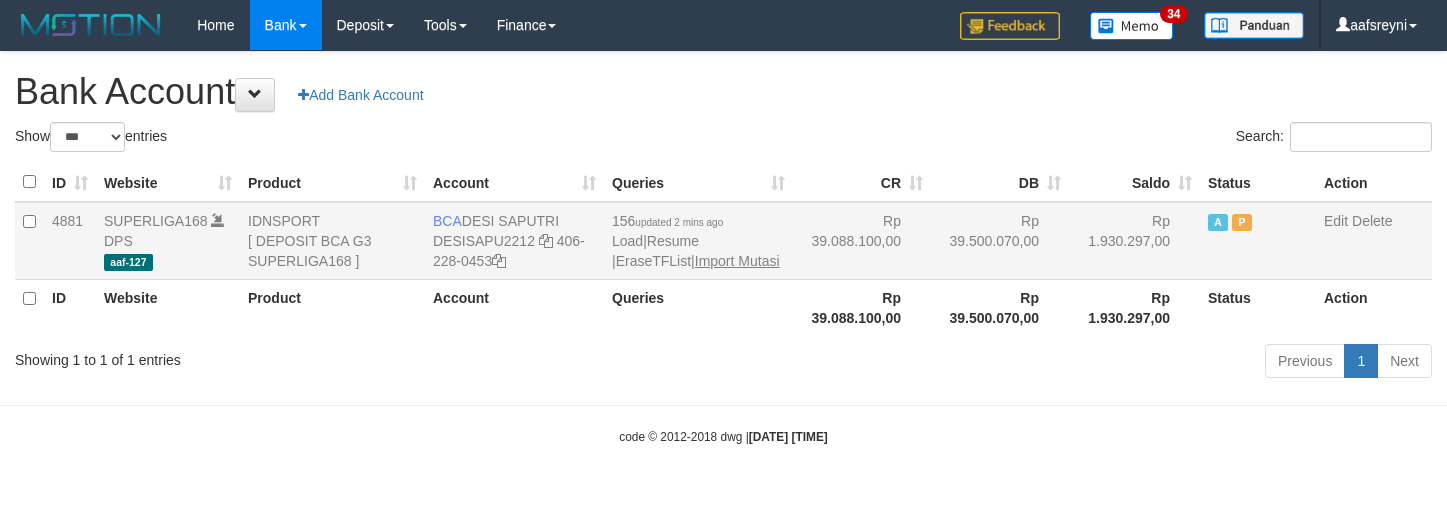 scroll, scrollTop: 0, scrollLeft: 0, axis: both 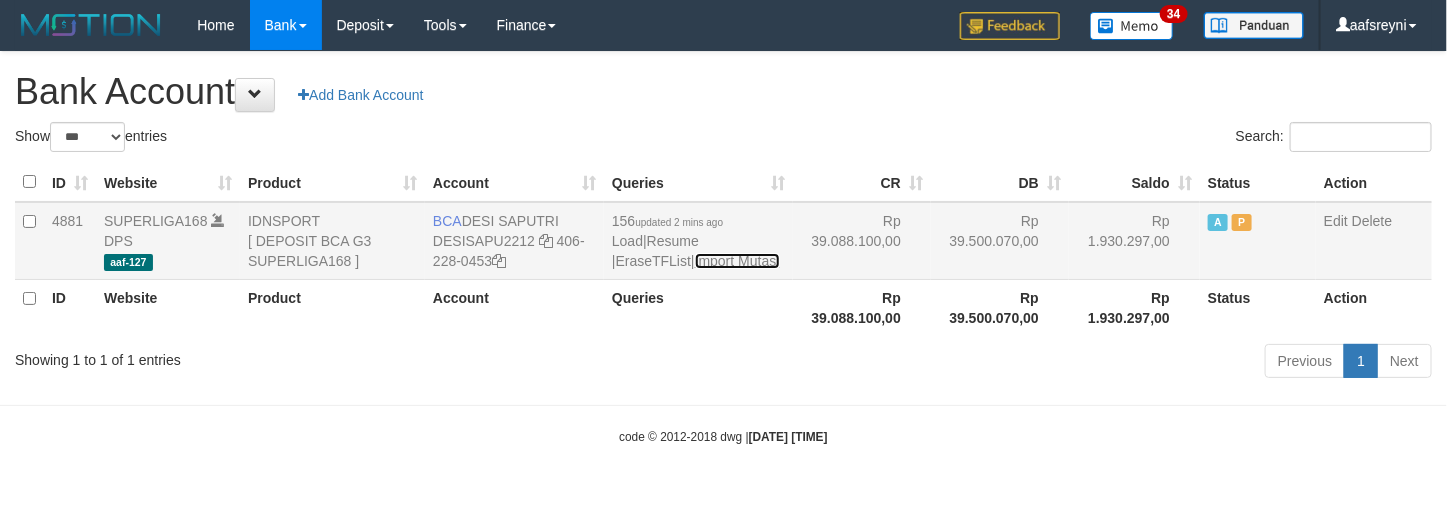 click on "Import Mutasi" at bounding box center (737, 261) 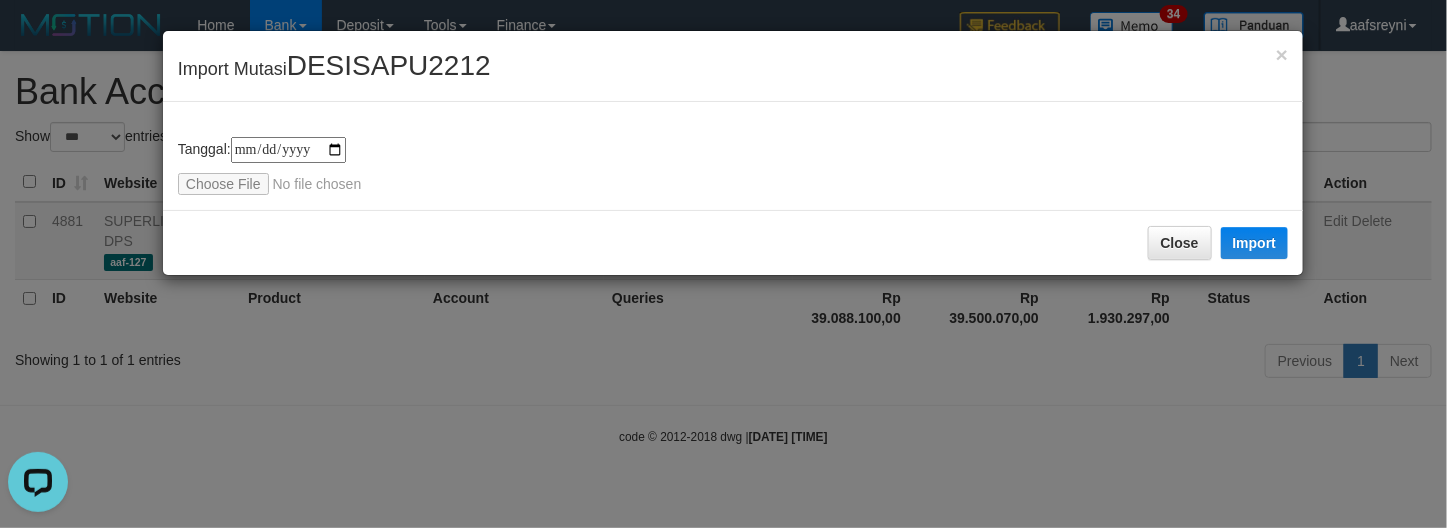 scroll, scrollTop: 0, scrollLeft: 0, axis: both 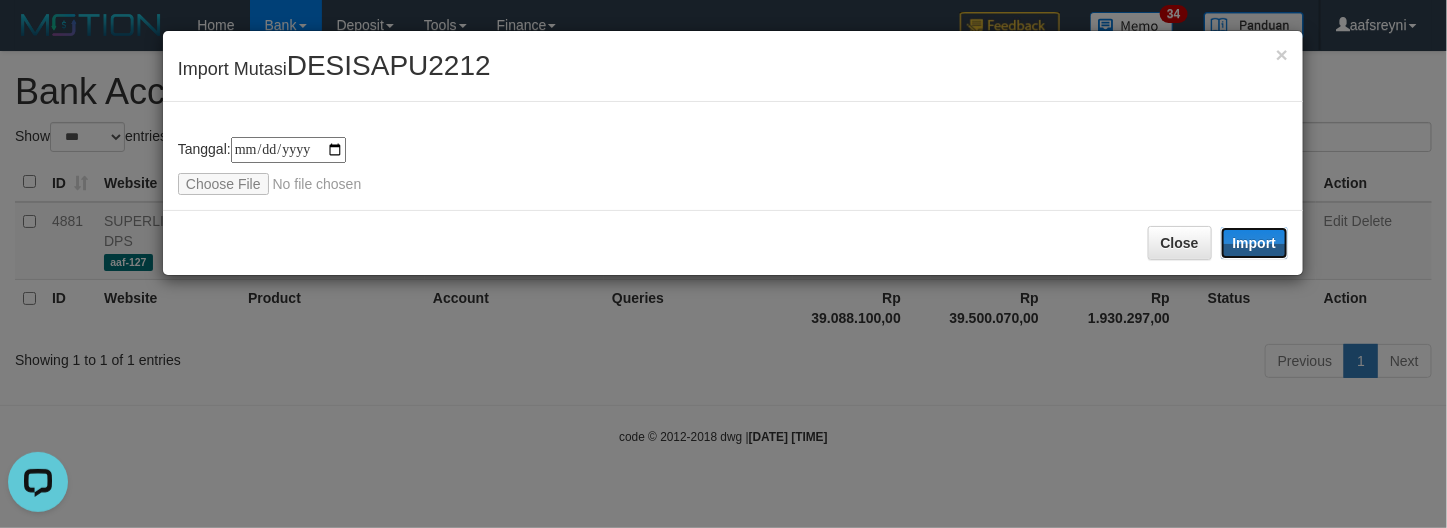 click on "Import" at bounding box center [1255, 243] 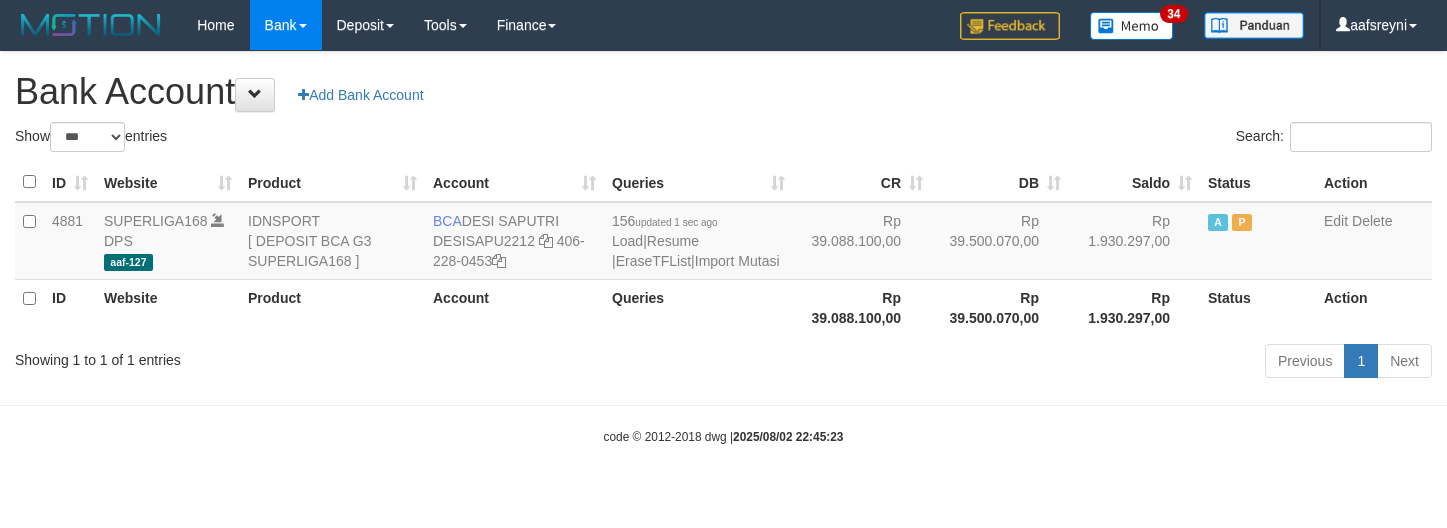 select on "***" 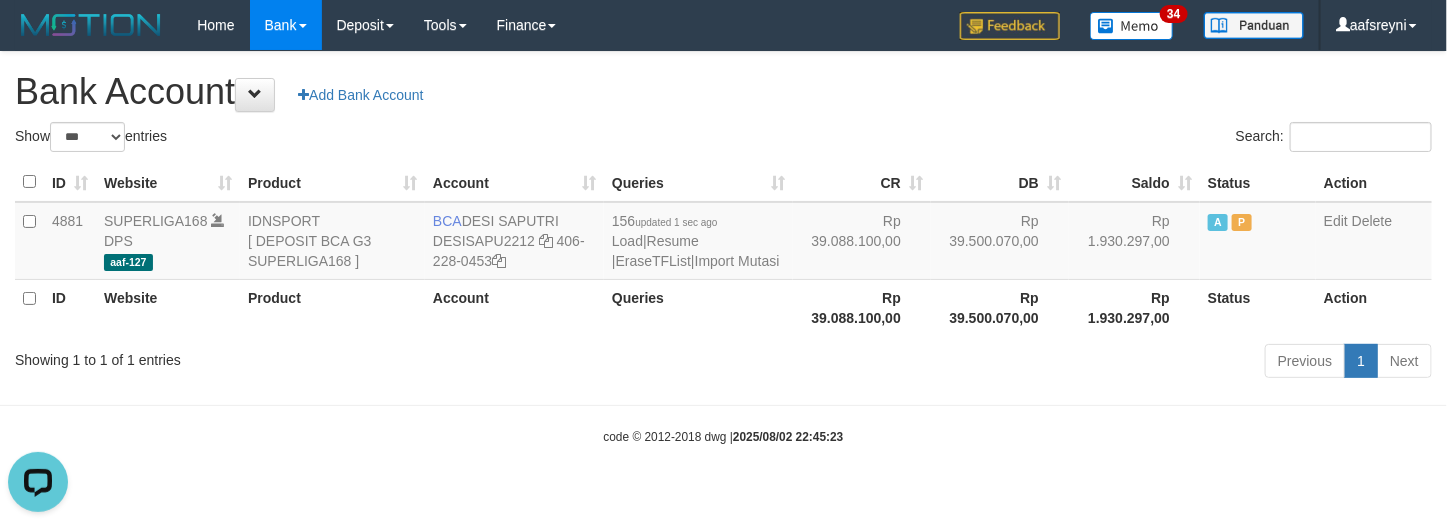 scroll, scrollTop: 0, scrollLeft: 0, axis: both 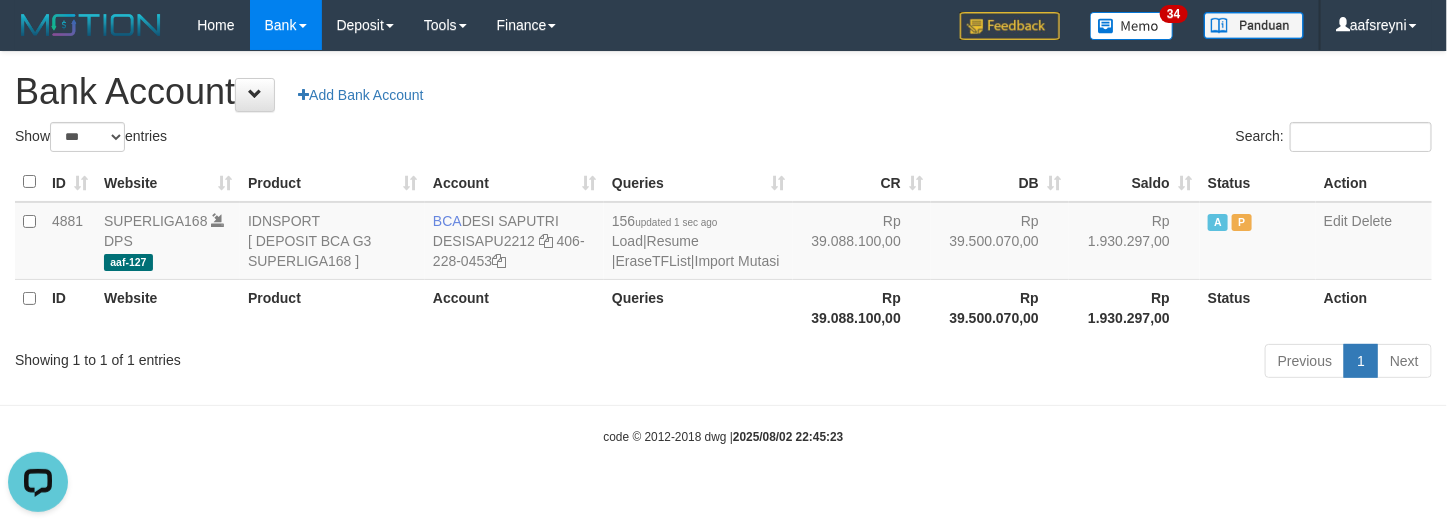 click on "Rp 1.930.297,00" at bounding box center [1134, 307] 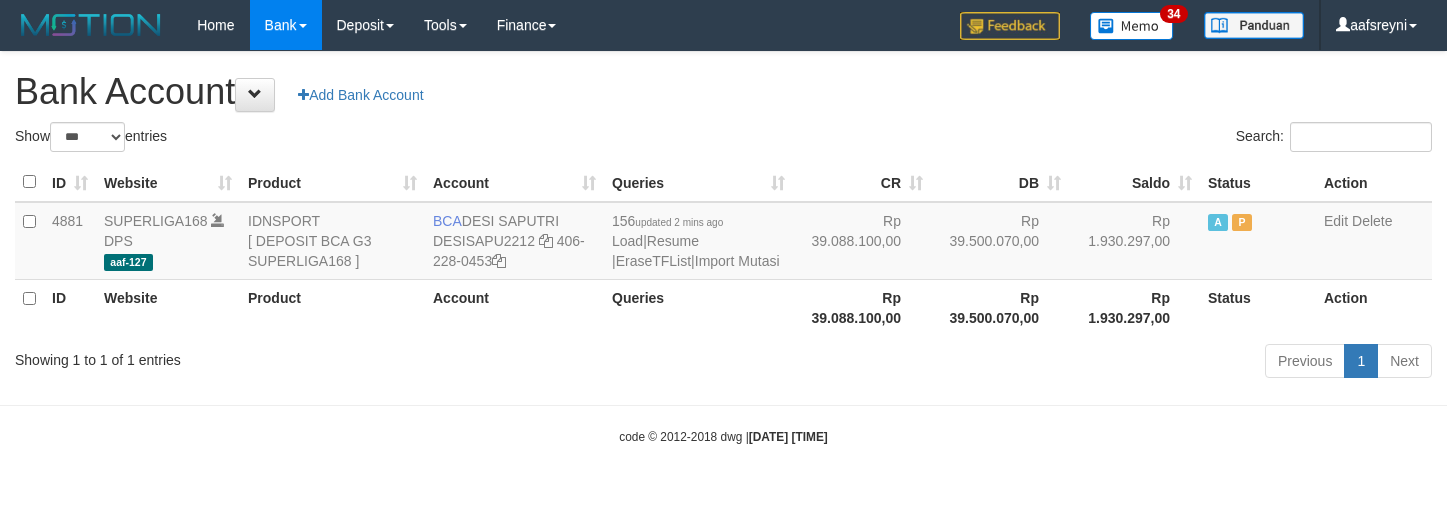 select on "***" 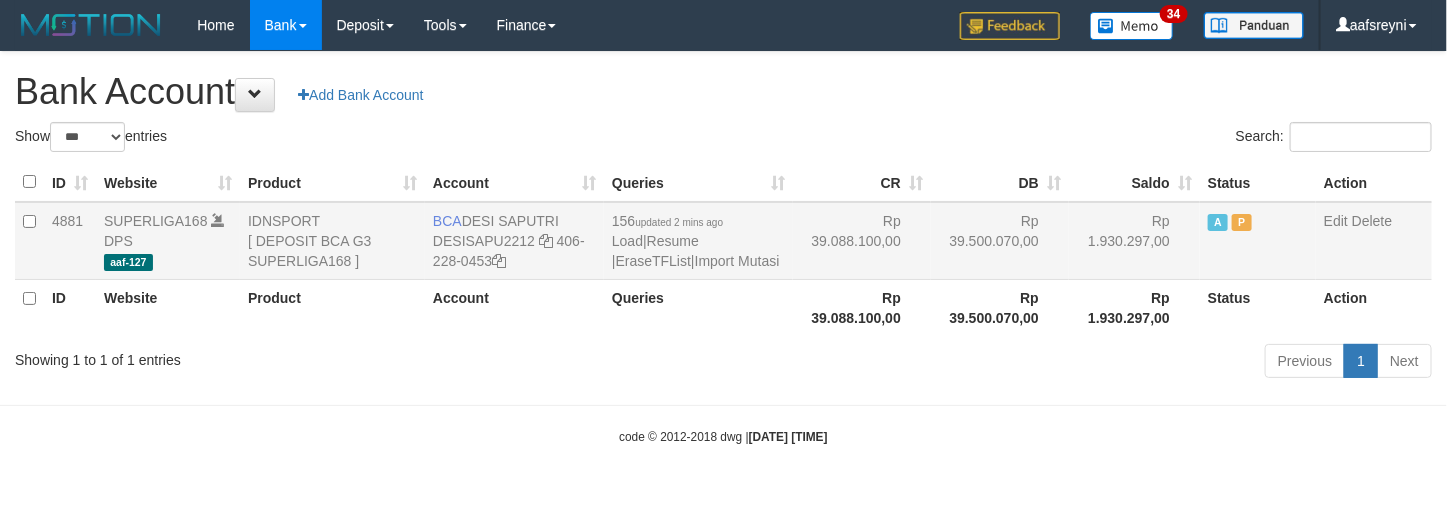 click on "[NUMBER] updated [TIME]
Load
|
Resume
|
EraseTFList
|
Import Mutasi" at bounding box center (698, 241) 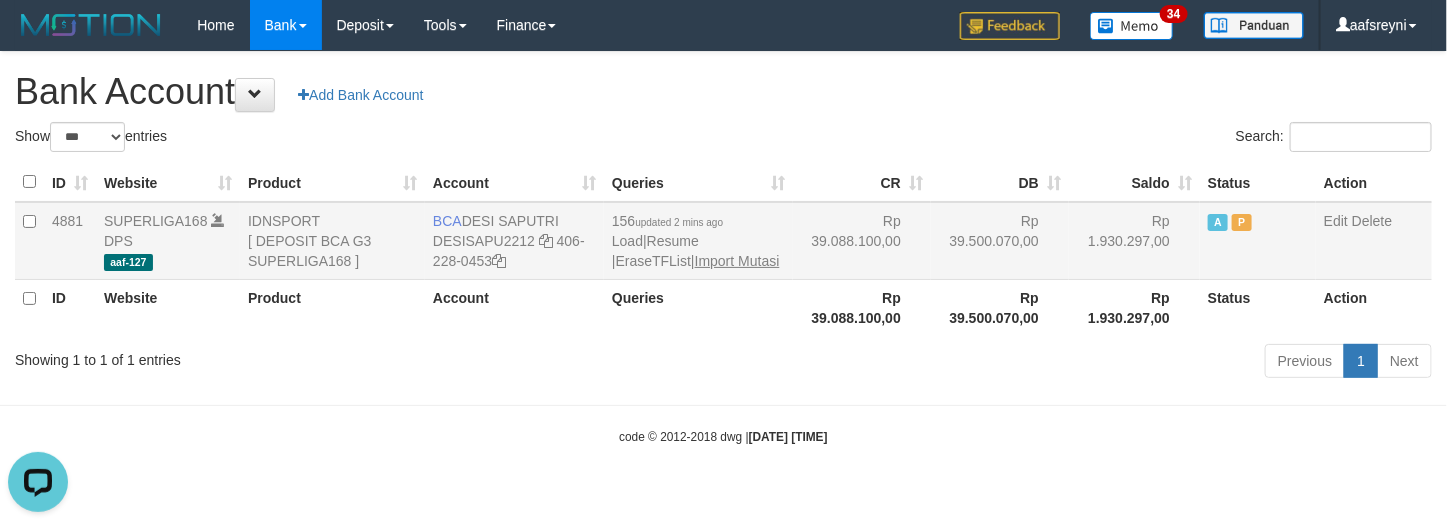 scroll, scrollTop: 0, scrollLeft: 0, axis: both 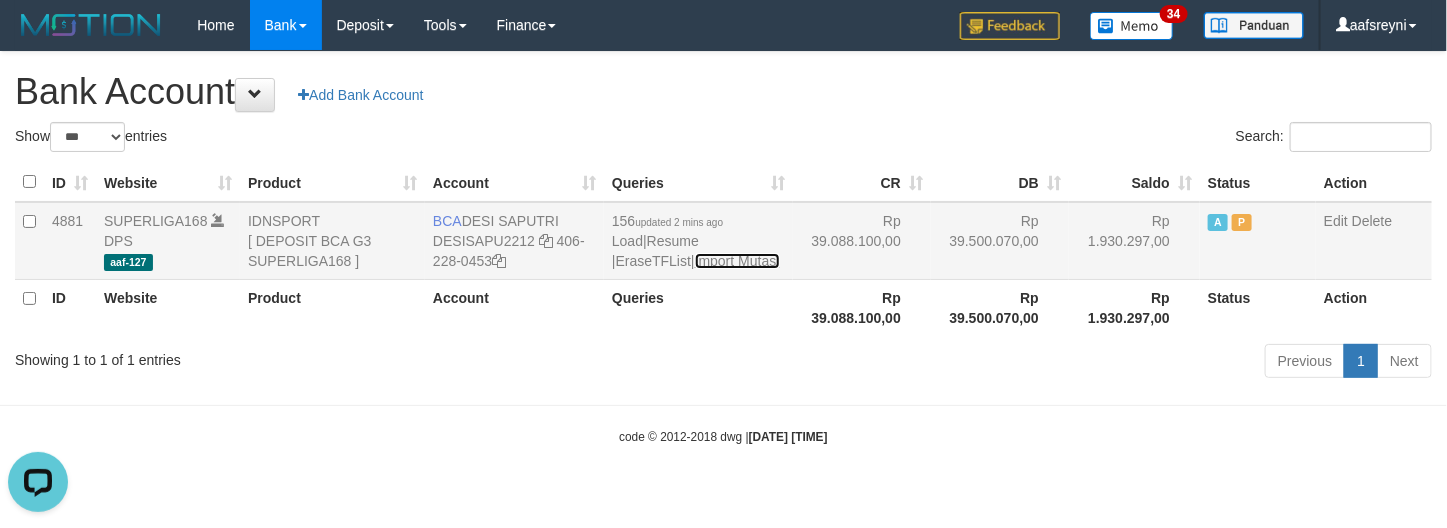 click on "Import Mutasi" at bounding box center (737, 261) 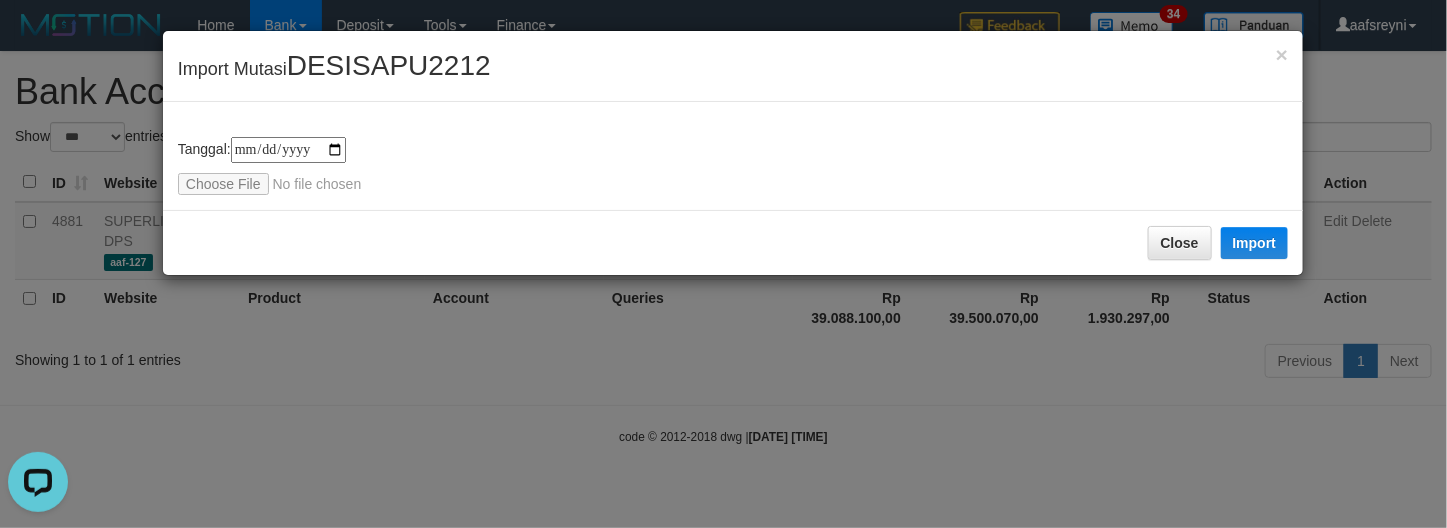 type on "**********" 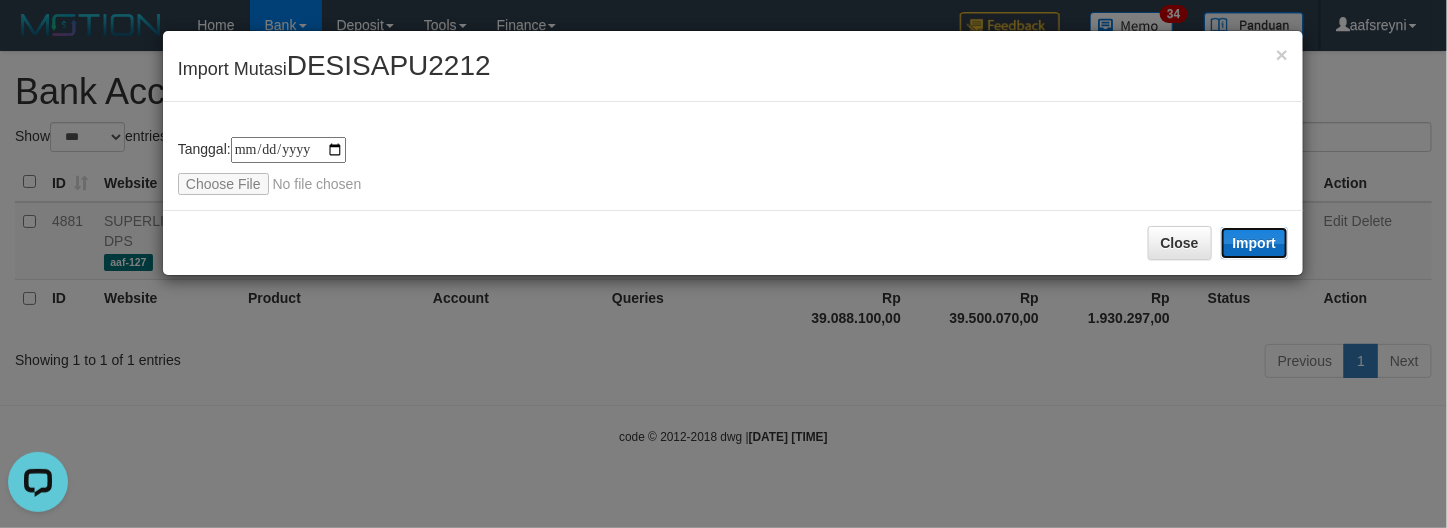 click on "Import" at bounding box center [1255, 243] 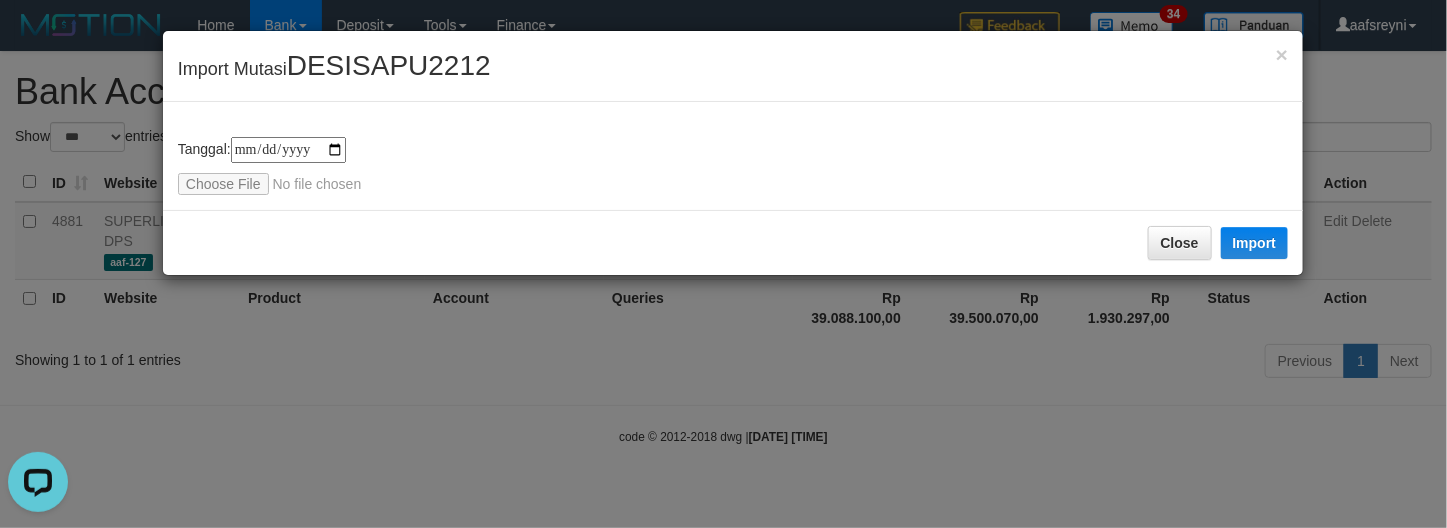 click on "**********" at bounding box center [723, 264] 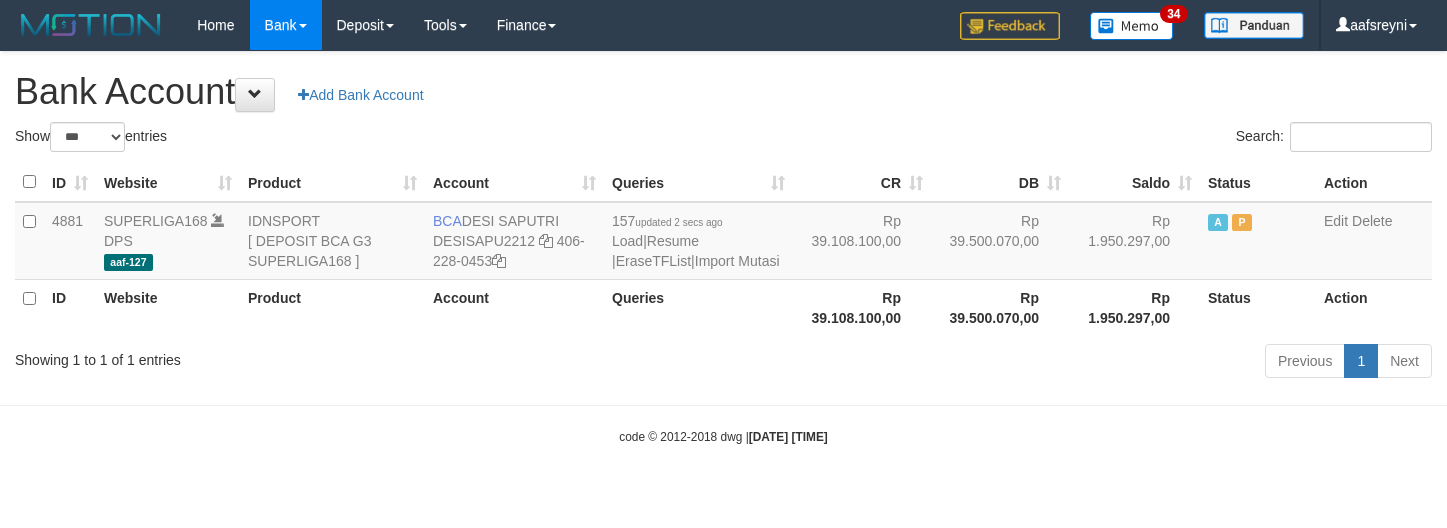 select on "***" 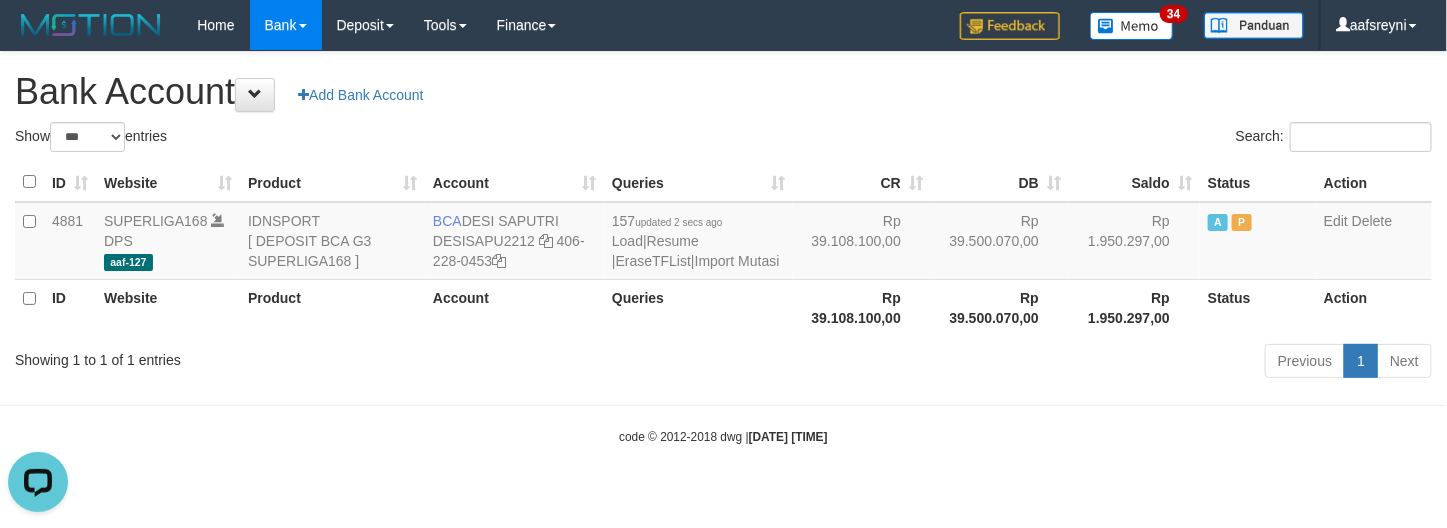 scroll, scrollTop: 0, scrollLeft: 0, axis: both 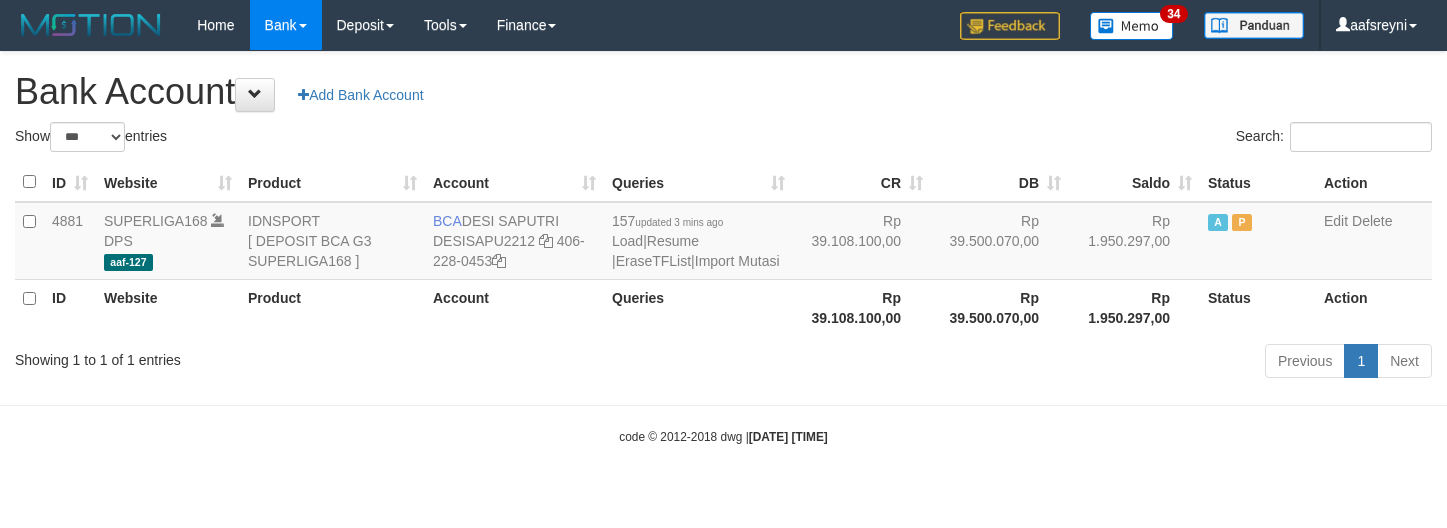 select on "***" 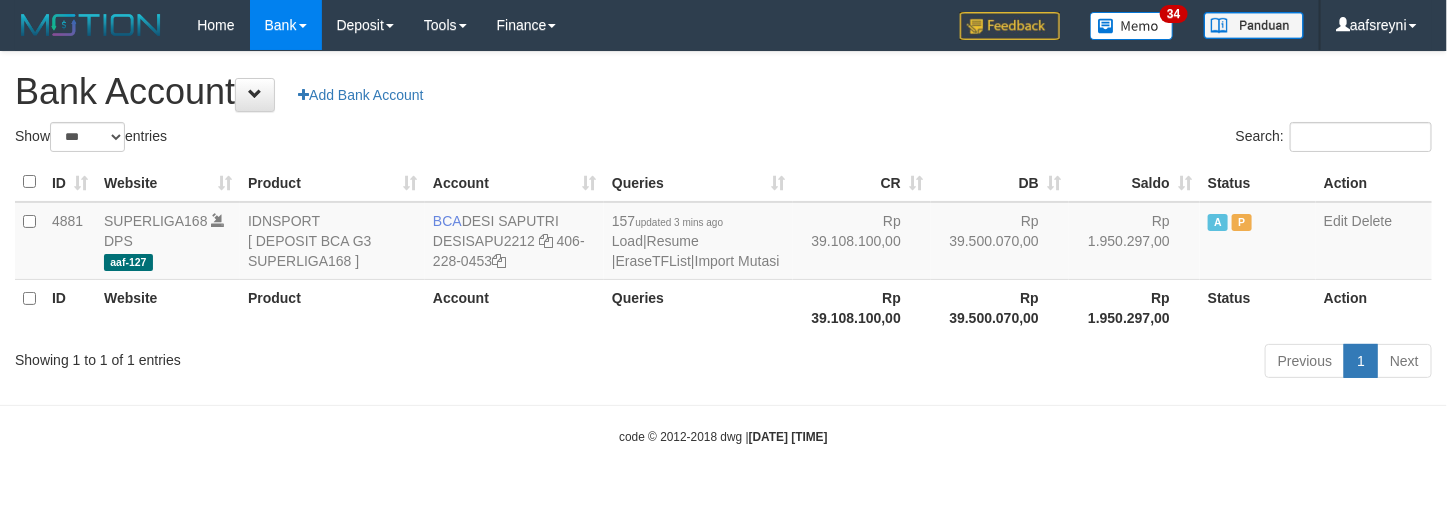 click on "**********" at bounding box center (723, 218) 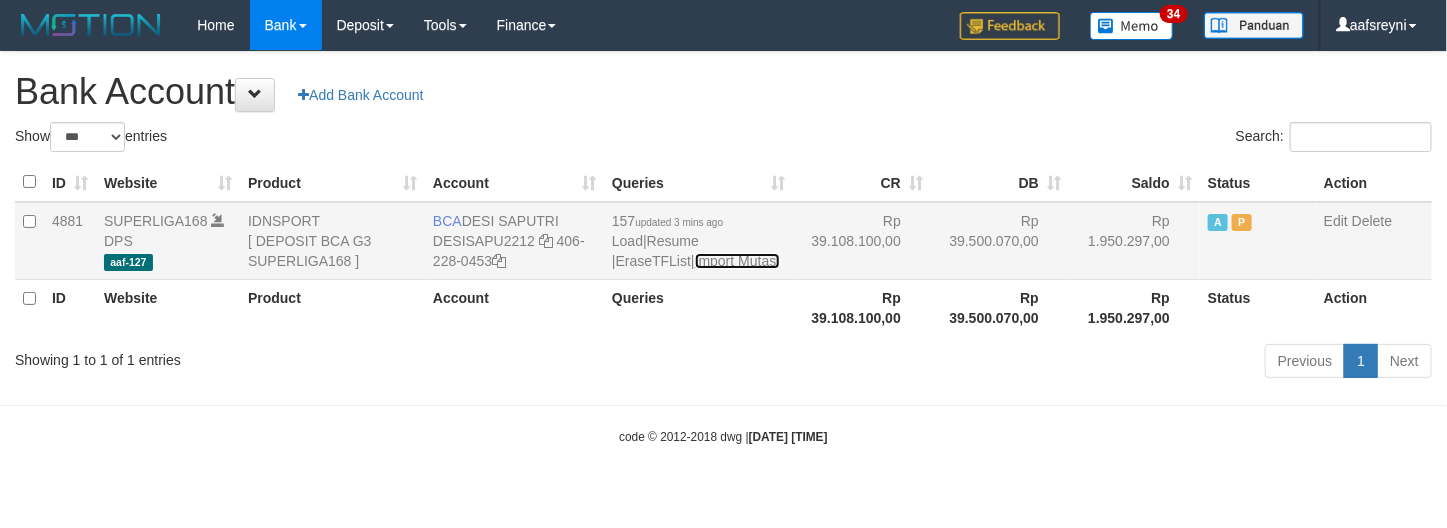 click on "Import Mutasi" at bounding box center (737, 261) 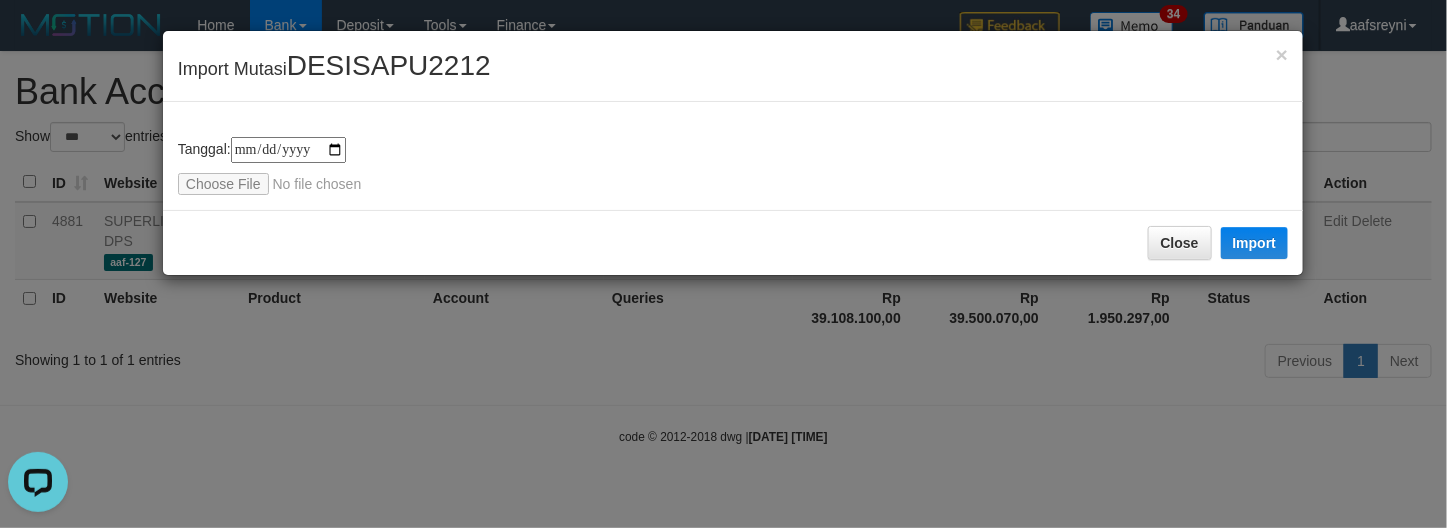 scroll, scrollTop: 0, scrollLeft: 0, axis: both 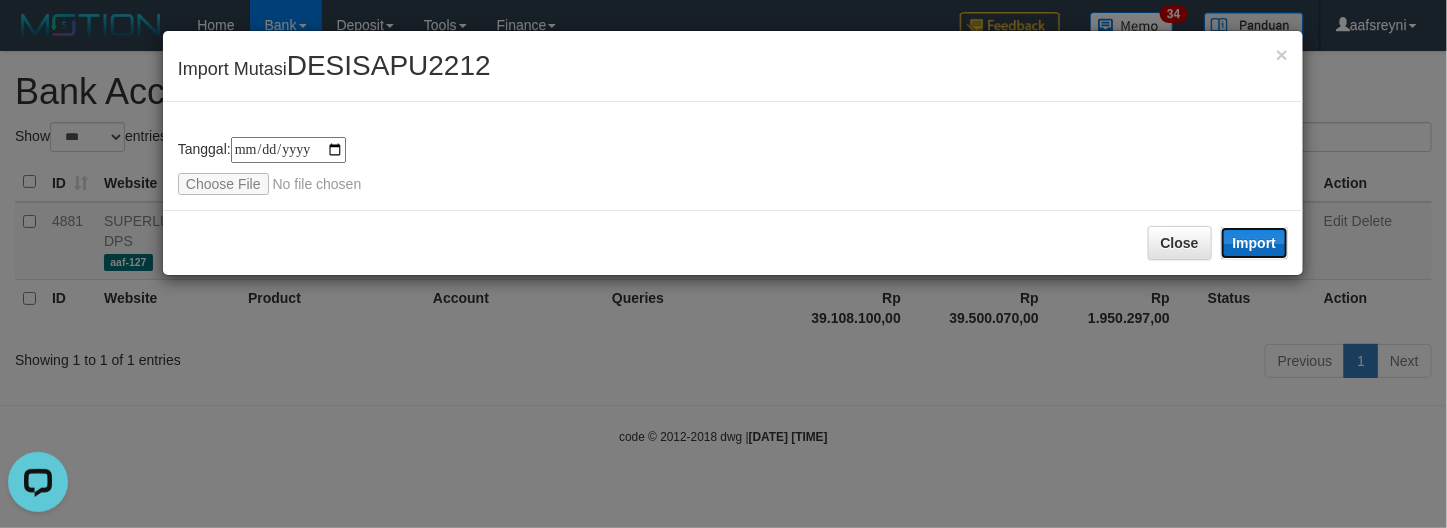 click on "Import" at bounding box center [1255, 243] 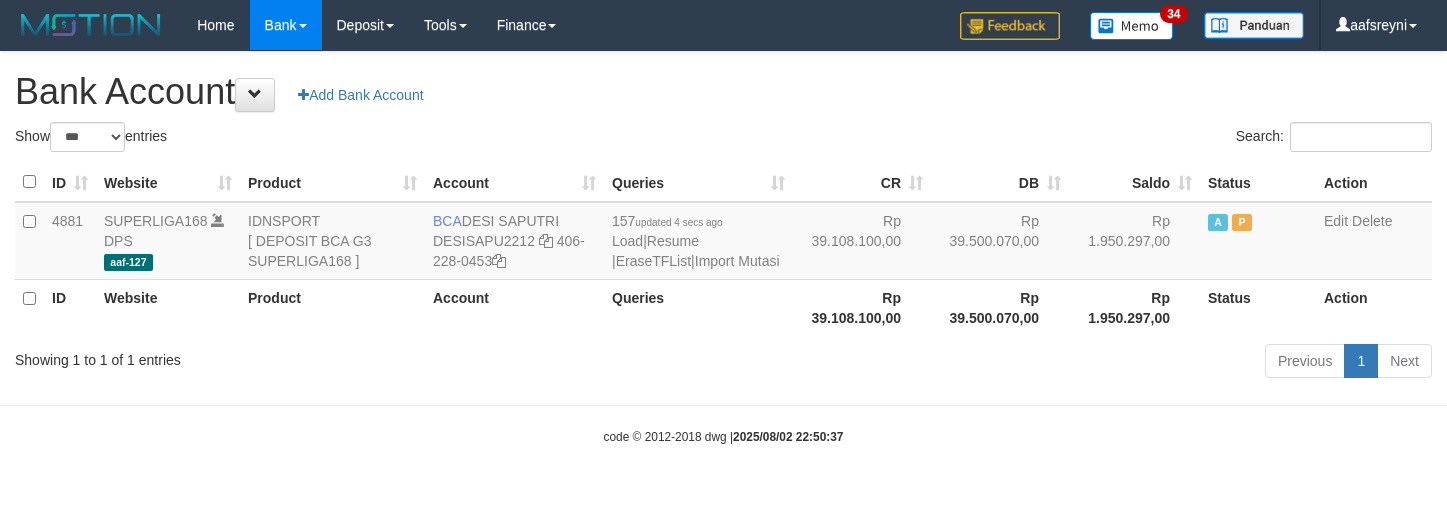select on "***" 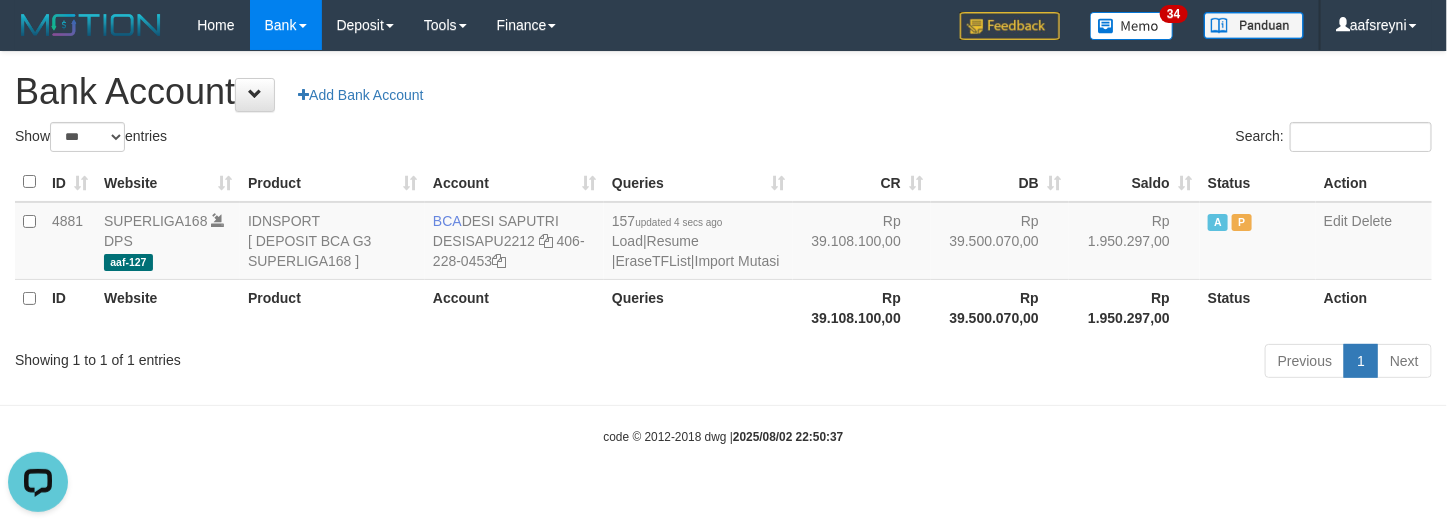 scroll, scrollTop: 0, scrollLeft: 0, axis: both 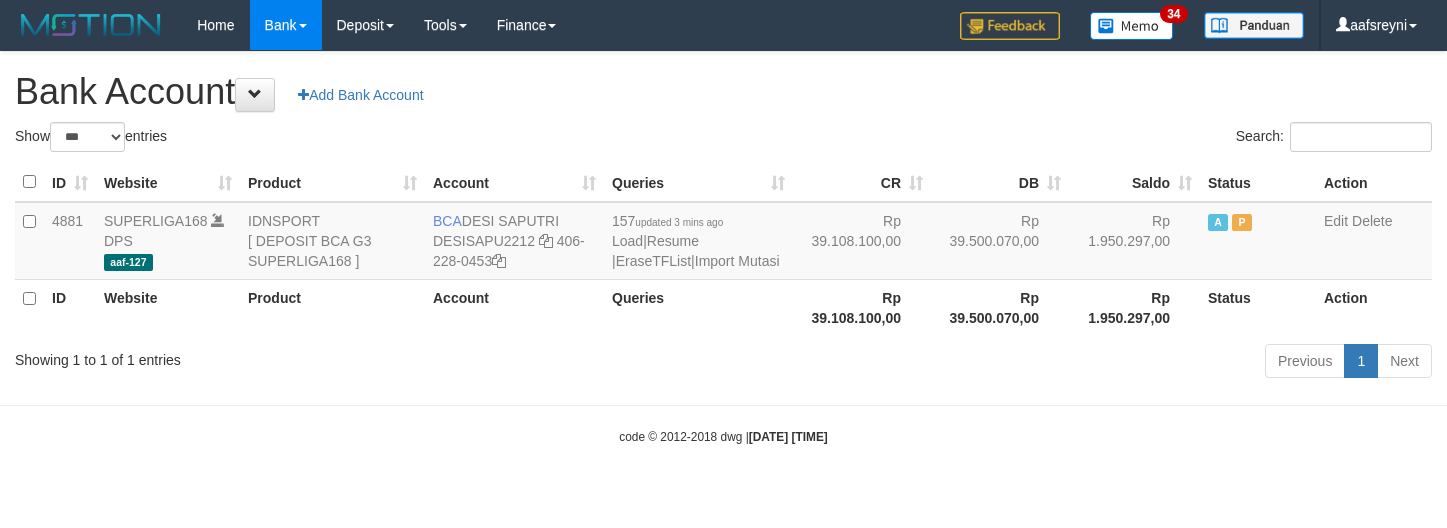 select on "***" 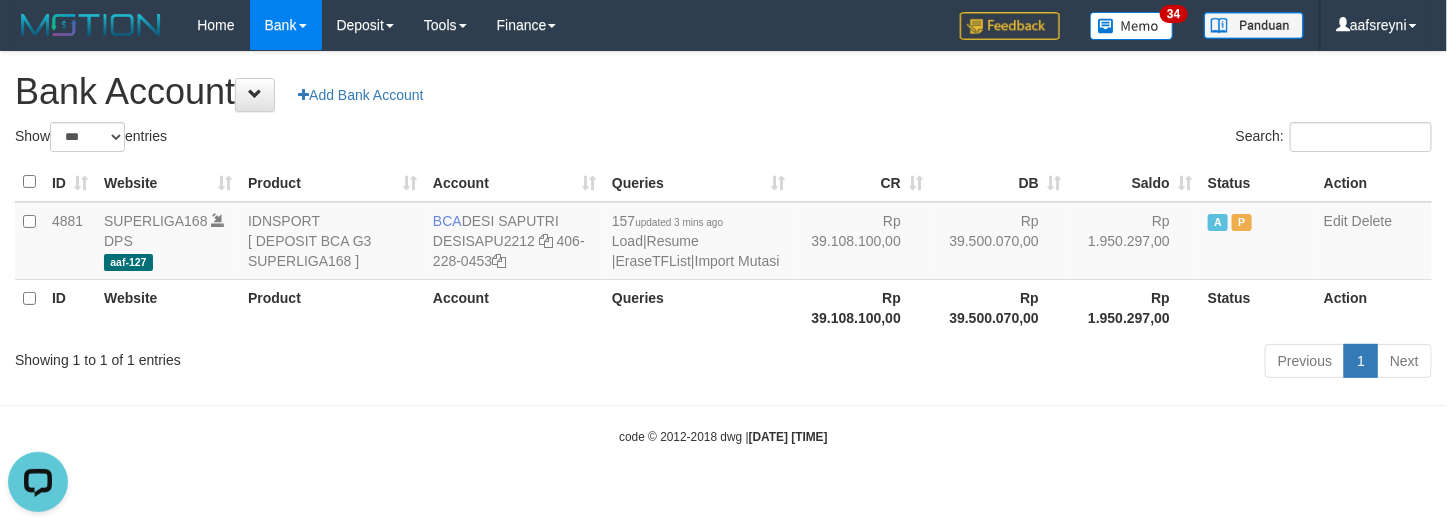 scroll, scrollTop: 0, scrollLeft: 0, axis: both 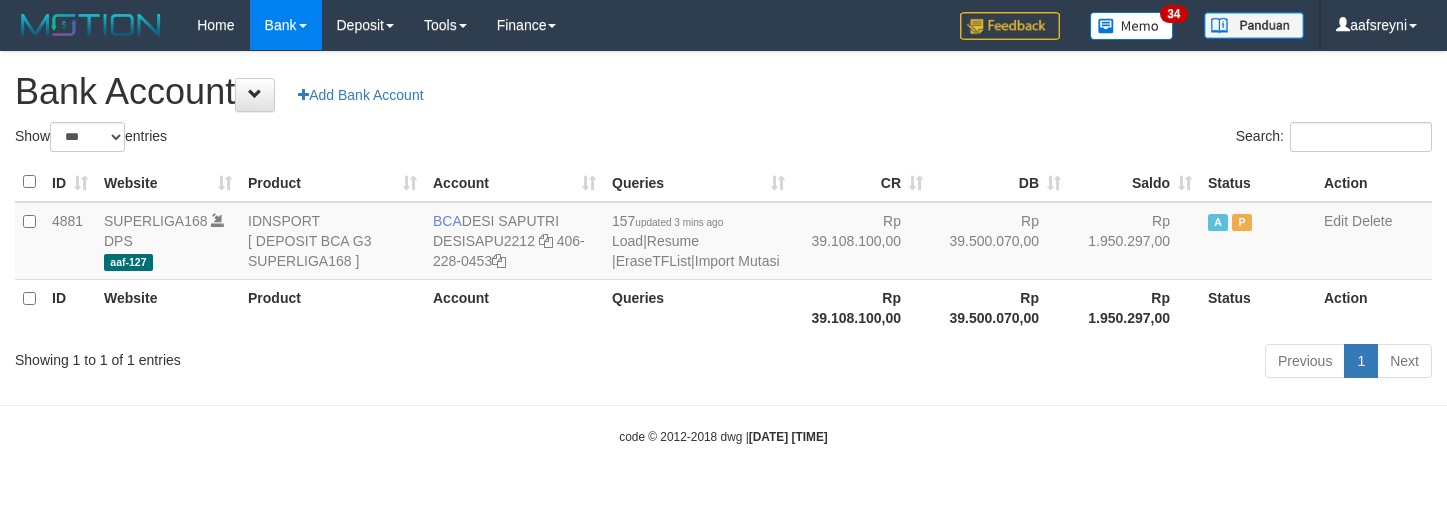 select on "***" 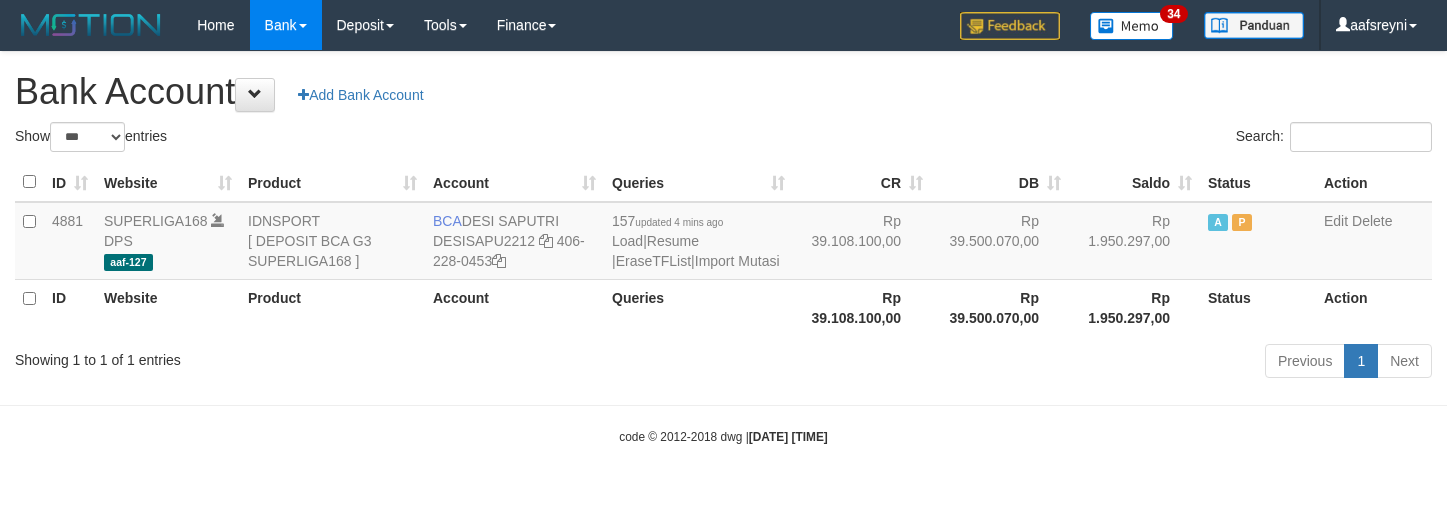 select on "***" 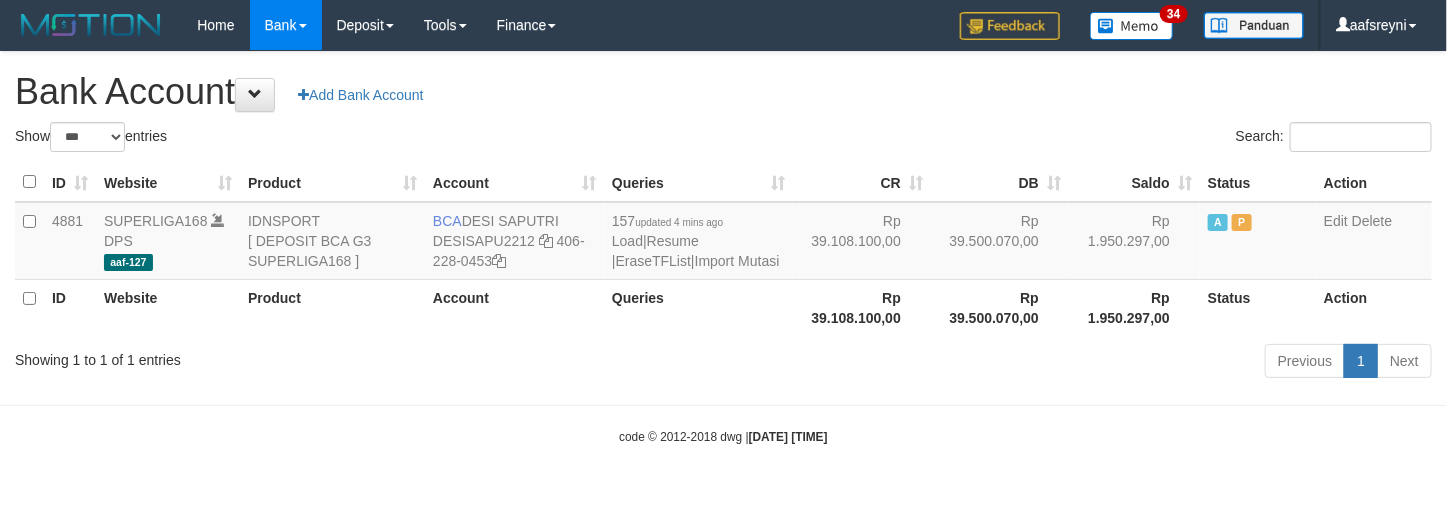 click on "ID Website Product Account Queries CR DB Saldo Status Action
4881
SUPERLIGA168
DPS
aaf-127
IDNSPORT
[ DEPOSIT BCA SUPERLIGA168 ]
BCA
[FIRST] [LAST]
DESISAPU2212
[PHONE]
157 updated [TIME_AGO]
Load
|
Resume
|
EraseTFList
|
Import Mutasi
Rp 39.108.100,00
Rp 39.500.070,00
Rp 1.950.297,00
A
P
Edit
Delete
ID Website Product Account Queries Rp 39.108.100,00 Rp 1.950.297,00" at bounding box center [723, 249] 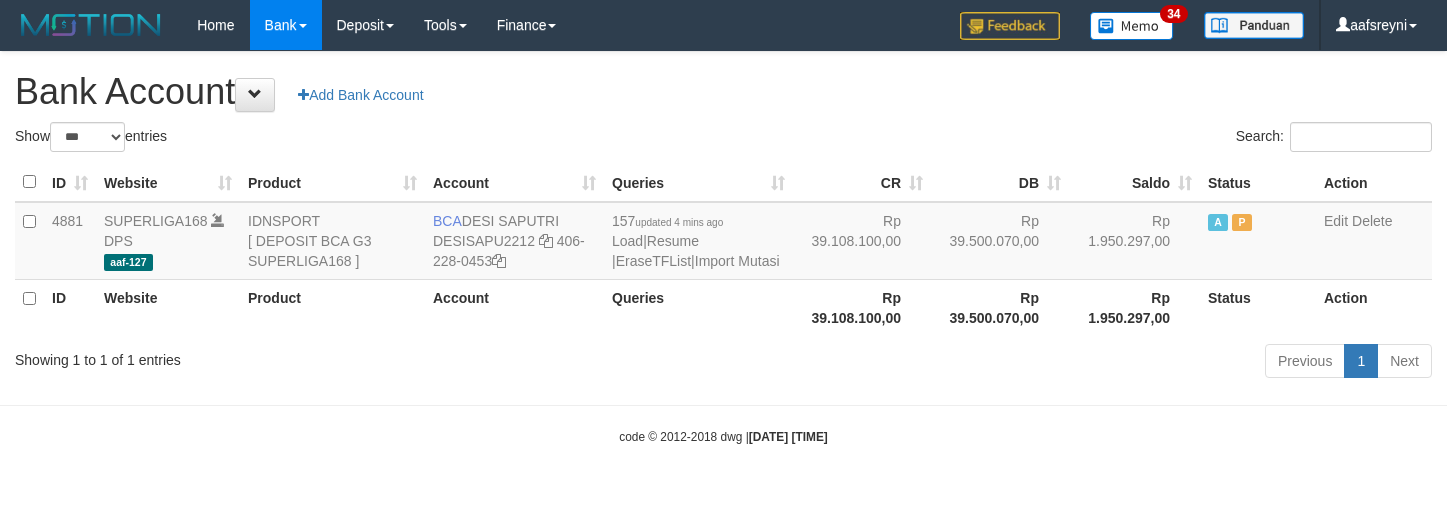 select on "***" 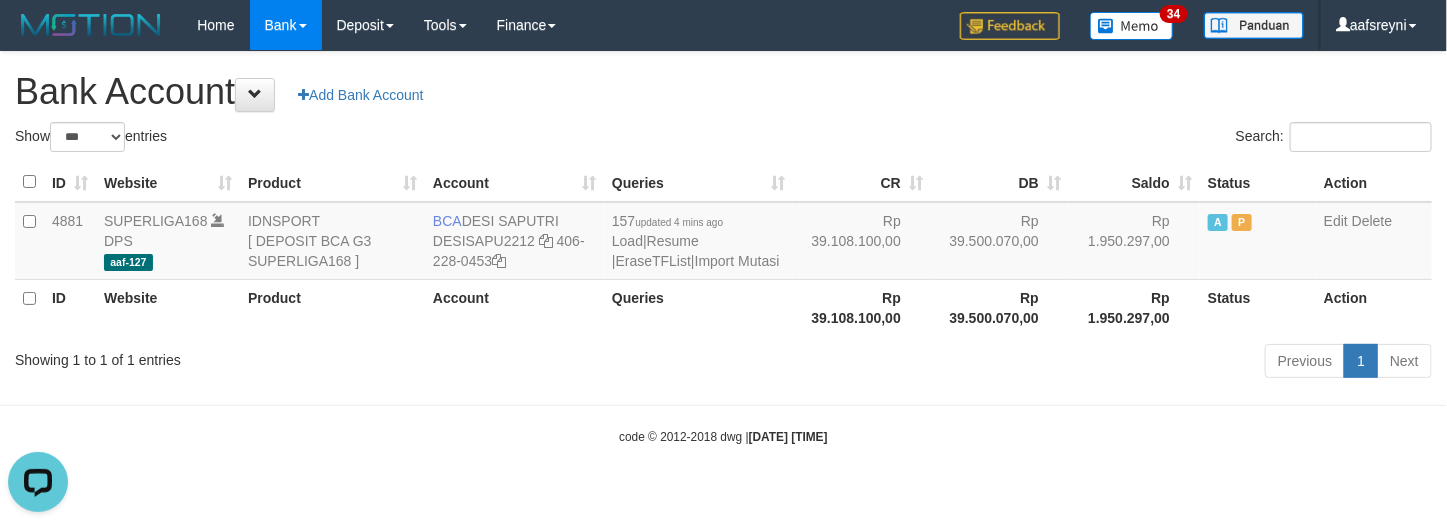 scroll, scrollTop: 0, scrollLeft: 0, axis: both 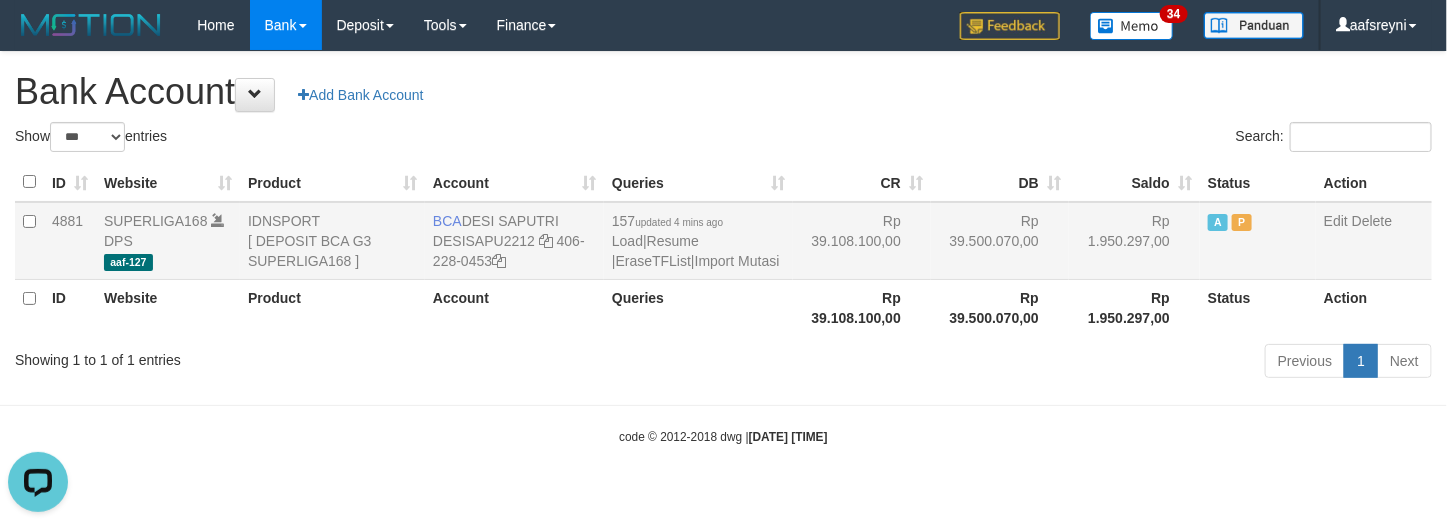 click on "Rp 39.500.070,00" at bounding box center [1000, 241] 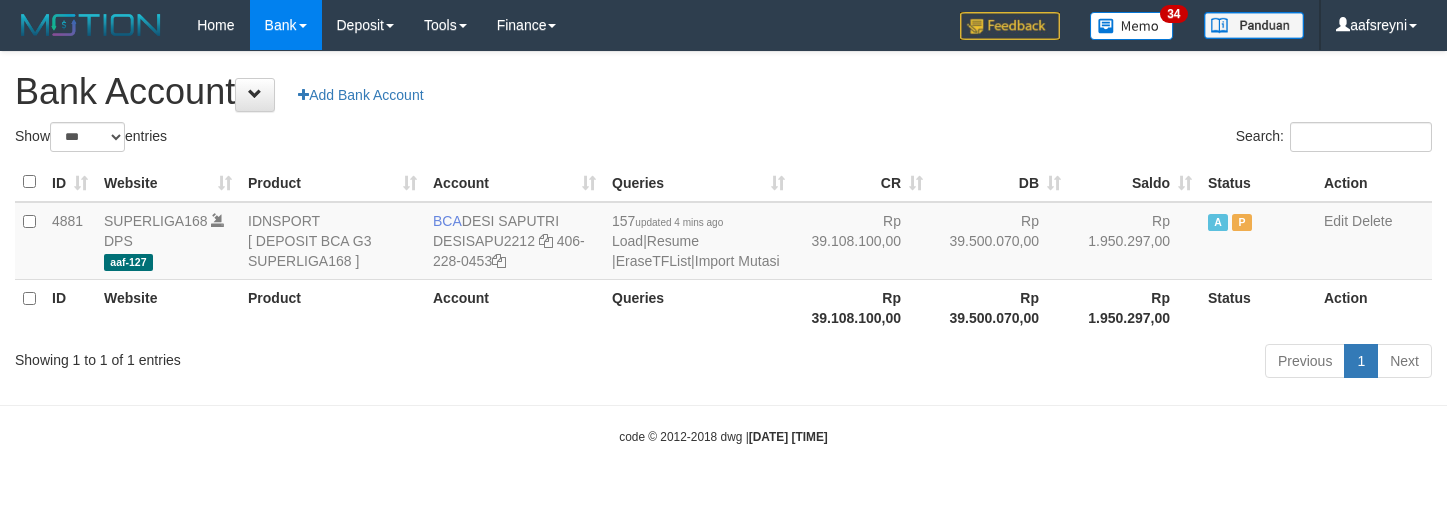 select on "***" 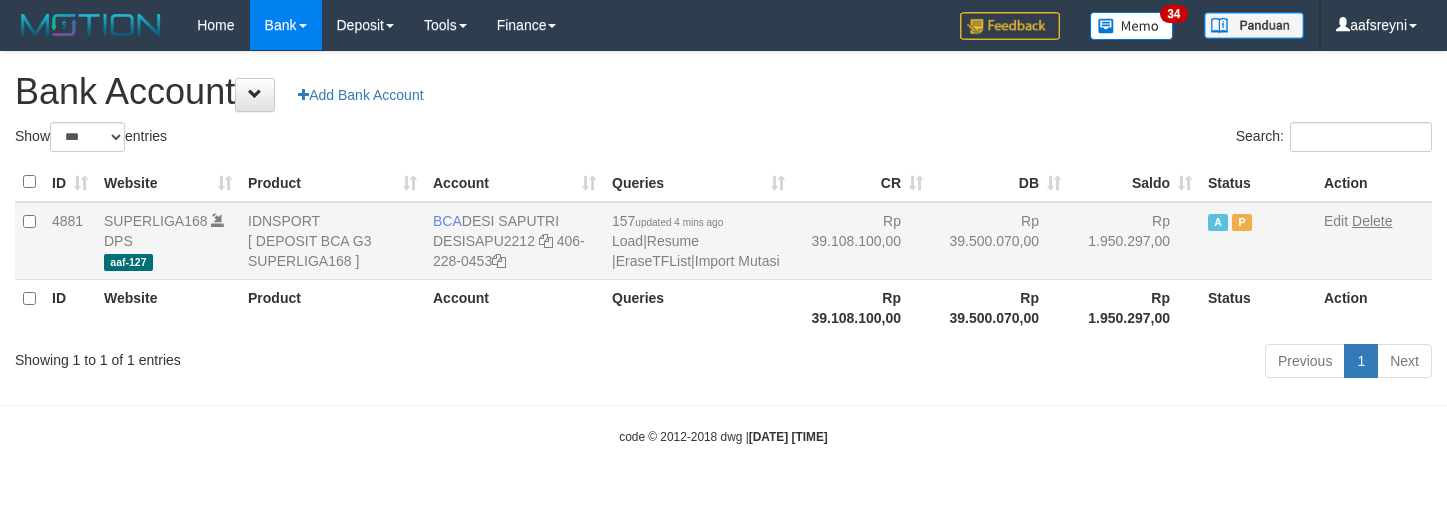 scroll, scrollTop: 0, scrollLeft: 0, axis: both 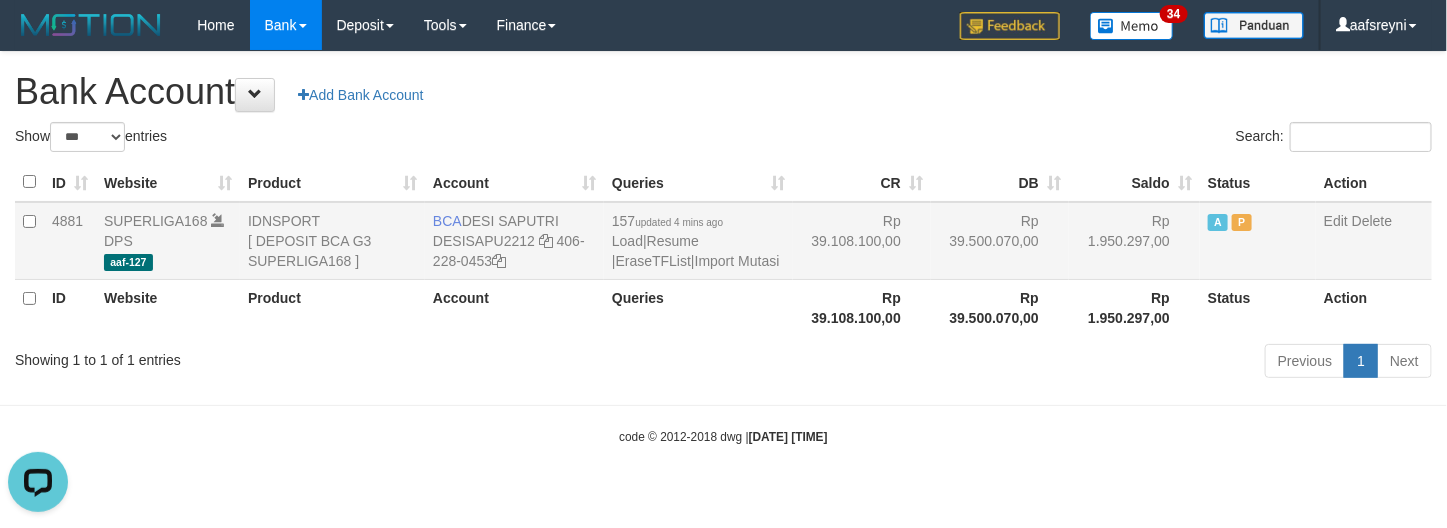 click on "Rp 1.950.297,00" at bounding box center (1134, 241) 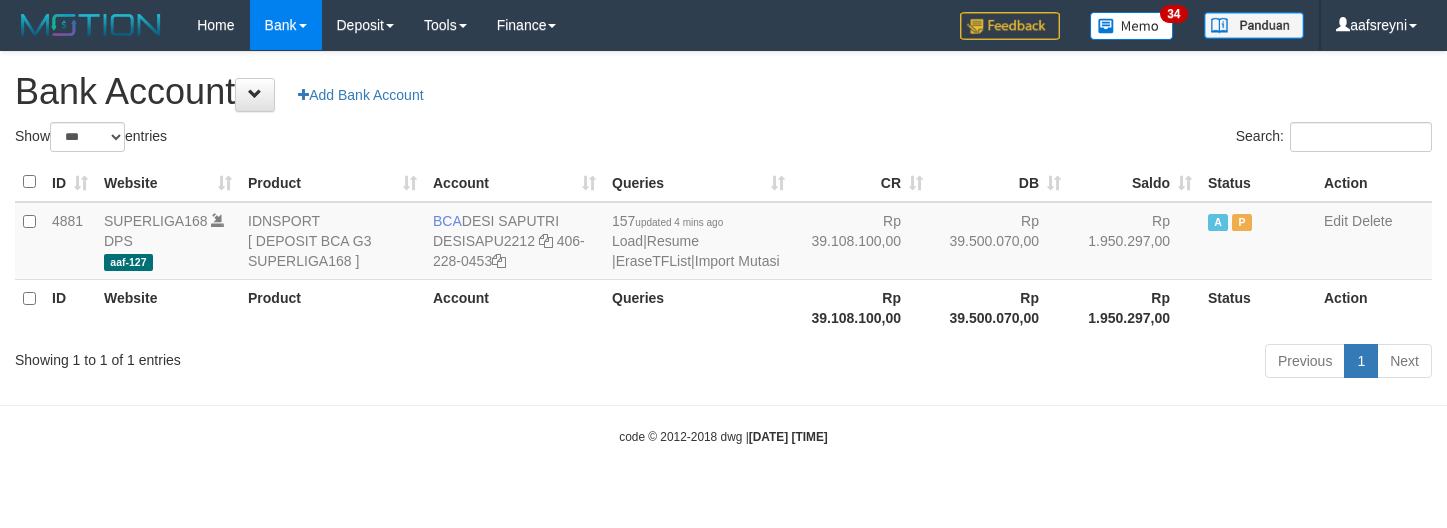 select on "***" 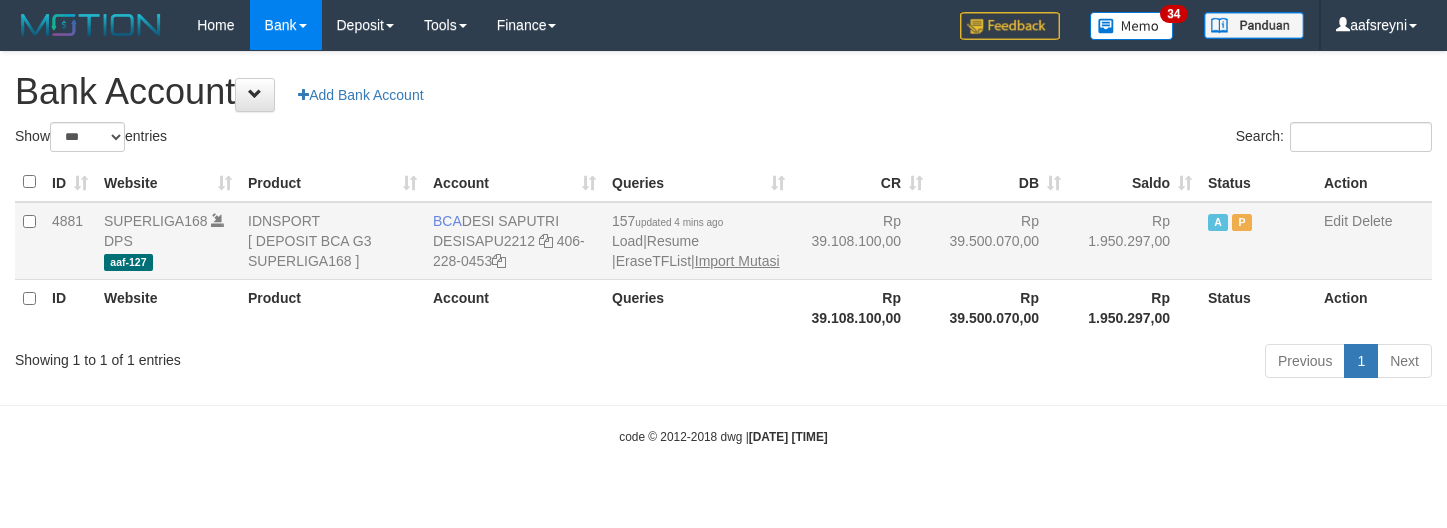 scroll, scrollTop: 0, scrollLeft: 0, axis: both 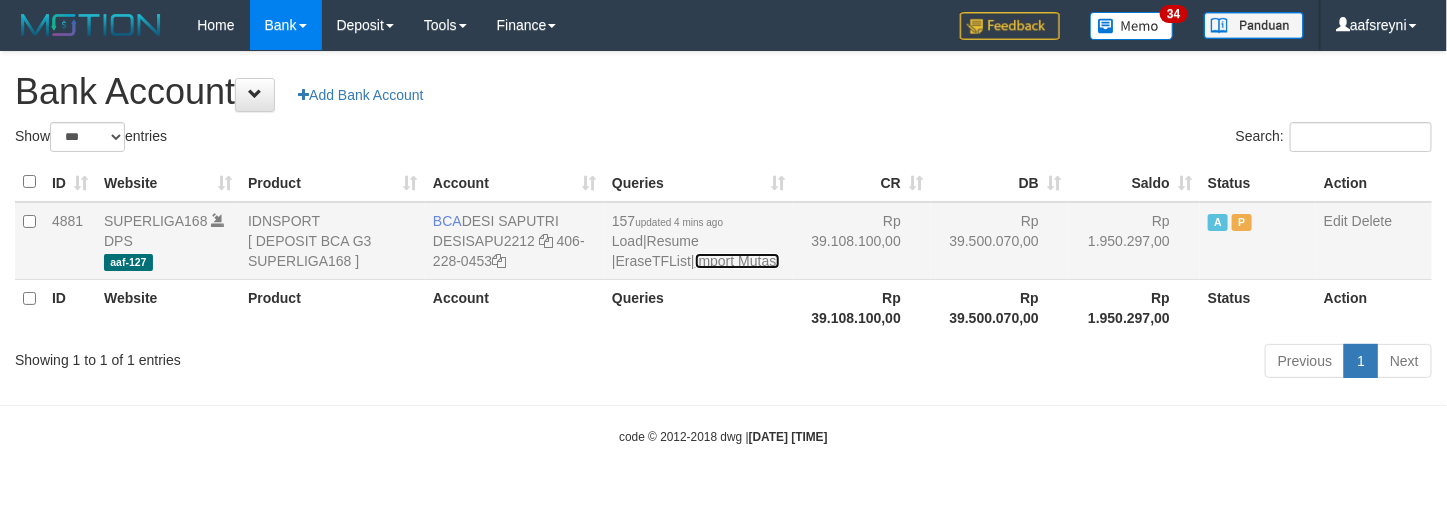 click on "Import Mutasi" at bounding box center (737, 261) 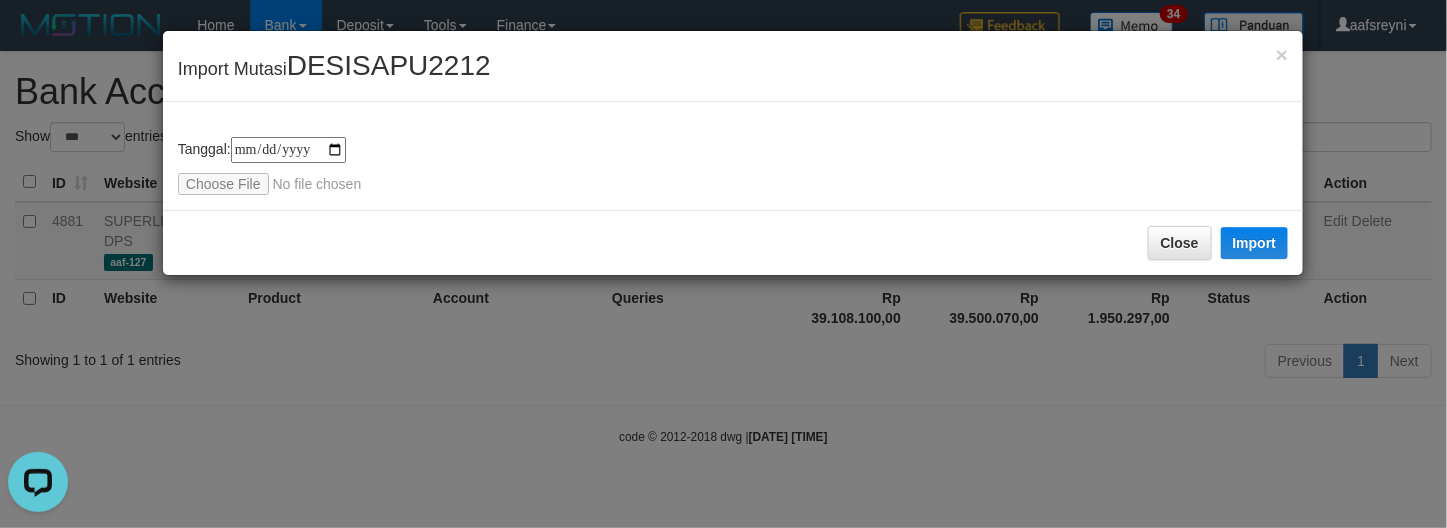 scroll, scrollTop: 0, scrollLeft: 0, axis: both 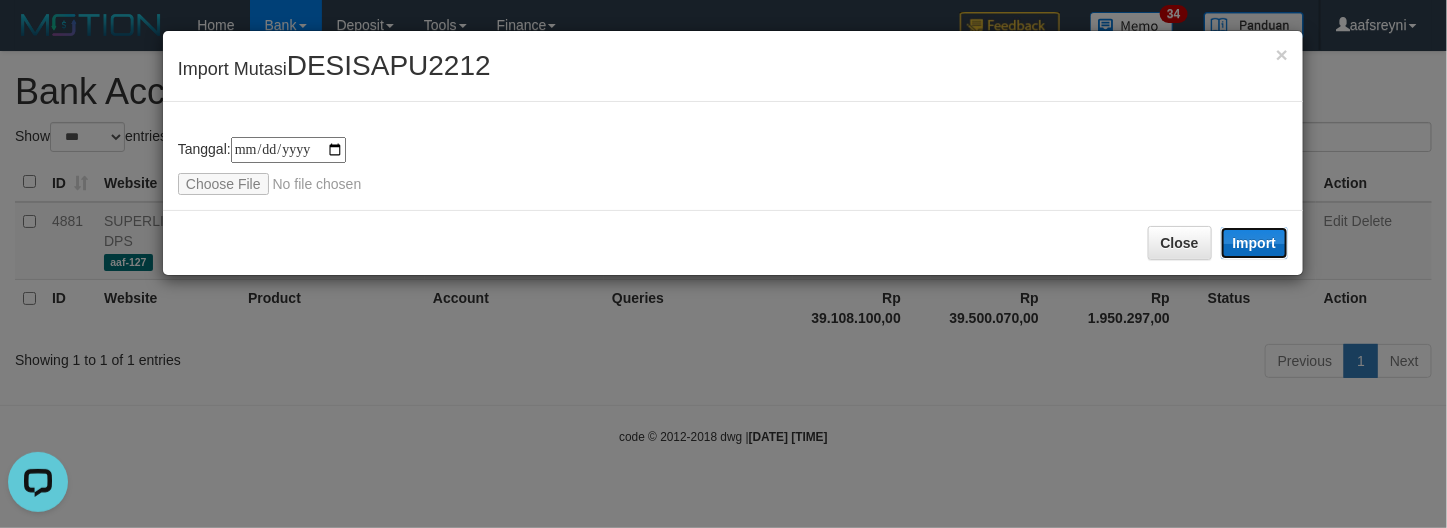 click on "Import" at bounding box center [1255, 243] 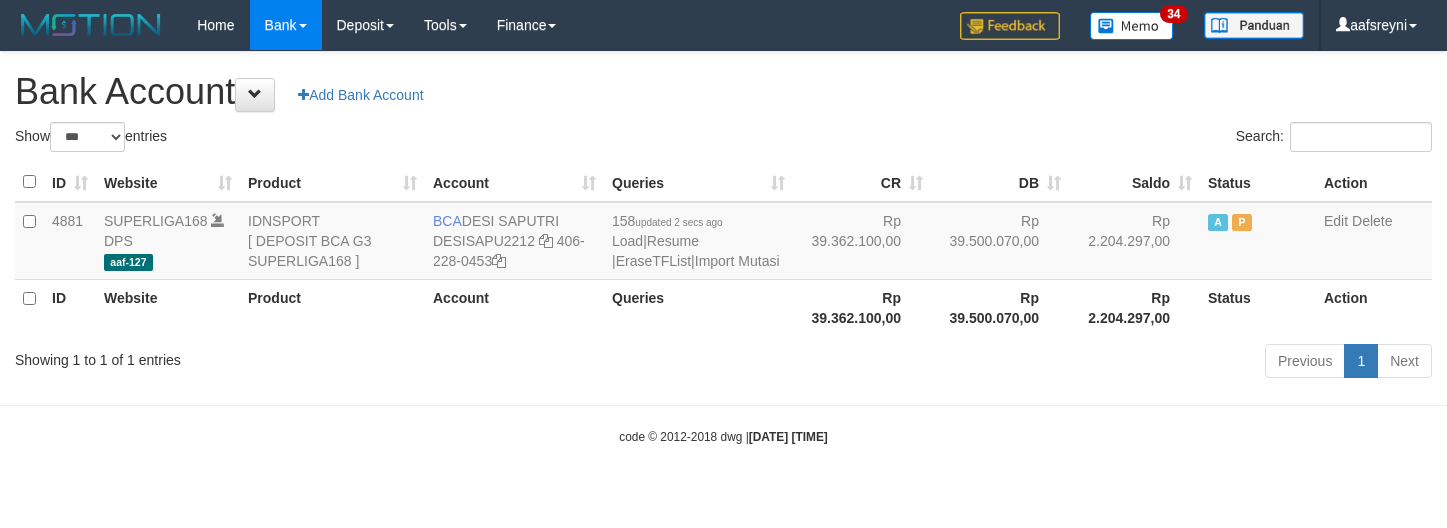 select on "***" 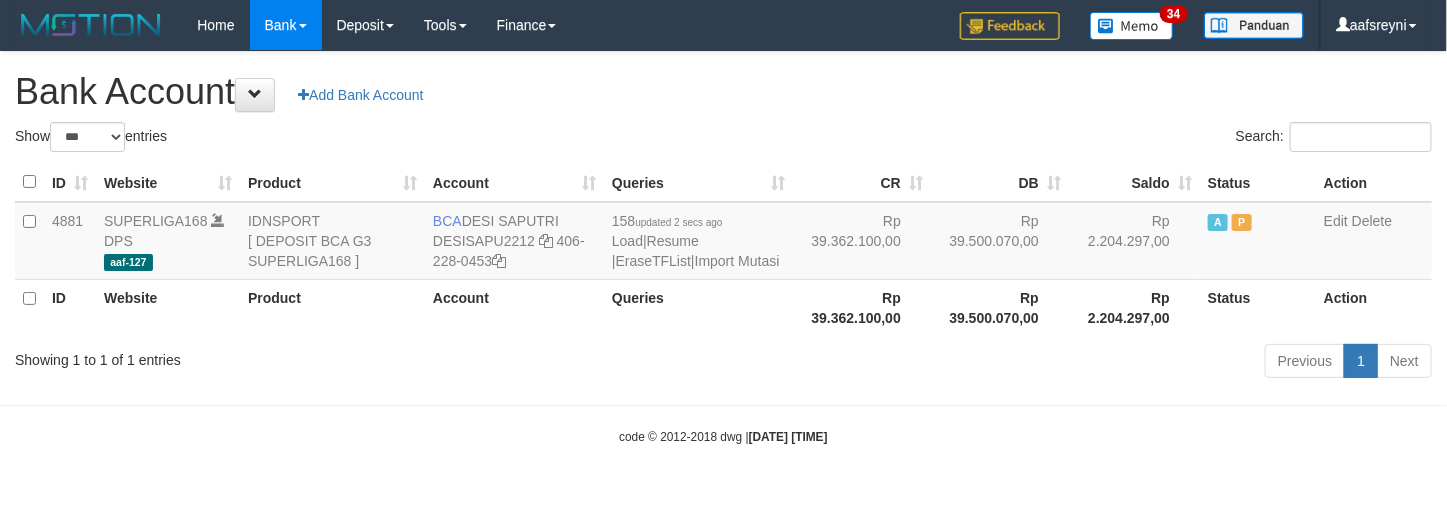 click on "Previous 1 Next" at bounding box center [1025, 363] 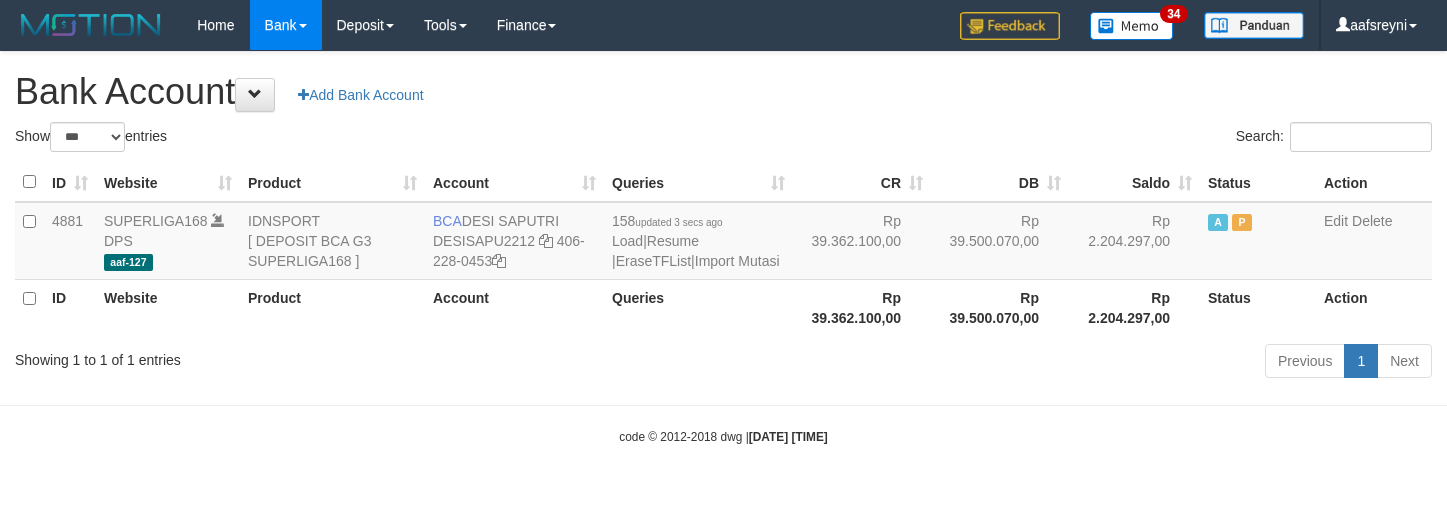 select on "***" 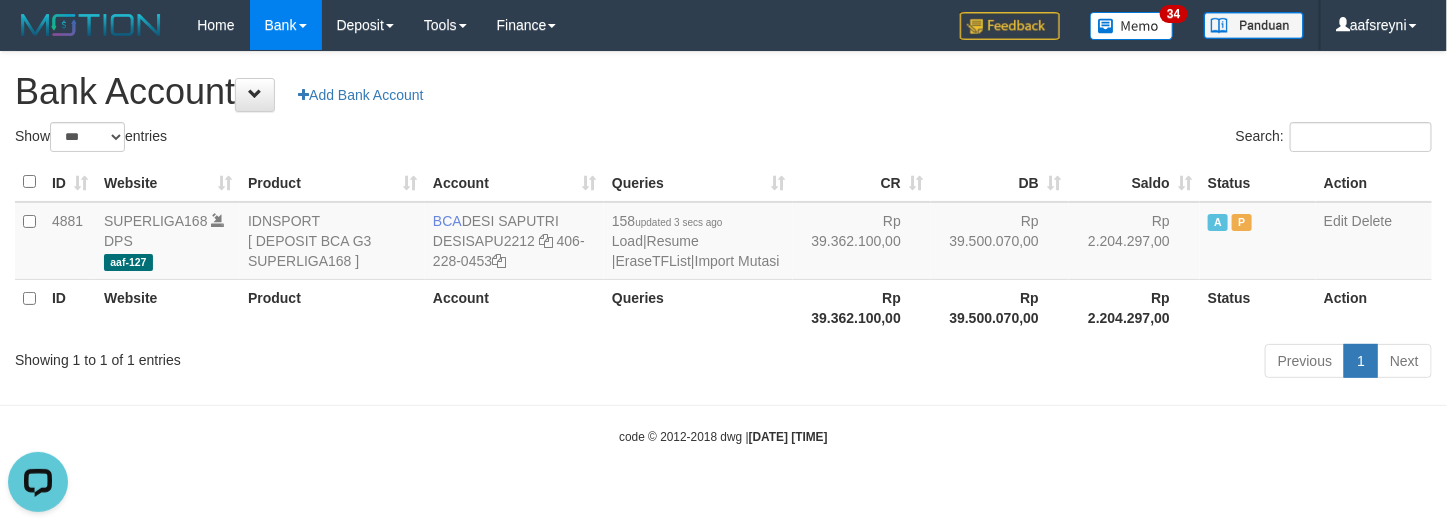 scroll, scrollTop: 0, scrollLeft: 0, axis: both 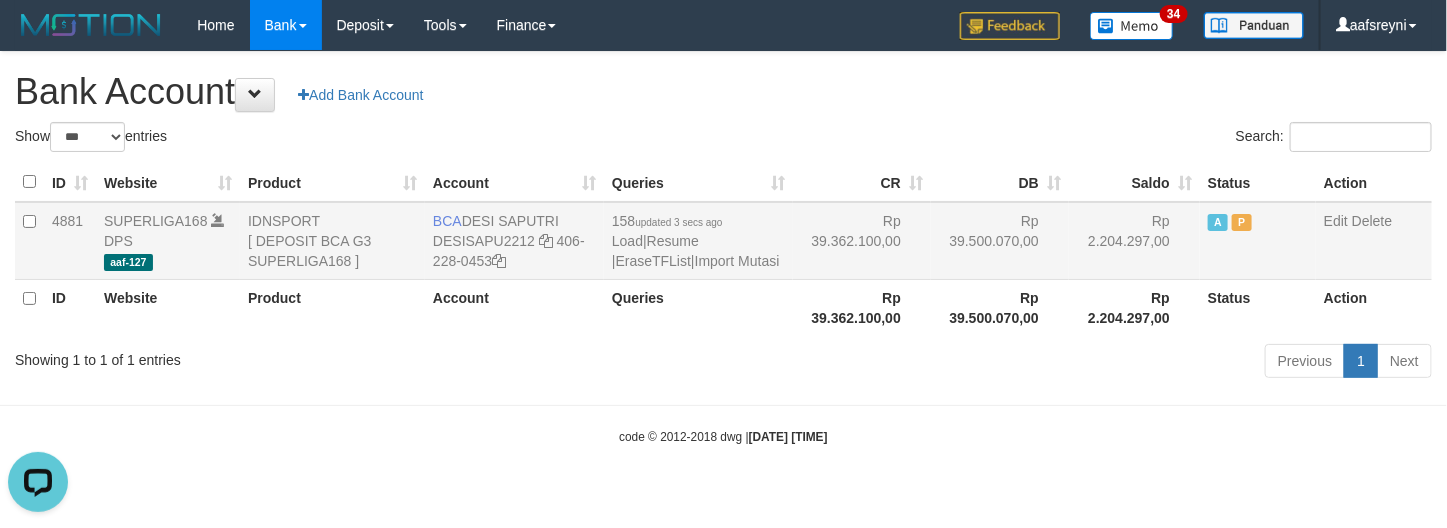 click on "Rp 39.500.070,00" at bounding box center [1000, 241] 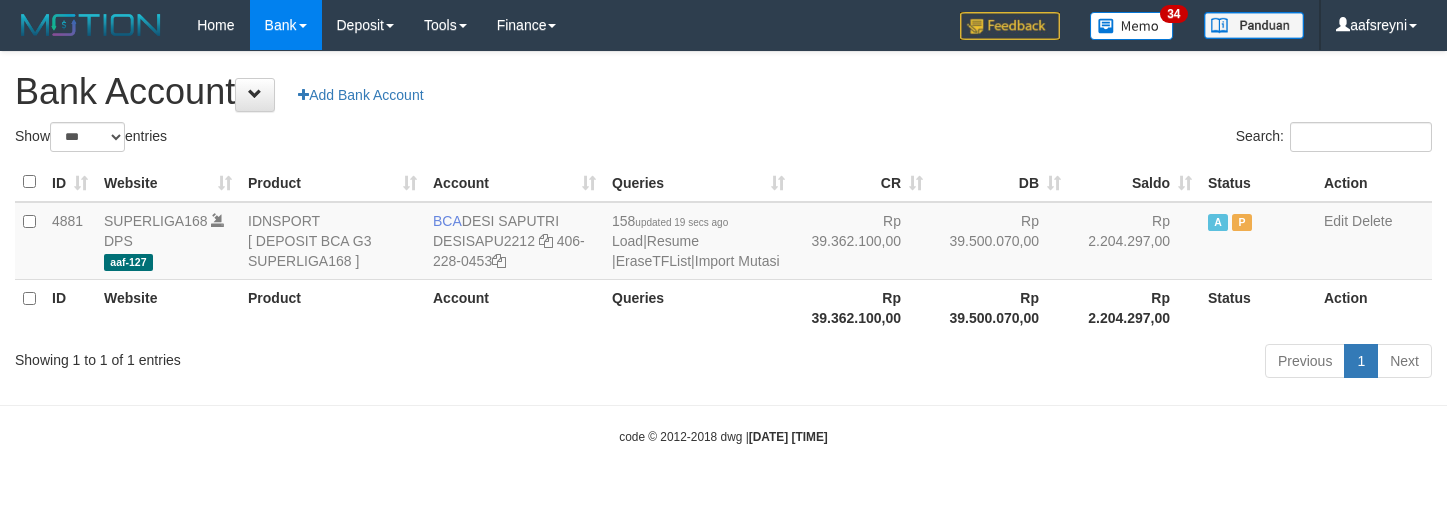 select on "***" 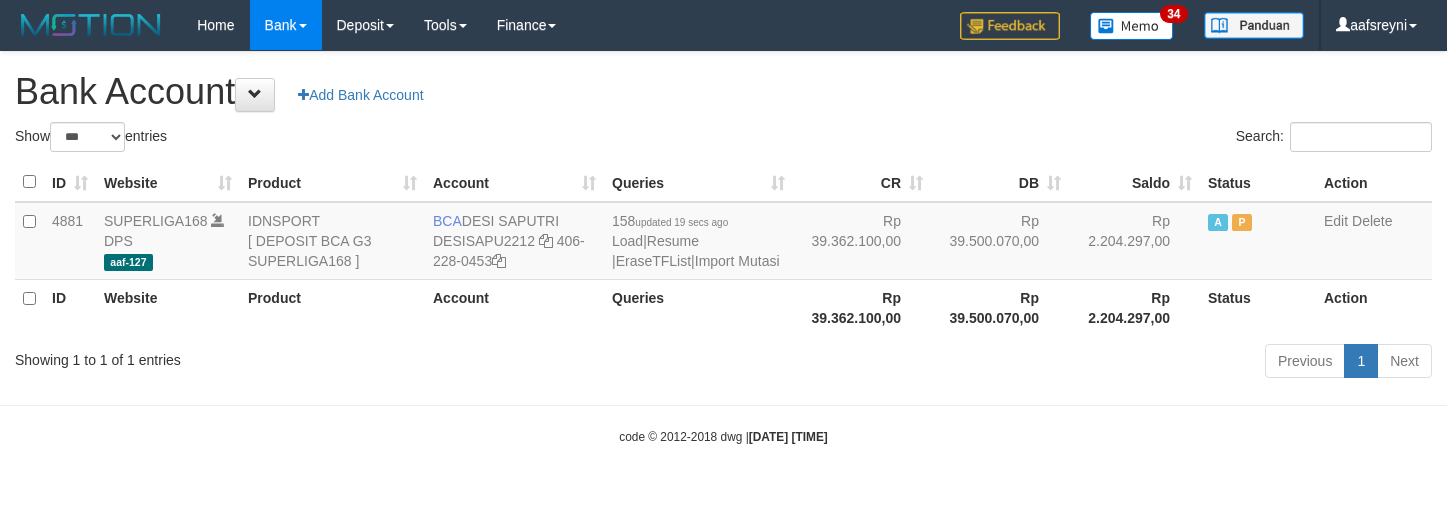 scroll, scrollTop: 0, scrollLeft: 0, axis: both 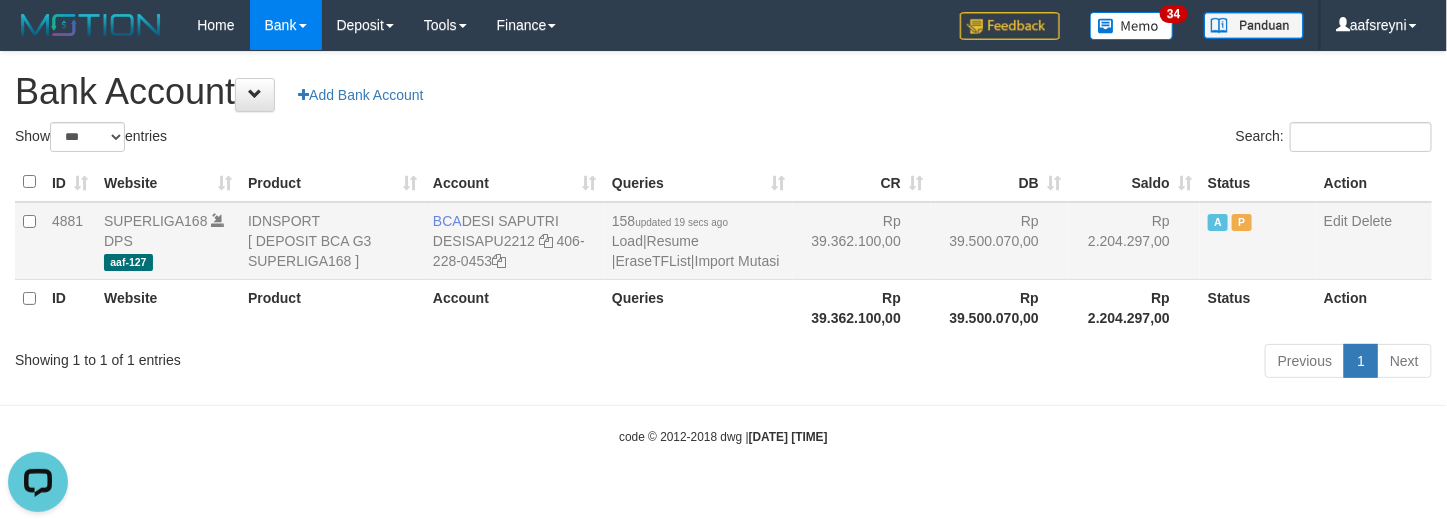click on "Rp 39.500.070,00" at bounding box center (1000, 241) 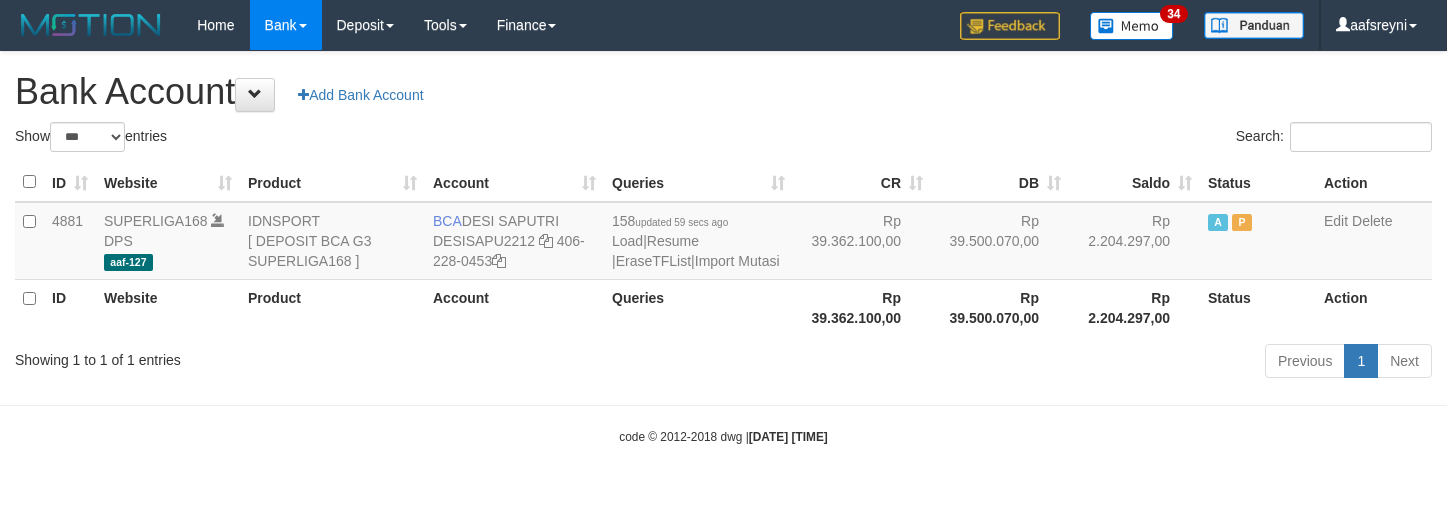 select on "***" 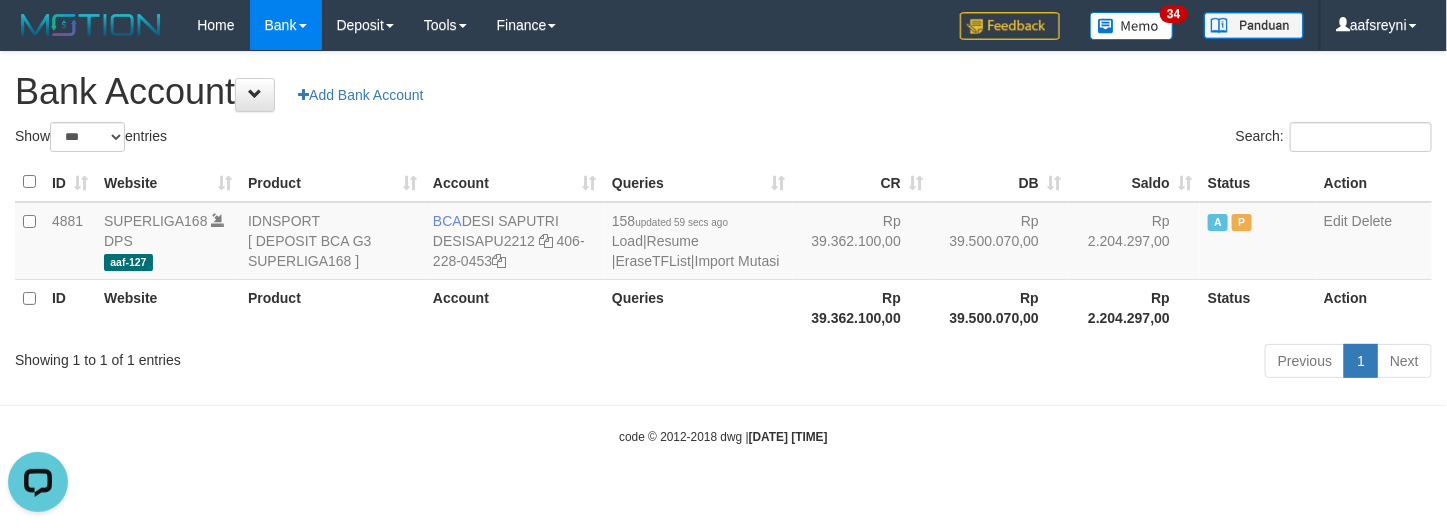 scroll, scrollTop: 0, scrollLeft: 0, axis: both 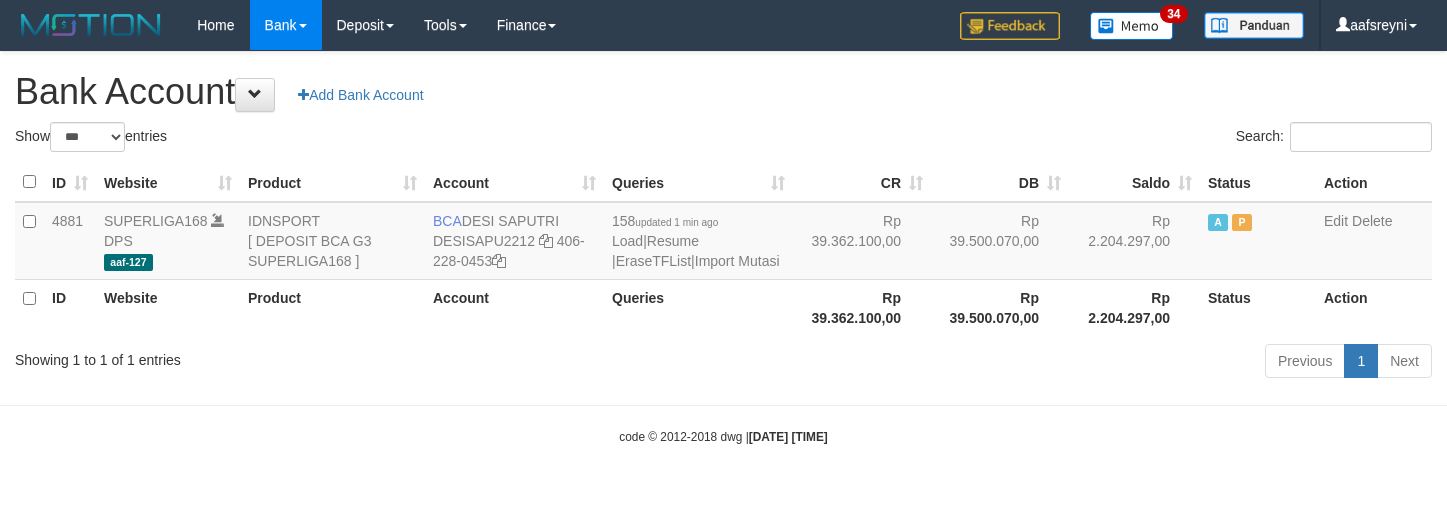 select on "***" 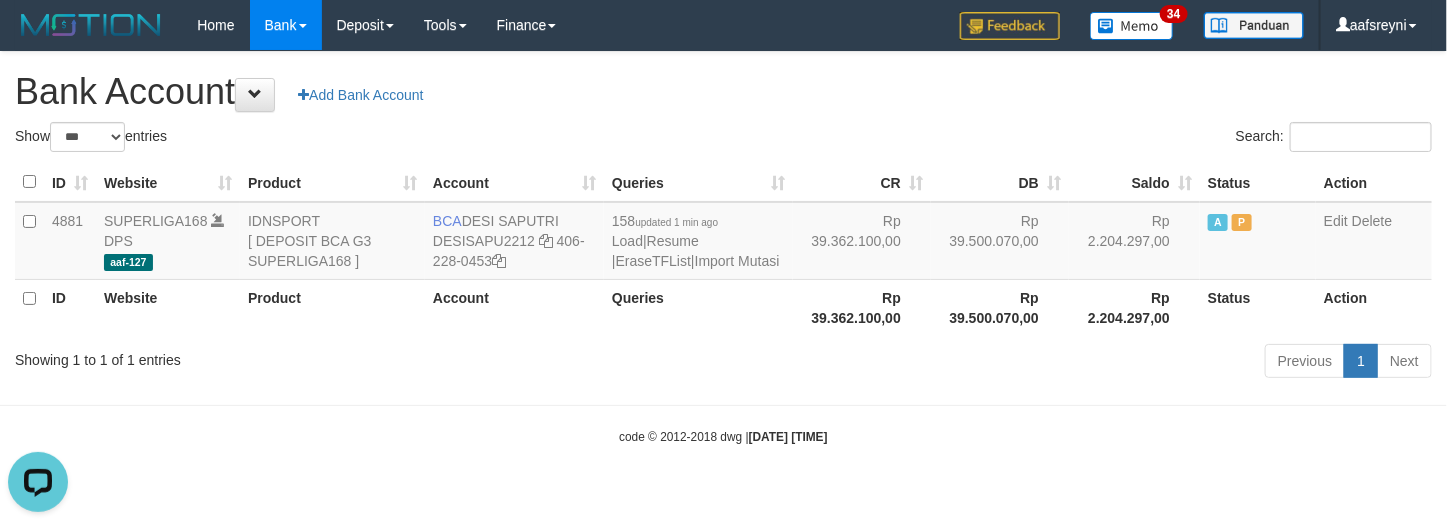 scroll, scrollTop: 0, scrollLeft: 0, axis: both 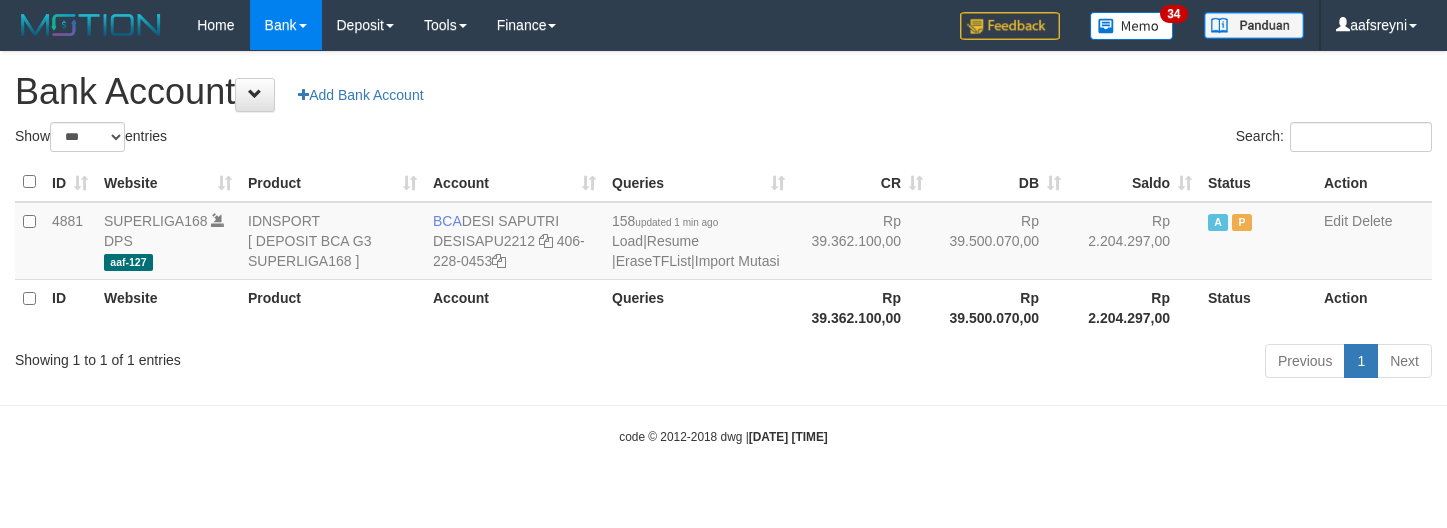 select on "***" 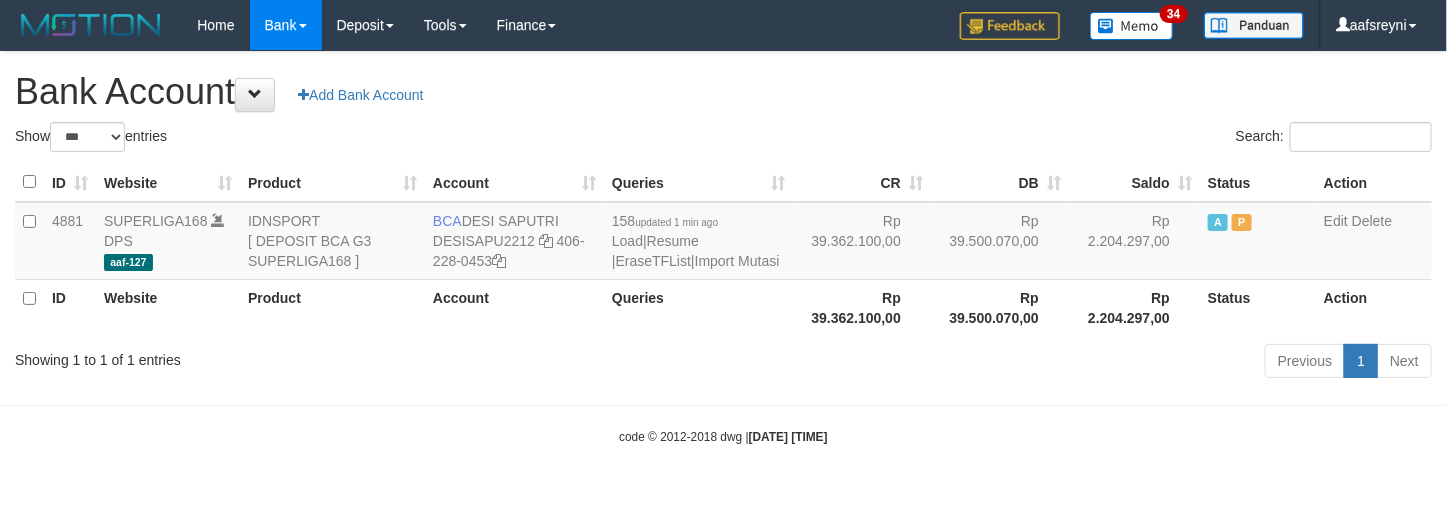 click on "Bank Account
Add Bank Account" at bounding box center (723, 92) 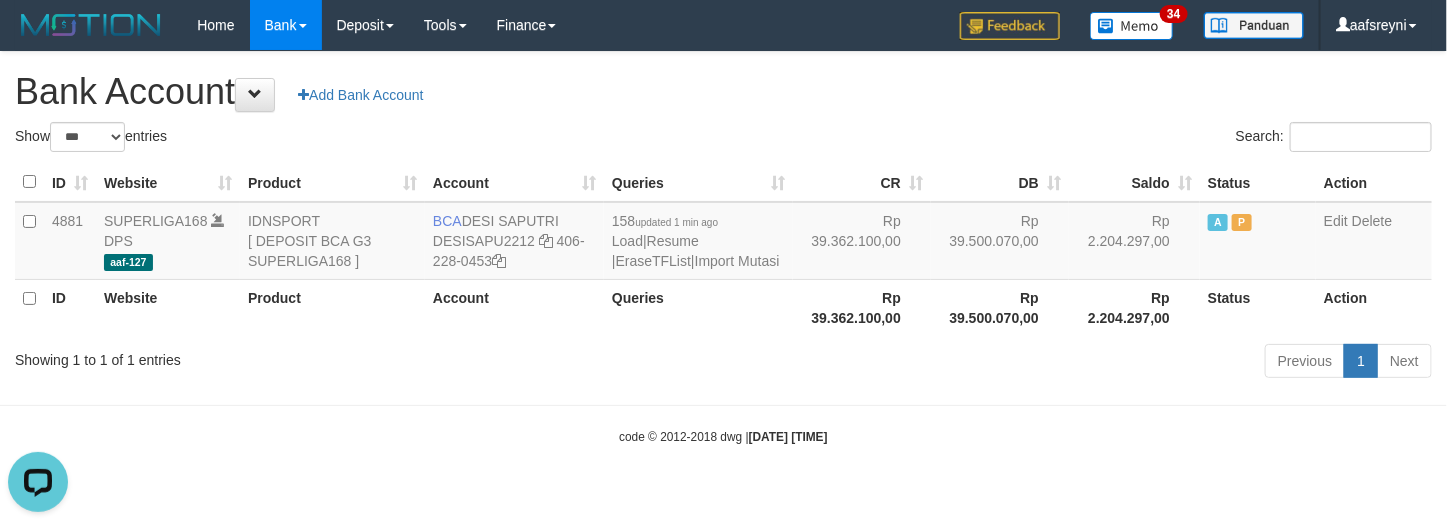 scroll, scrollTop: 0, scrollLeft: 0, axis: both 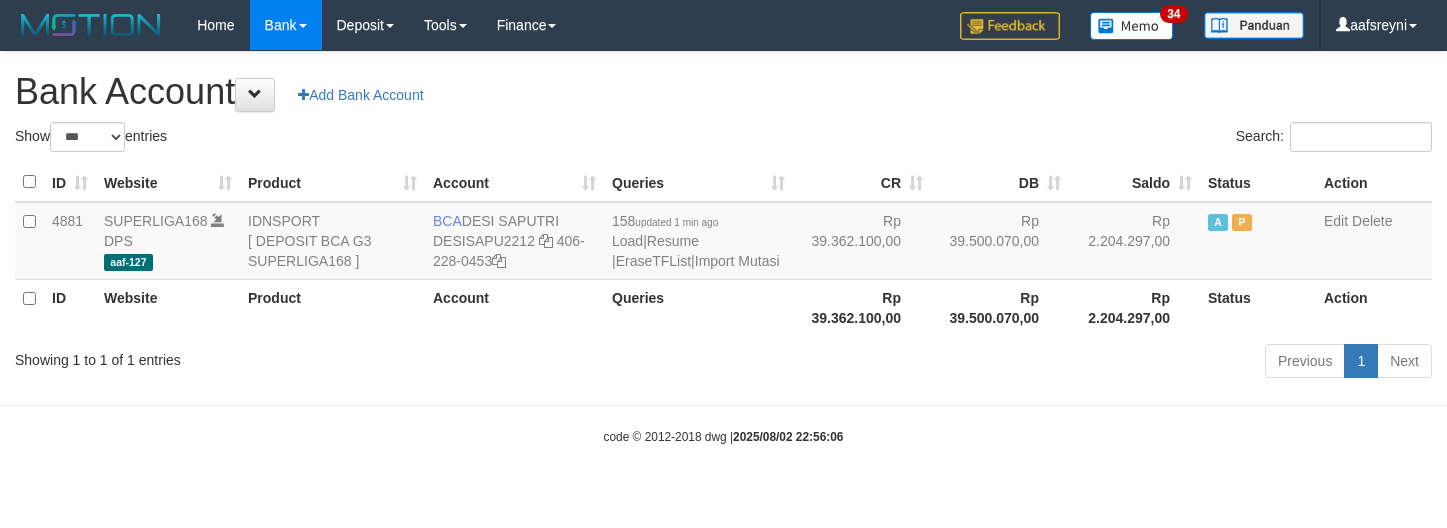 select on "***" 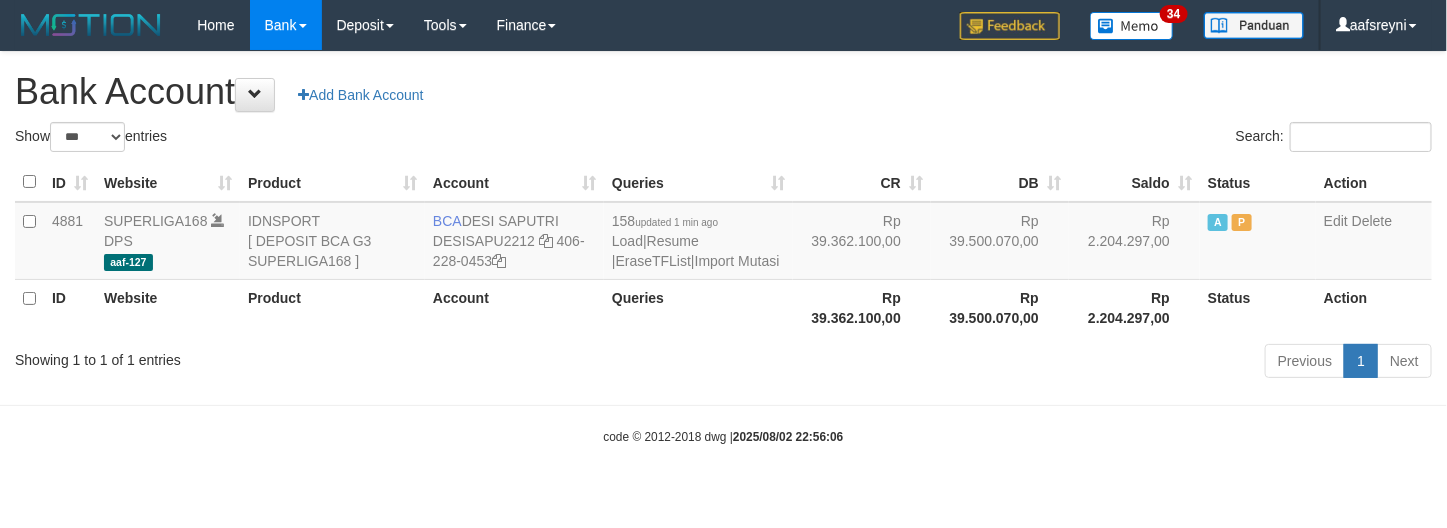 click on "Bank Account
Add Bank Account" at bounding box center [723, 92] 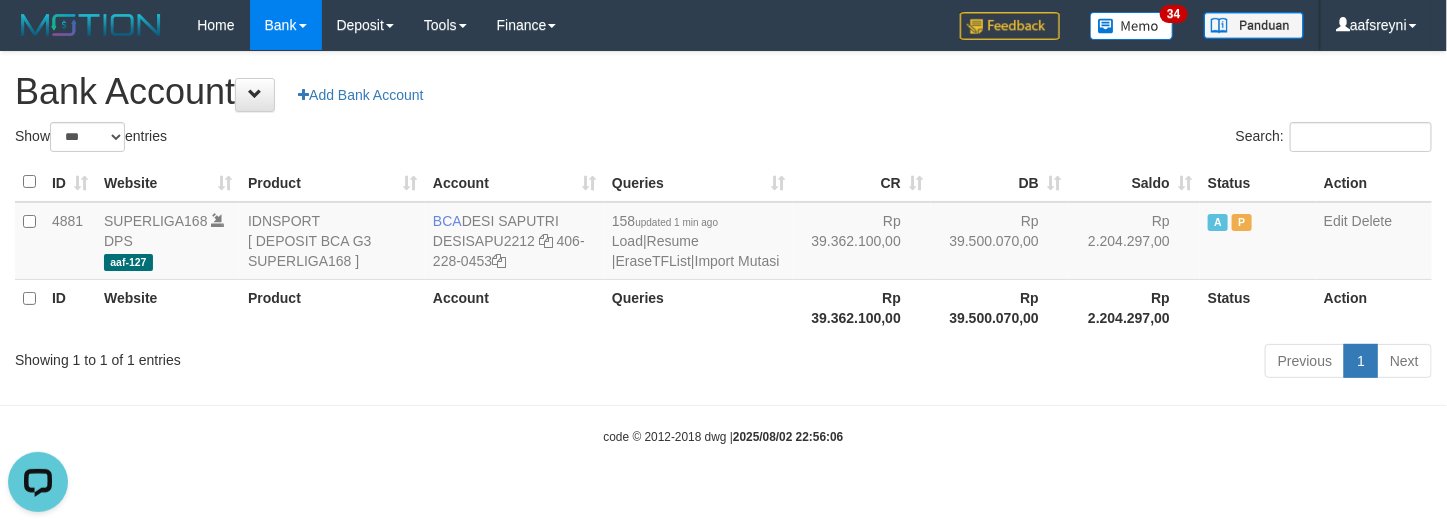 scroll, scrollTop: 0, scrollLeft: 0, axis: both 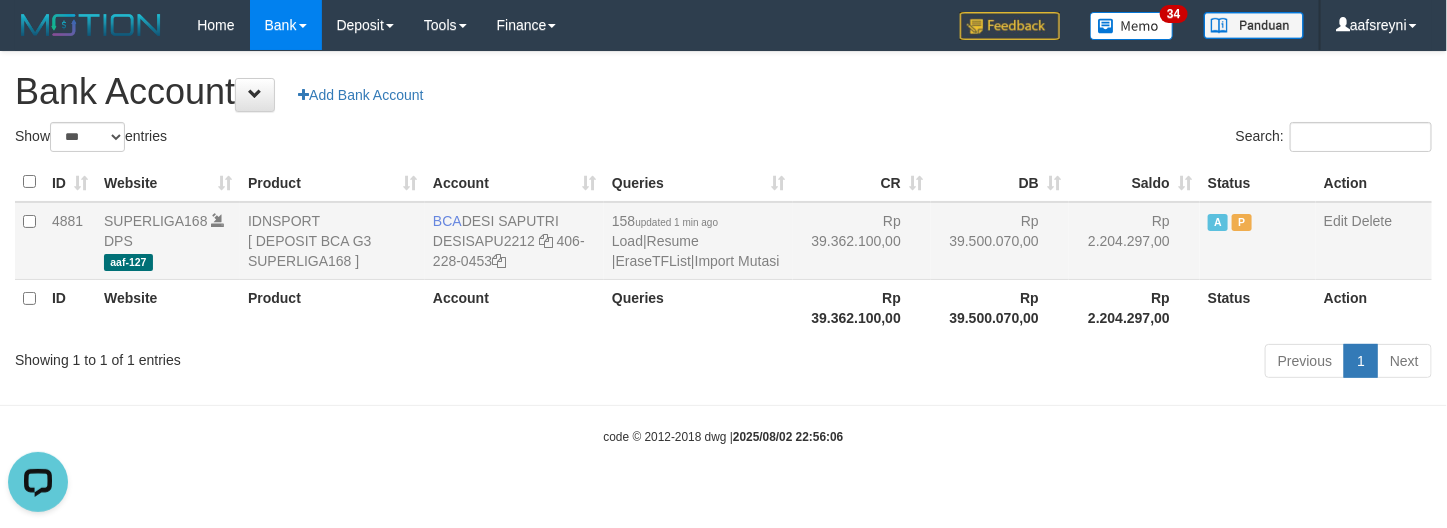 click on "Rp 39.500.070,00" at bounding box center [1000, 241] 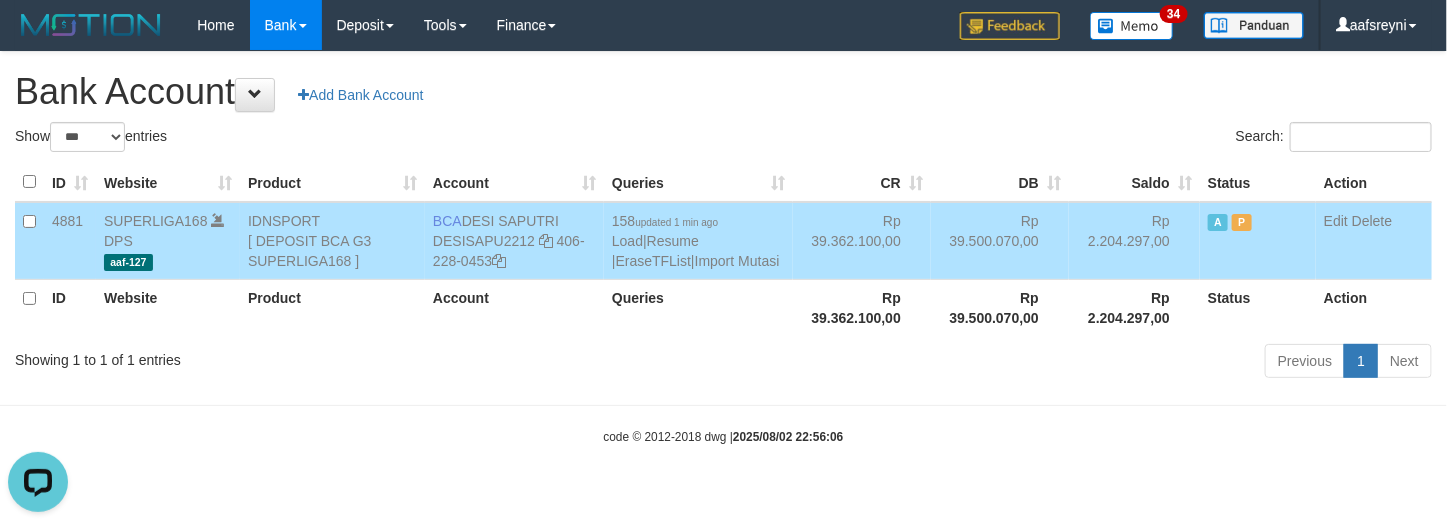 click on "Bank Account
Add Bank Account" at bounding box center (723, 92) 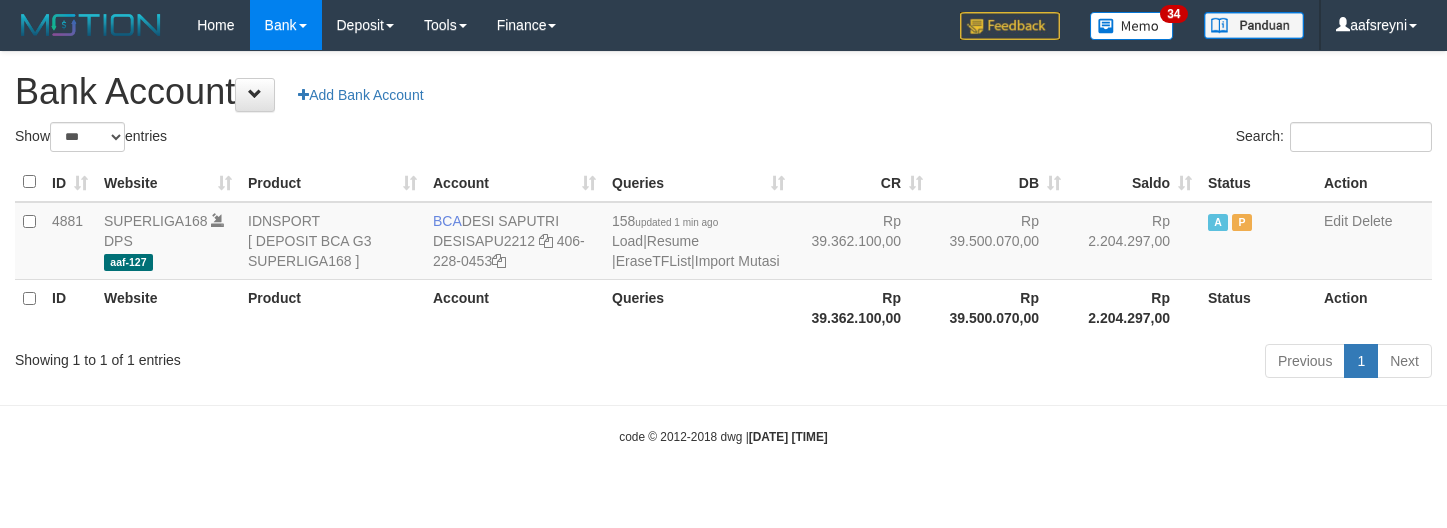 select on "***" 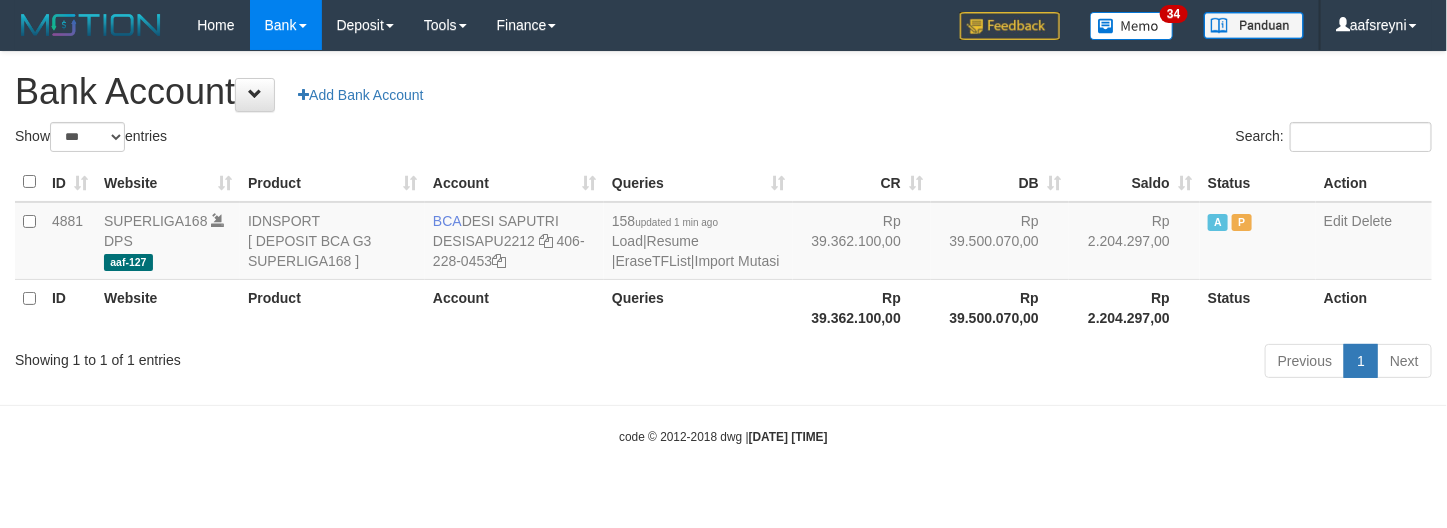 click on "Previous 1 Next" at bounding box center (1025, 363) 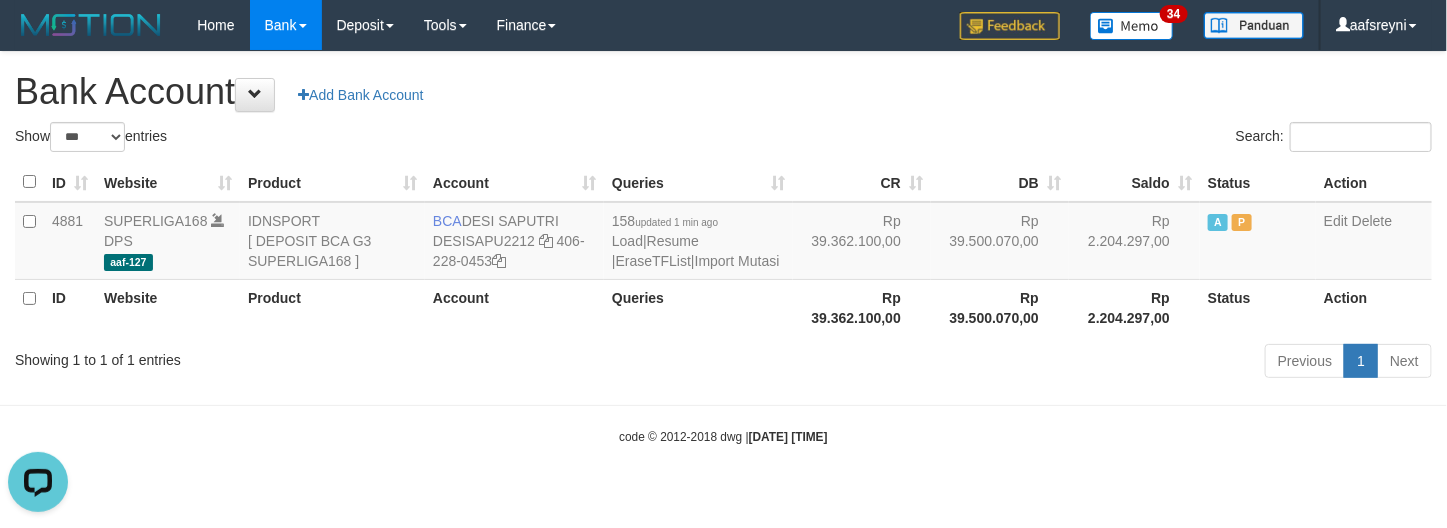 scroll, scrollTop: 0, scrollLeft: 0, axis: both 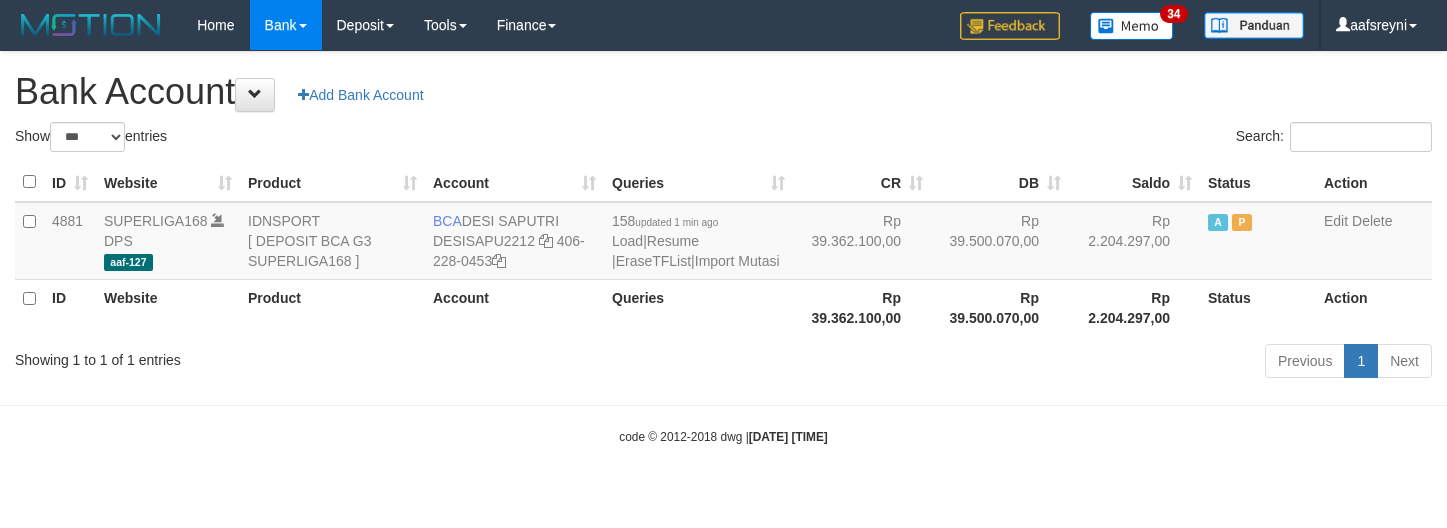 select on "***" 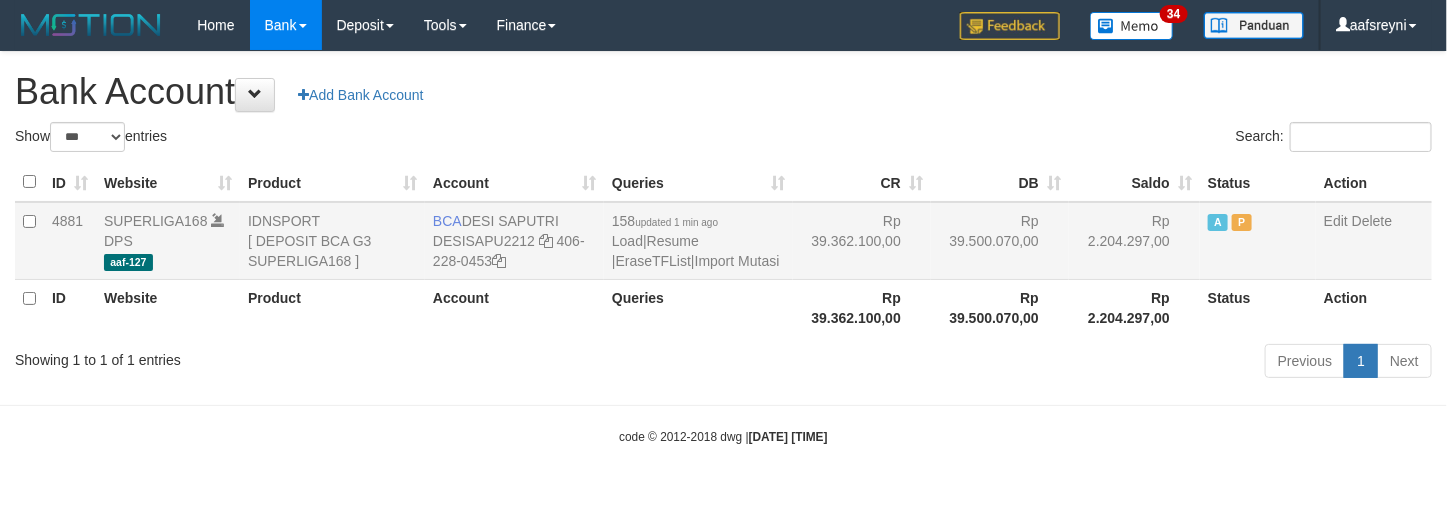 click on "Rp 39.500.070,00" at bounding box center (1000, 241) 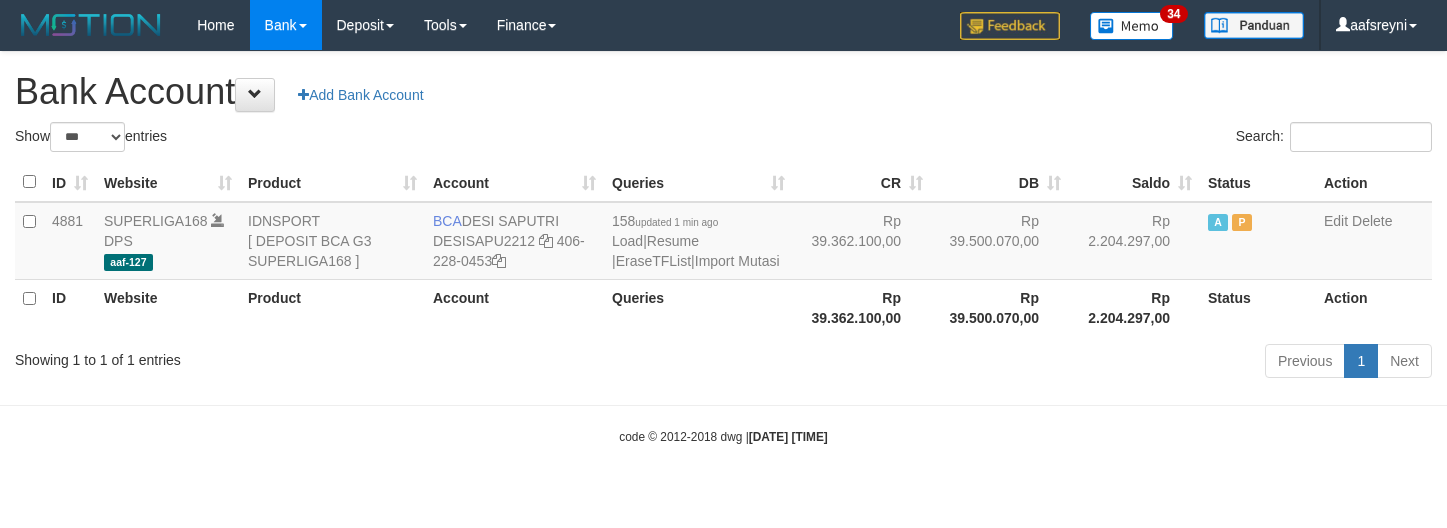 select on "***" 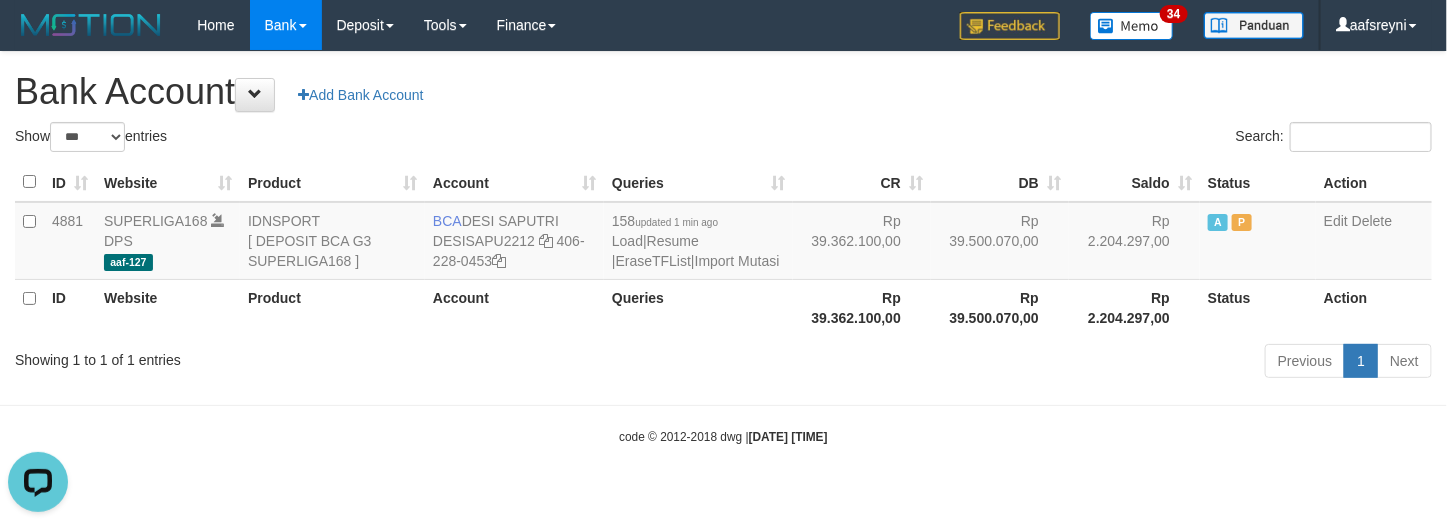 scroll, scrollTop: 0, scrollLeft: 0, axis: both 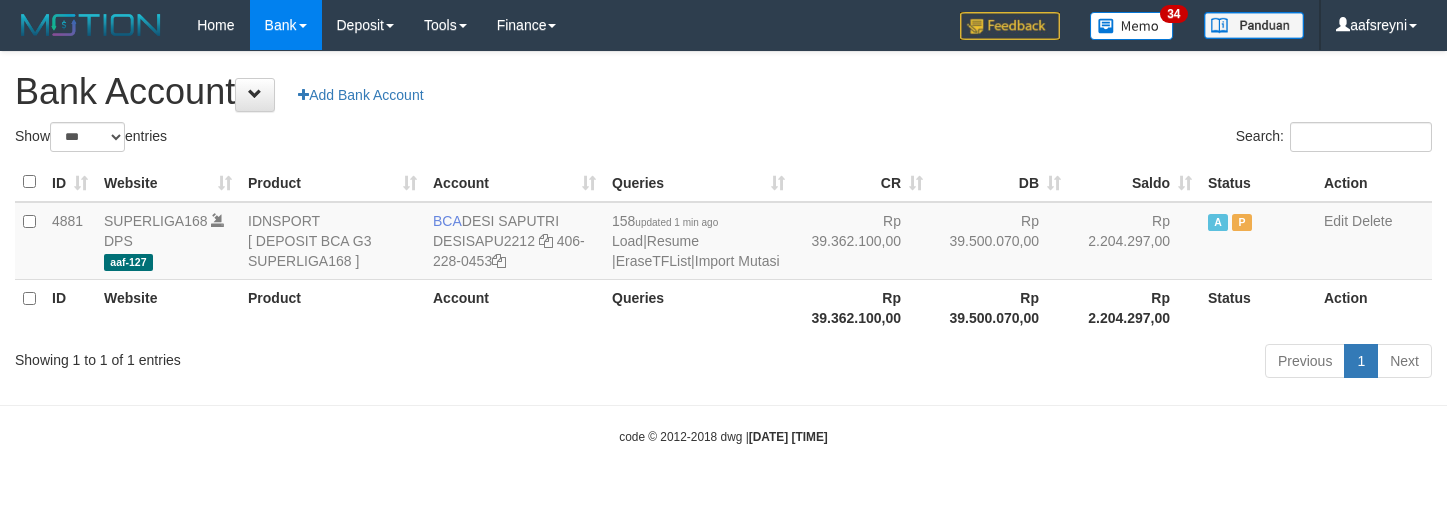select on "***" 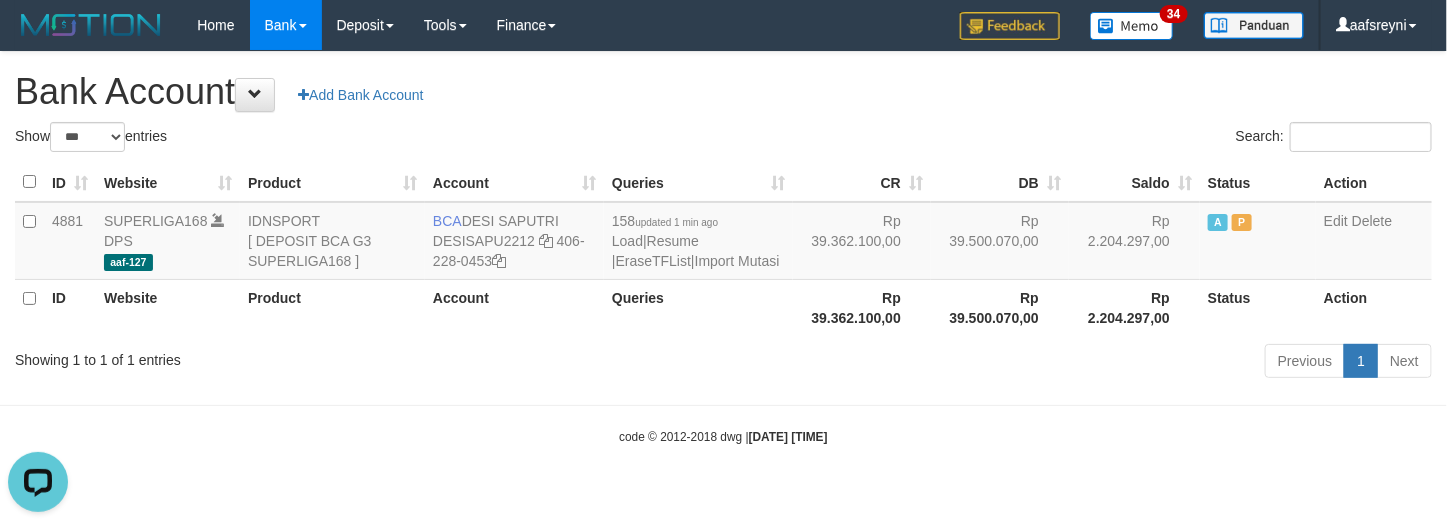 scroll, scrollTop: 0, scrollLeft: 0, axis: both 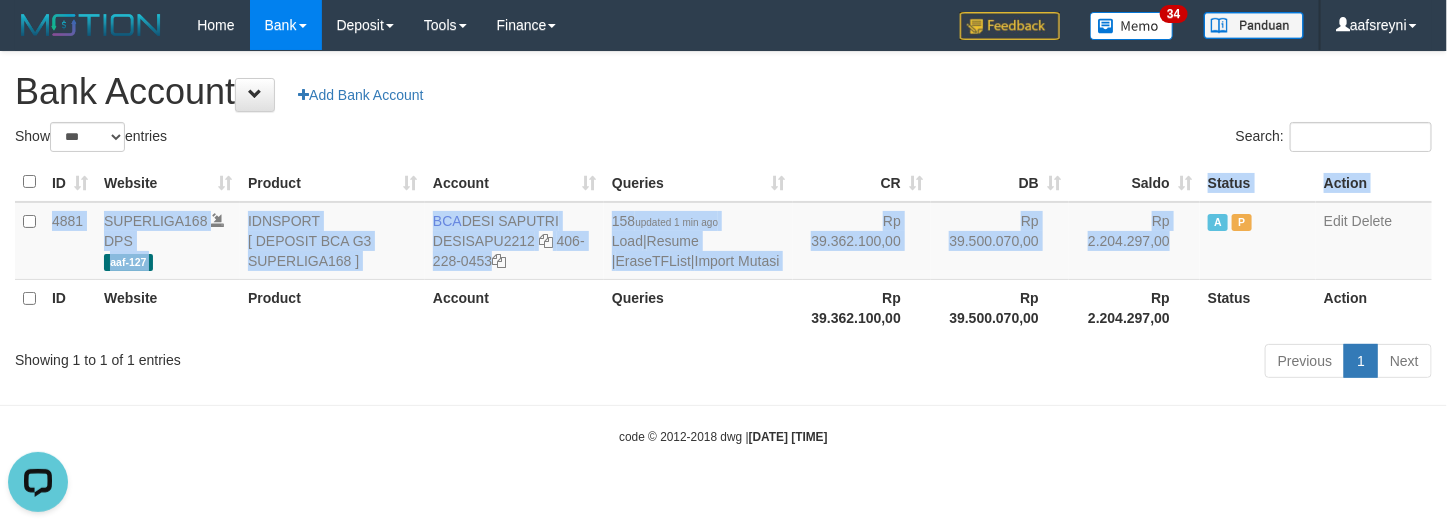 click on "ID Website Product Account Queries CR DB Saldo Status Action
4881
SUPERLIGA168
DPS
aaf-127
IDNSPORT
[ DEPOSIT BCA G3 SUPERLIGA168 ]
BCA
[FIRST] [LAST]
DESISAPU2212
[PHONE]
158 updated [TIME] ago
Load
|
Resume
|
EraseTFList
|
Import Mutasi
Rp 39.362.100,00
Rp 39.500.070,00
Rp 2.204.297,00
A
P
Edit
Delete
ID Website Product Account Queries Rp 39.362.100,00 Rp 39.500.070,00" at bounding box center [723, 249] 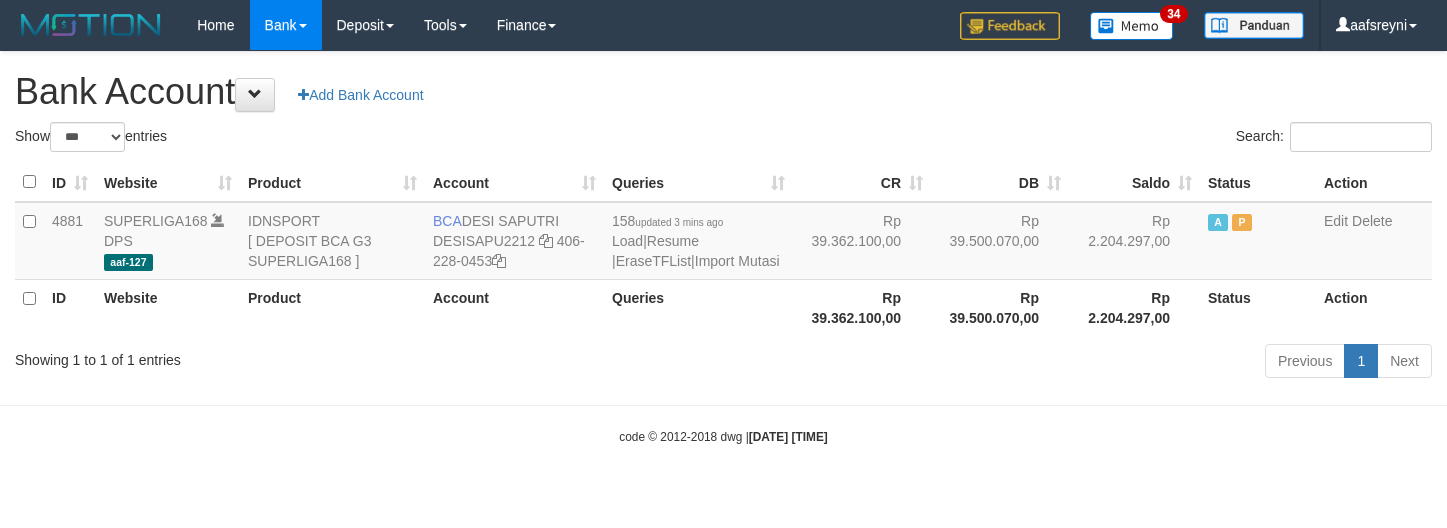 select on "***" 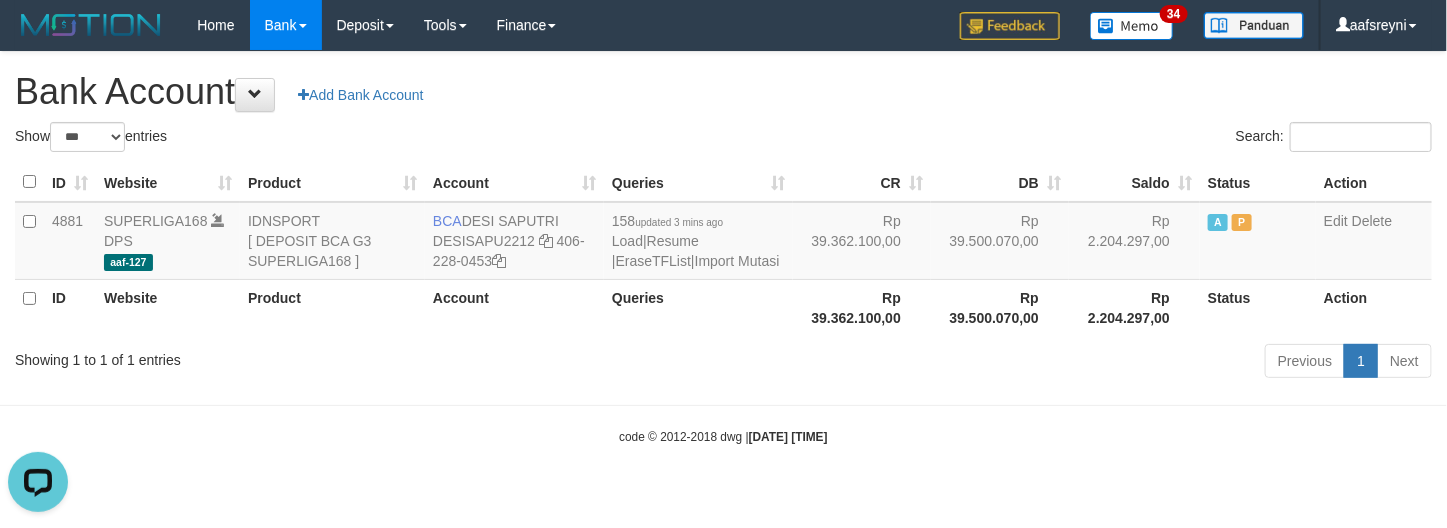 scroll, scrollTop: 0, scrollLeft: 0, axis: both 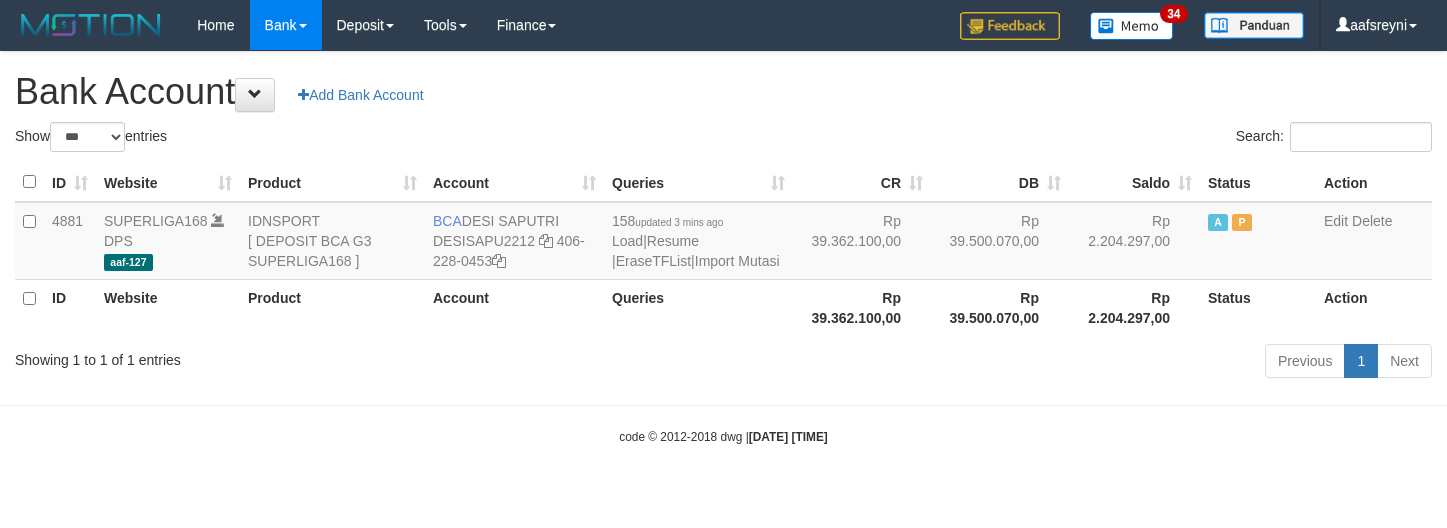 select on "***" 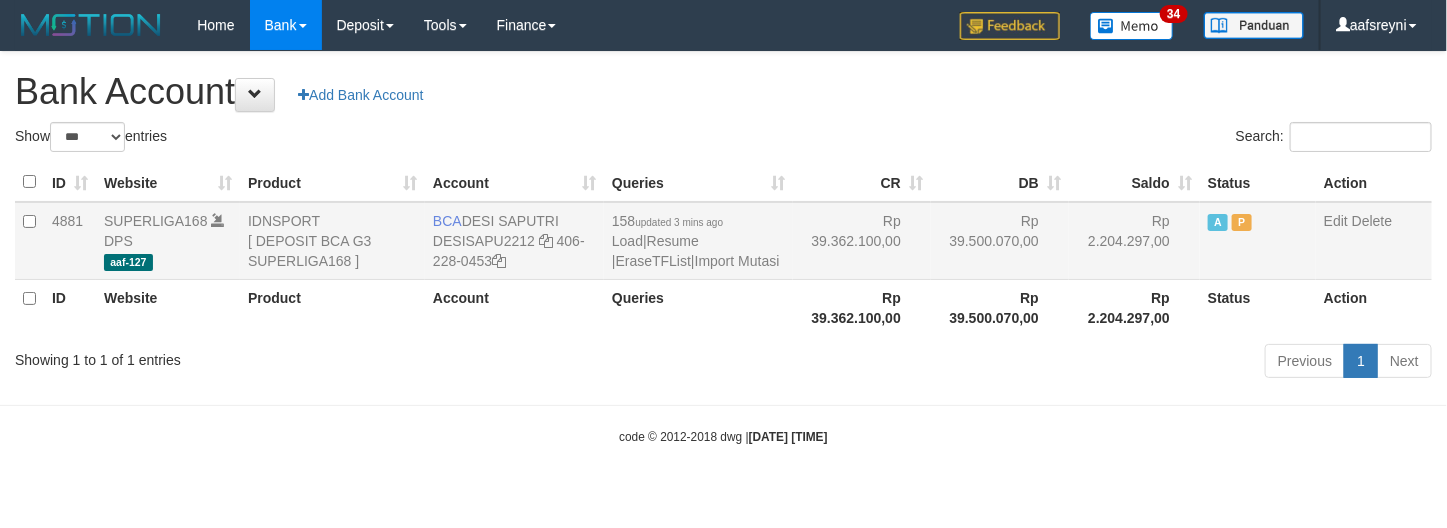click on "Rp 39.500.070,00" at bounding box center [1000, 241] 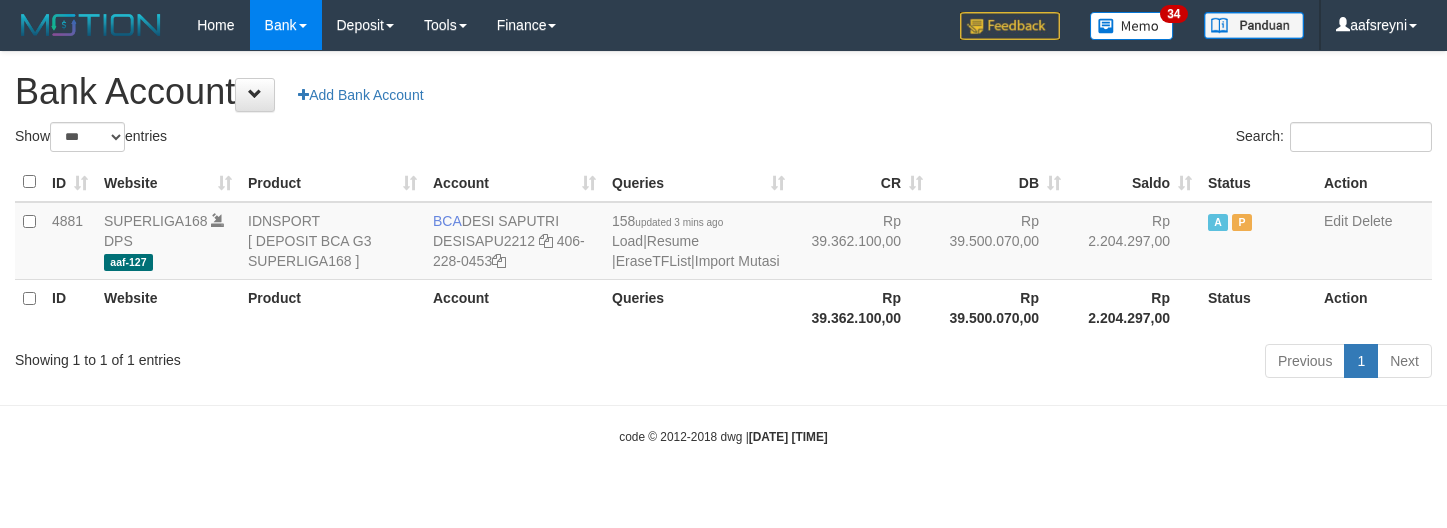 select on "***" 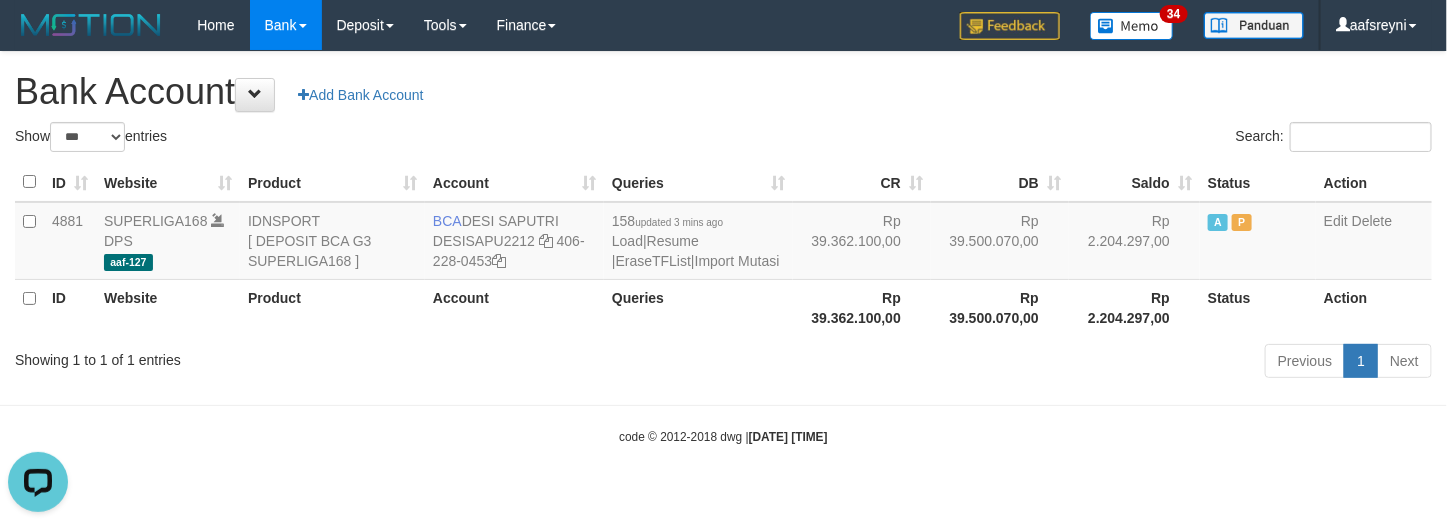 scroll, scrollTop: 0, scrollLeft: 0, axis: both 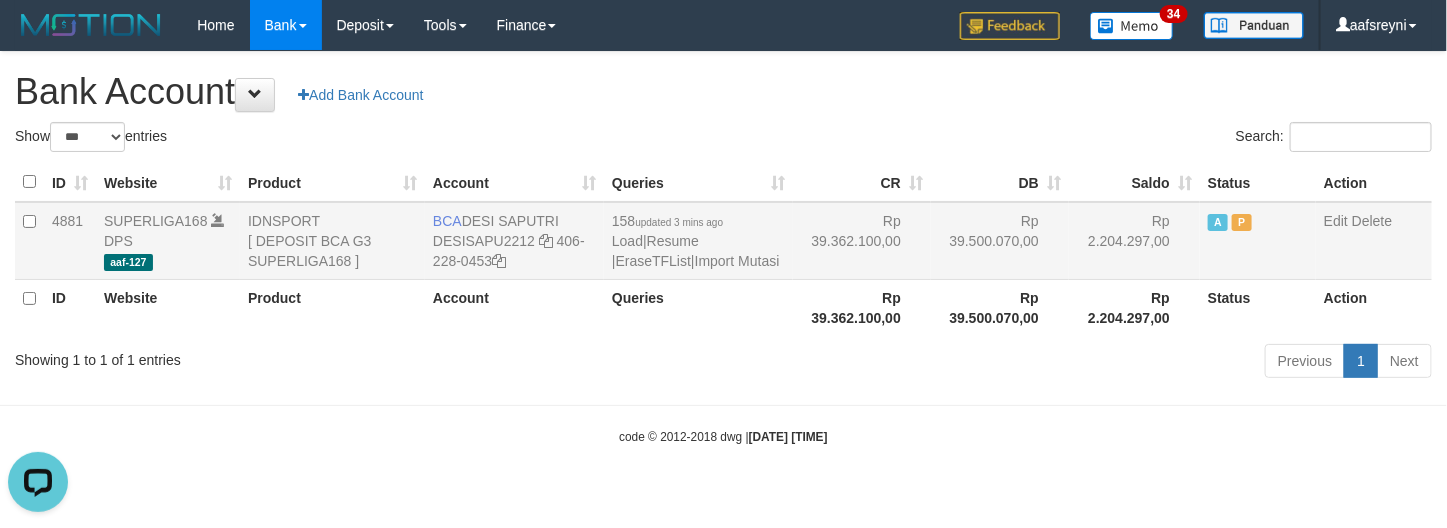 click on "Rp 39.500.070,00" at bounding box center [1000, 241] 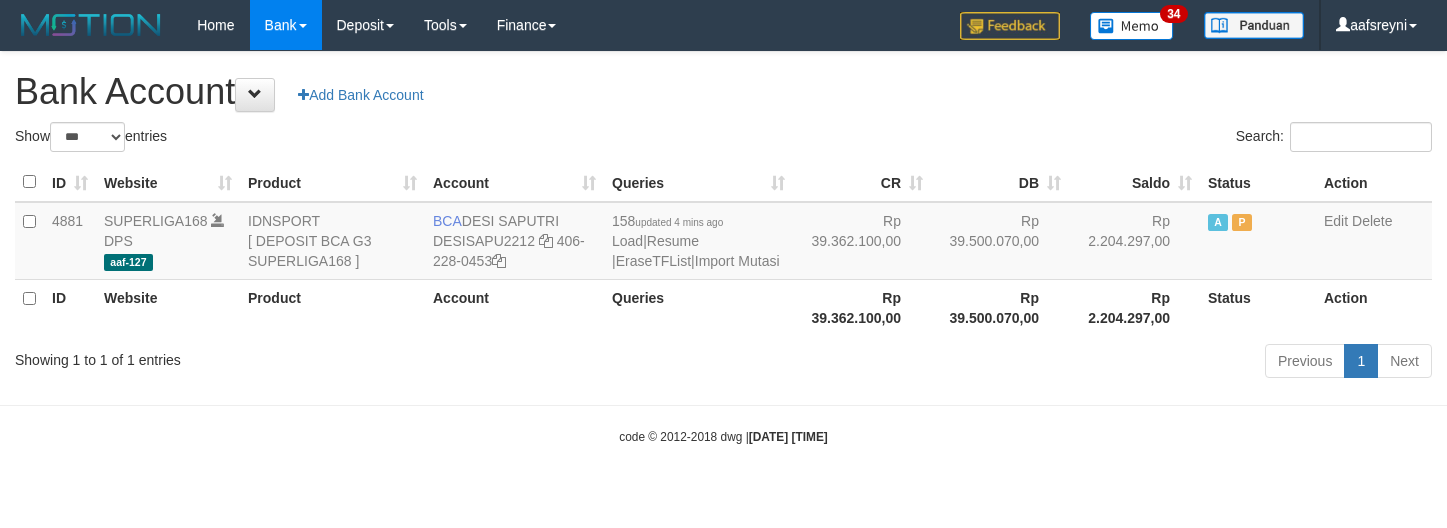 select on "***" 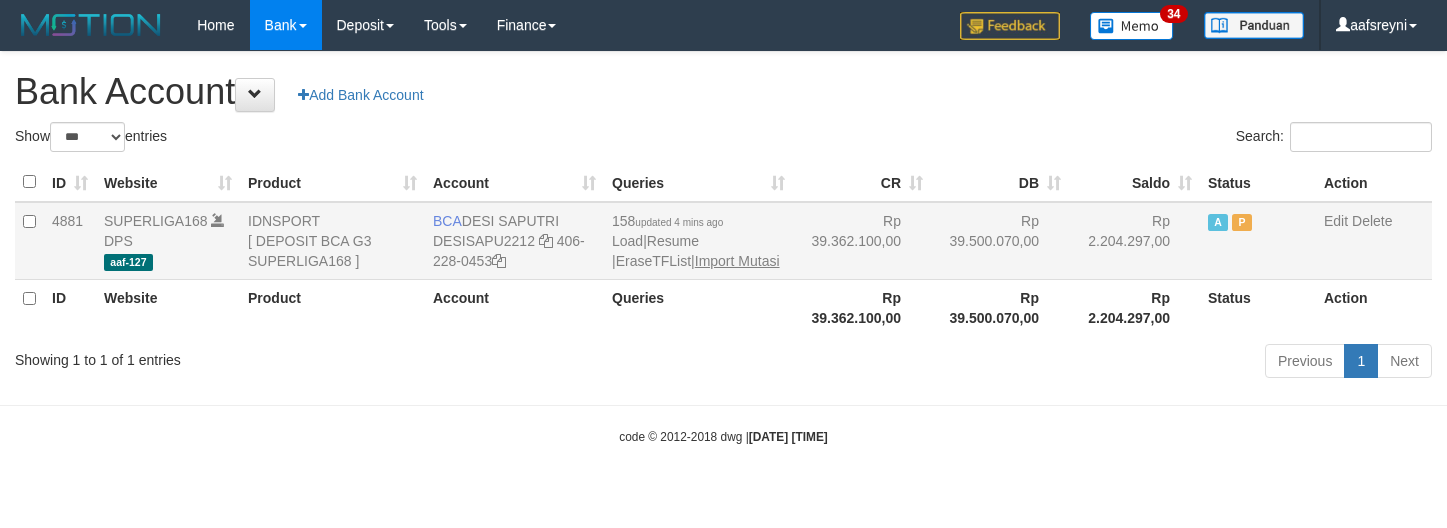 scroll, scrollTop: 0, scrollLeft: 0, axis: both 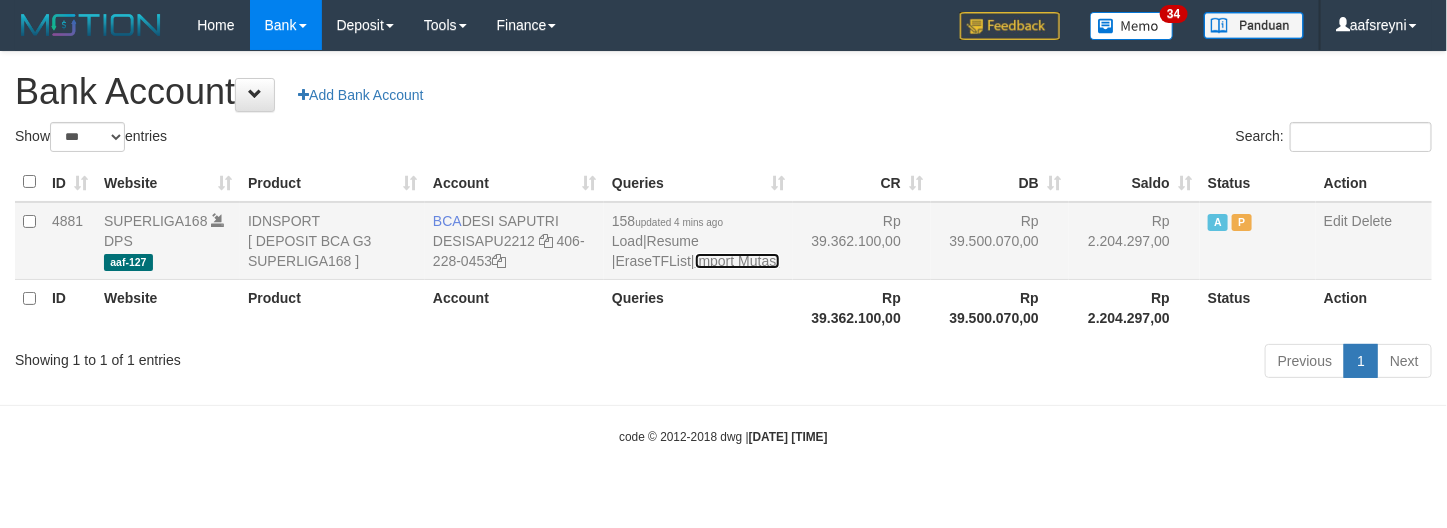 click on "Import Mutasi" at bounding box center [737, 261] 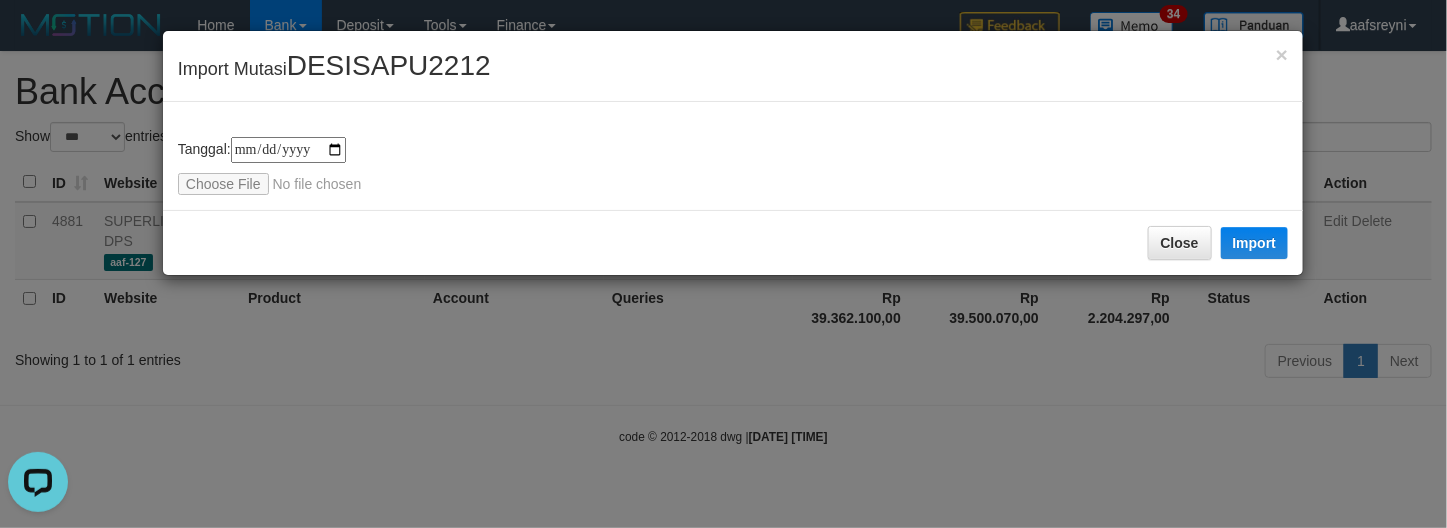scroll, scrollTop: 0, scrollLeft: 0, axis: both 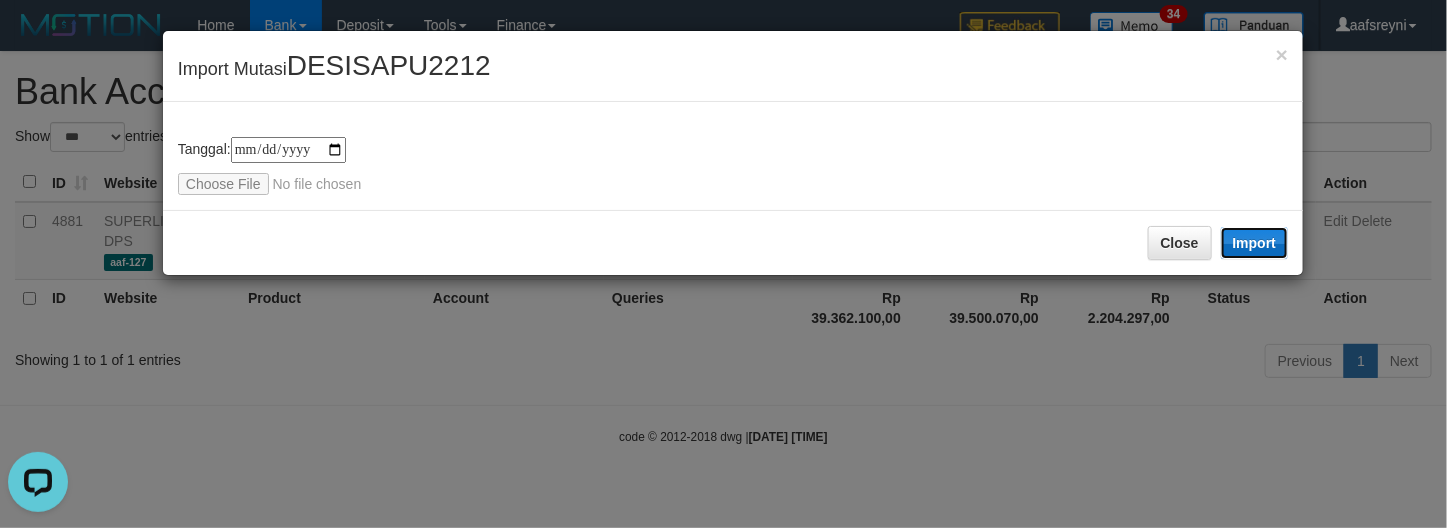 drag, startPoint x: 1246, startPoint y: 233, endPoint x: 453, endPoint y: 3, distance: 825.6809 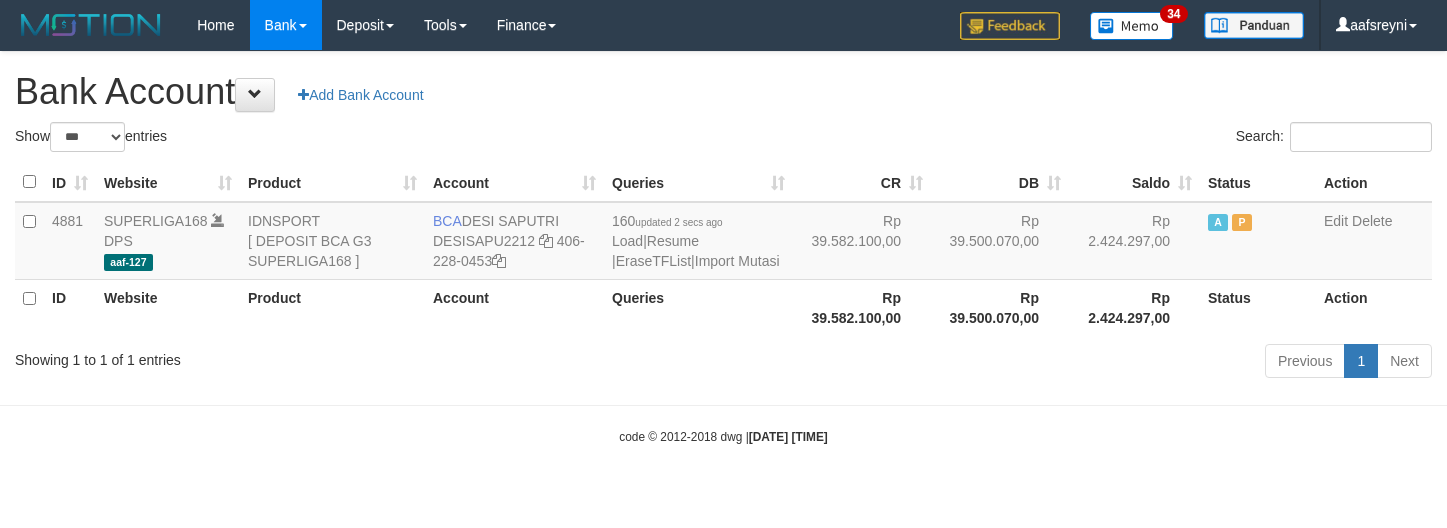 select on "***" 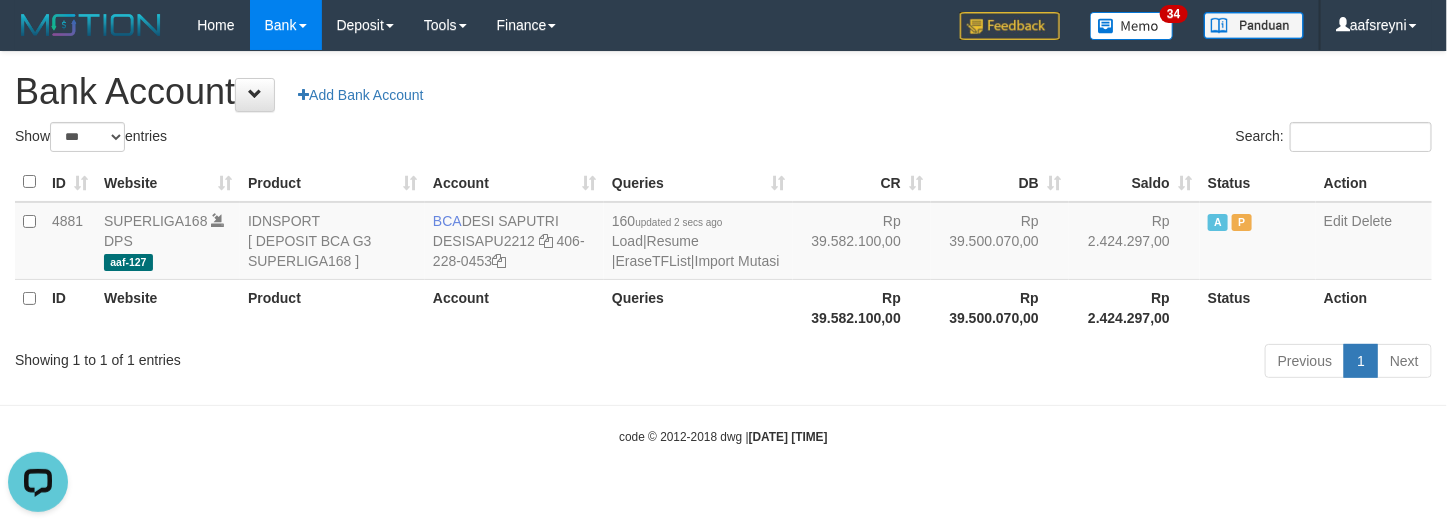scroll, scrollTop: 0, scrollLeft: 0, axis: both 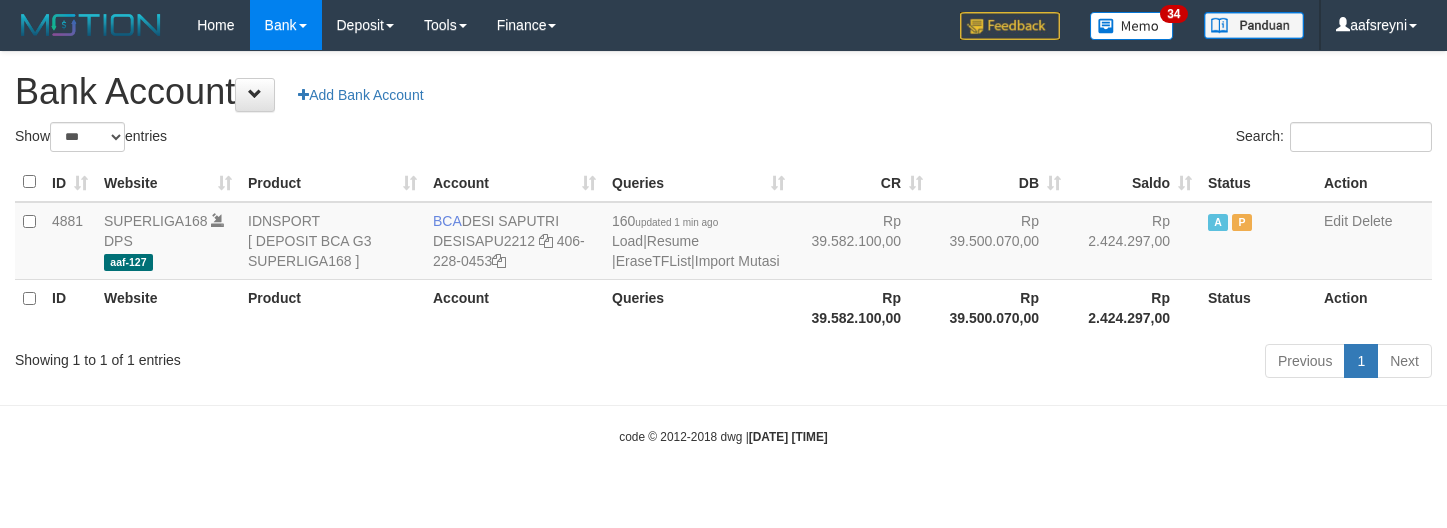select on "***" 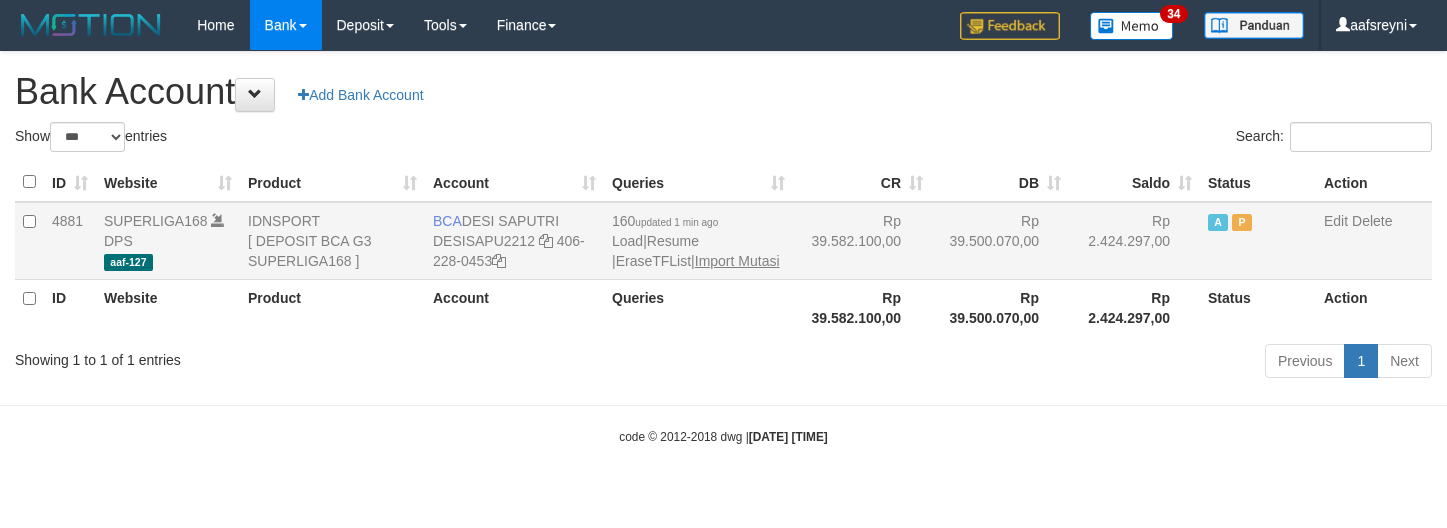 scroll, scrollTop: 0, scrollLeft: 0, axis: both 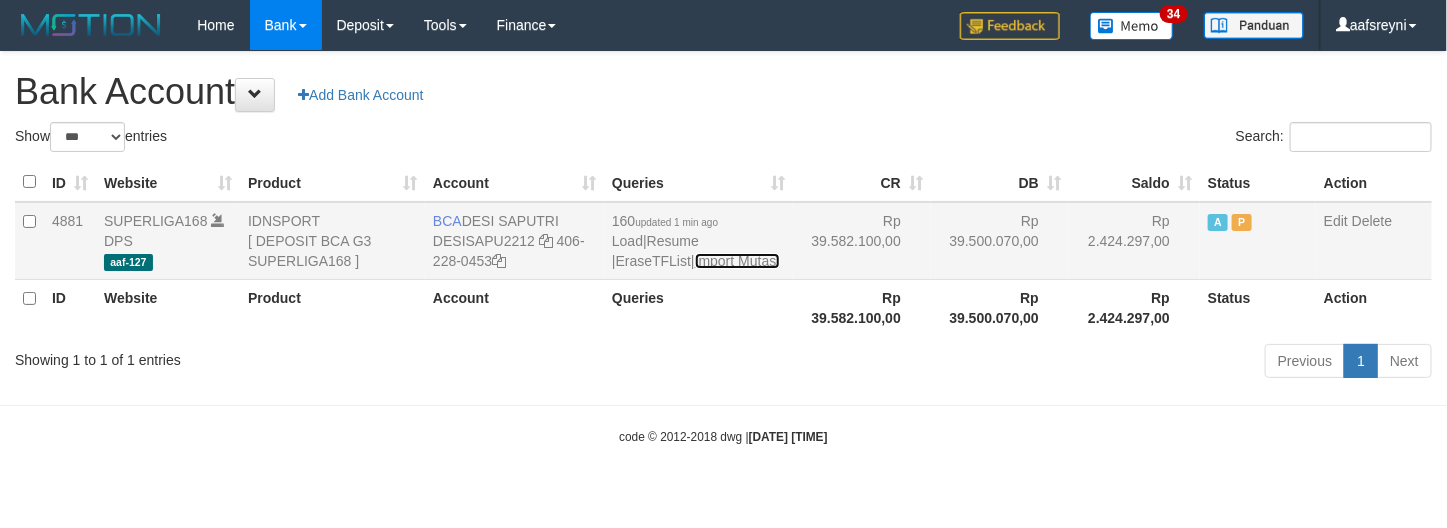 click on "Import Mutasi" at bounding box center [737, 261] 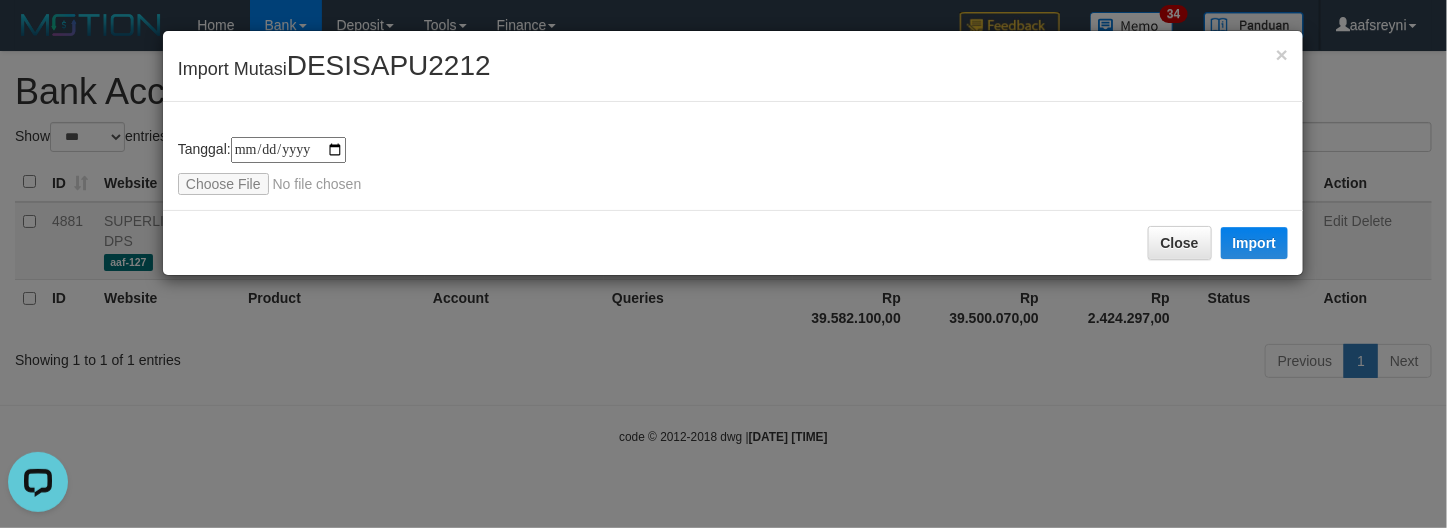 scroll, scrollTop: 0, scrollLeft: 0, axis: both 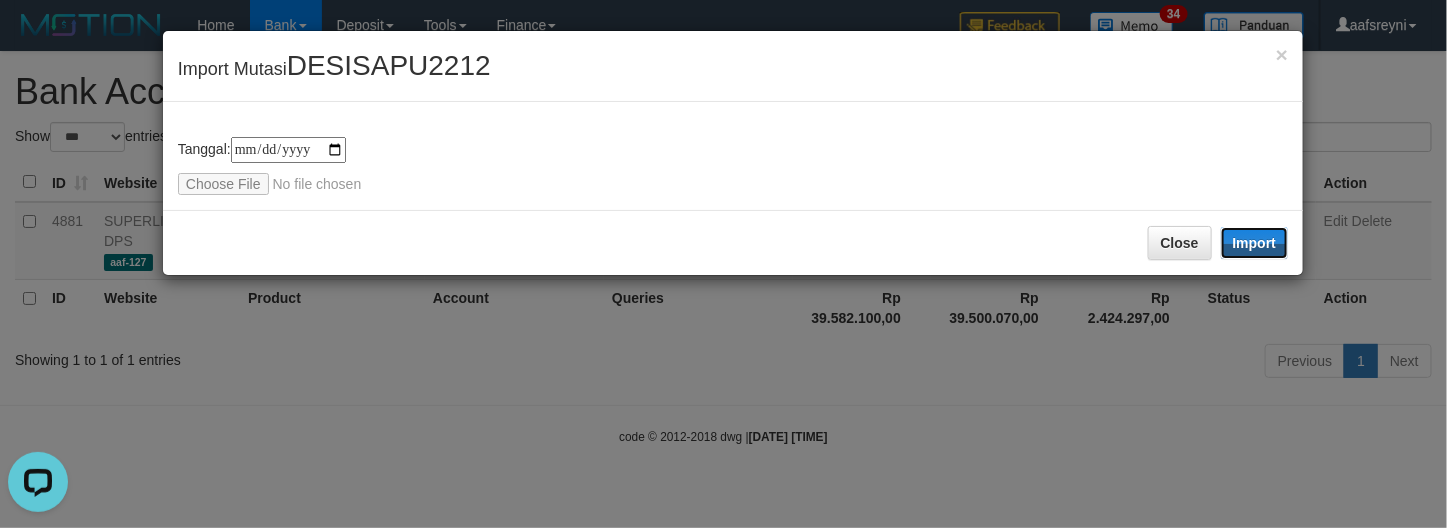 click on "Import" at bounding box center [1255, 243] 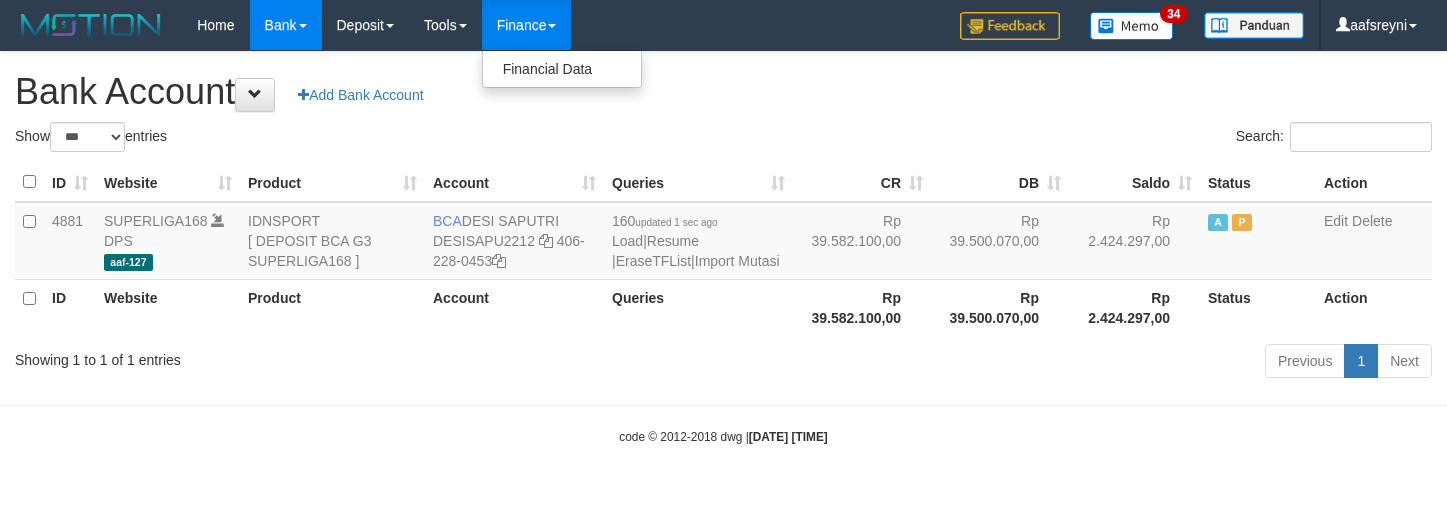 select on "***" 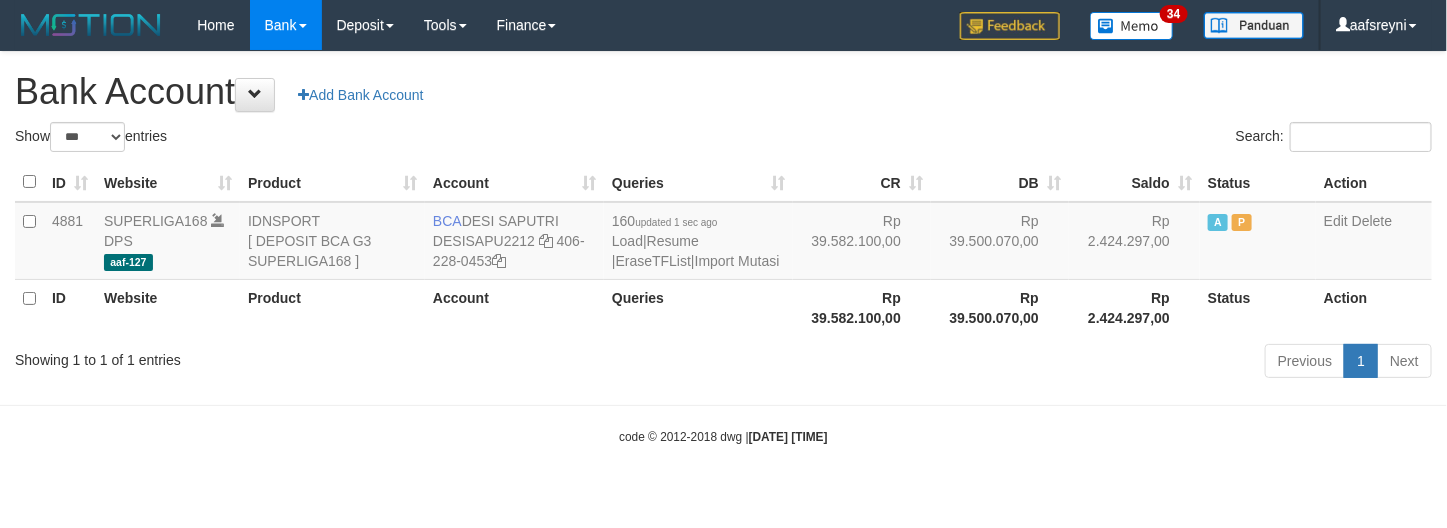 drag, startPoint x: 1051, startPoint y: 353, endPoint x: 1122, endPoint y: 360, distance: 71.34424 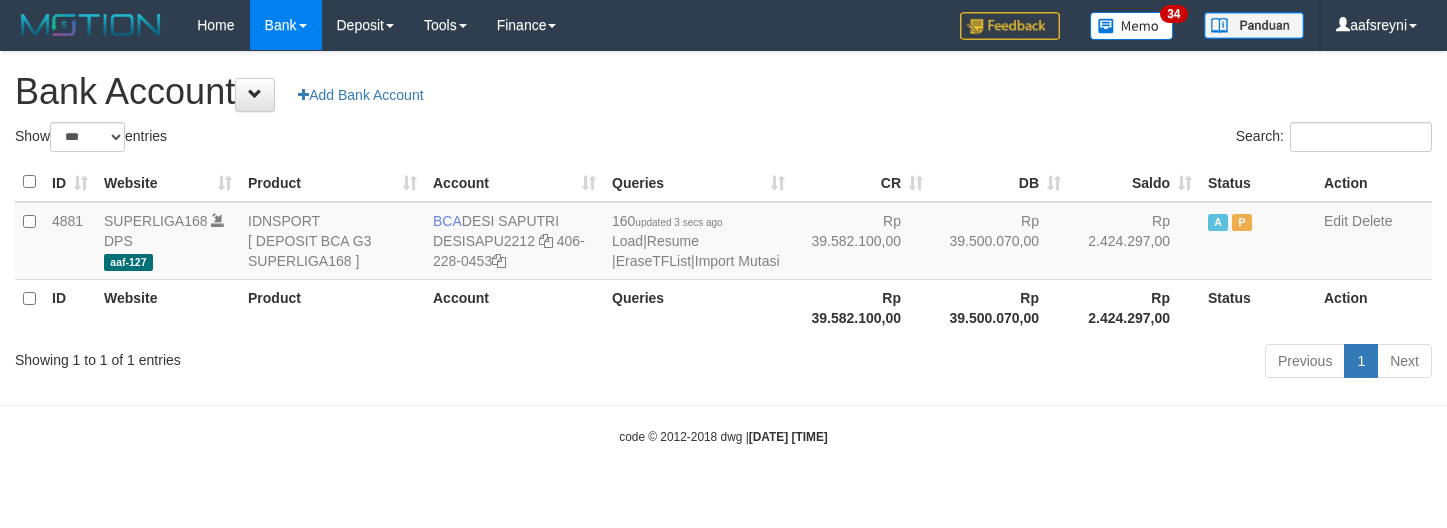 select on "***" 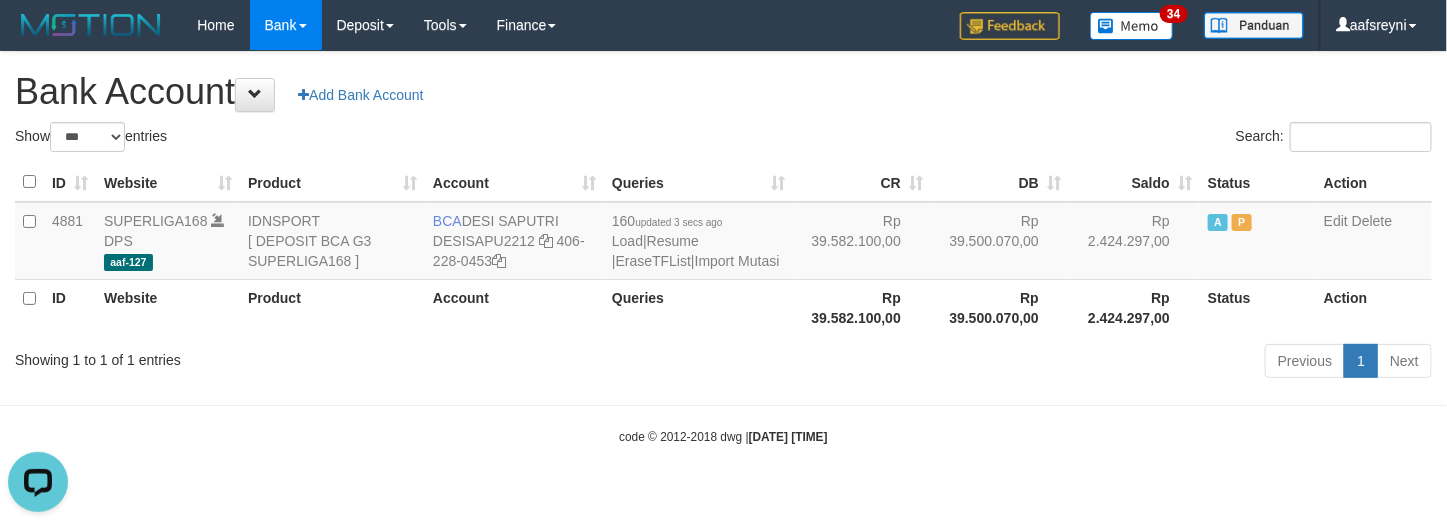 scroll, scrollTop: 0, scrollLeft: 0, axis: both 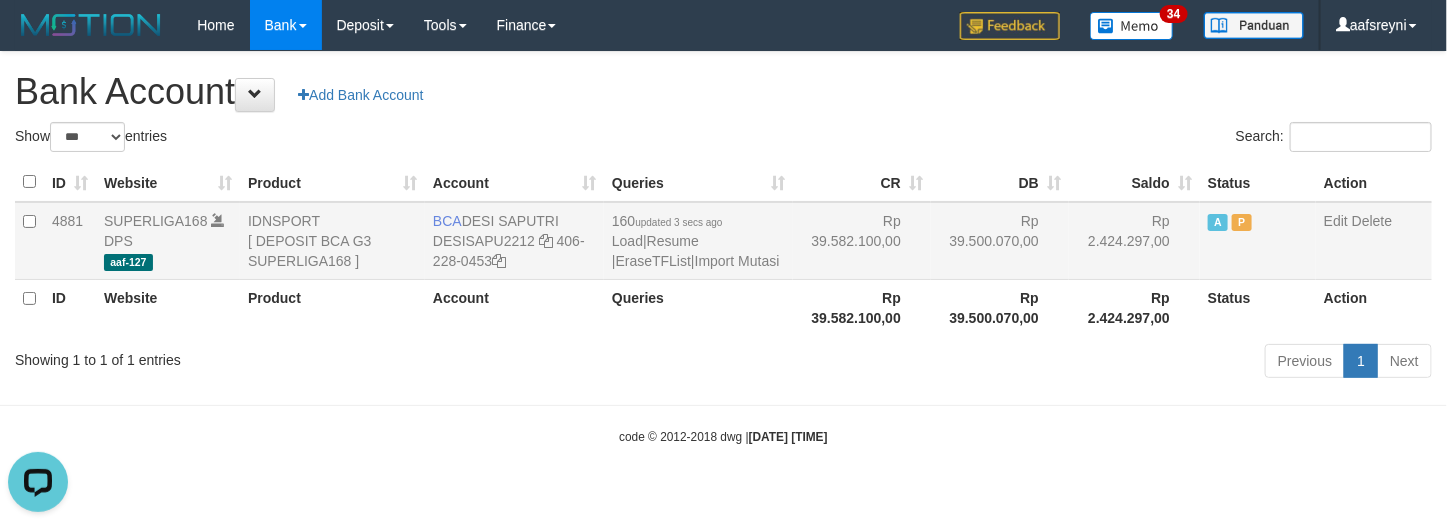 click on "Rp 2.424.297,00" at bounding box center (1134, 241) 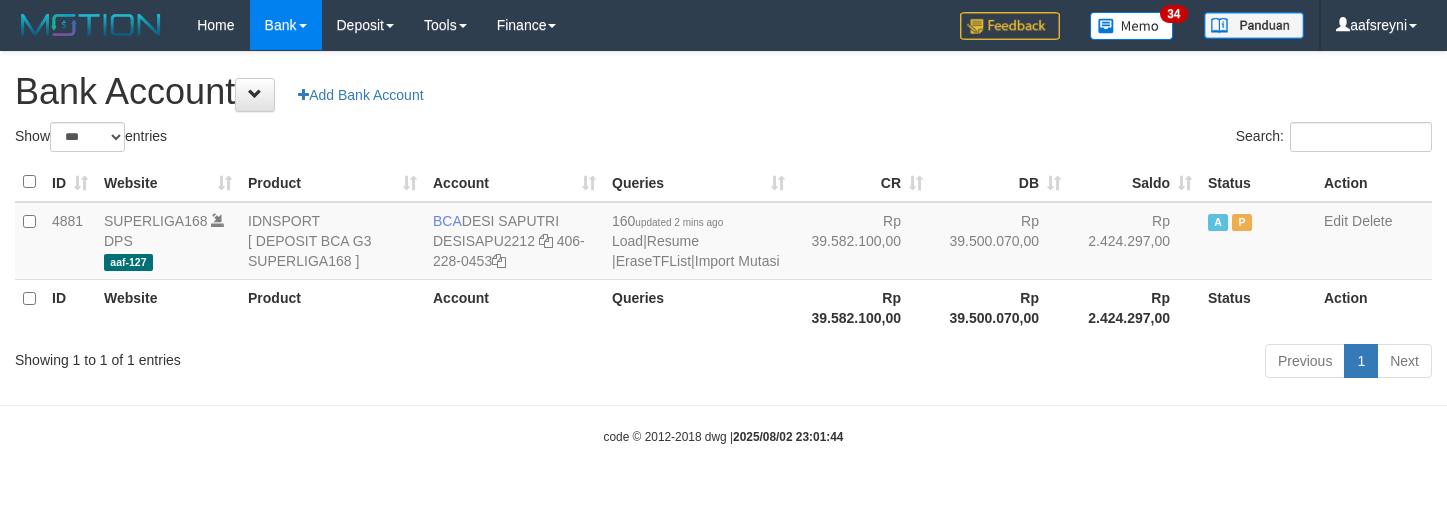 select on "***" 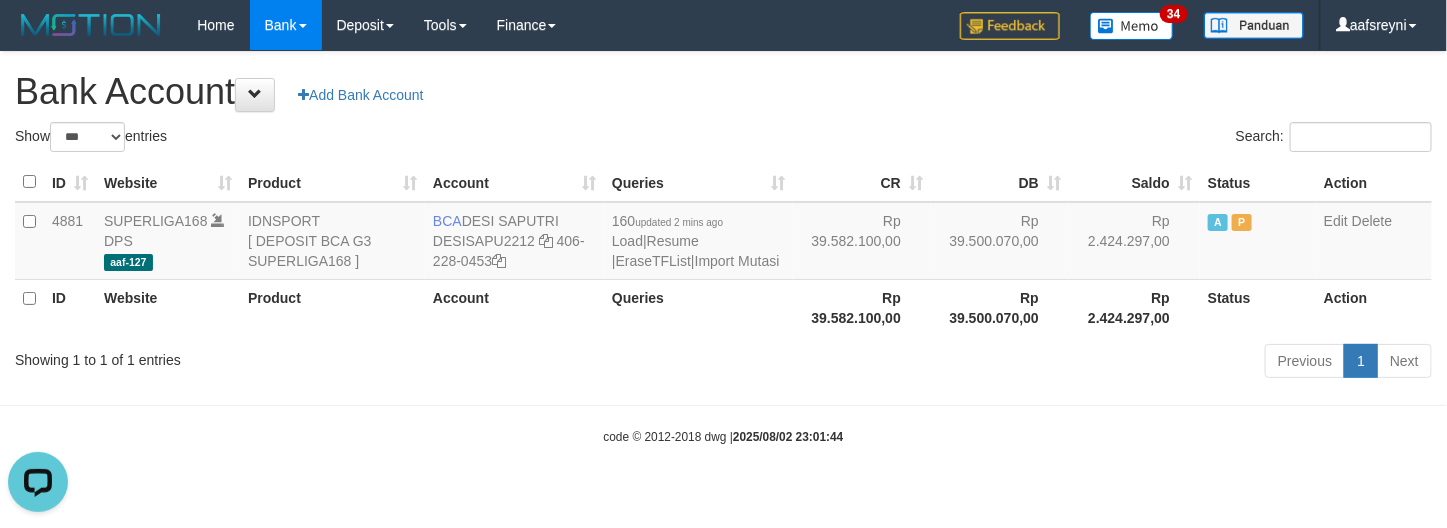 scroll, scrollTop: 0, scrollLeft: 0, axis: both 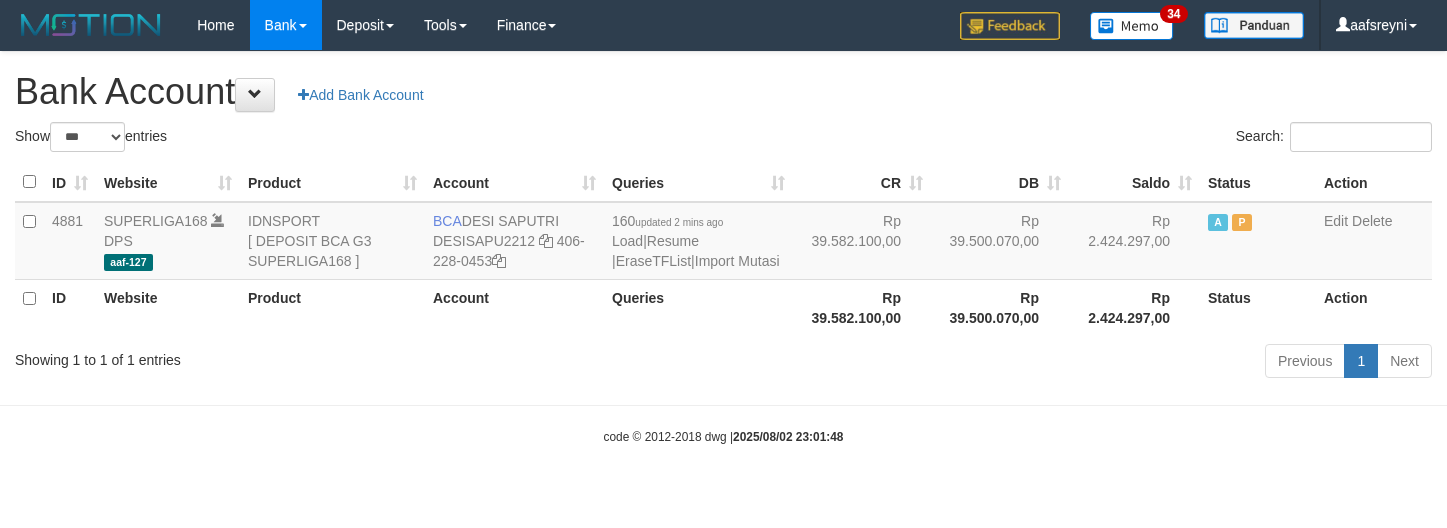 select on "***" 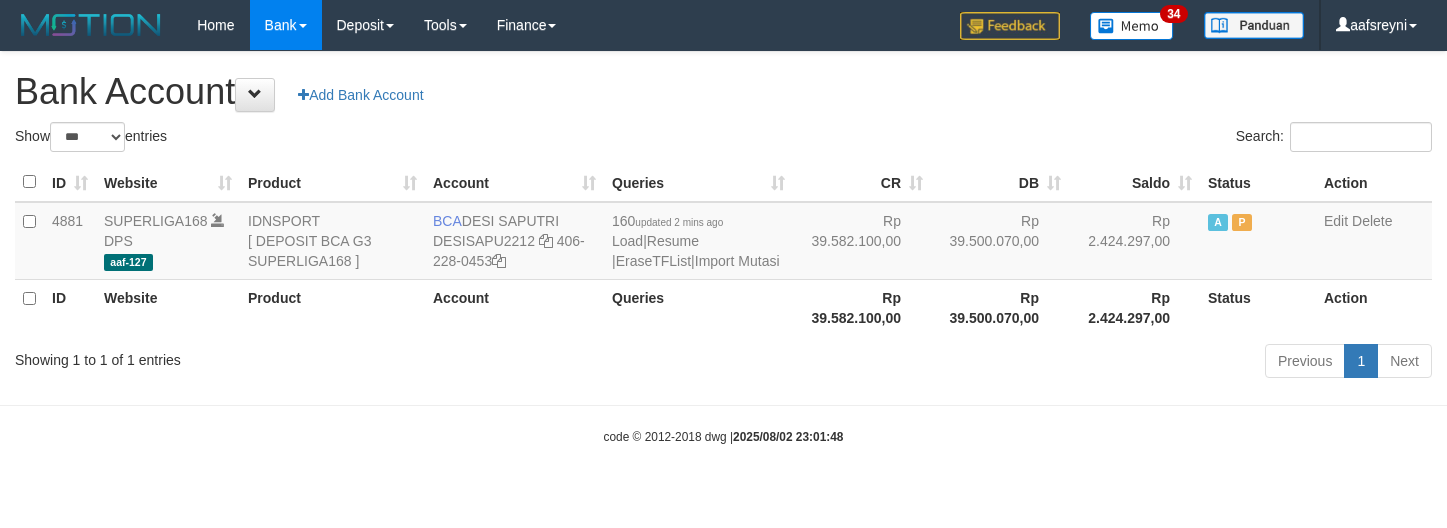 scroll, scrollTop: 0, scrollLeft: 0, axis: both 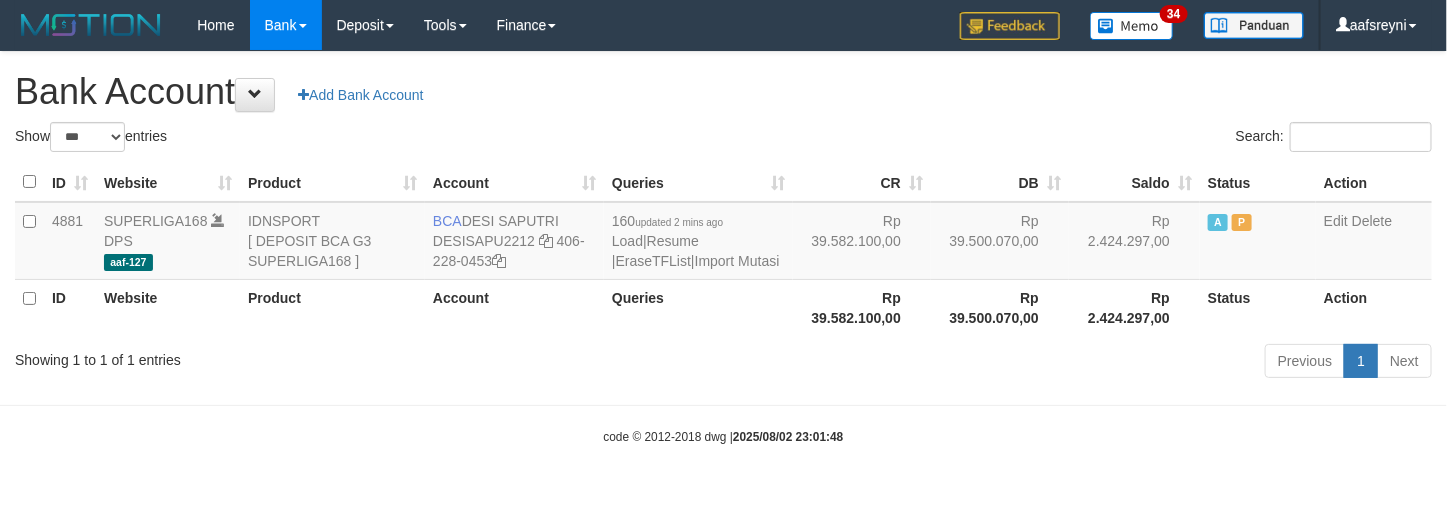 click on "Toggle navigation
Home
Bank
Account List
Load
By Website
Group
[ISPORT]													SUPERLIGA168
By Load Group (DPS)
34" at bounding box center (723, 248) 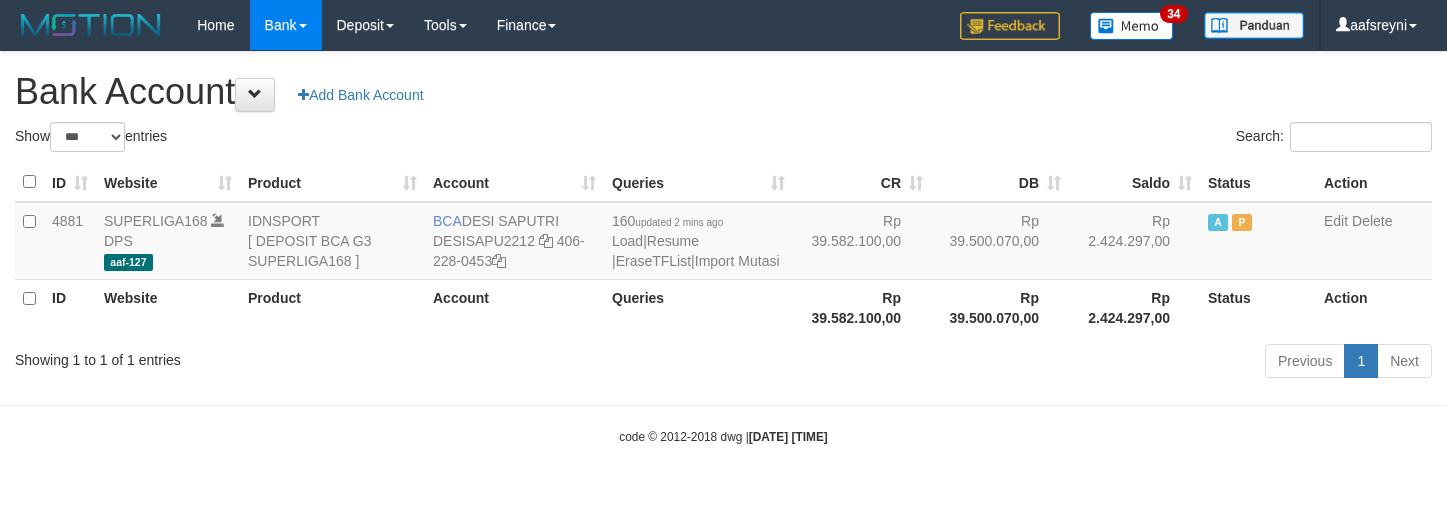 select on "***" 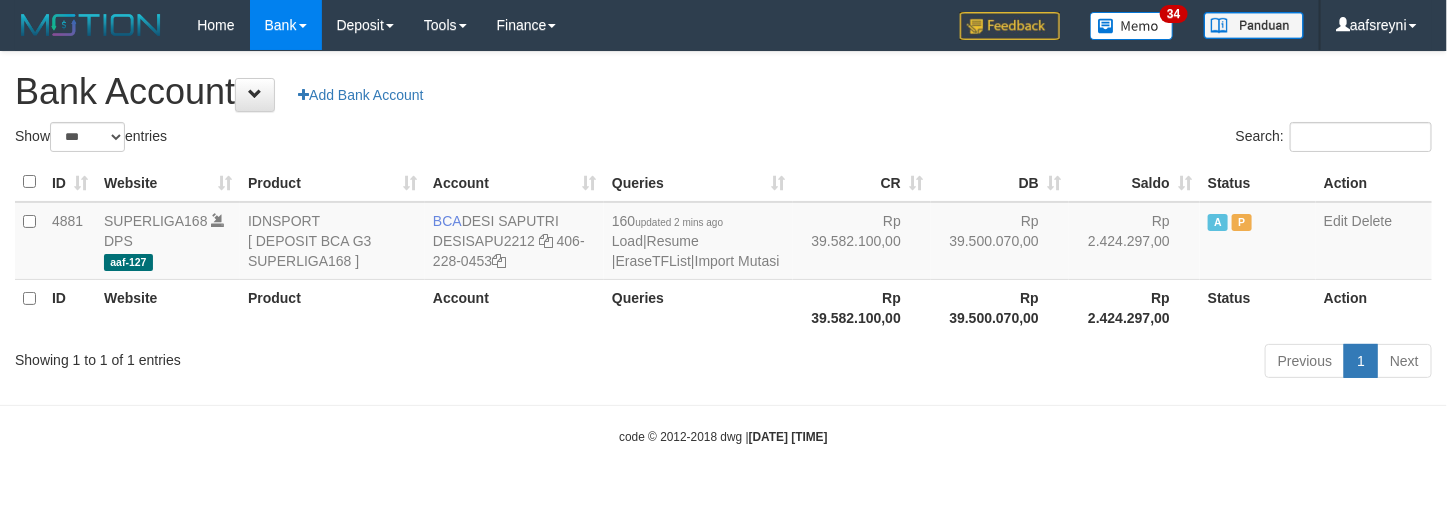 click on "Previous 1 Next" at bounding box center [1025, 363] 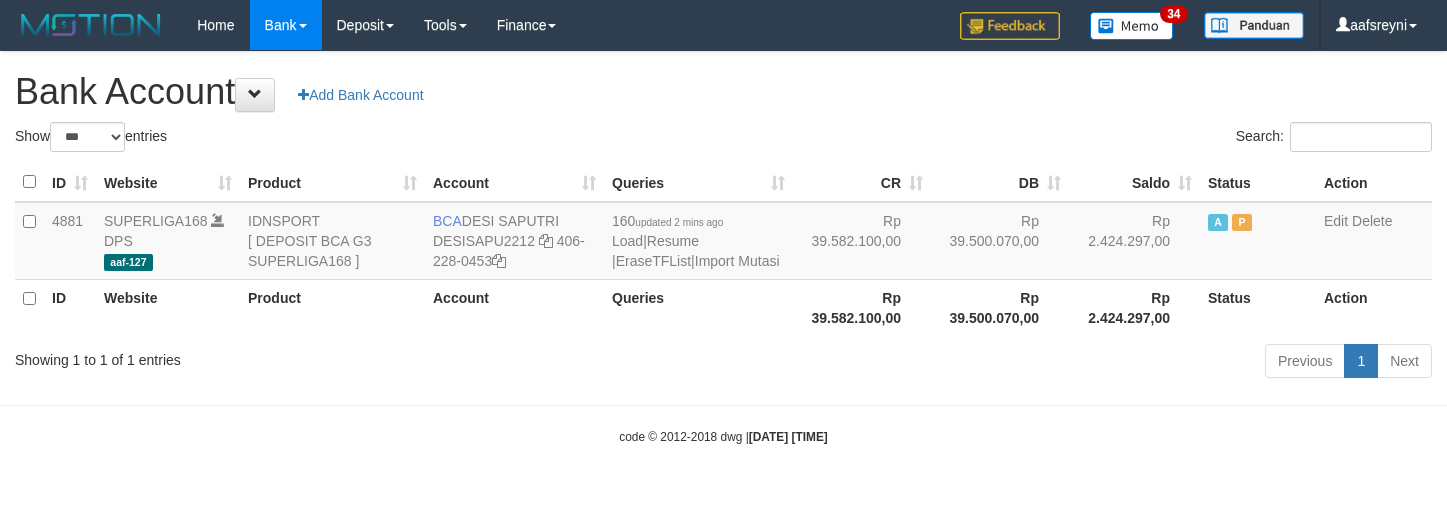 select on "***" 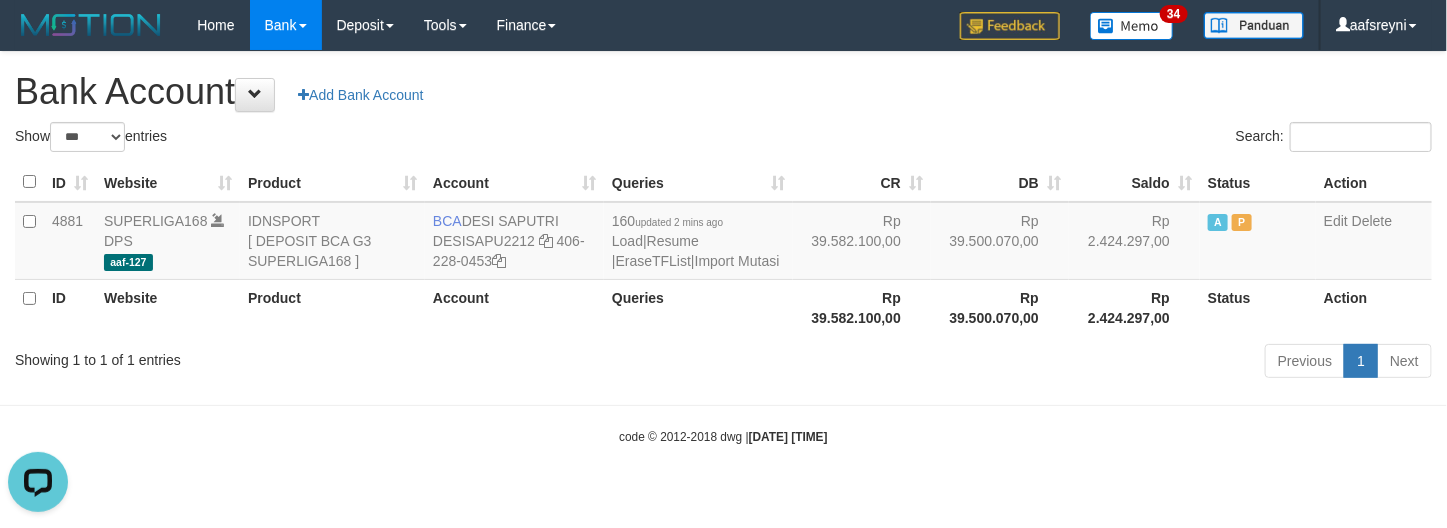 scroll, scrollTop: 0, scrollLeft: 0, axis: both 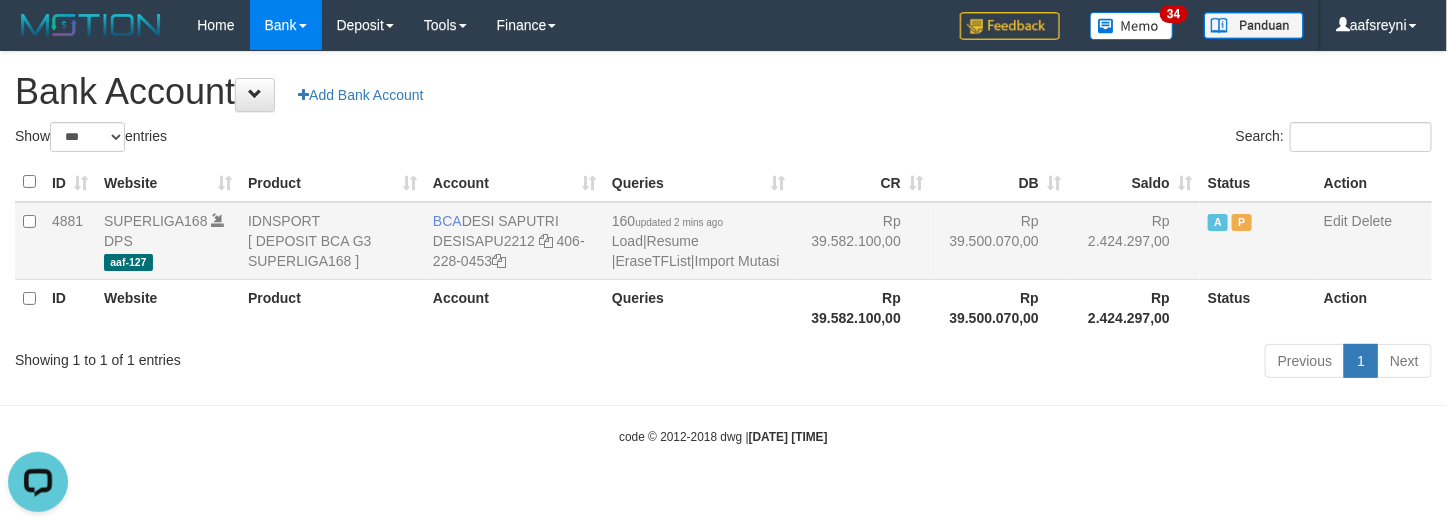click on "Rp 39.500.070,00" at bounding box center (1000, 241) 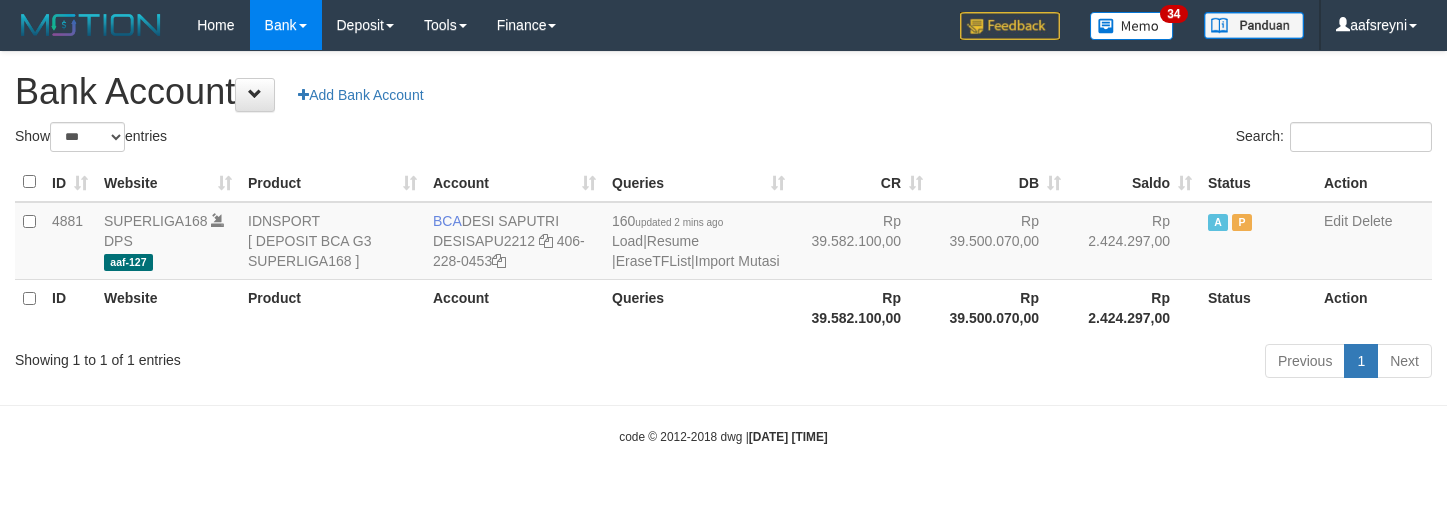 select on "***" 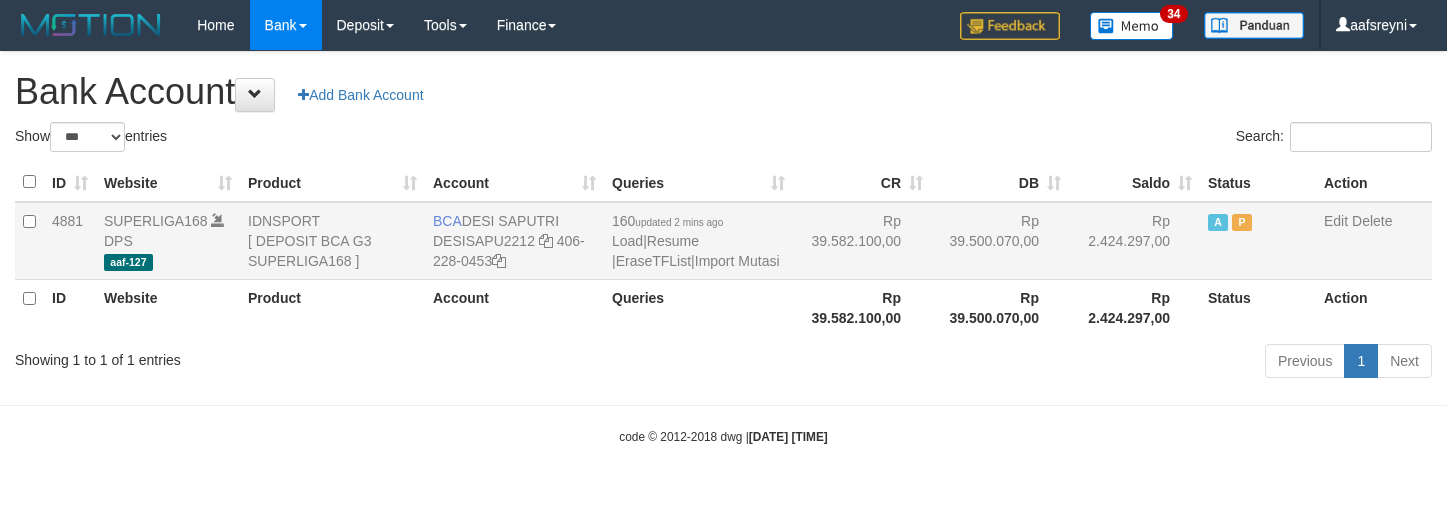 scroll, scrollTop: 0, scrollLeft: 0, axis: both 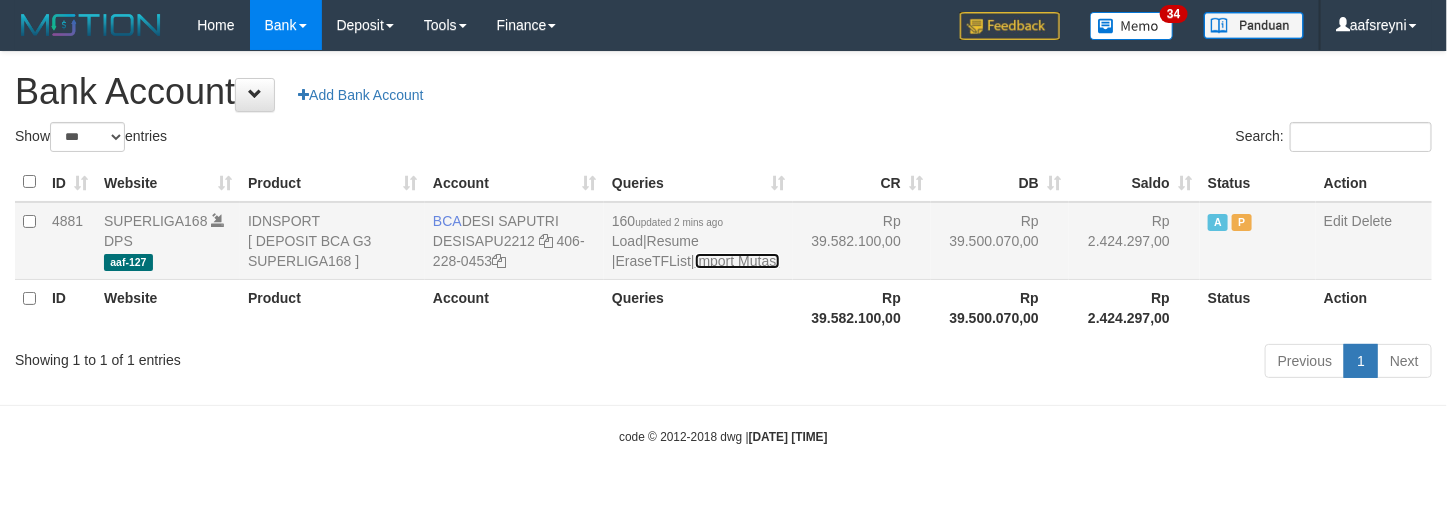 click on "Import Mutasi" at bounding box center (737, 261) 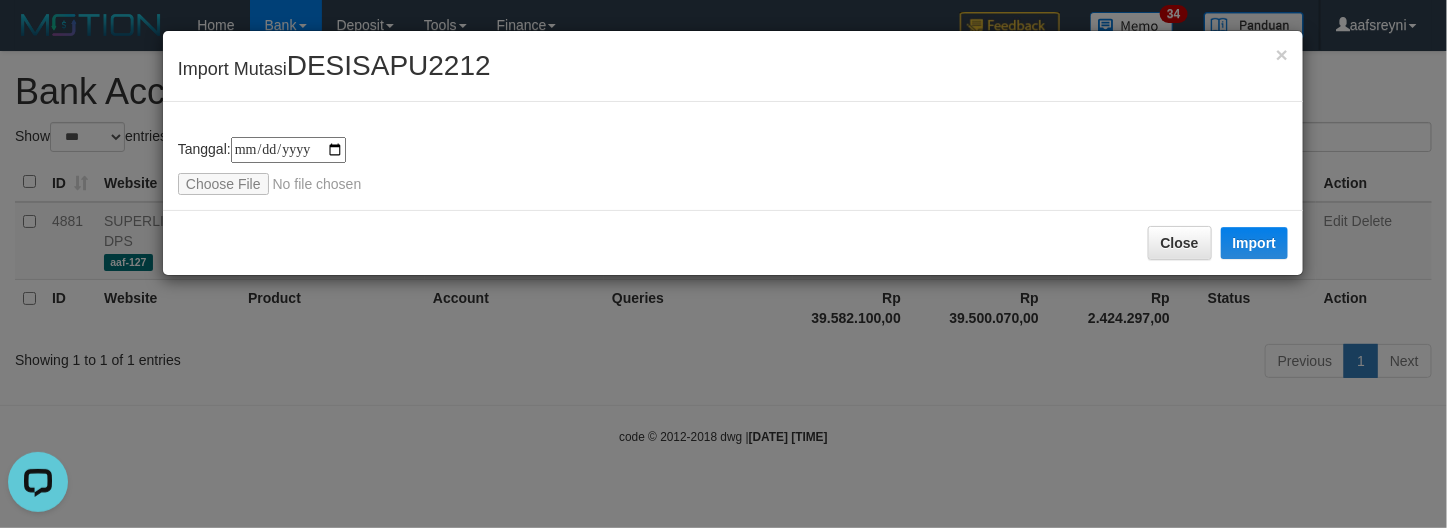 scroll, scrollTop: 0, scrollLeft: 0, axis: both 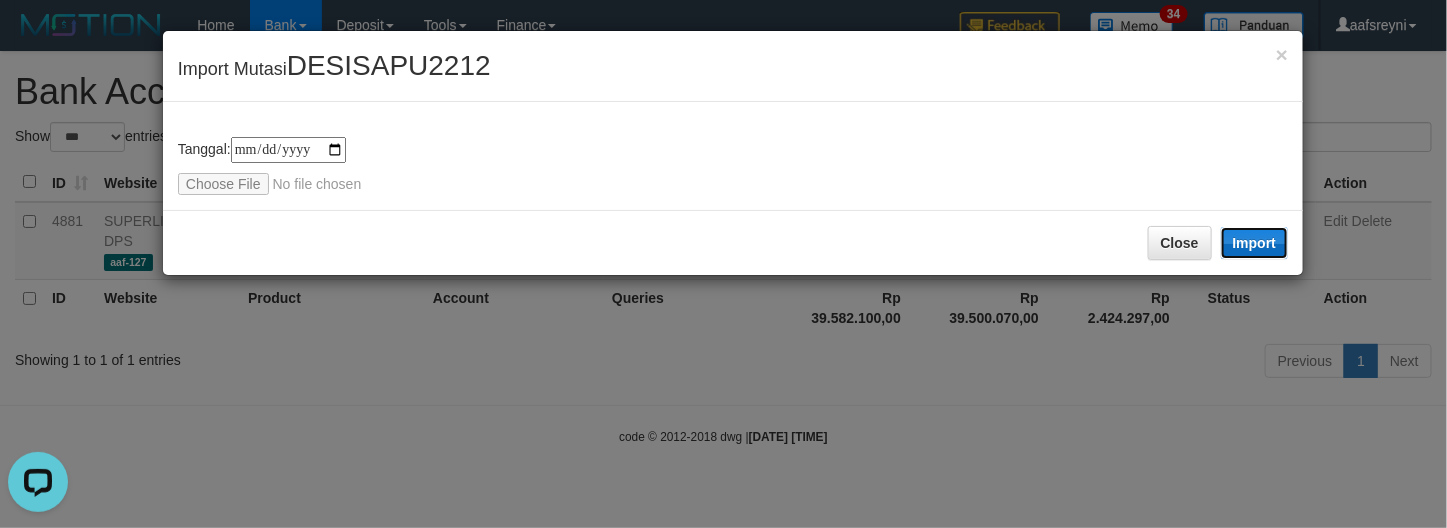 drag, startPoint x: 1257, startPoint y: 235, endPoint x: 115, endPoint y: 0, distance: 1165.9283 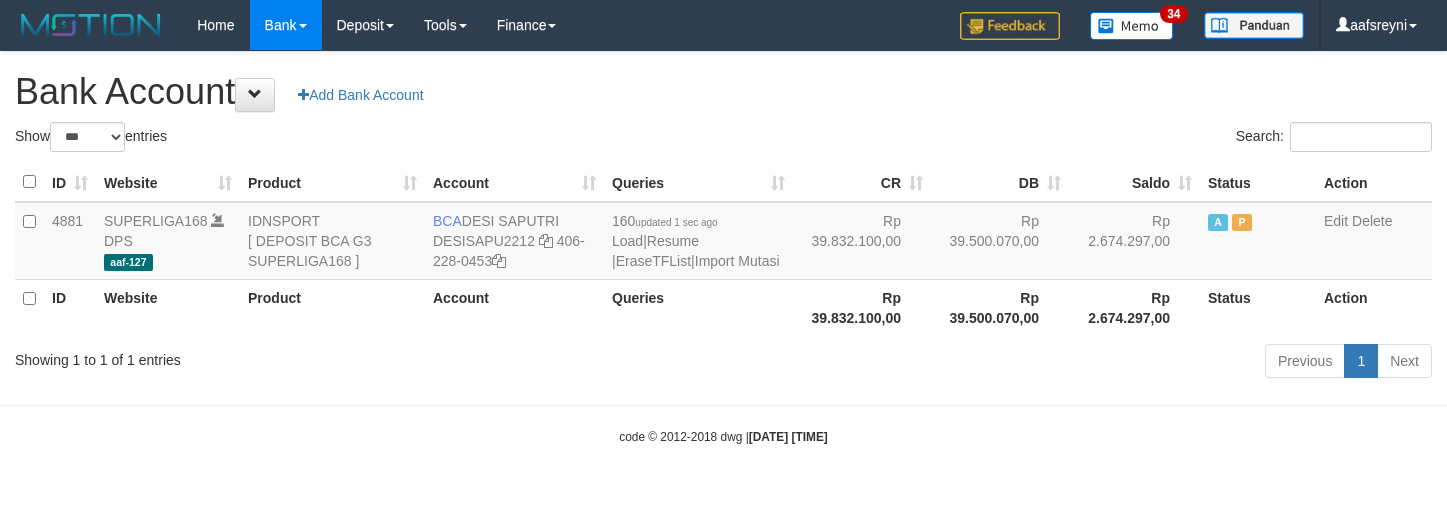 select on "***" 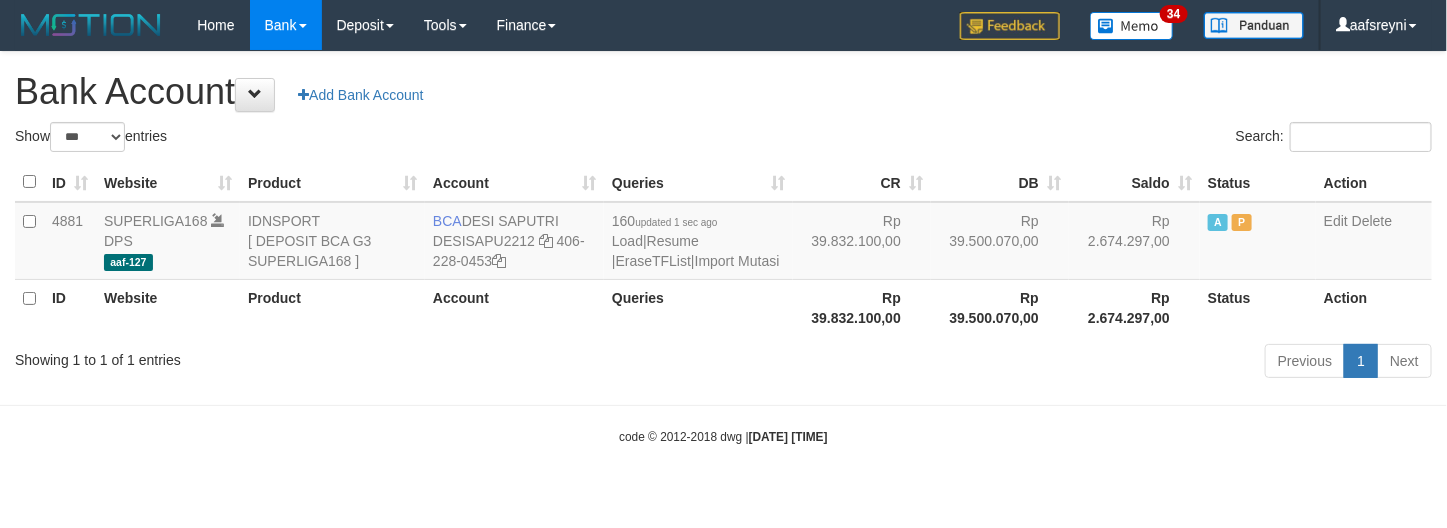 click on "Previous 1 Next" at bounding box center [1025, 363] 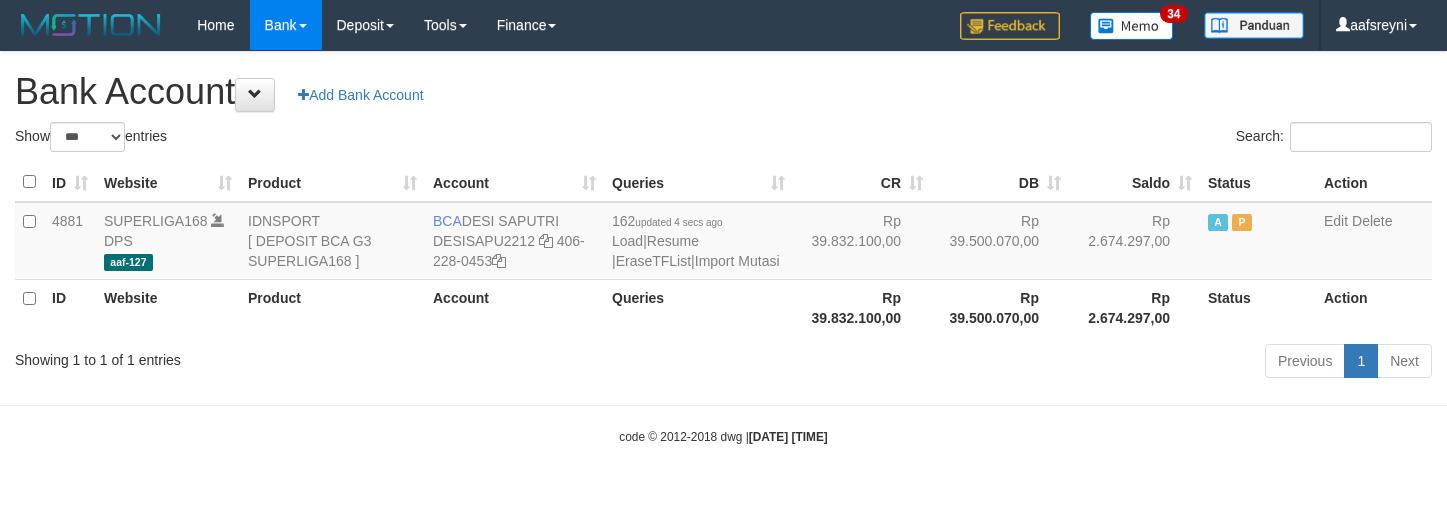 select on "***" 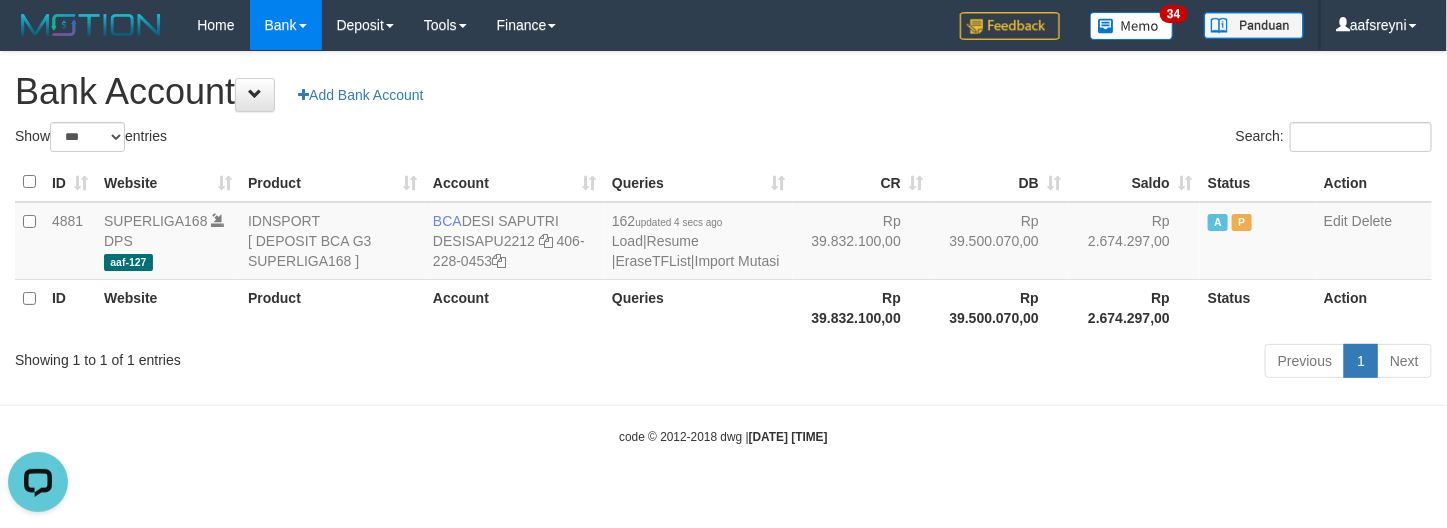 scroll, scrollTop: 0, scrollLeft: 0, axis: both 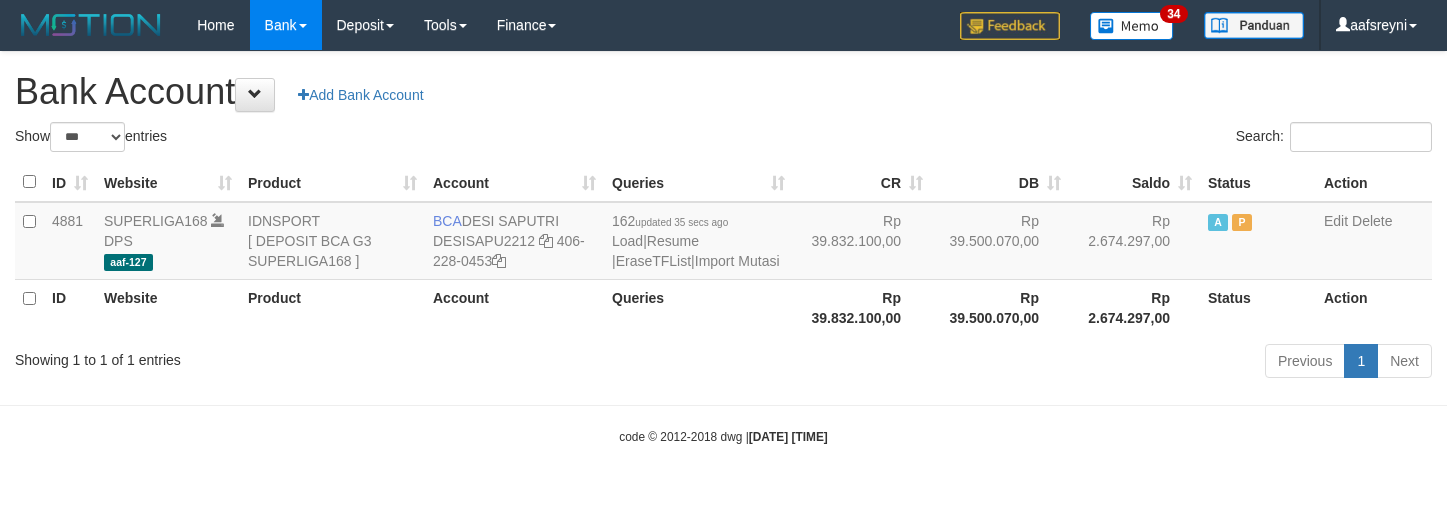 select on "***" 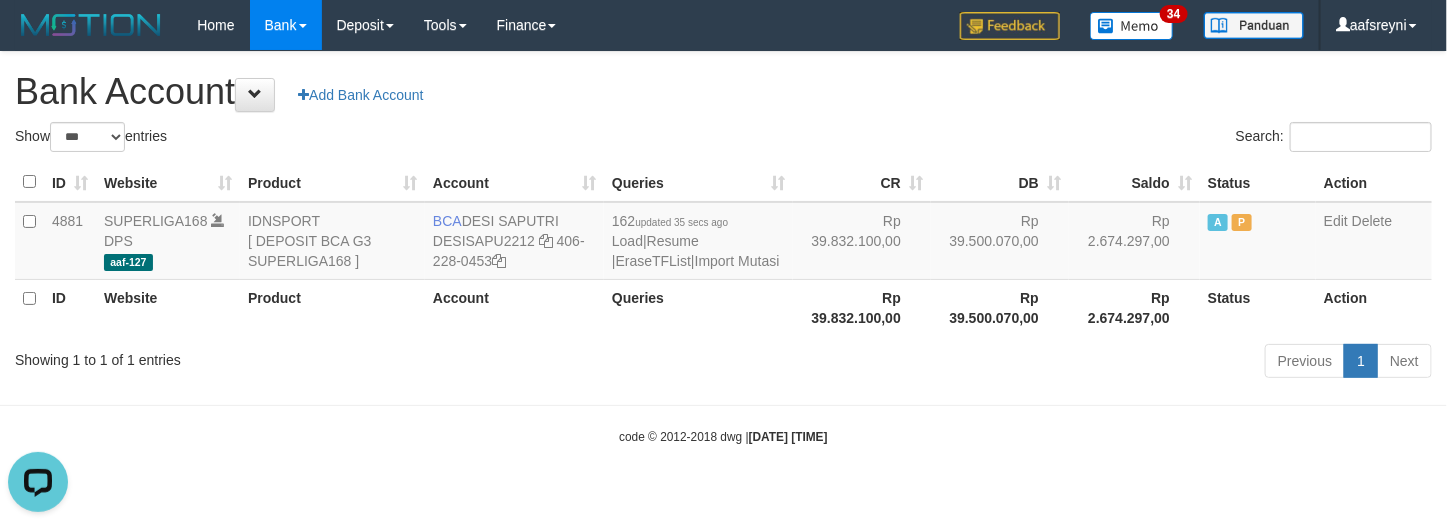 scroll, scrollTop: 0, scrollLeft: 0, axis: both 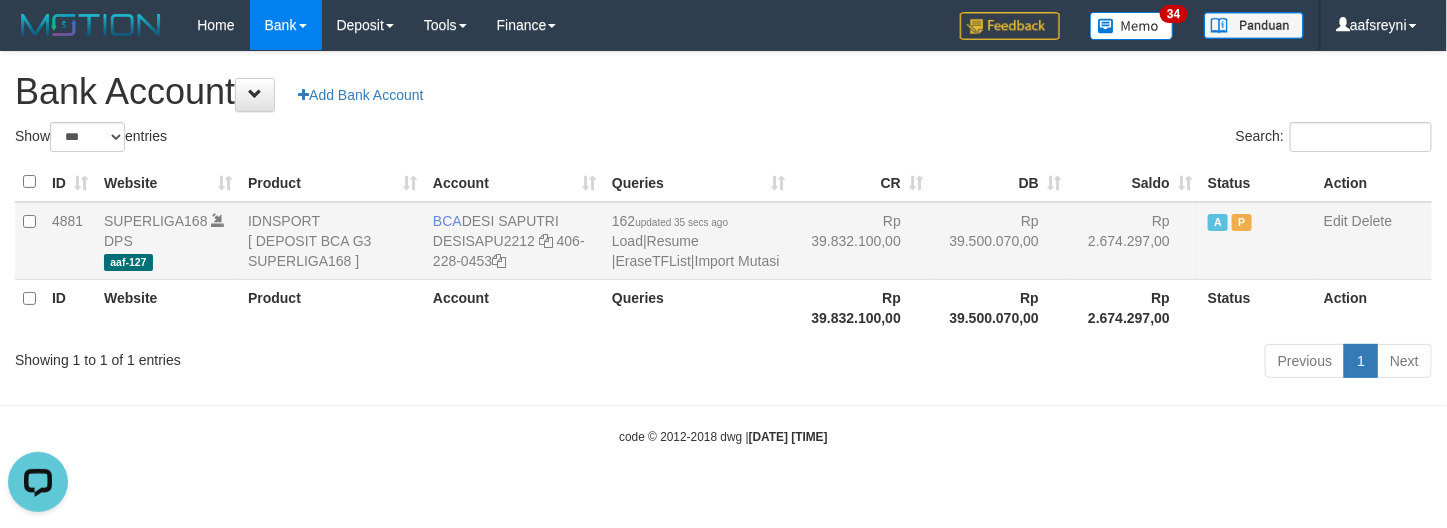 click on "Rp 39.500.070,00" at bounding box center (1000, 241) 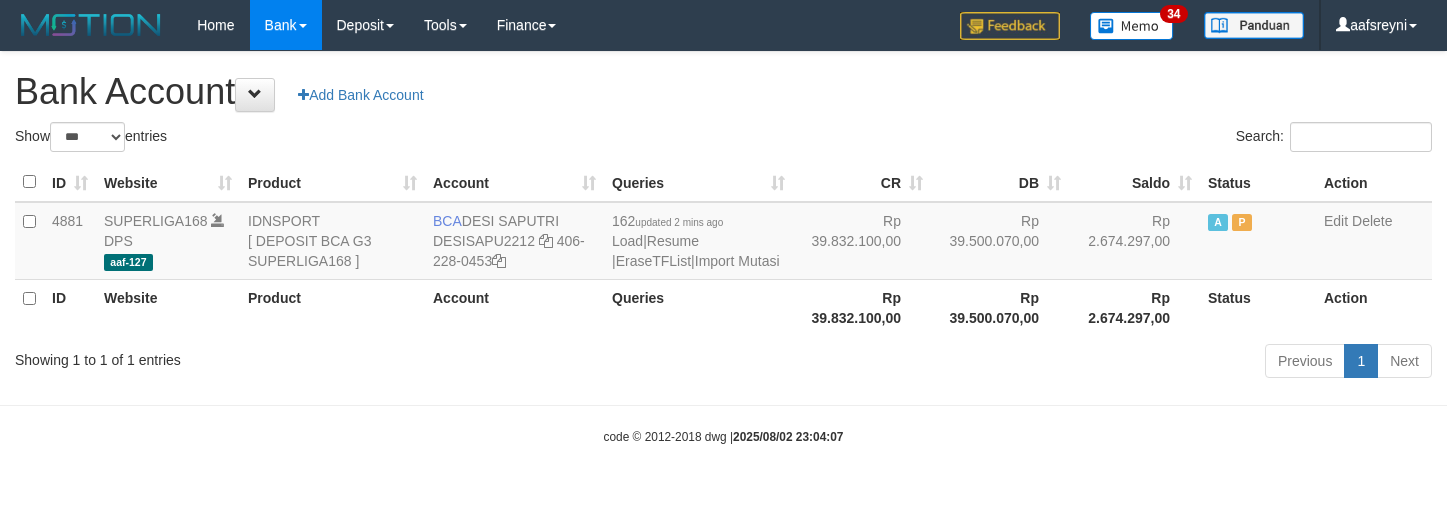 select on "***" 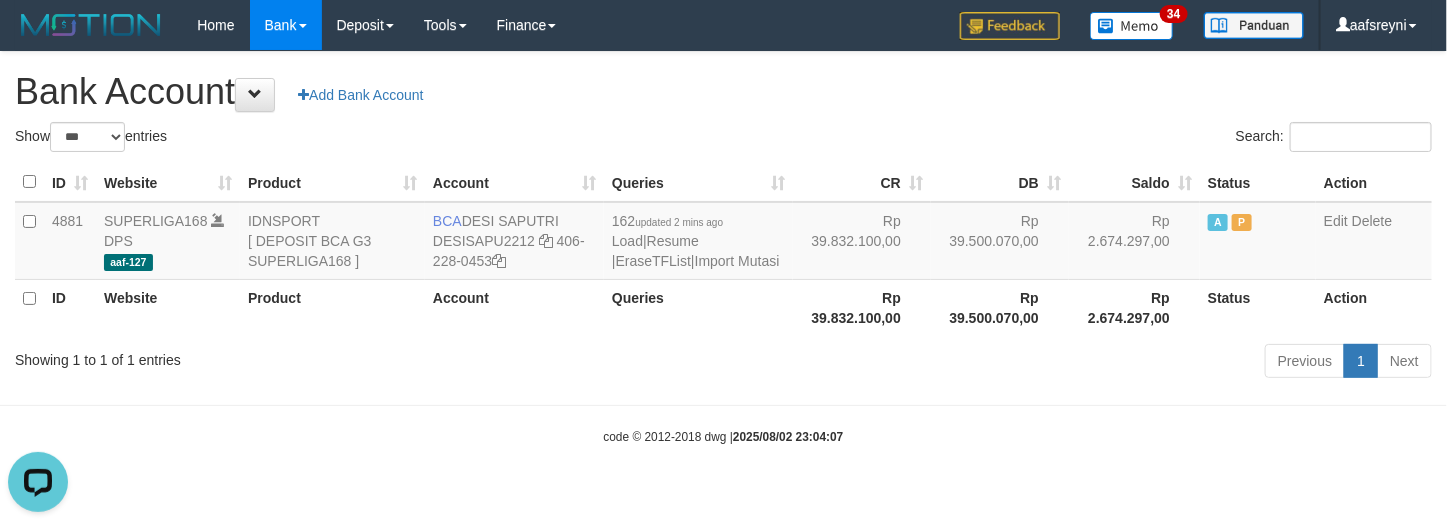 scroll, scrollTop: 0, scrollLeft: 0, axis: both 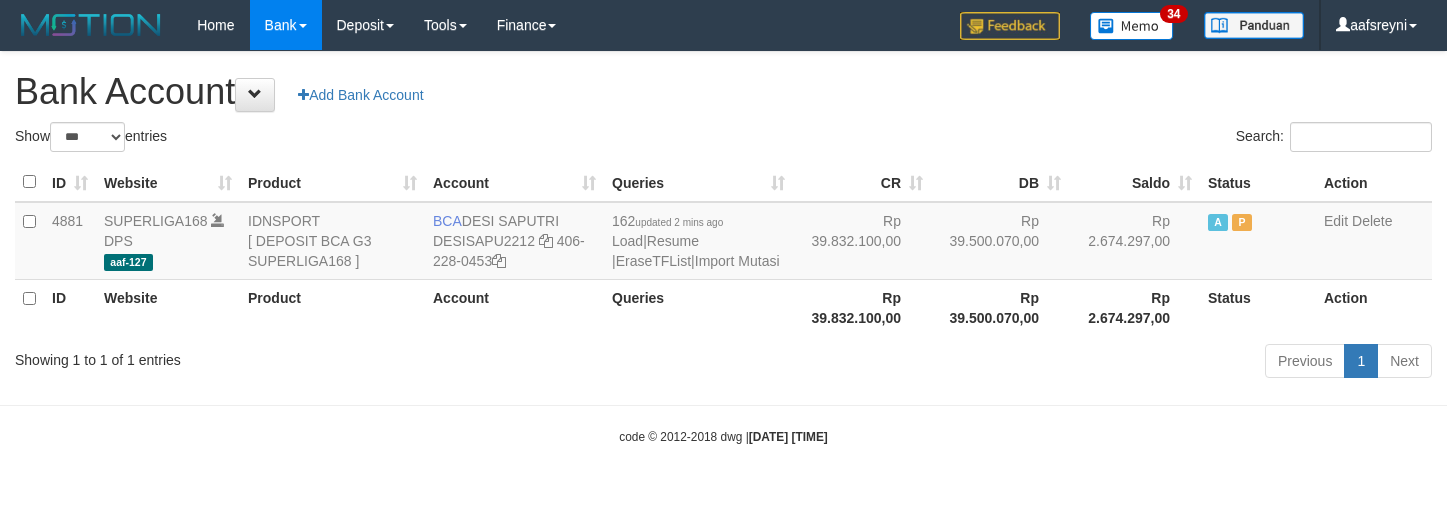 select on "***" 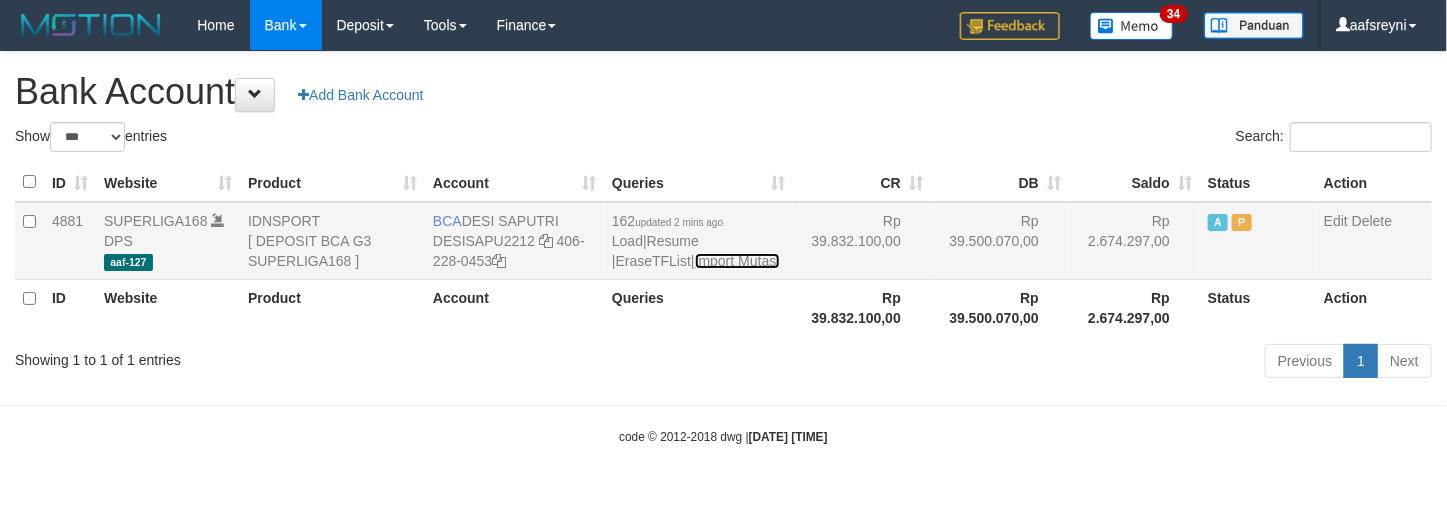 click on "Import Mutasi" at bounding box center [737, 261] 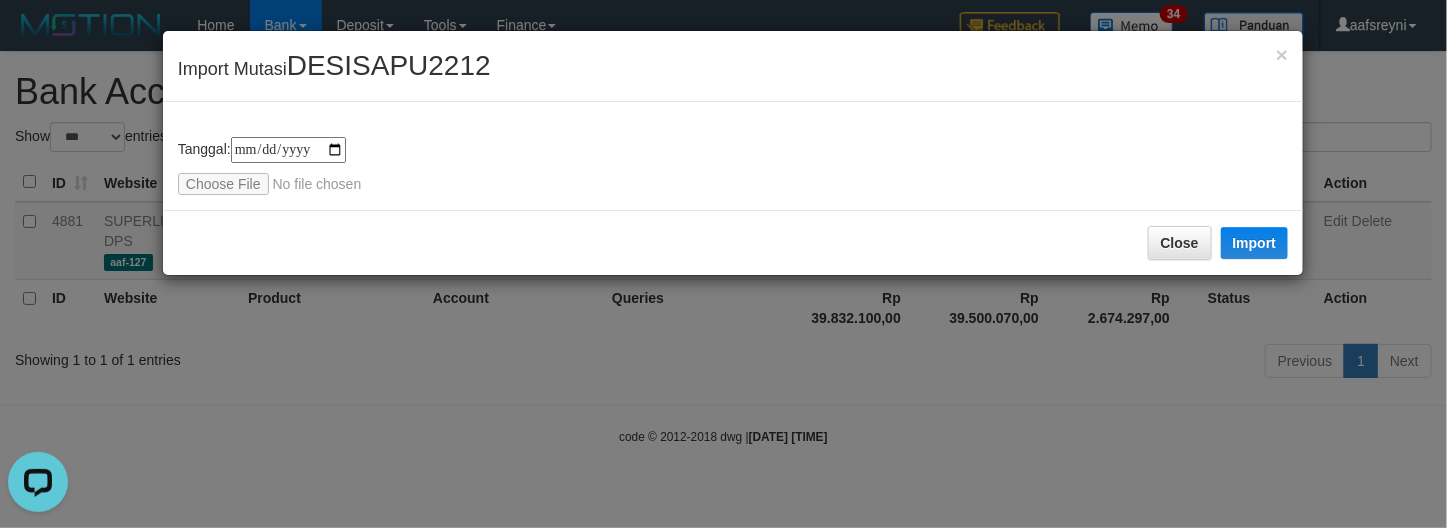 scroll, scrollTop: 0, scrollLeft: 0, axis: both 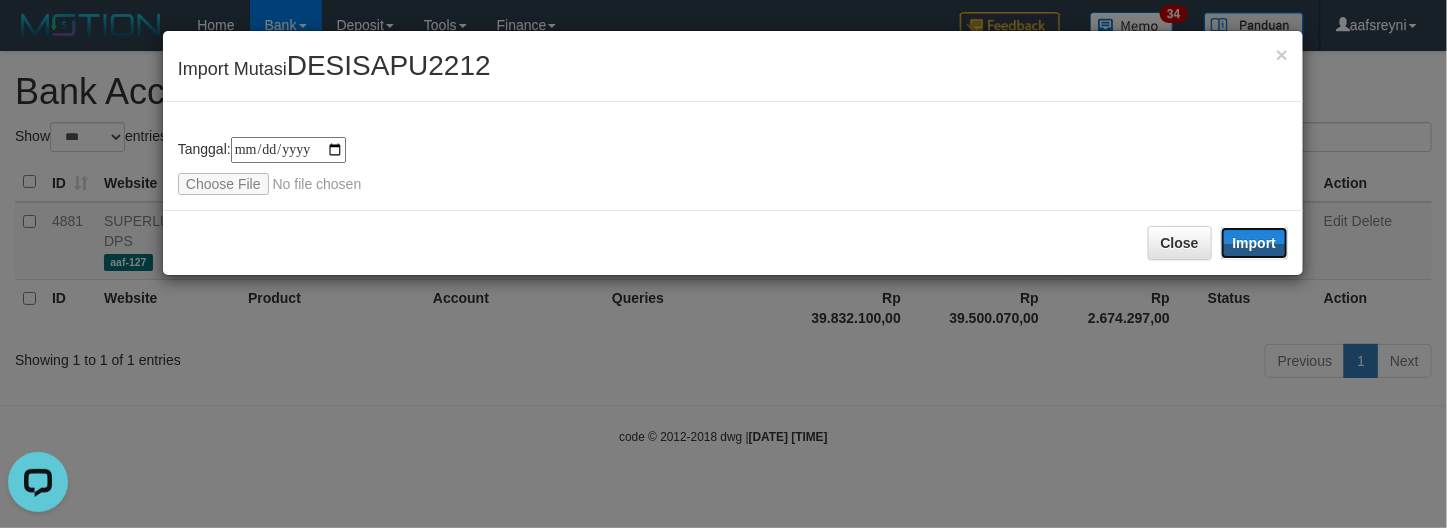 drag, startPoint x: 1270, startPoint y: 242, endPoint x: 166, endPoint y: 1, distance: 1129.9987 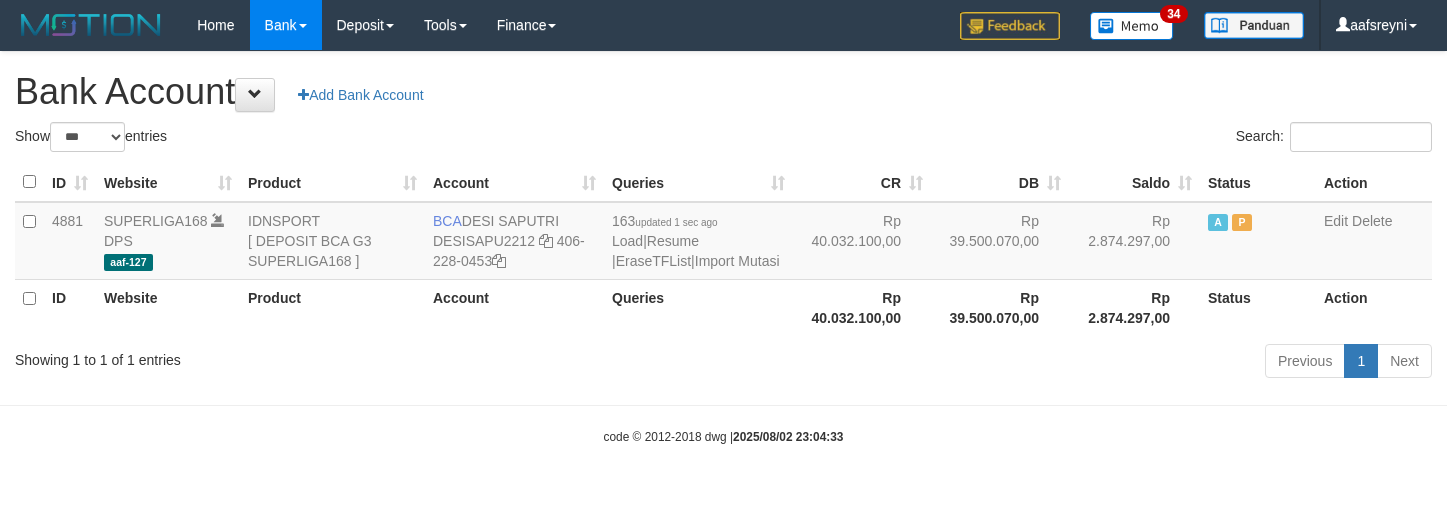 select on "***" 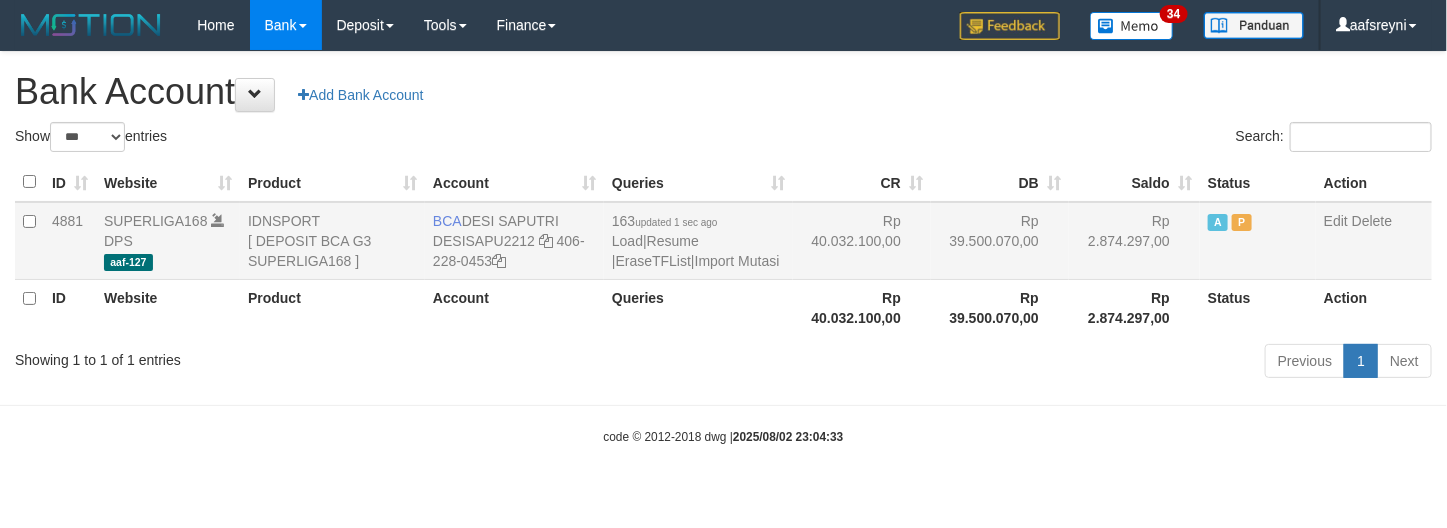 click on "Rp 40.032.100,00" at bounding box center [862, 241] 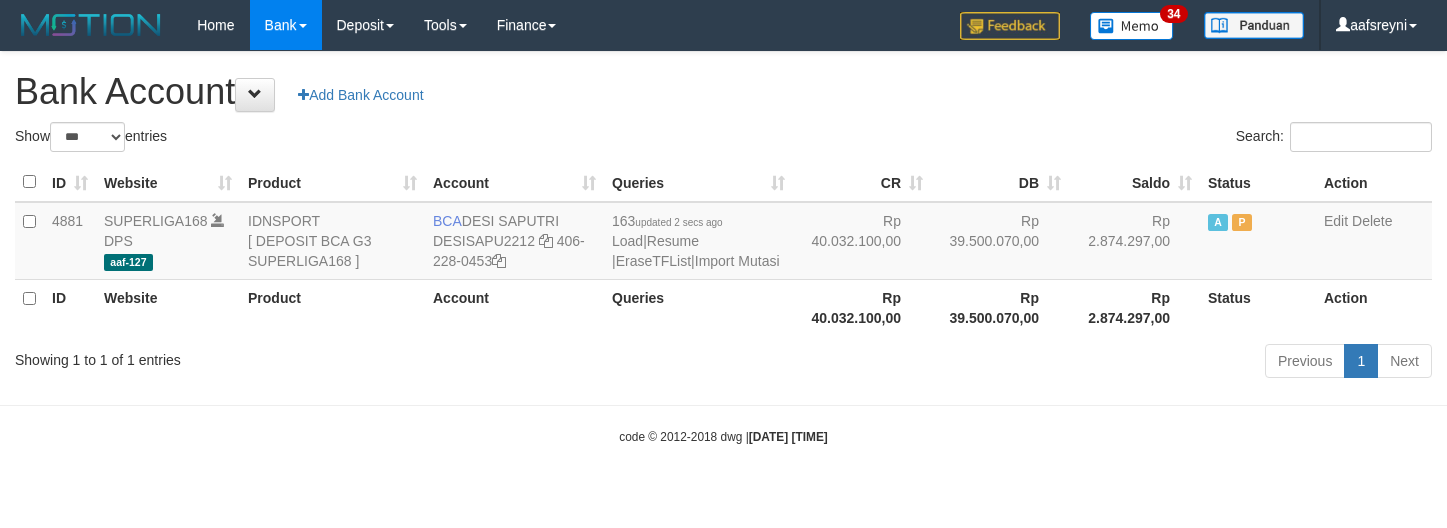 select on "***" 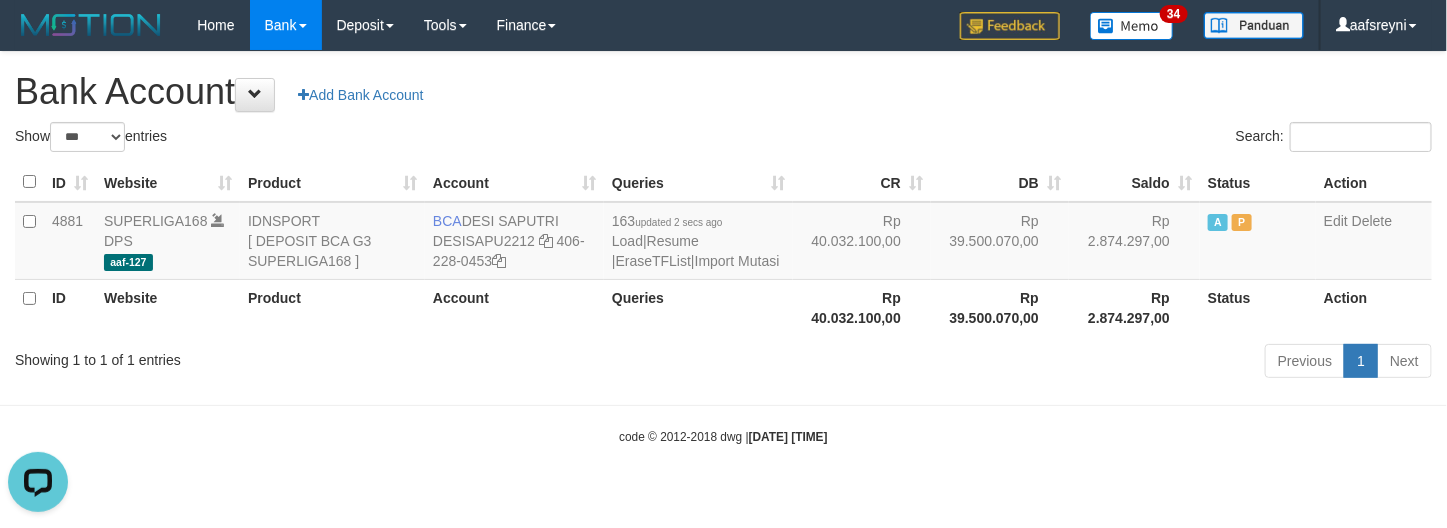 scroll, scrollTop: 0, scrollLeft: 0, axis: both 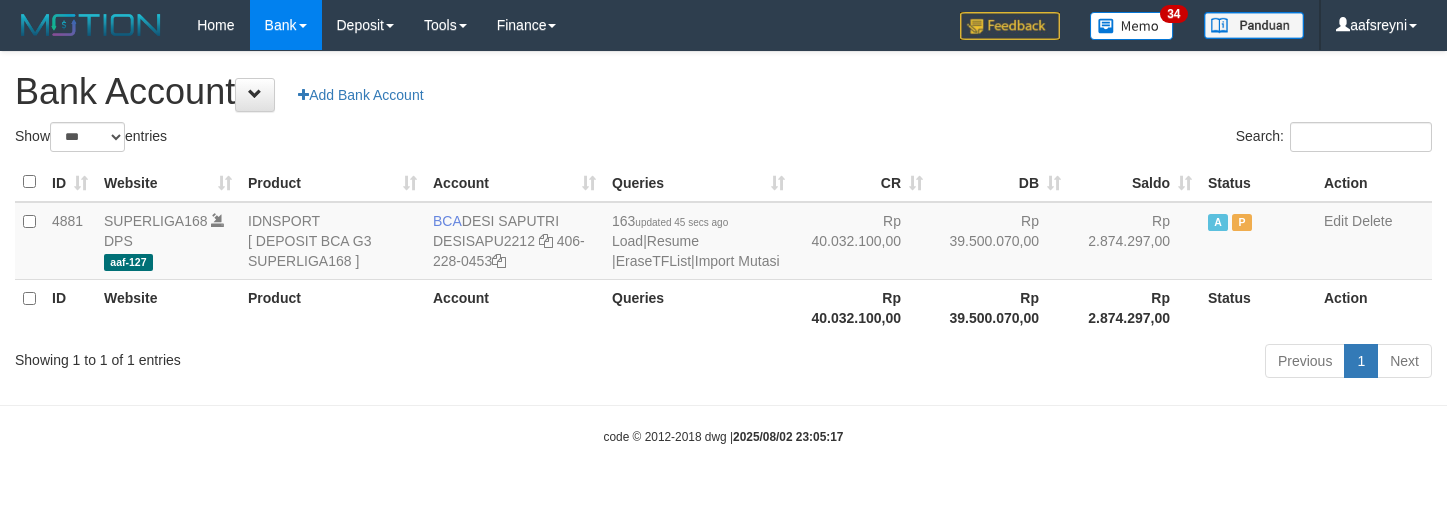 select on "***" 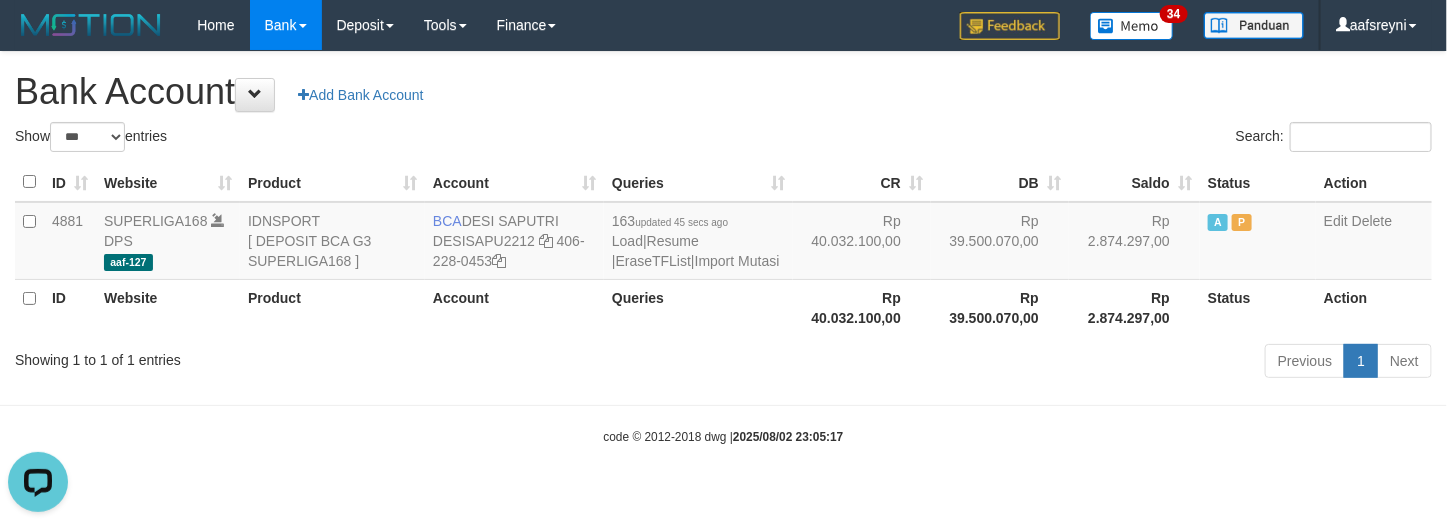 scroll, scrollTop: 0, scrollLeft: 0, axis: both 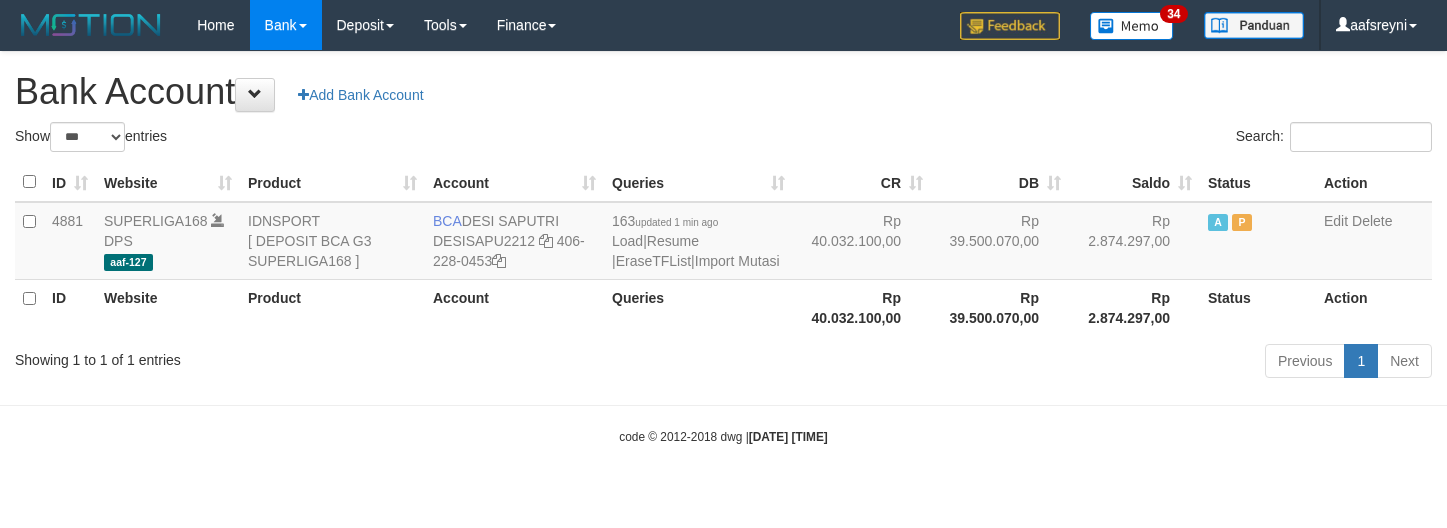select on "***" 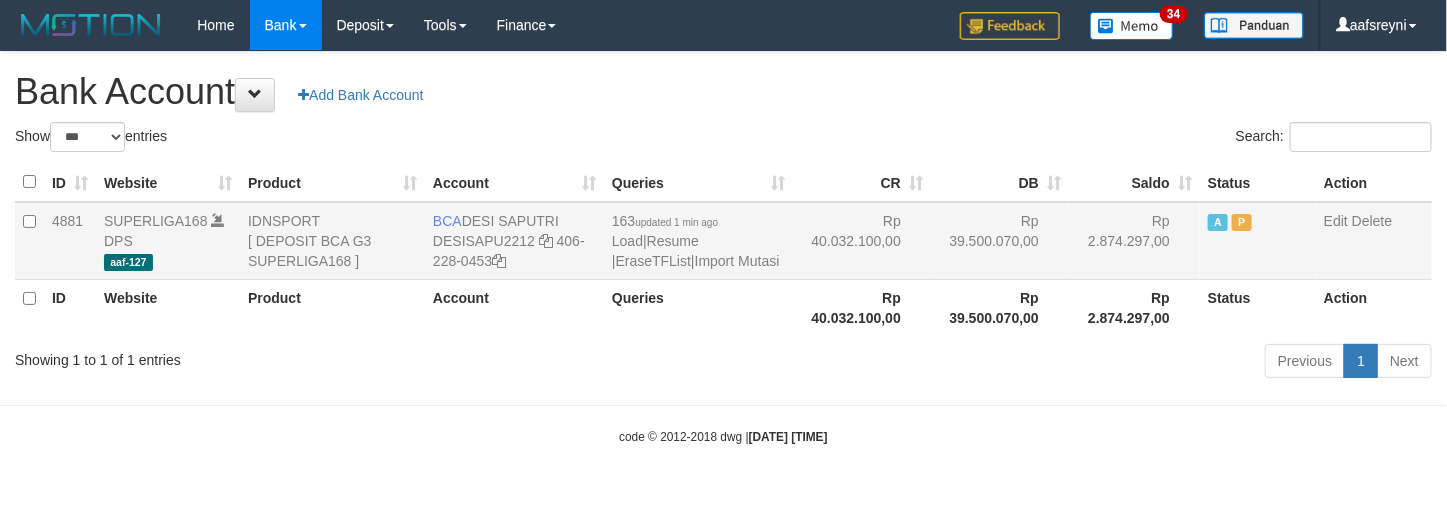 click on "163  updated 1 min ago
Load
|
Resume
|
EraseTFList
|
Import Mutasi" at bounding box center (698, 241) 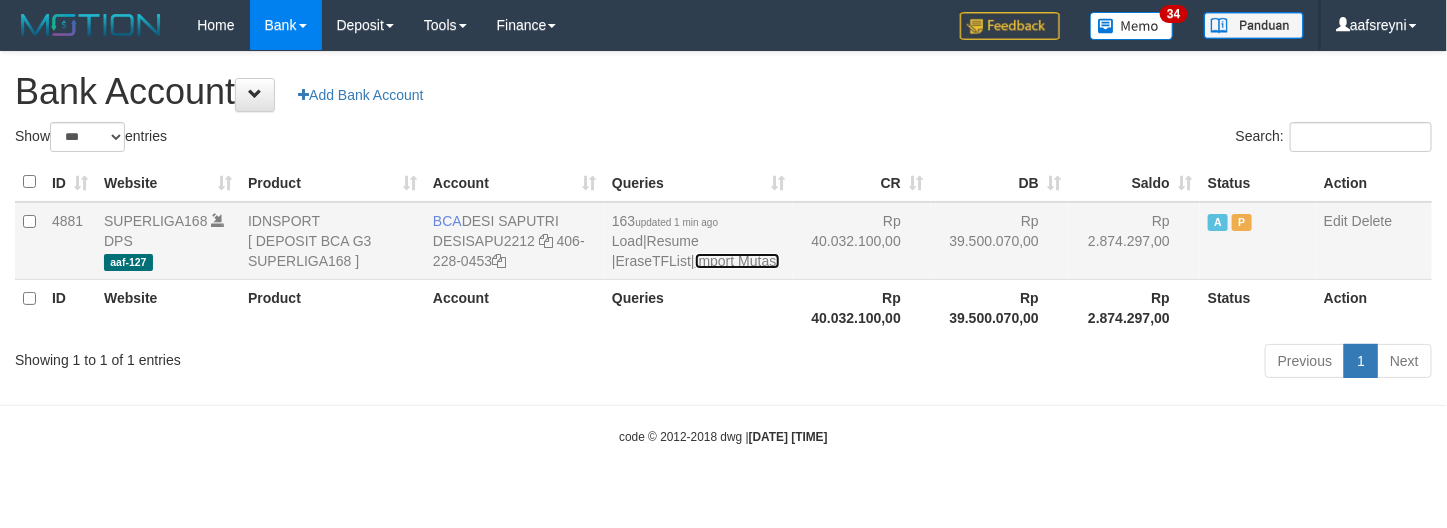 click on "Import Mutasi" at bounding box center (737, 261) 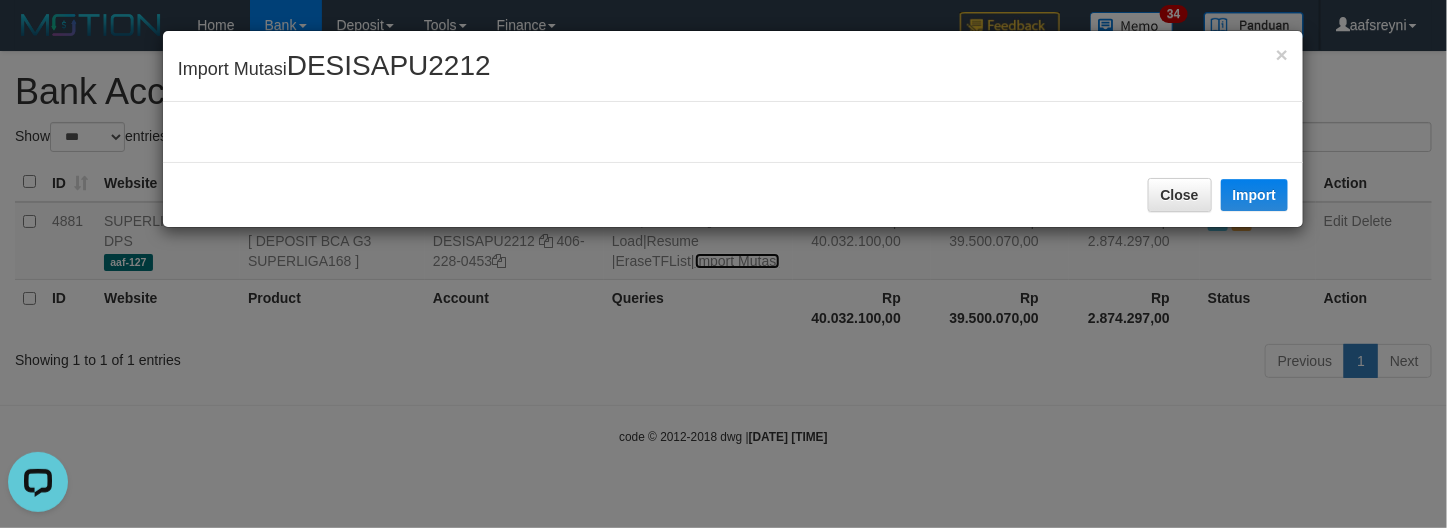 scroll, scrollTop: 0, scrollLeft: 0, axis: both 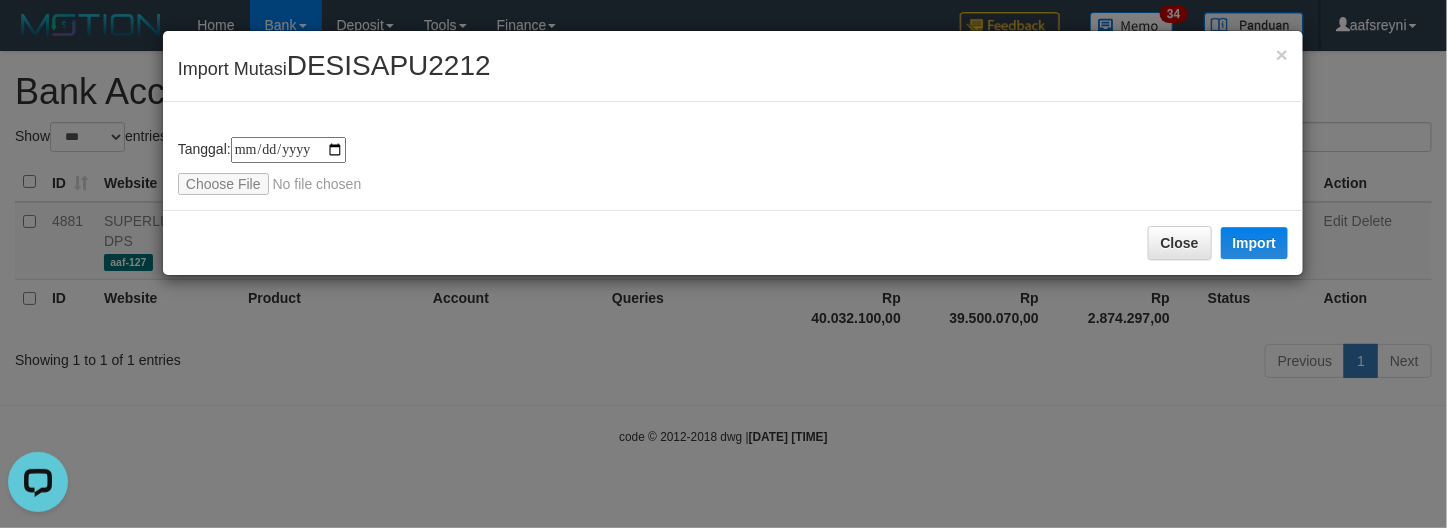 type on "**********" 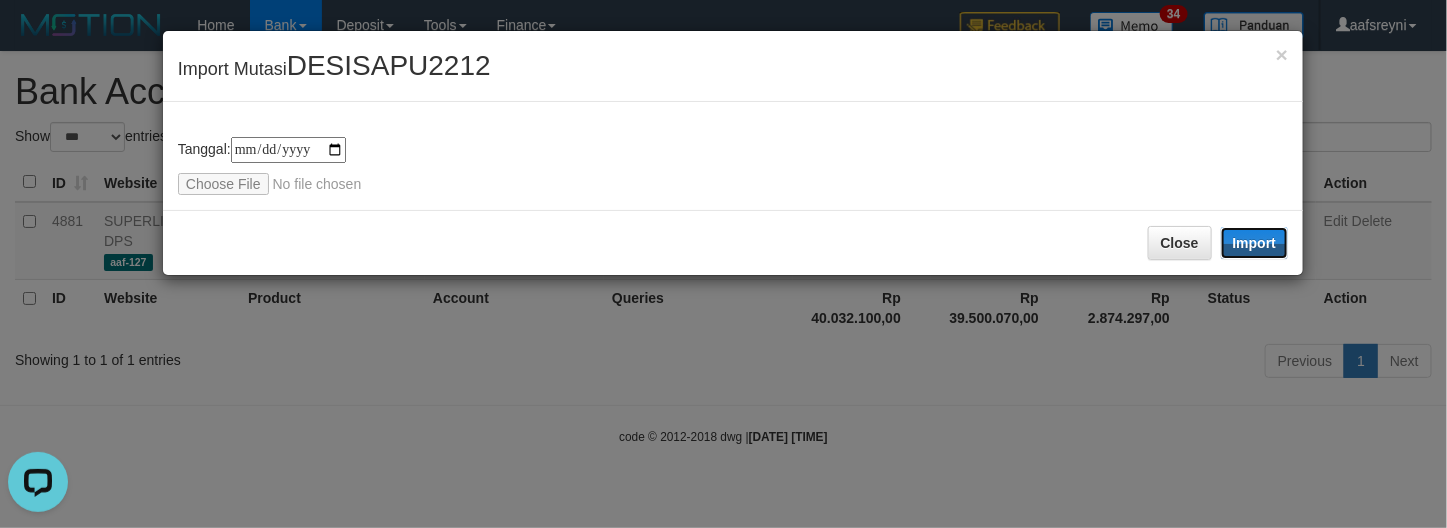 click on "Import" at bounding box center (1255, 243) 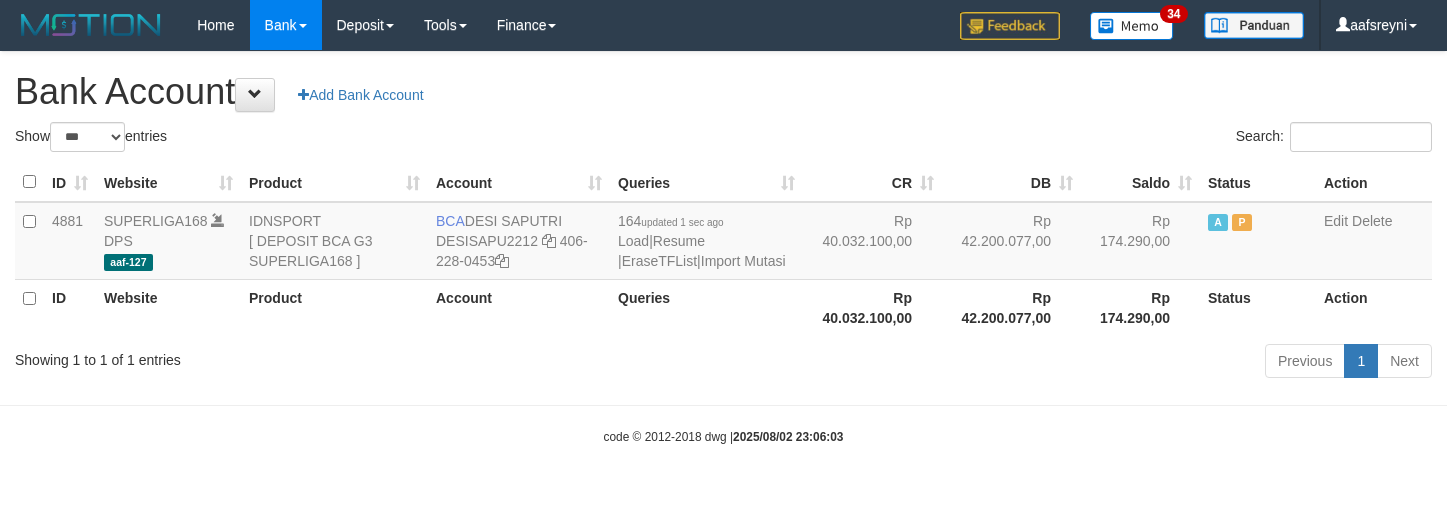 select on "***" 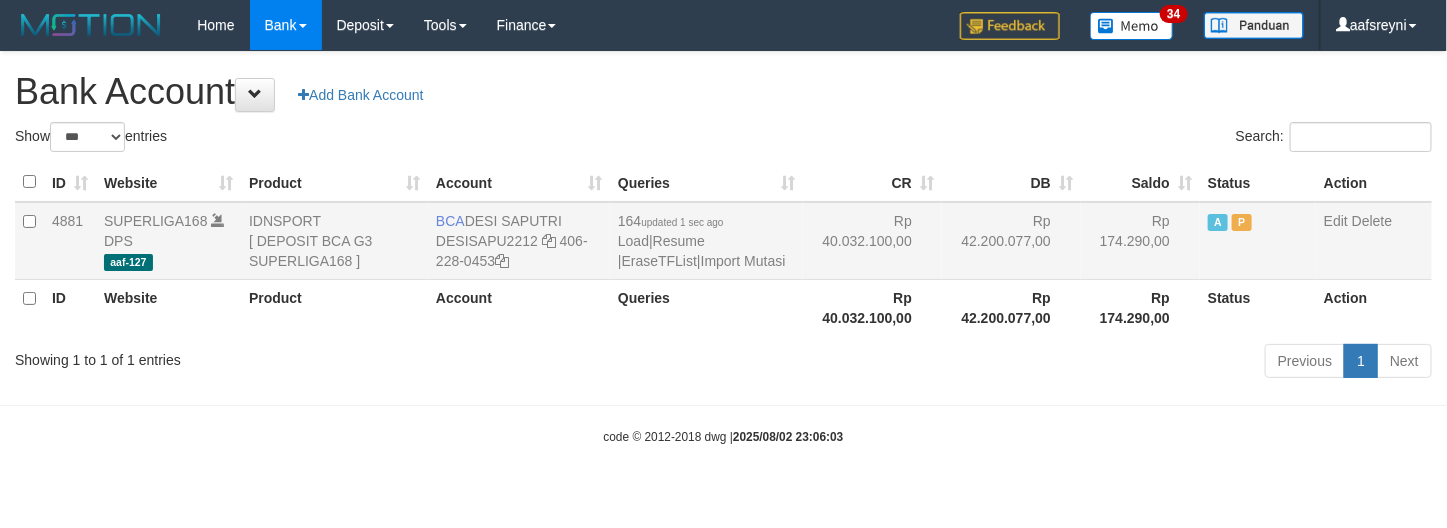 drag, startPoint x: 983, startPoint y: 213, endPoint x: 997, endPoint y: 245, distance: 34.928497 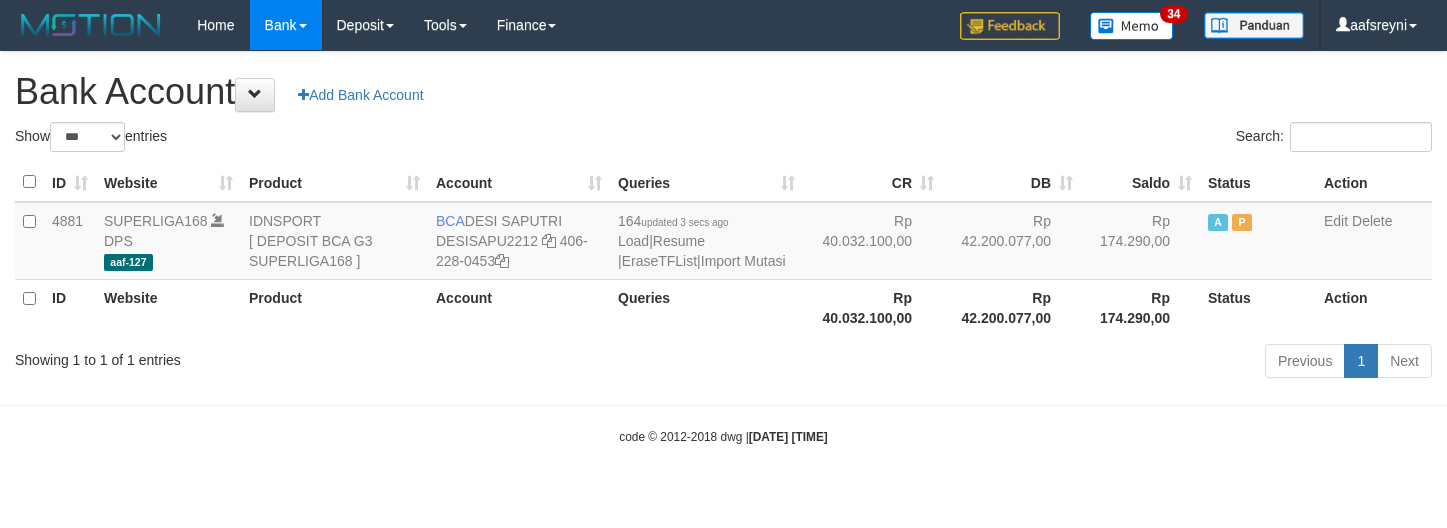 select on "***" 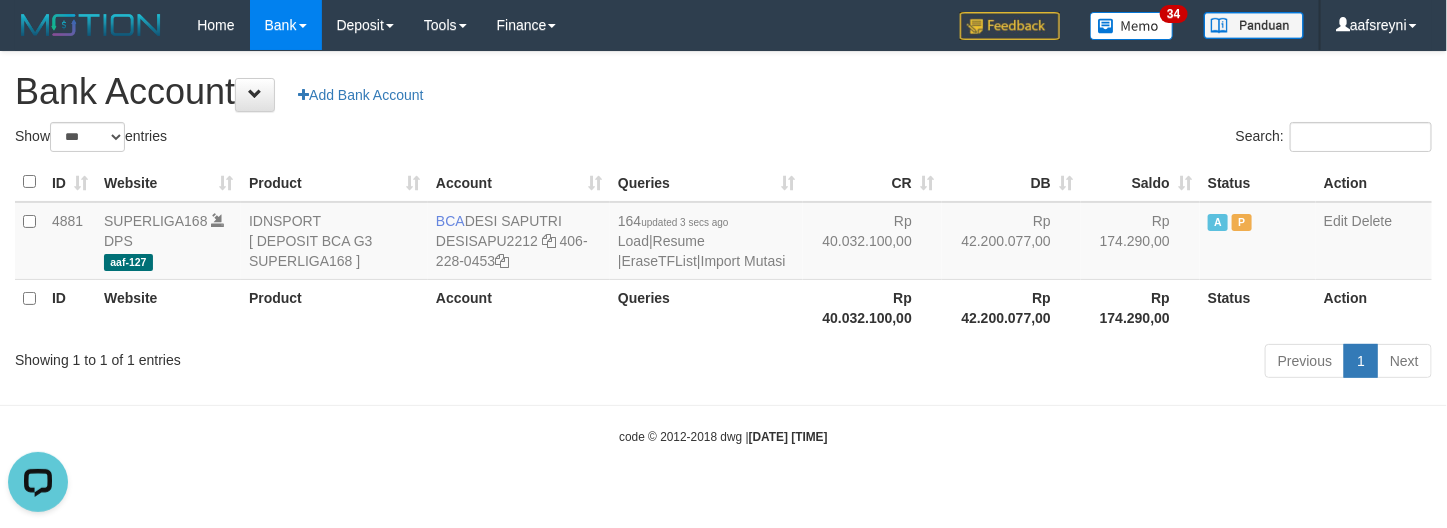 scroll, scrollTop: 0, scrollLeft: 0, axis: both 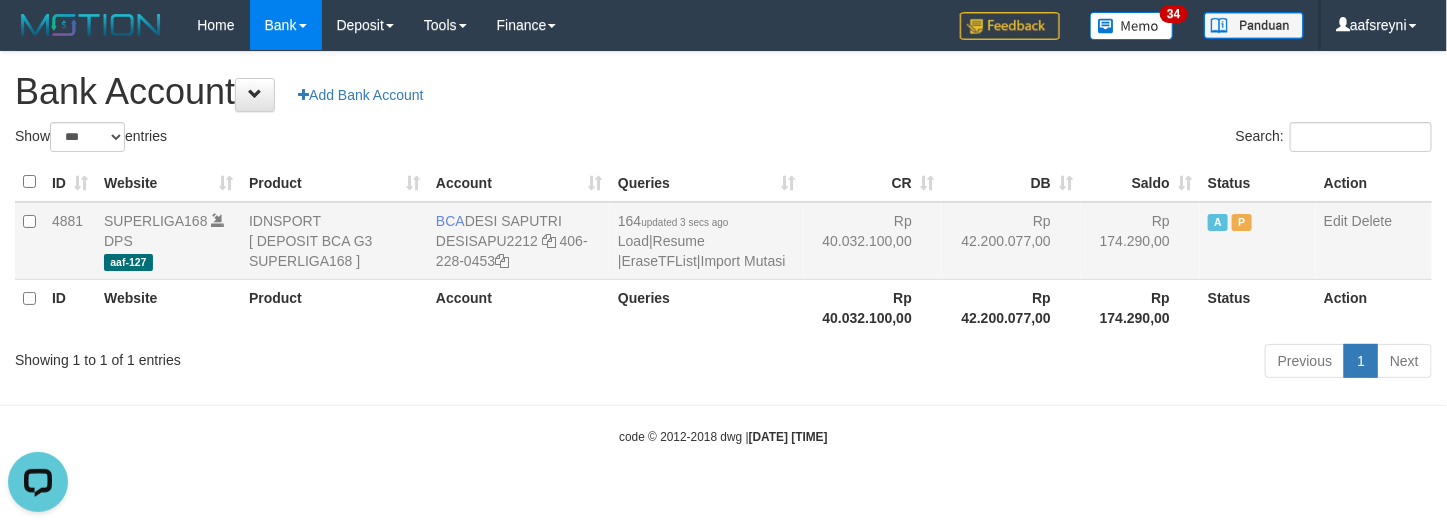 click on "Rp 40.032.100,00" at bounding box center (872, 241) 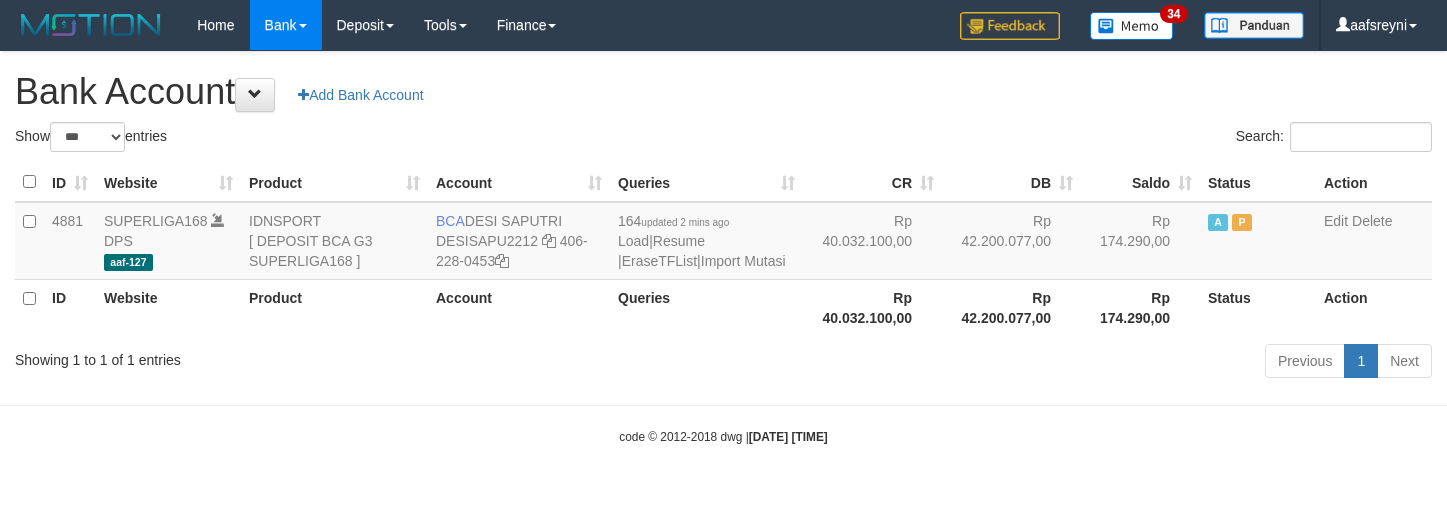 select on "***" 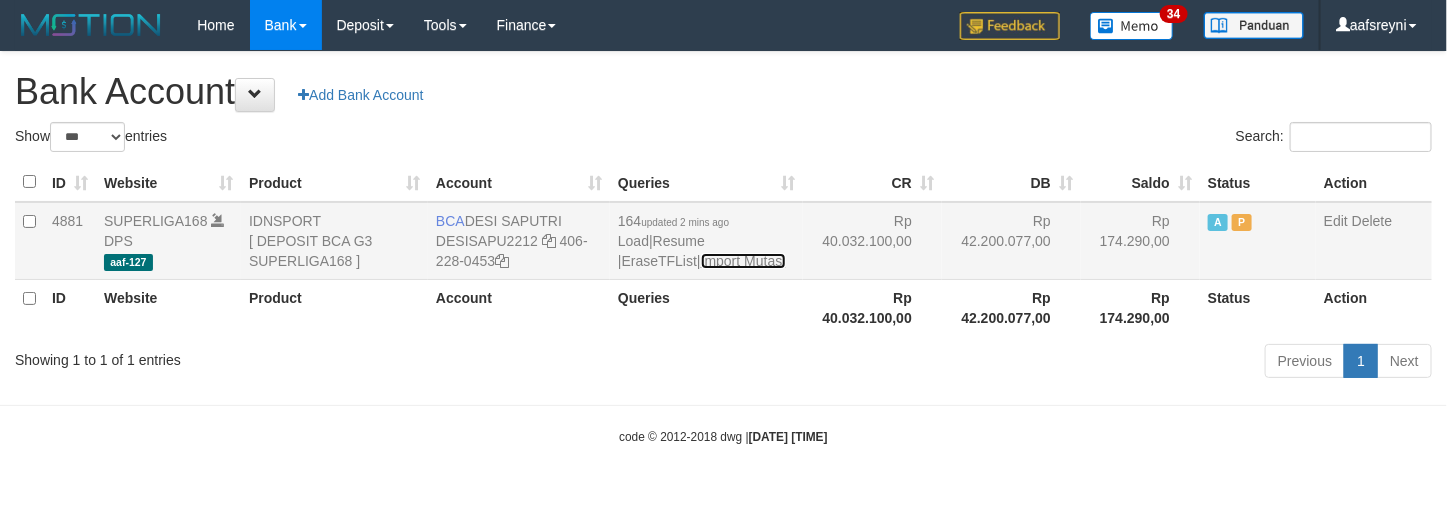 click on "Import Mutasi" at bounding box center (743, 261) 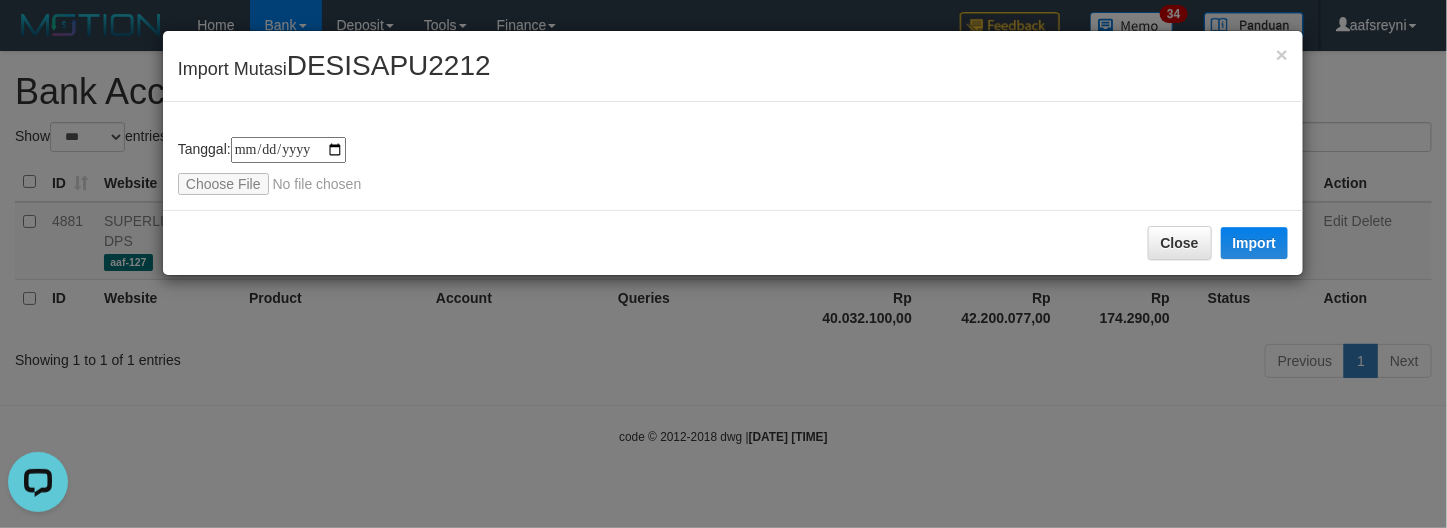 scroll, scrollTop: 0, scrollLeft: 0, axis: both 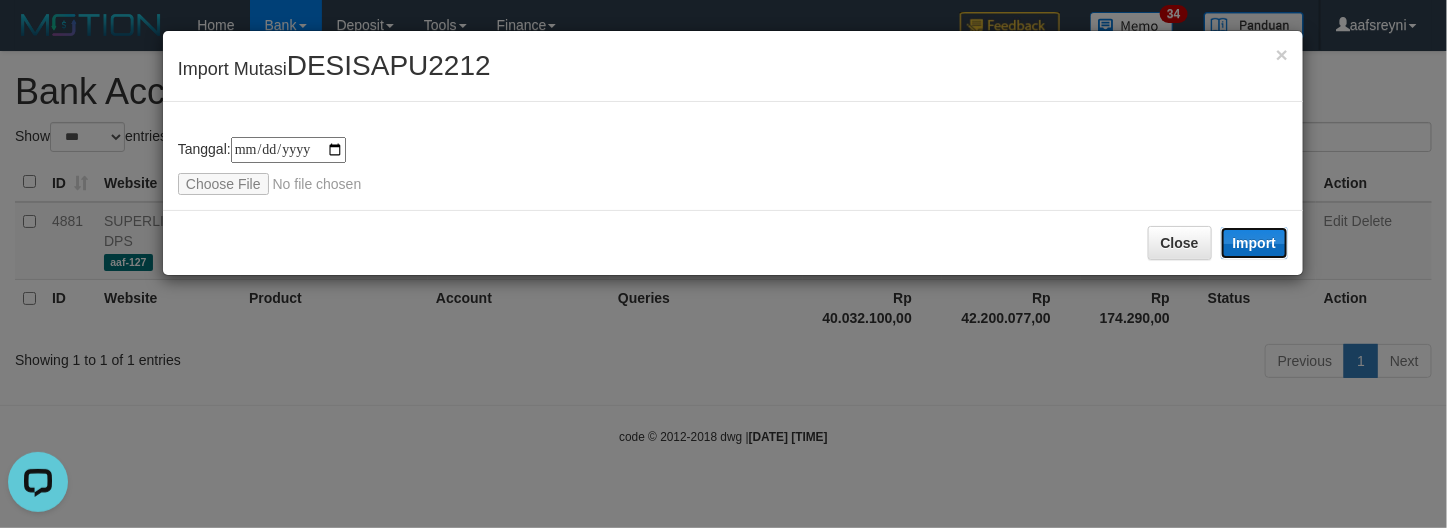 click on "Import" at bounding box center (1255, 243) 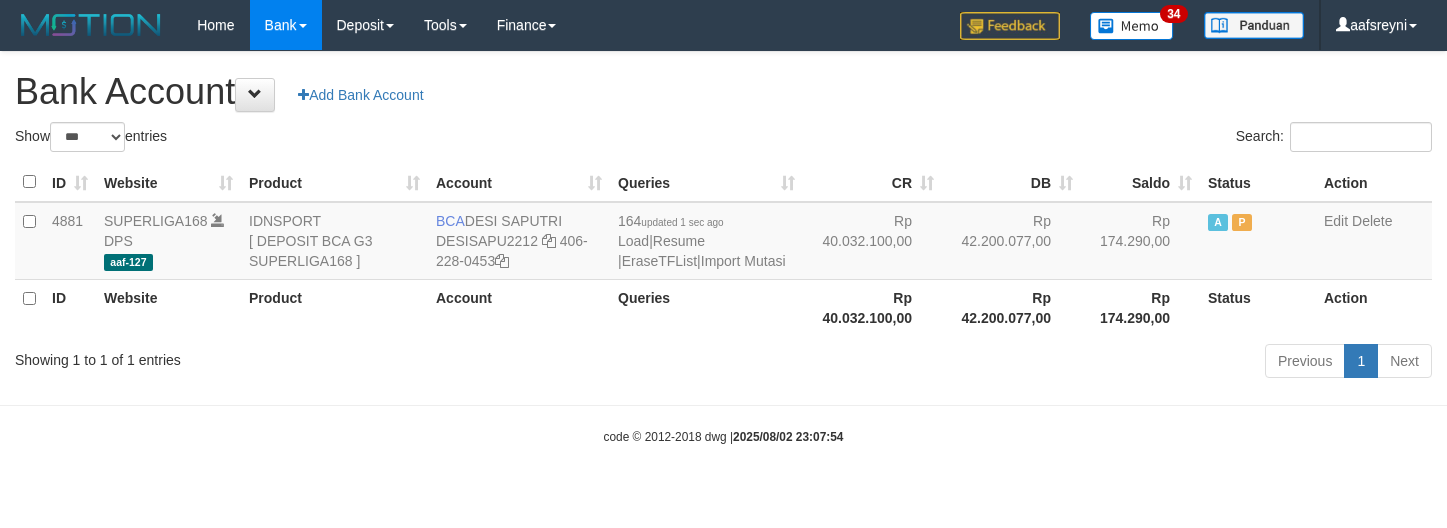 select on "***" 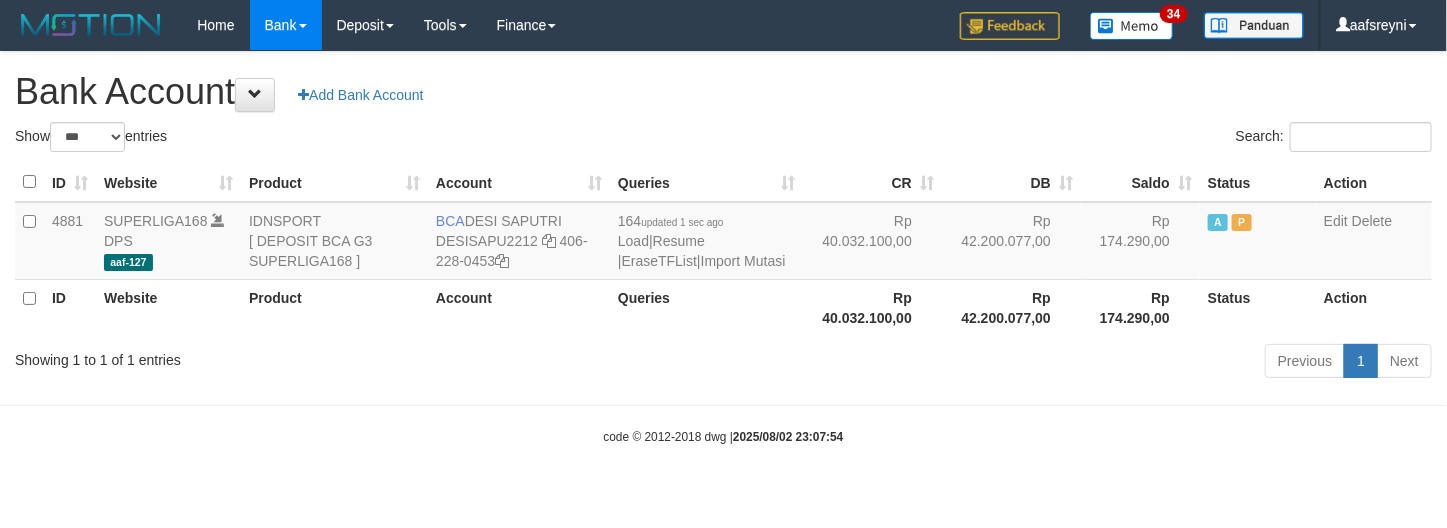 click on "Previous 1 Next" at bounding box center (1025, 363) 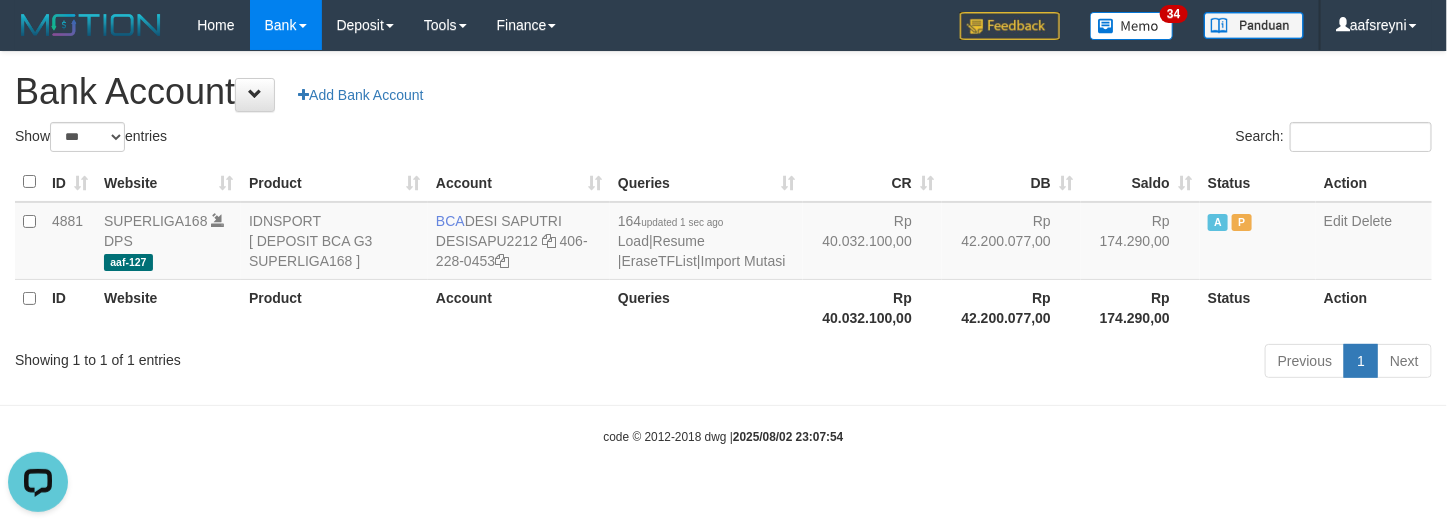 scroll, scrollTop: 0, scrollLeft: 0, axis: both 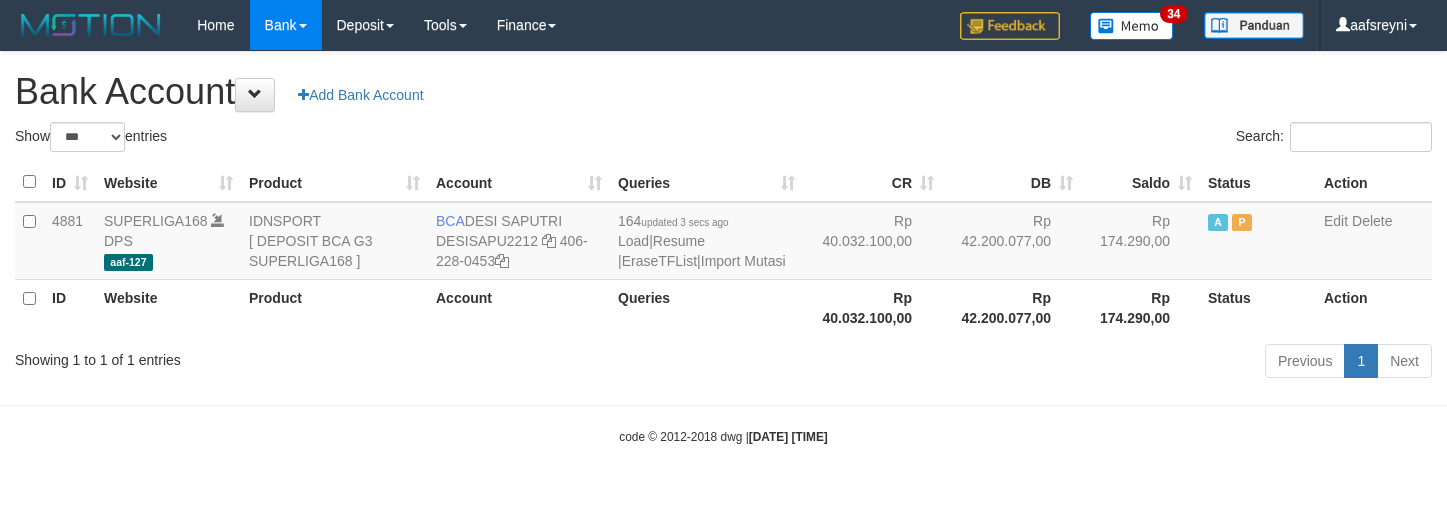 select on "***" 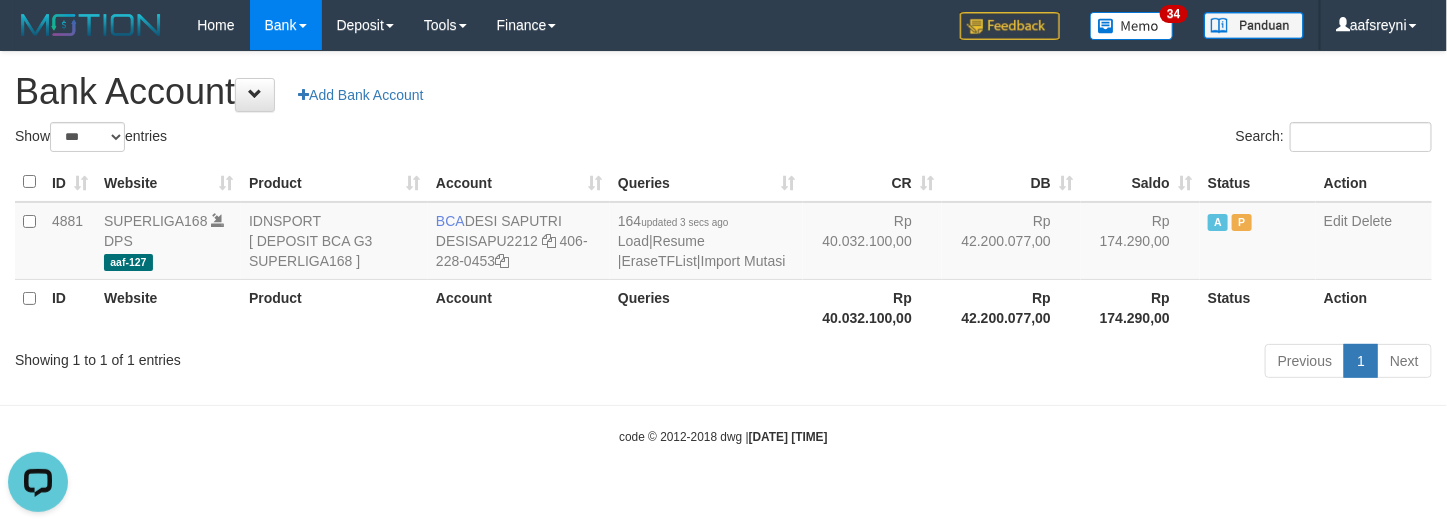 scroll, scrollTop: 0, scrollLeft: 0, axis: both 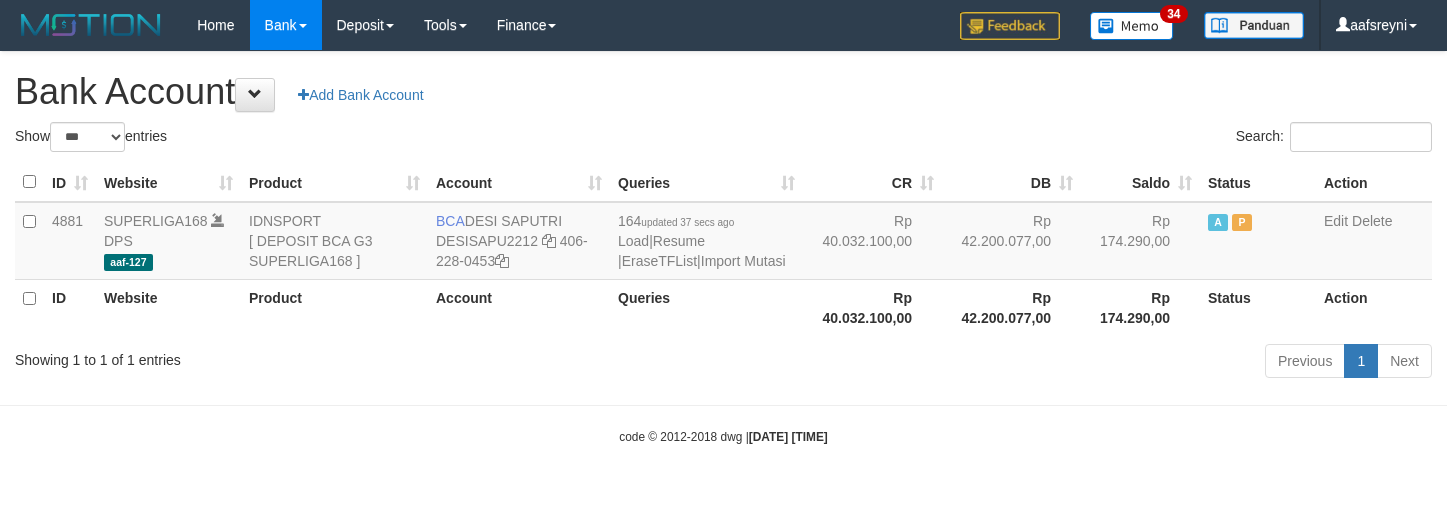 select on "***" 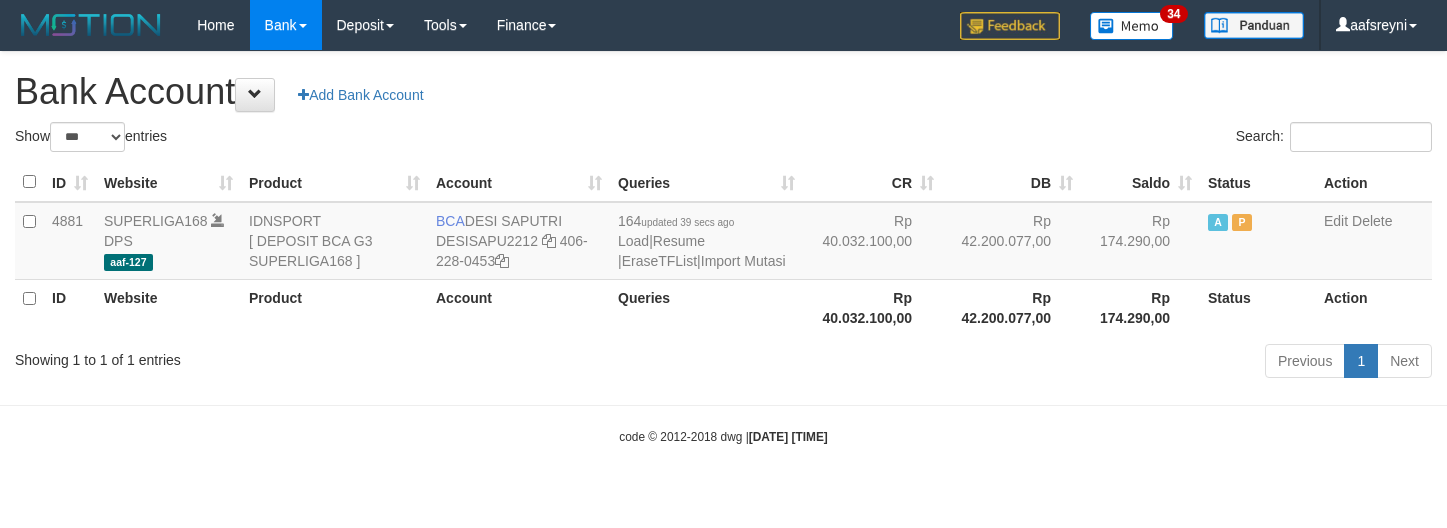 select on "***" 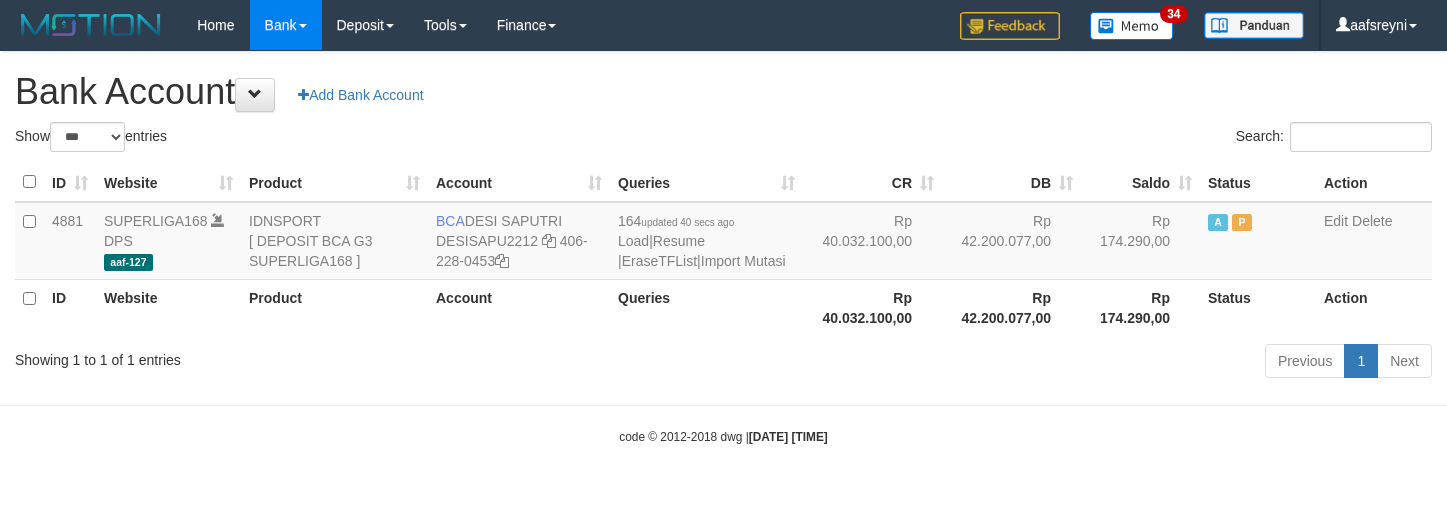 select on "***" 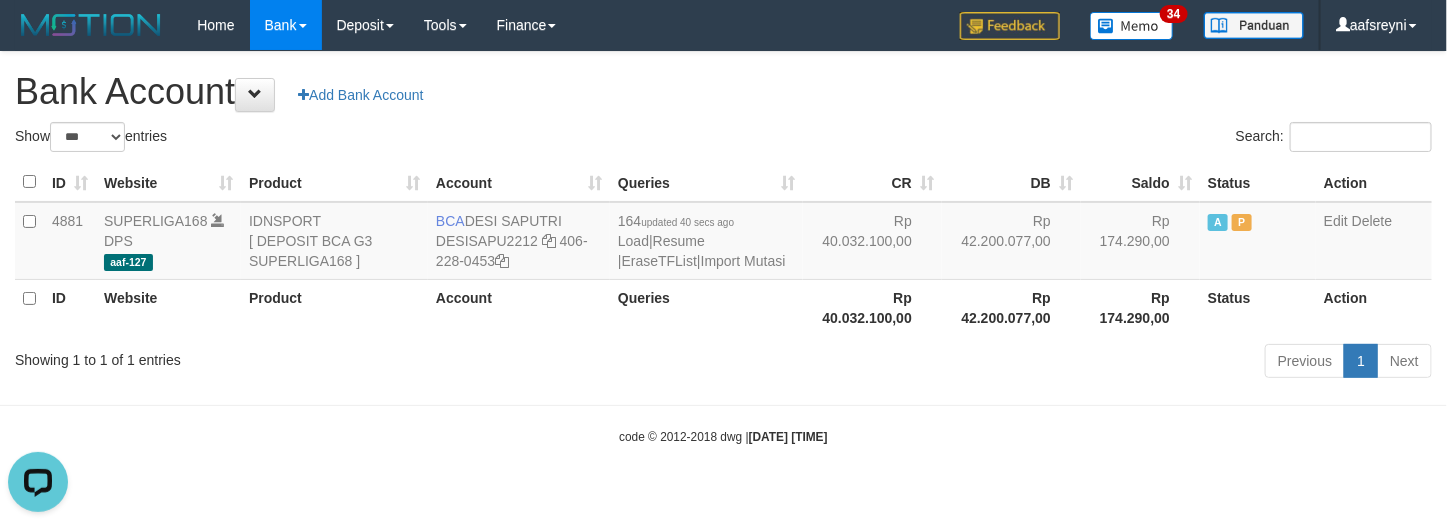 scroll, scrollTop: 0, scrollLeft: 0, axis: both 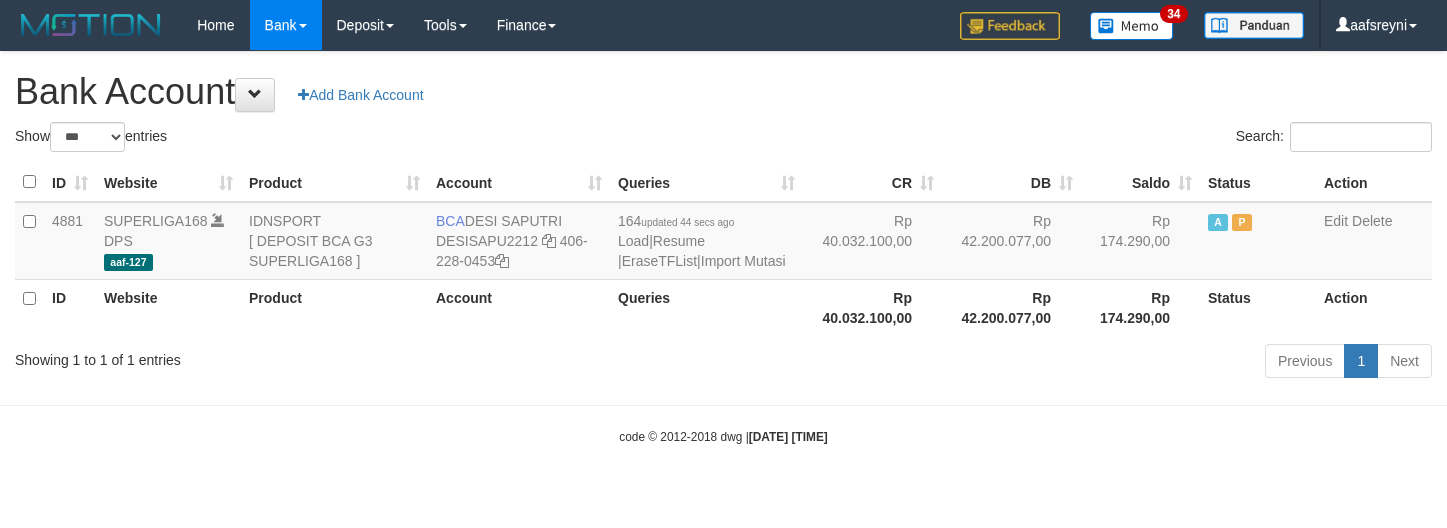 select on "***" 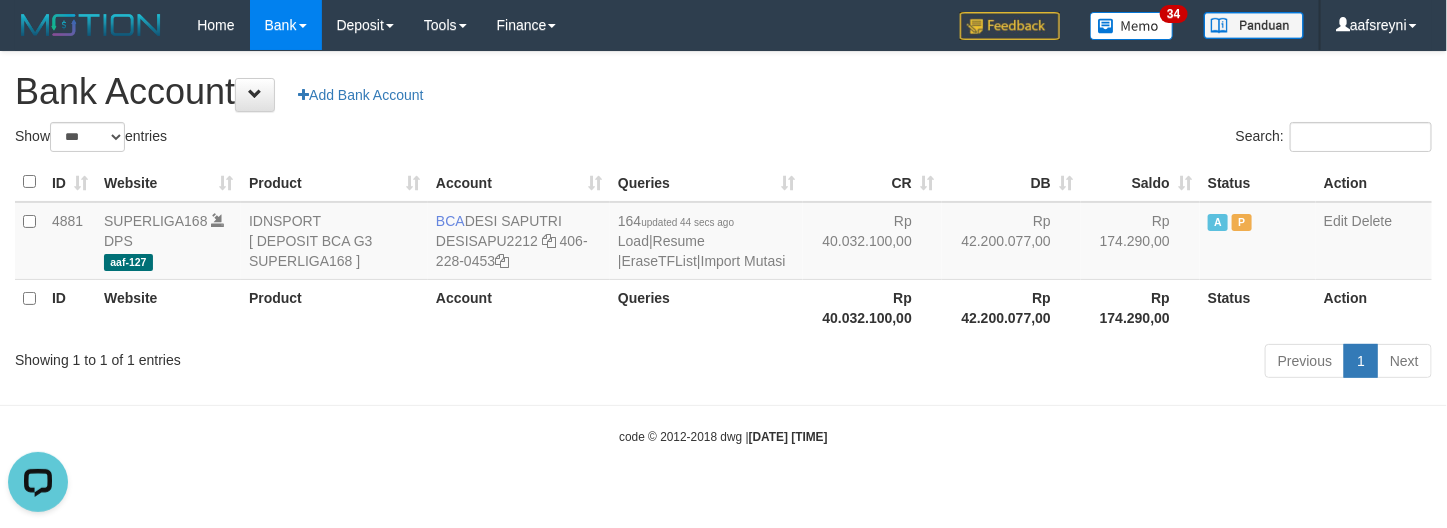 scroll, scrollTop: 0, scrollLeft: 0, axis: both 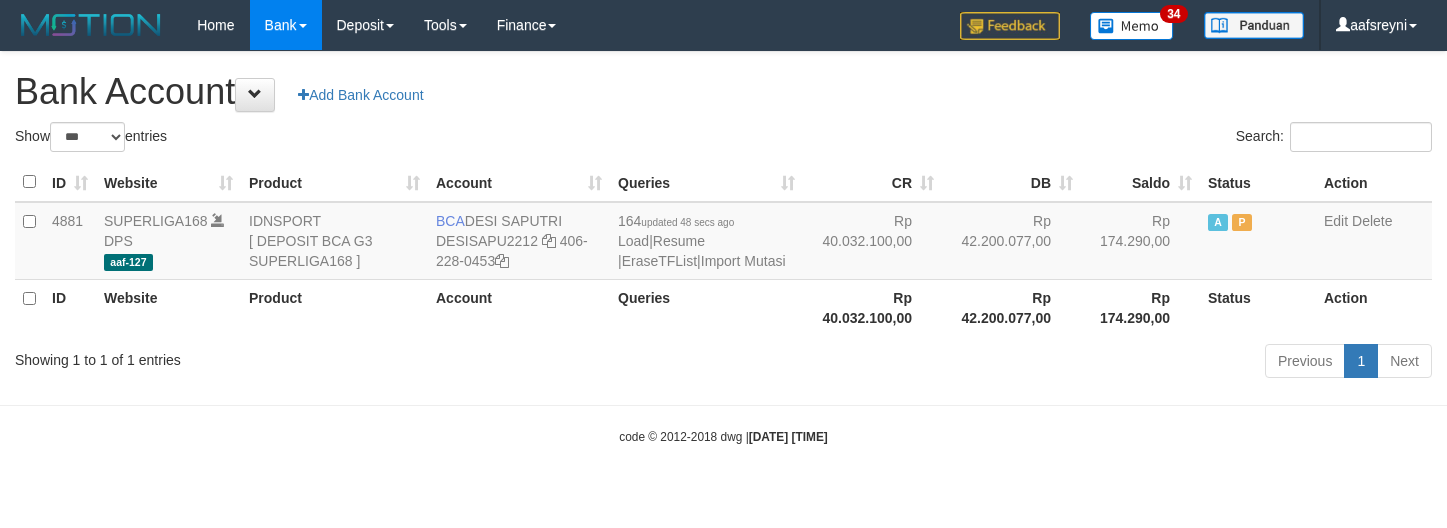 select on "***" 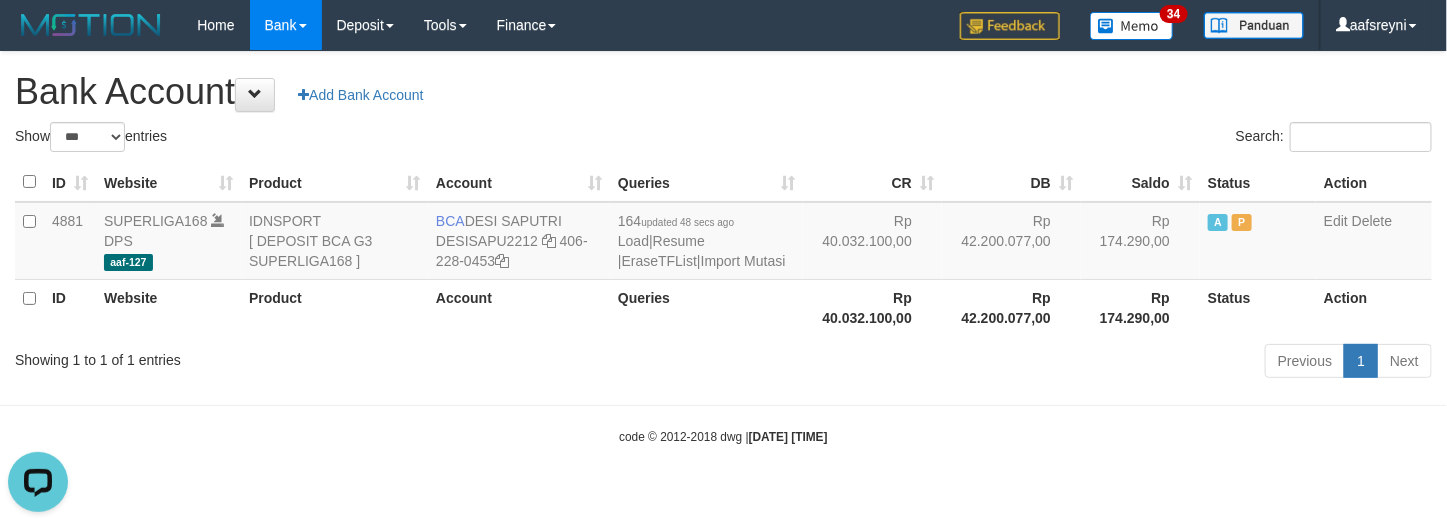 scroll, scrollTop: 0, scrollLeft: 0, axis: both 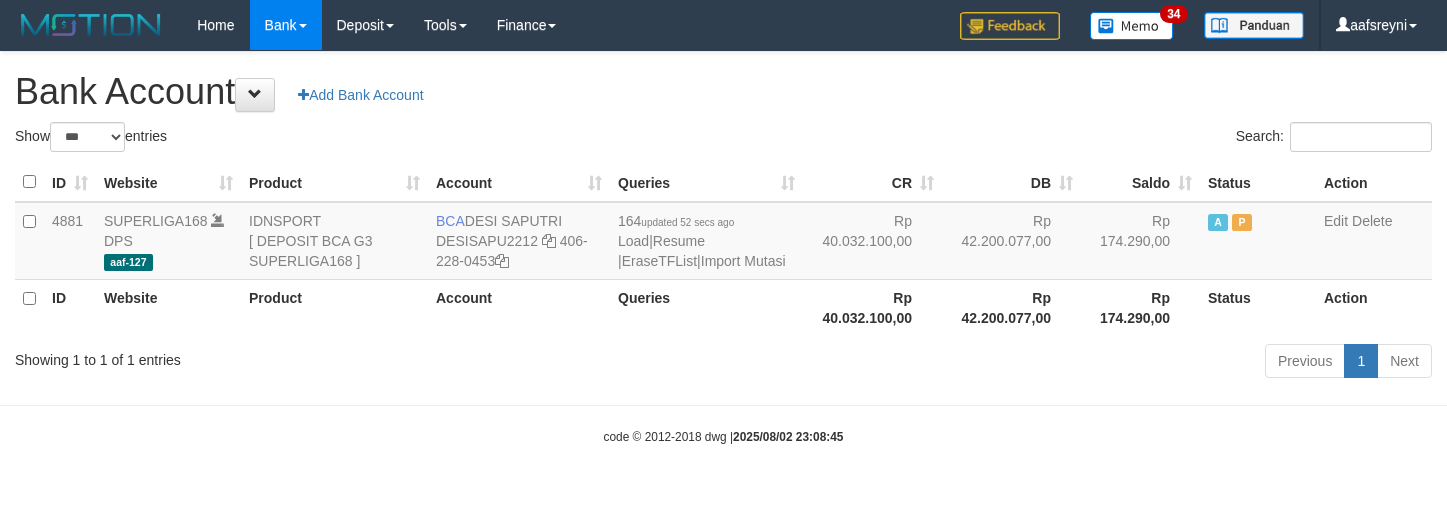 select on "***" 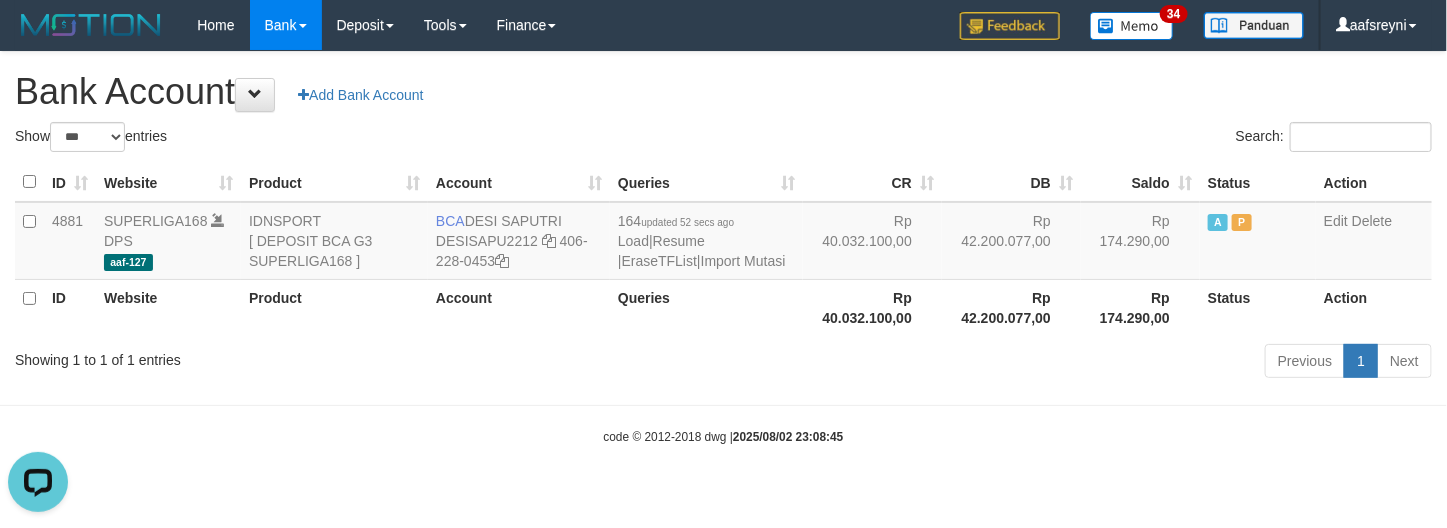 scroll, scrollTop: 0, scrollLeft: 0, axis: both 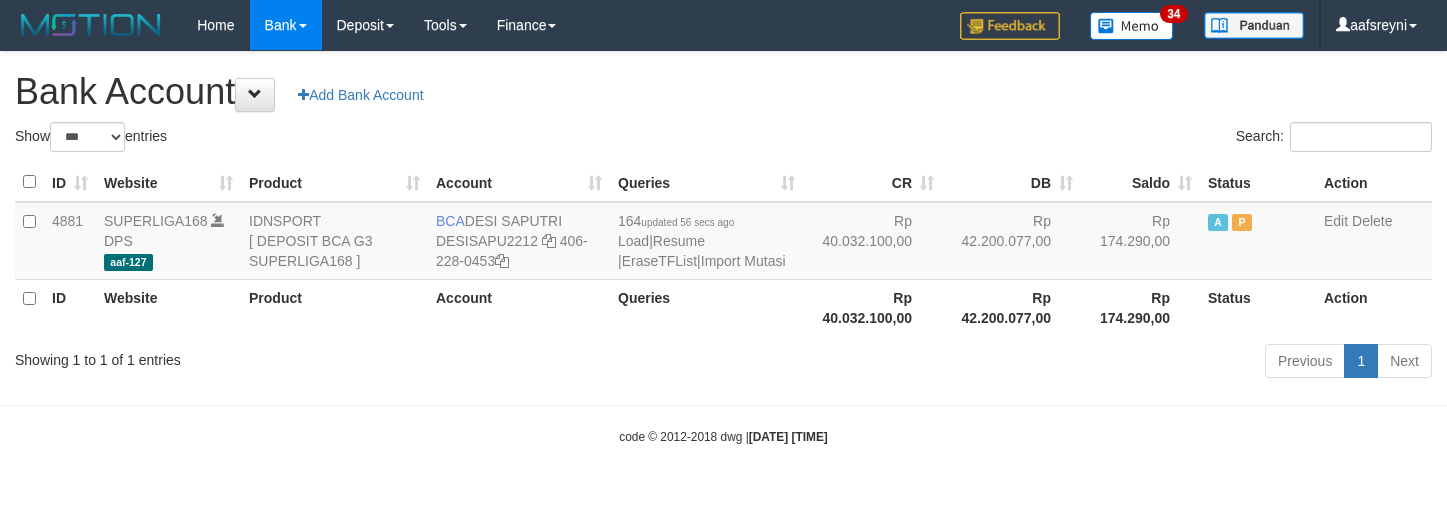 select on "***" 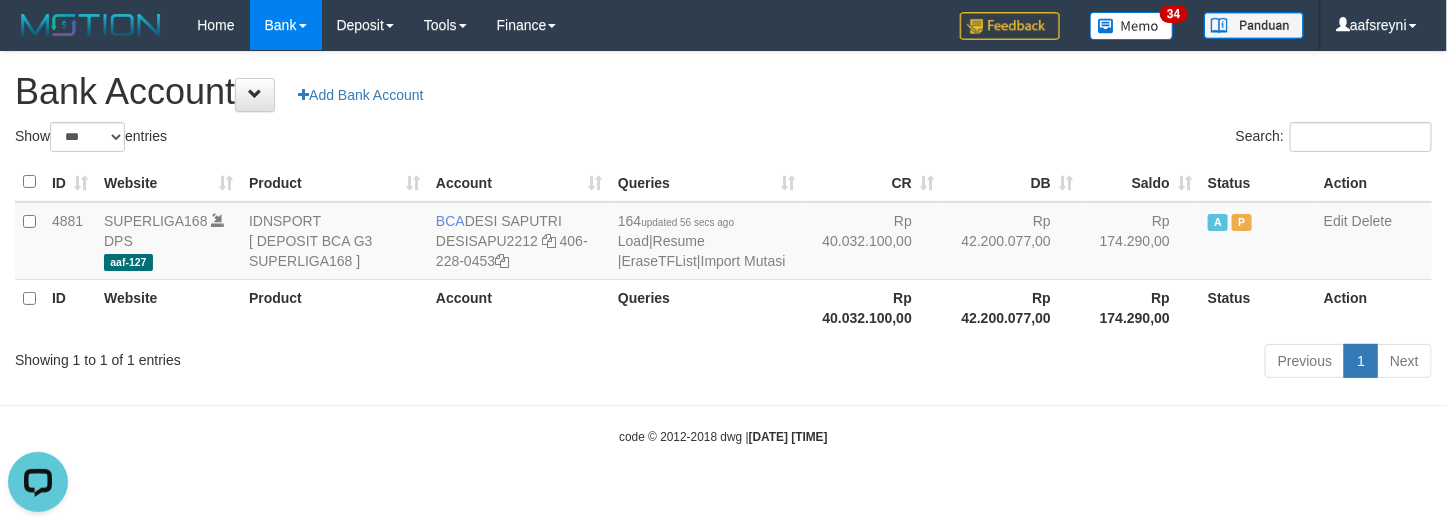 scroll, scrollTop: 0, scrollLeft: 0, axis: both 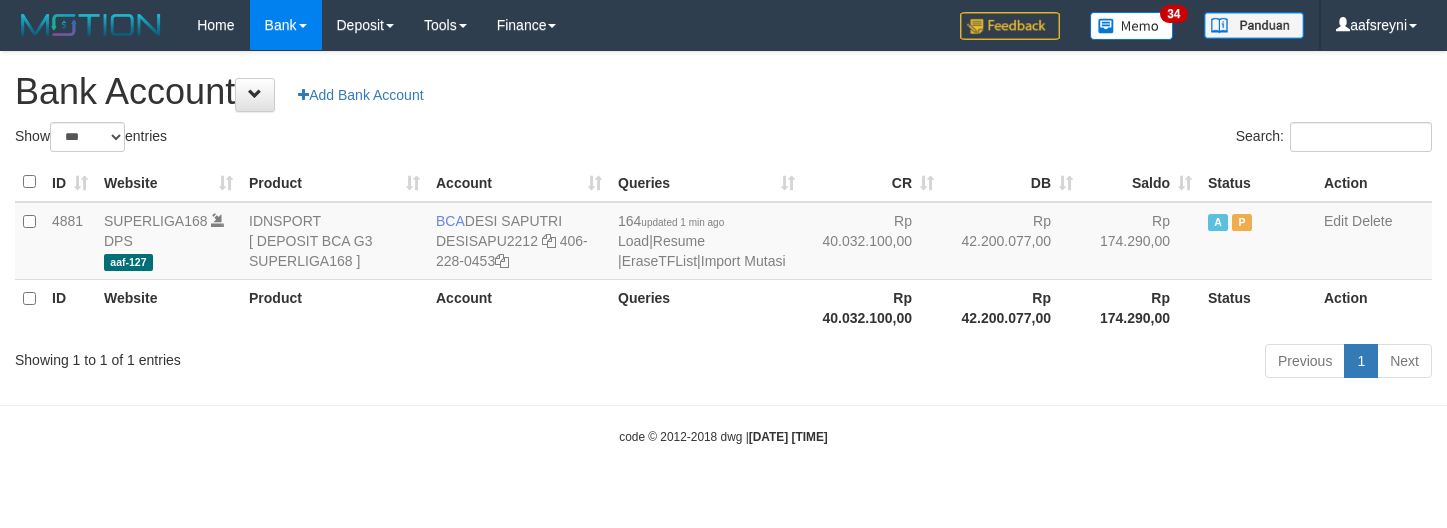 select on "***" 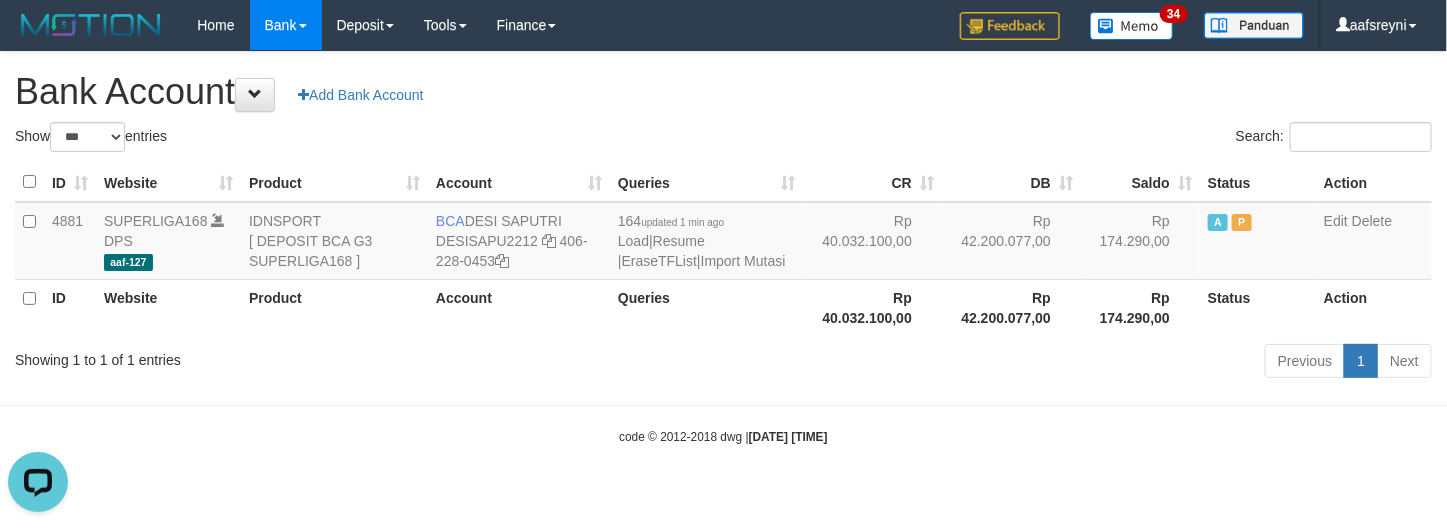 scroll, scrollTop: 0, scrollLeft: 0, axis: both 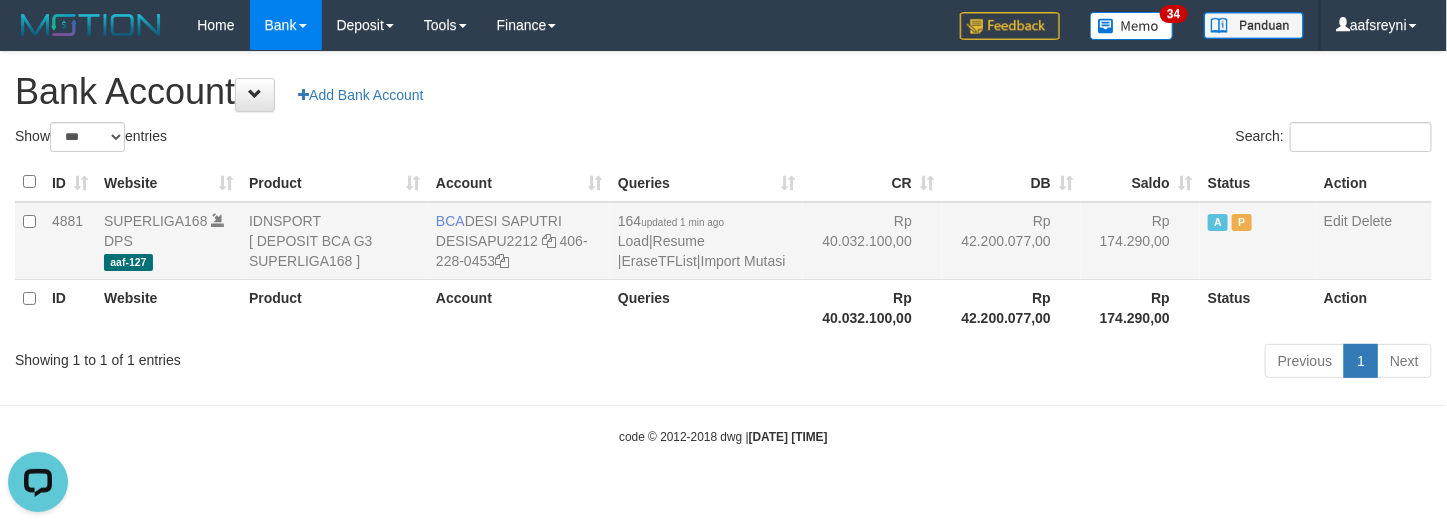 click on "Rp 174.290,00" at bounding box center (1140, 241) 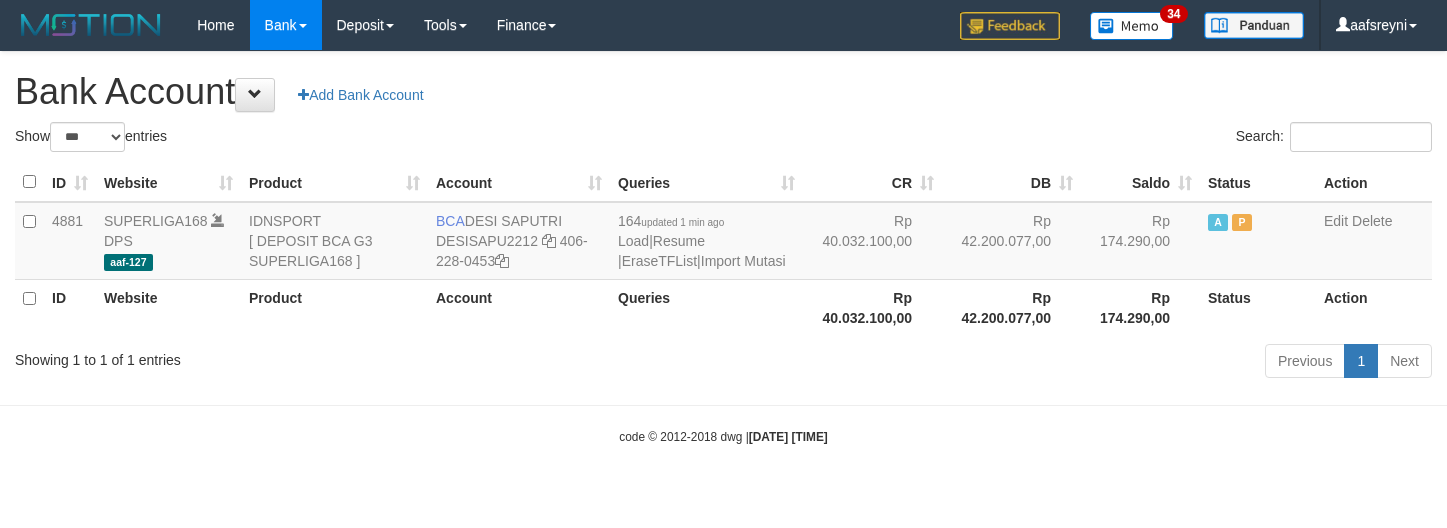 select on "***" 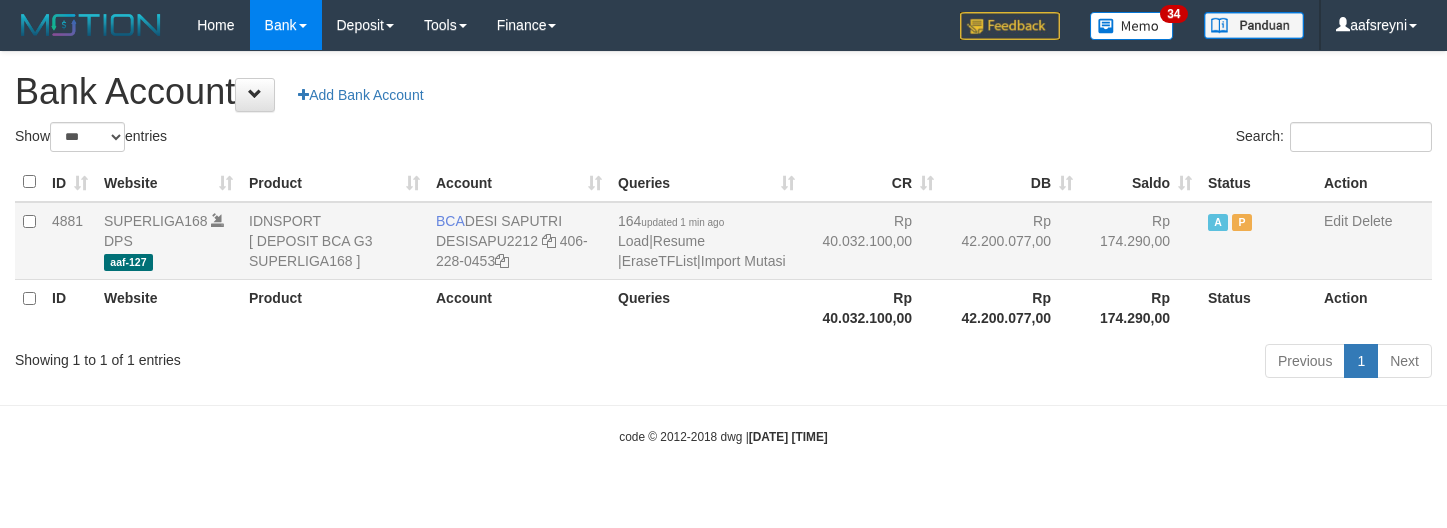 scroll, scrollTop: 0, scrollLeft: 0, axis: both 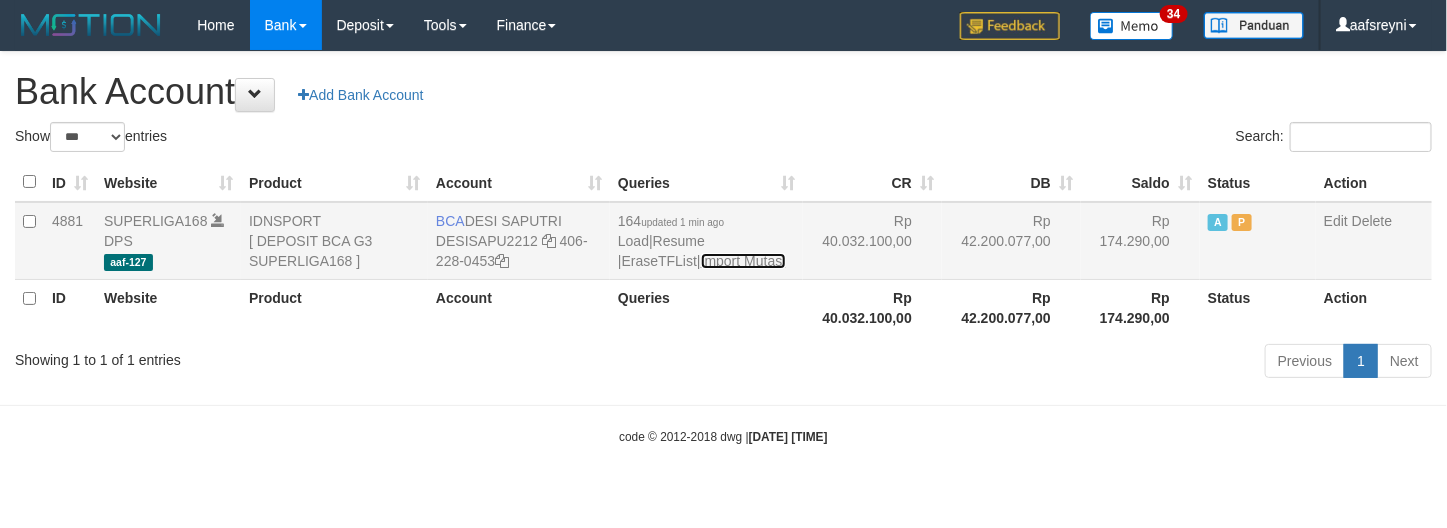 click on "Import Mutasi" at bounding box center (743, 261) 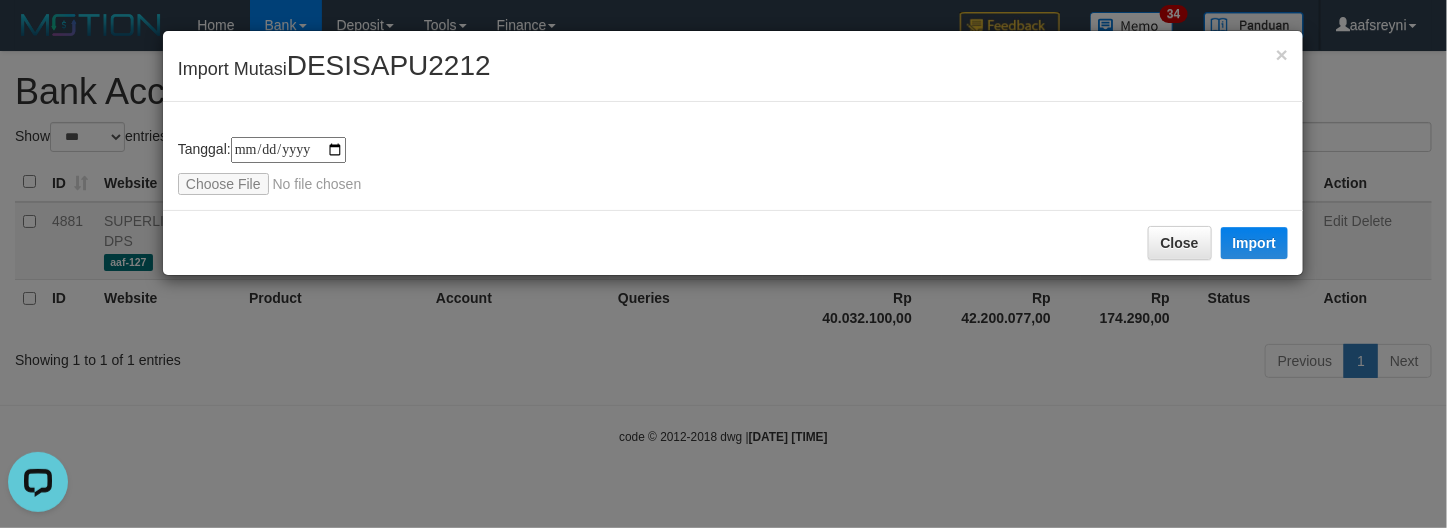 scroll, scrollTop: 0, scrollLeft: 0, axis: both 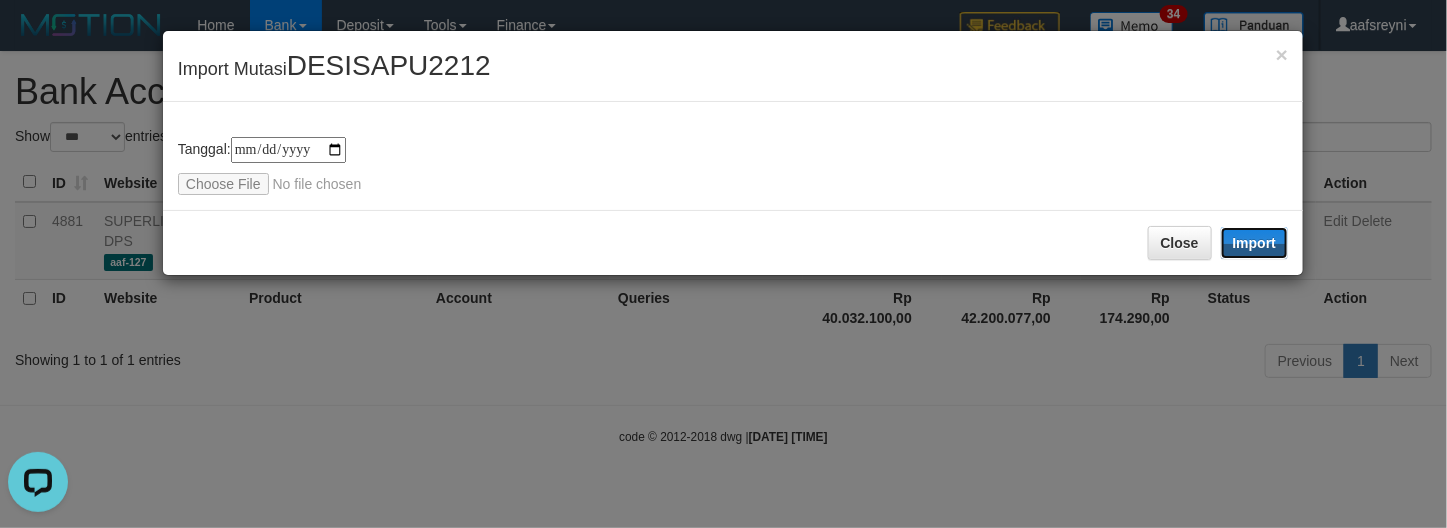 drag, startPoint x: 1227, startPoint y: 246, endPoint x: 193, endPoint y: 1, distance: 1062.6293 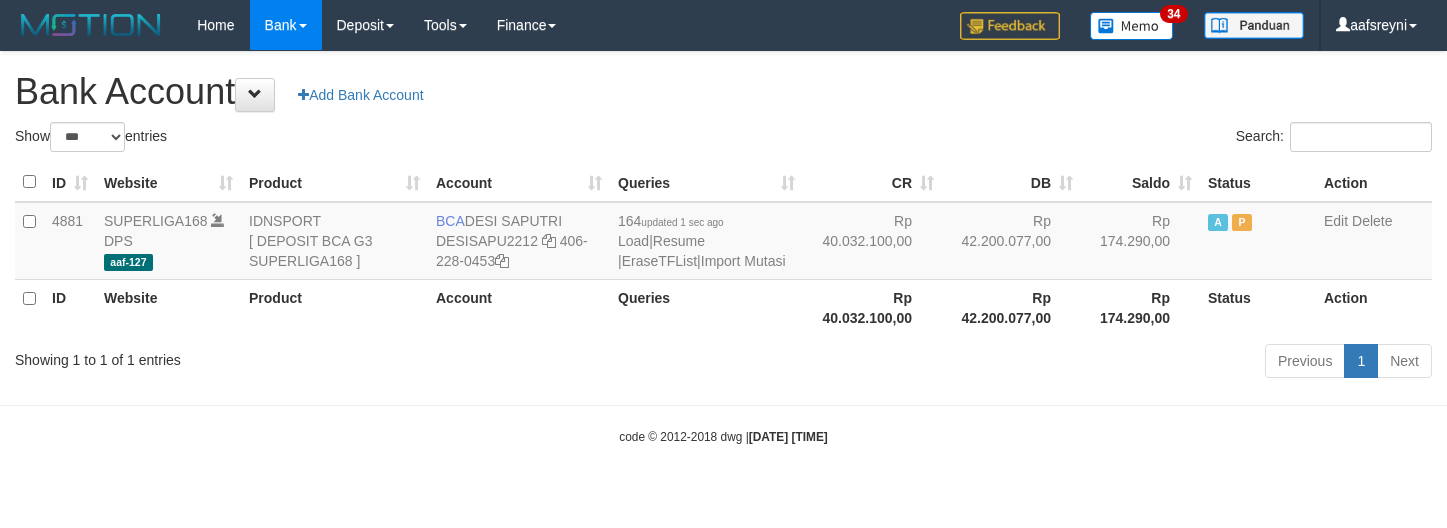 select on "***" 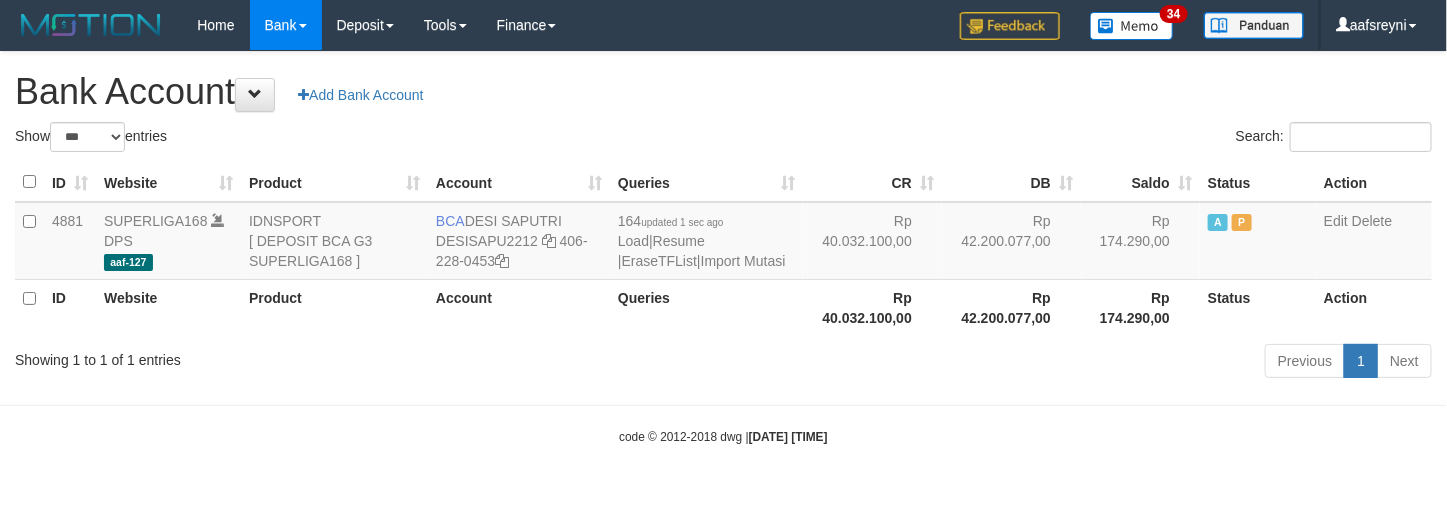 click on "Toggle navigation
Home
Bank
Account List
Load
By Website
Group
[ISPORT]													SUPERLIGA168
By Load Group (DPS)
34" at bounding box center (723, 248) 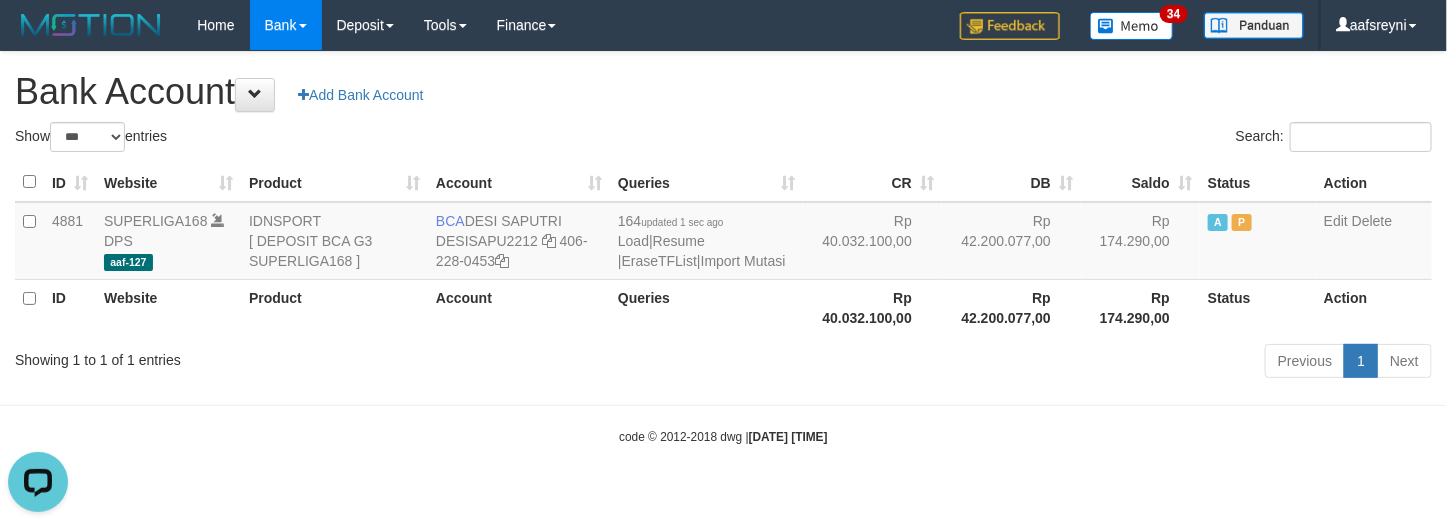 scroll, scrollTop: 0, scrollLeft: 0, axis: both 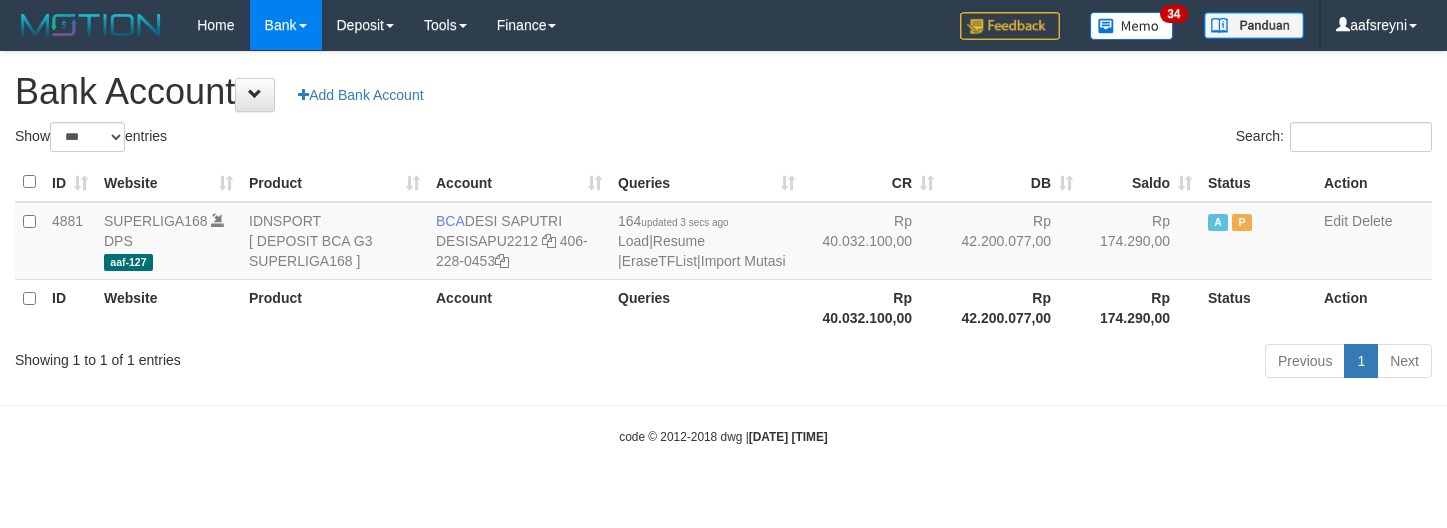 select on "***" 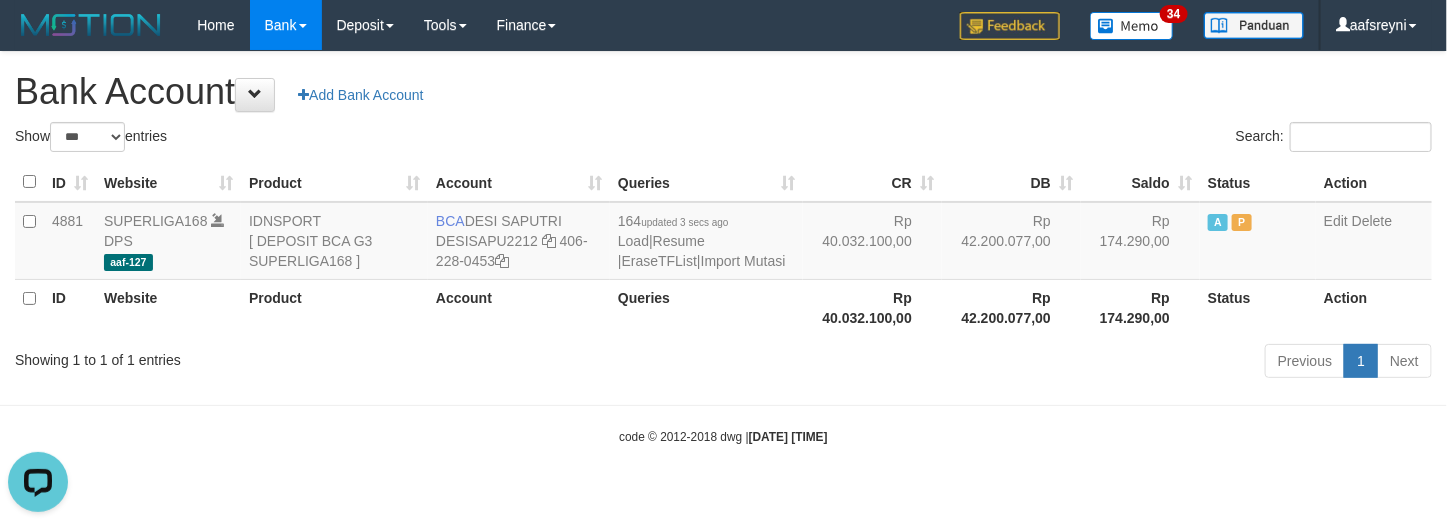 scroll, scrollTop: 0, scrollLeft: 0, axis: both 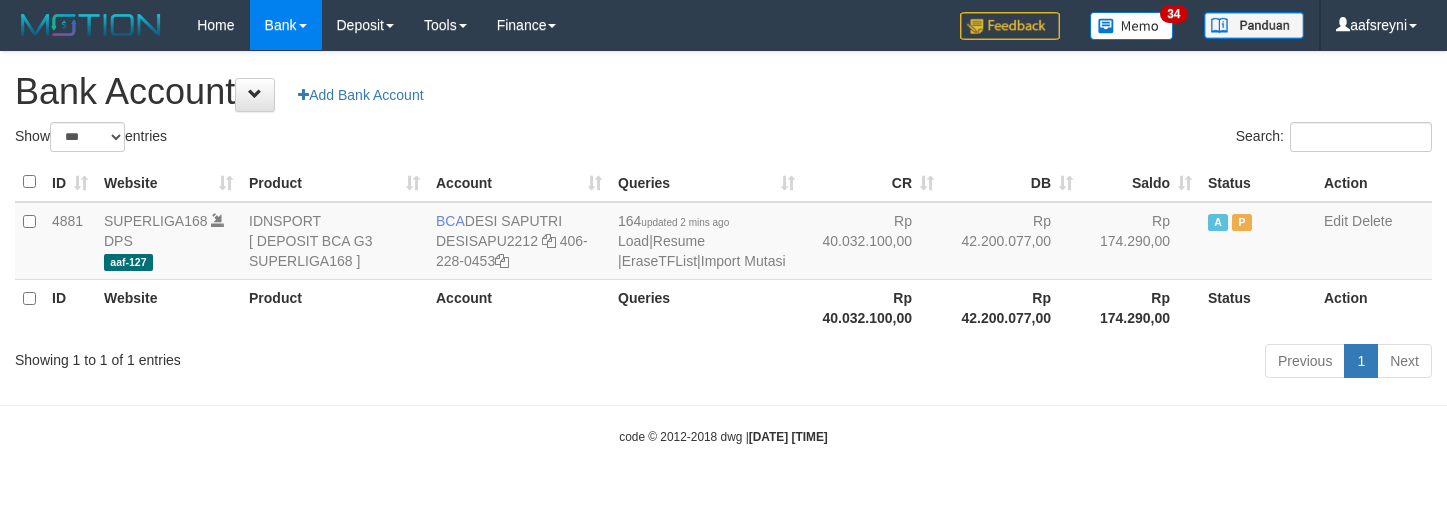 select on "***" 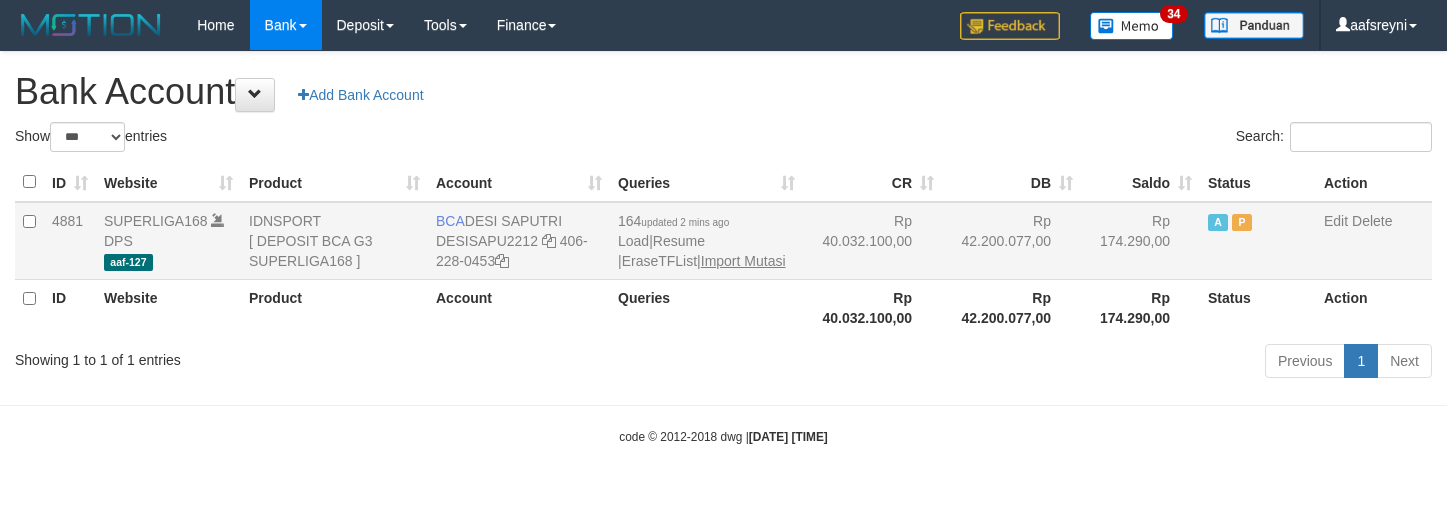 scroll, scrollTop: 0, scrollLeft: 0, axis: both 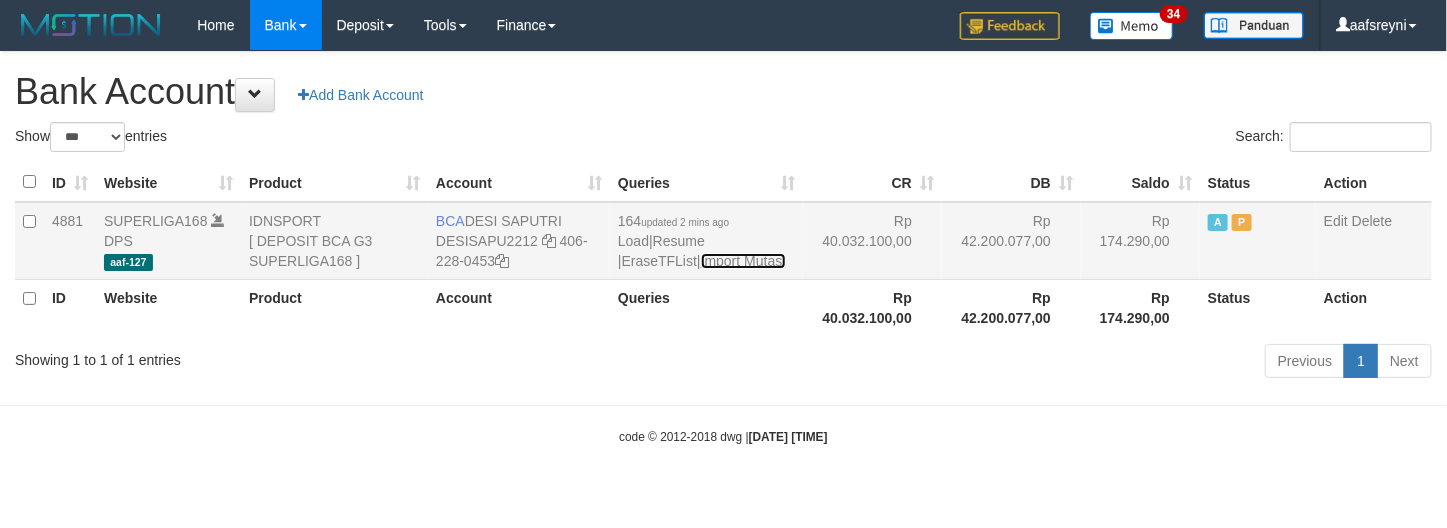 click on "Import Mutasi" at bounding box center (743, 261) 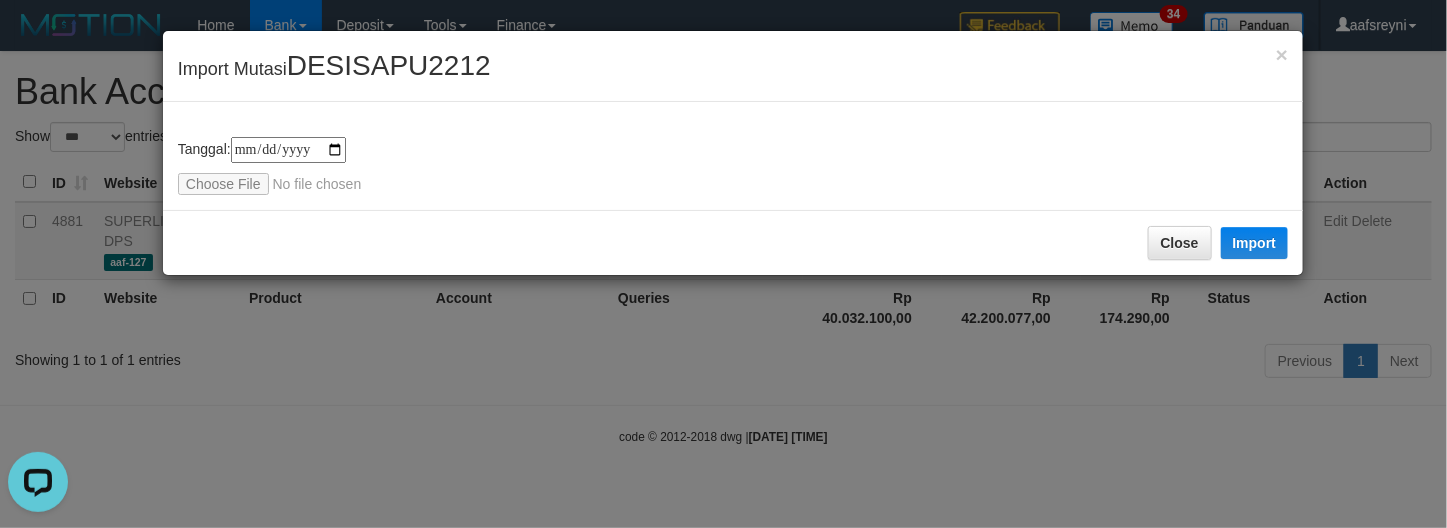 scroll, scrollTop: 0, scrollLeft: 0, axis: both 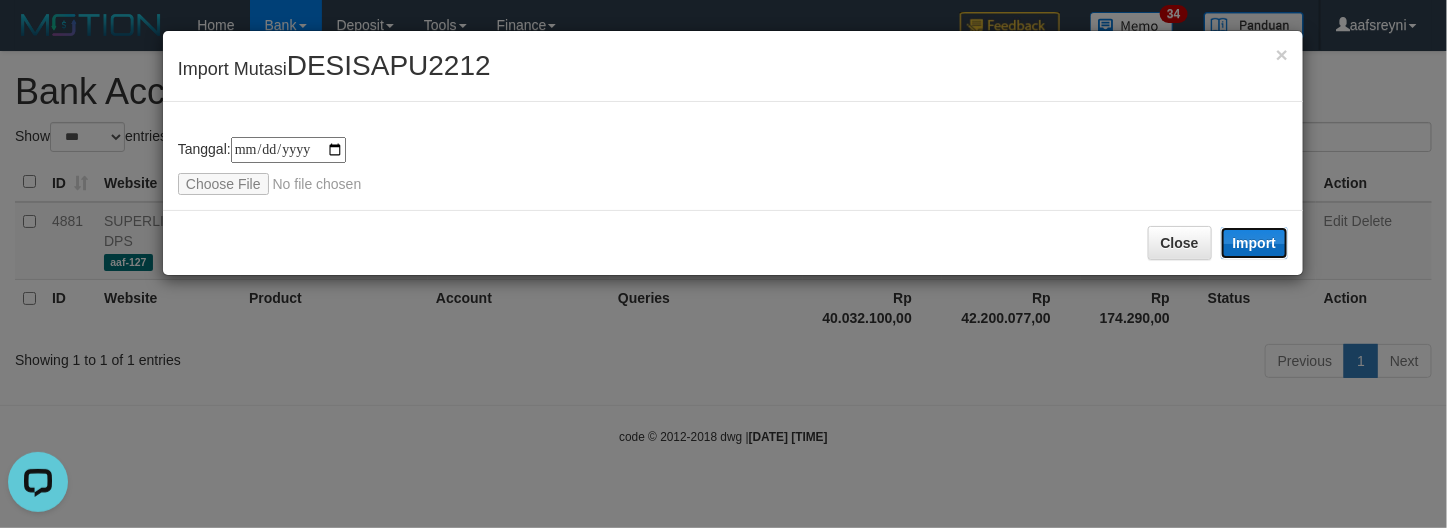 click on "Import" at bounding box center (1255, 243) 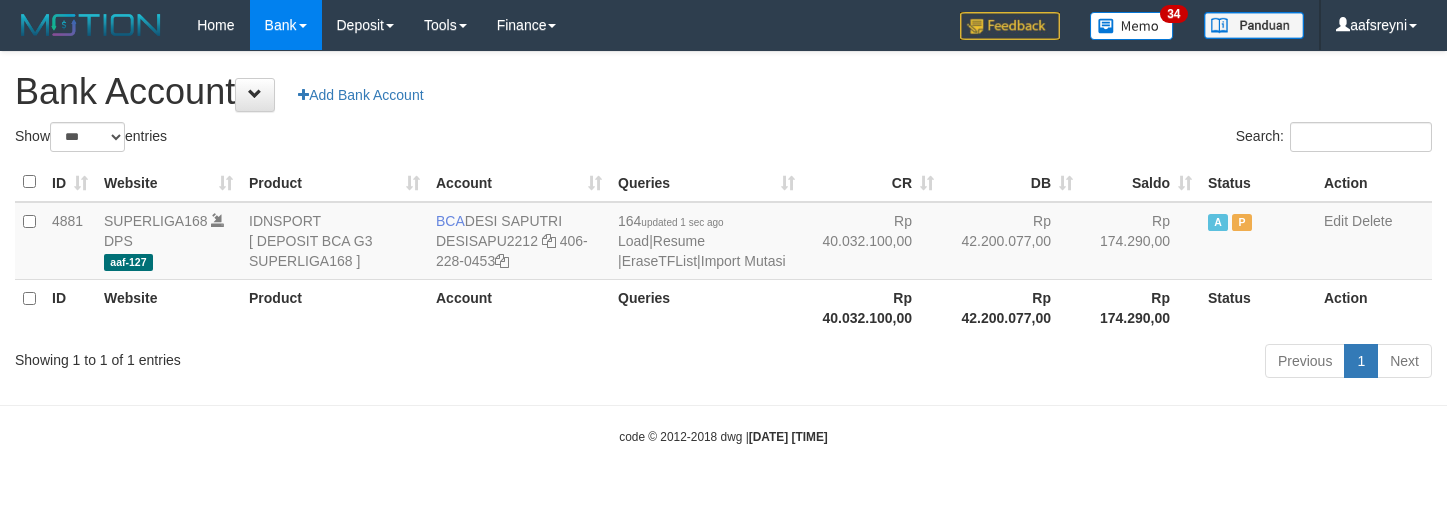 select on "***" 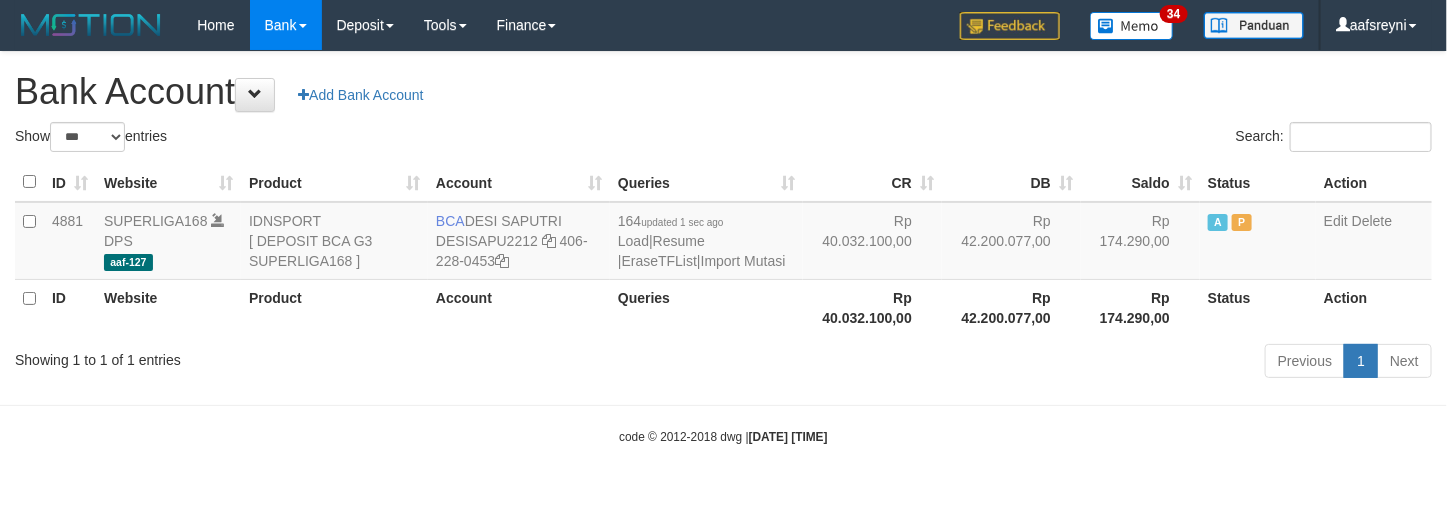 click on "Search:" at bounding box center [1086, 139] 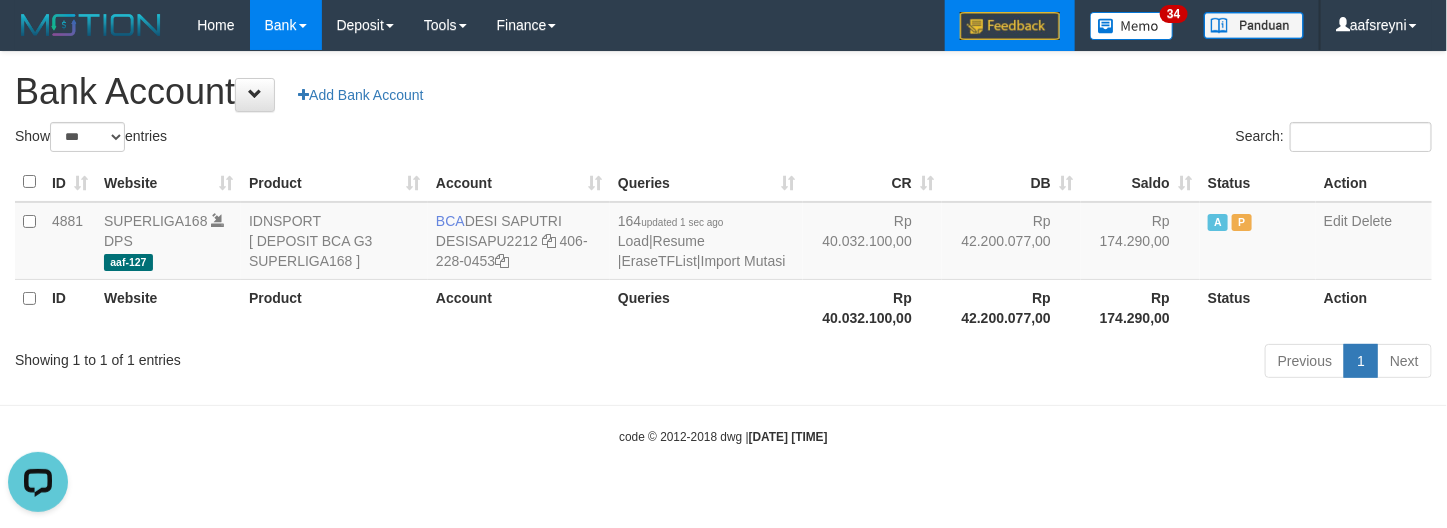 scroll, scrollTop: 0, scrollLeft: 0, axis: both 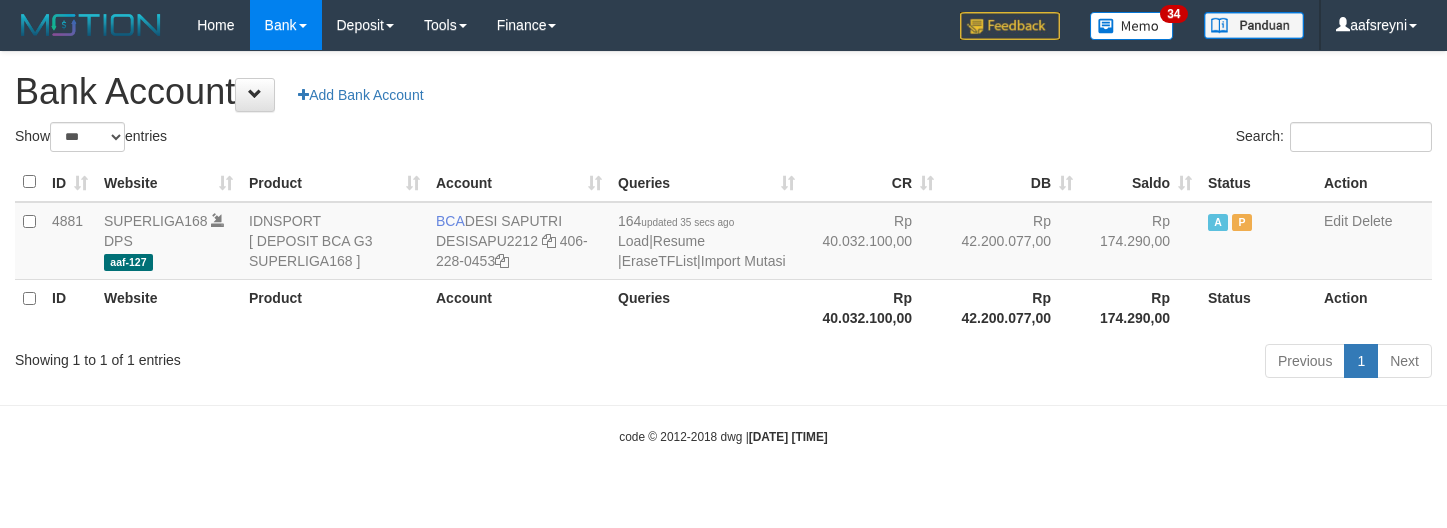 select on "***" 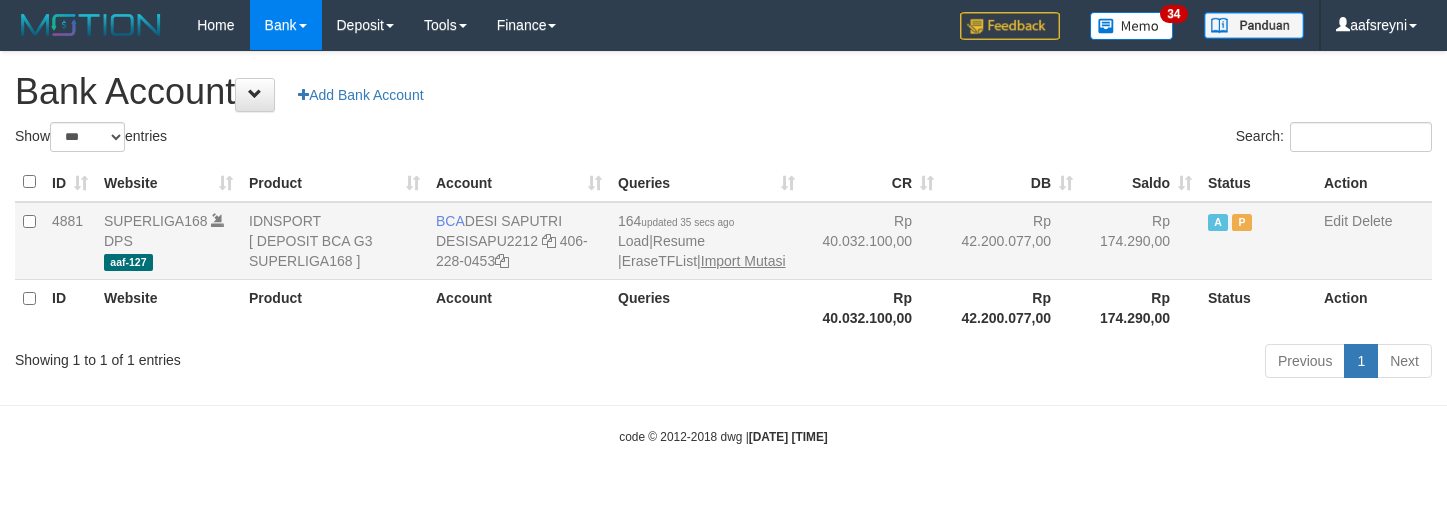 scroll, scrollTop: 0, scrollLeft: 0, axis: both 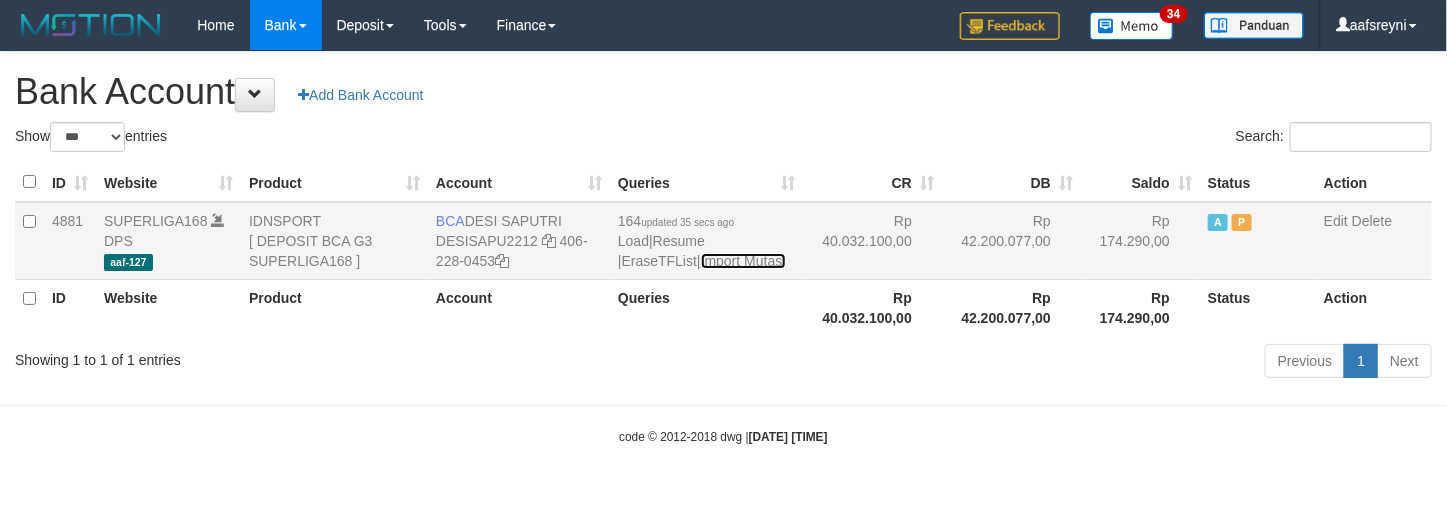 click on "Import Mutasi" at bounding box center [743, 261] 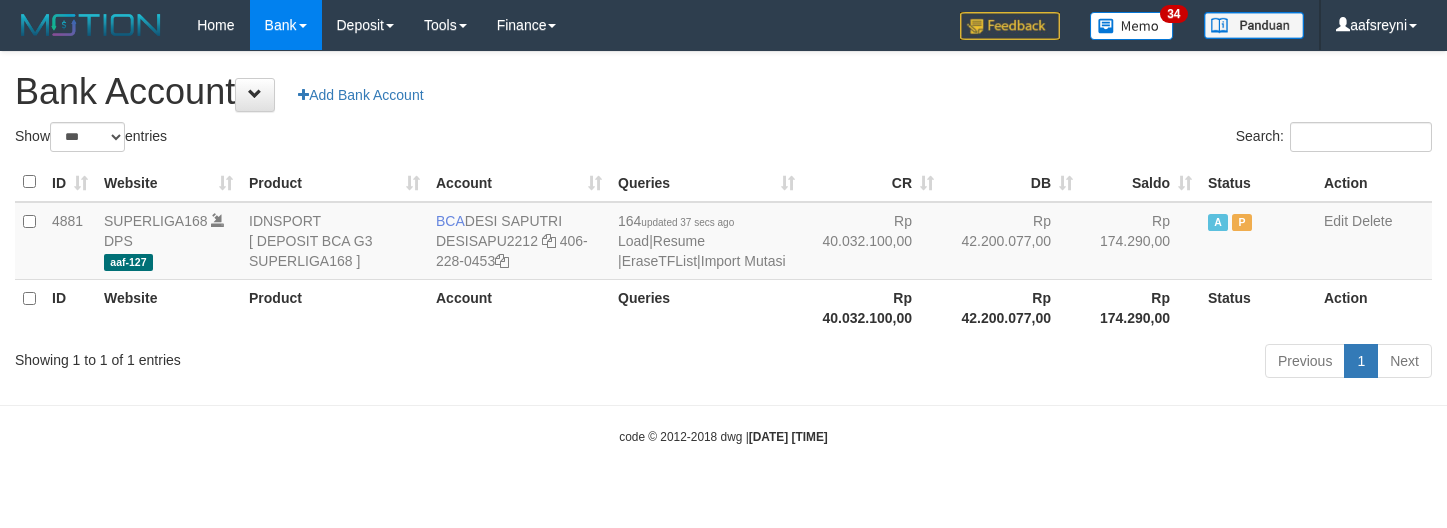 select on "***" 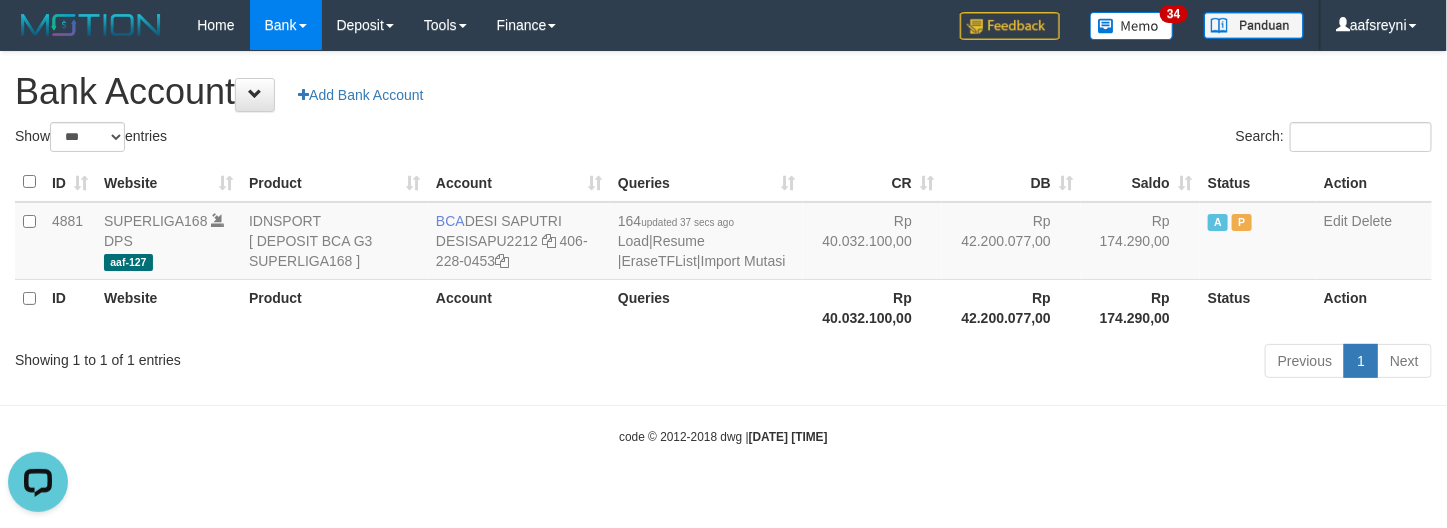 scroll, scrollTop: 0, scrollLeft: 0, axis: both 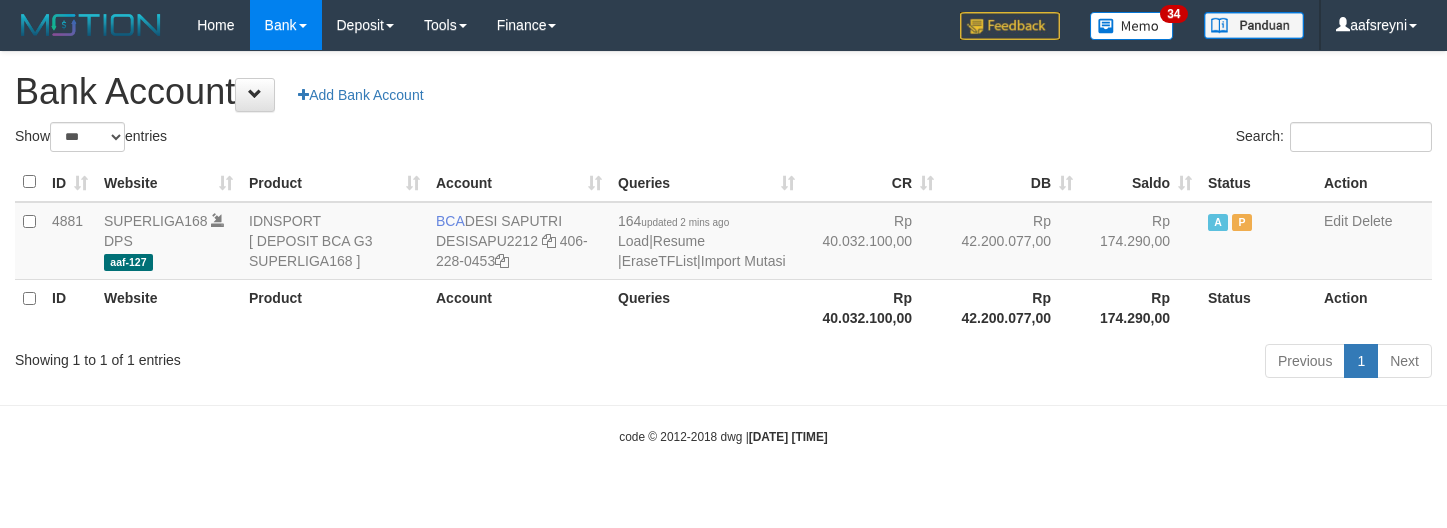 select on "***" 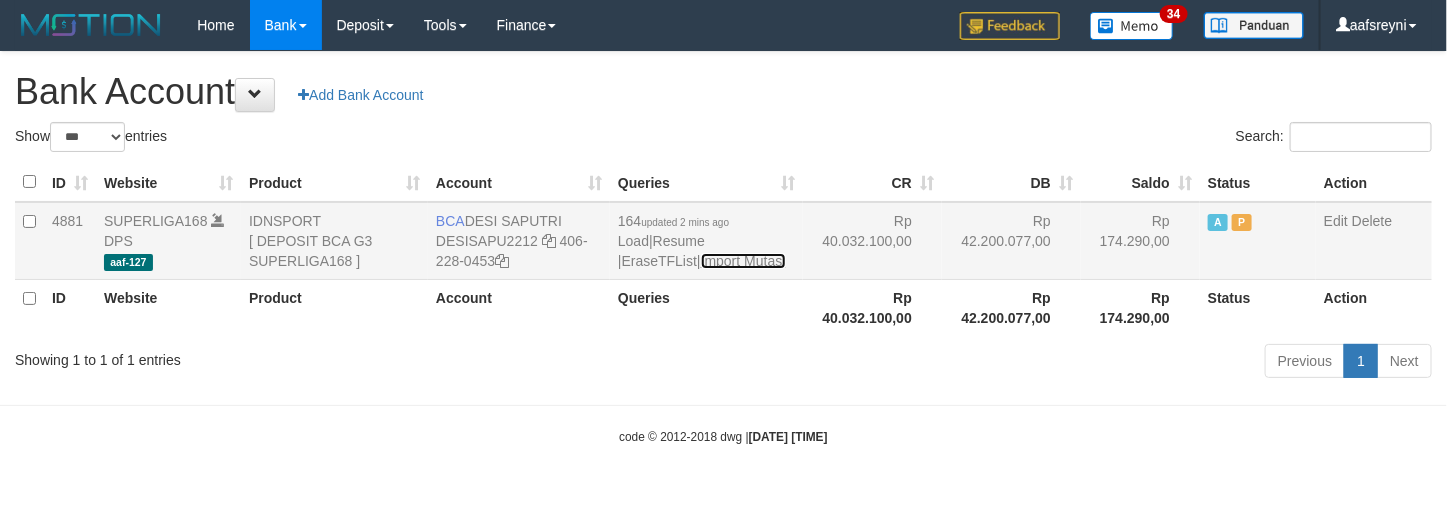 click on "Import Mutasi" at bounding box center [743, 261] 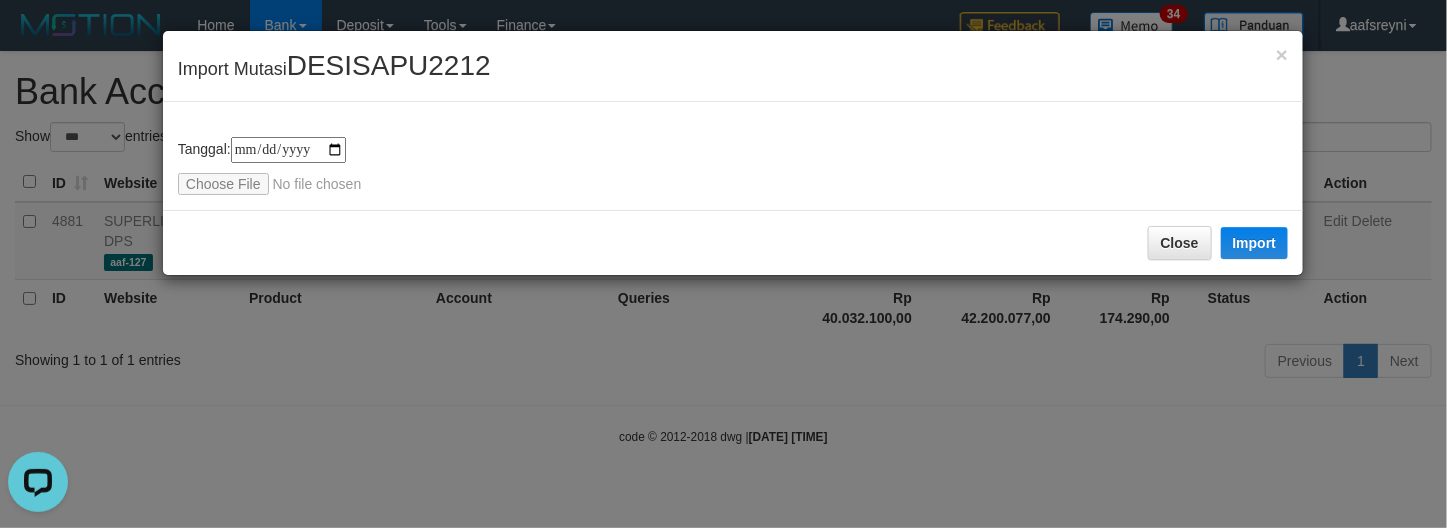 scroll, scrollTop: 0, scrollLeft: 0, axis: both 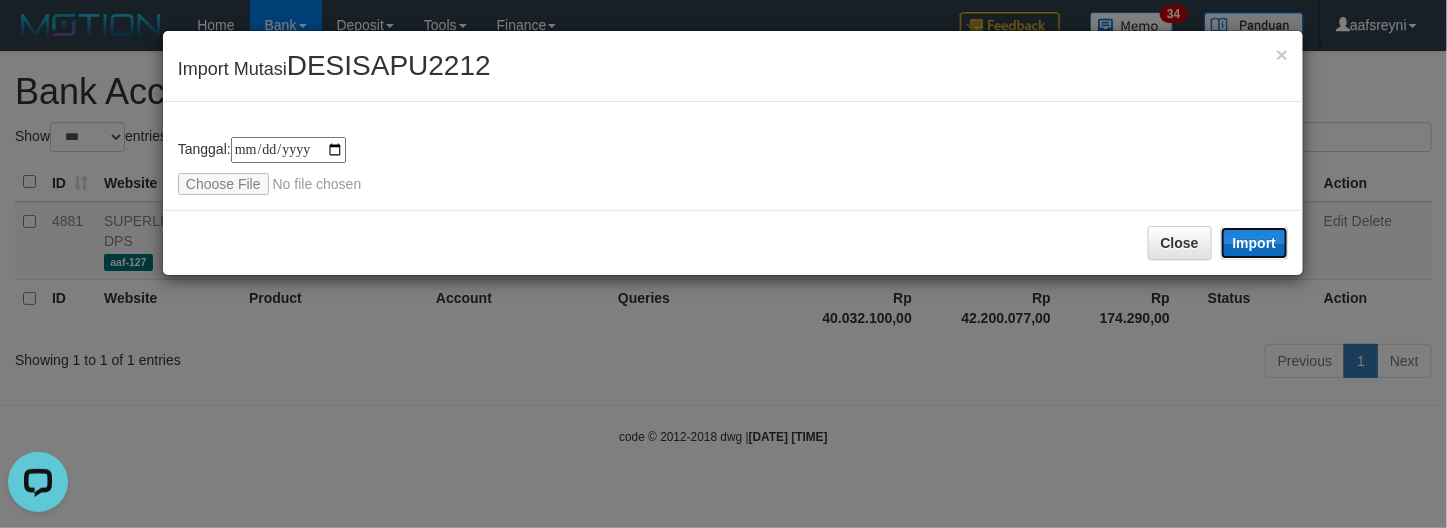click on "Import" at bounding box center [1255, 243] 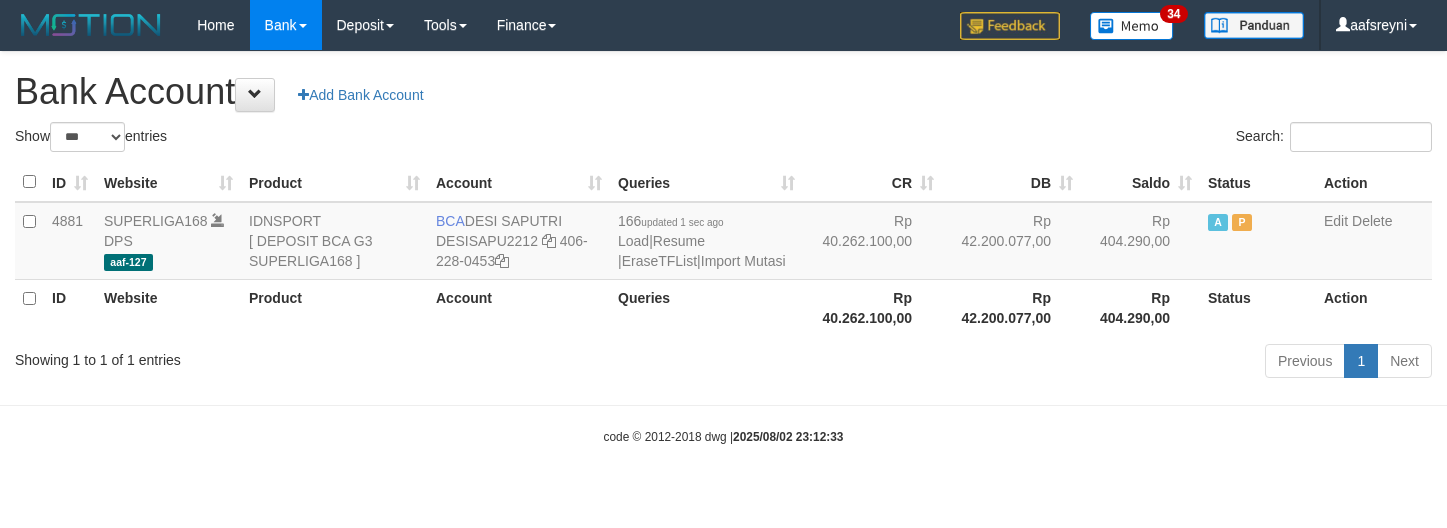 select on "***" 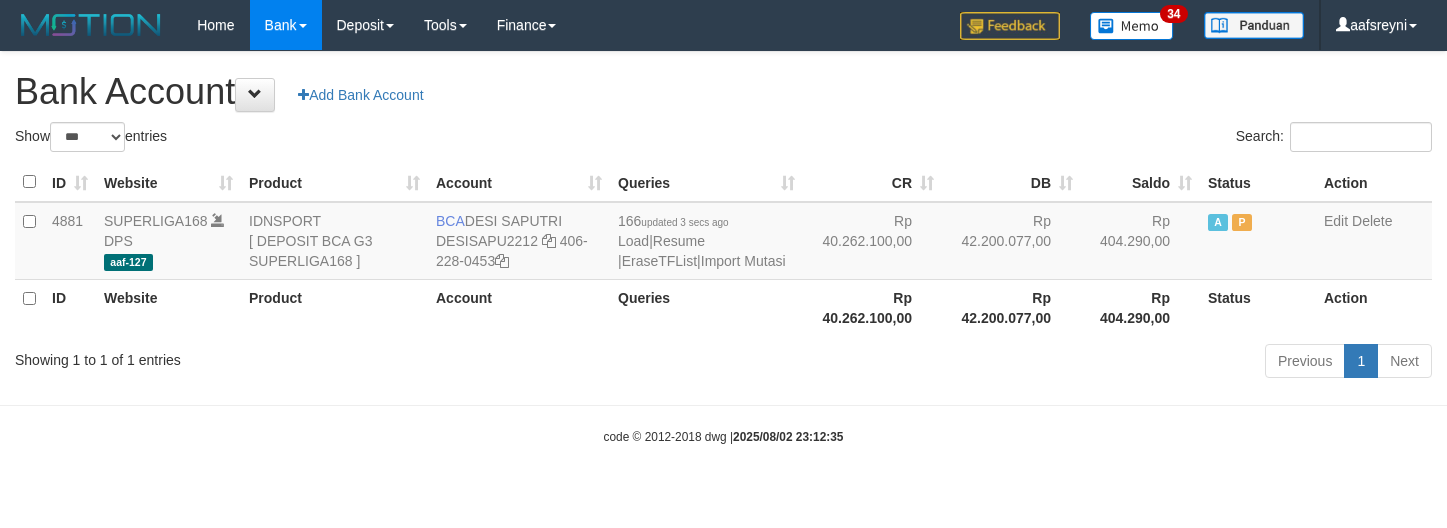 select on "***" 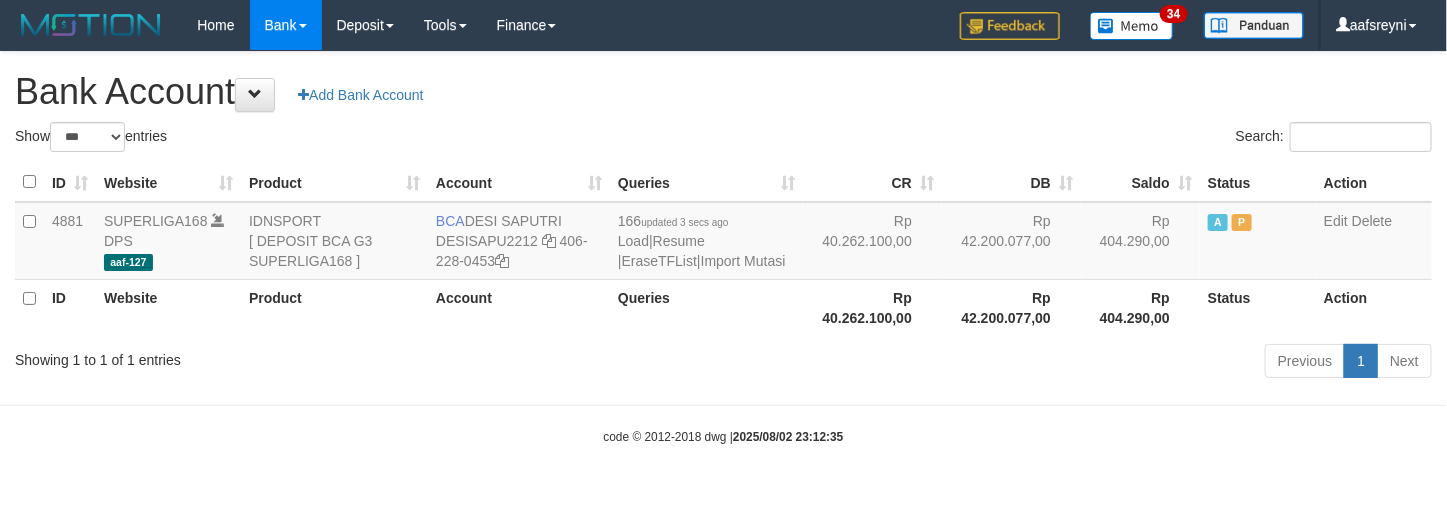 click on "Search:" at bounding box center (1086, 139) 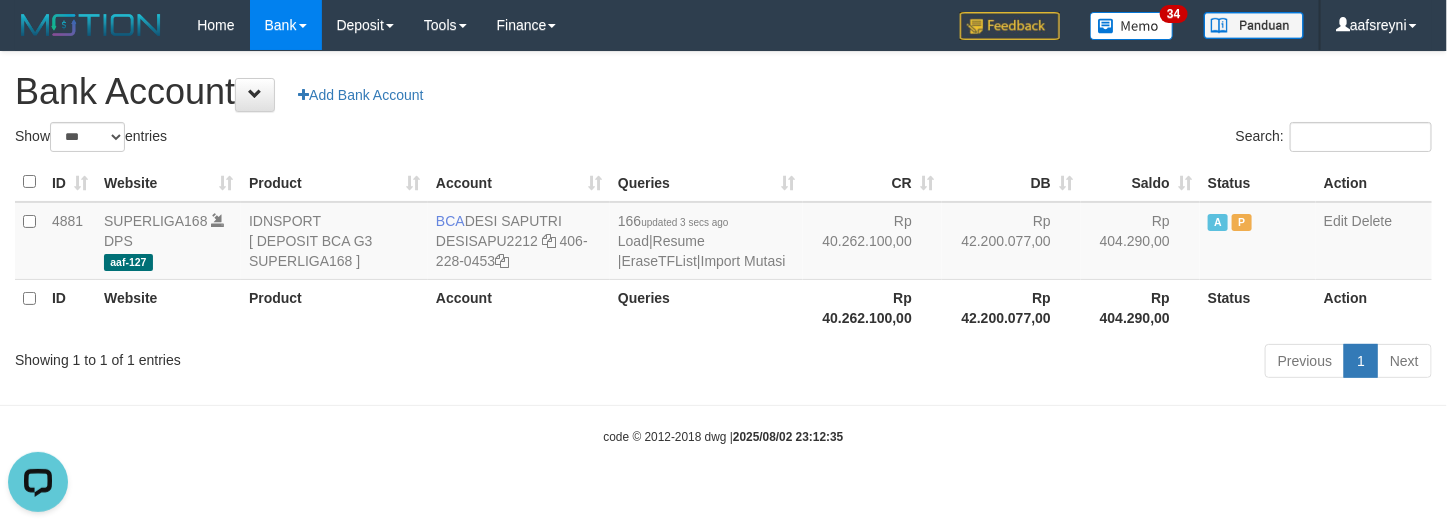 scroll, scrollTop: 0, scrollLeft: 0, axis: both 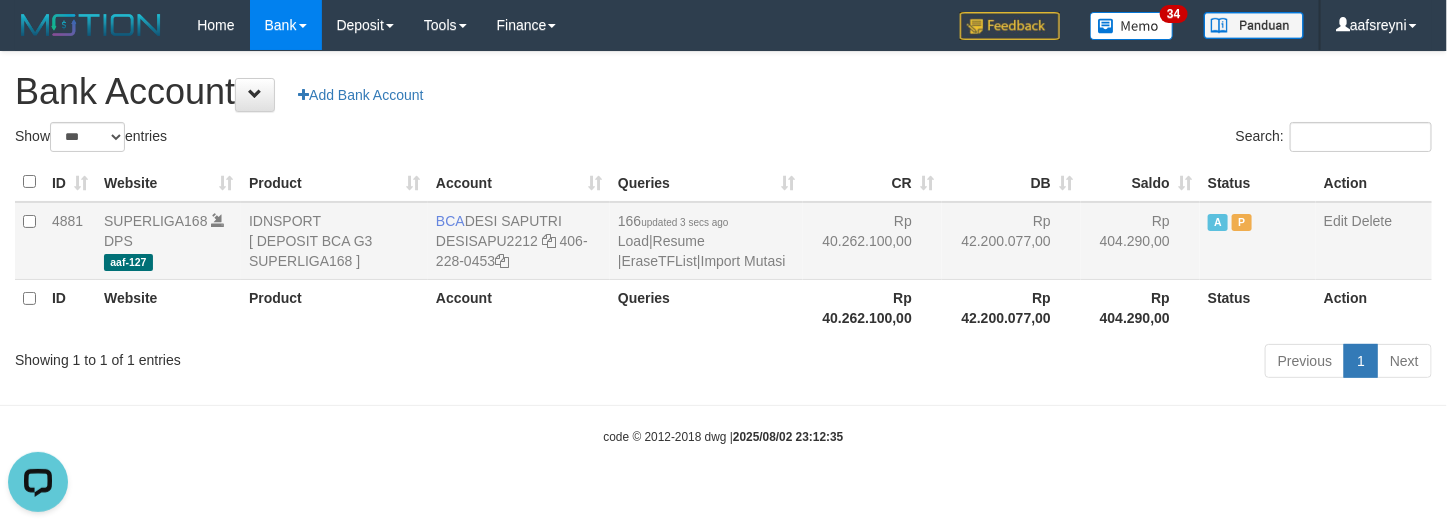 drag, startPoint x: 925, startPoint y: 316, endPoint x: 1013, endPoint y: 203, distance: 143.2236 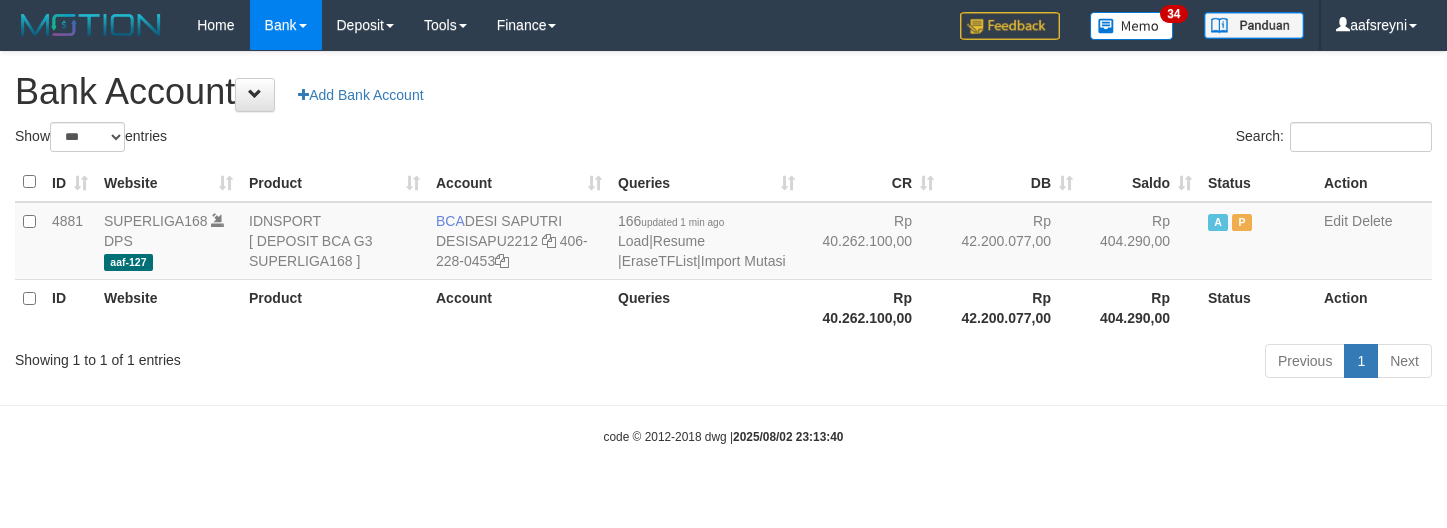 select on "***" 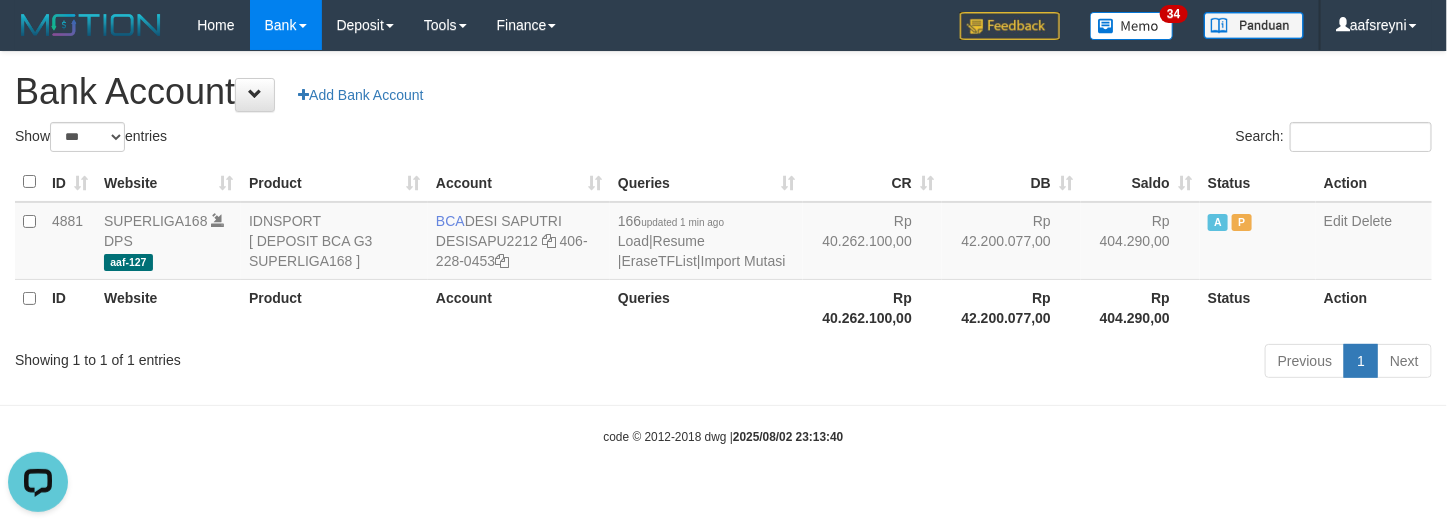 scroll, scrollTop: 0, scrollLeft: 0, axis: both 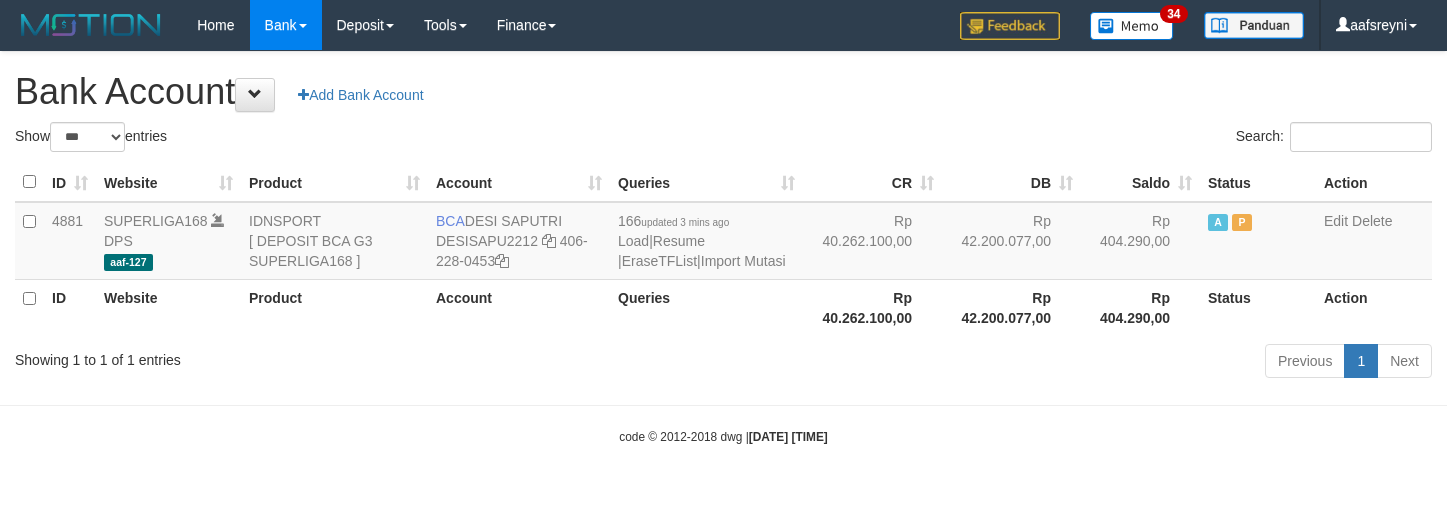 select on "***" 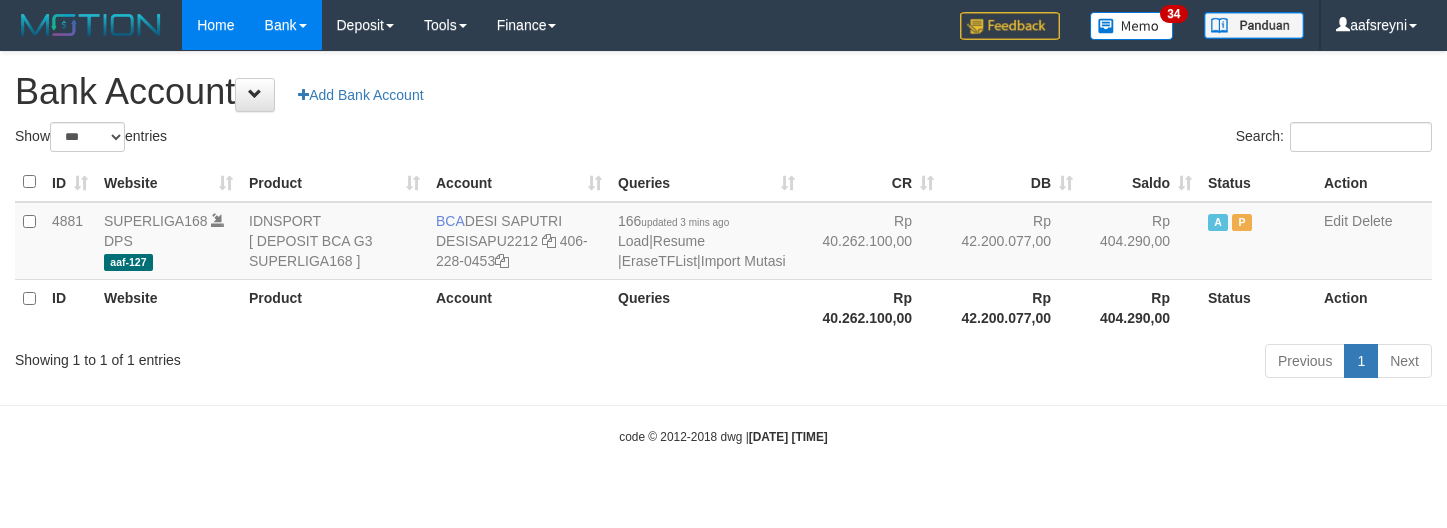 scroll, scrollTop: 0, scrollLeft: 0, axis: both 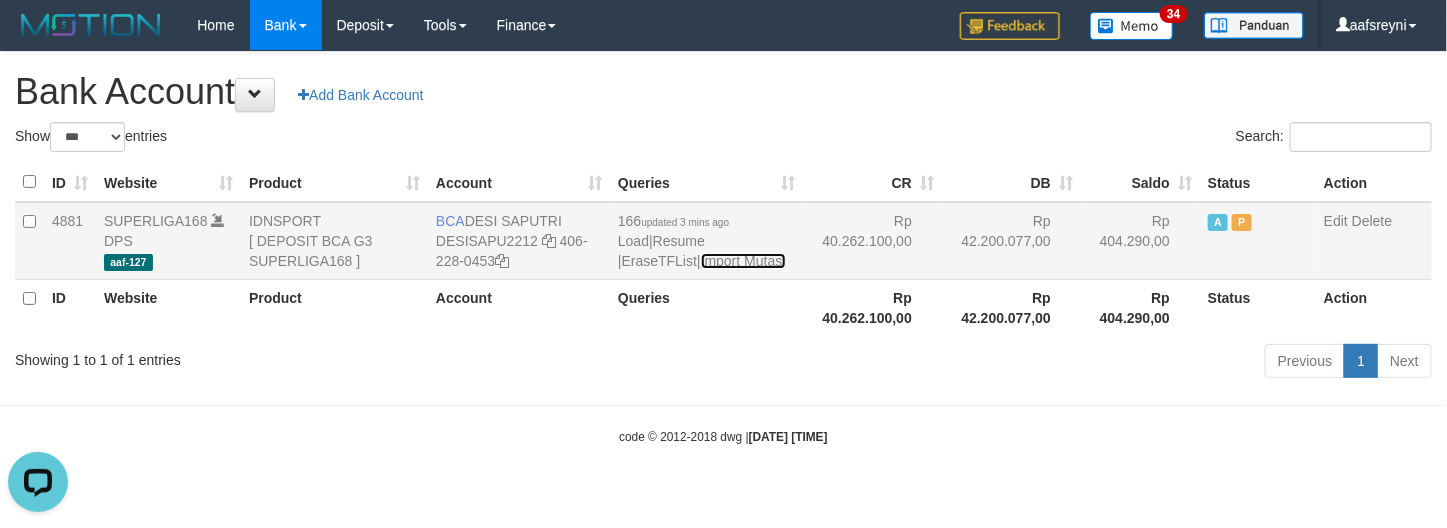 click on "Import Mutasi" at bounding box center (743, 261) 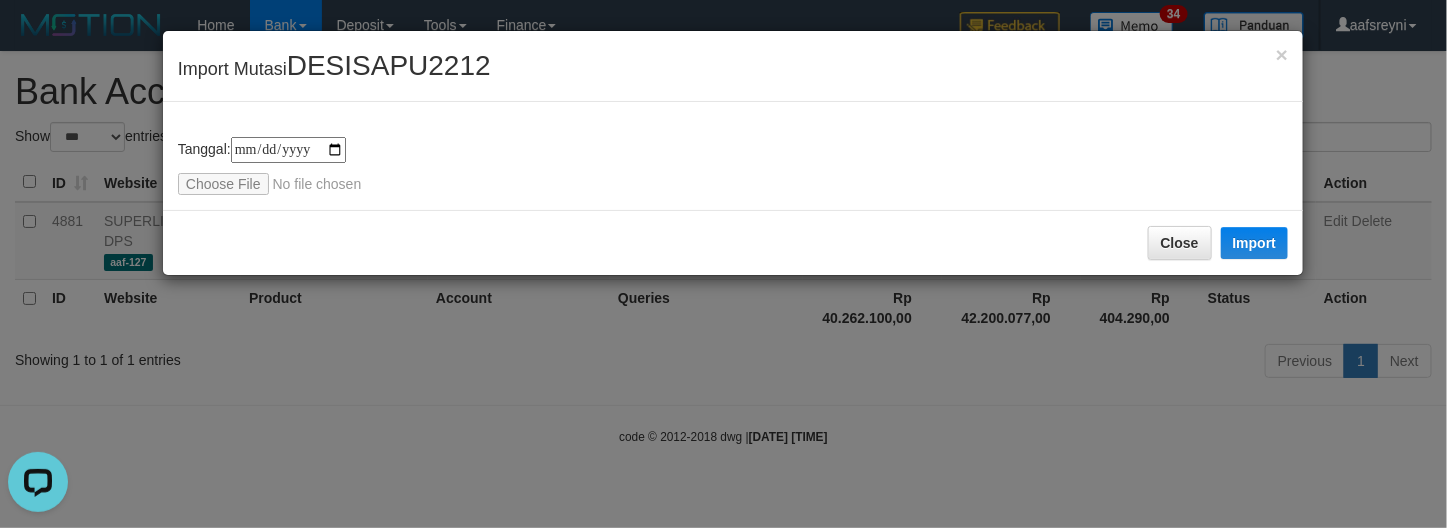 drag, startPoint x: 830, startPoint y: 158, endPoint x: 816, endPoint y: 106, distance: 53.851646 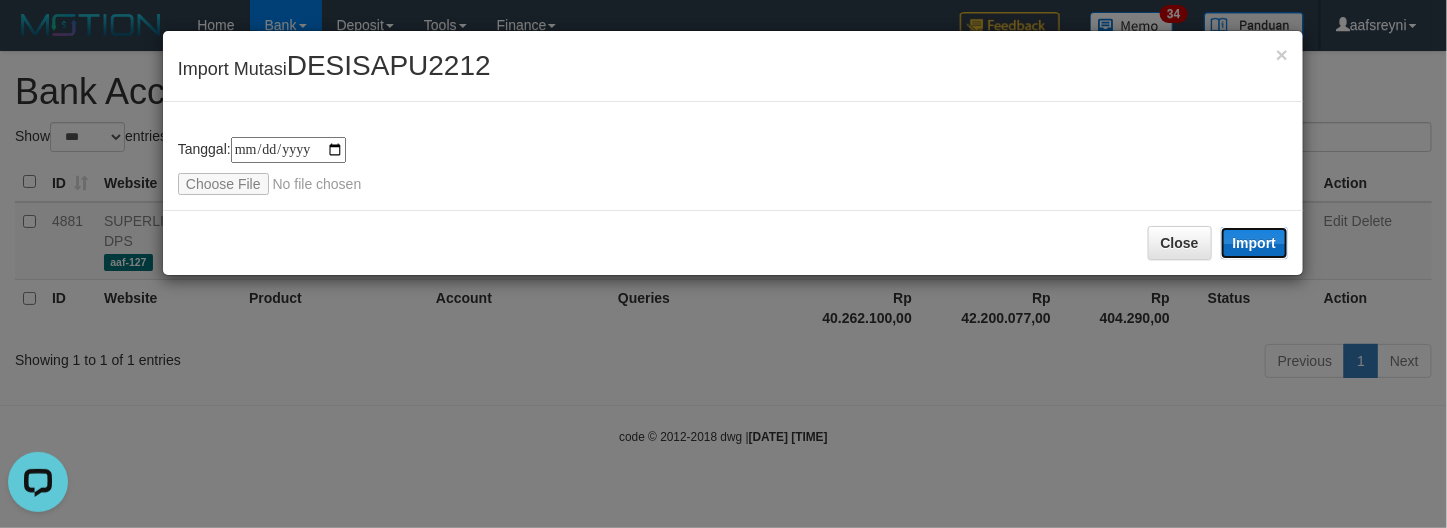 click on "Import" at bounding box center [1255, 243] 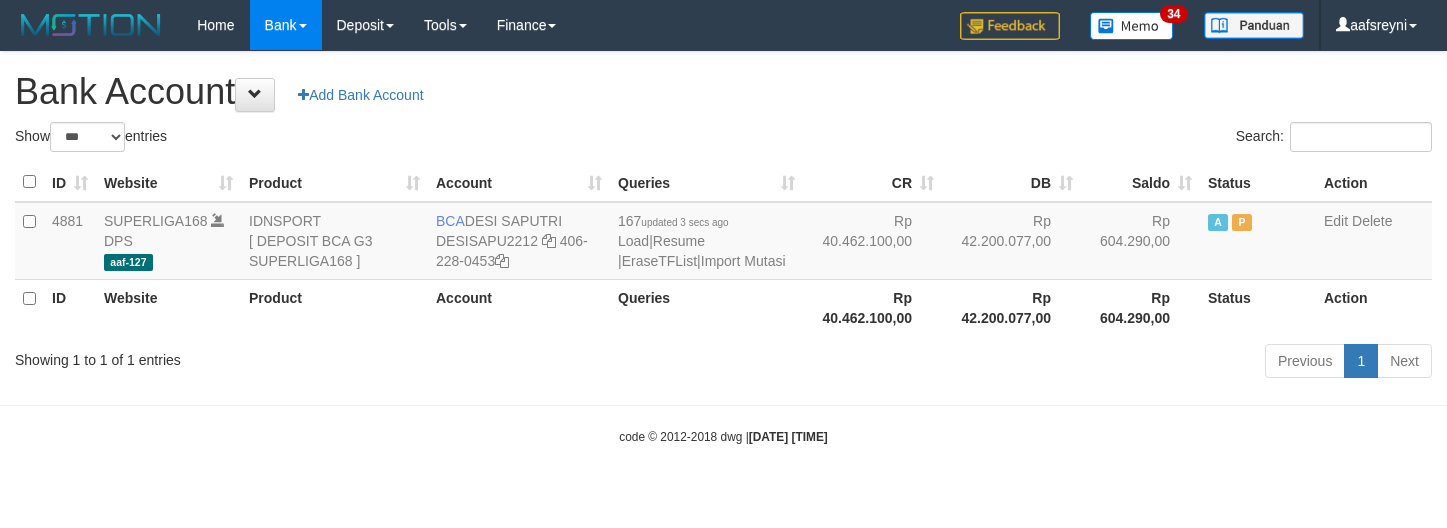 select on "***" 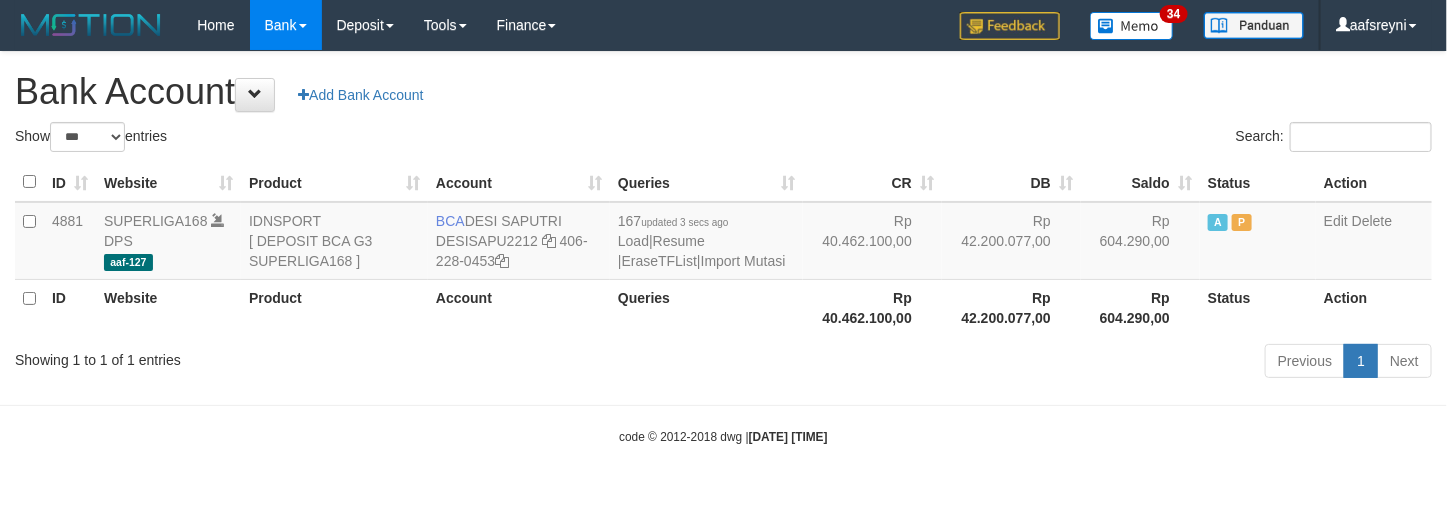 drag, startPoint x: 912, startPoint y: 352, endPoint x: 925, endPoint y: 340, distance: 17.691807 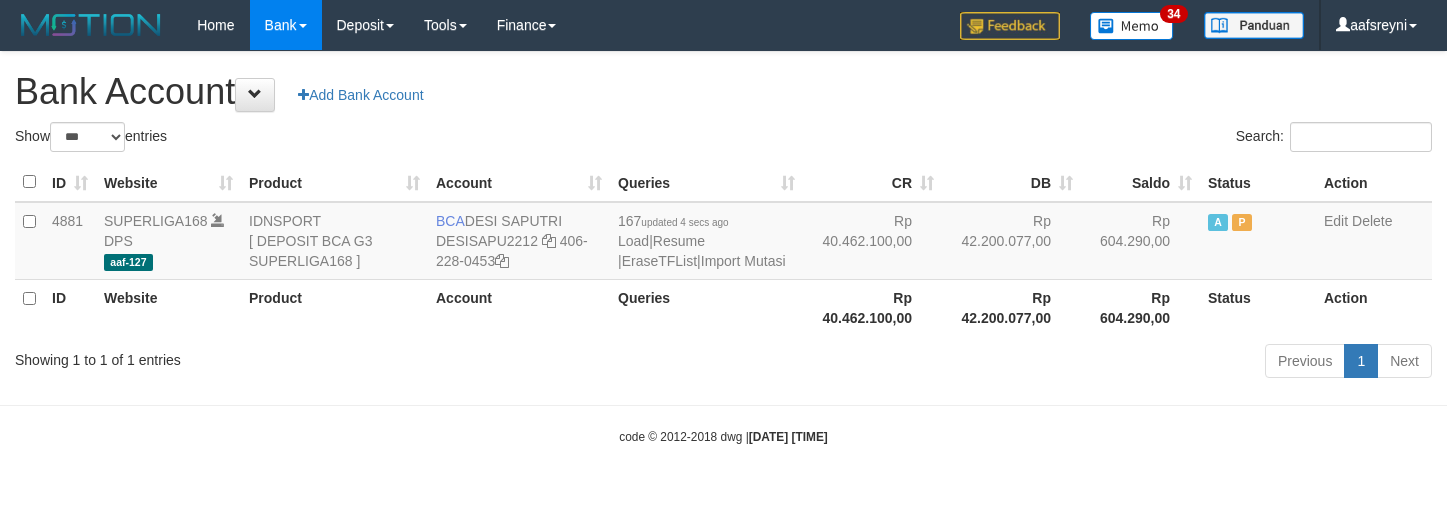 select on "***" 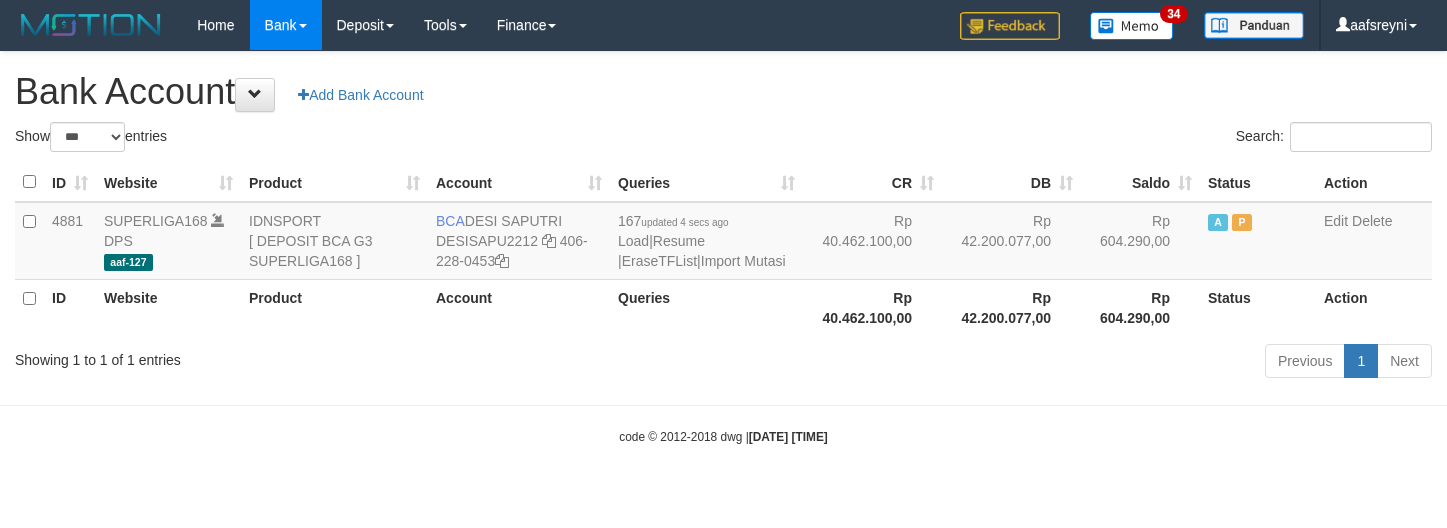 scroll, scrollTop: 0, scrollLeft: 0, axis: both 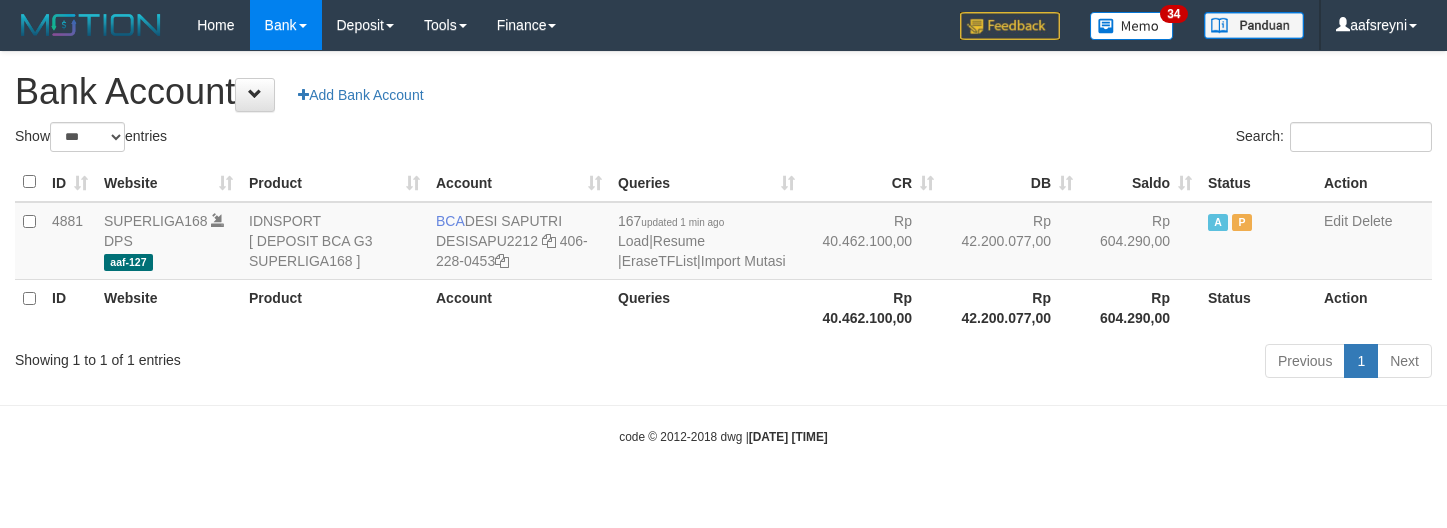 select on "***" 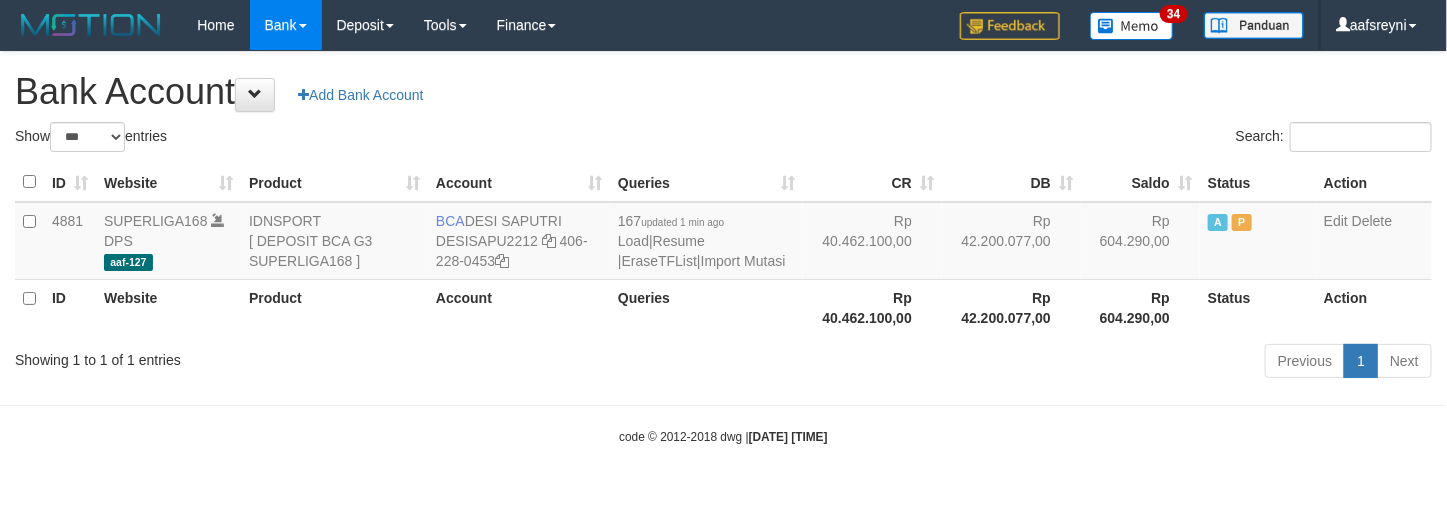 click on "Search:" at bounding box center [1086, 139] 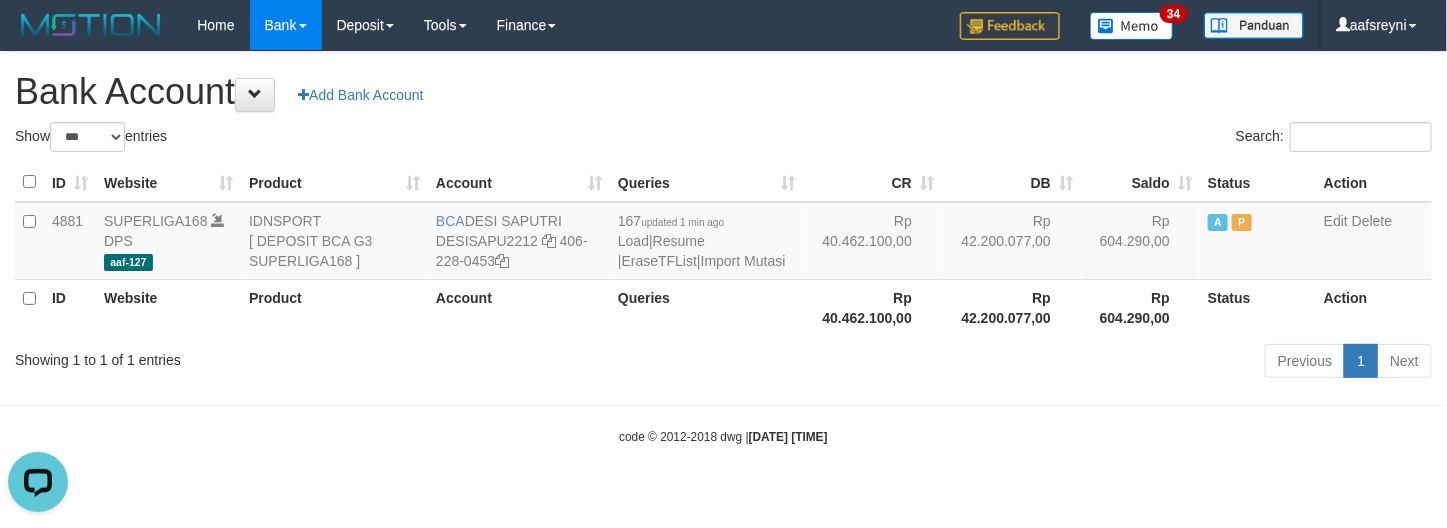 scroll, scrollTop: 0, scrollLeft: 0, axis: both 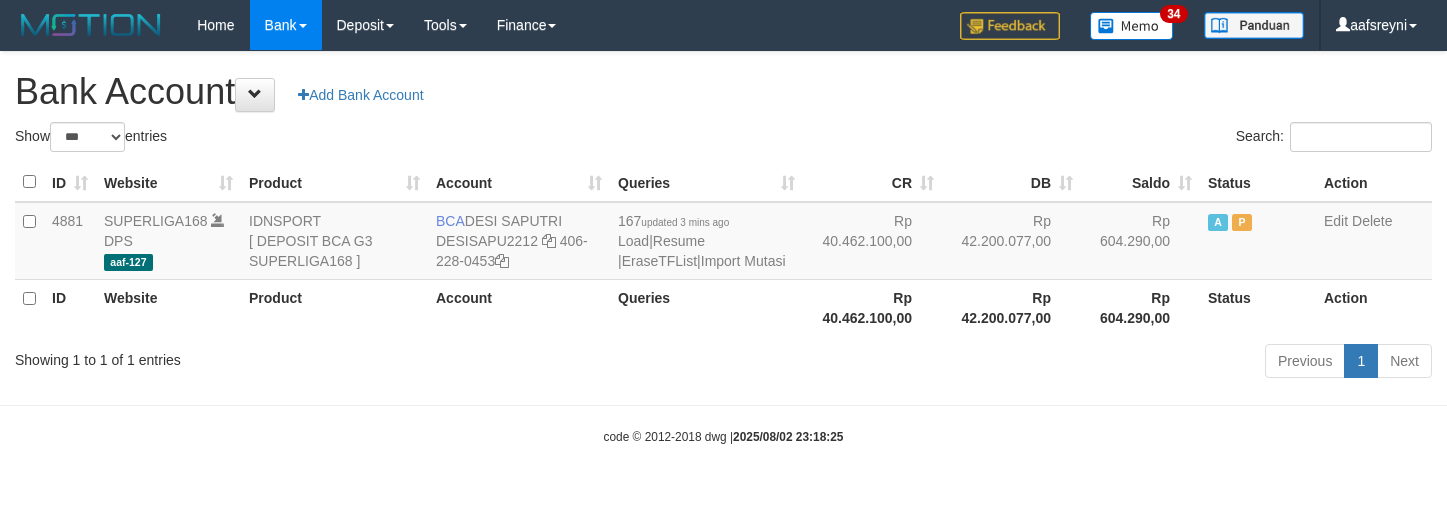 select on "***" 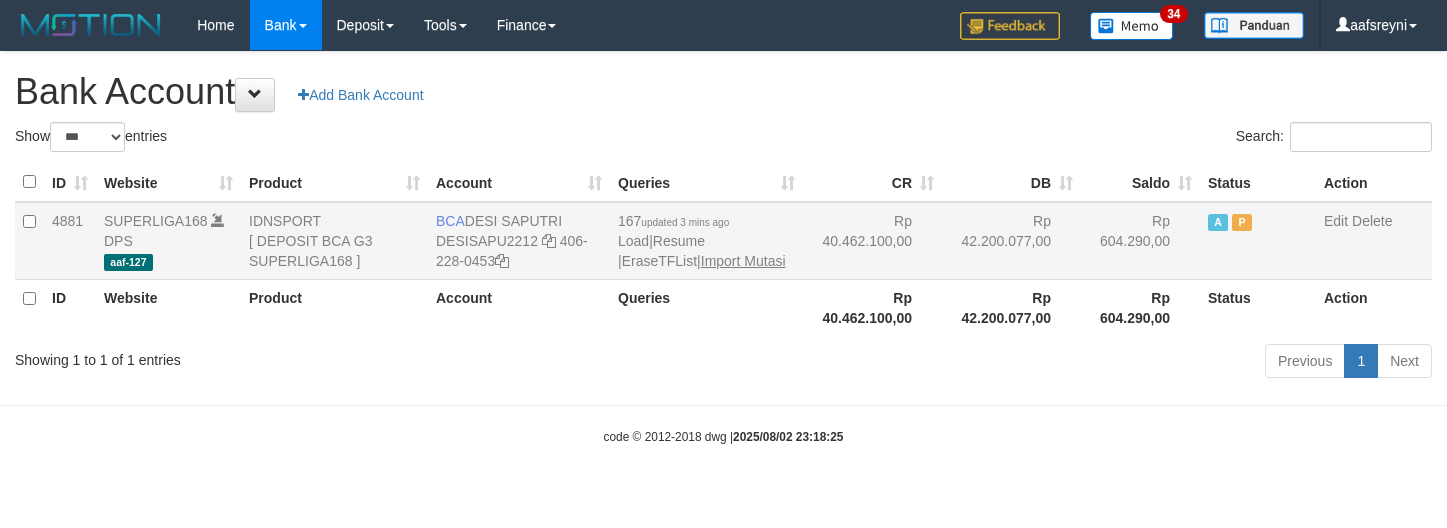 scroll, scrollTop: 0, scrollLeft: 0, axis: both 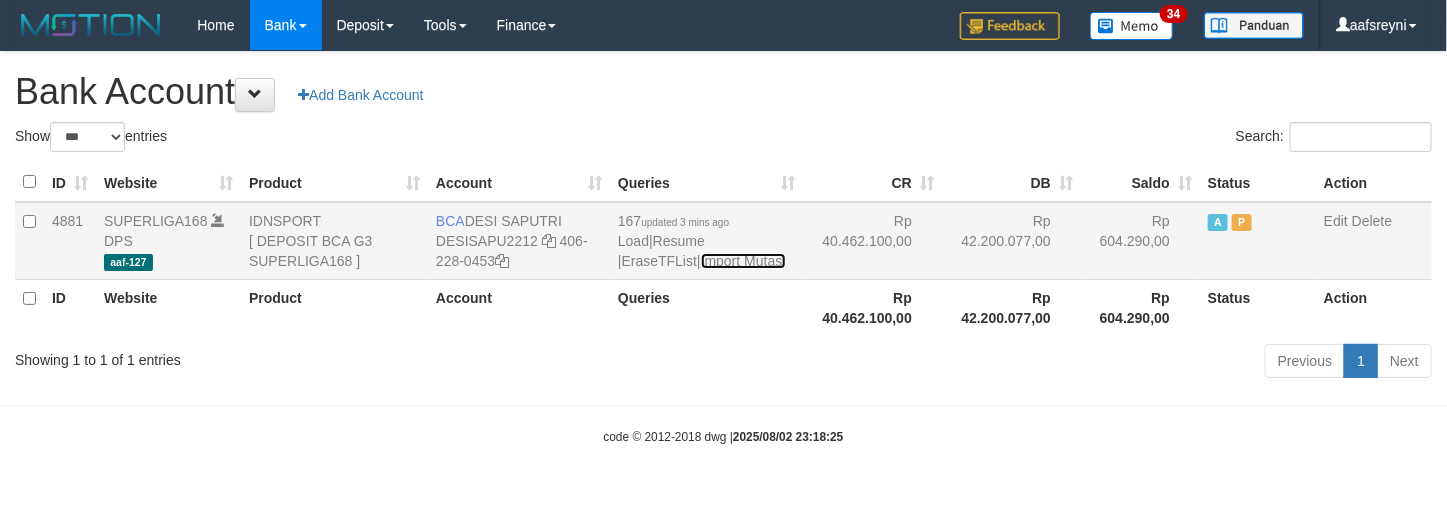 click on "Import Mutasi" at bounding box center [743, 261] 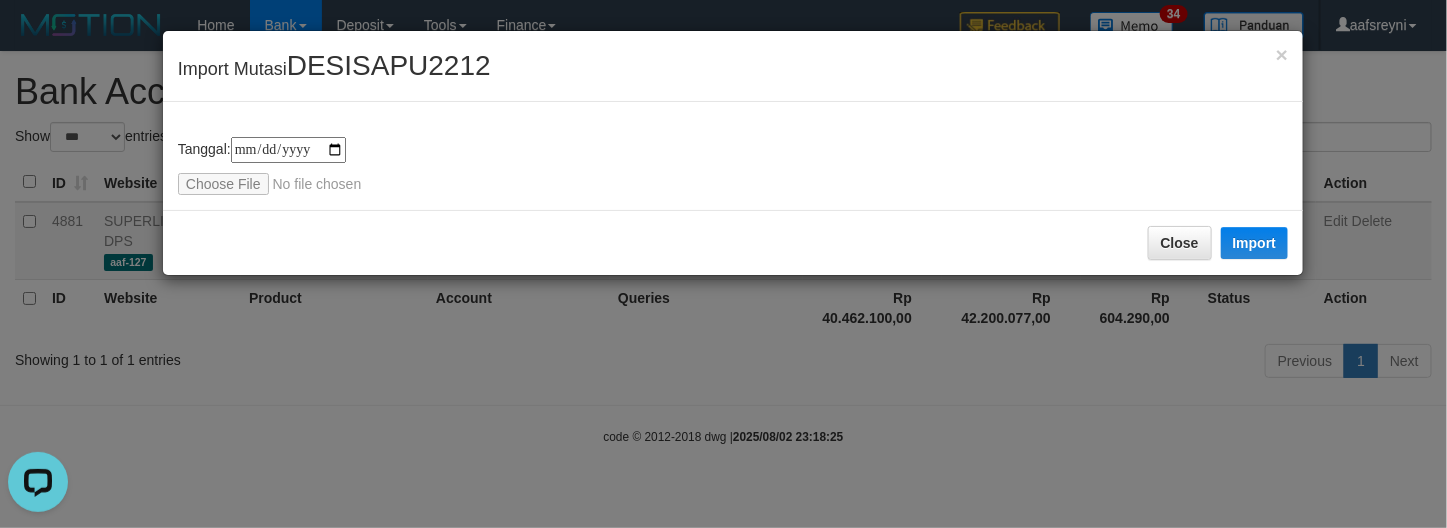 scroll, scrollTop: 0, scrollLeft: 0, axis: both 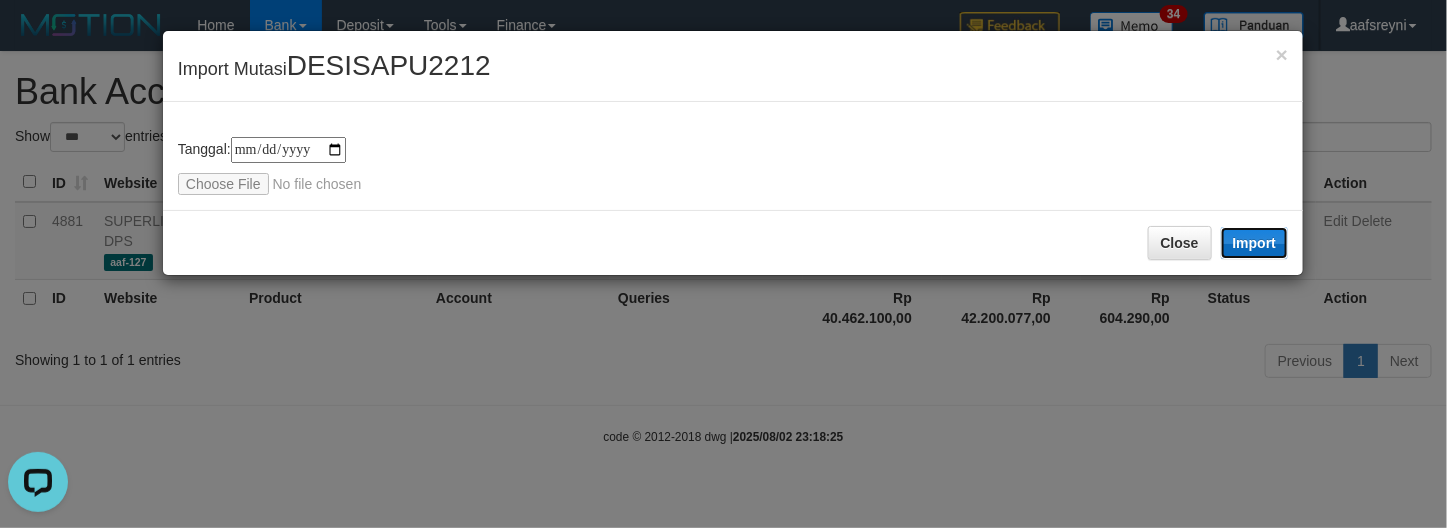 click on "Import" at bounding box center (1255, 243) 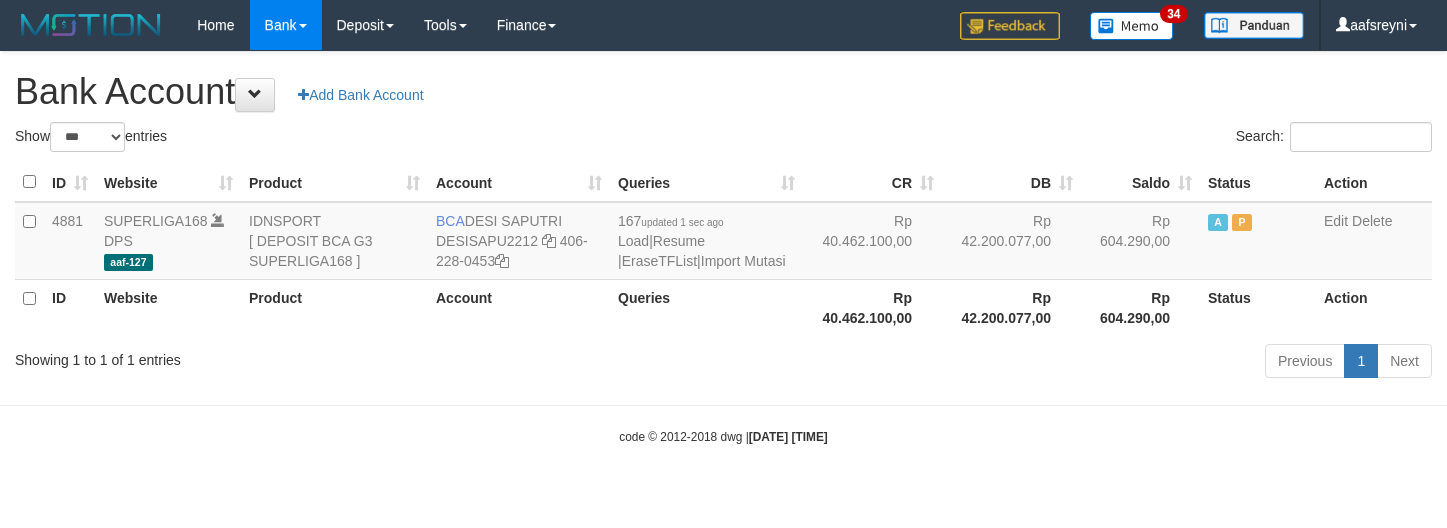 select on "***" 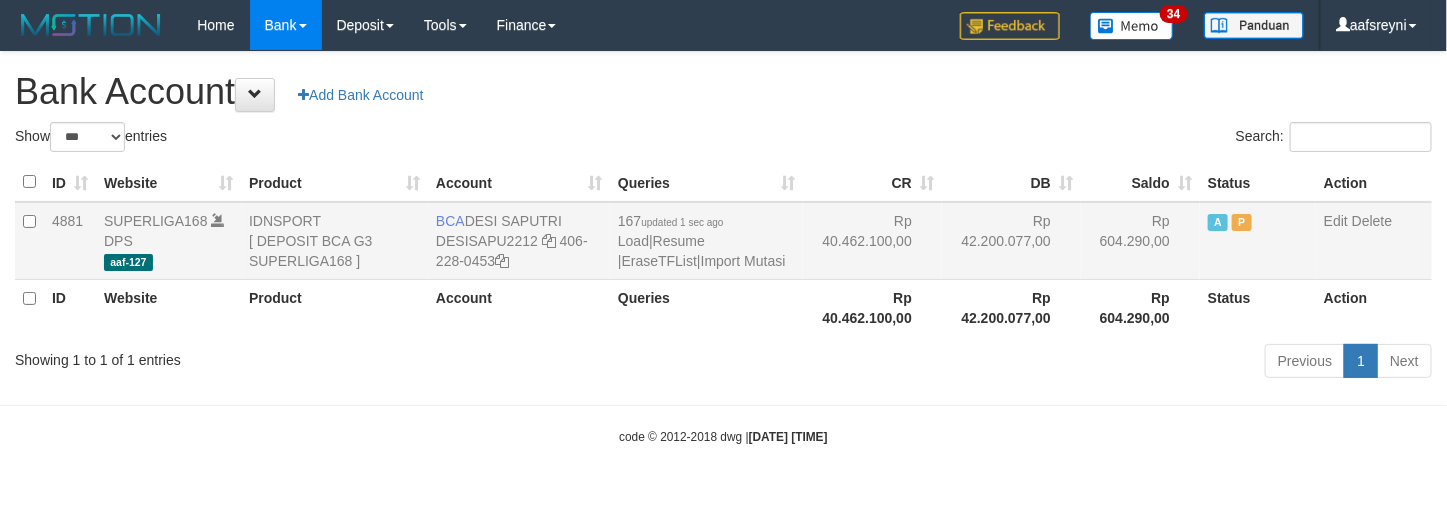 click on "Rp 42.200.077,00" at bounding box center (1011, 241) 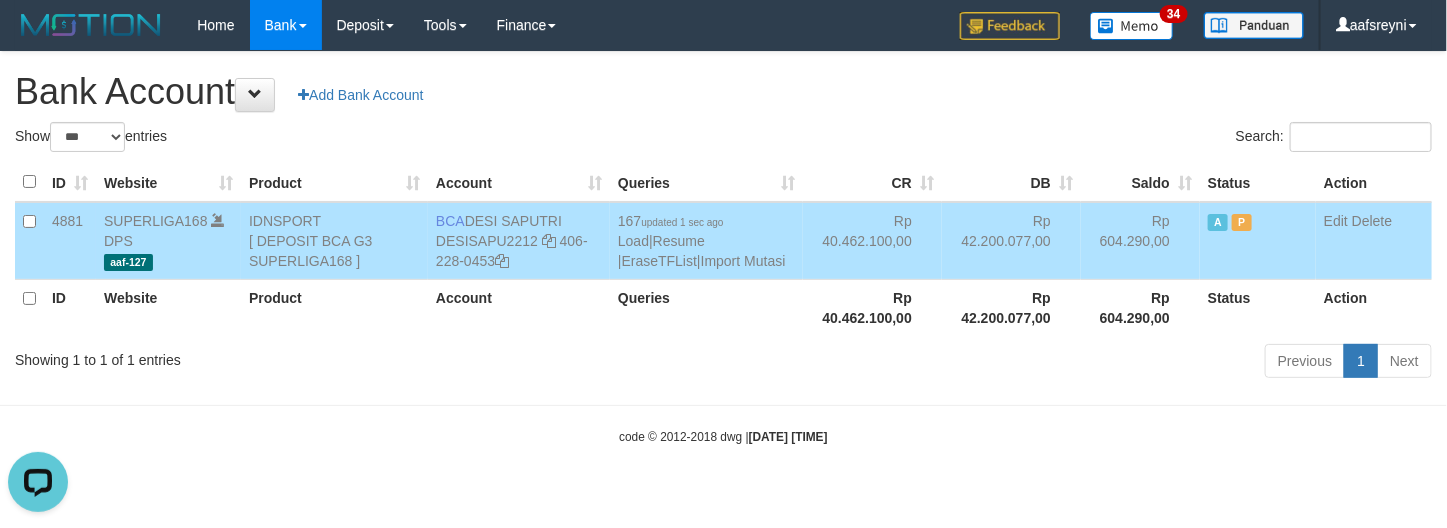scroll, scrollTop: 0, scrollLeft: 0, axis: both 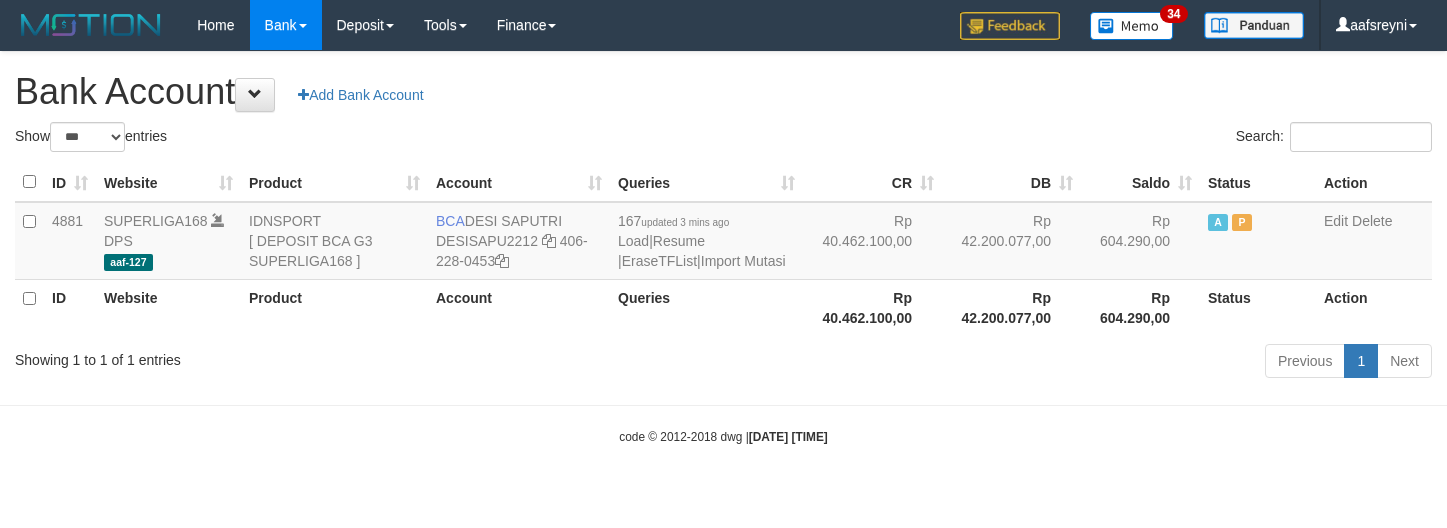 select on "***" 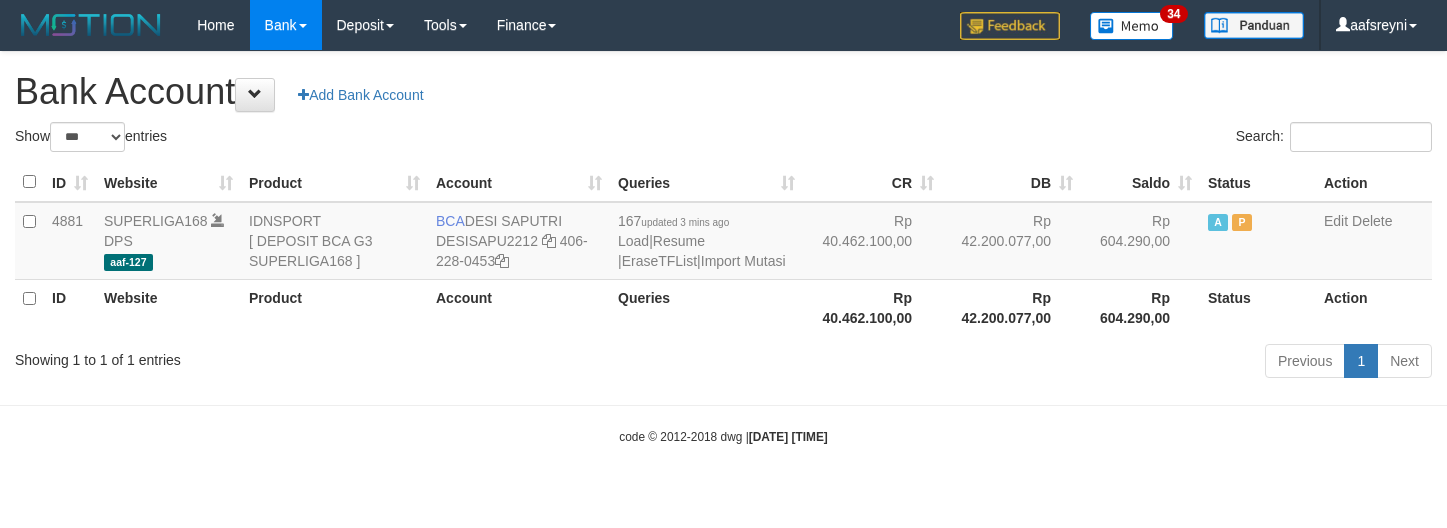 scroll, scrollTop: 0, scrollLeft: 0, axis: both 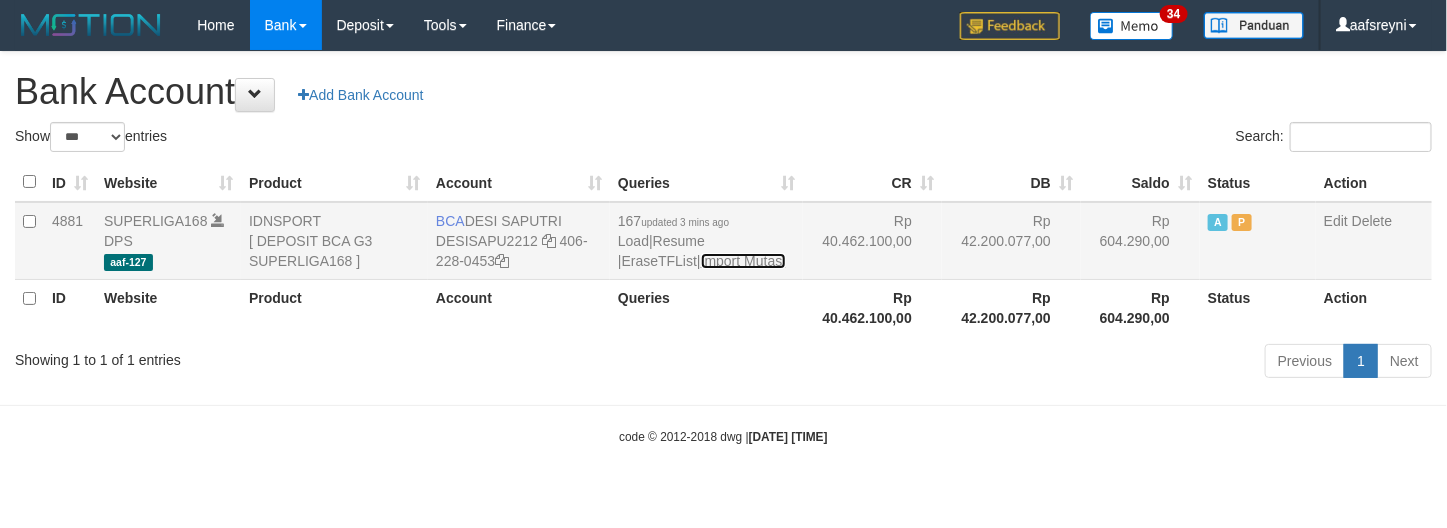 click on "Import Mutasi" at bounding box center (743, 261) 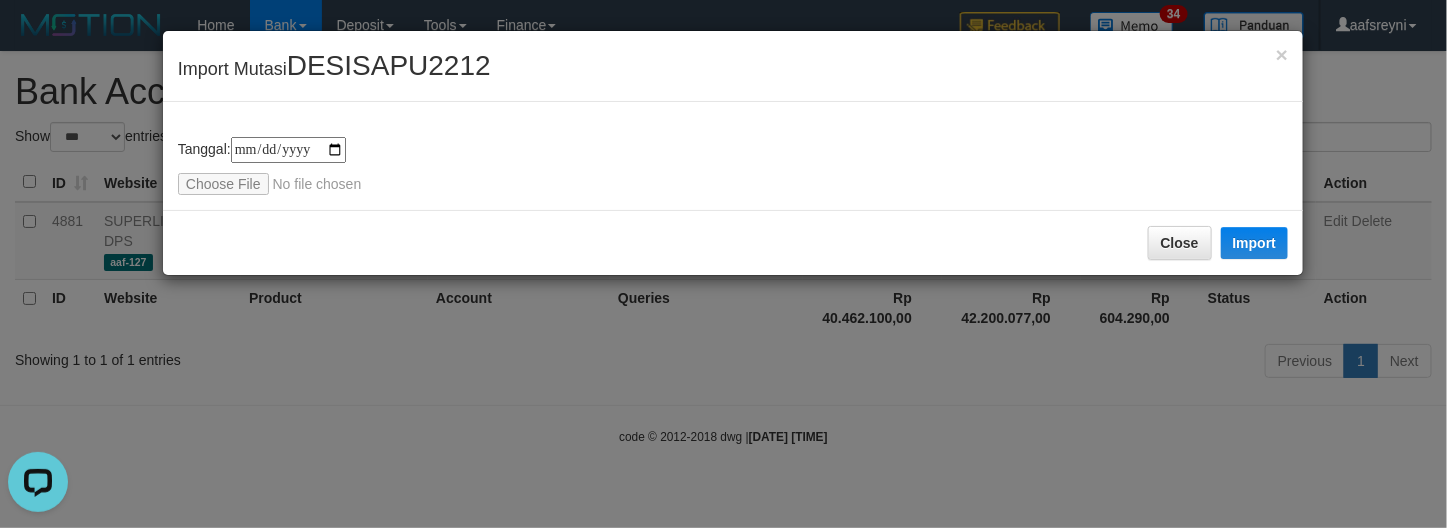 scroll, scrollTop: 0, scrollLeft: 0, axis: both 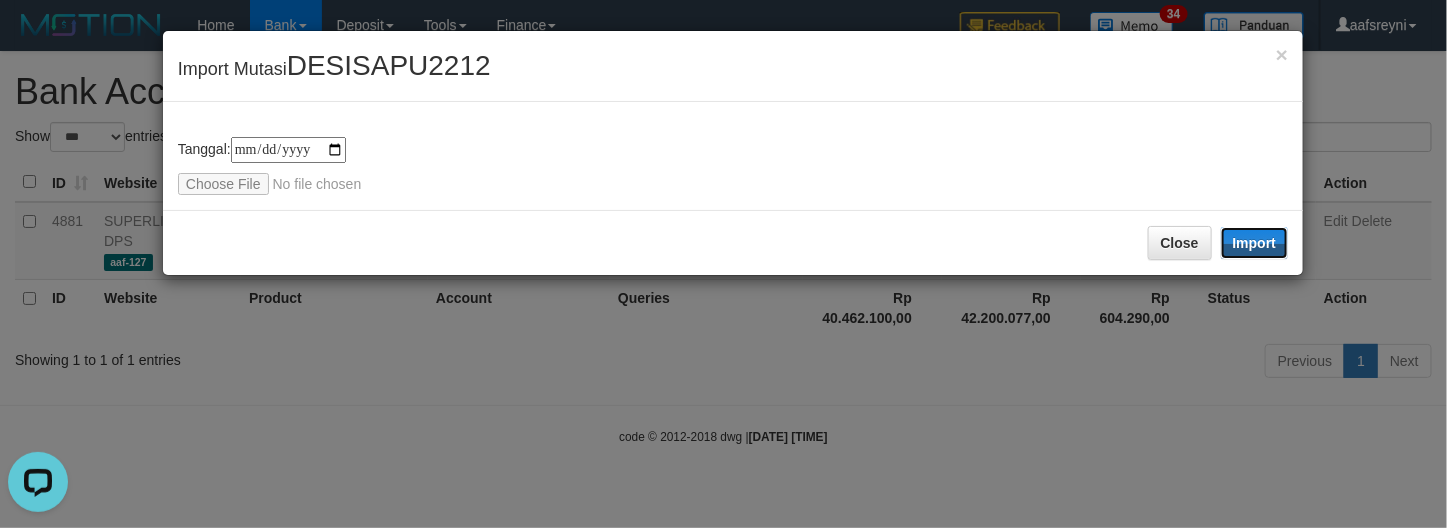 drag, startPoint x: 1275, startPoint y: 245, endPoint x: 191, endPoint y: 0, distance: 1111.342 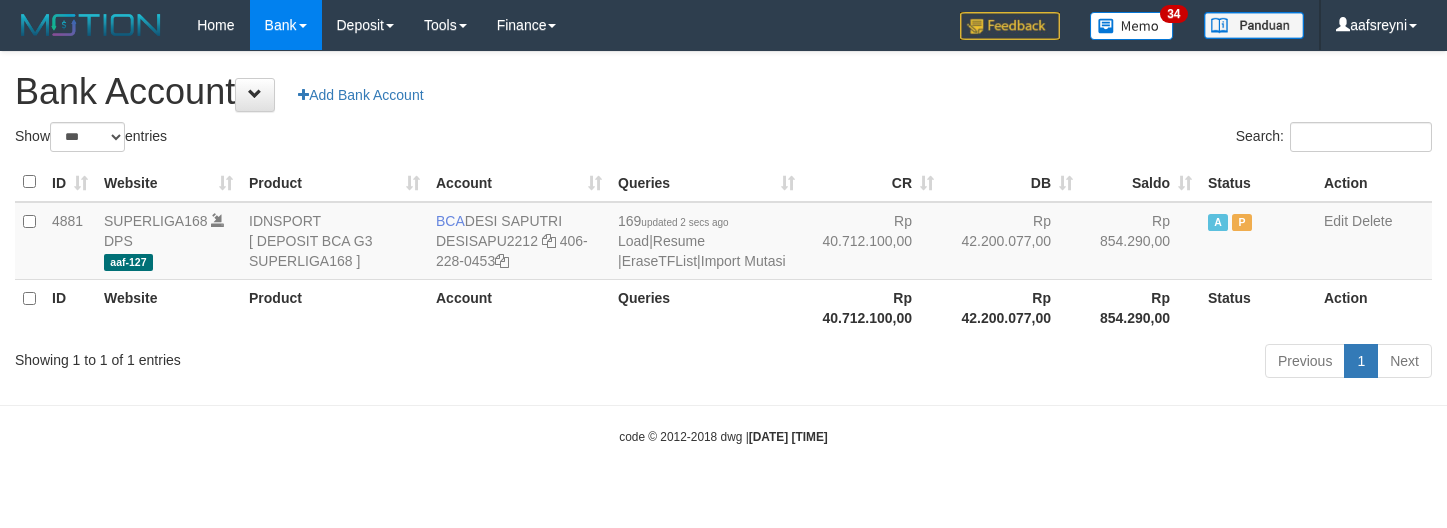 select on "***" 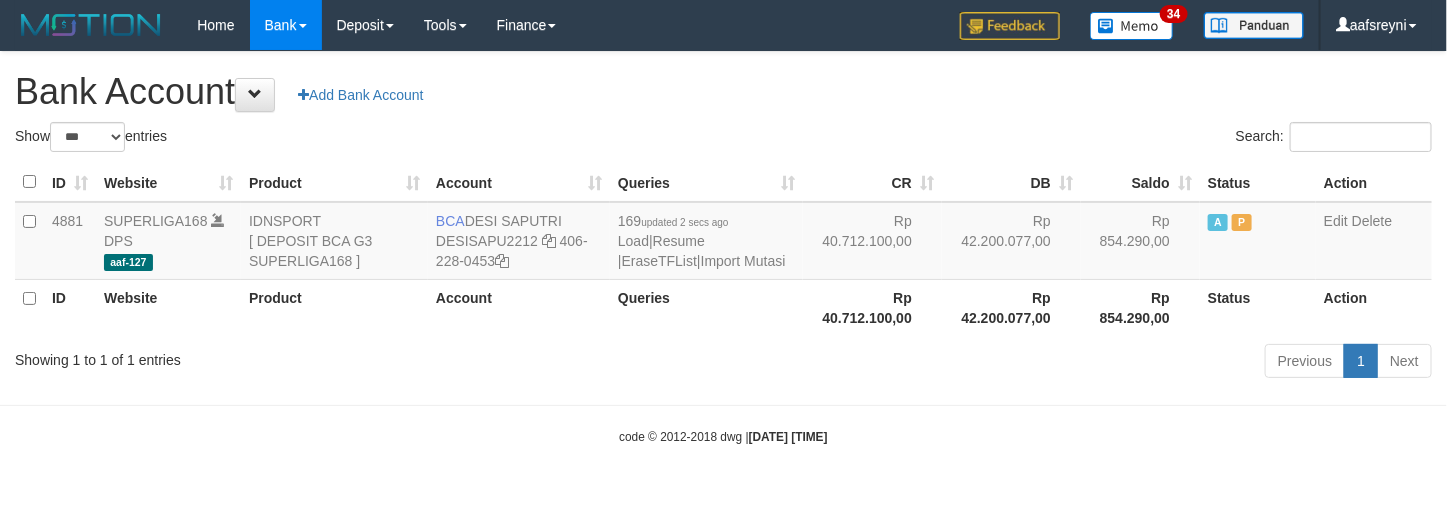 click on "Previous 1 Next" at bounding box center (1025, 363) 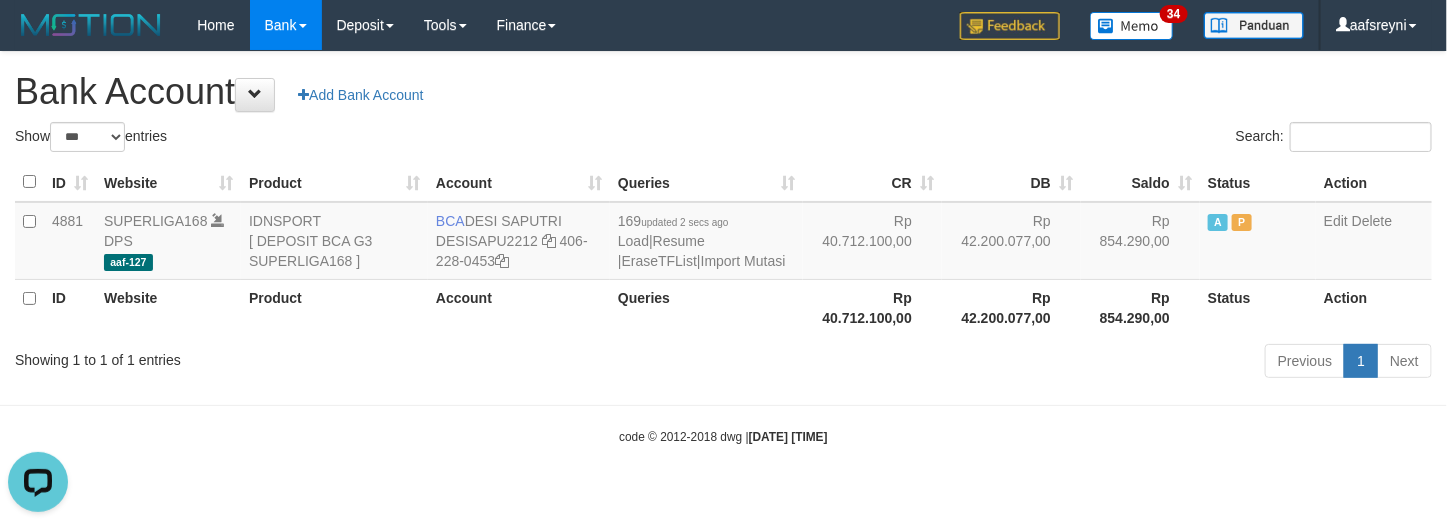 scroll, scrollTop: 0, scrollLeft: 0, axis: both 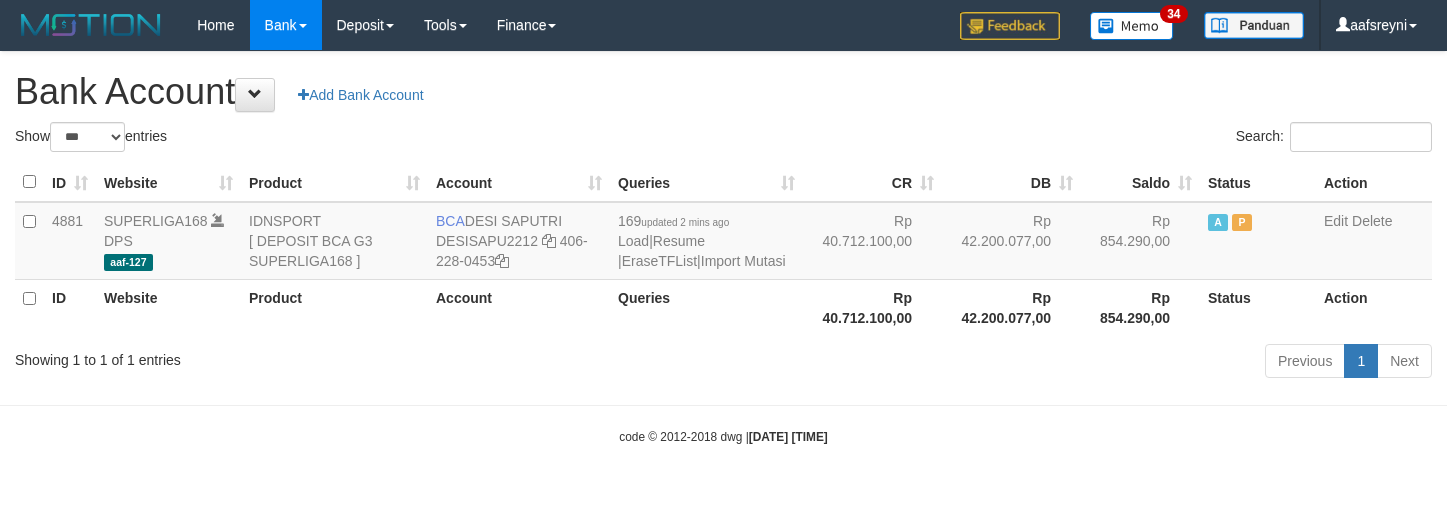 select on "***" 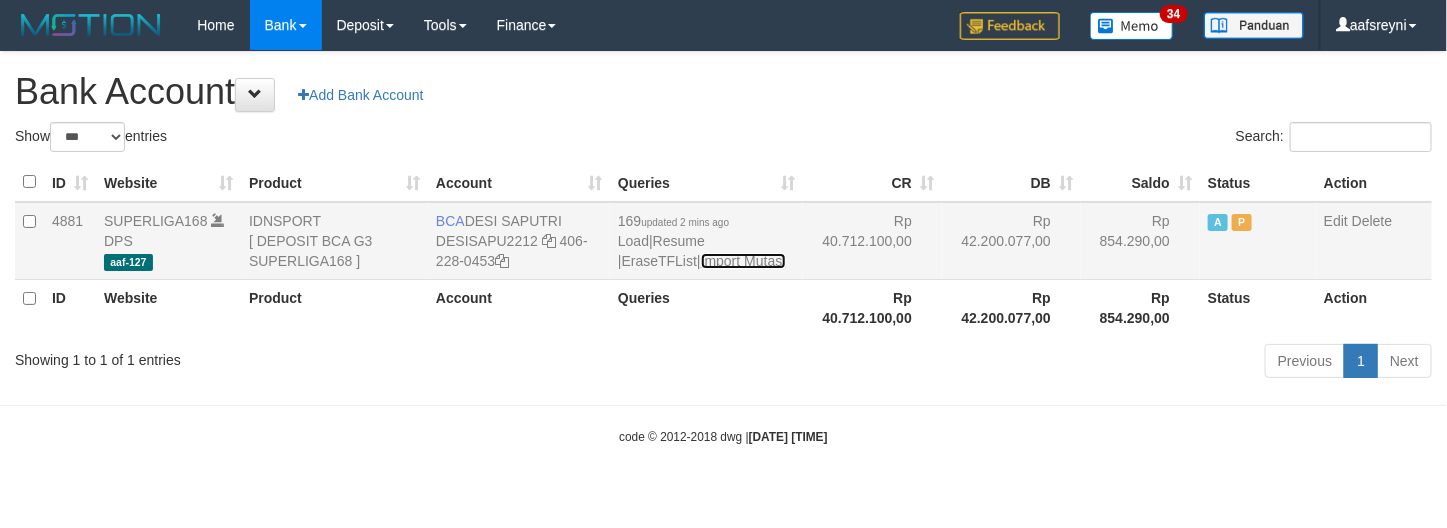 click on "Import Mutasi" at bounding box center [743, 261] 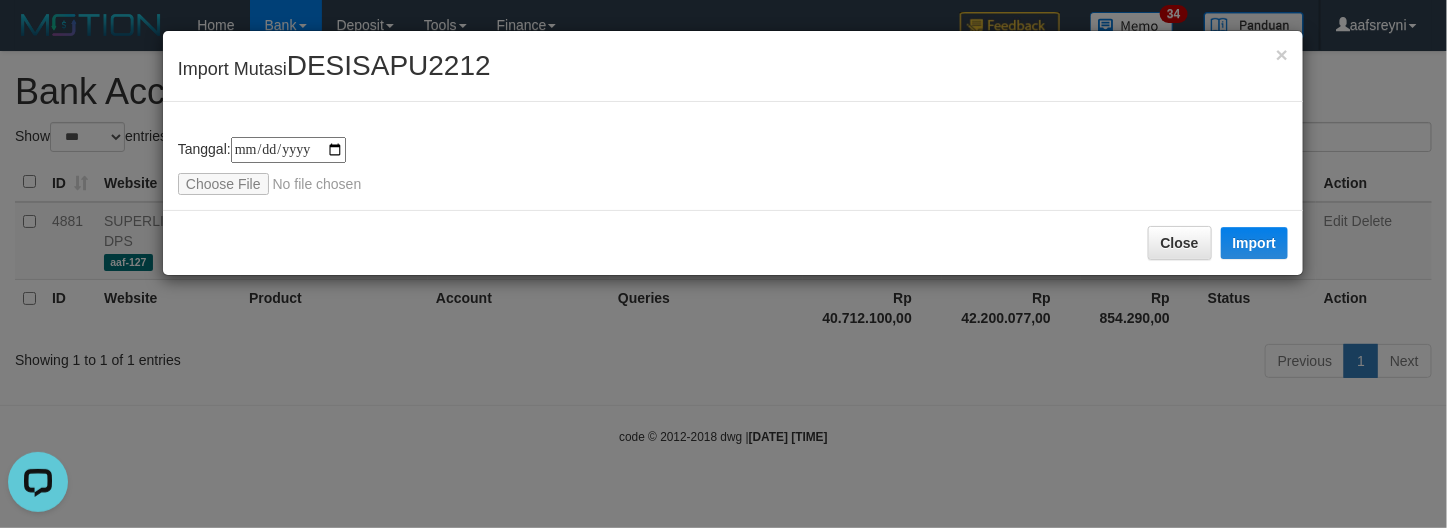 scroll, scrollTop: 0, scrollLeft: 0, axis: both 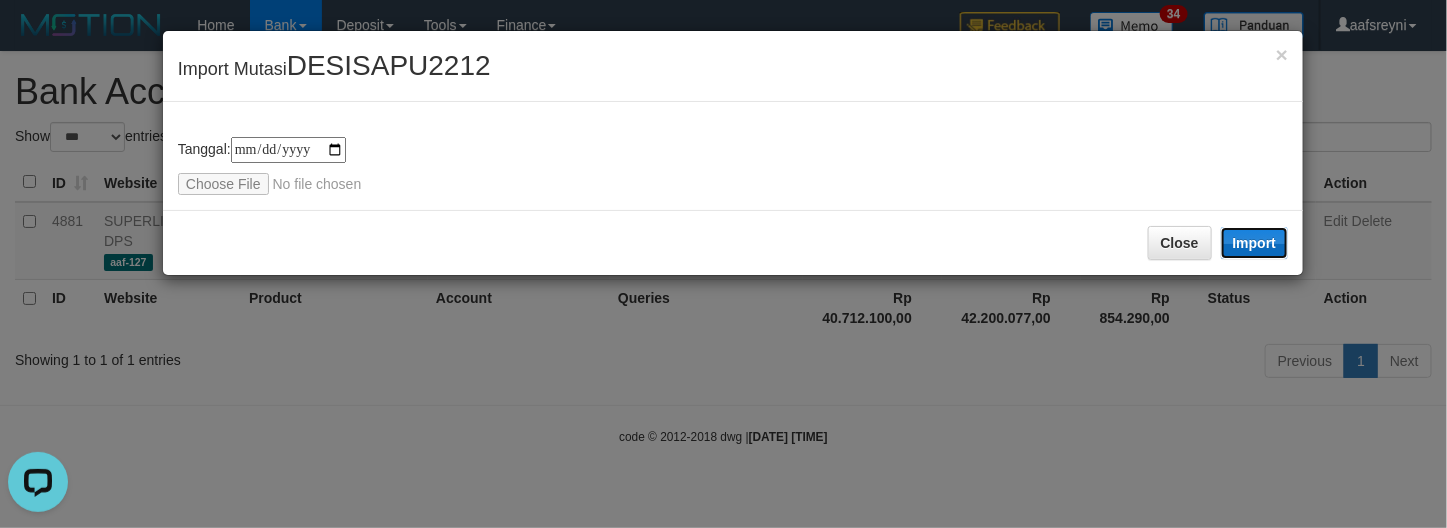 click on "Import" at bounding box center [1255, 243] 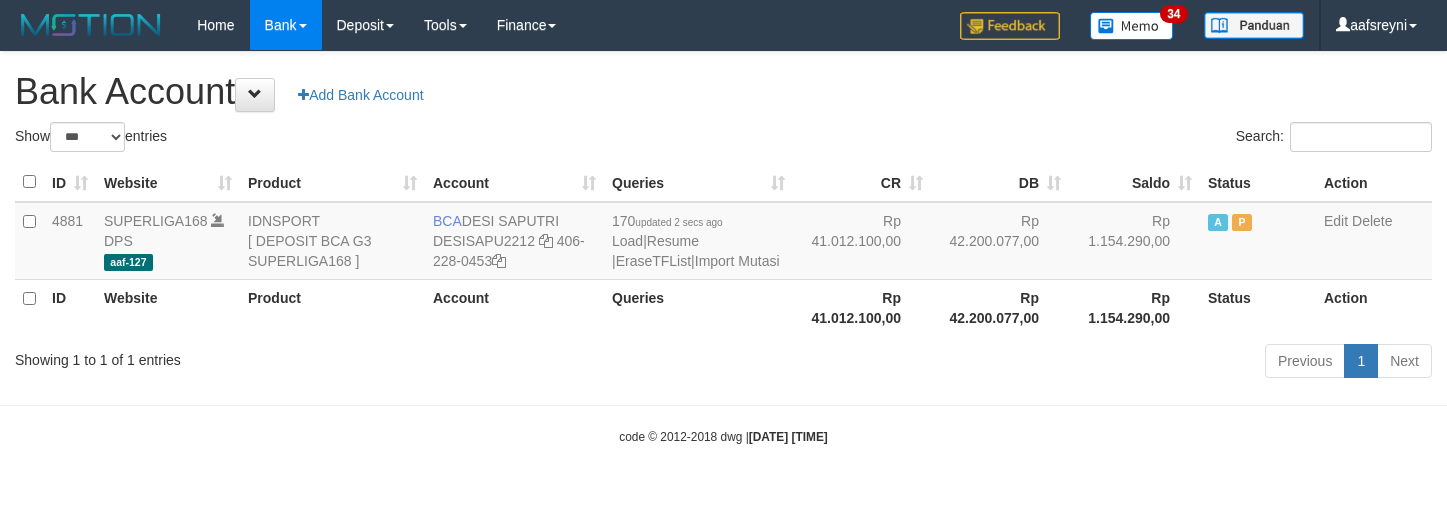 select on "***" 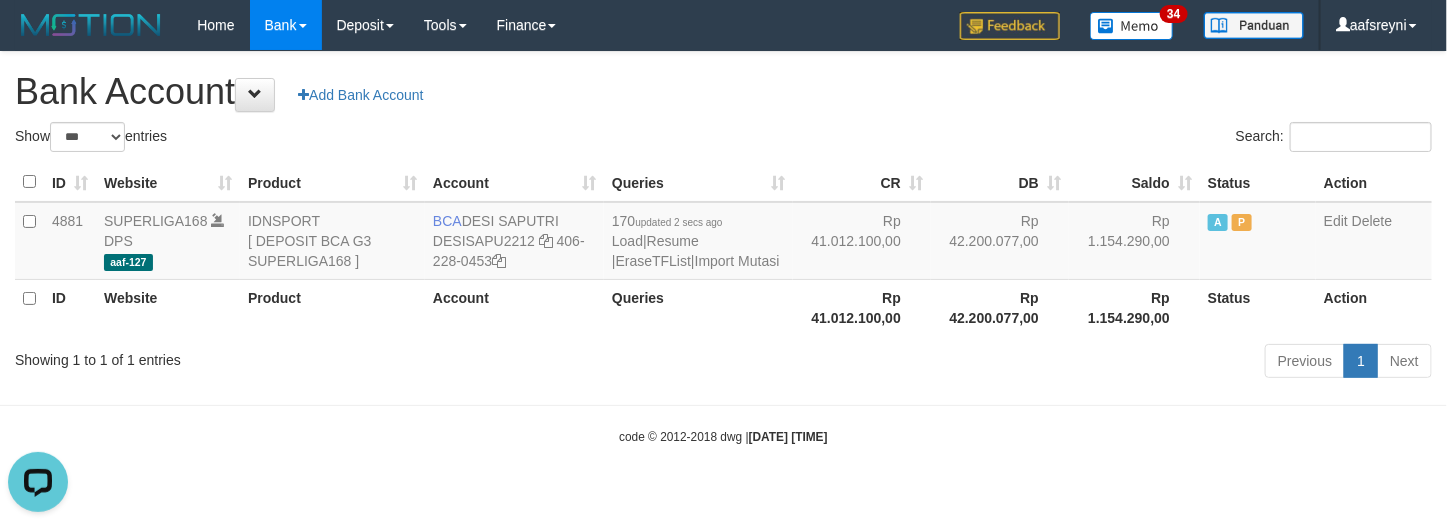 scroll, scrollTop: 0, scrollLeft: 0, axis: both 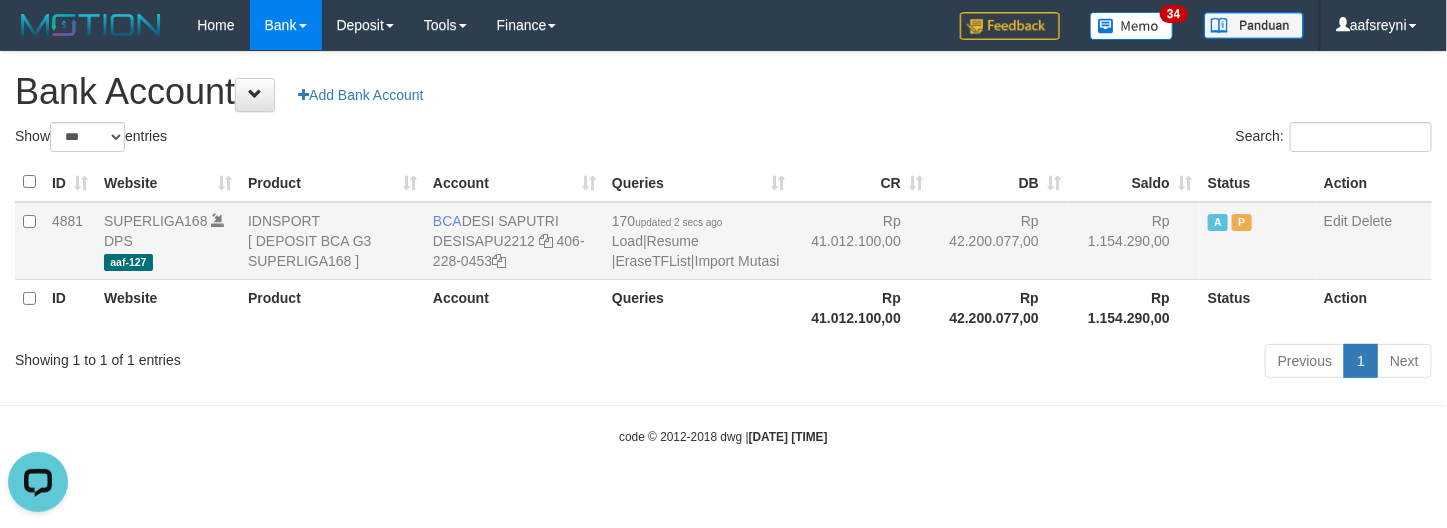 drag, startPoint x: 1082, startPoint y: 222, endPoint x: 1080, endPoint y: 233, distance: 11.18034 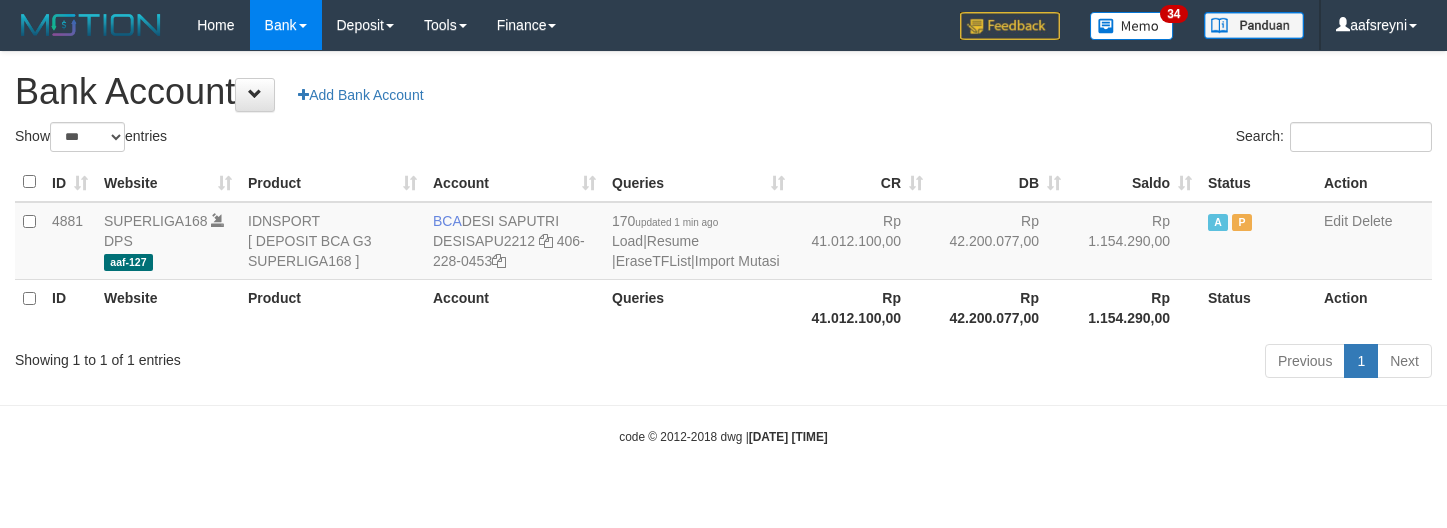 select on "***" 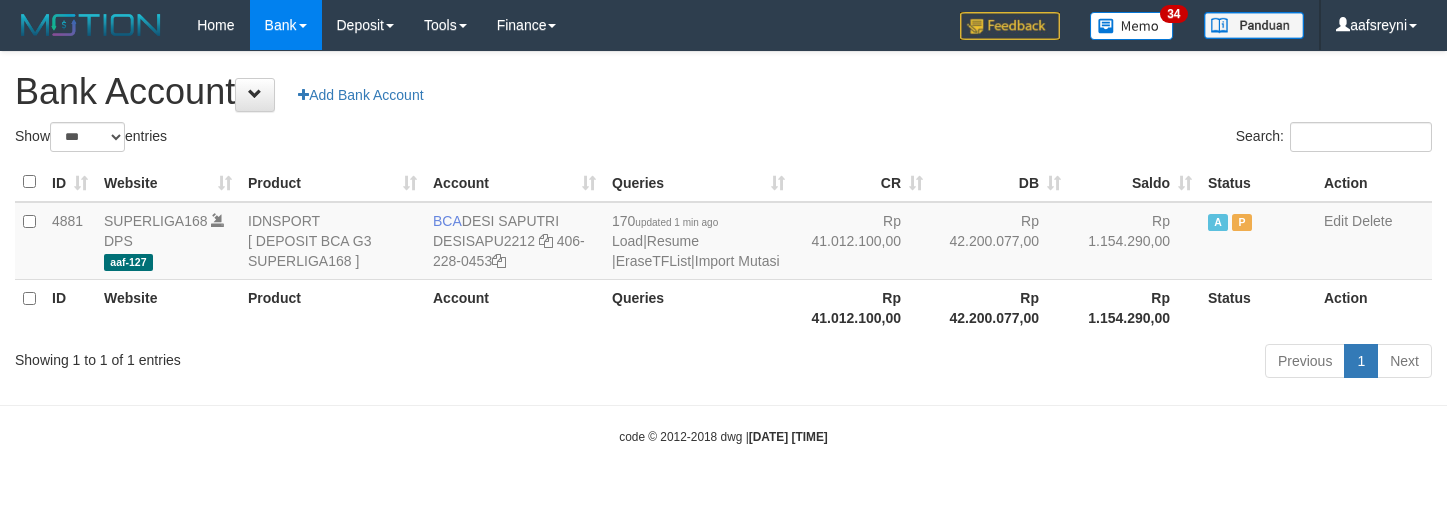 scroll, scrollTop: 0, scrollLeft: 0, axis: both 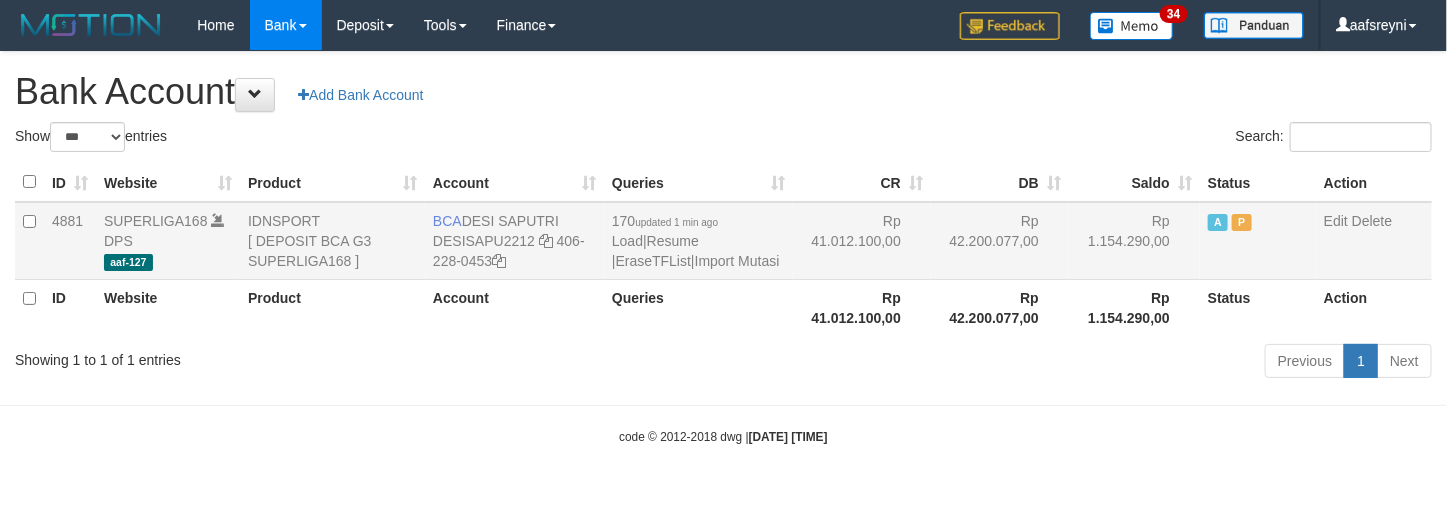 click on "170  updated 1 min ago
Load
|
Resume
|
EraseTFList
|
Import Mutasi" at bounding box center [698, 241] 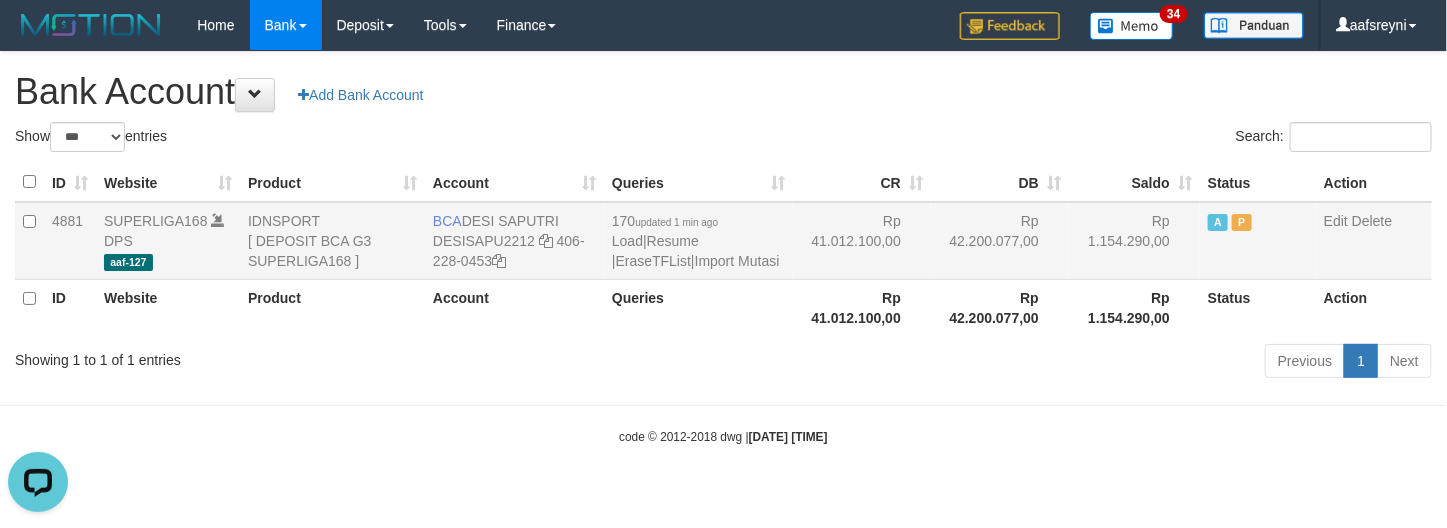 scroll, scrollTop: 0, scrollLeft: 0, axis: both 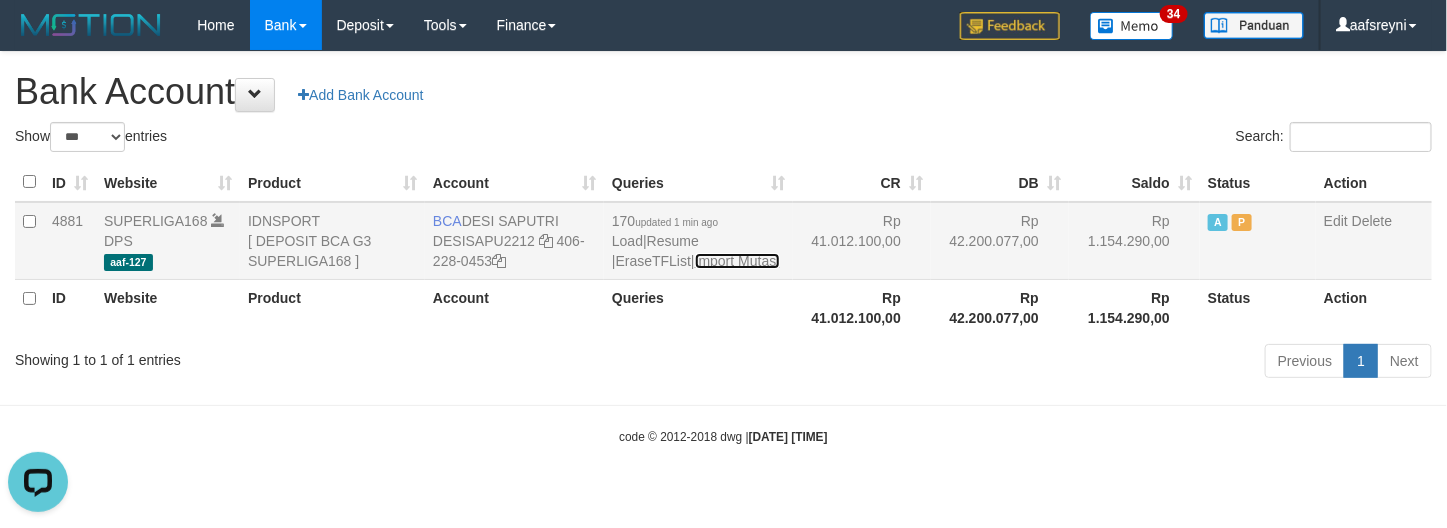 click on "Import Mutasi" at bounding box center (737, 261) 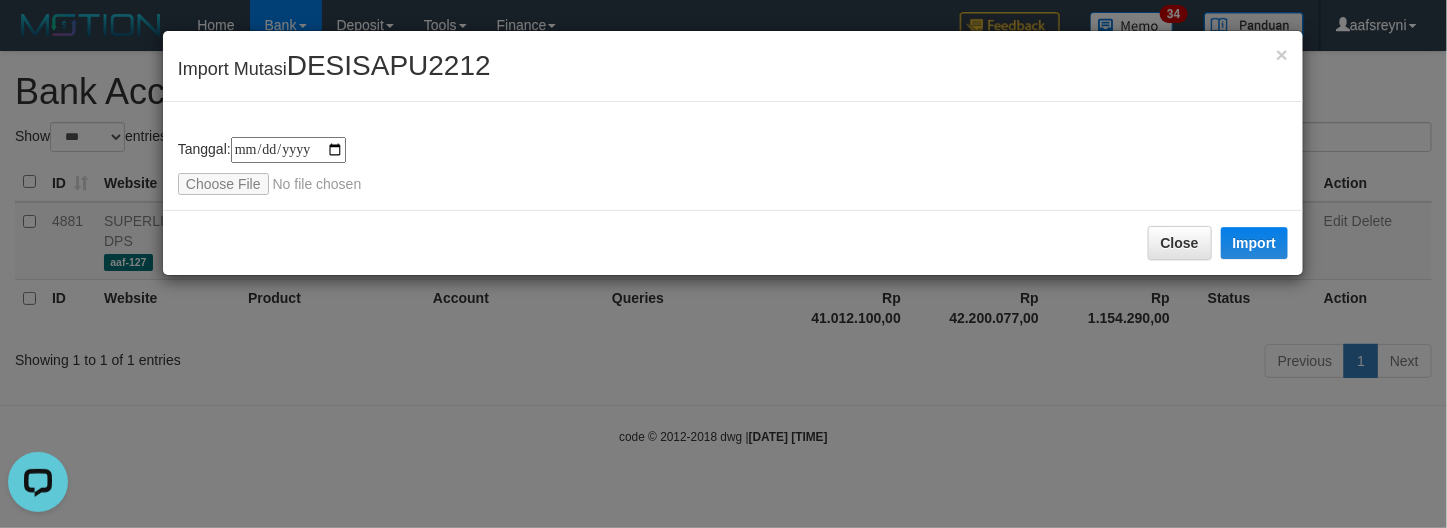 type on "**********" 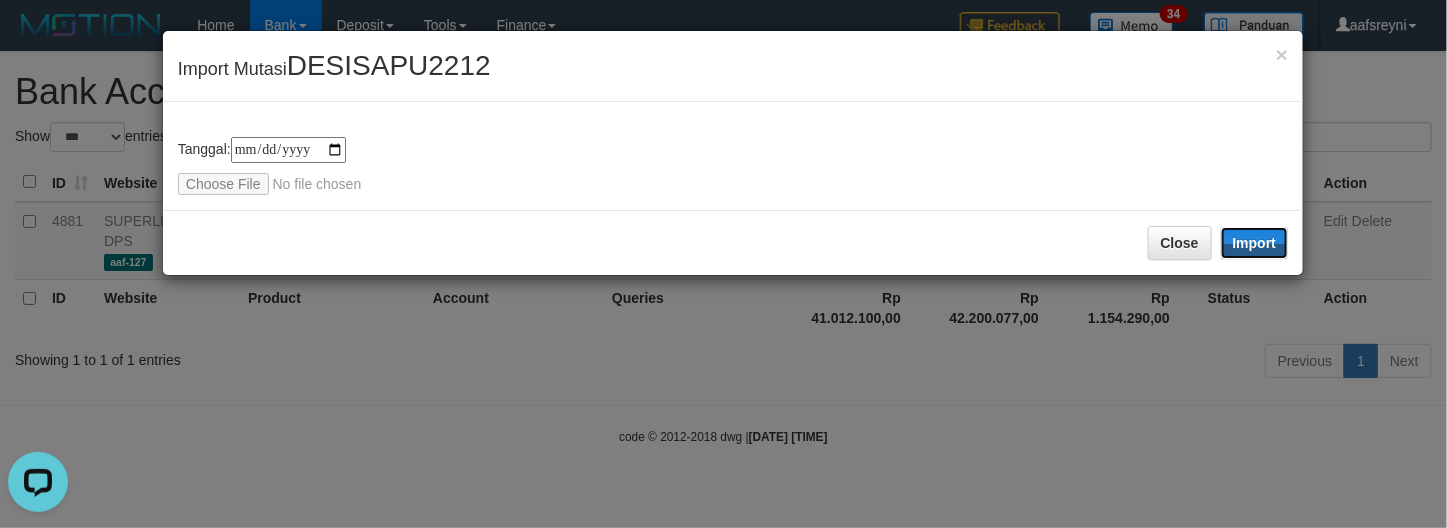 drag, startPoint x: 1237, startPoint y: 236, endPoint x: 115, endPoint y: 0, distance: 1146.5514 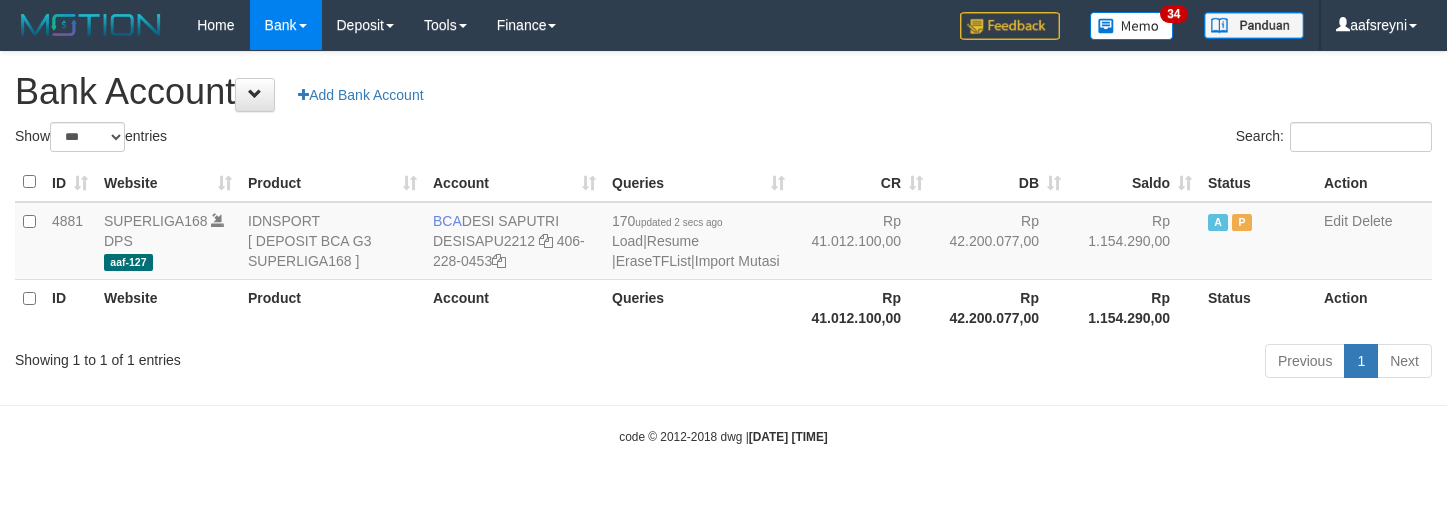 select on "***" 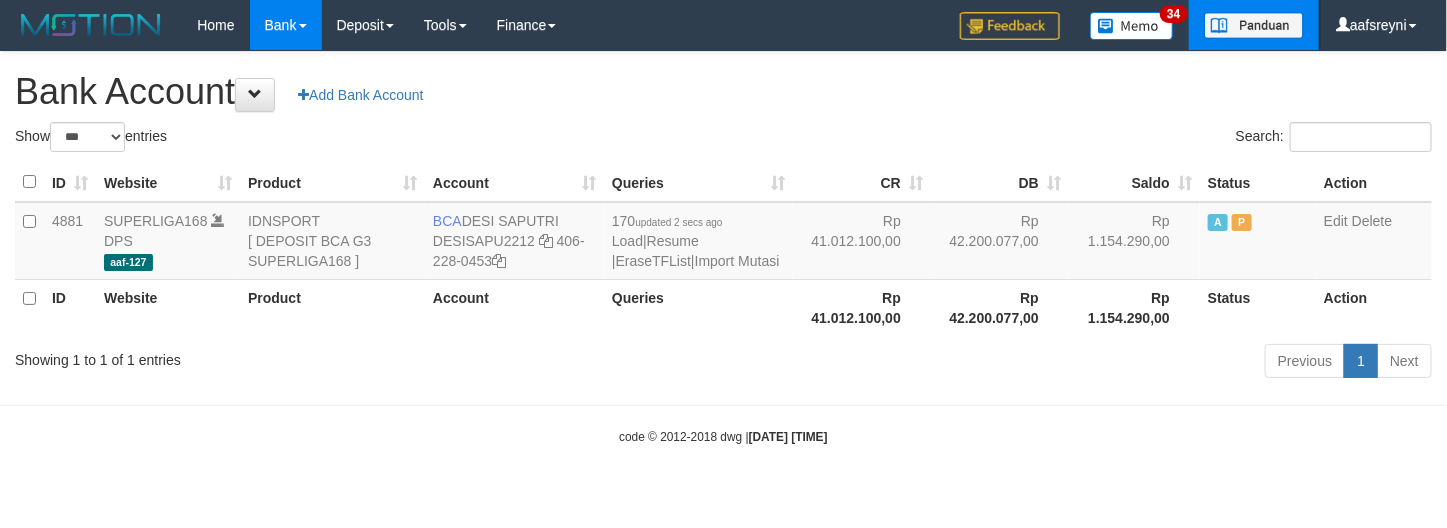 drag, startPoint x: 918, startPoint y: 178, endPoint x: 1210, endPoint y: 28, distance: 328.27426 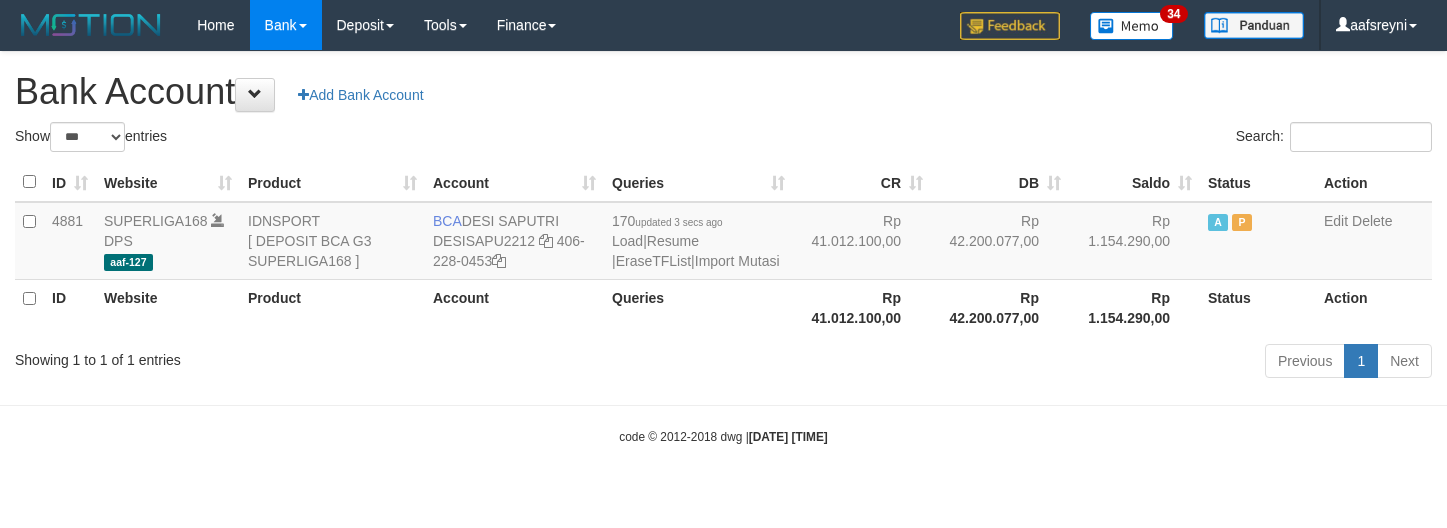 select on "***" 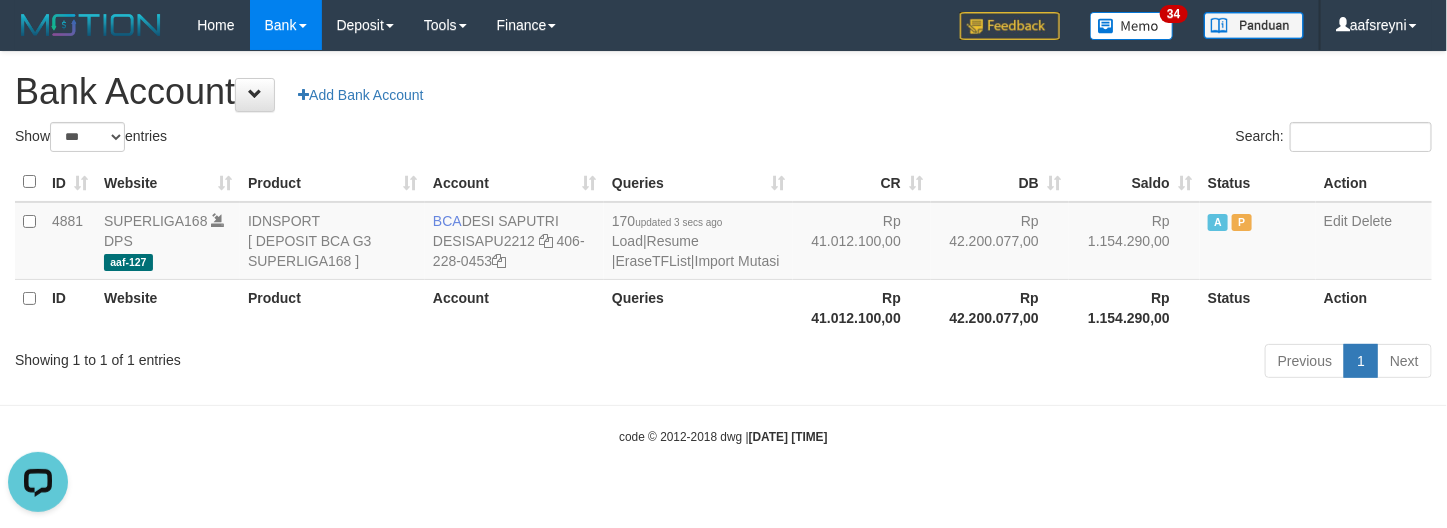 scroll, scrollTop: 0, scrollLeft: 0, axis: both 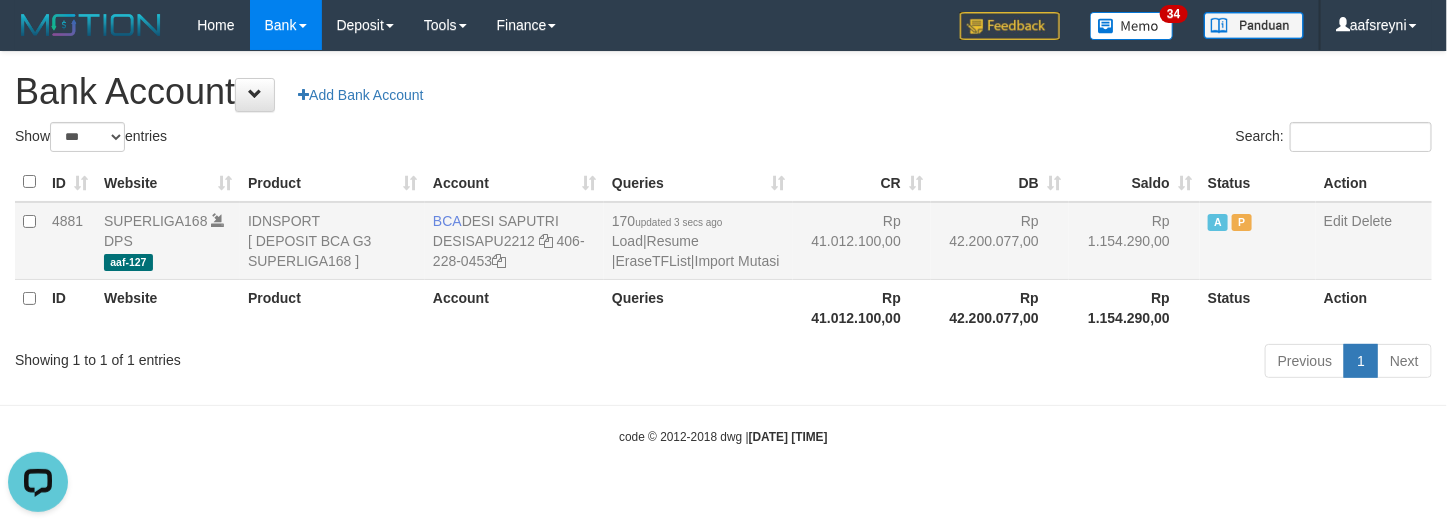 click on "Rp 42.200.077,00" at bounding box center [1000, 241] 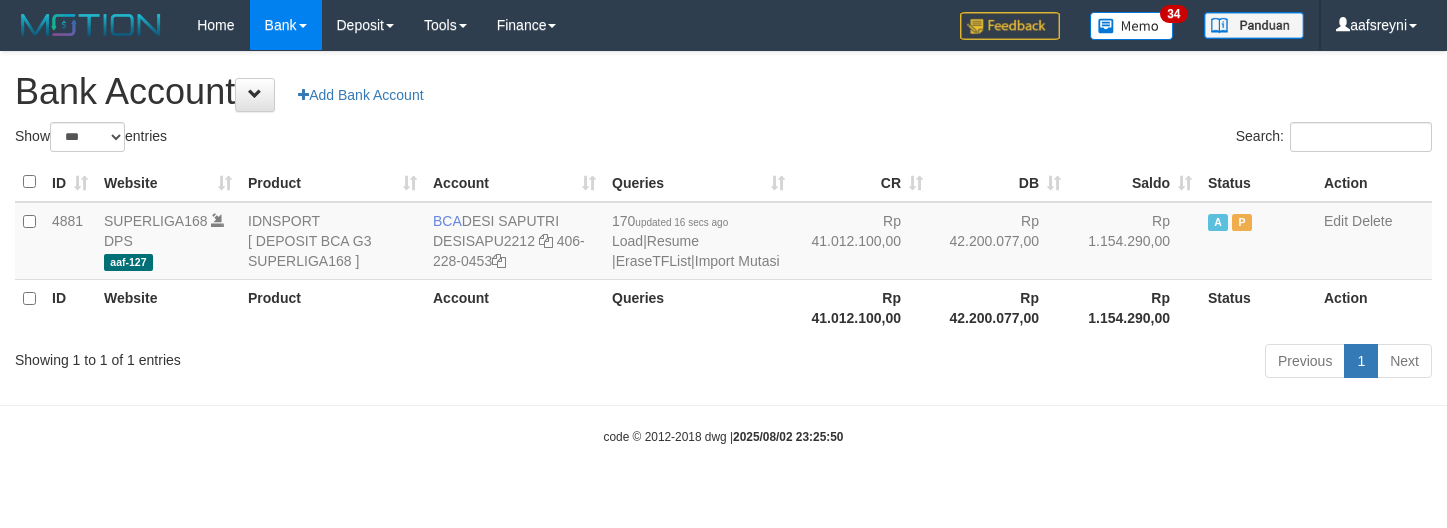 select on "***" 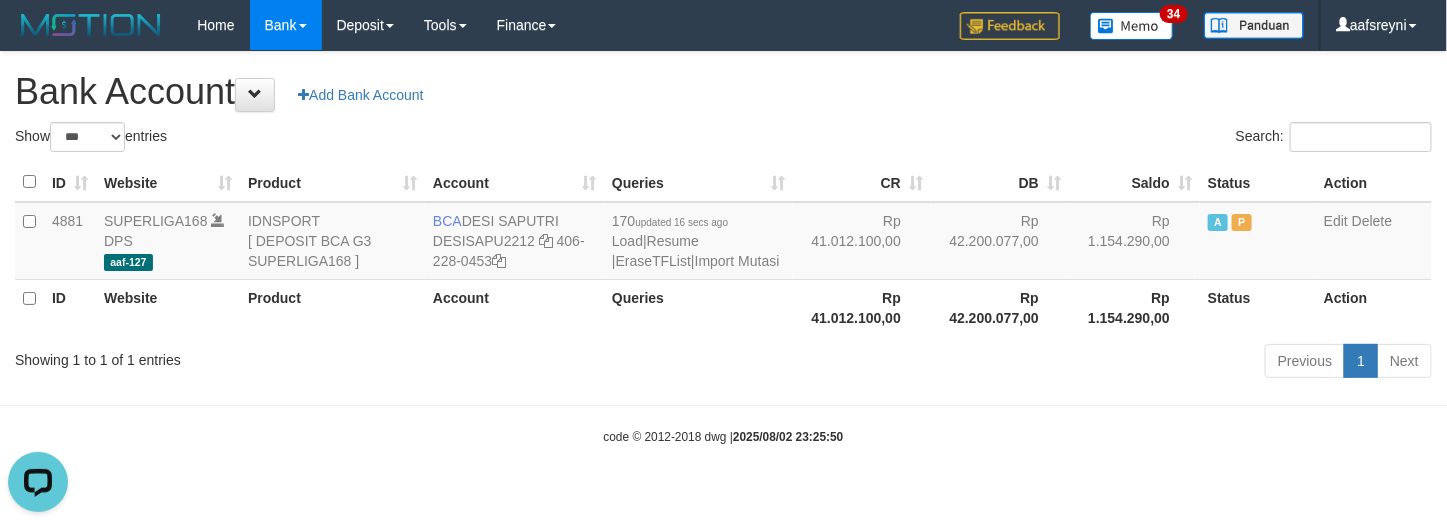 scroll, scrollTop: 0, scrollLeft: 0, axis: both 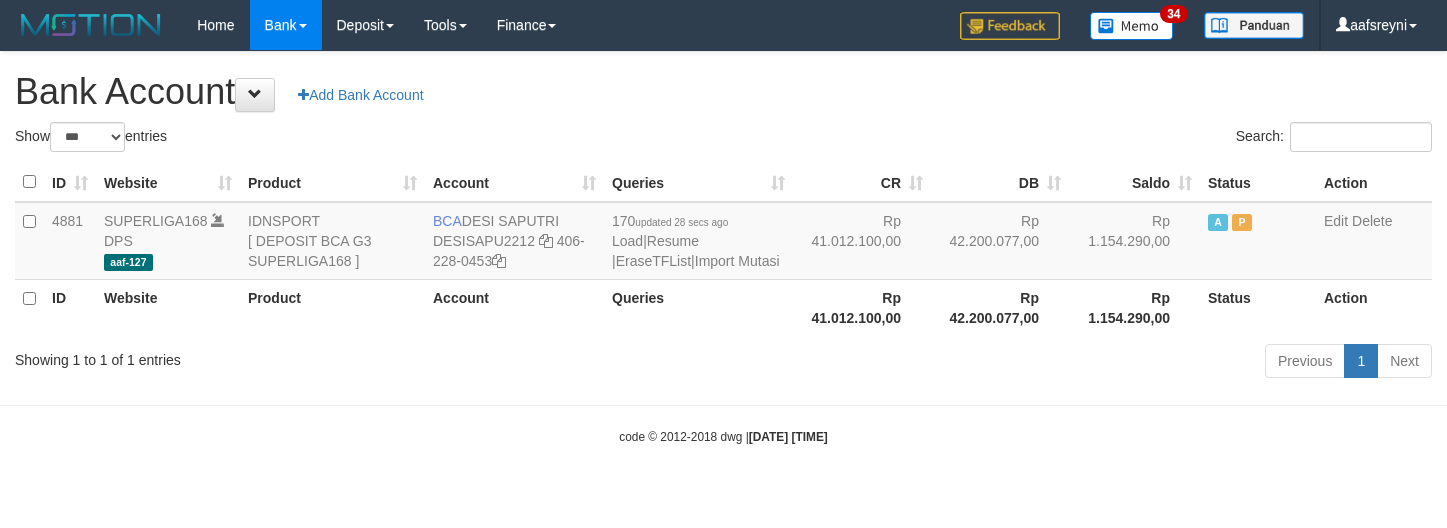 select on "***" 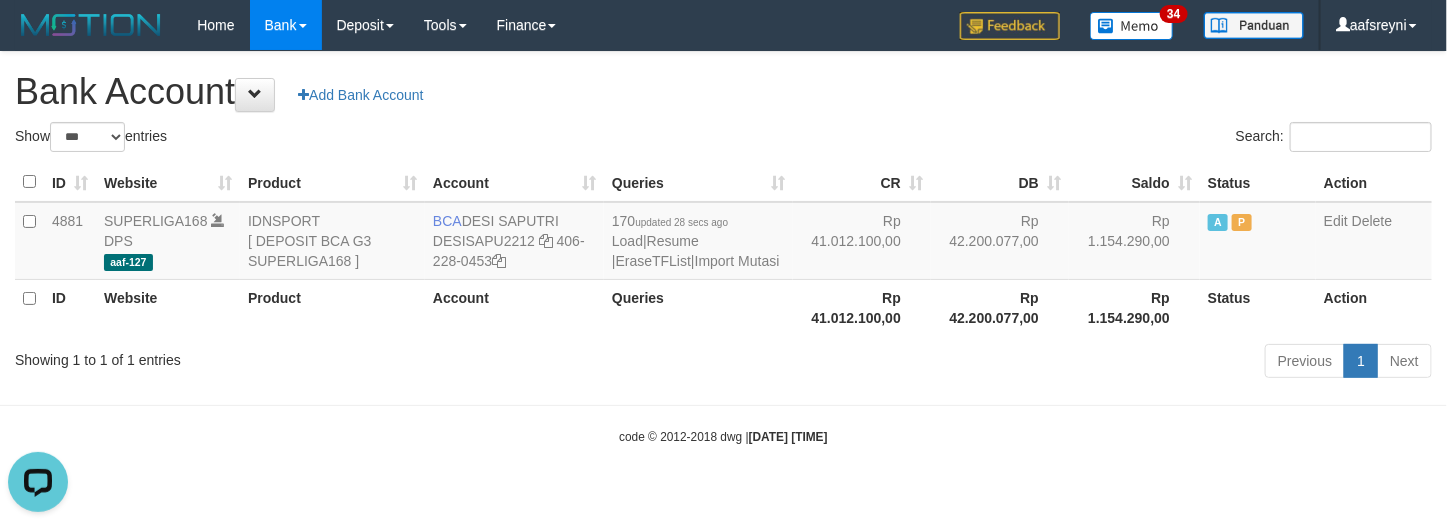 scroll, scrollTop: 0, scrollLeft: 0, axis: both 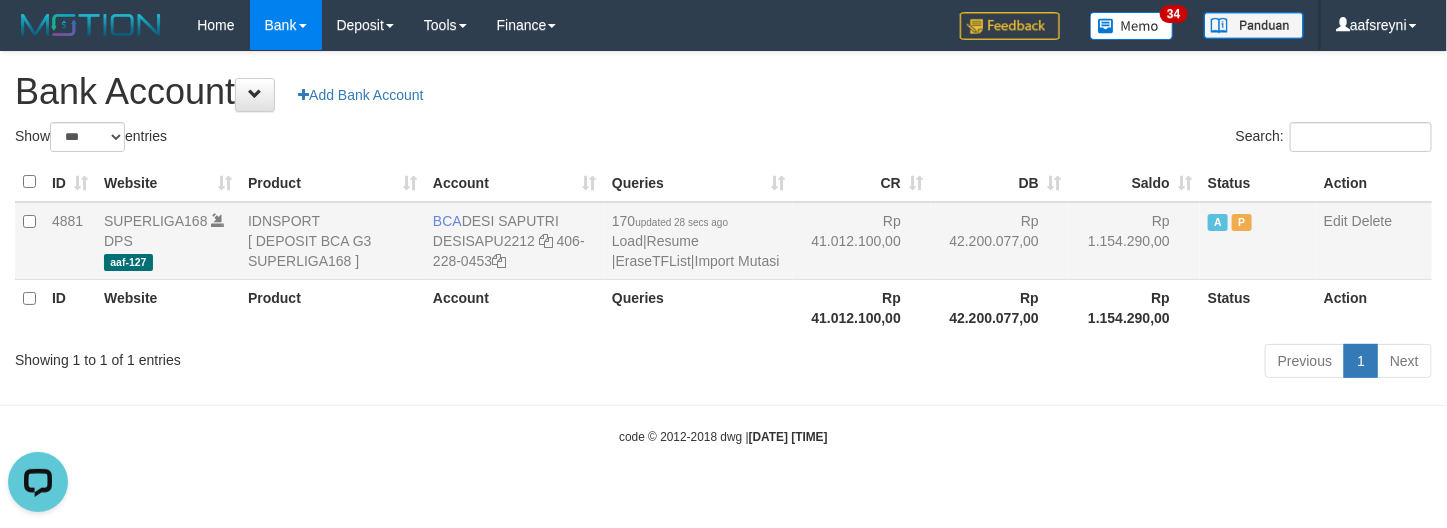 drag, startPoint x: 1067, startPoint y: 277, endPoint x: 1076, endPoint y: 255, distance: 23.769728 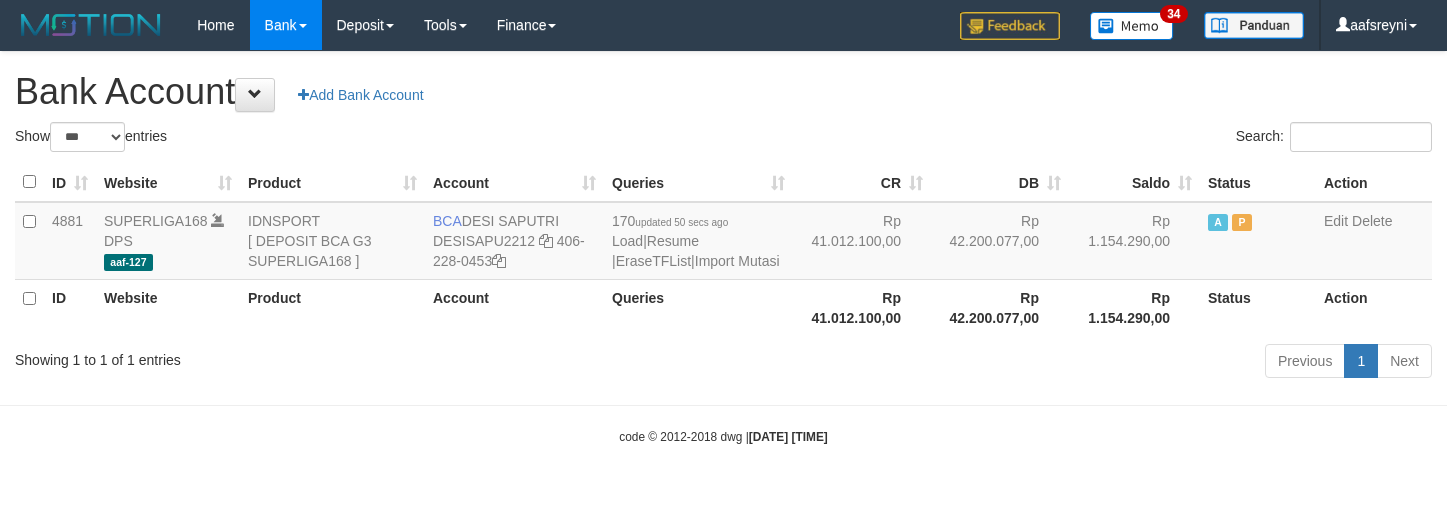 select on "***" 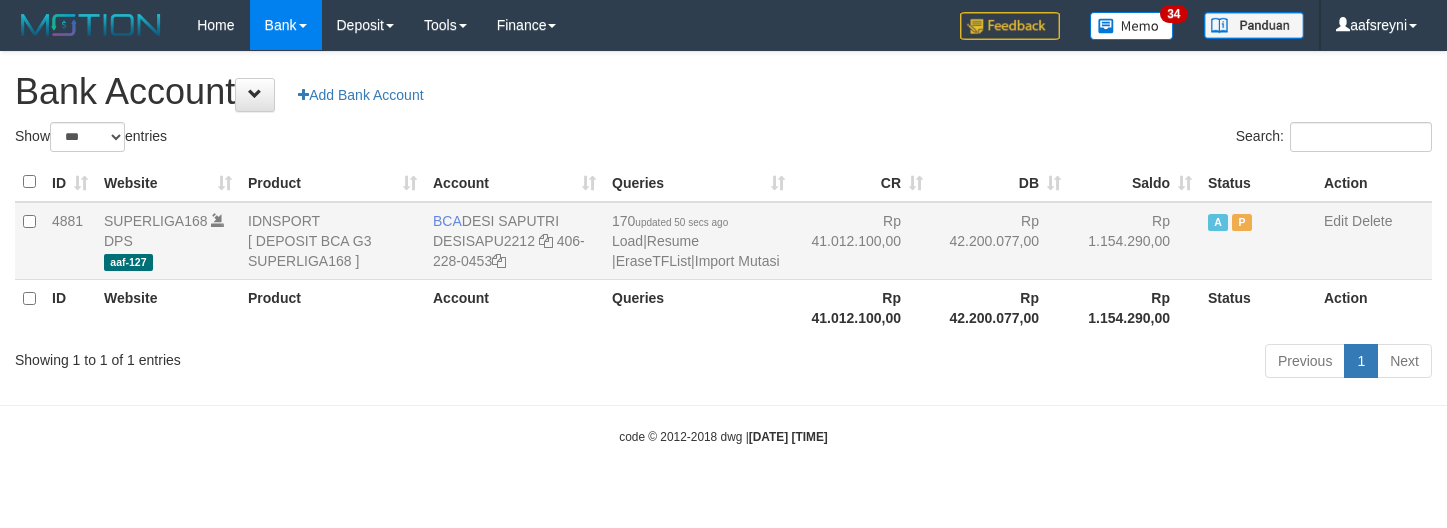 scroll, scrollTop: 0, scrollLeft: 0, axis: both 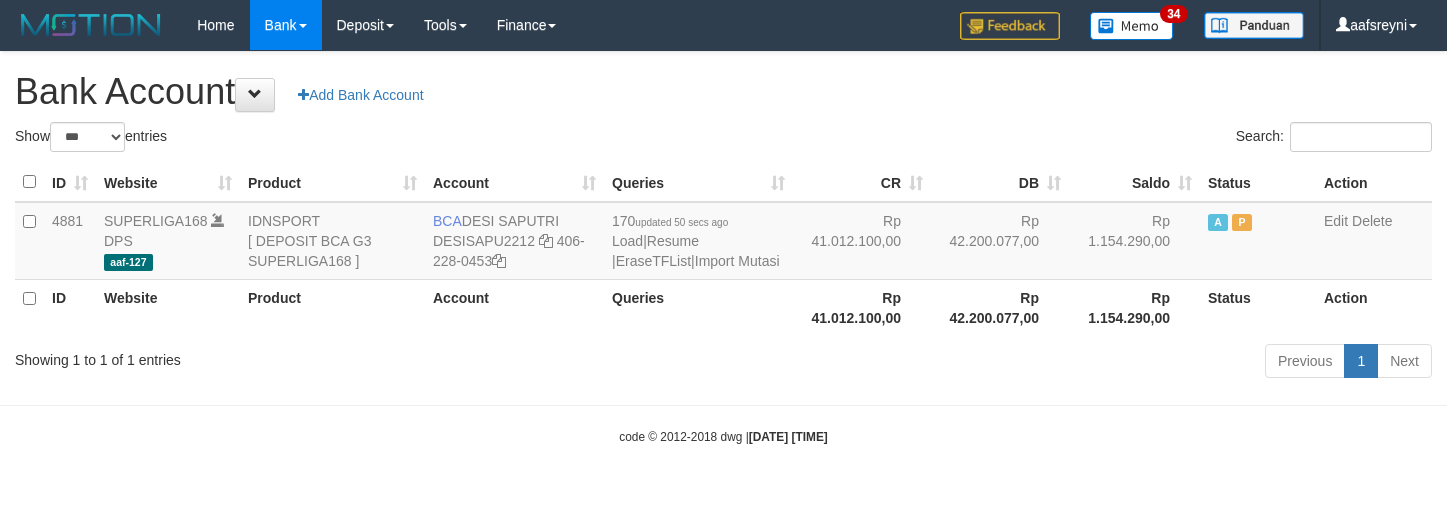 select on "***" 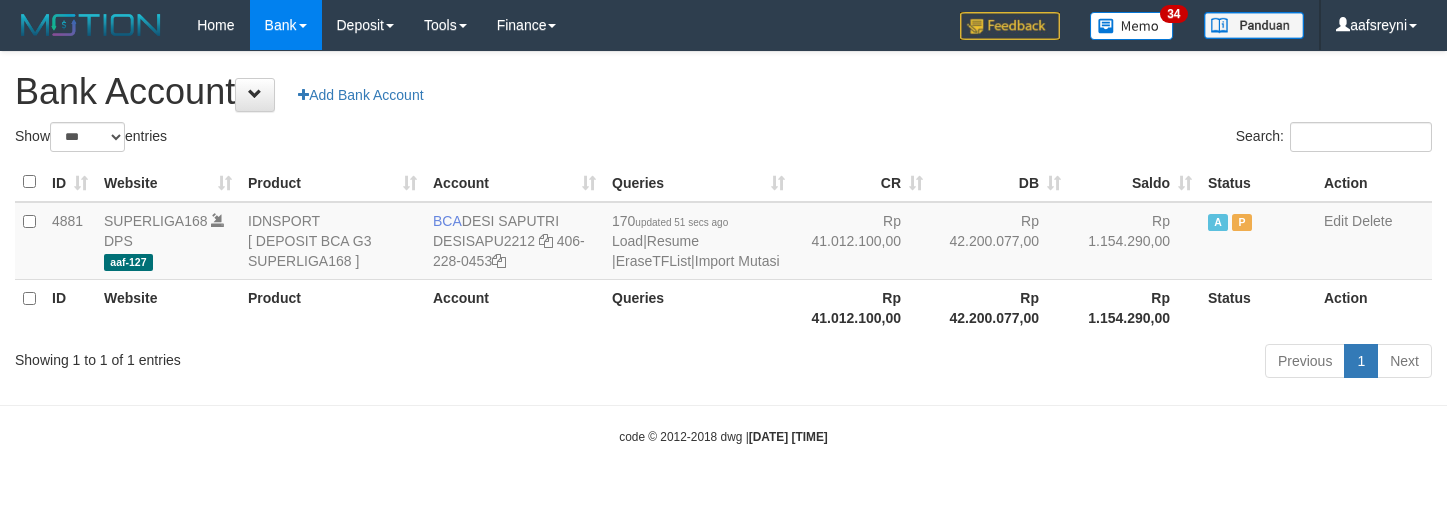 select on "***" 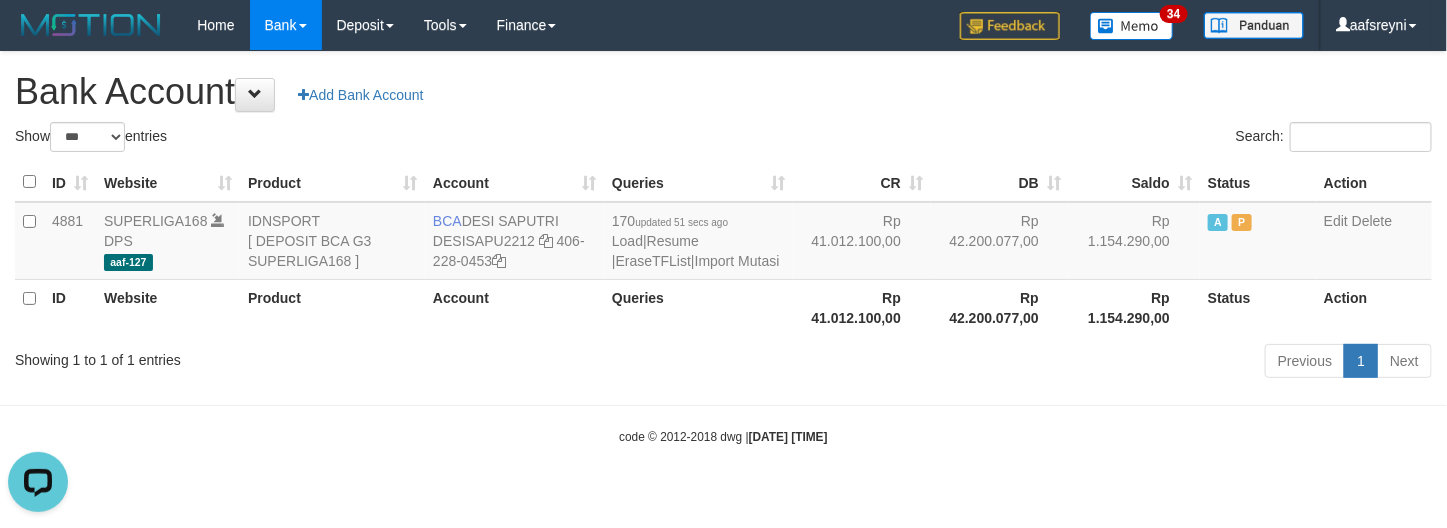 scroll, scrollTop: 0, scrollLeft: 0, axis: both 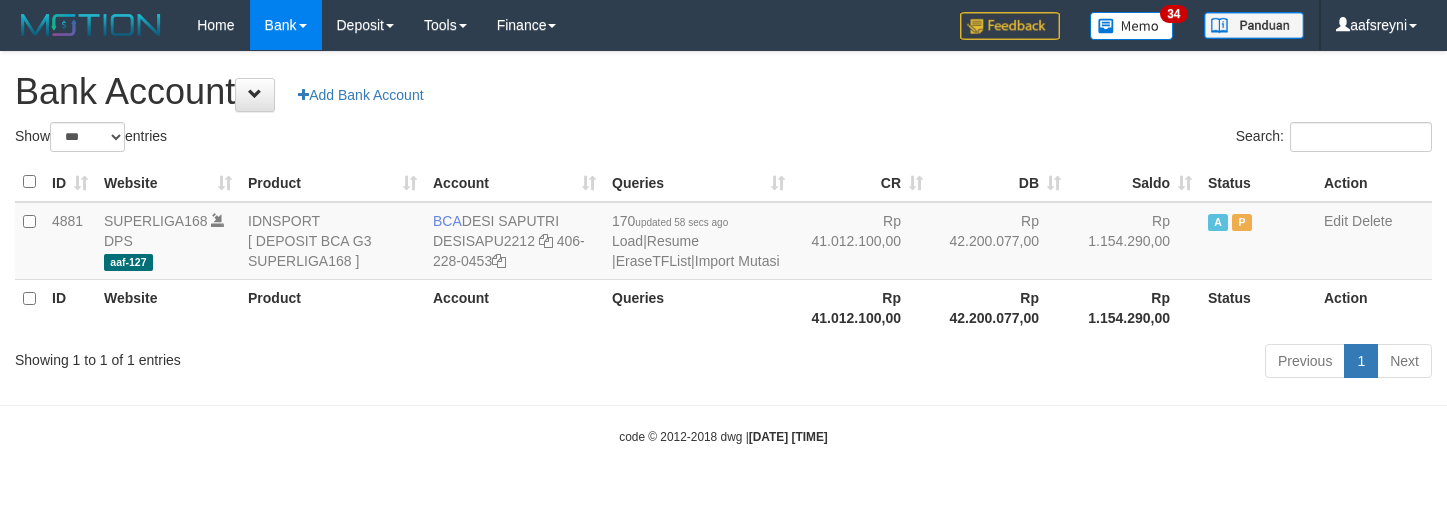 select on "***" 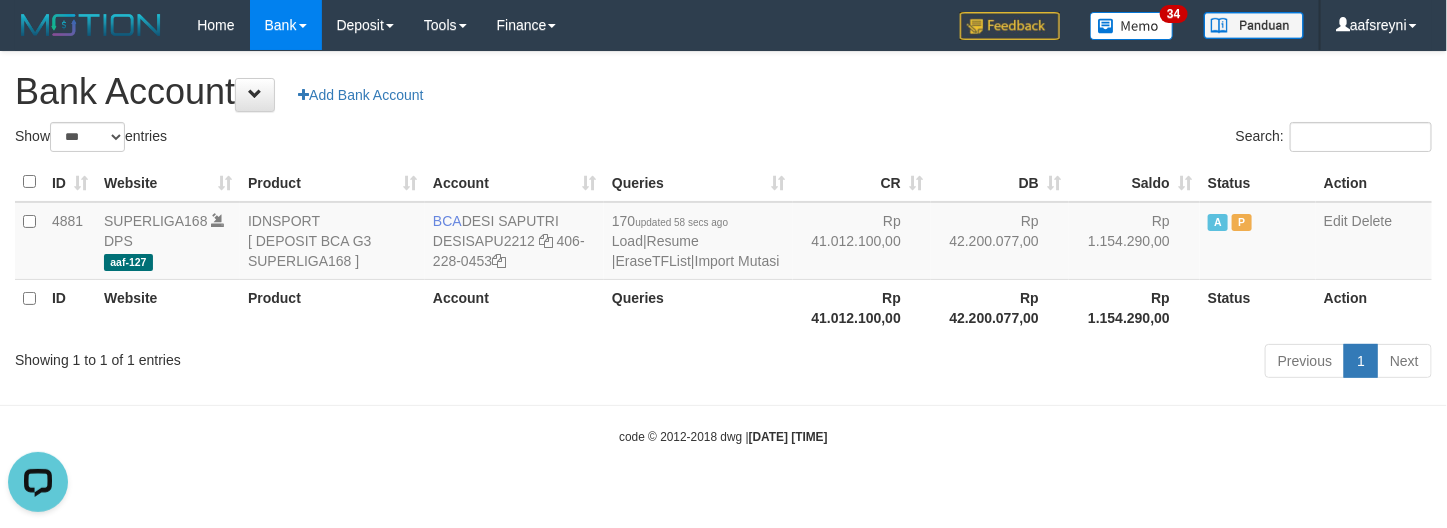 scroll, scrollTop: 0, scrollLeft: 0, axis: both 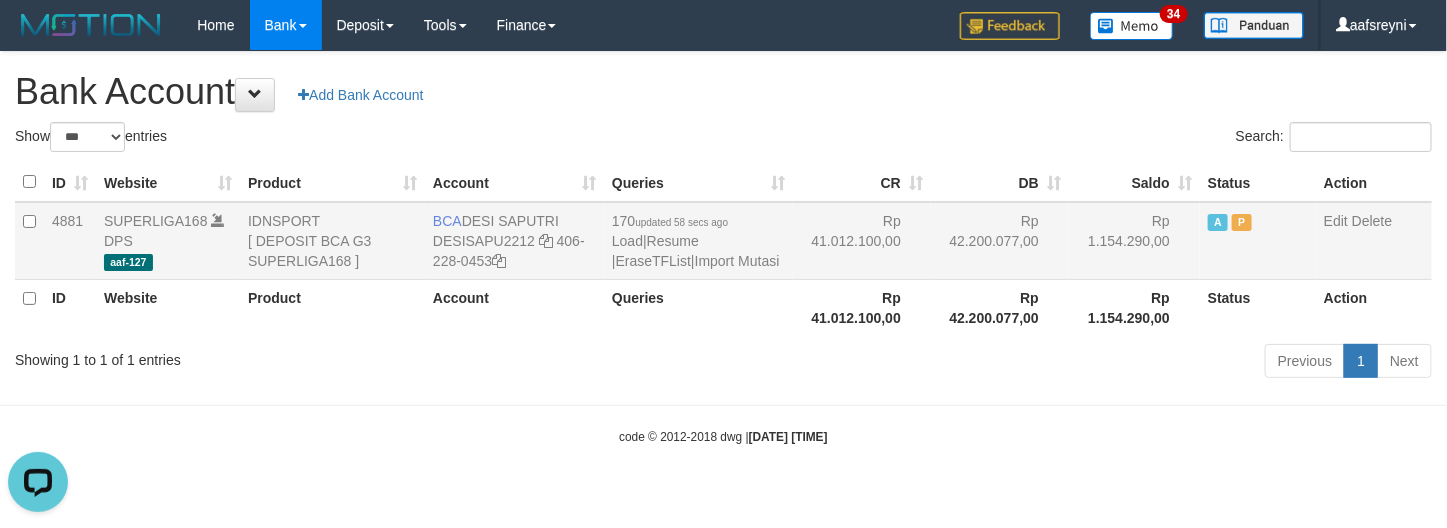 click on "Rp 1.154.290,00" at bounding box center (1134, 241) 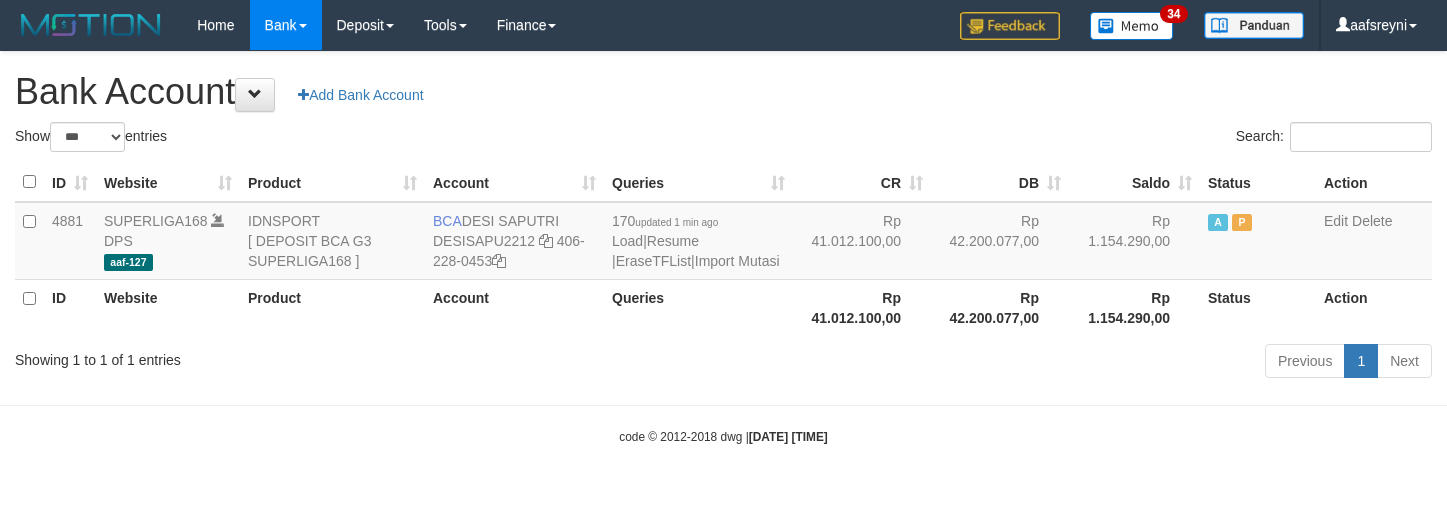 select on "***" 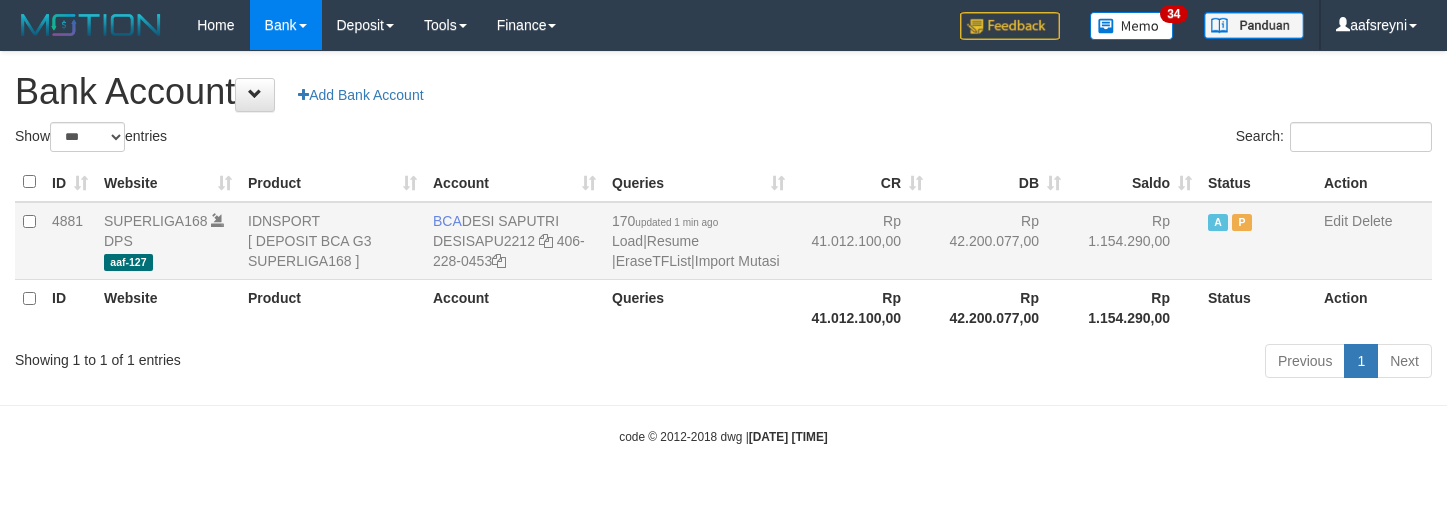 scroll, scrollTop: 0, scrollLeft: 0, axis: both 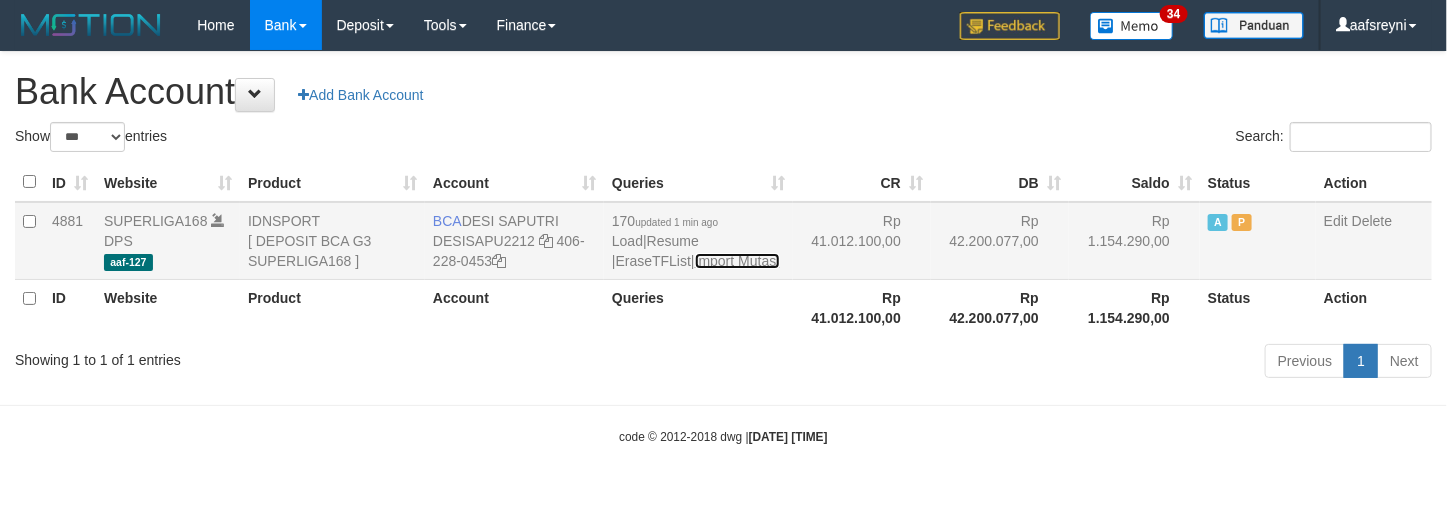 click on "Import Mutasi" at bounding box center [737, 261] 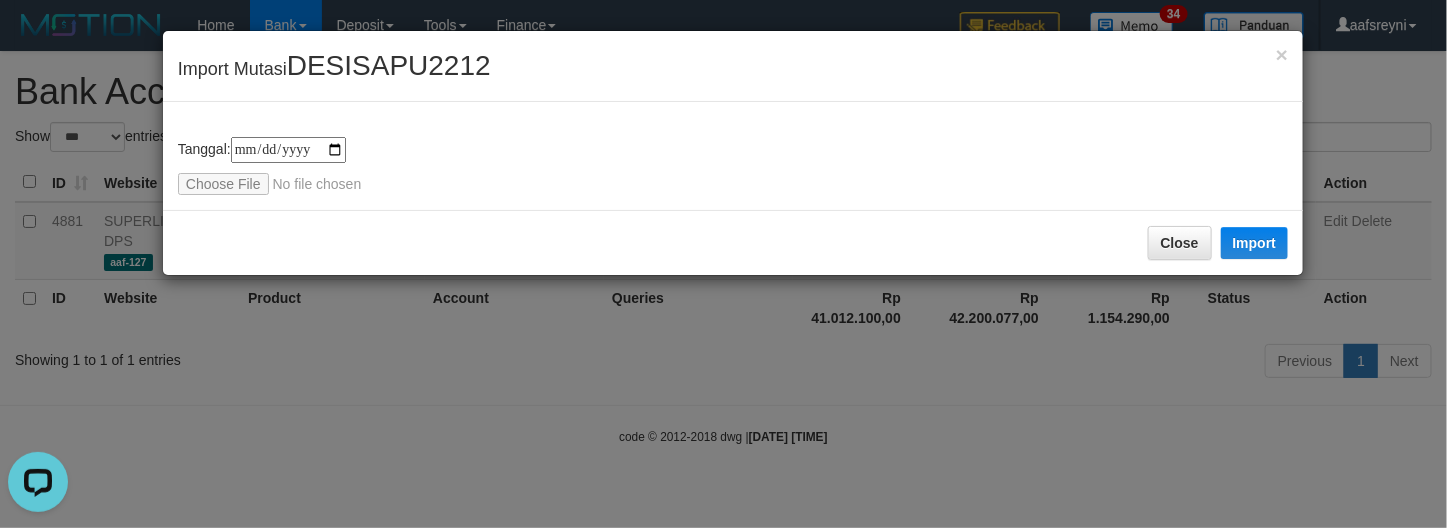 scroll, scrollTop: 0, scrollLeft: 0, axis: both 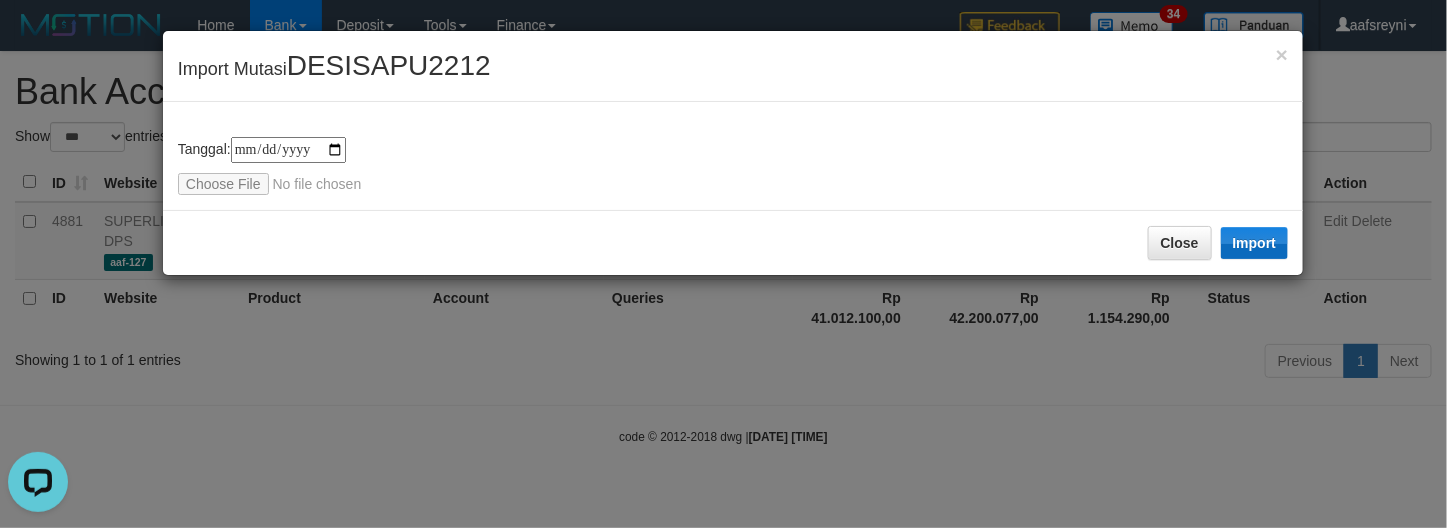 click on "Close
Import" at bounding box center (733, 242) 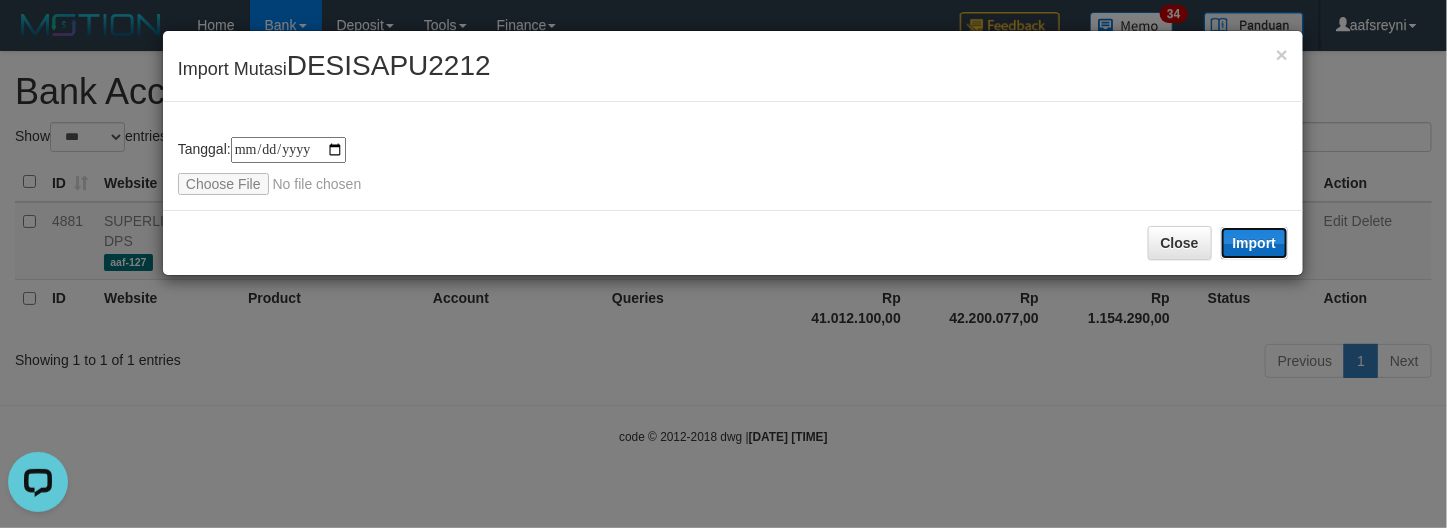 drag, startPoint x: 1265, startPoint y: 232, endPoint x: 122, endPoint y: 5, distance: 1165.3231 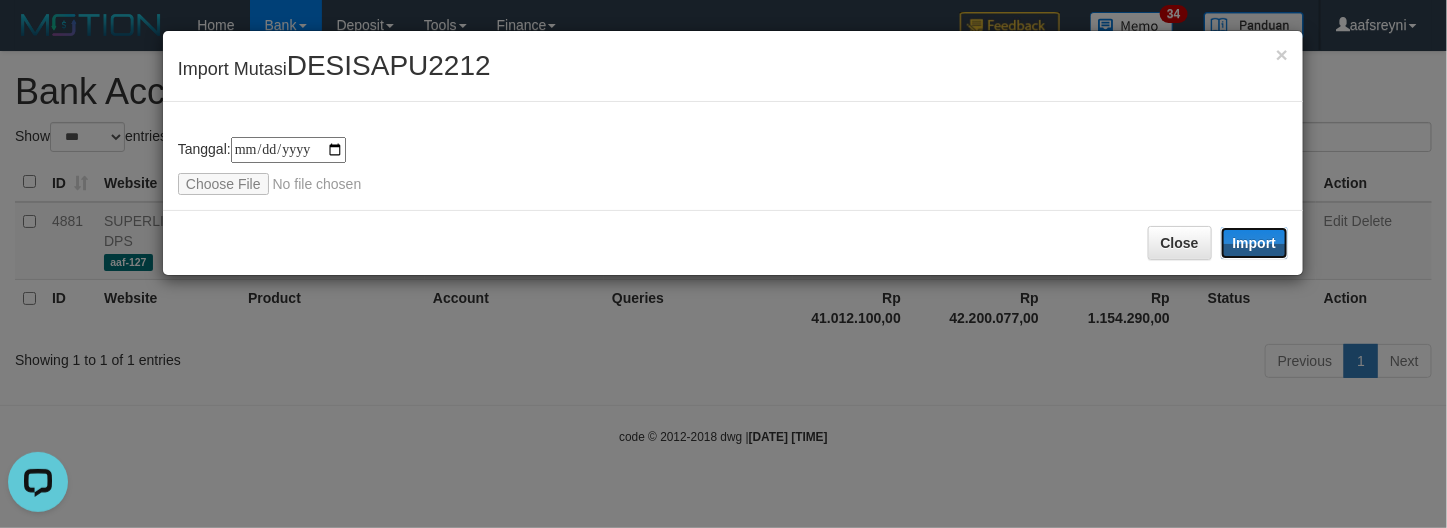 click on "Import" at bounding box center (1255, 243) 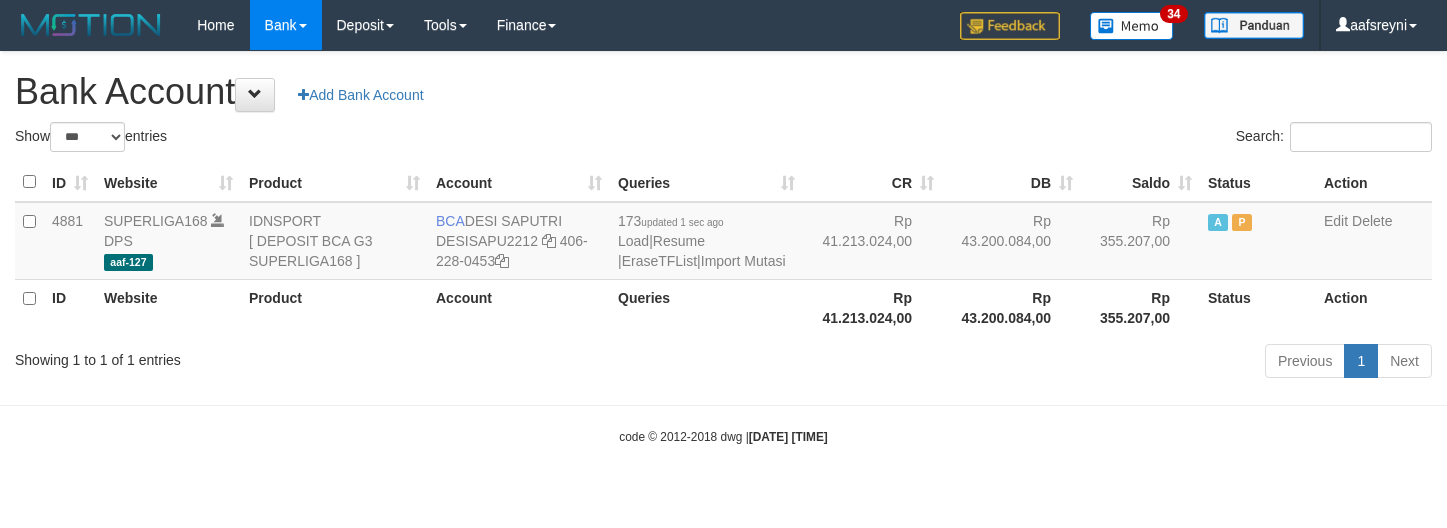 select on "***" 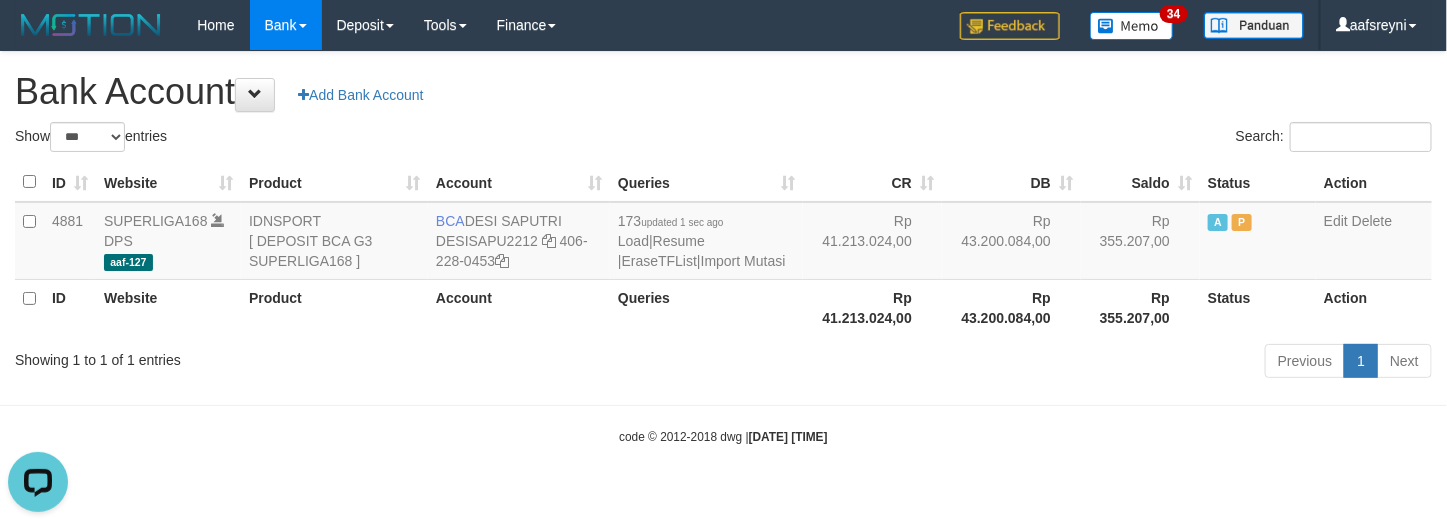 scroll, scrollTop: 0, scrollLeft: 0, axis: both 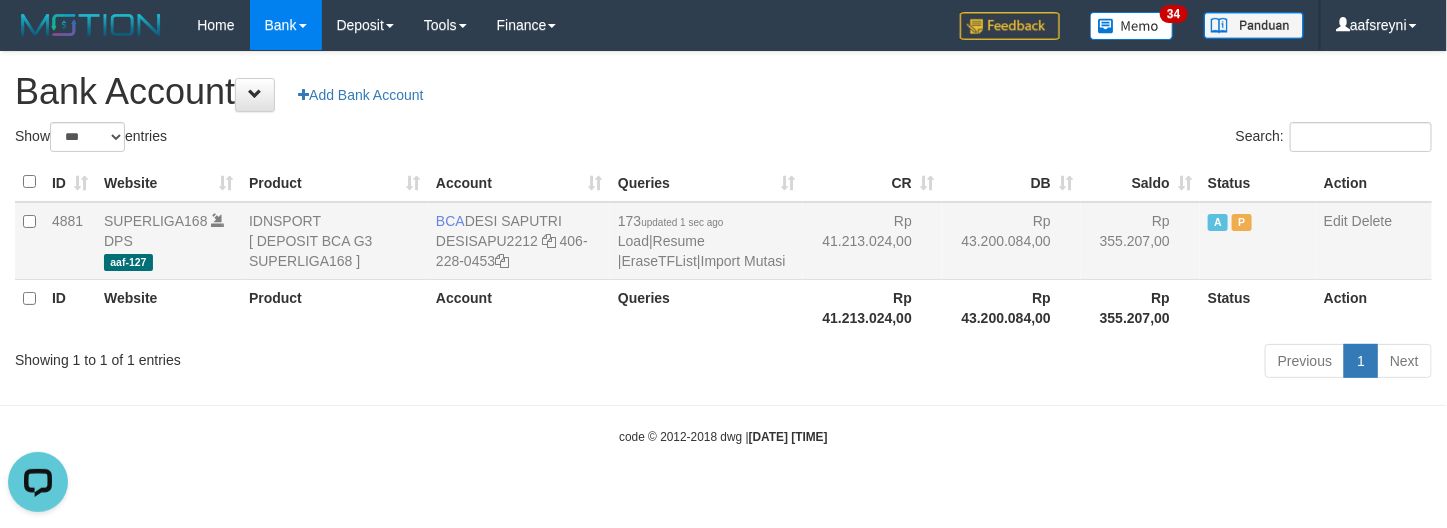 drag, startPoint x: 1041, startPoint y: 285, endPoint x: 1016, endPoint y: 256, distance: 38.28838 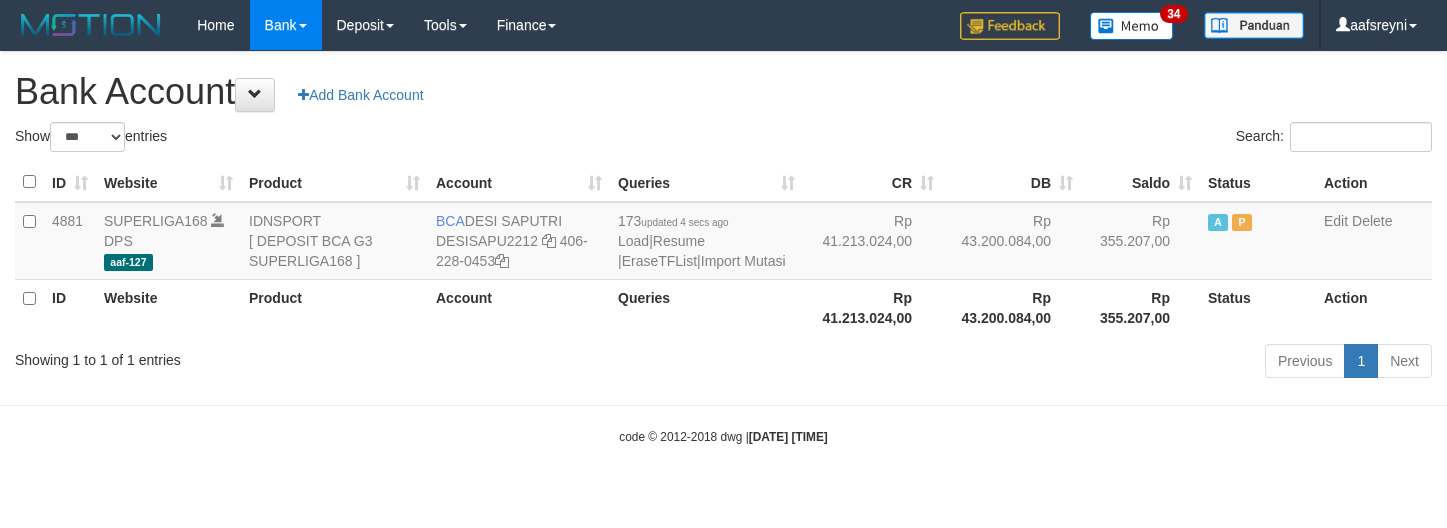 select on "***" 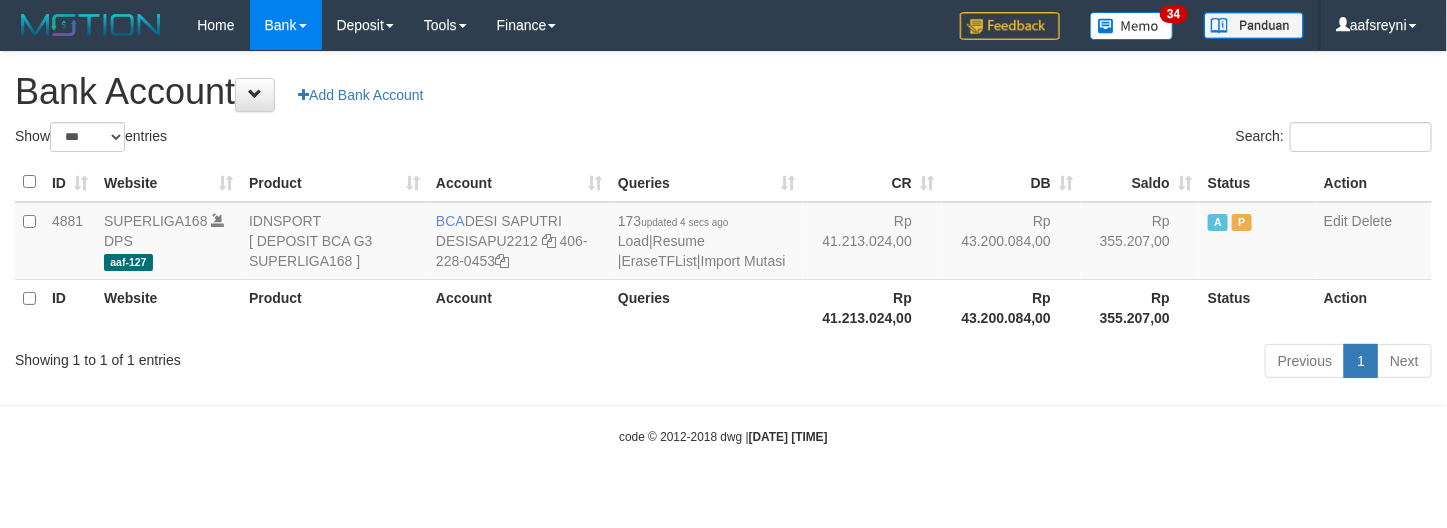 drag, startPoint x: 1130, startPoint y: 195, endPoint x: 1300, endPoint y: 183, distance: 170.423 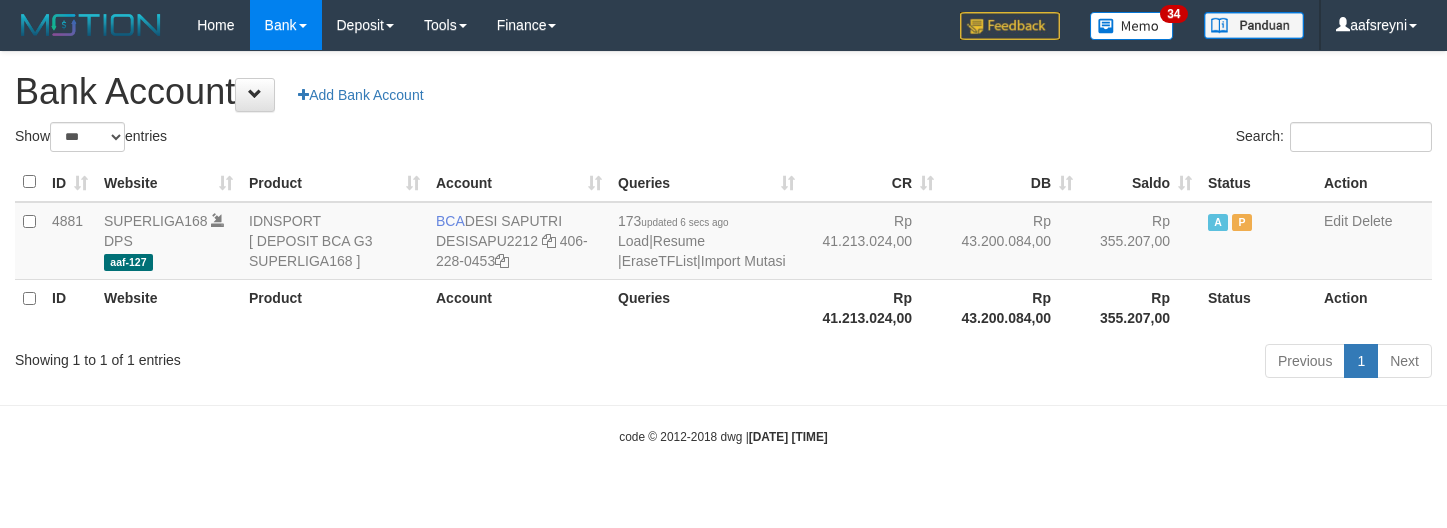 select on "***" 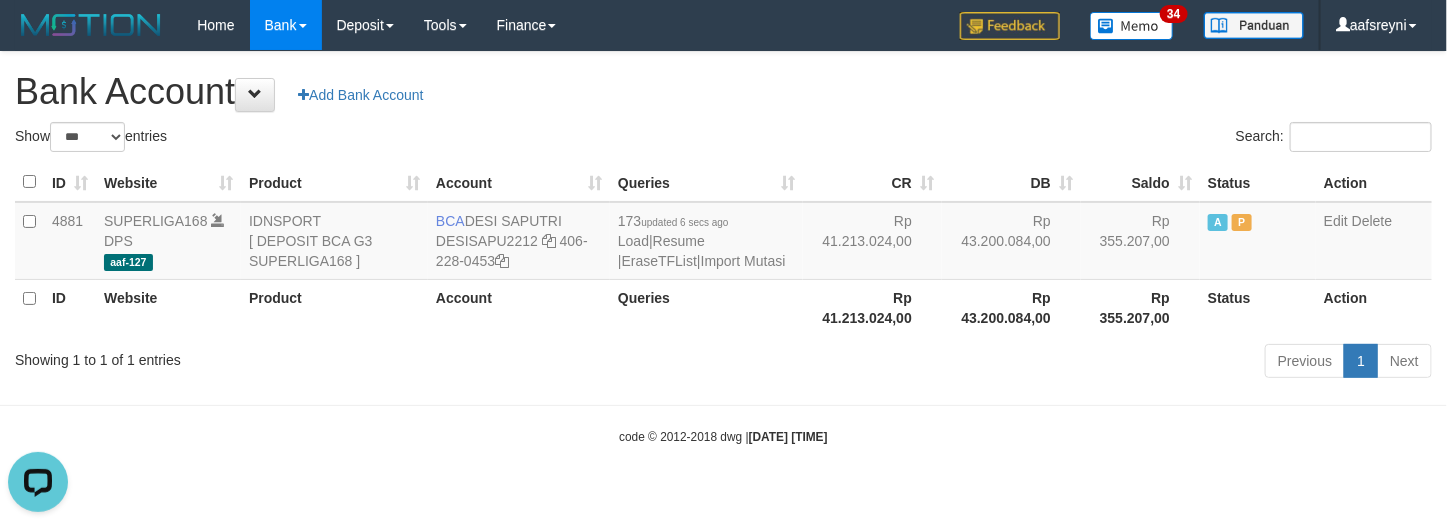 scroll, scrollTop: 0, scrollLeft: 0, axis: both 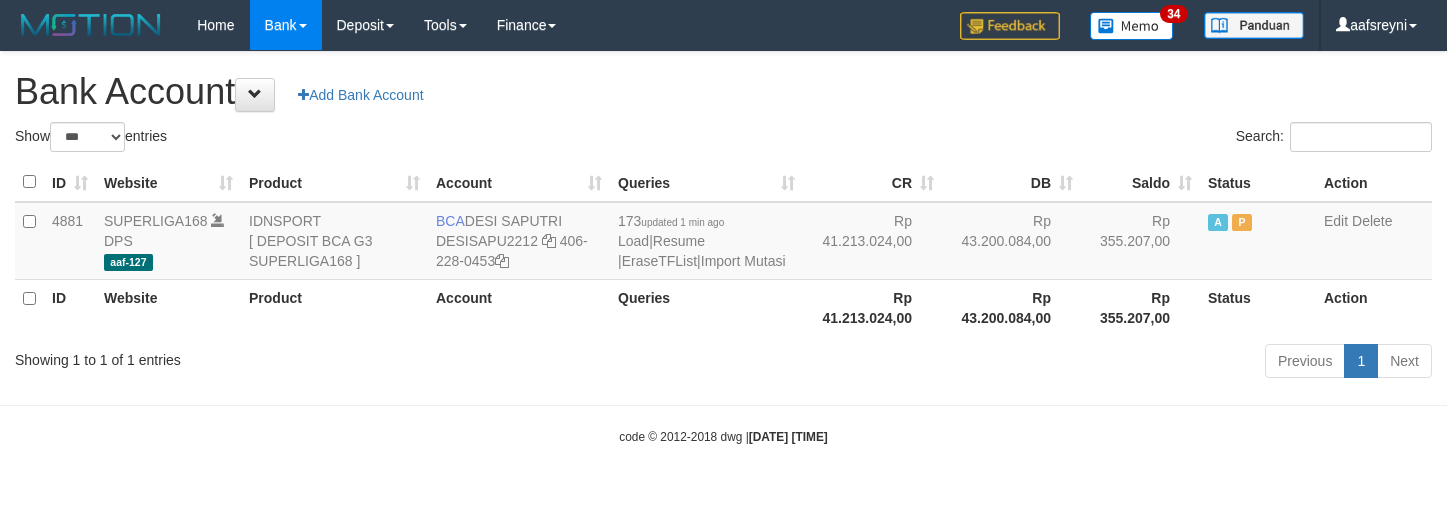 select on "***" 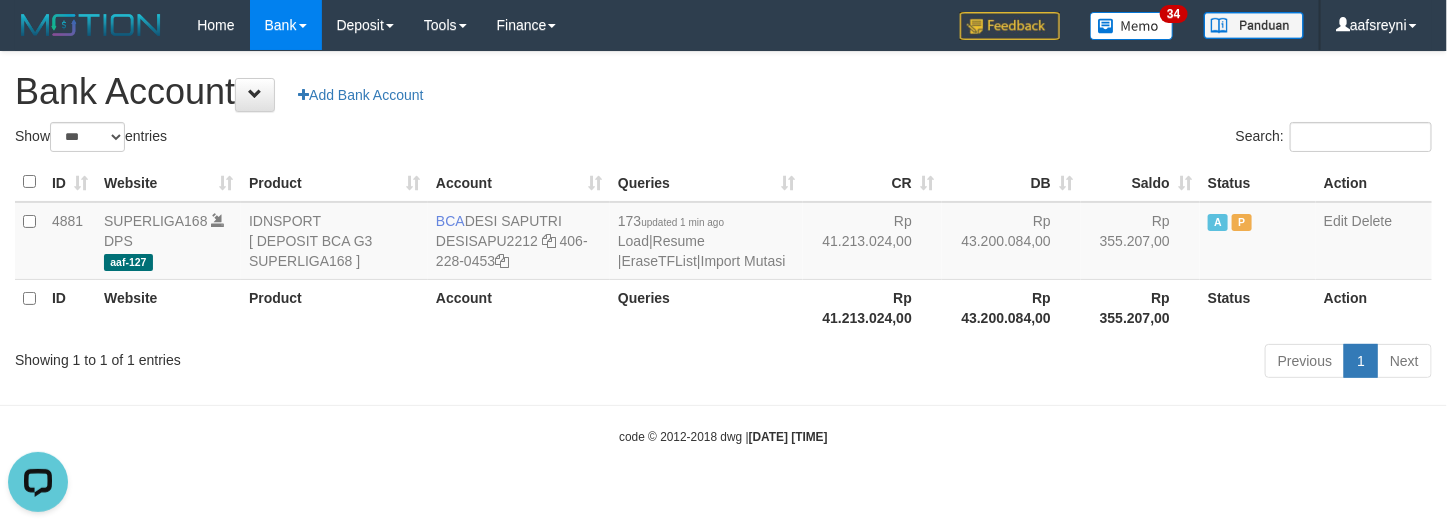 scroll, scrollTop: 0, scrollLeft: 0, axis: both 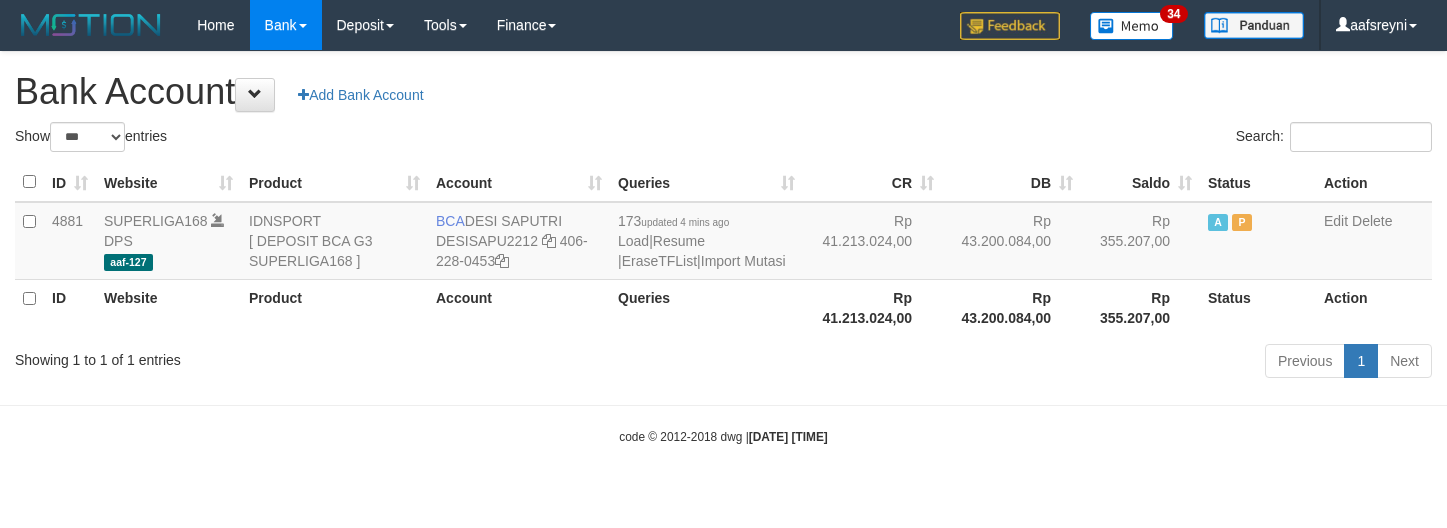 select on "***" 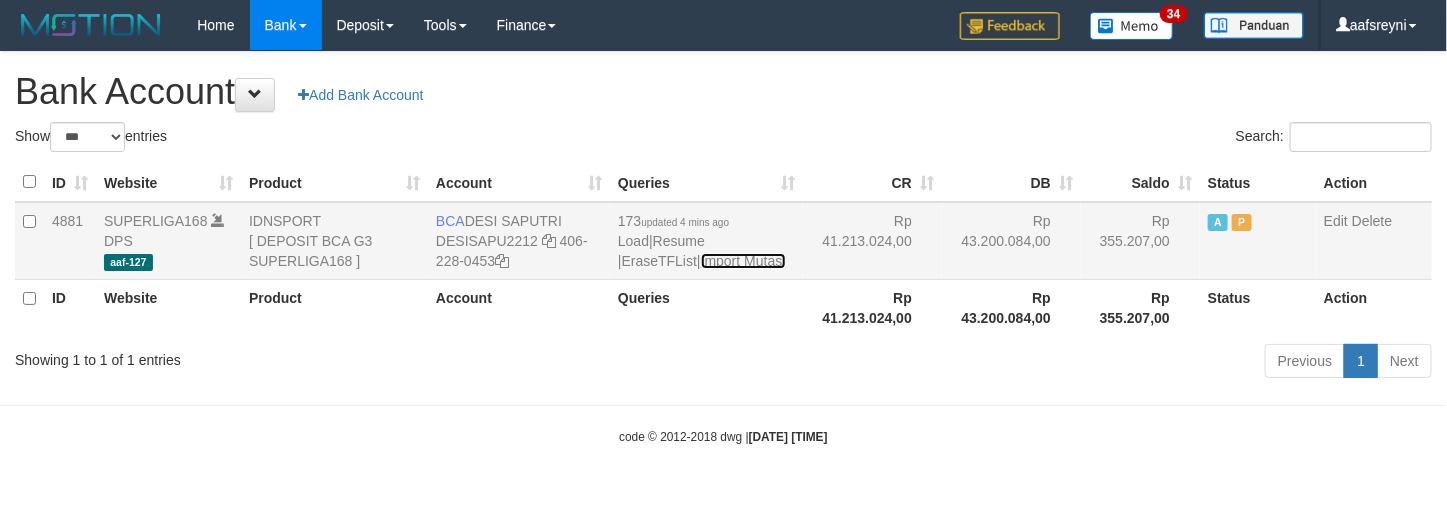 click on "Import Mutasi" at bounding box center [743, 261] 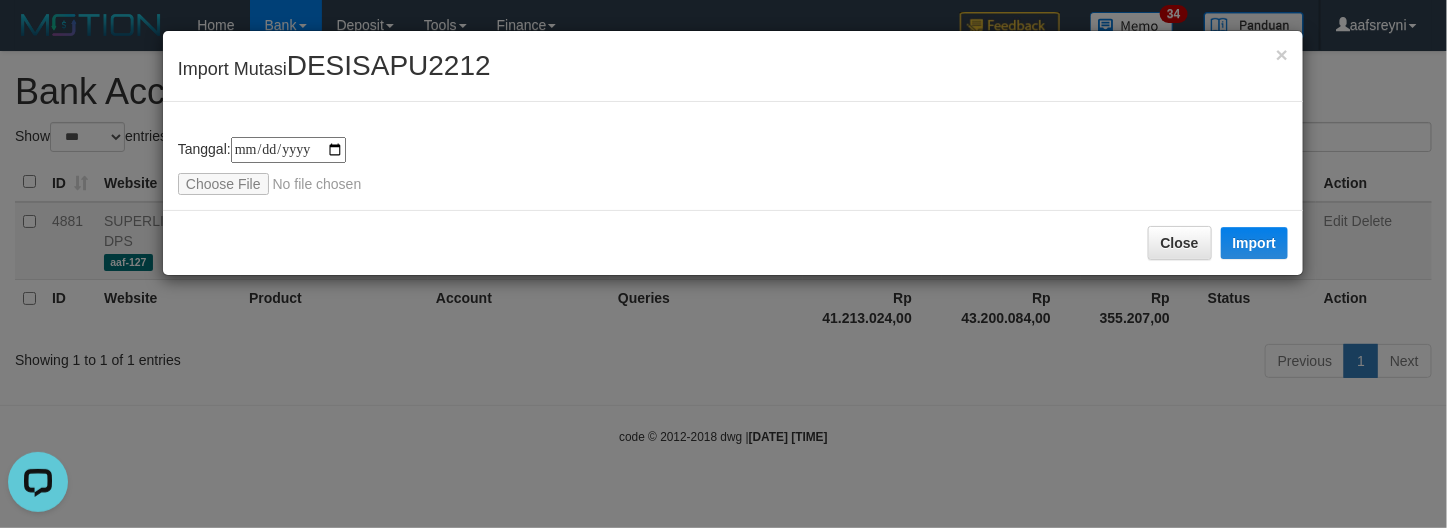 scroll, scrollTop: 0, scrollLeft: 0, axis: both 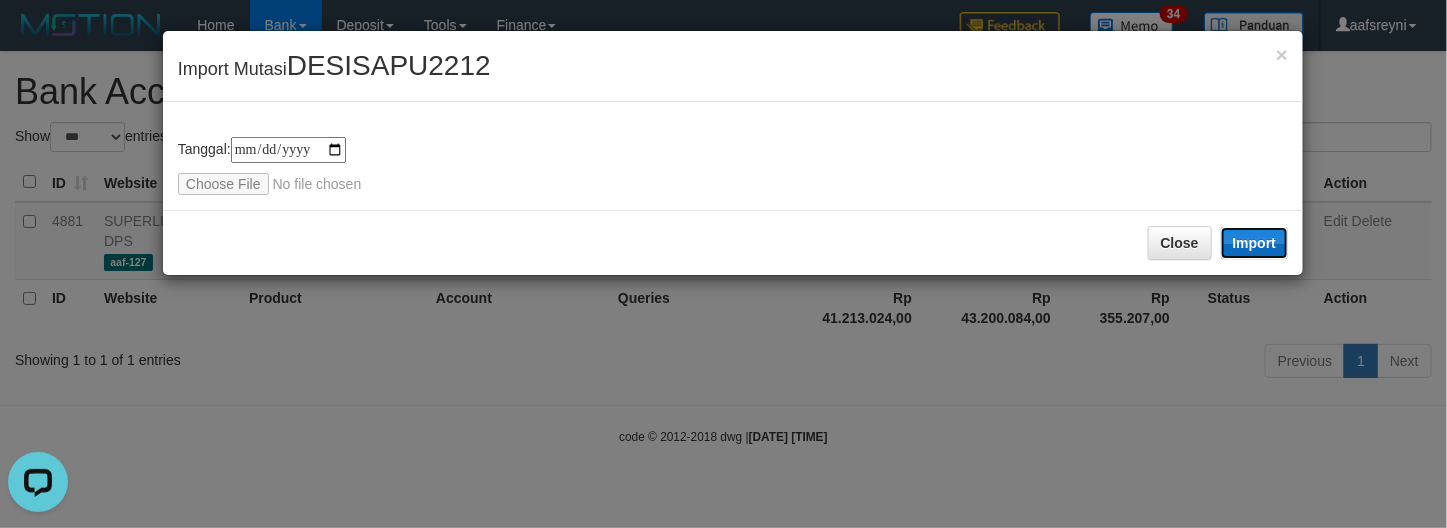 click on "Import" at bounding box center [1255, 243] 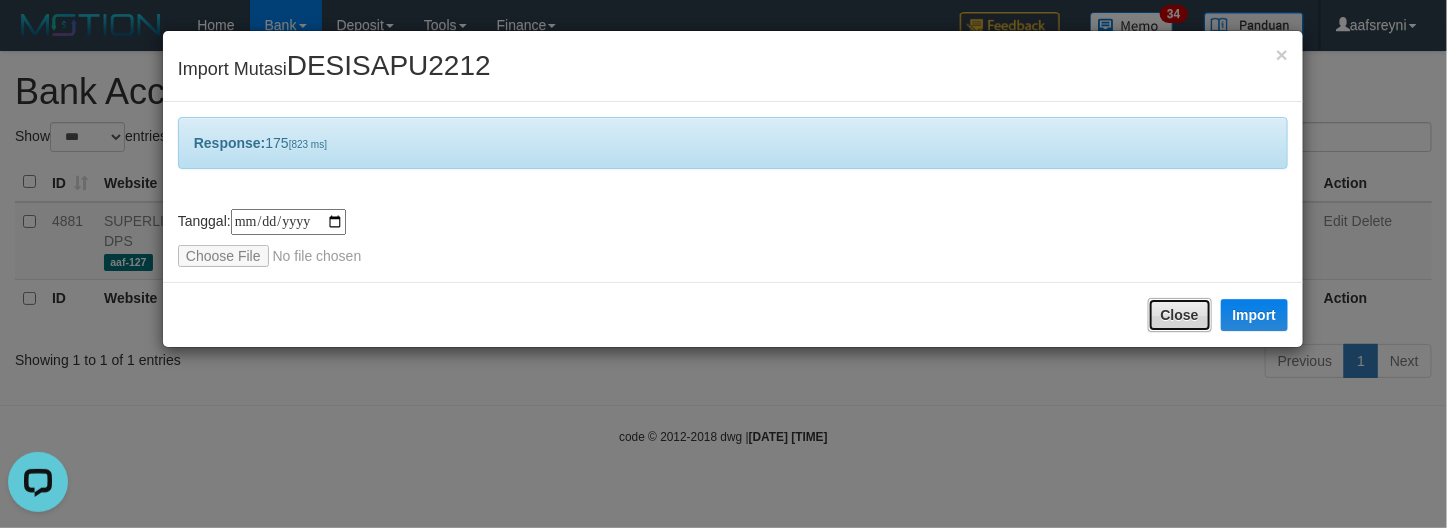 click on "Close" at bounding box center (1180, 315) 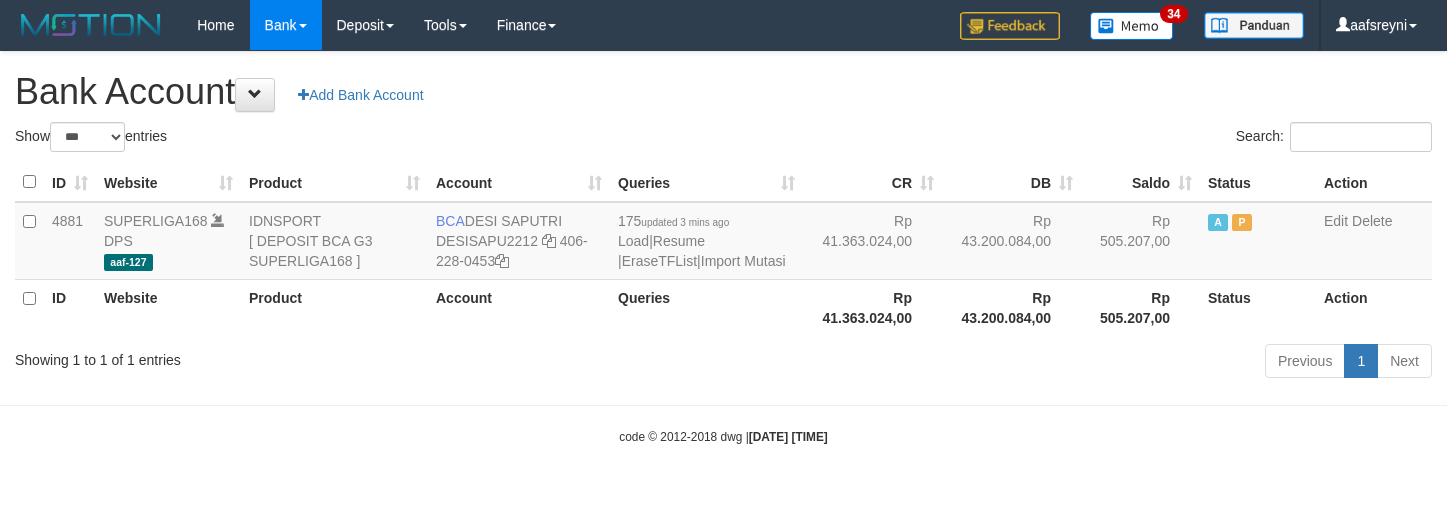 select on "***" 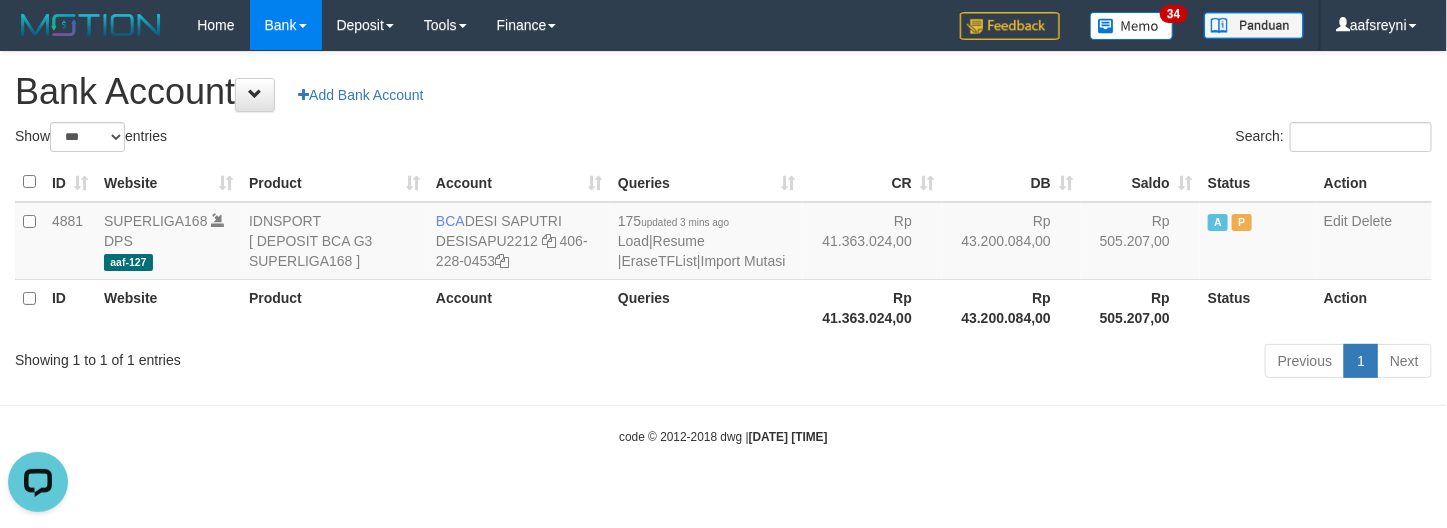 scroll, scrollTop: 0, scrollLeft: 0, axis: both 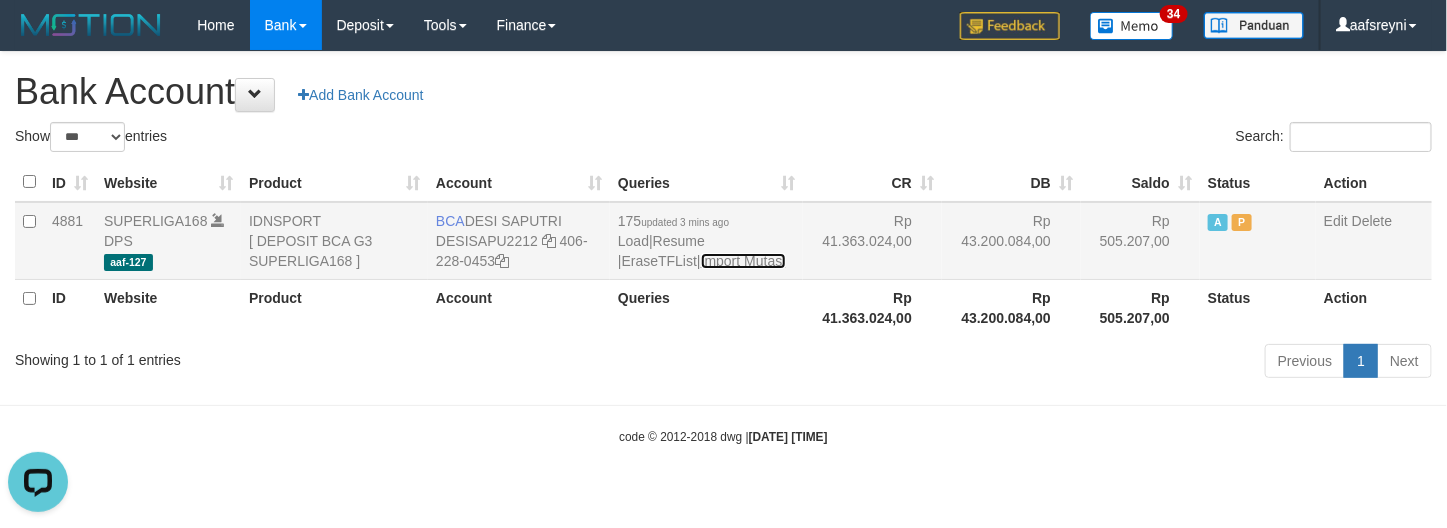 click on "Import Mutasi" at bounding box center [743, 261] 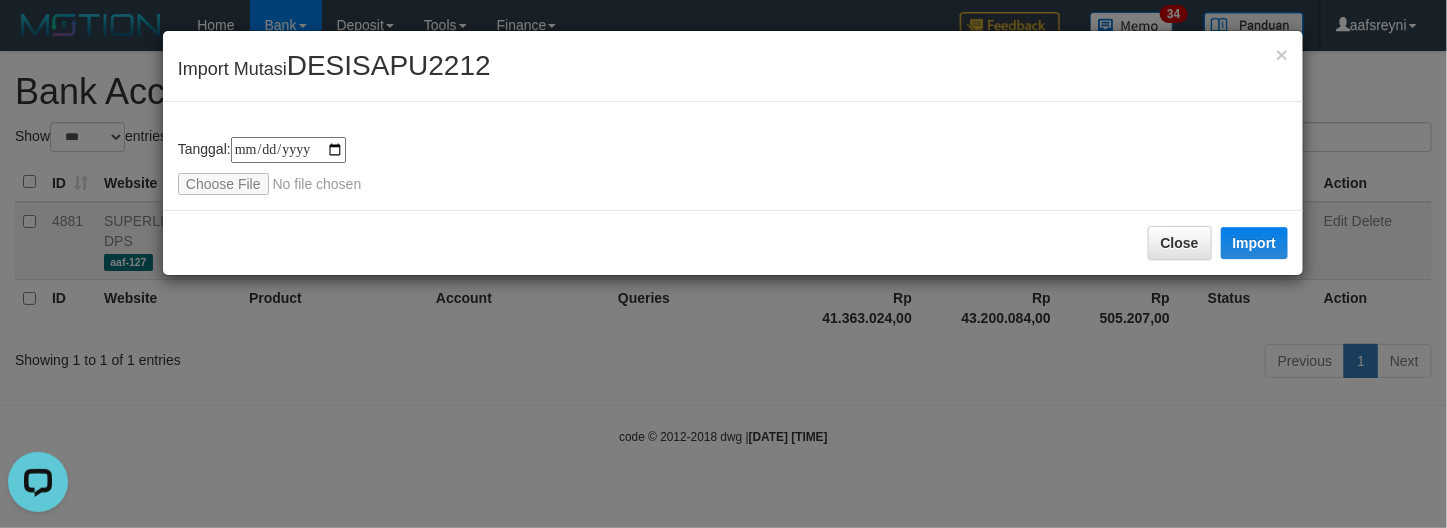 type on "**********" 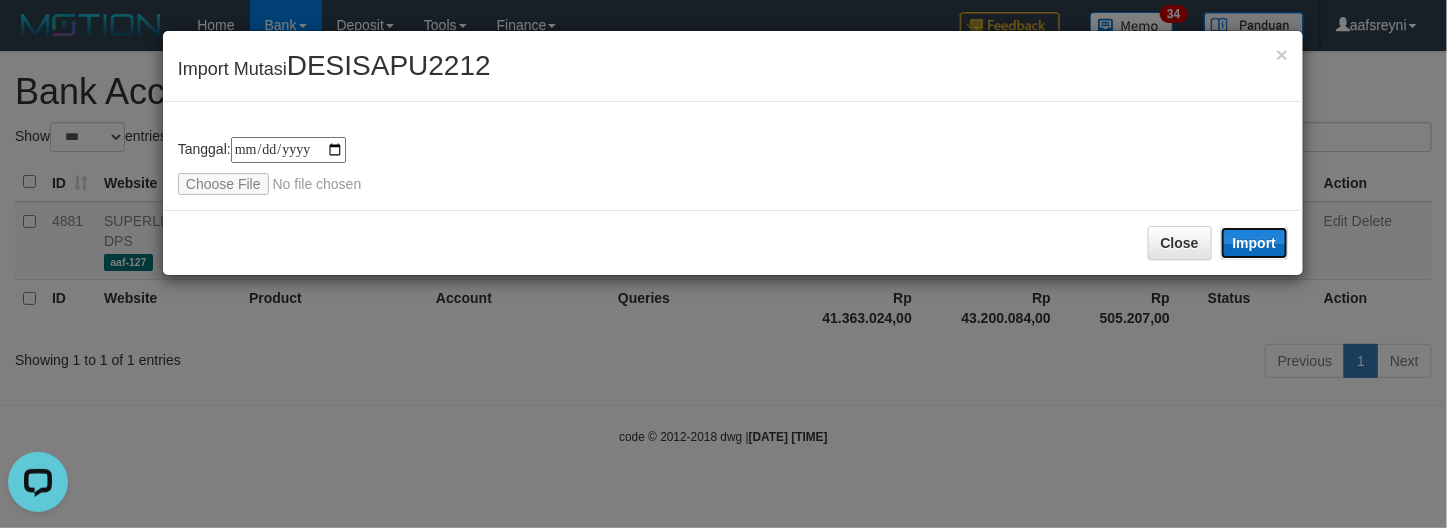 click on "Import" at bounding box center [1255, 243] 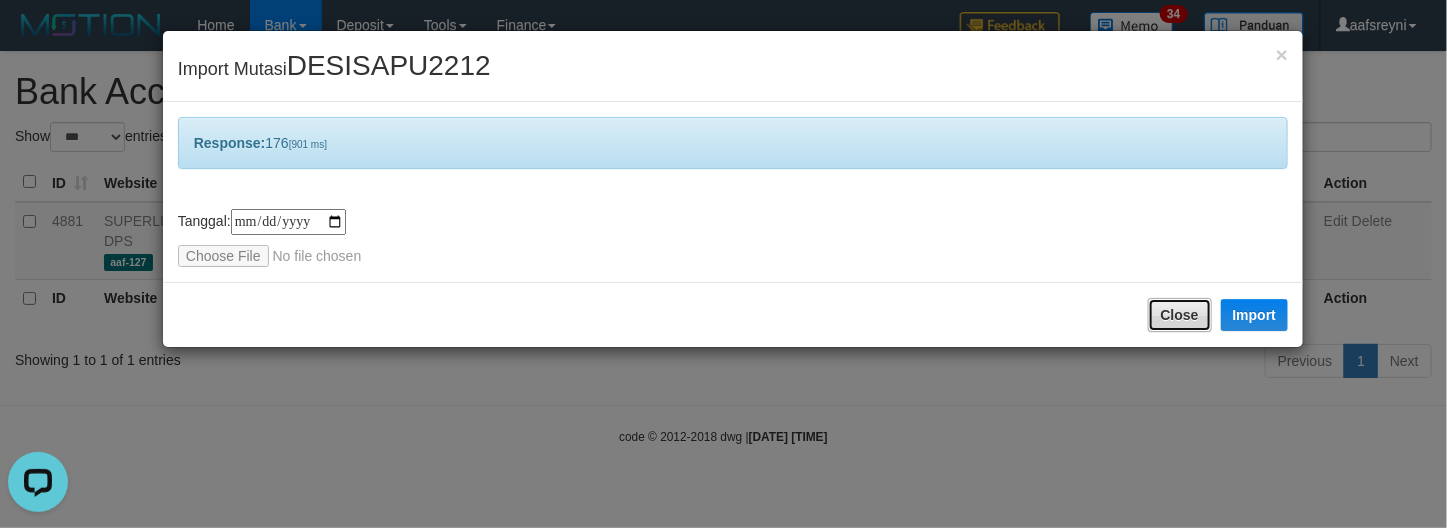 click on "Close" at bounding box center (1180, 315) 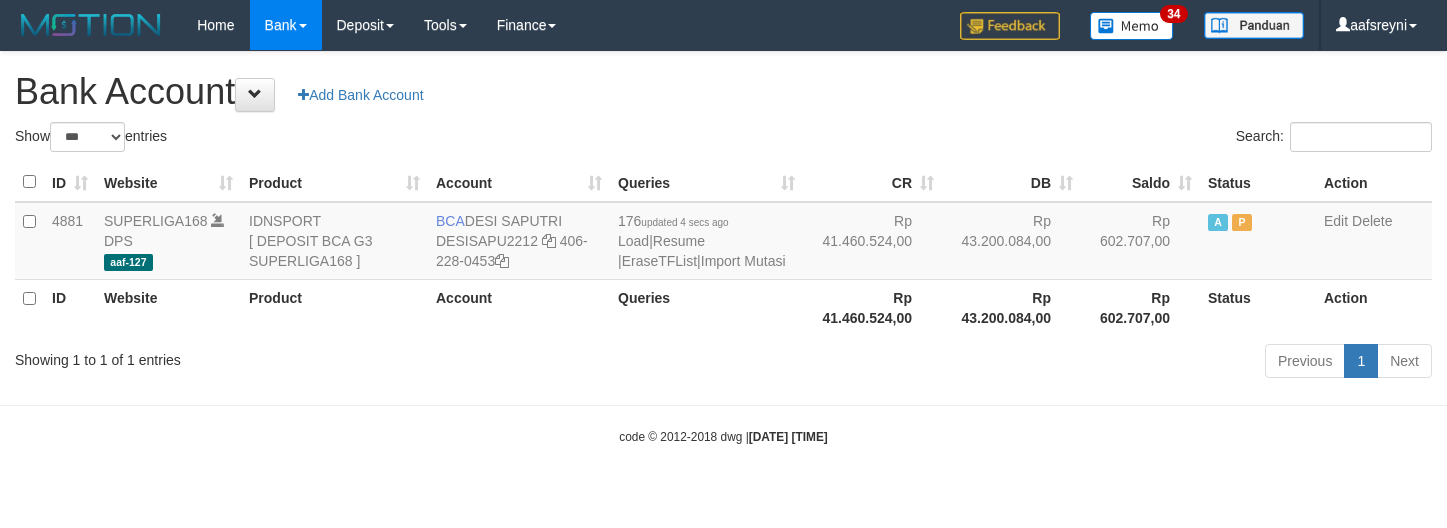select on "***" 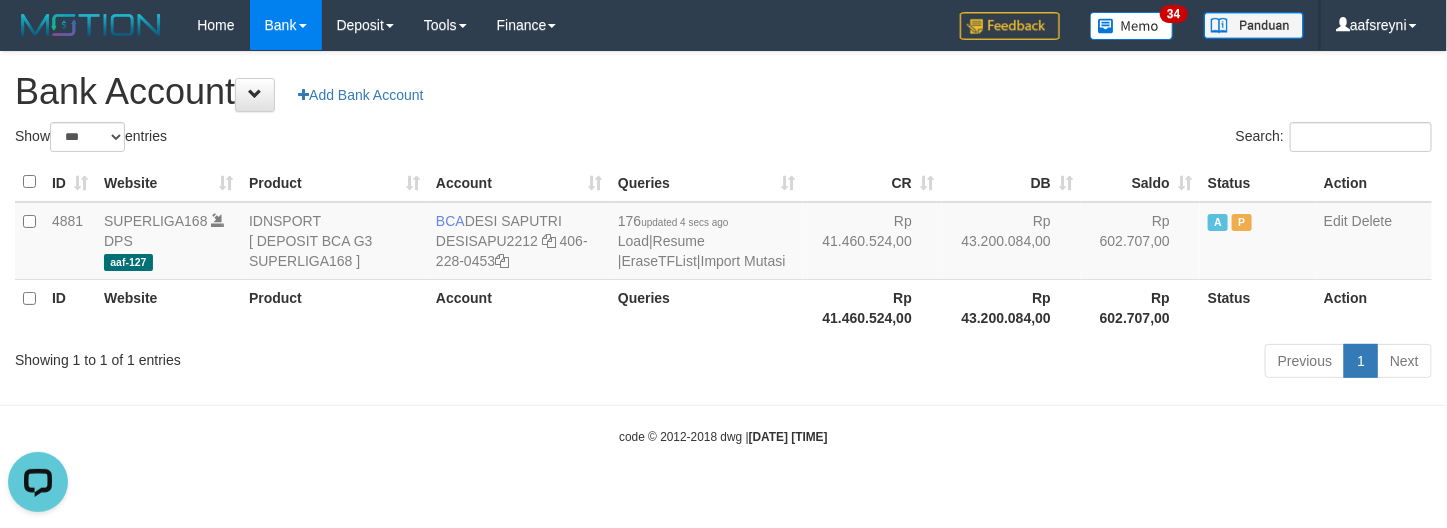 scroll, scrollTop: 0, scrollLeft: 0, axis: both 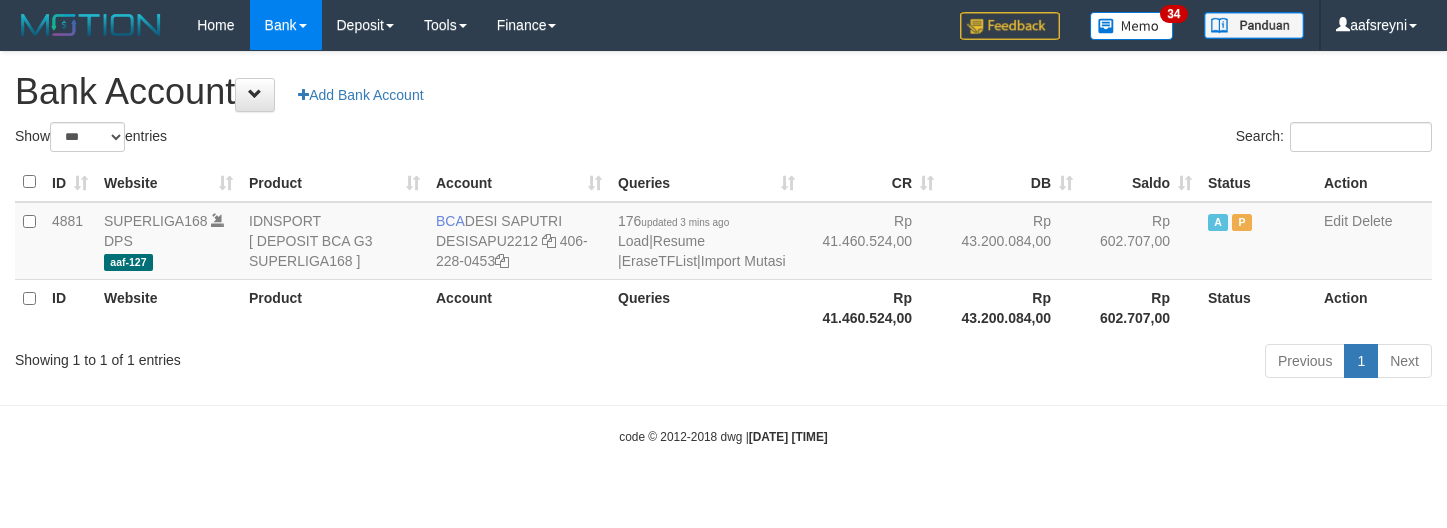 select on "***" 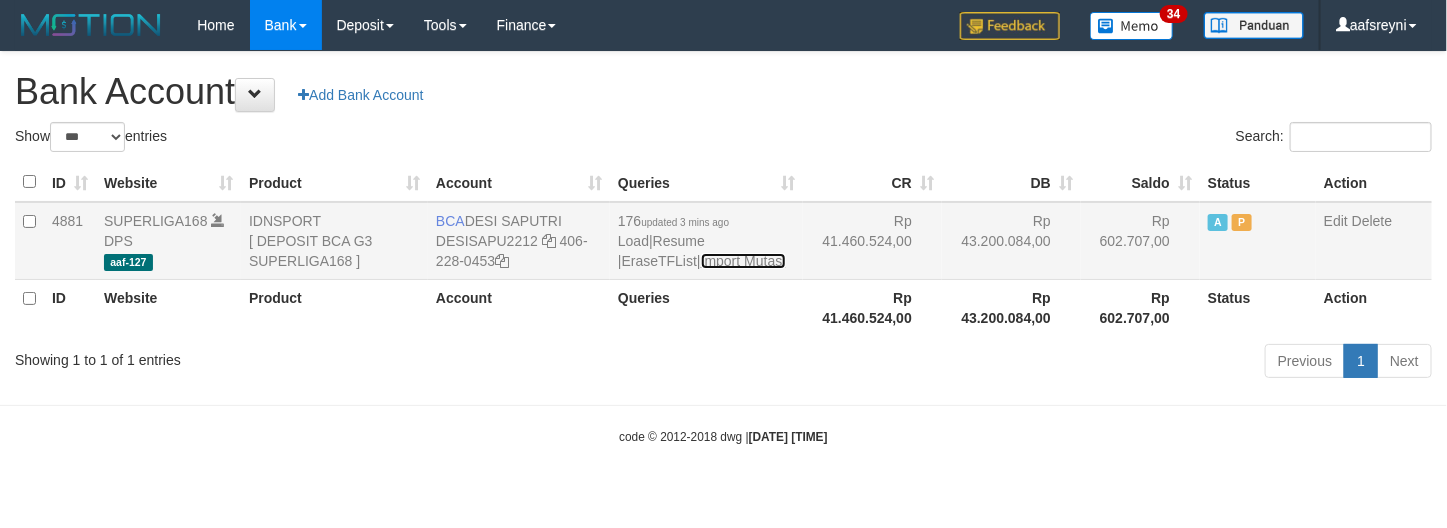 click on "Import Mutasi" at bounding box center (743, 261) 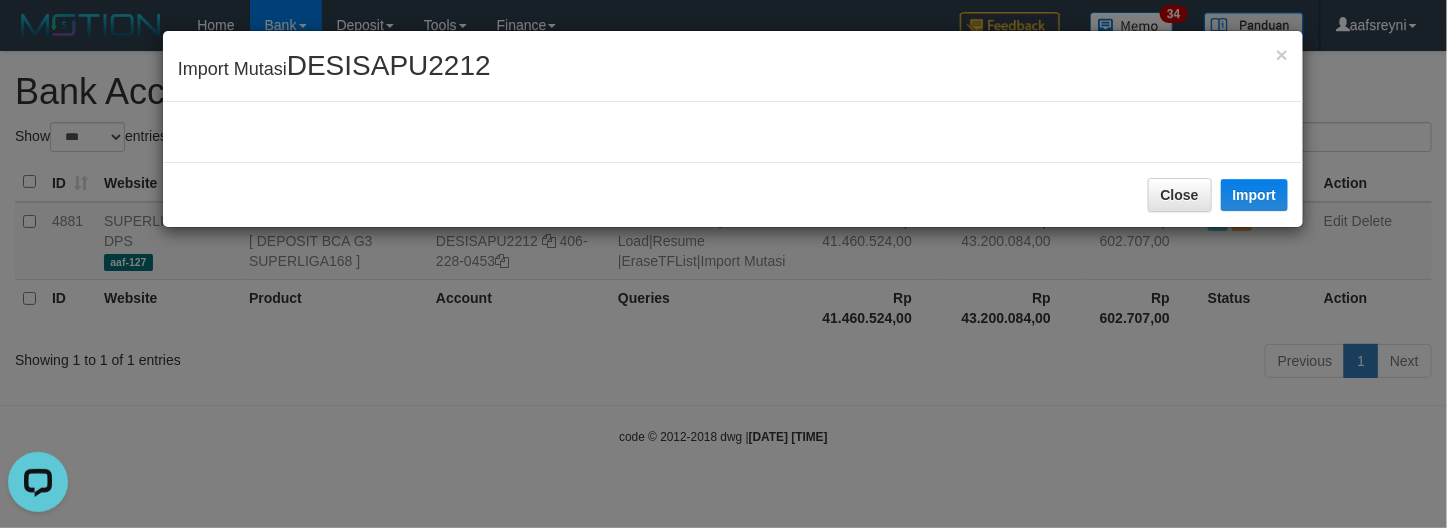 scroll, scrollTop: 0, scrollLeft: 0, axis: both 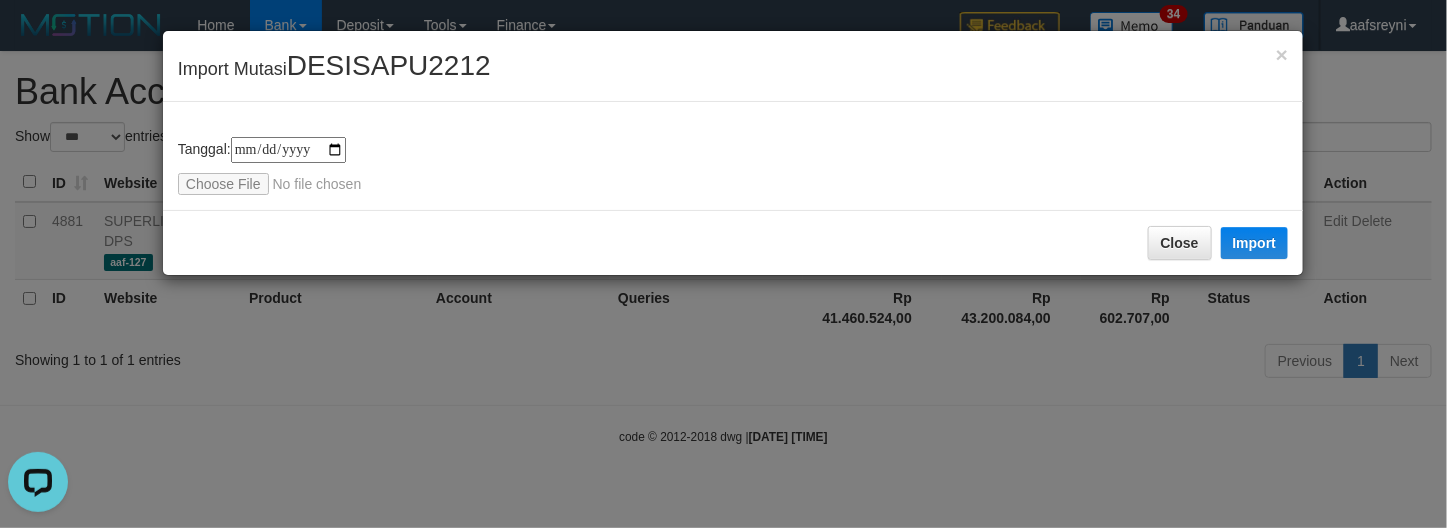 type on "**********" 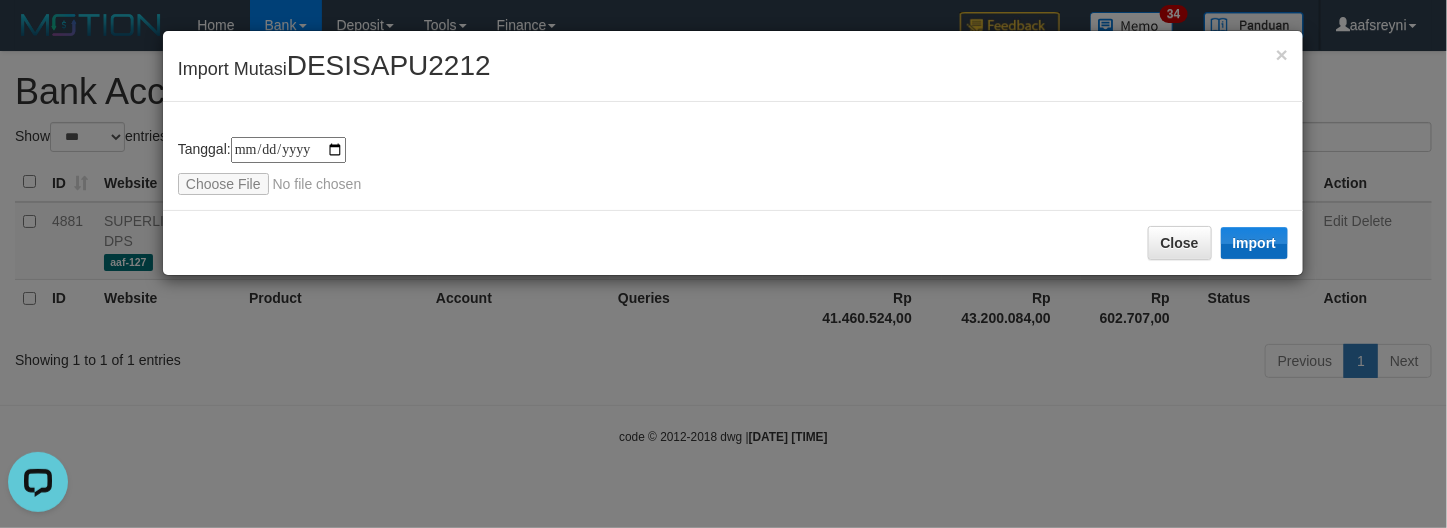 click on "Close
Import" at bounding box center (733, 242) 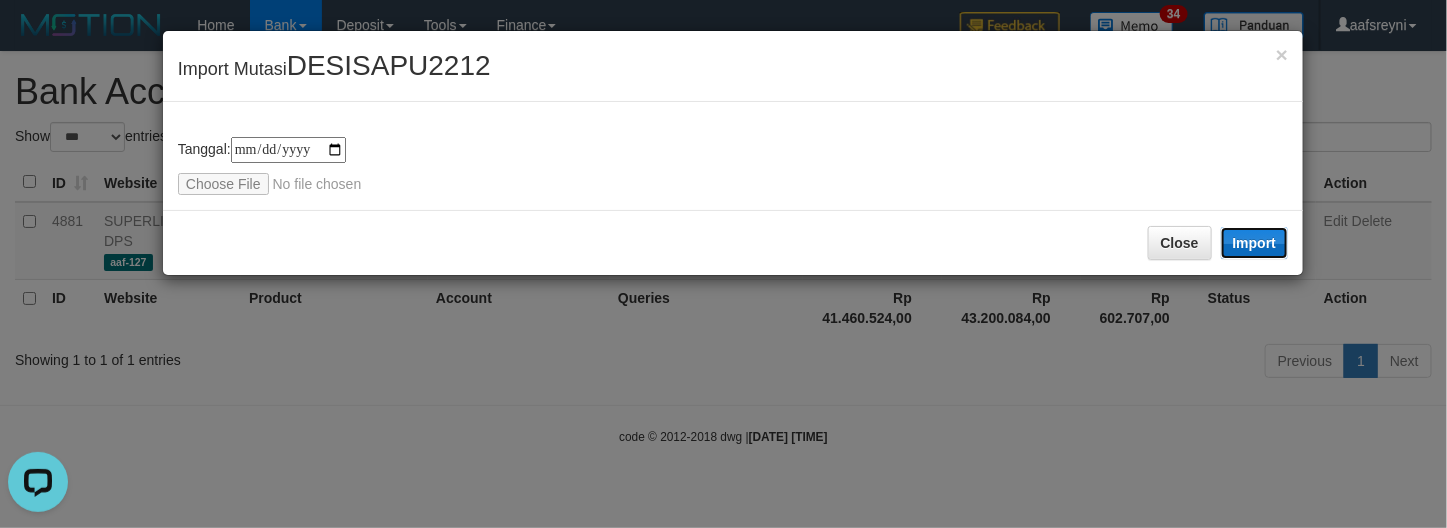 click on "Import" at bounding box center (1255, 243) 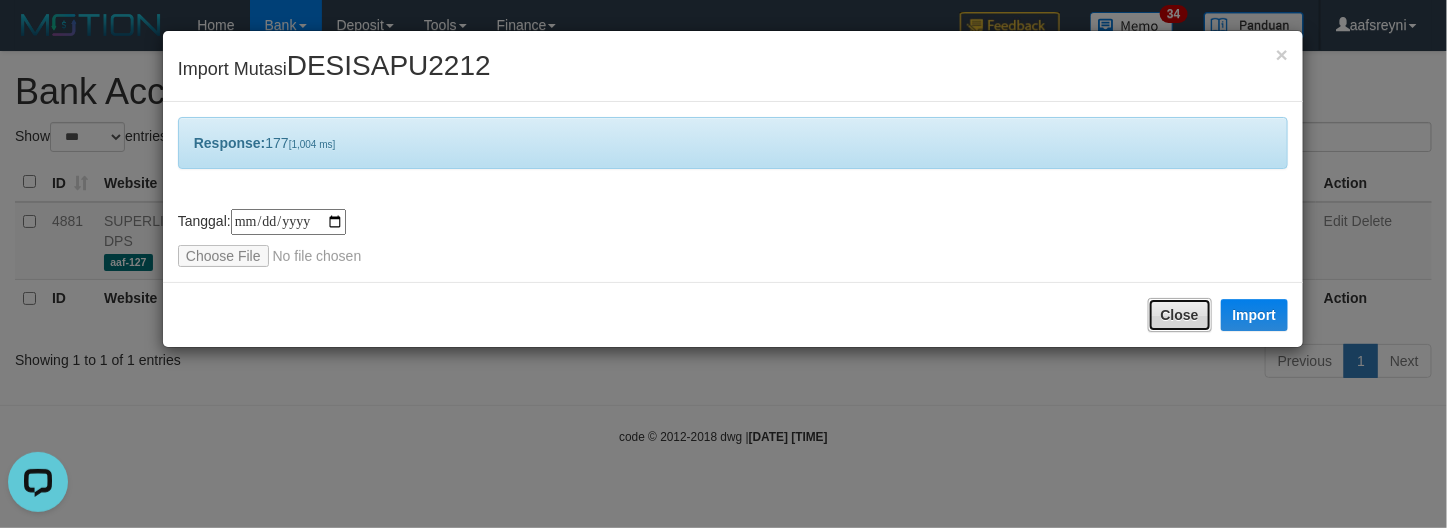 click on "Close" at bounding box center (1180, 315) 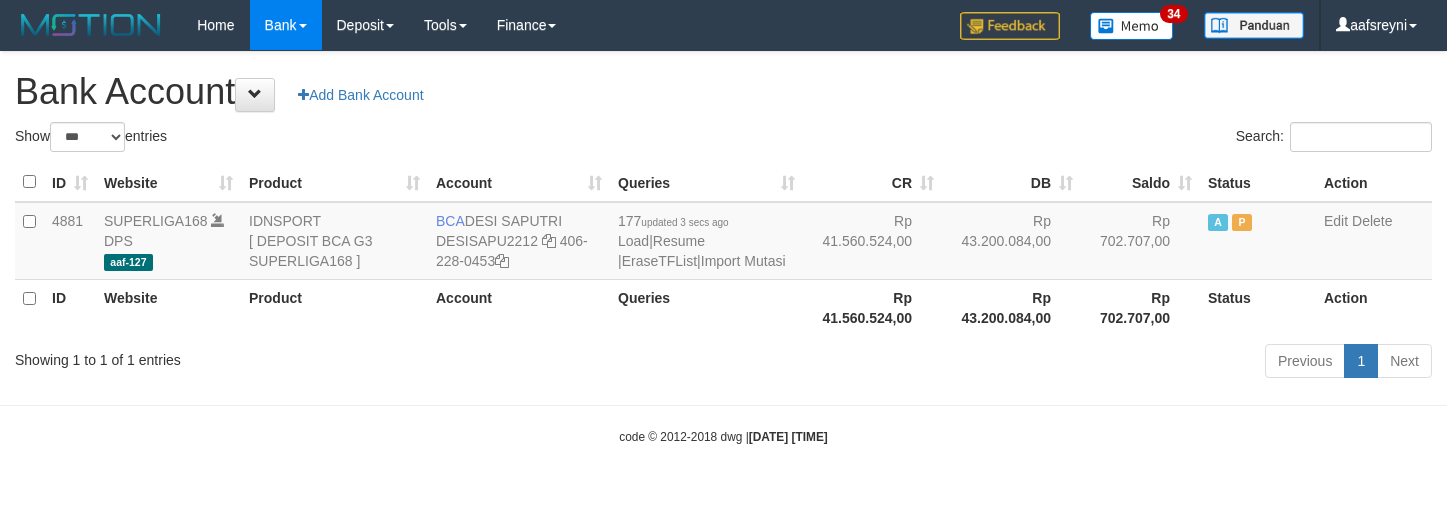 select on "***" 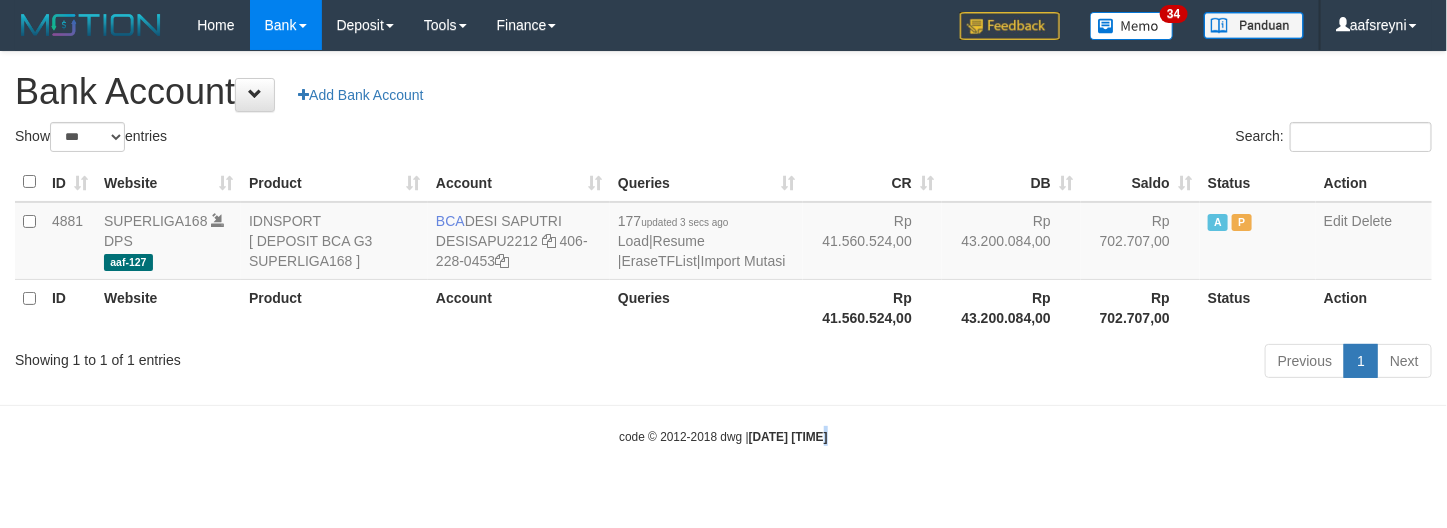 click on "code © [YEAR]-[YEAR] dwg |  [DATE] [TIME]" at bounding box center [723, 436] 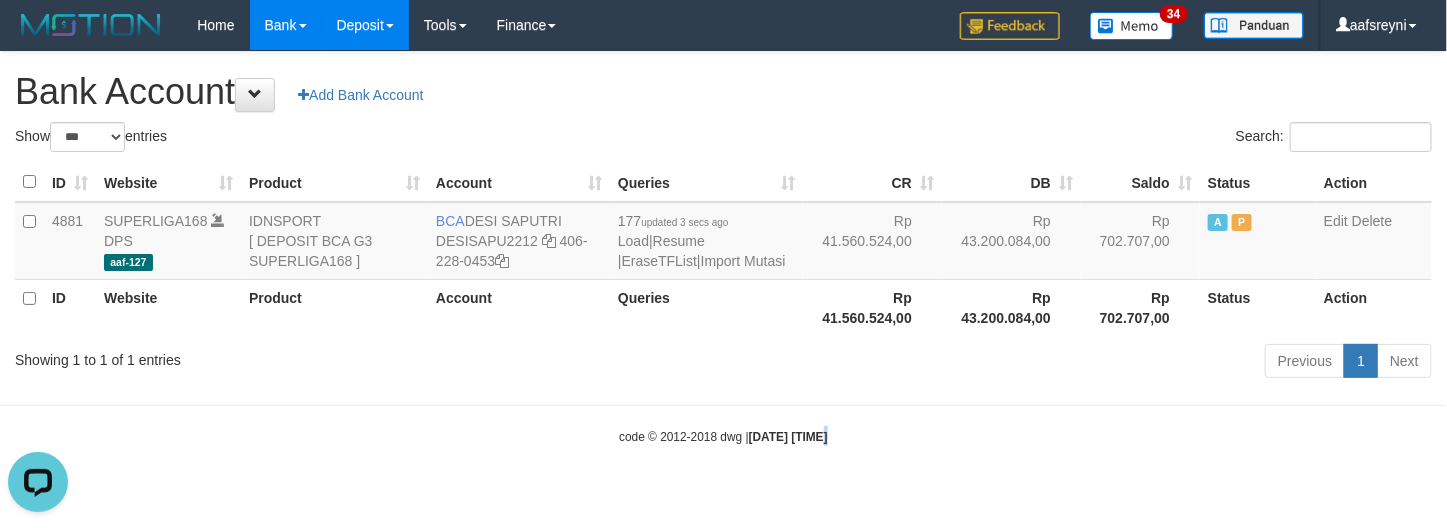 scroll, scrollTop: 0, scrollLeft: 0, axis: both 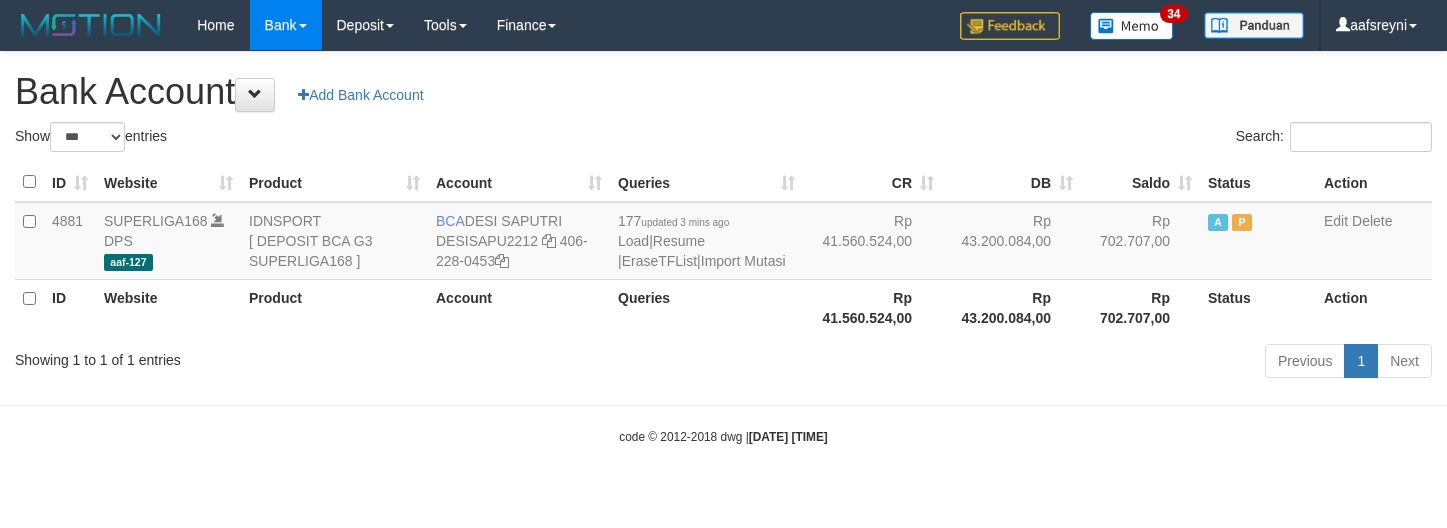 select on "***" 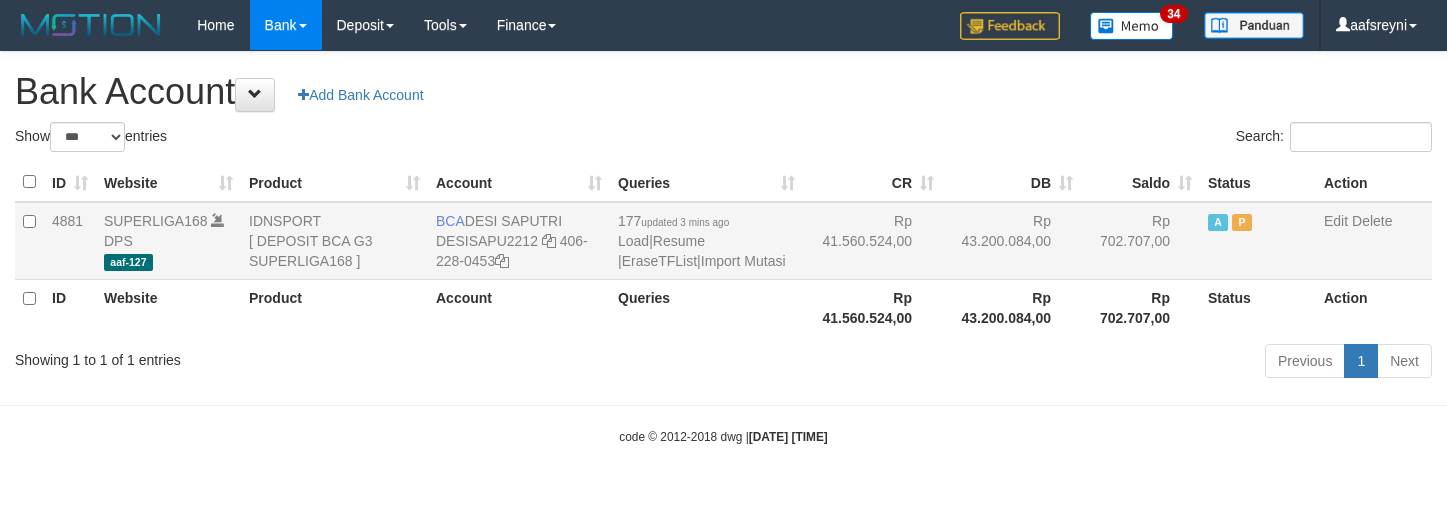 click on "Toggle navigation
Home
Bank
Account List
Load
By Website
Group
[ISPORT]													SUPERLIGA168
By Load Group (DPS)
34" at bounding box center (723, 248) 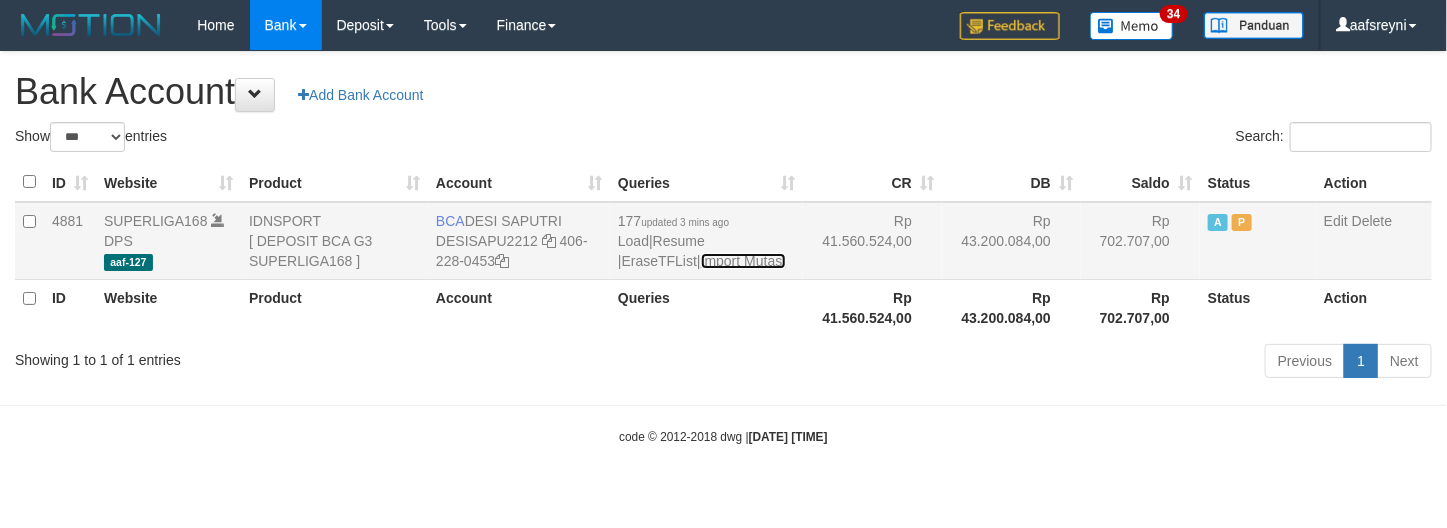 click on "Import Mutasi" at bounding box center [743, 261] 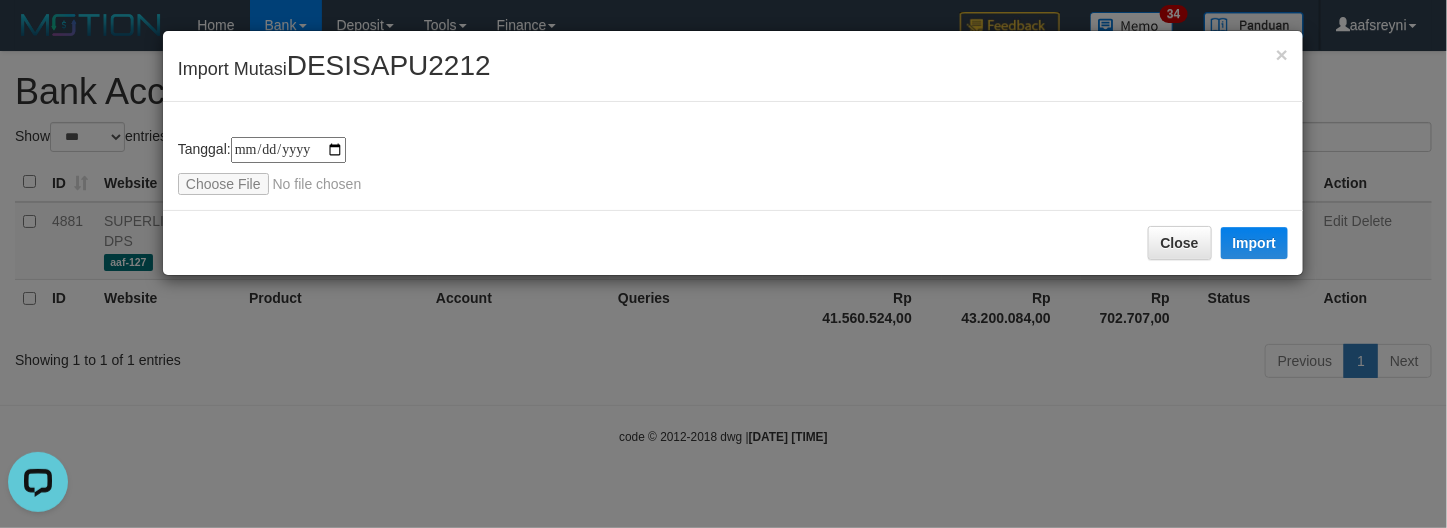 scroll, scrollTop: 0, scrollLeft: 0, axis: both 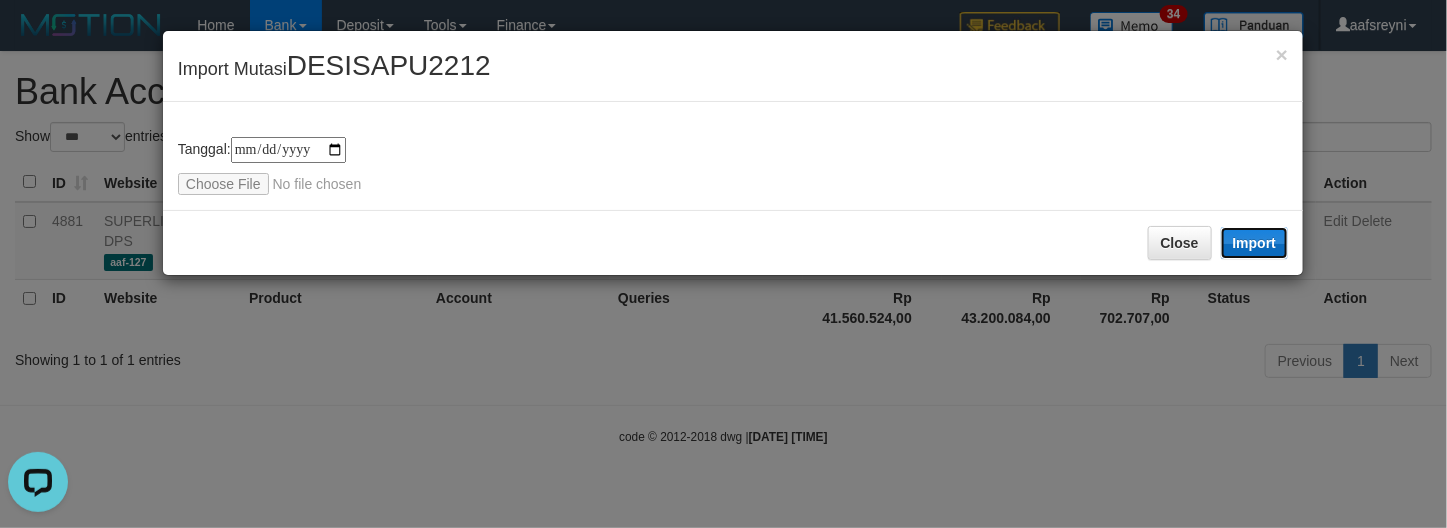 click on "Import" at bounding box center [1255, 243] 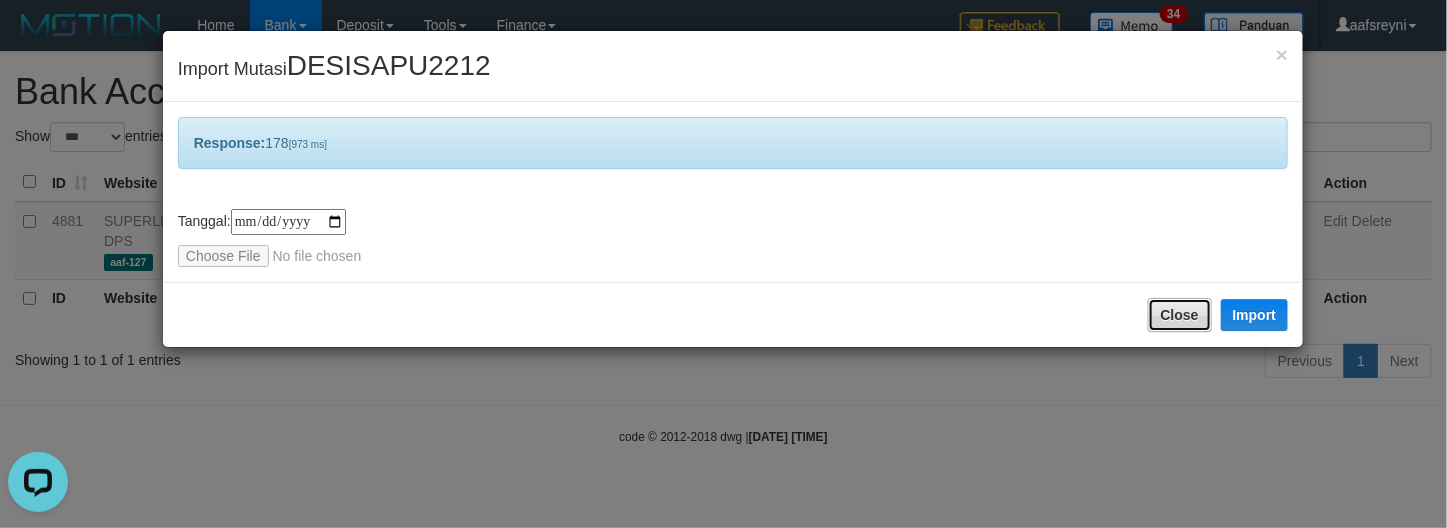 click on "Close" at bounding box center (1180, 315) 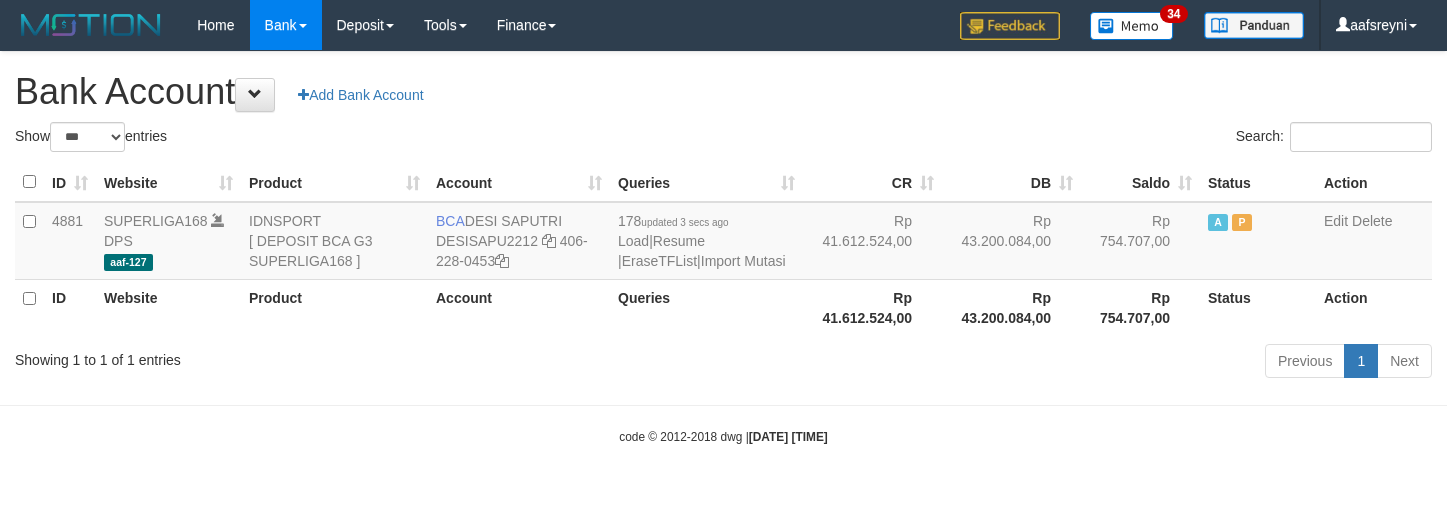 select on "***" 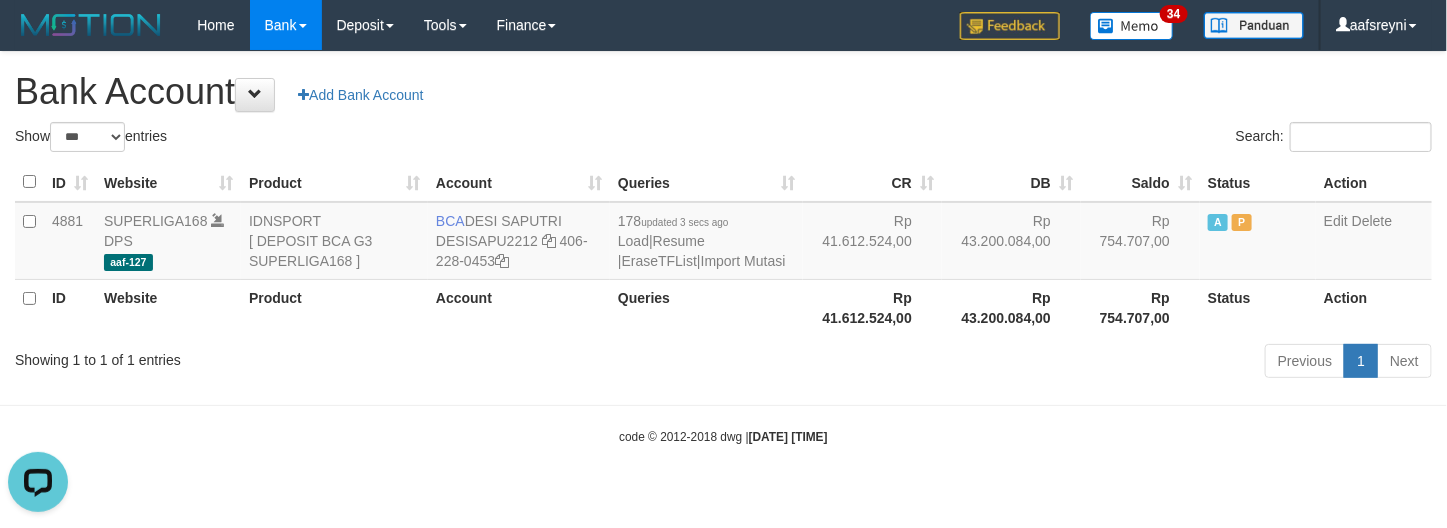 scroll, scrollTop: 0, scrollLeft: 0, axis: both 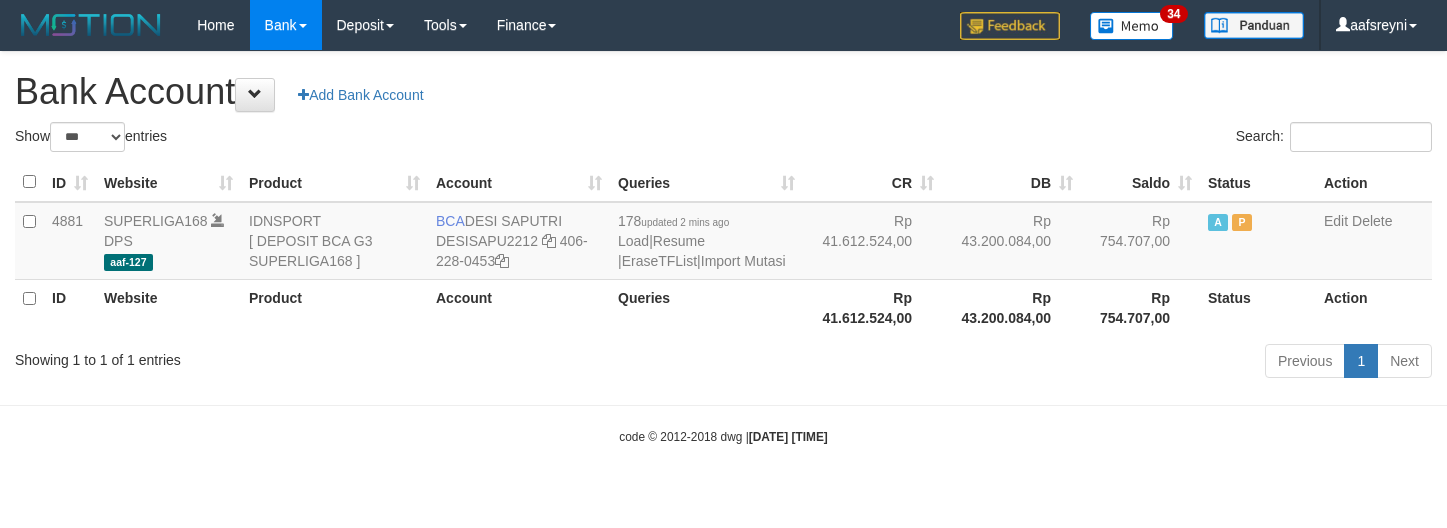 select on "***" 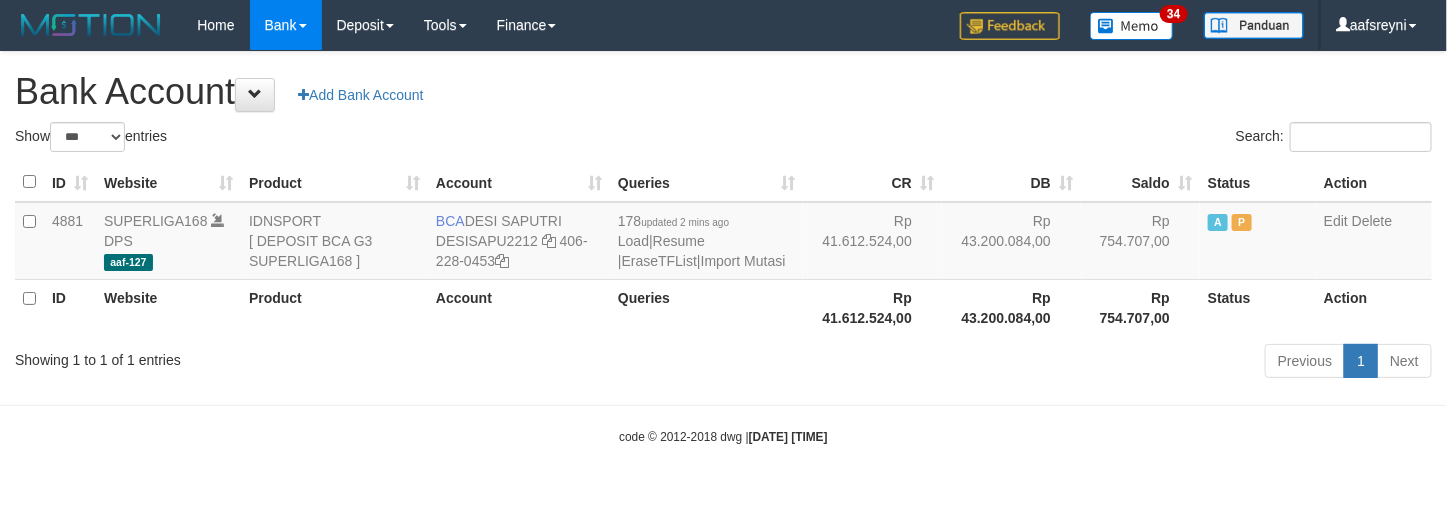 click on "Toggle navigation
Home
Bank
Account List
Load
By Website
Group
[ISPORT]													SUPERLIGA168
By Load Group (DPS)
34" at bounding box center [723, 248] 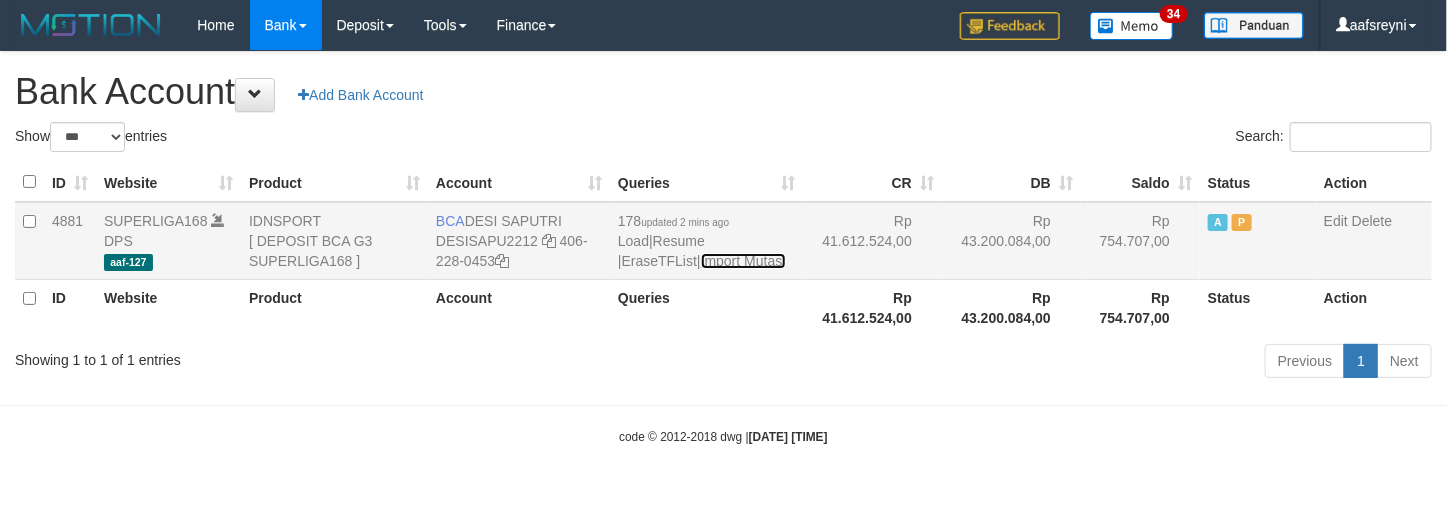 click on "Import Mutasi" at bounding box center (743, 261) 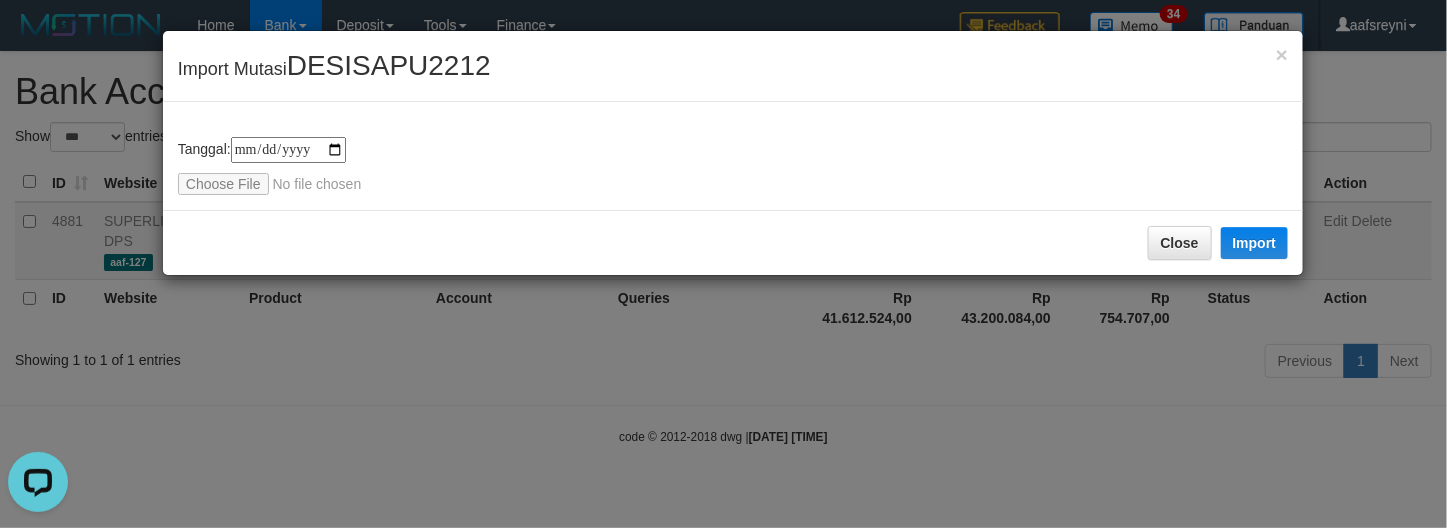scroll, scrollTop: 0, scrollLeft: 0, axis: both 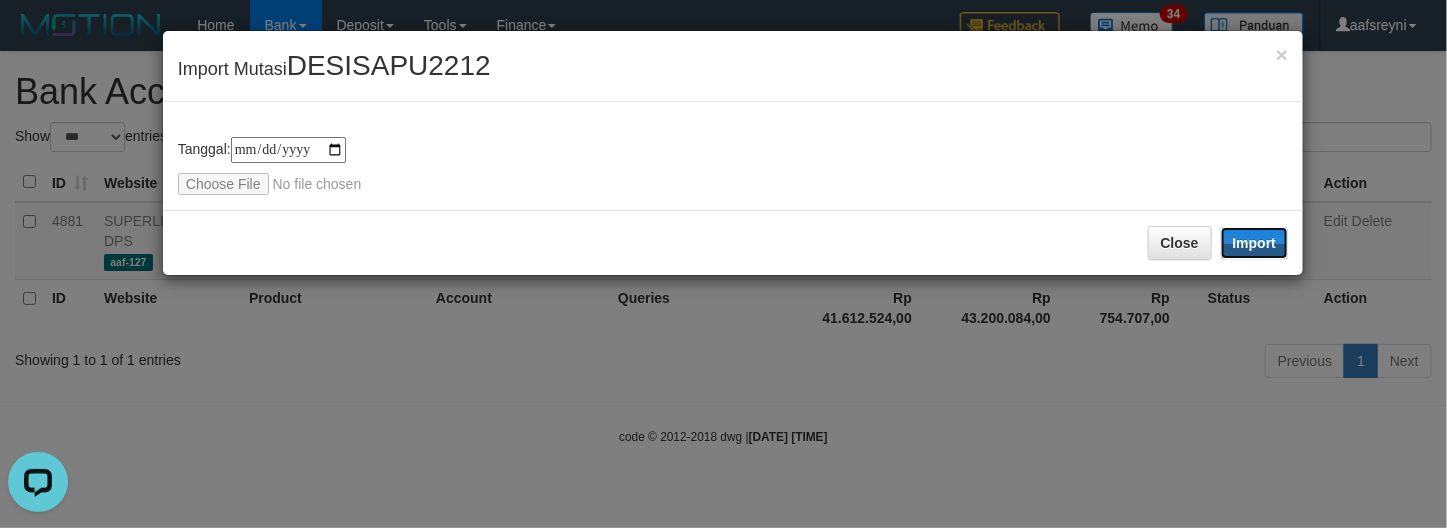 drag, startPoint x: 1260, startPoint y: 233, endPoint x: 1168, endPoint y: 411, distance: 200.36966 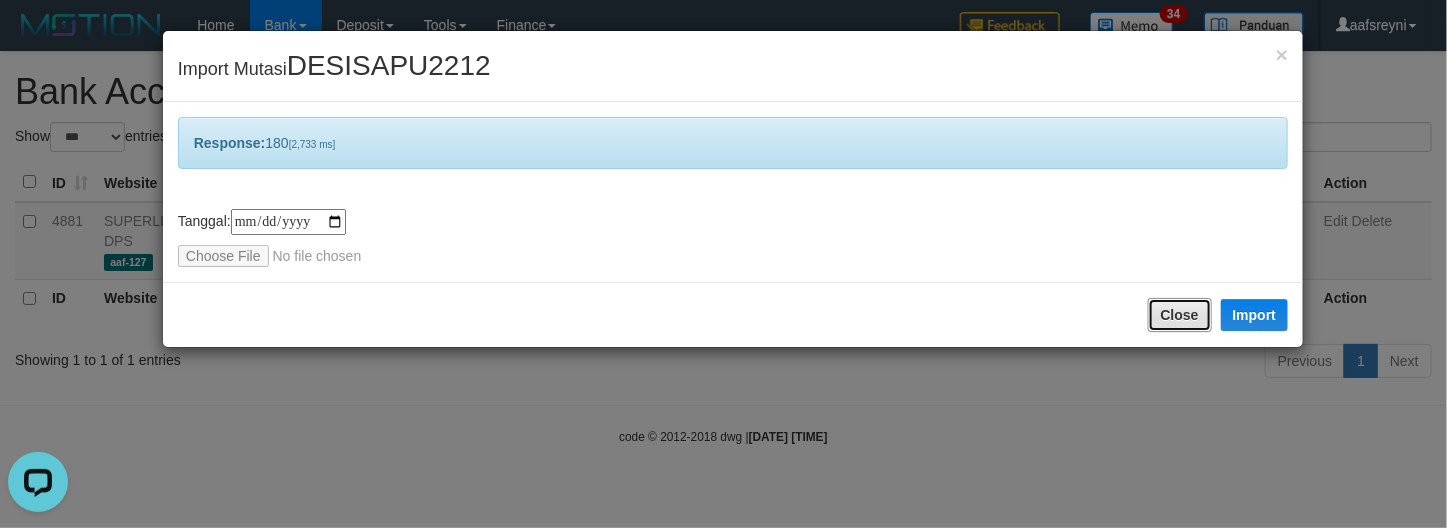 click on "**********" at bounding box center [723, 264] 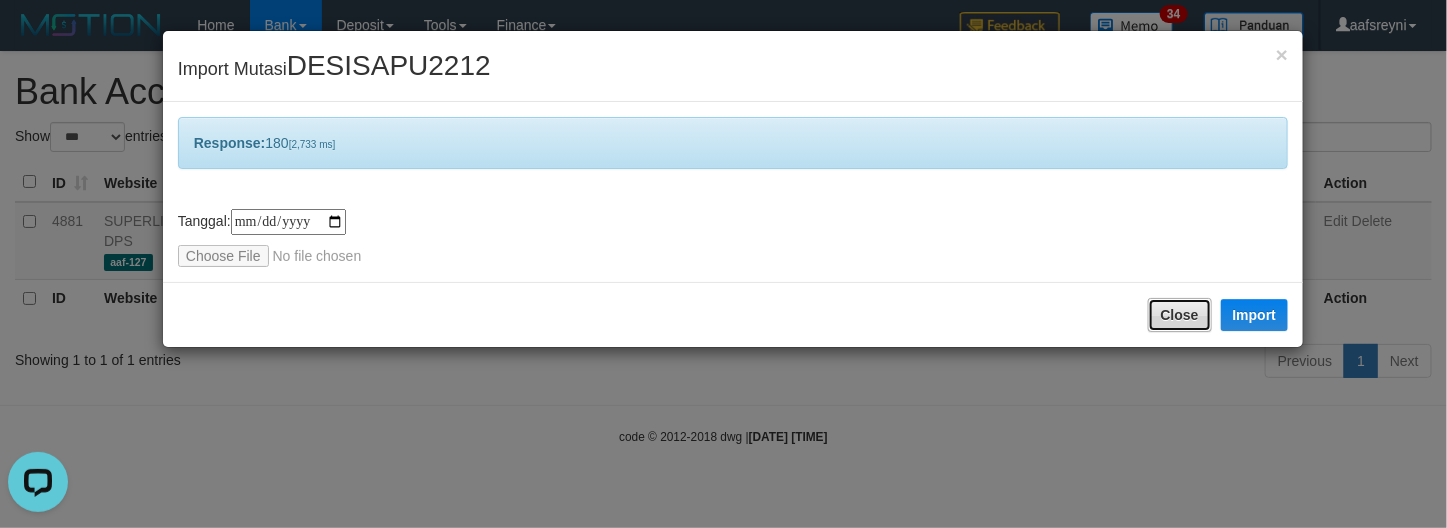 click on "Close" at bounding box center [1180, 315] 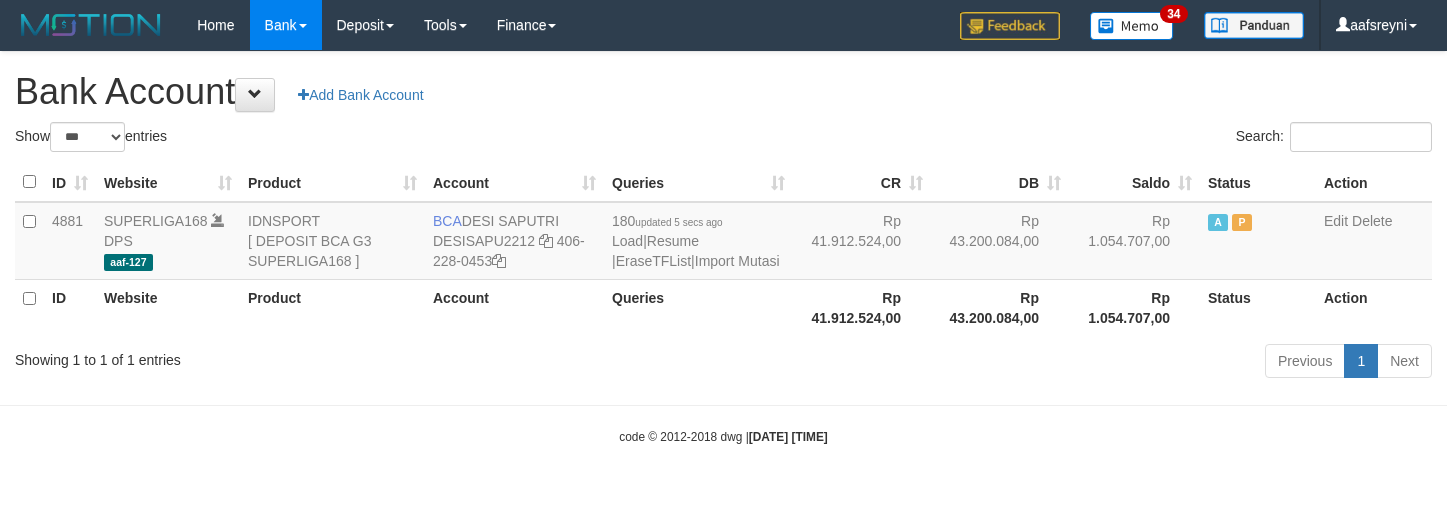 select on "***" 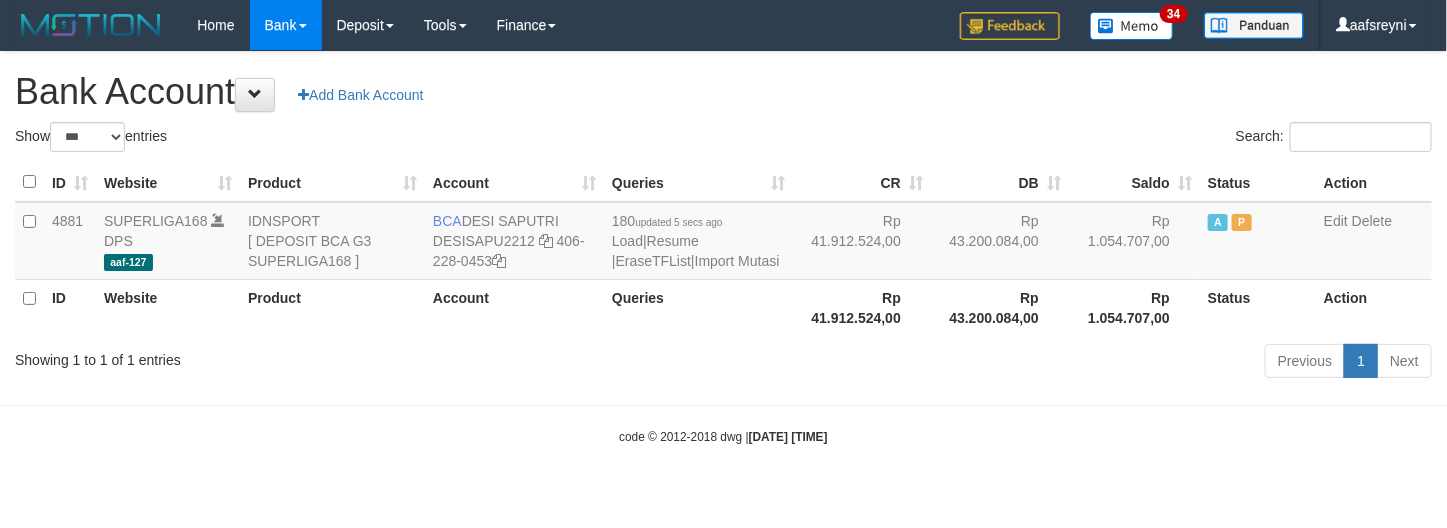click on "Toggle navigation
Home
Bank
Account List
Load
By Website
Group
[ISPORT]													SUPERLIGA168
By Load Group (DPS)
34" at bounding box center (723, 248) 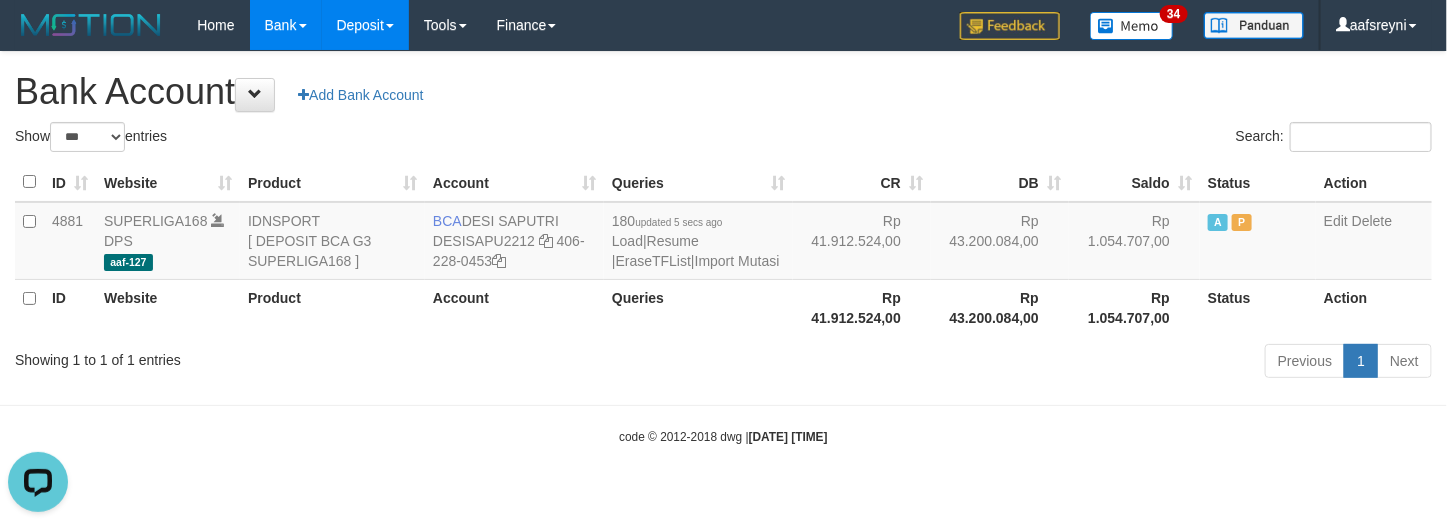 scroll, scrollTop: 0, scrollLeft: 0, axis: both 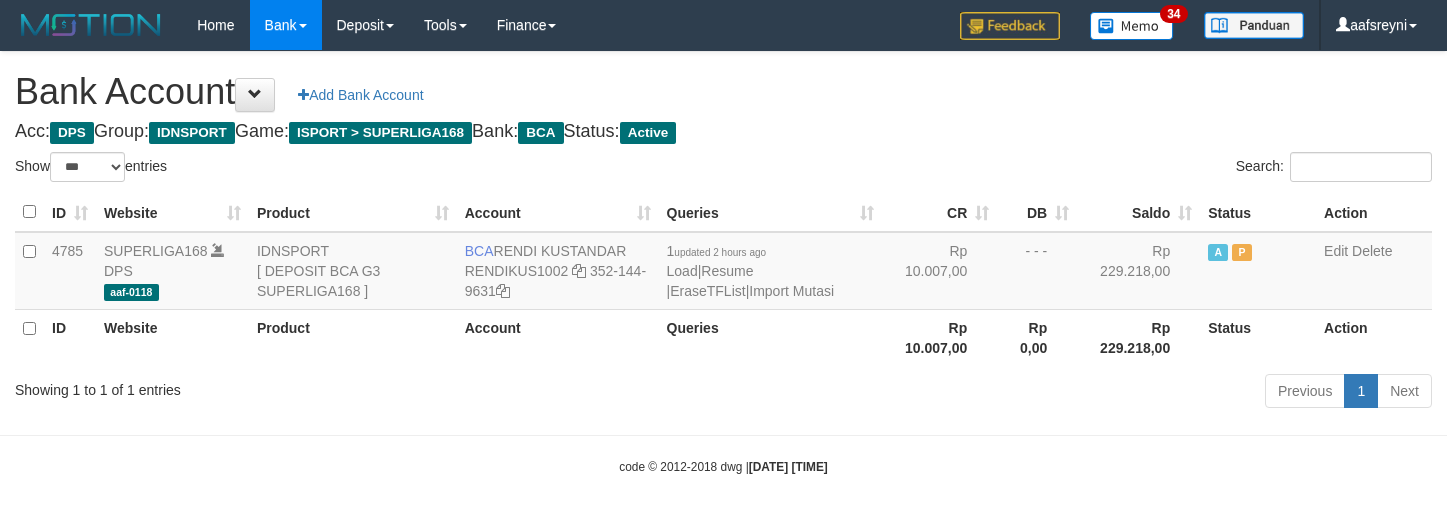 select on "***" 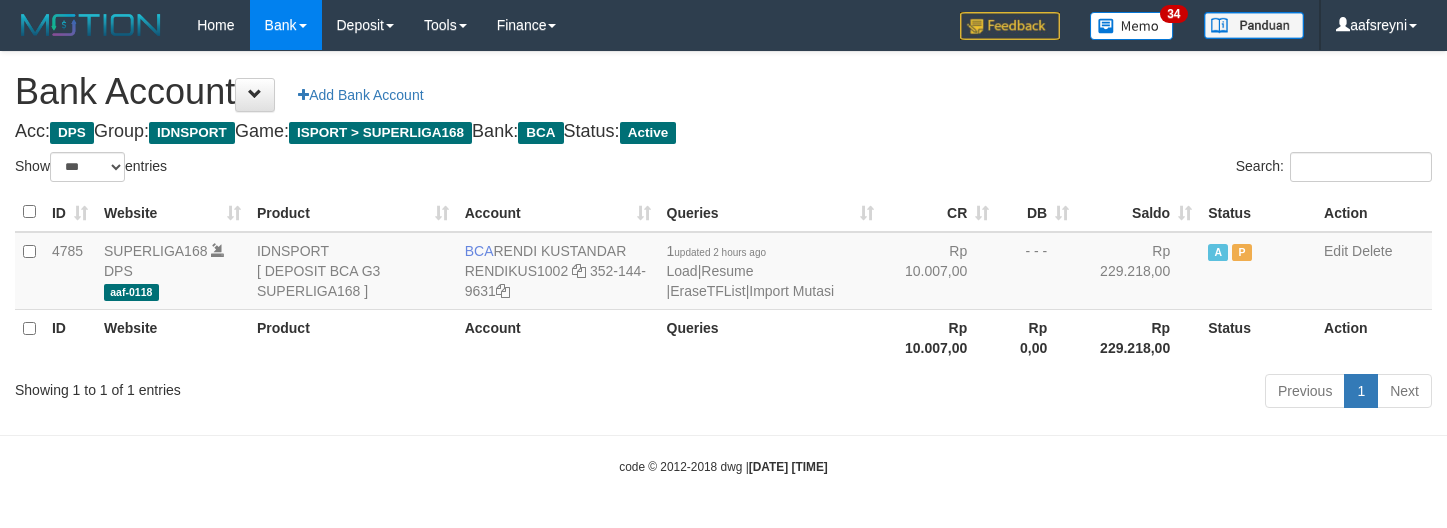 scroll, scrollTop: 0, scrollLeft: 0, axis: both 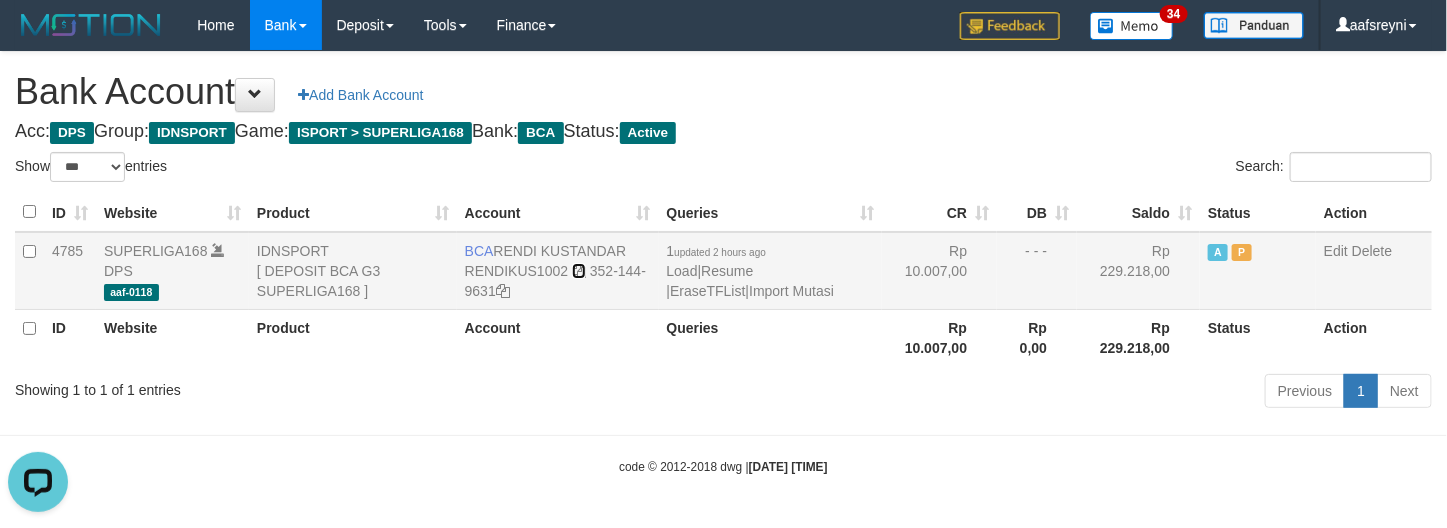 click at bounding box center (579, 271) 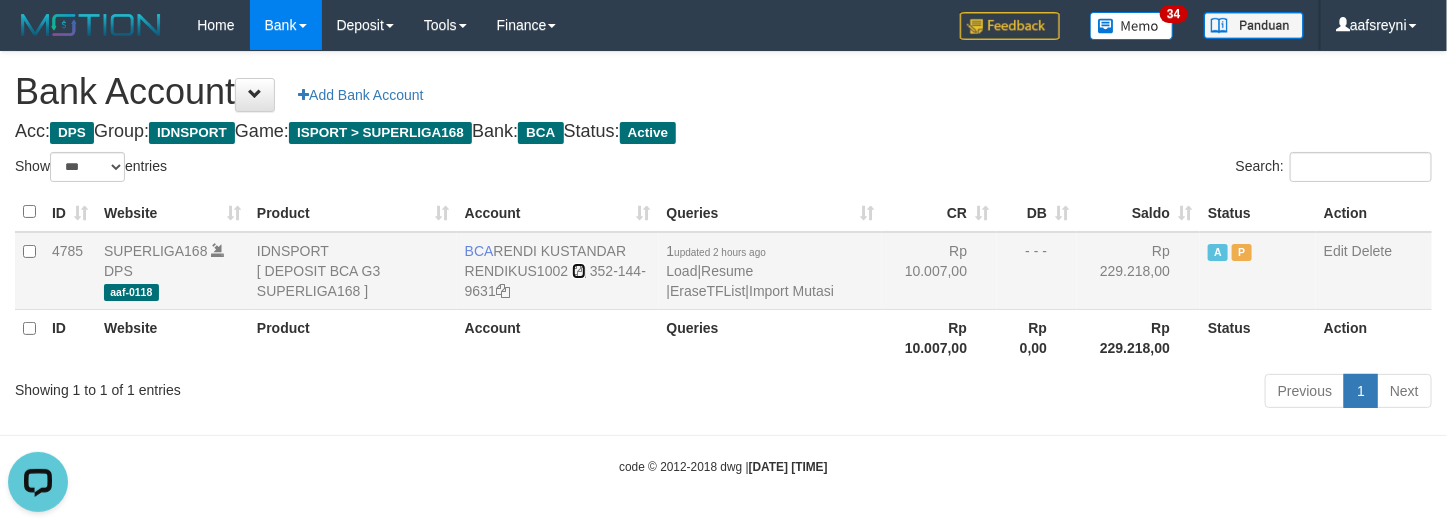 click at bounding box center [579, 271] 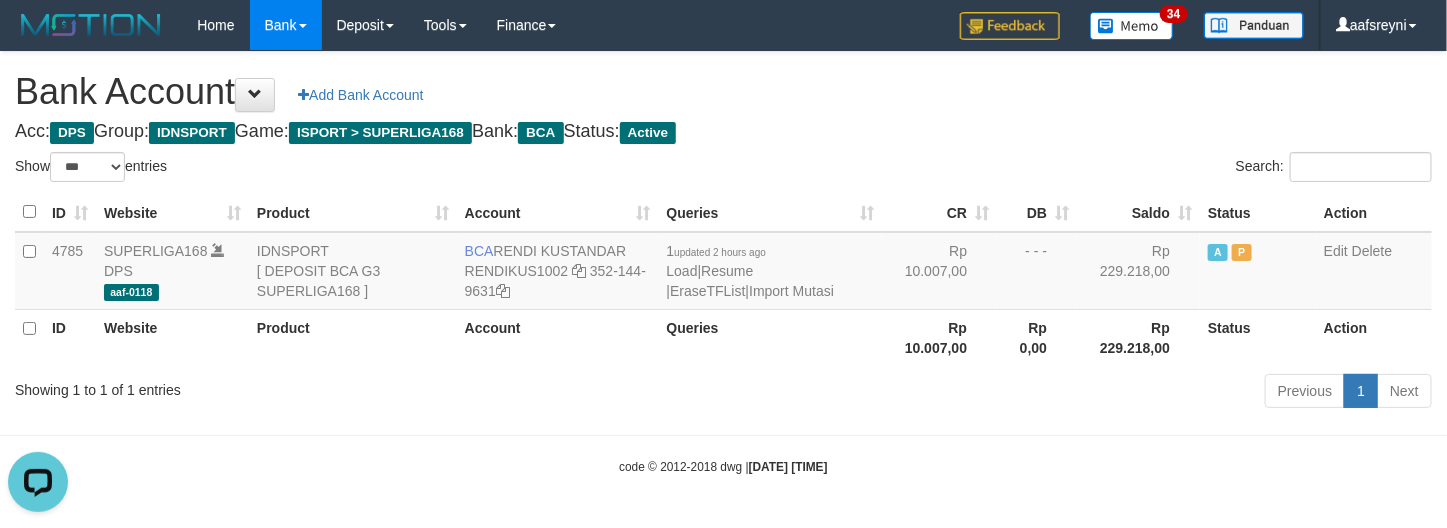click at bounding box center (11, 487) 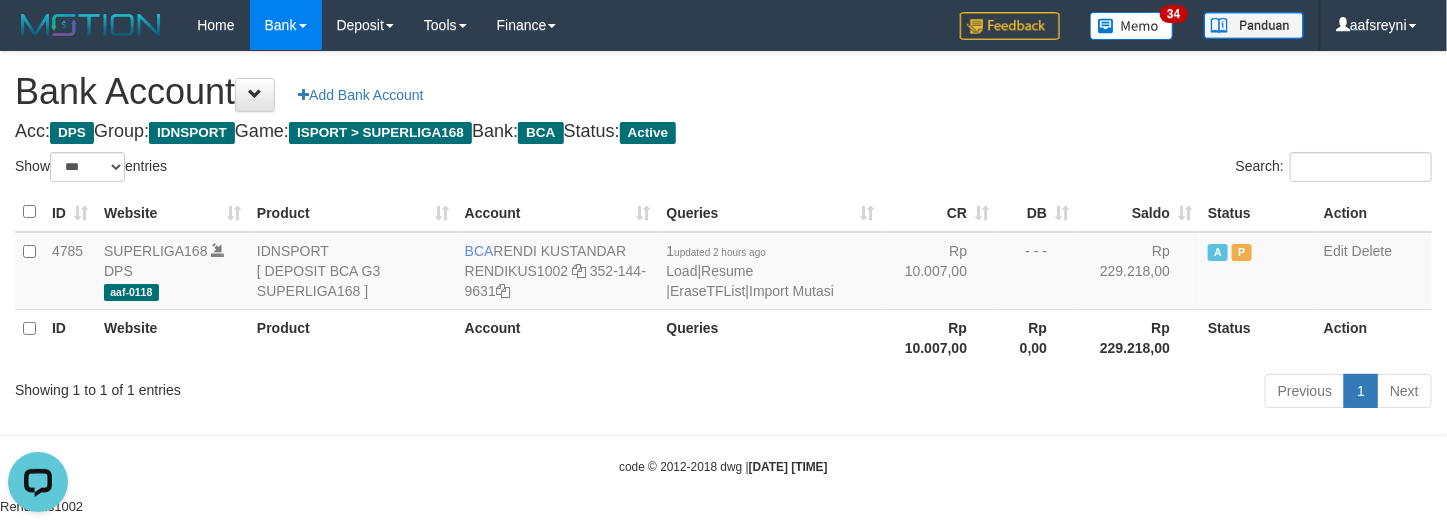 click on "Account" at bounding box center [558, 337] 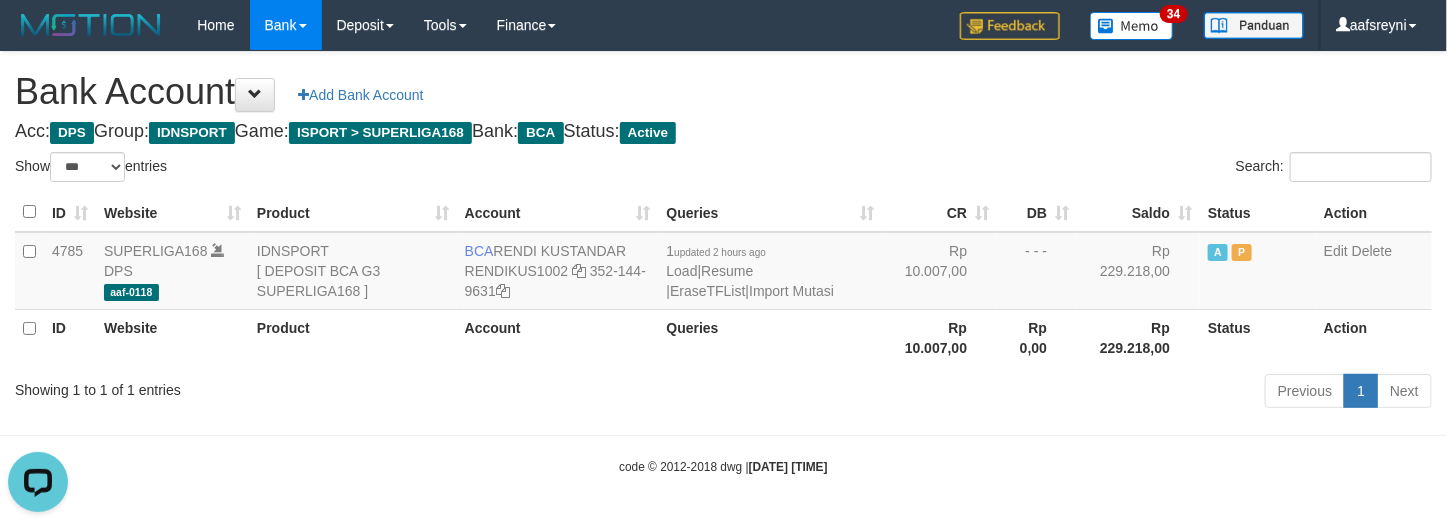 click on "Account" at bounding box center [558, 337] 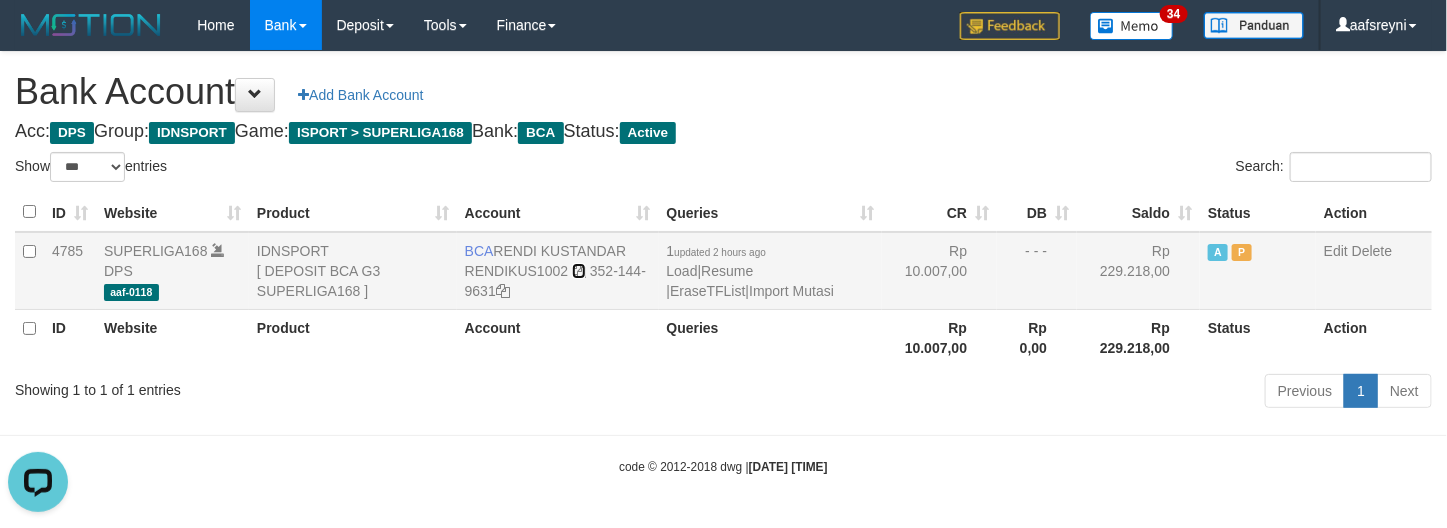 click at bounding box center [579, 271] 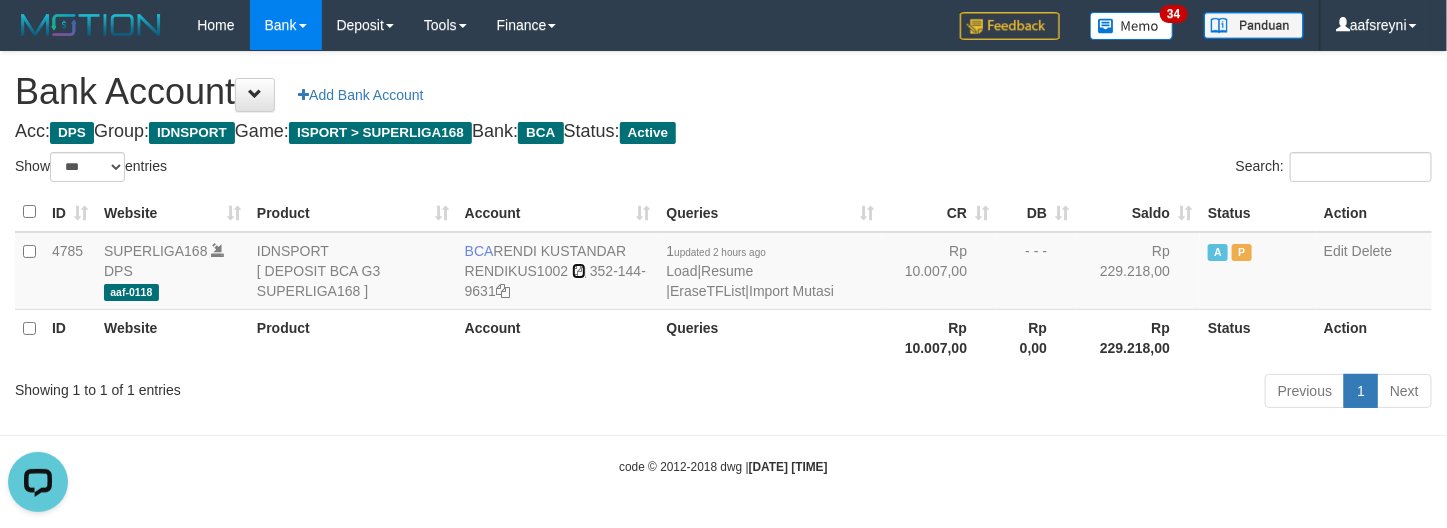 drag, startPoint x: 575, startPoint y: 267, endPoint x: 568, endPoint y: 193, distance: 74.330345 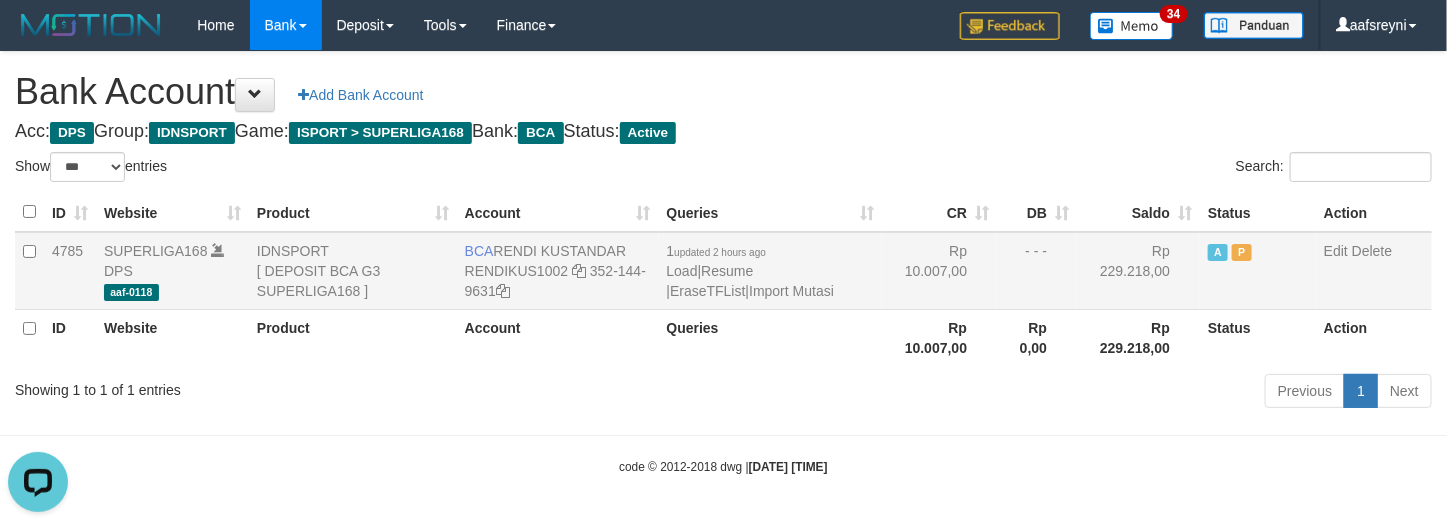 drag, startPoint x: 1062, startPoint y: 283, endPoint x: 1077, endPoint y: 287, distance: 15.524175 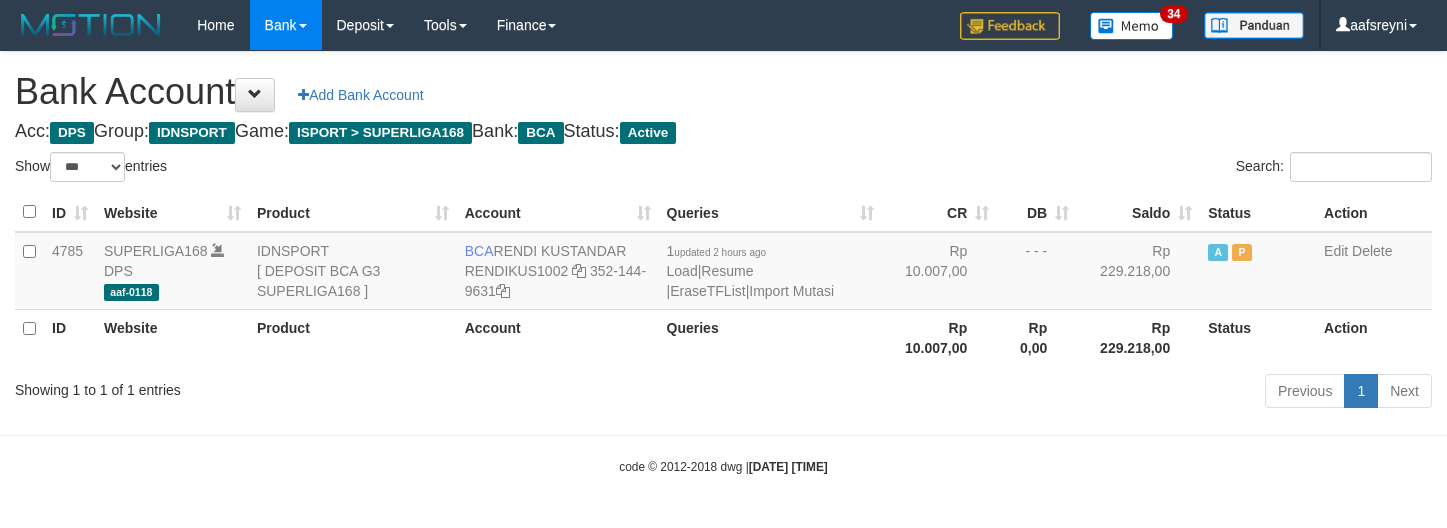 select on "***" 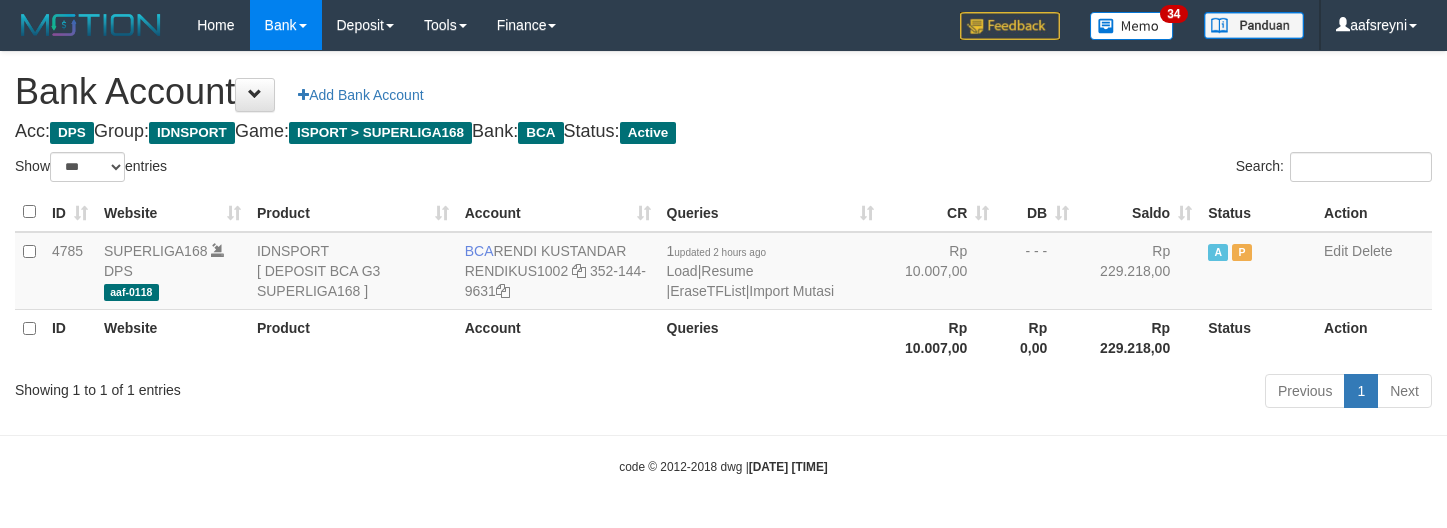 scroll, scrollTop: 0, scrollLeft: 0, axis: both 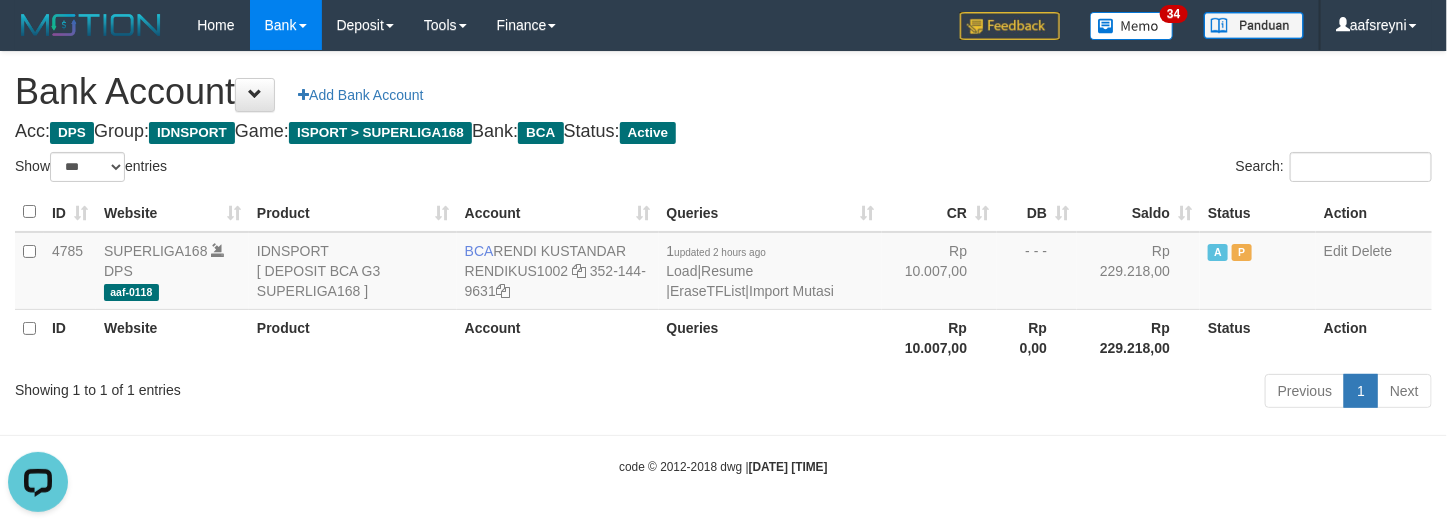 drag, startPoint x: 1097, startPoint y: 311, endPoint x: 1171, endPoint y: 265, distance: 87.13208 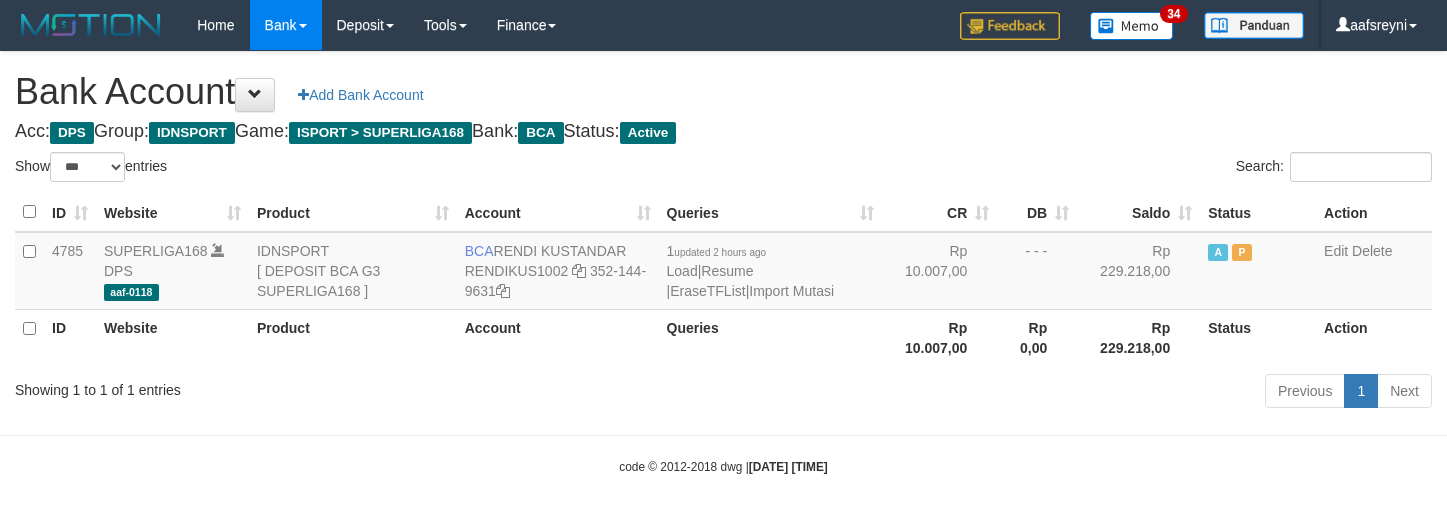 select on "***" 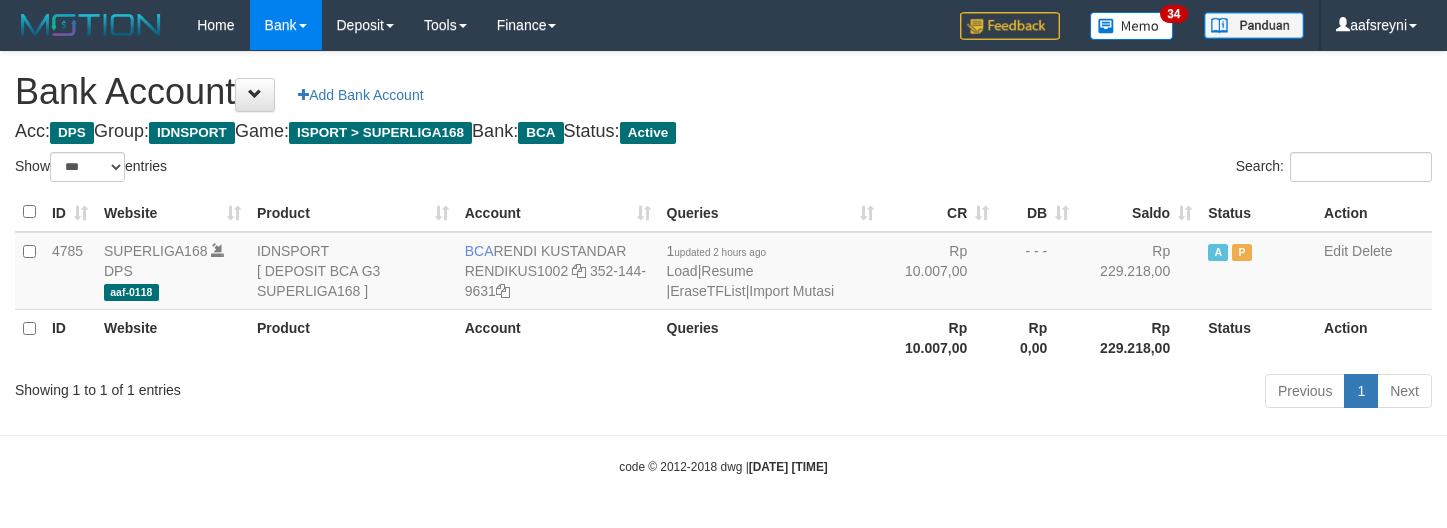 scroll, scrollTop: 0, scrollLeft: 0, axis: both 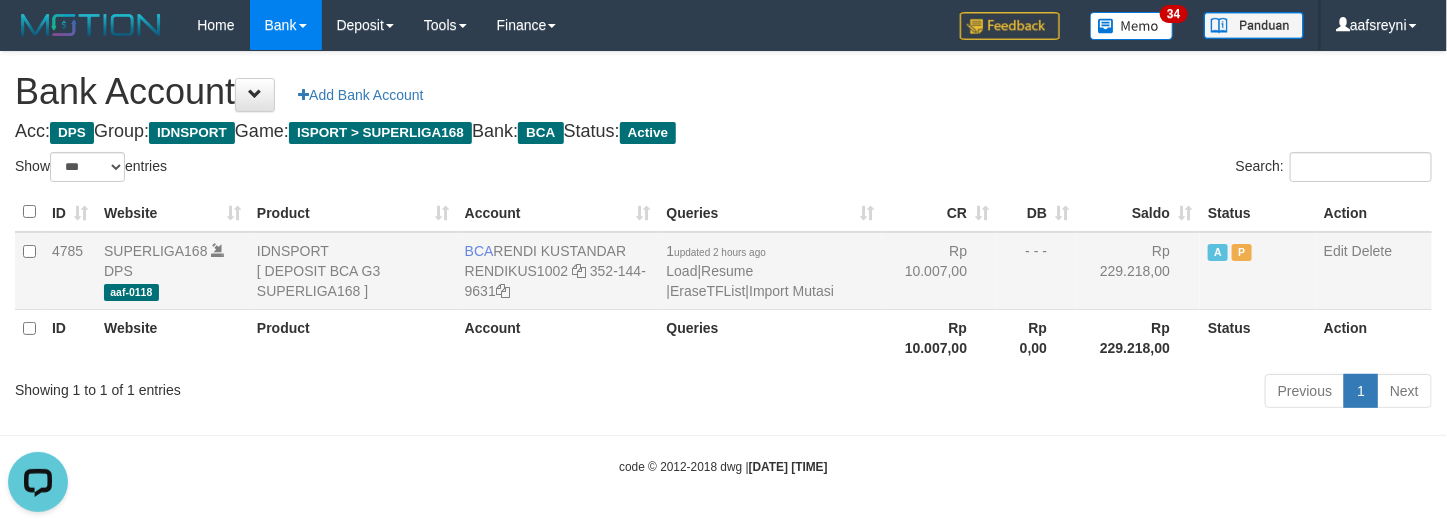 click on "Rp 229.218,00" at bounding box center (1138, 271) 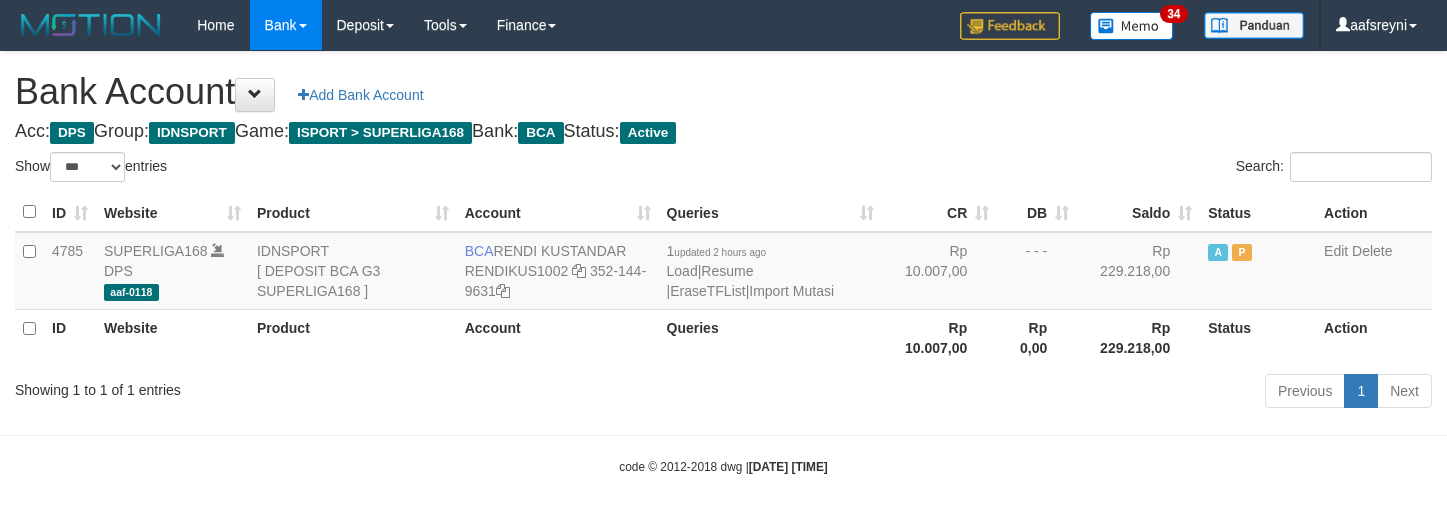 select on "***" 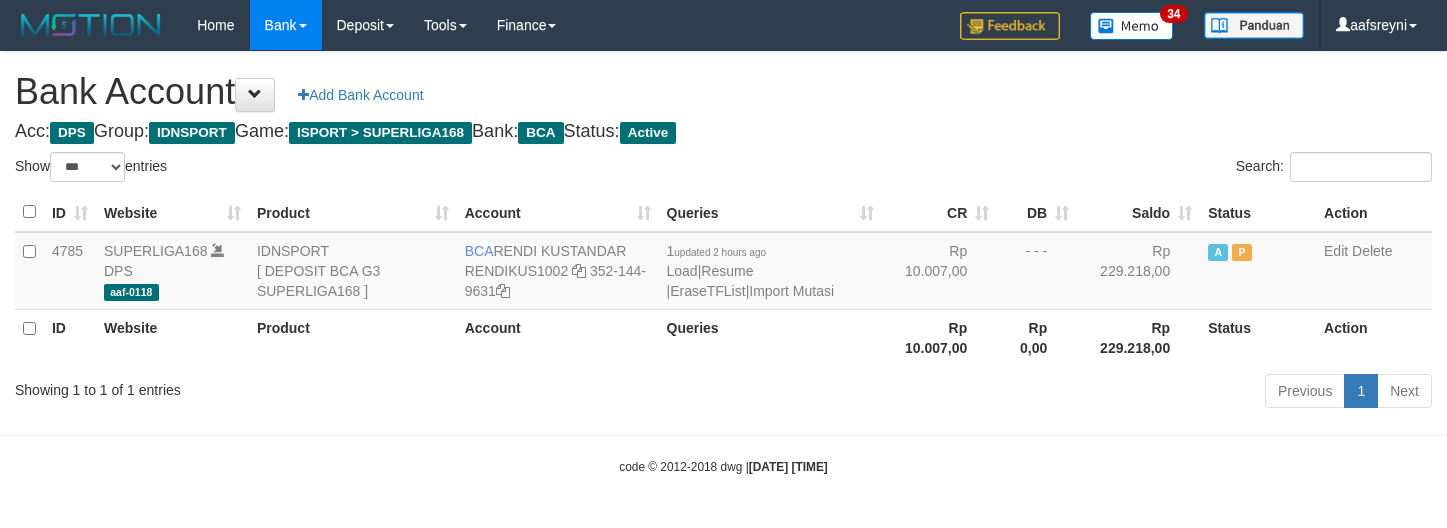 scroll, scrollTop: 0, scrollLeft: 0, axis: both 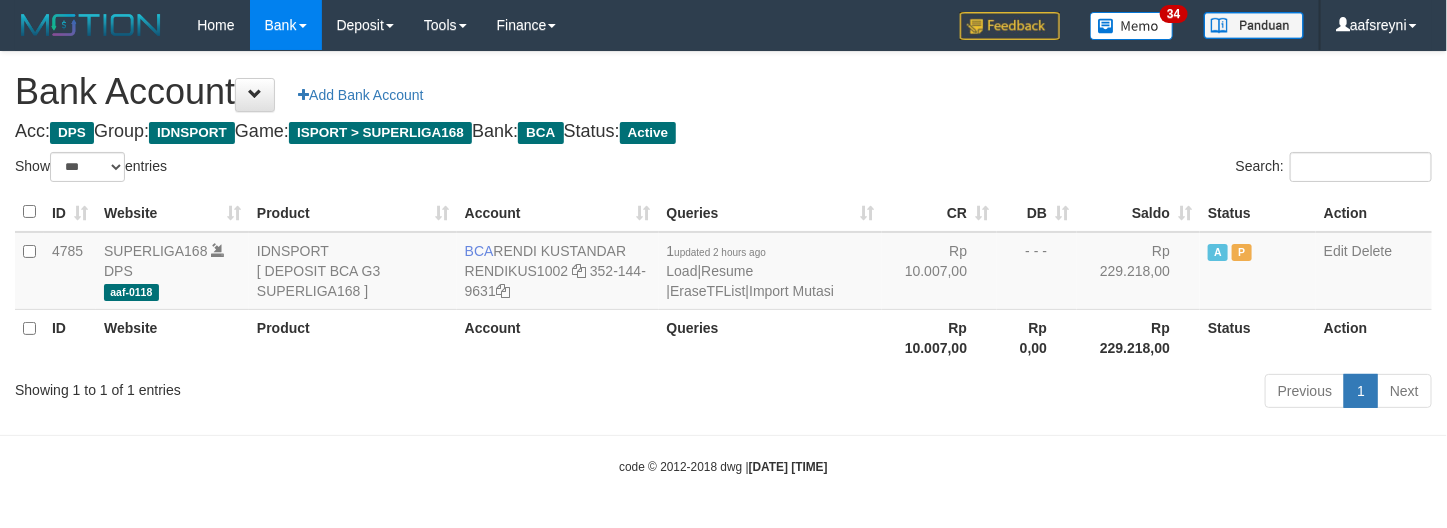 click on "Previous 1 Next" at bounding box center (1025, 393) 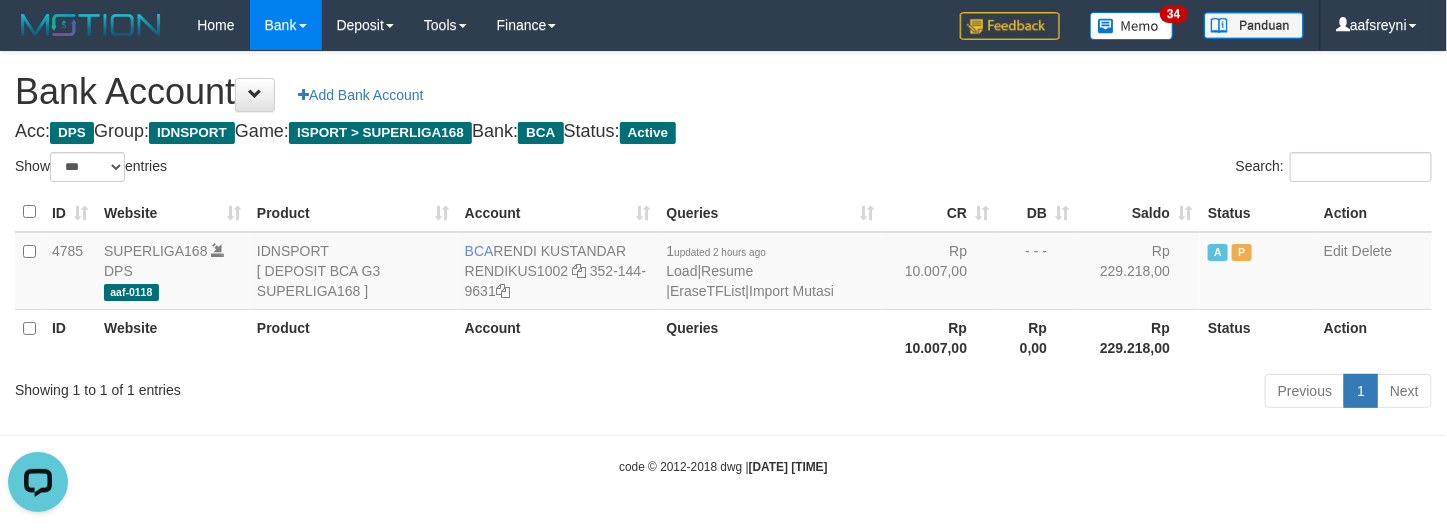 scroll, scrollTop: 0, scrollLeft: 0, axis: both 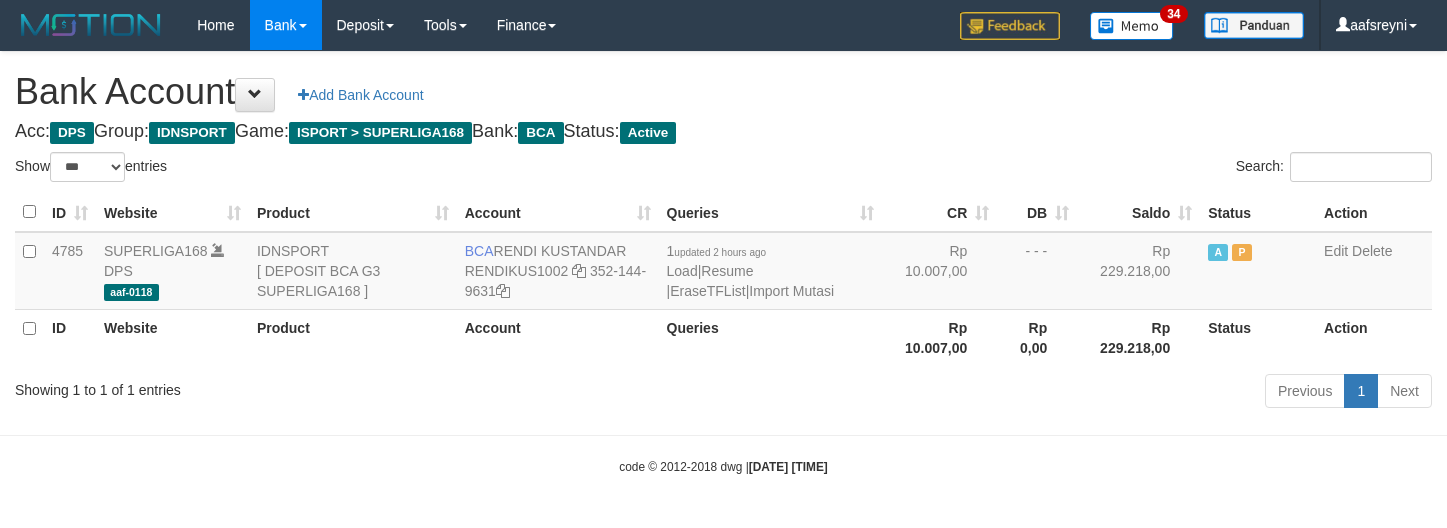 select on "***" 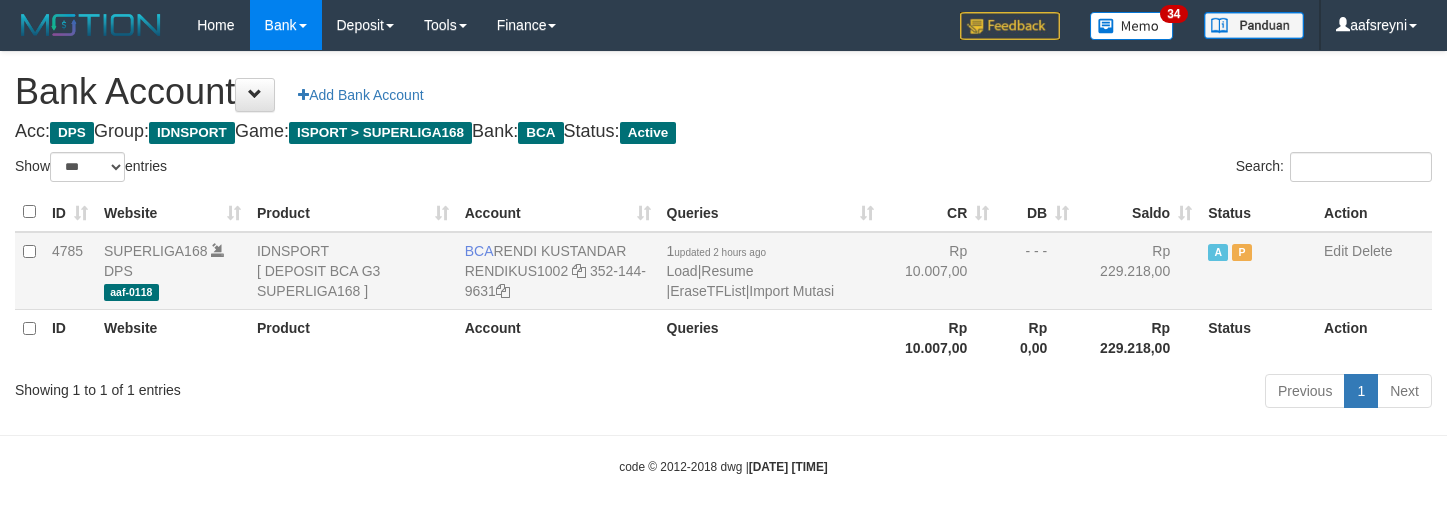 scroll, scrollTop: 0, scrollLeft: 0, axis: both 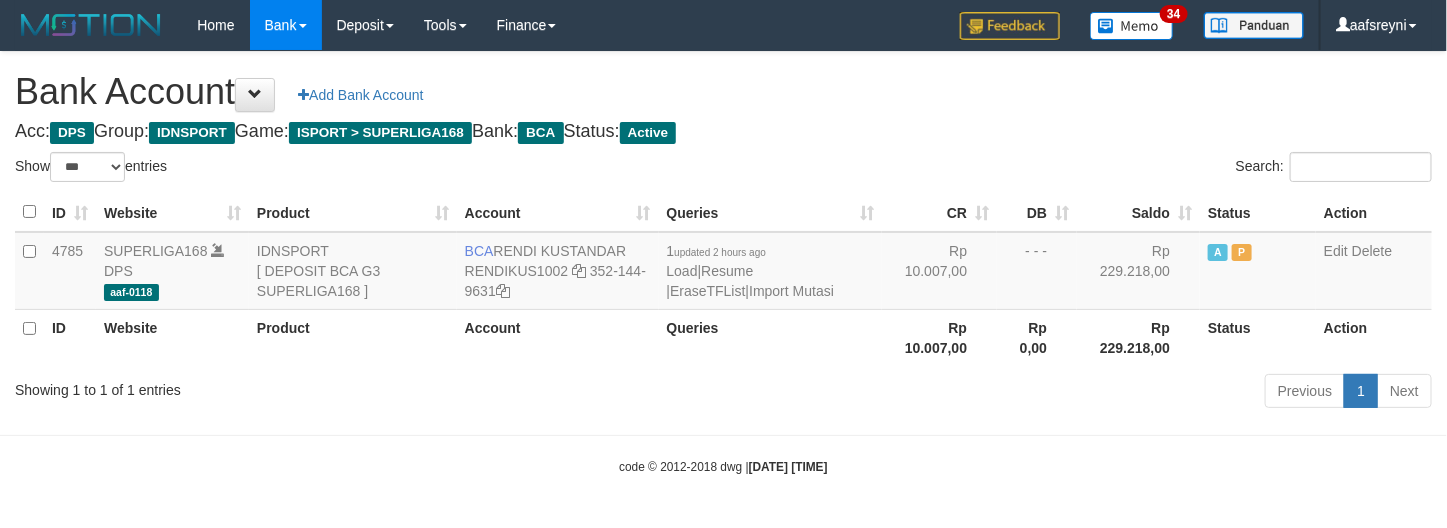 click on "Search:" at bounding box center (1086, 169) 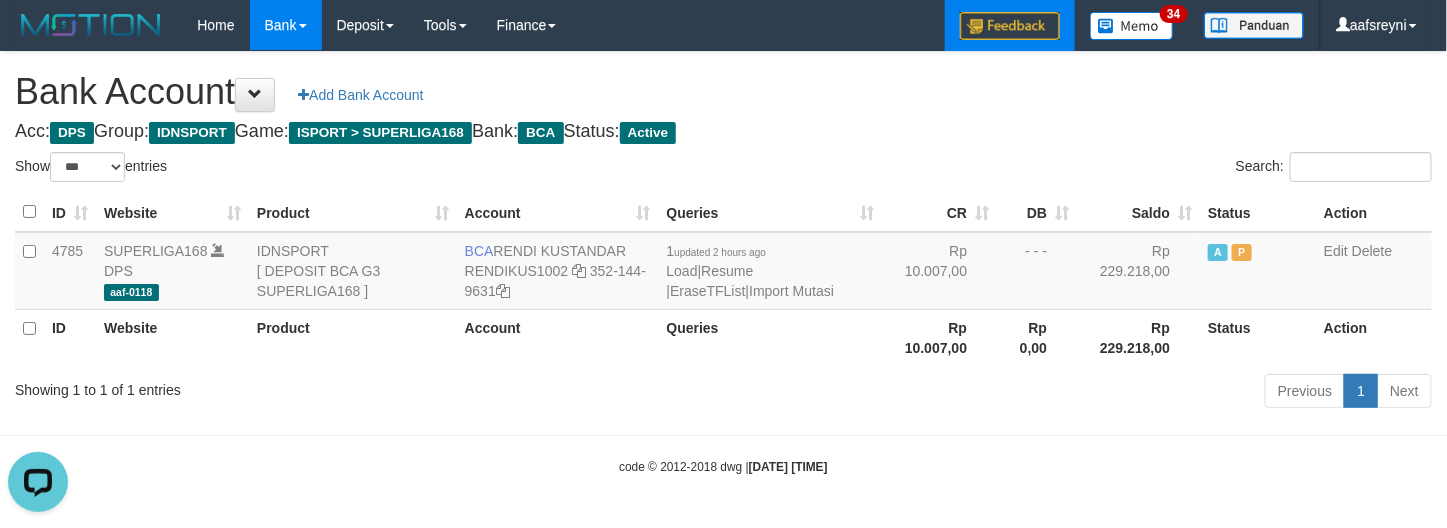 scroll, scrollTop: 0, scrollLeft: 0, axis: both 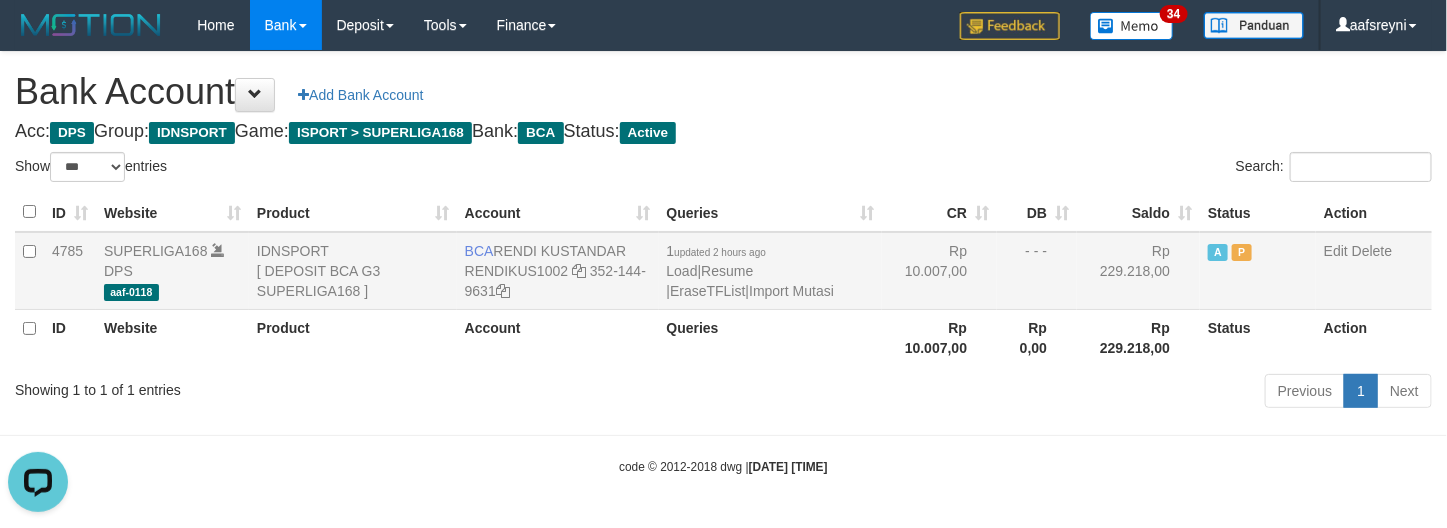 click on "- - -" at bounding box center (1037, 271) 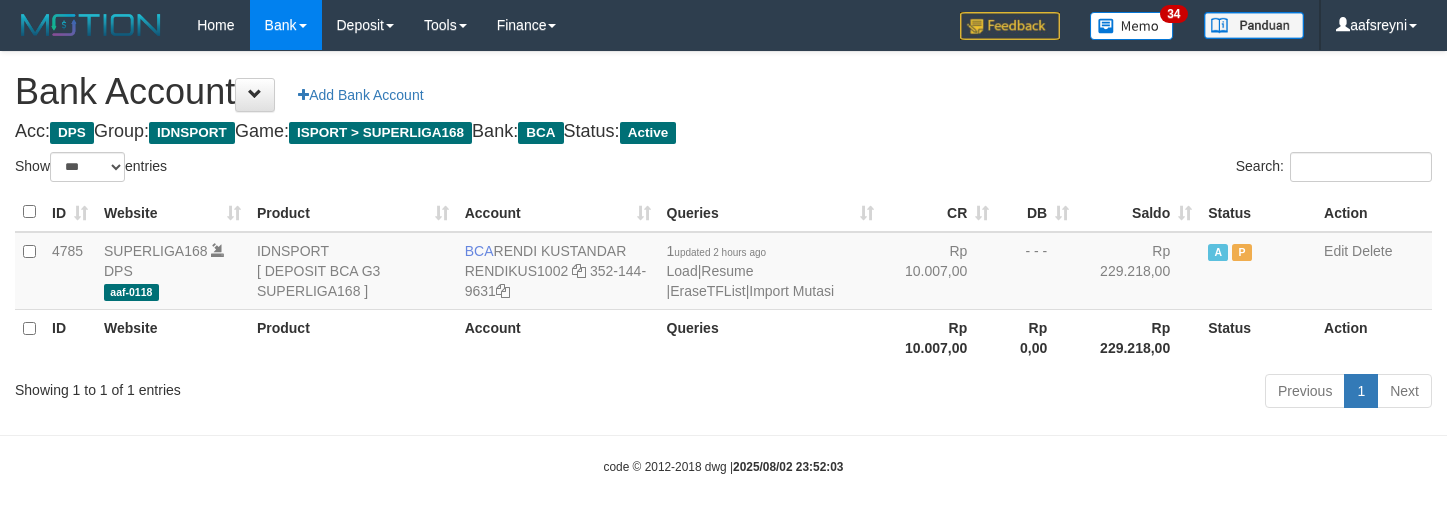 select on "***" 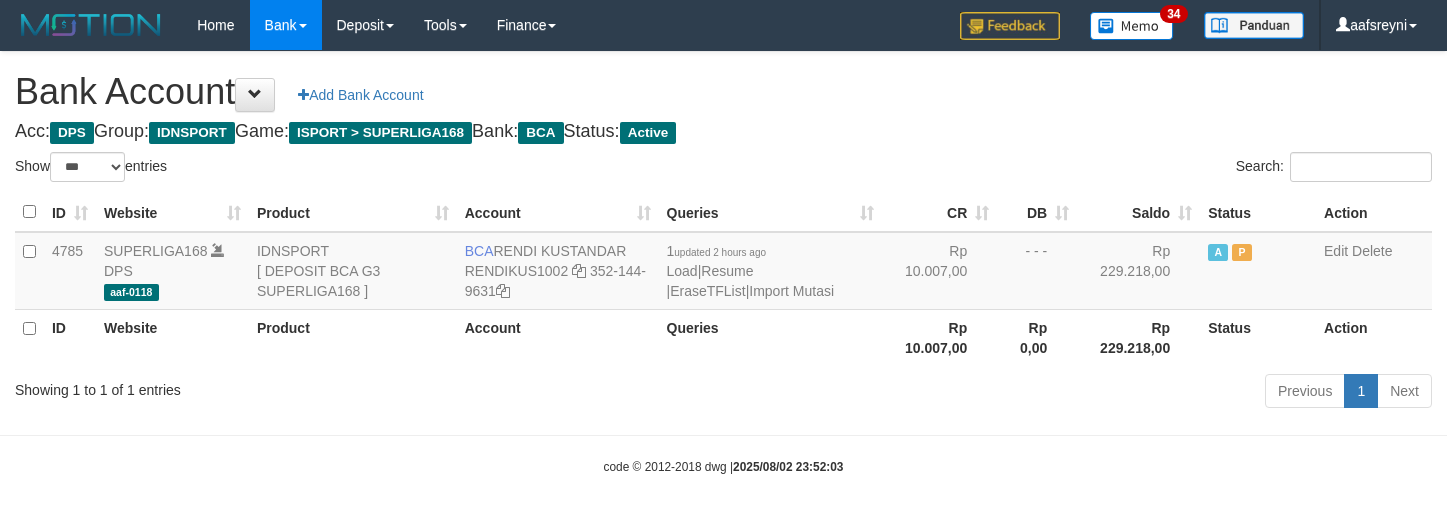 scroll, scrollTop: 0, scrollLeft: 0, axis: both 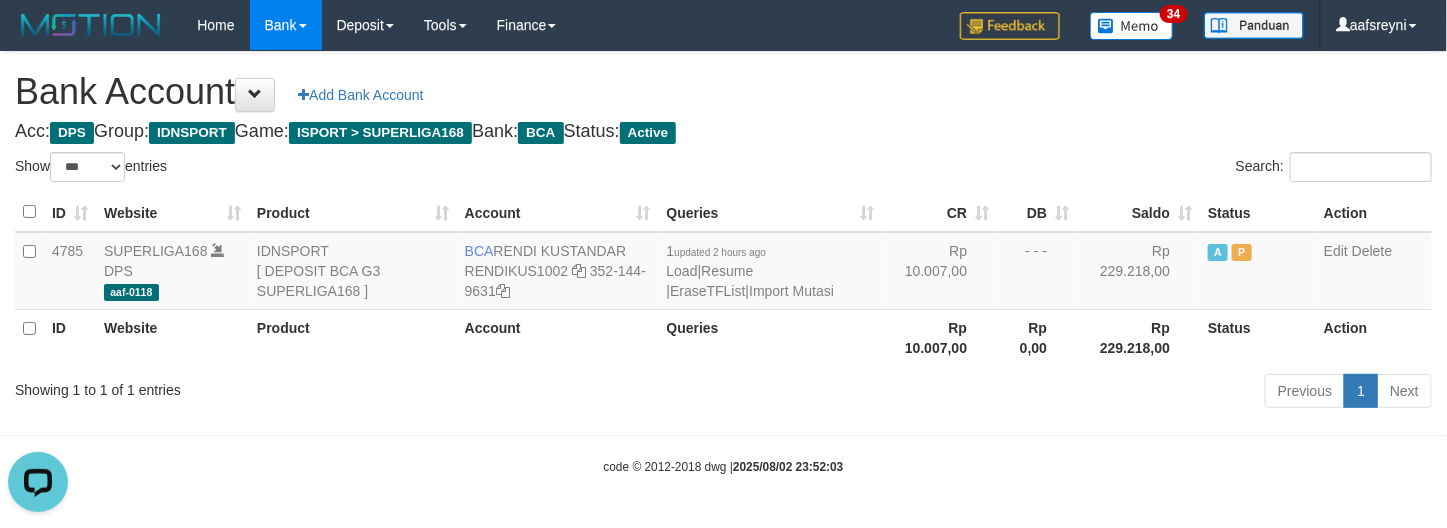 drag, startPoint x: 1007, startPoint y: 187, endPoint x: 810, endPoint y: 26, distance: 254.42091 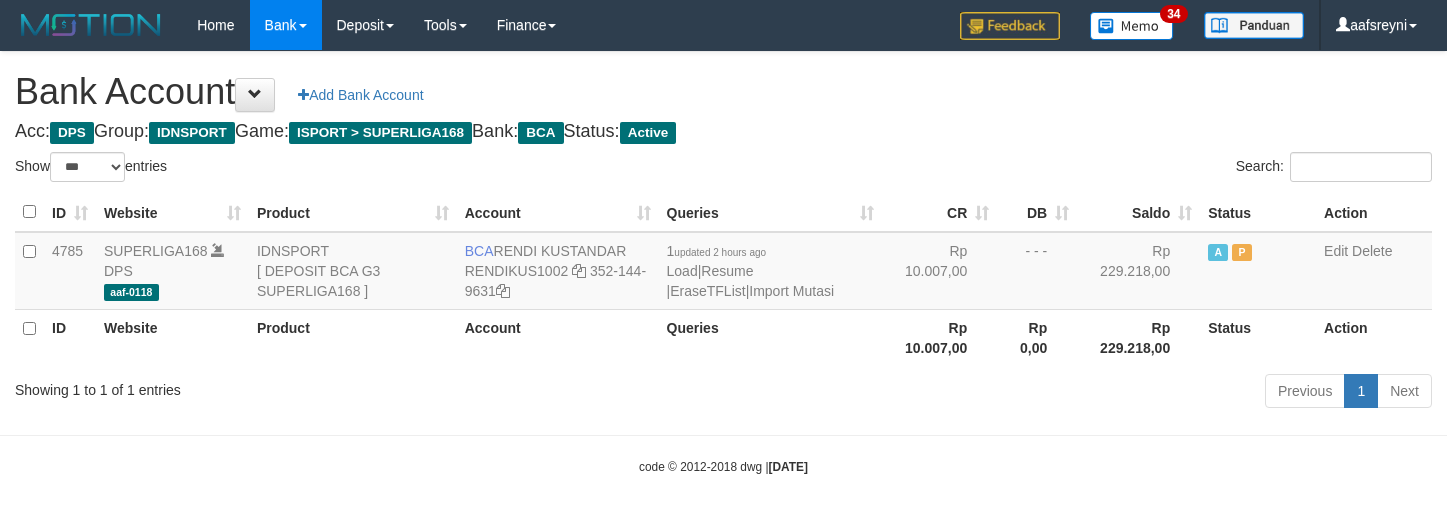 select on "***" 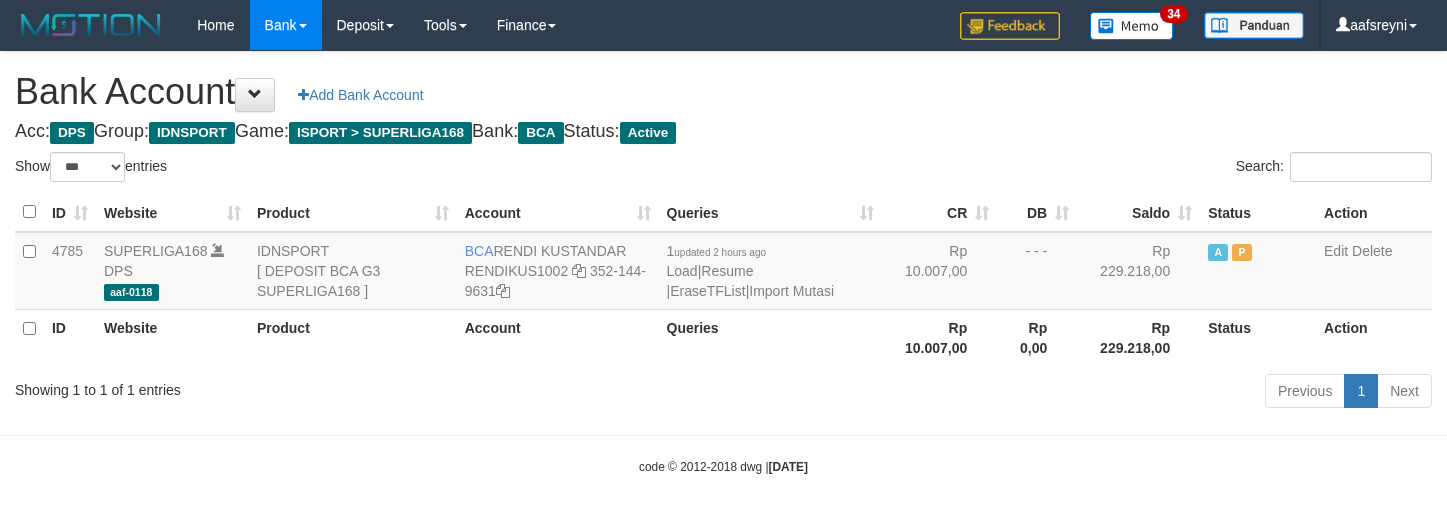 scroll, scrollTop: 0, scrollLeft: 0, axis: both 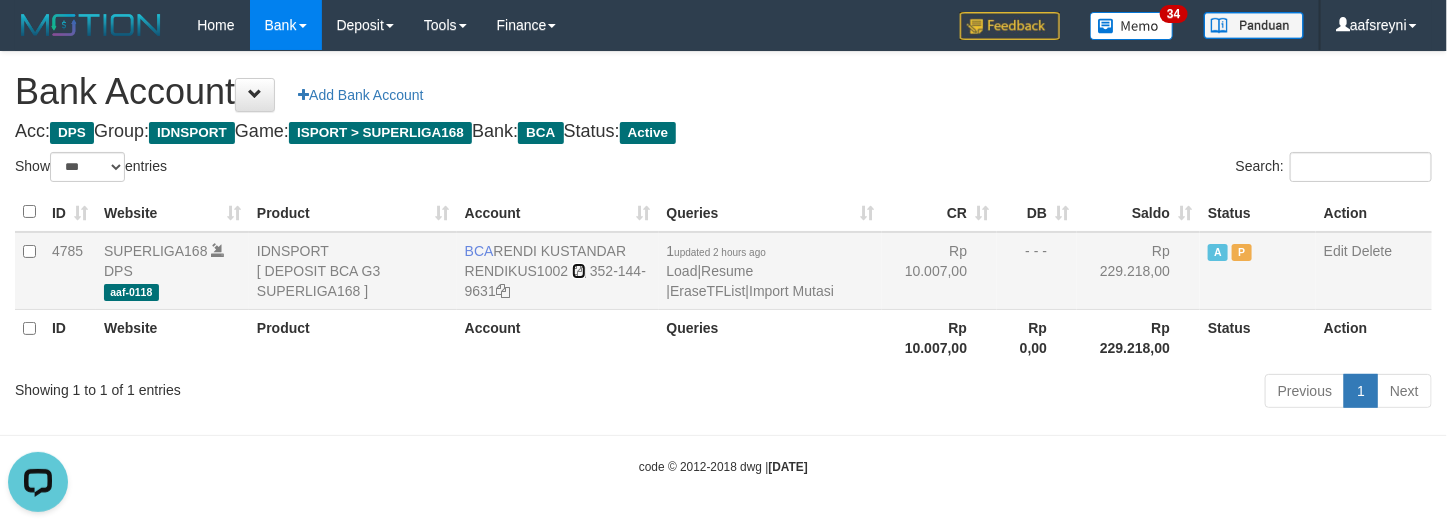 click at bounding box center [579, 271] 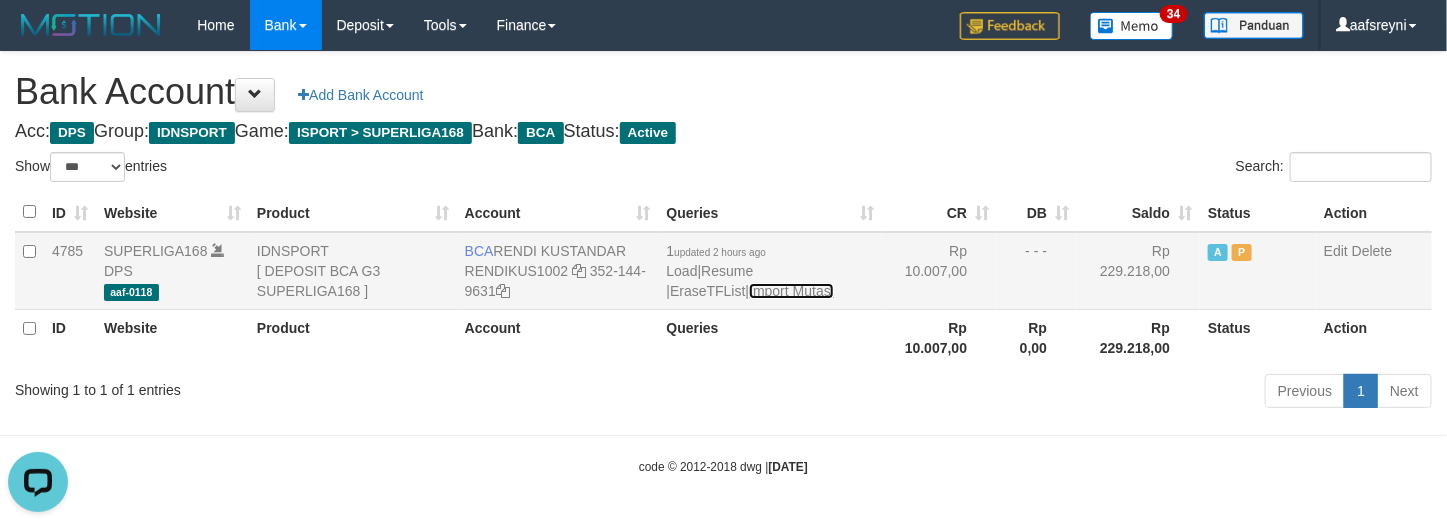 click on "Import Mutasi" at bounding box center (791, 291) 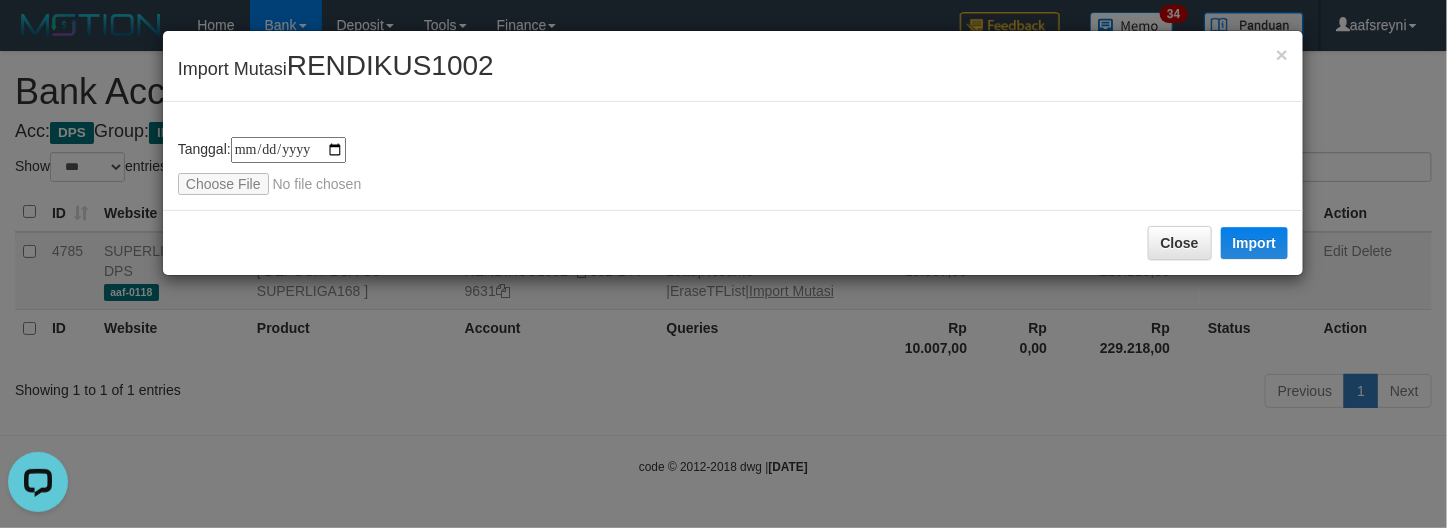 type on "**********" 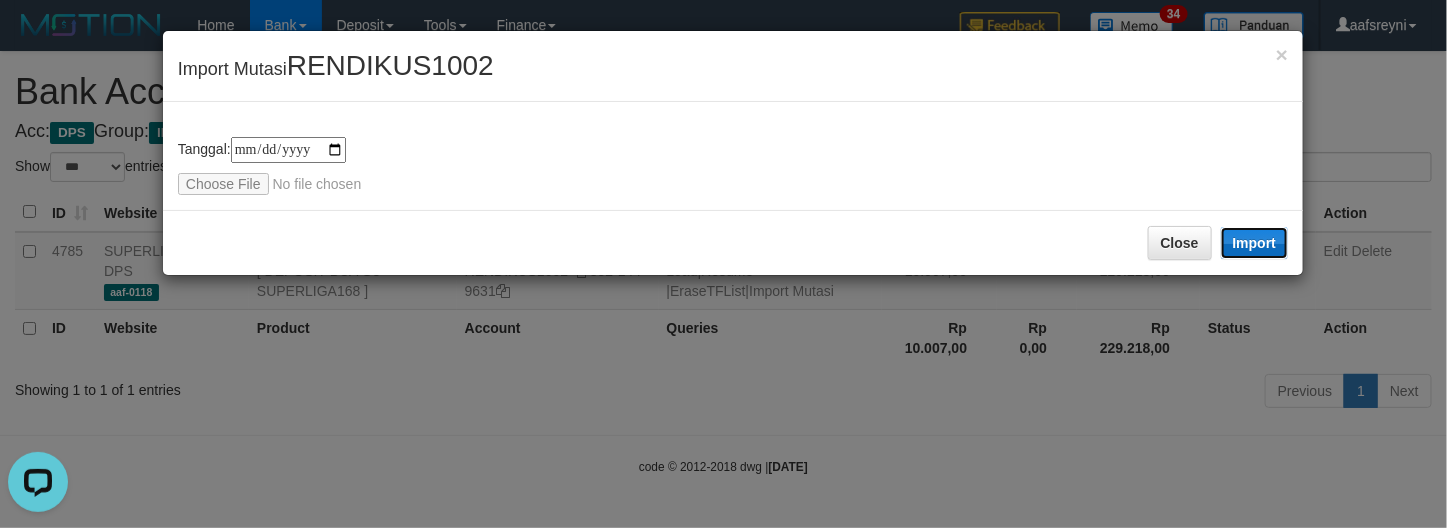 click on "Import" at bounding box center (1255, 243) 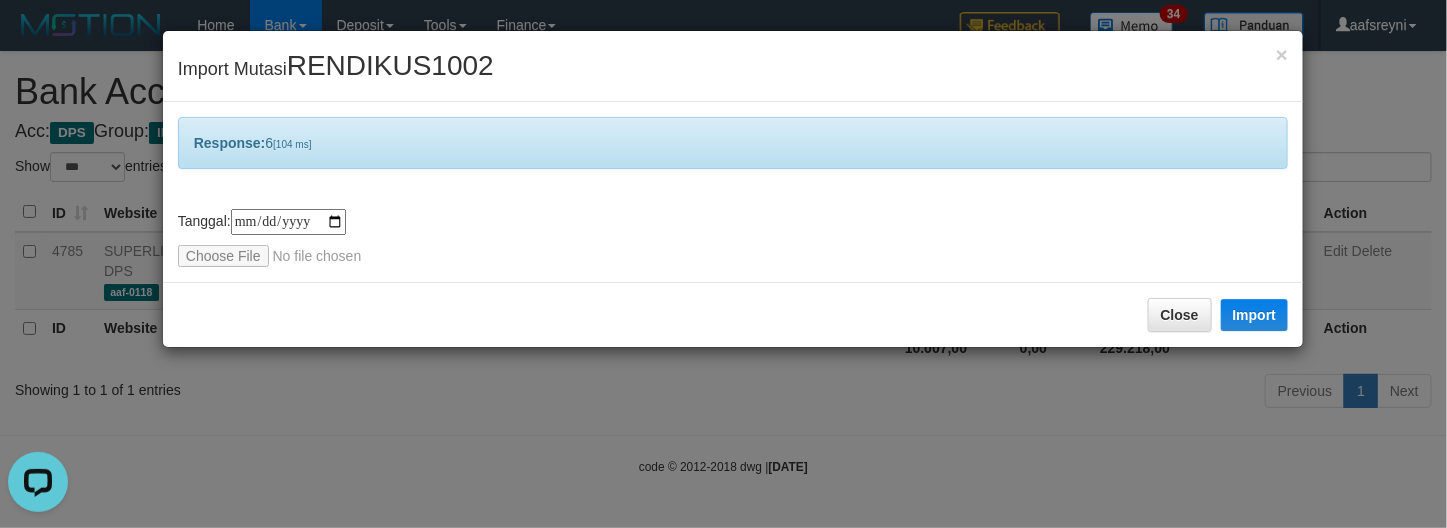 drag, startPoint x: 542, startPoint y: 427, endPoint x: 432, endPoint y: 85, distance: 359.2548 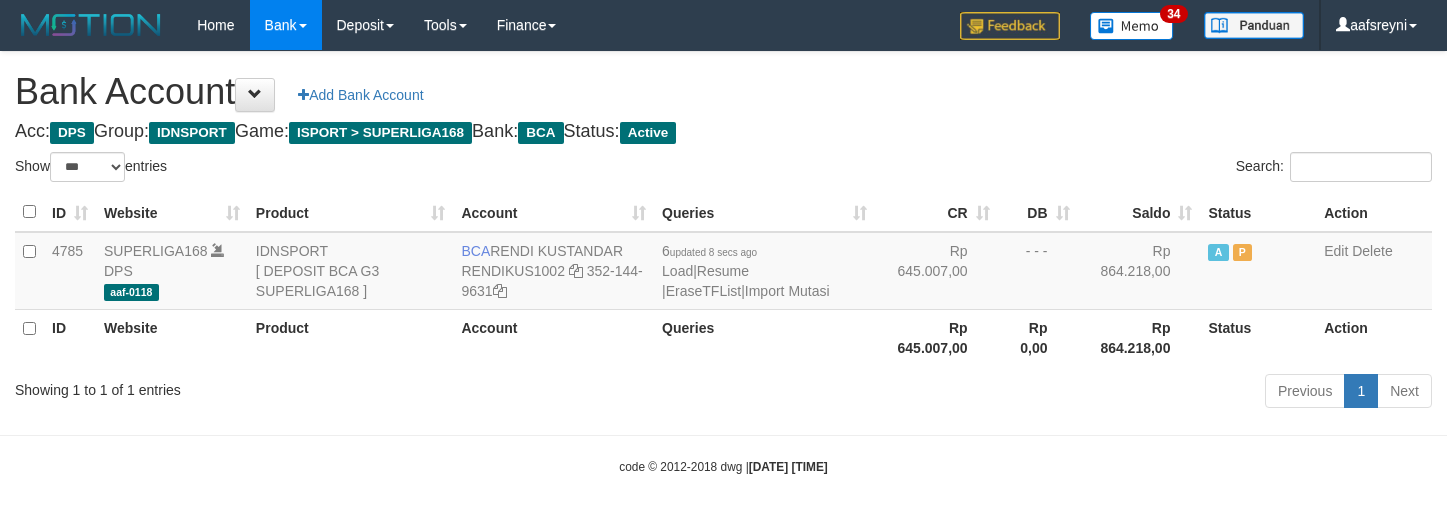 select on "***" 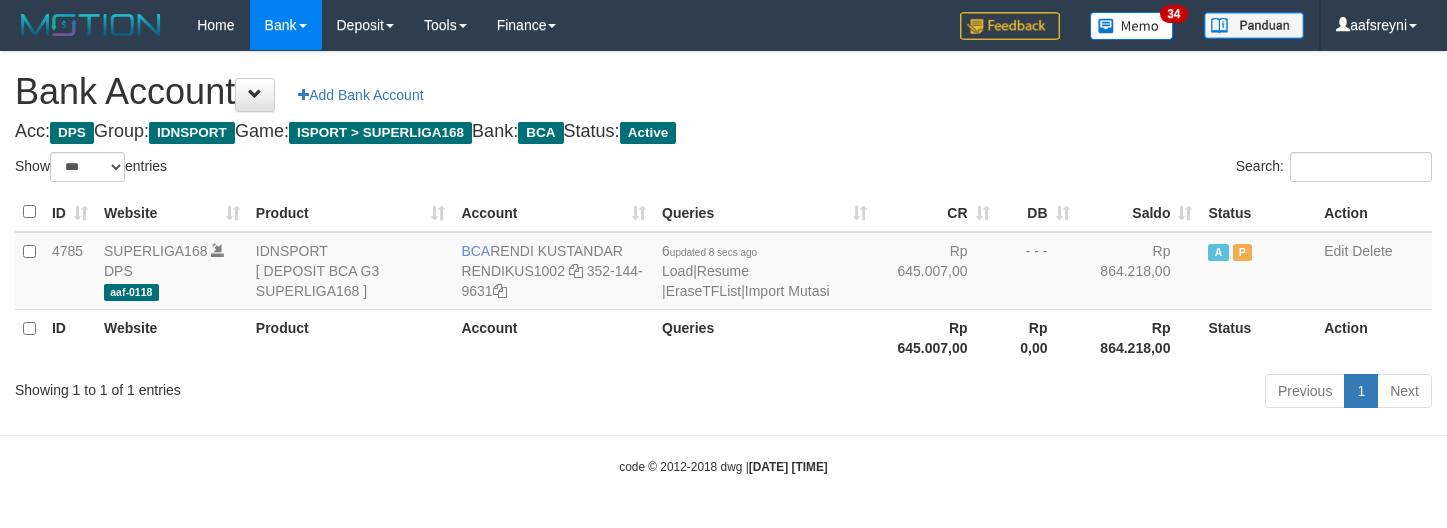 scroll, scrollTop: 0, scrollLeft: 0, axis: both 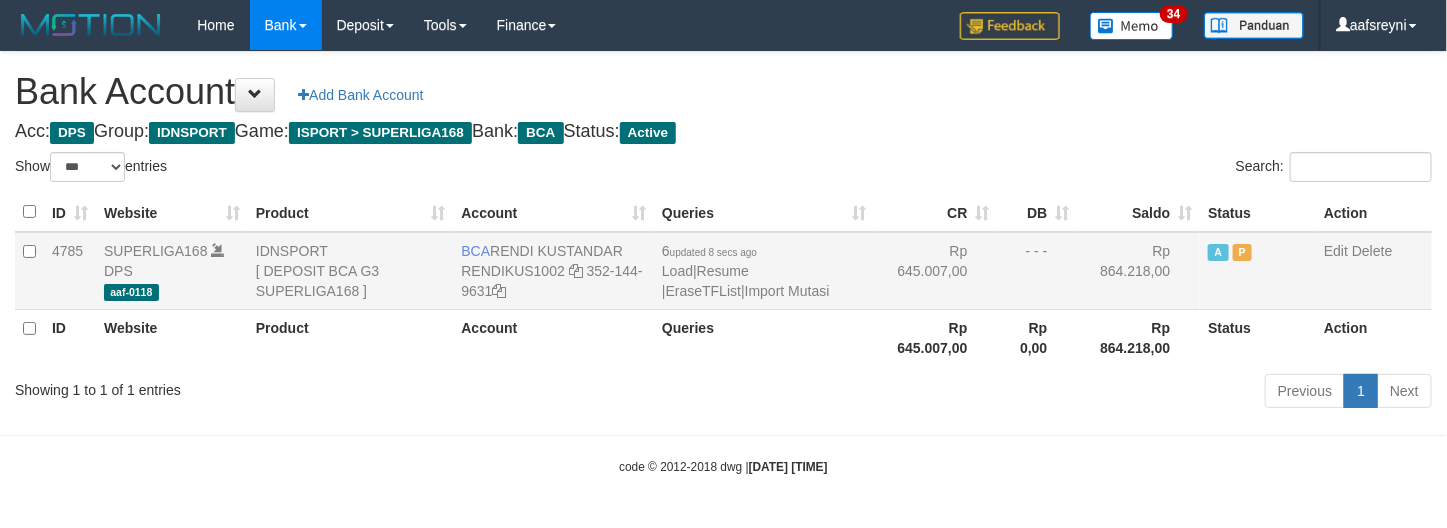 click on "Rp 645.007,00" at bounding box center [936, 271] 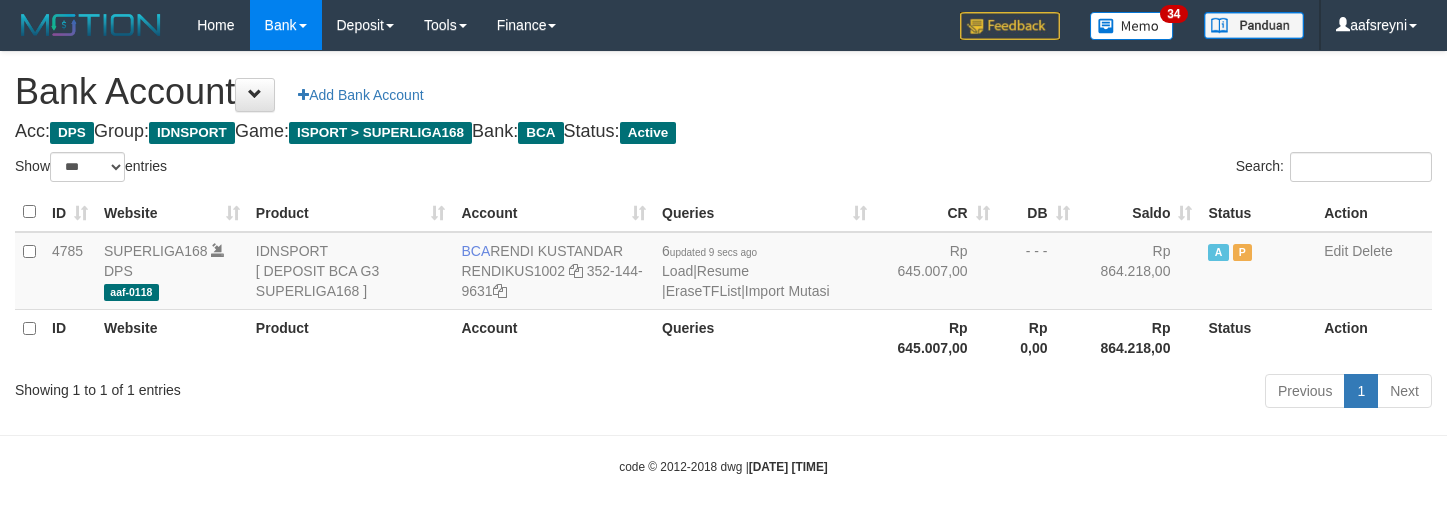 select on "***" 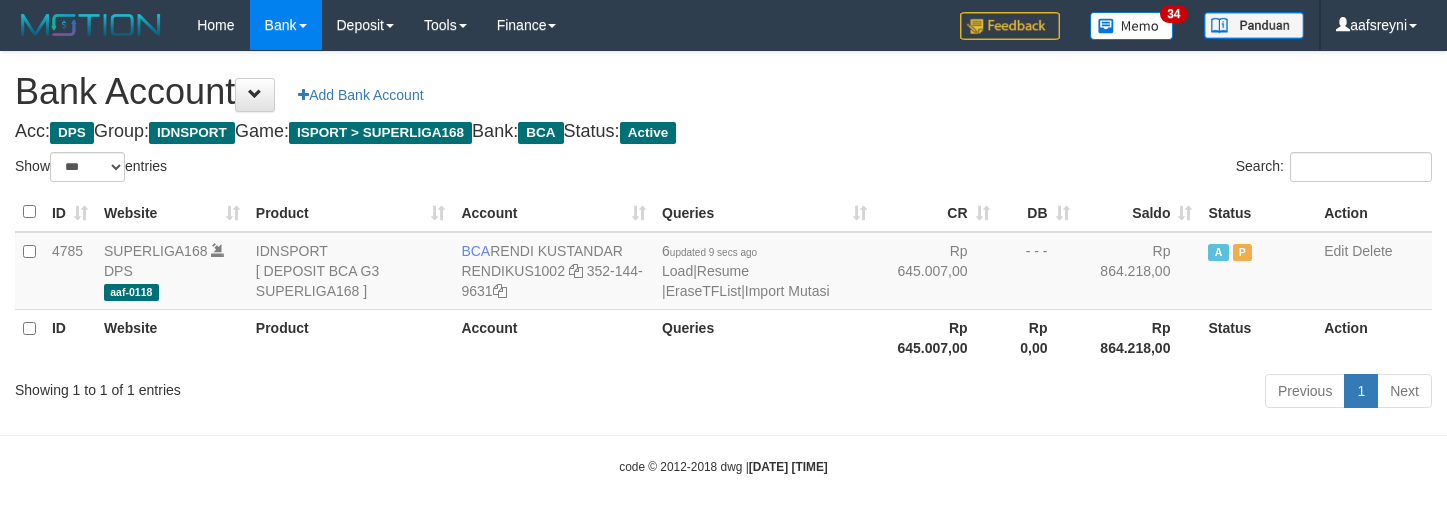 scroll, scrollTop: 0, scrollLeft: 0, axis: both 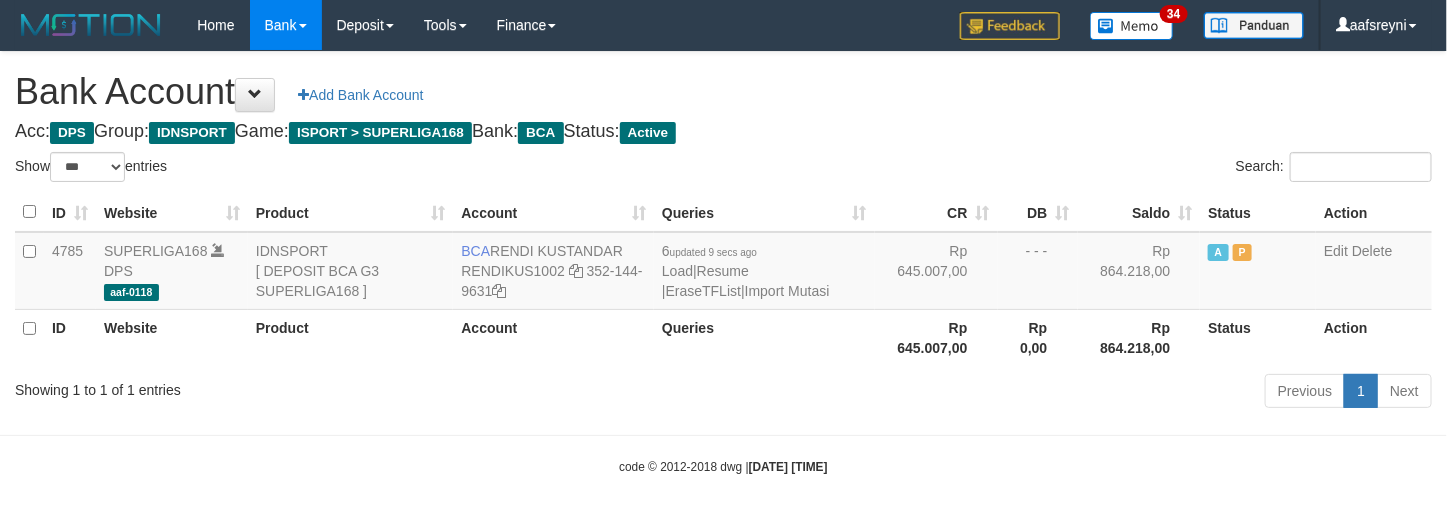 click on "Bank Account
Add Bank Account
Acc: 										 DPS
Group:   IDNSPORT    		Game:   ISPORT > SUPERLIGA168    		Bank:   BCA    		Status:  Active
Filter Account Type
*******
***
**
***
DPS
SELECT ALL  SELECT TYPE  - ALL -
DPS
WD
TMP
Filter Product
*******
******
********
********
*******
********
IDNSPORT
SELECT ALL  SELECT GROUP  - ALL -
BETHUB
IDNPOKER
IDNSPORT
IDNTOTO
LOADONLY
Filter Website
*******" at bounding box center (723, 233) 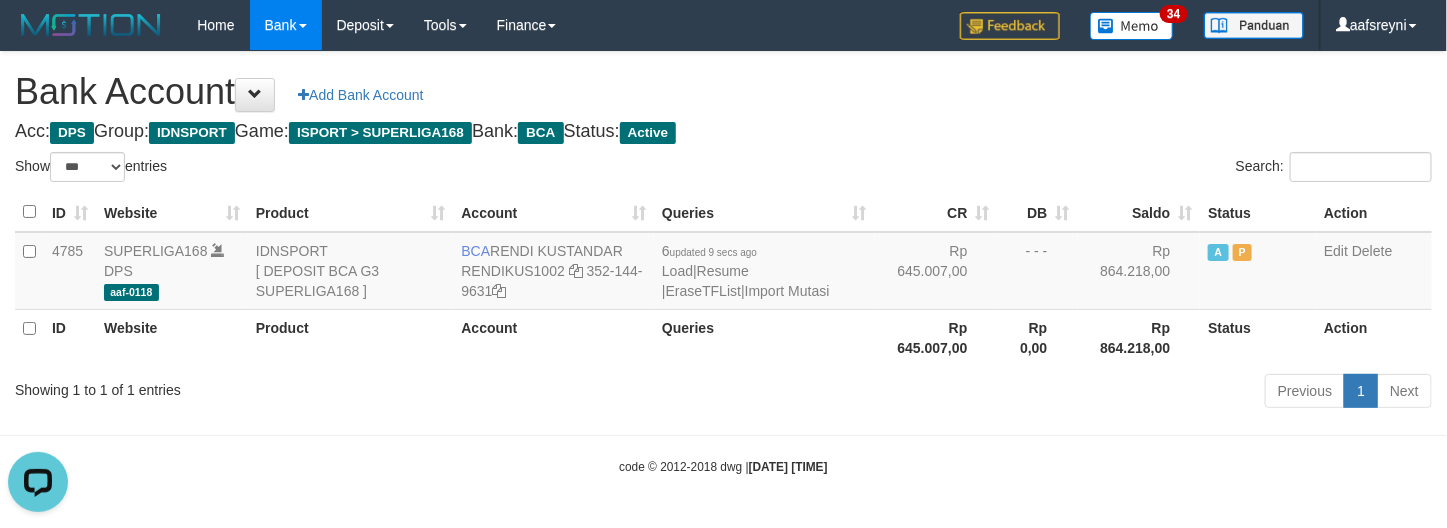 scroll, scrollTop: 0, scrollLeft: 0, axis: both 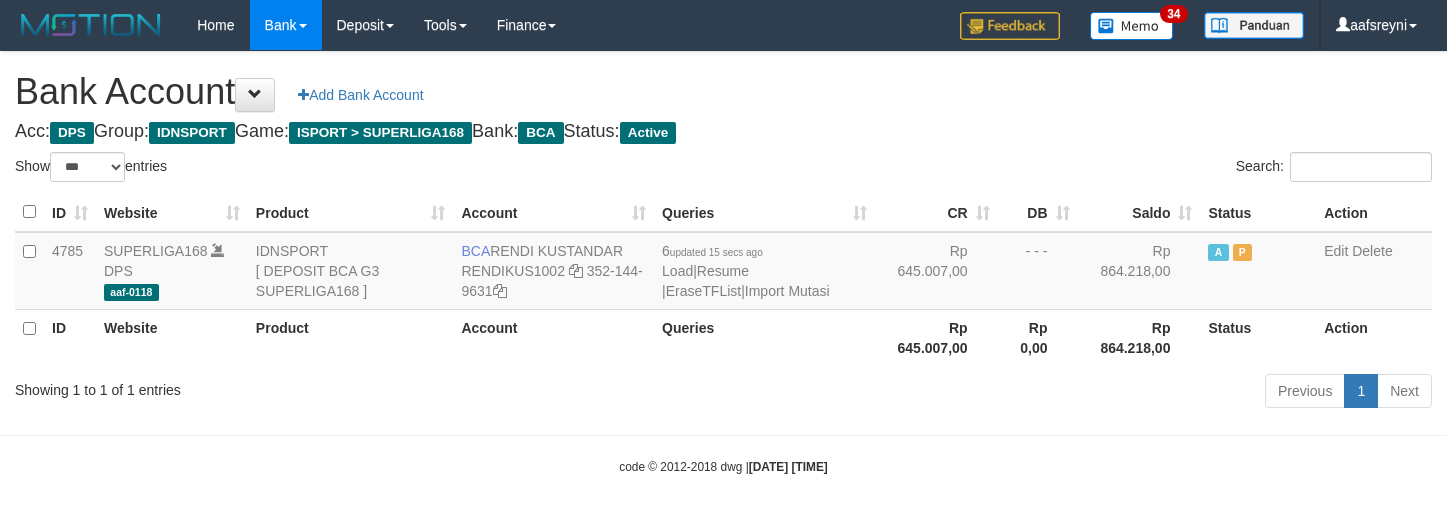 select on "***" 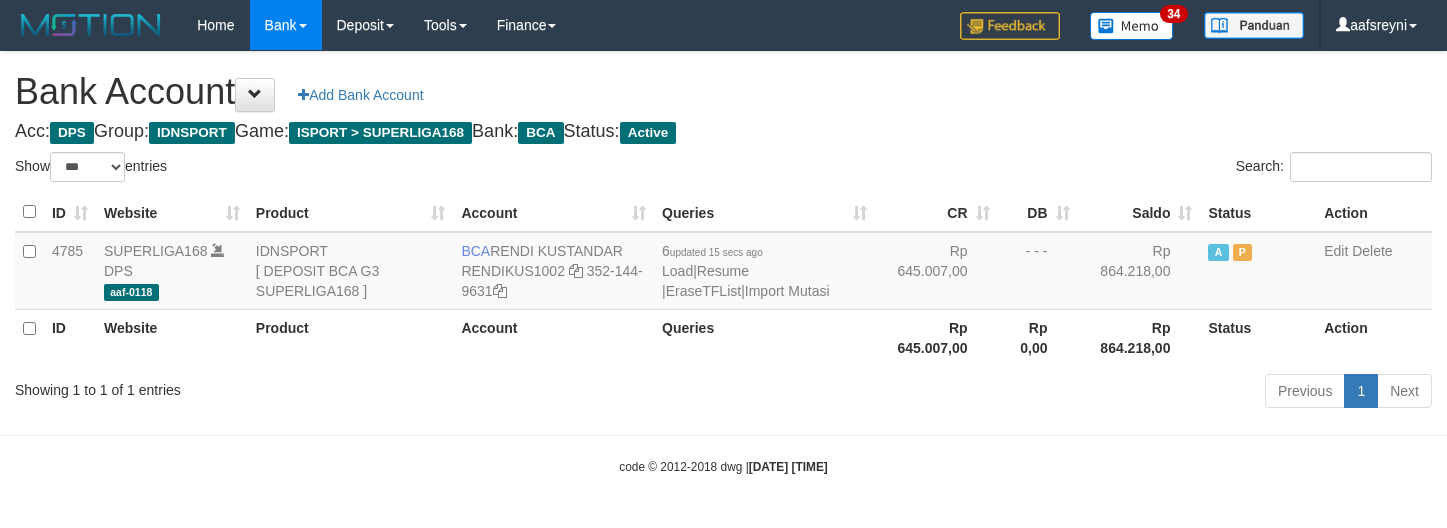 scroll, scrollTop: 0, scrollLeft: 0, axis: both 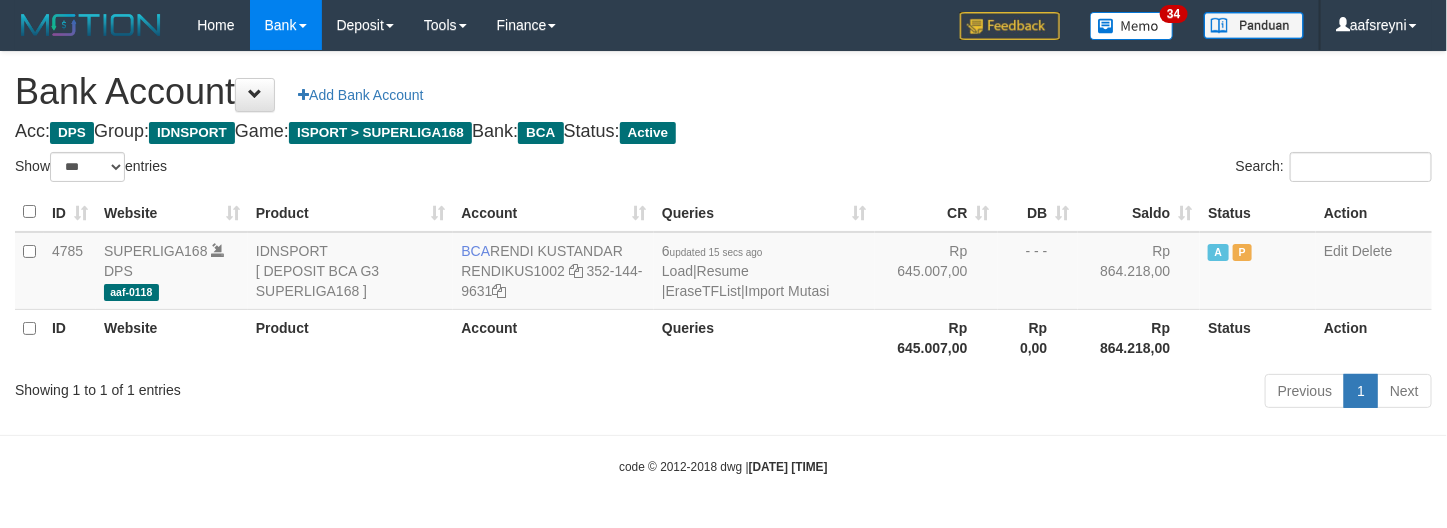 drag, startPoint x: 897, startPoint y: 131, endPoint x: 885, endPoint y: 118, distance: 17.691807 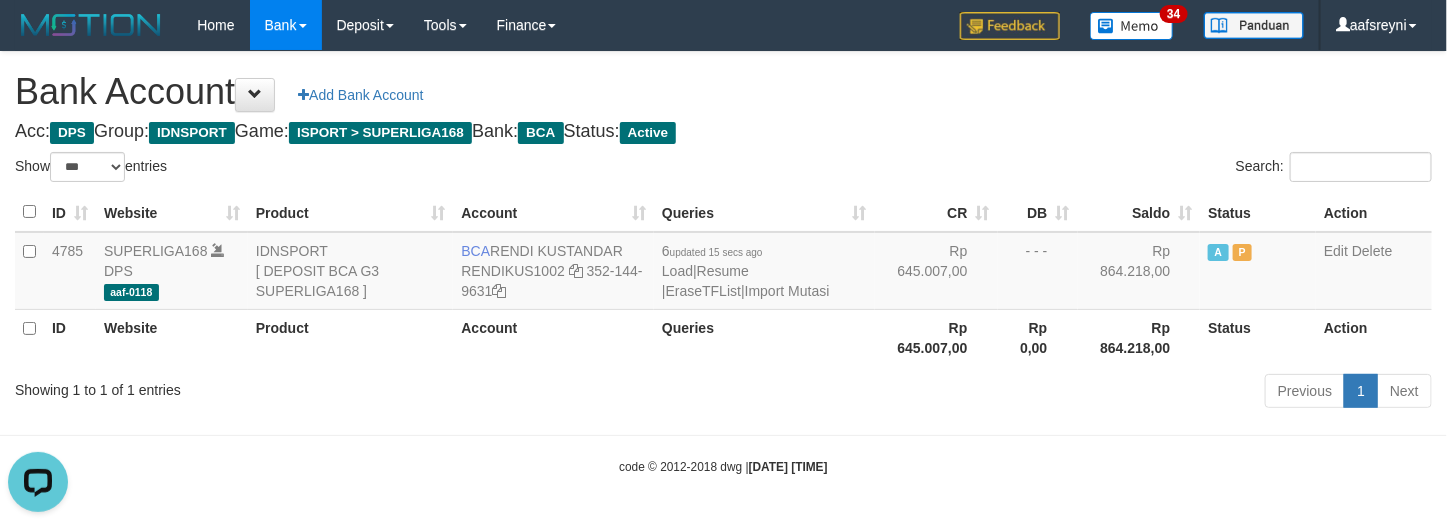 scroll, scrollTop: 0, scrollLeft: 0, axis: both 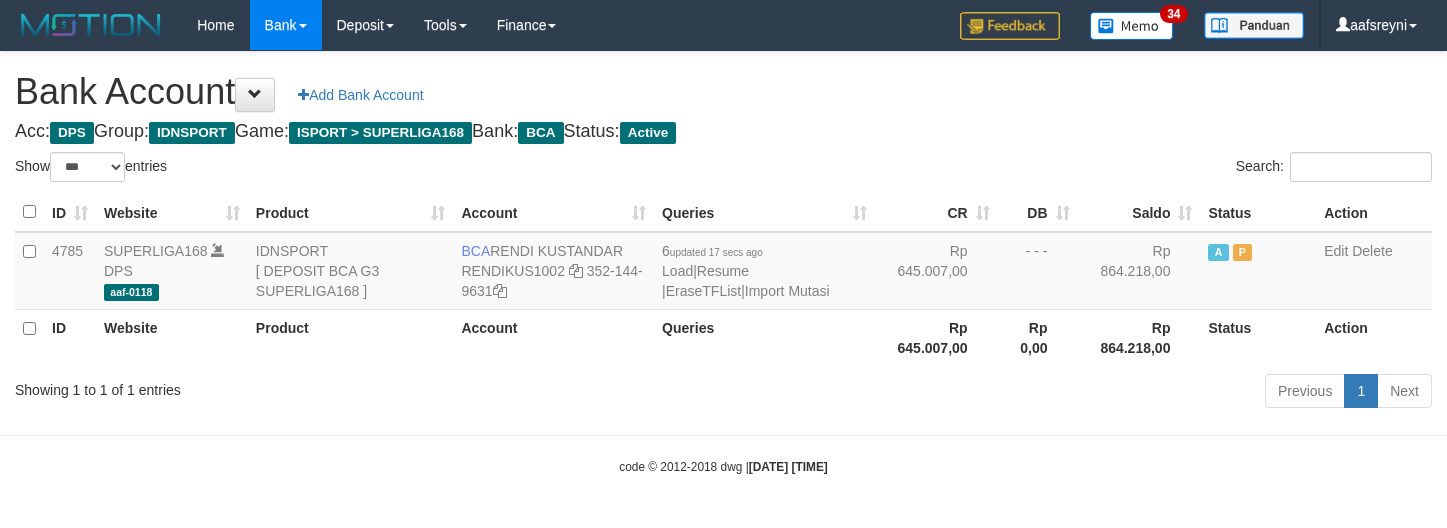select on "***" 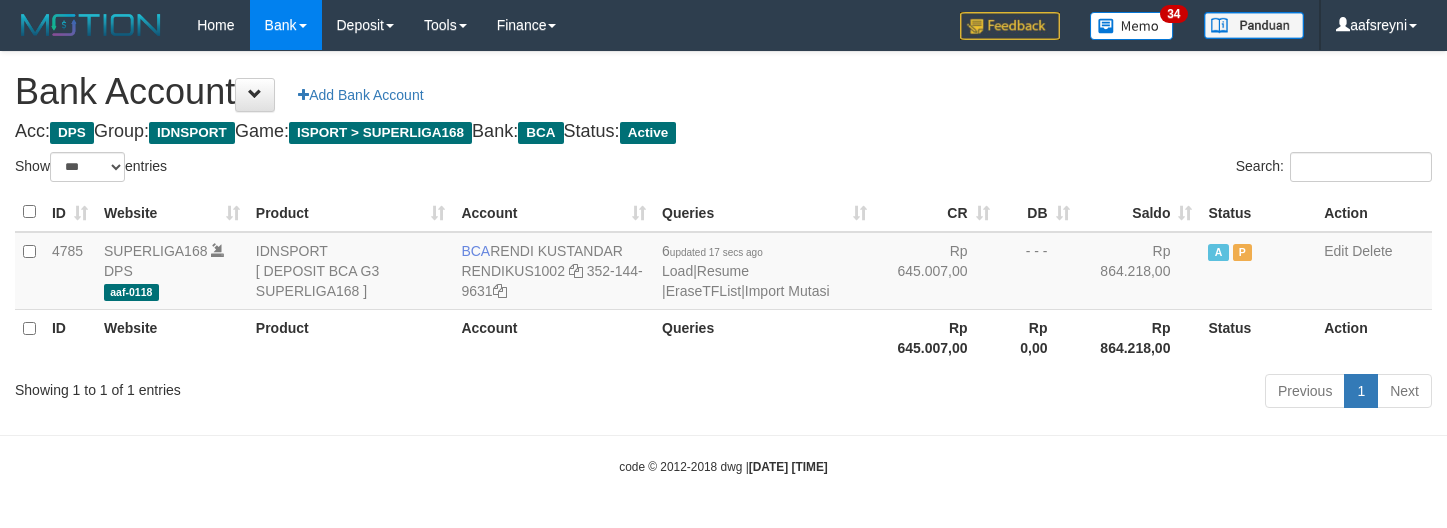 scroll, scrollTop: 0, scrollLeft: 0, axis: both 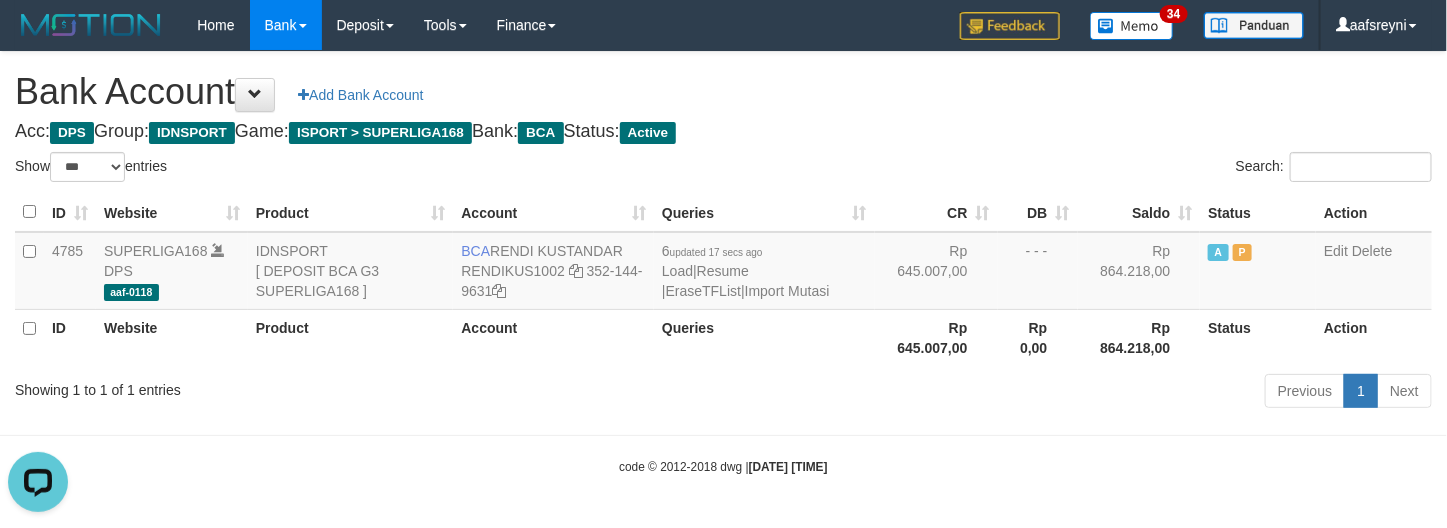 drag, startPoint x: 1053, startPoint y: 381, endPoint x: 1126, endPoint y: 361, distance: 75.690155 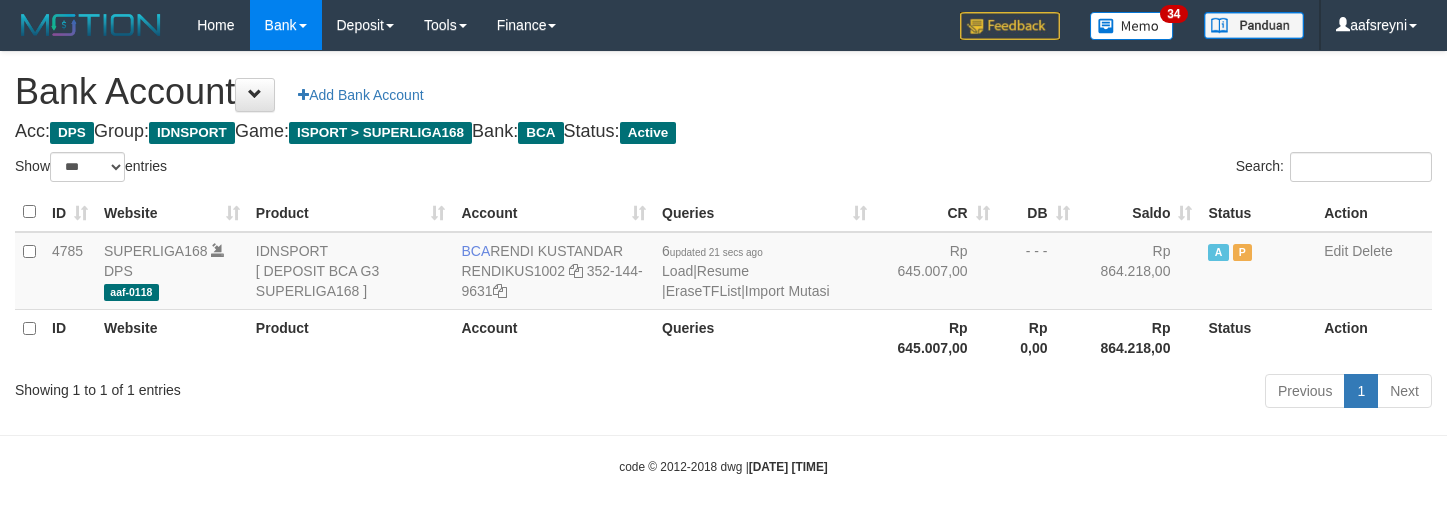 select on "***" 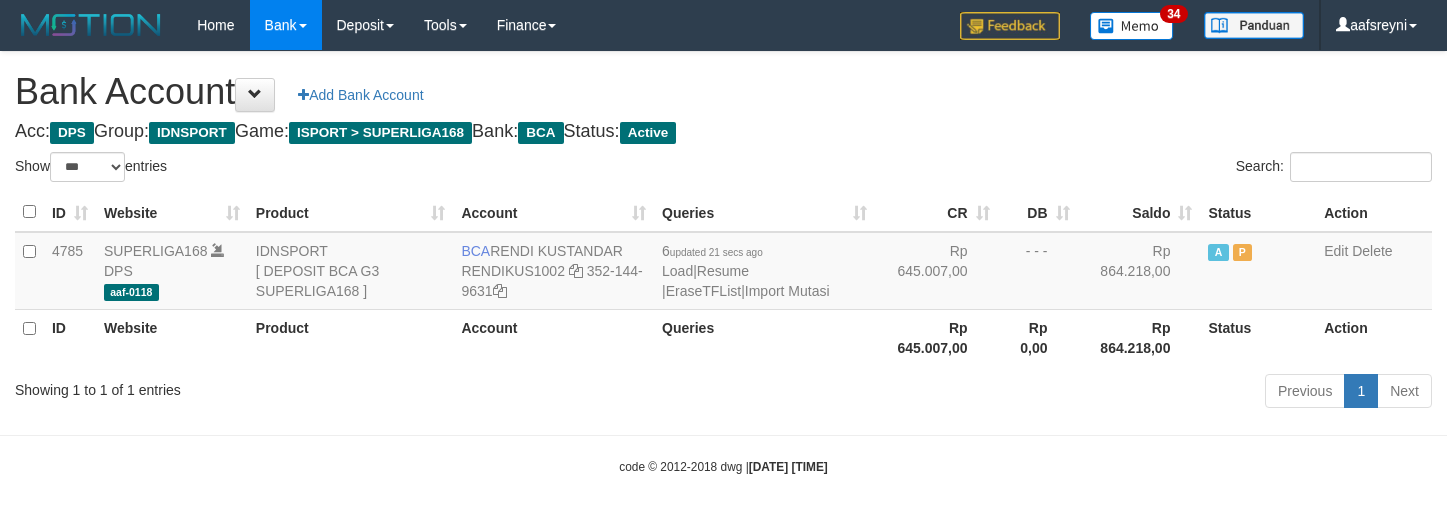 scroll, scrollTop: 0, scrollLeft: 0, axis: both 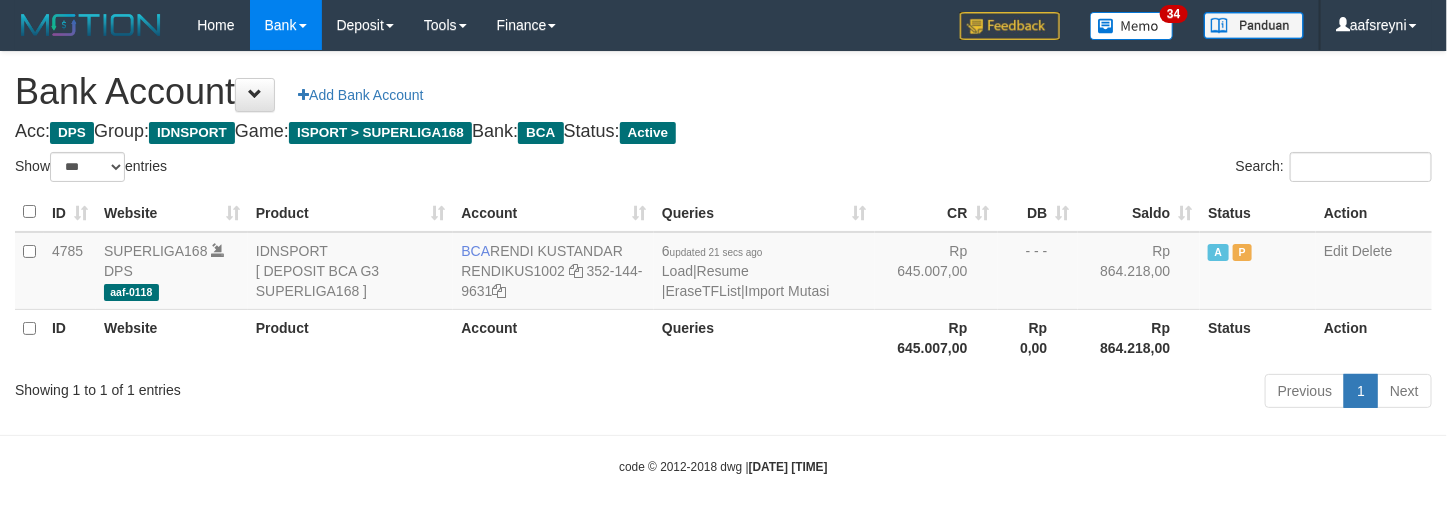 drag, startPoint x: 928, startPoint y: 441, endPoint x: 1323, endPoint y: 201, distance: 462.19583 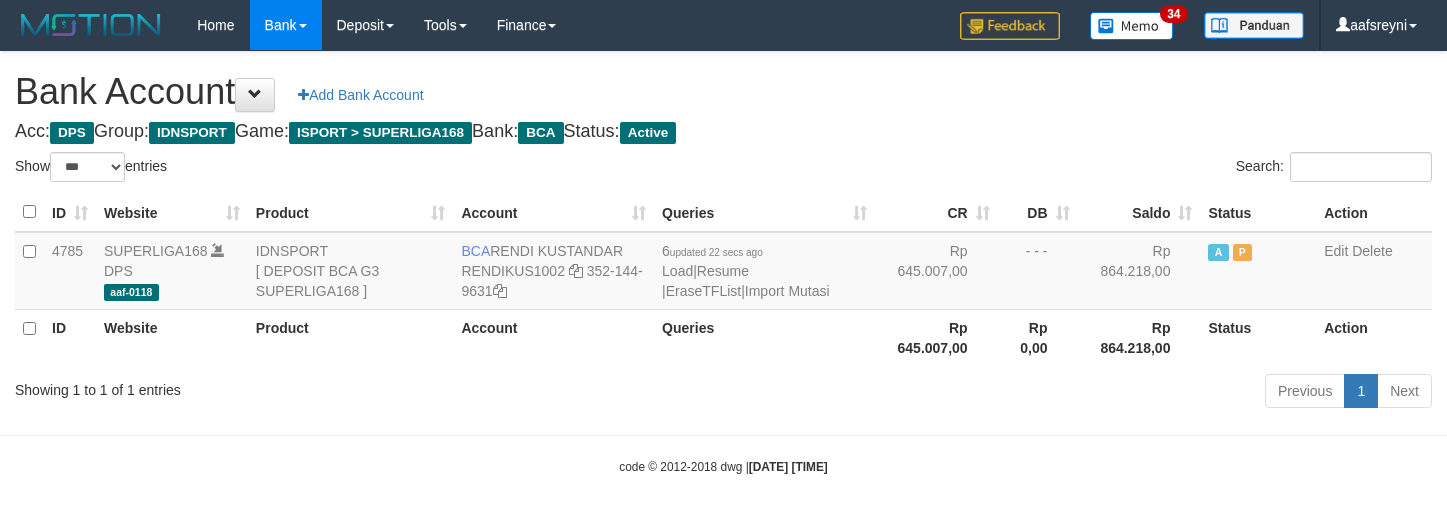 select on "***" 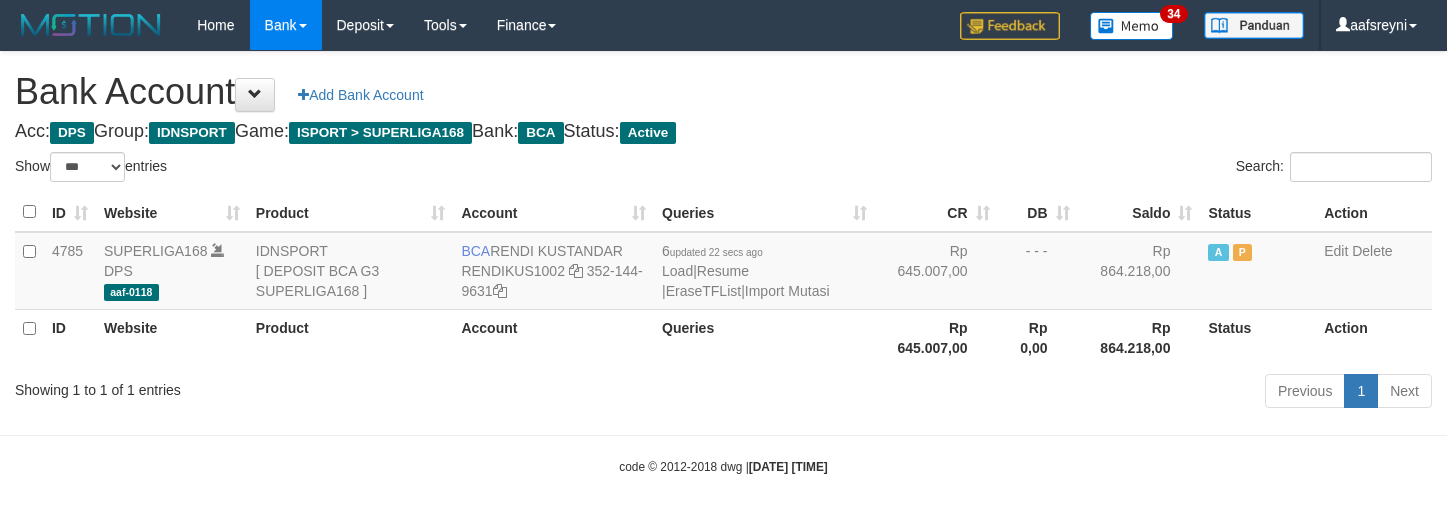 scroll, scrollTop: 0, scrollLeft: 0, axis: both 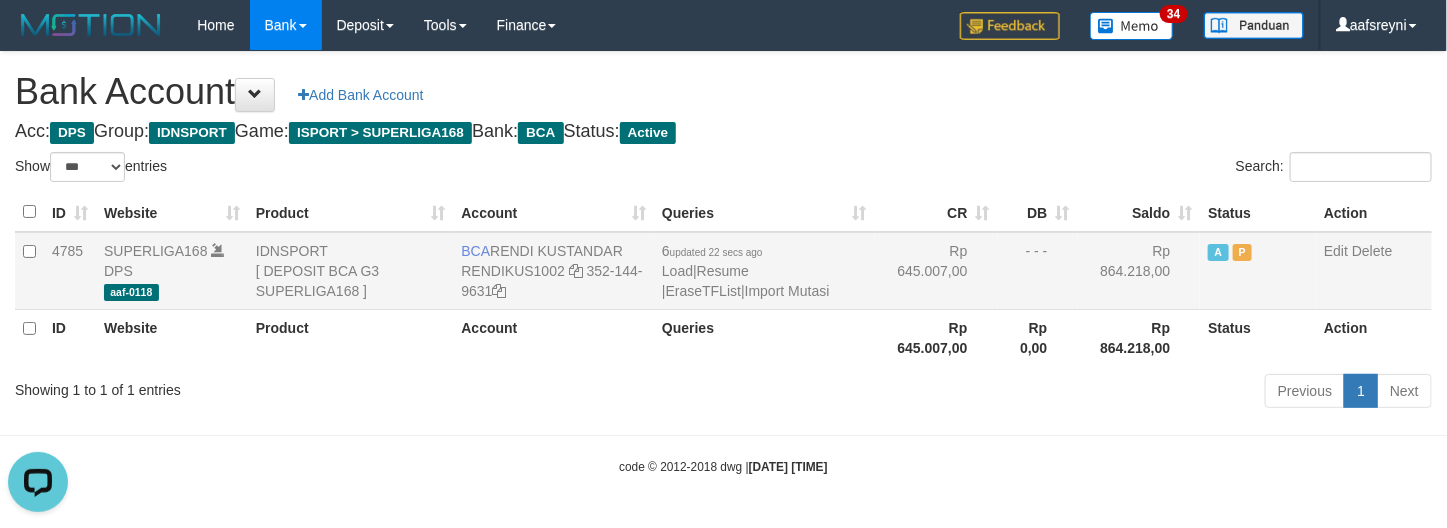 click on "Rp 864.218,00" at bounding box center [1139, 271] 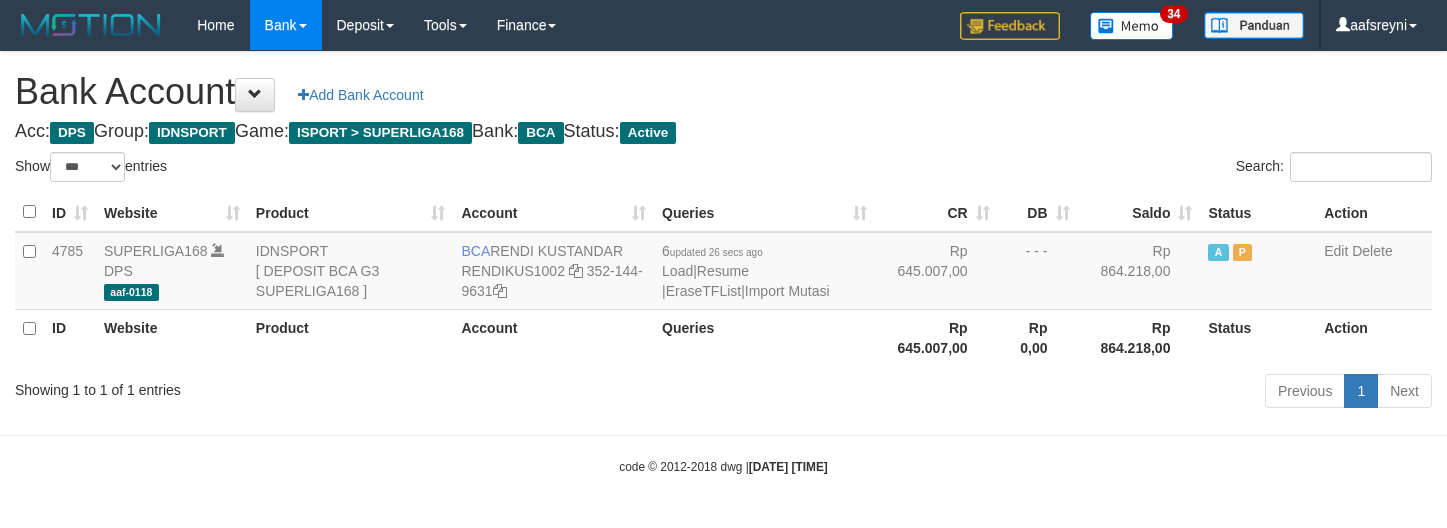 select on "***" 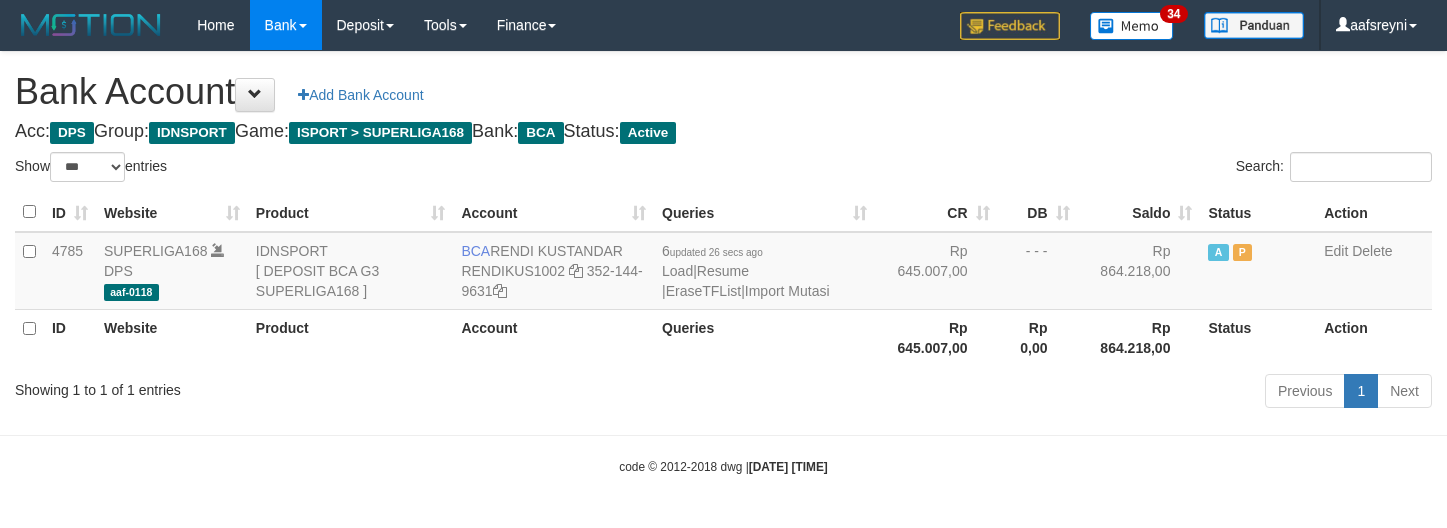 scroll, scrollTop: 0, scrollLeft: 0, axis: both 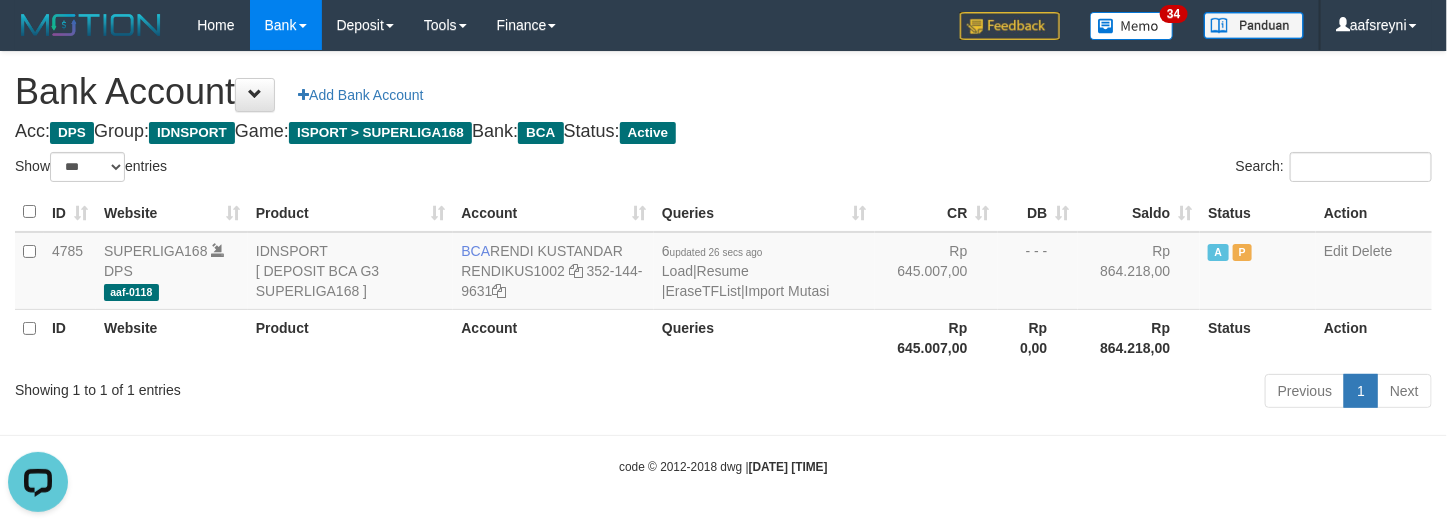 drag, startPoint x: 1086, startPoint y: 331, endPoint x: 1106, endPoint y: 326, distance: 20.615528 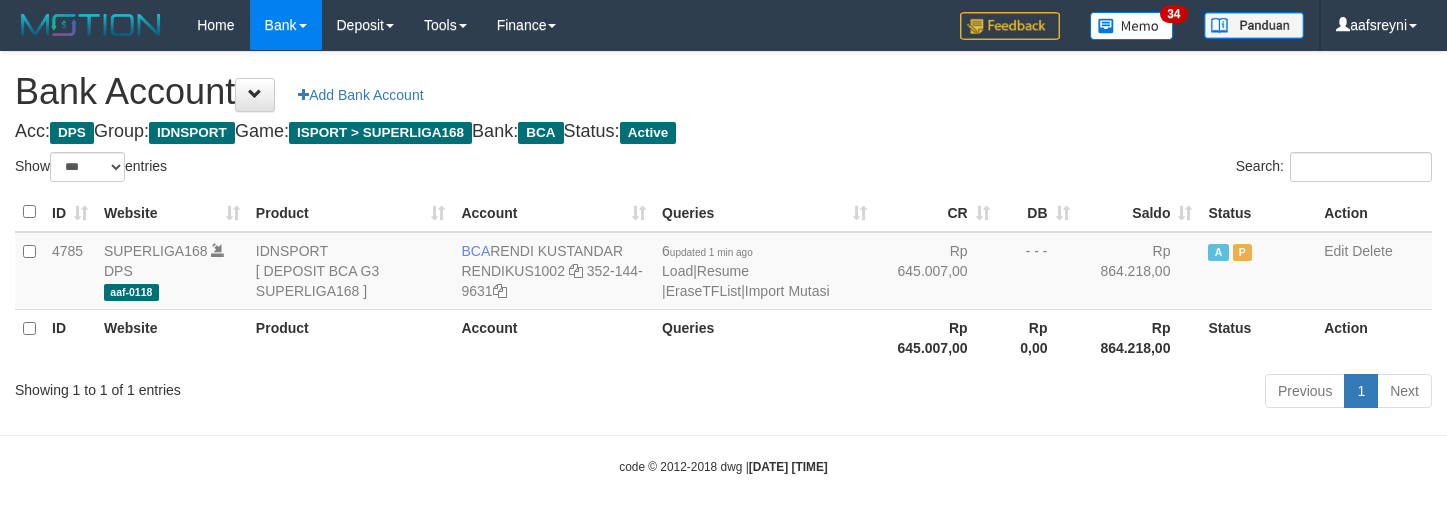 select on "***" 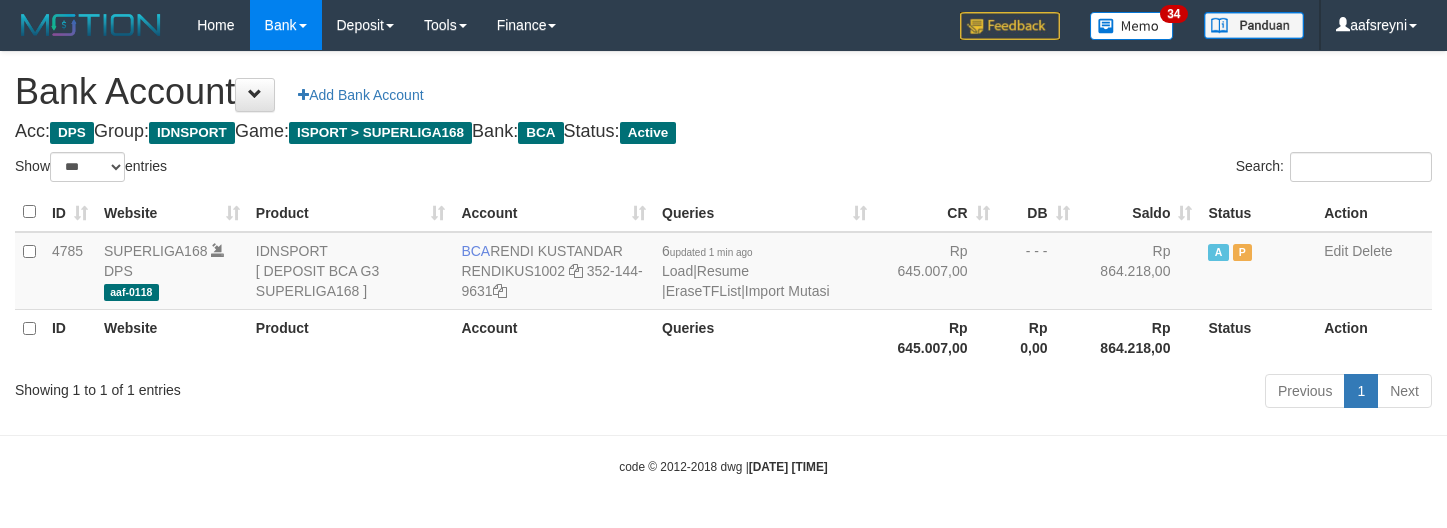 scroll, scrollTop: 0, scrollLeft: 0, axis: both 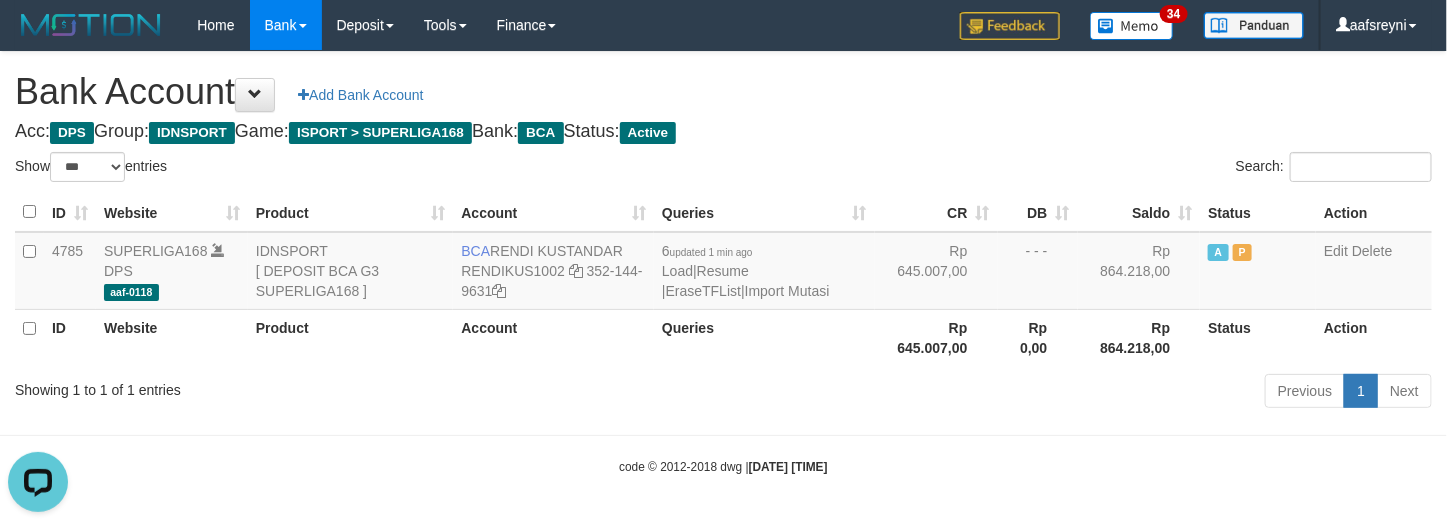 drag, startPoint x: 988, startPoint y: 368, endPoint x: 1015, endPoint y: 357, distance: 29.15476 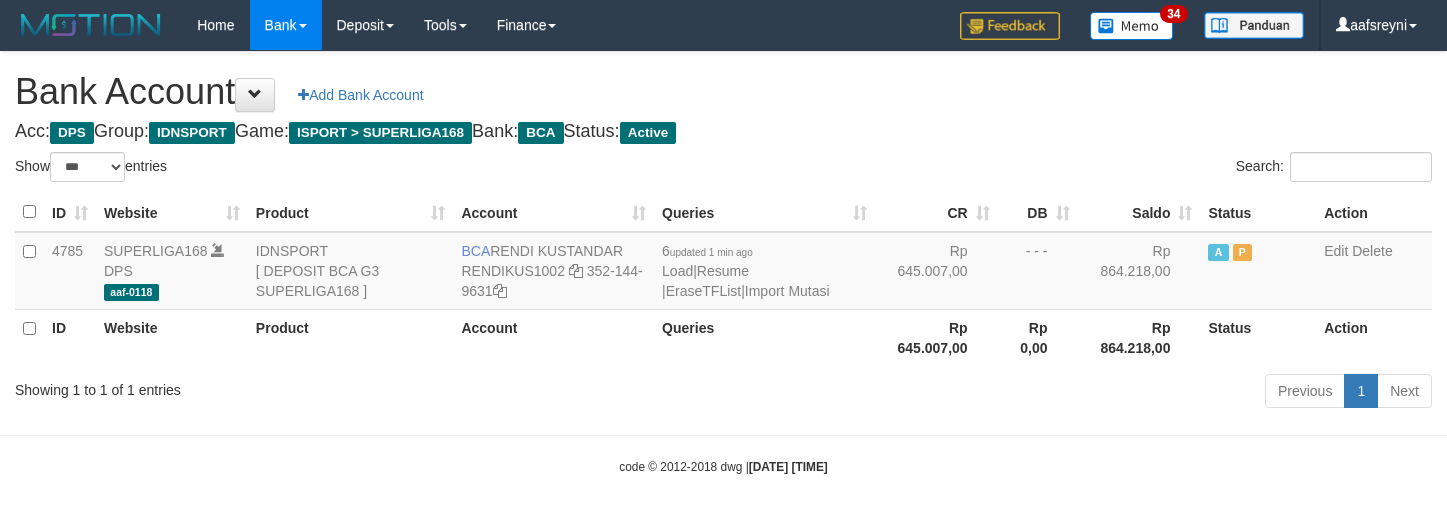 select on "***" 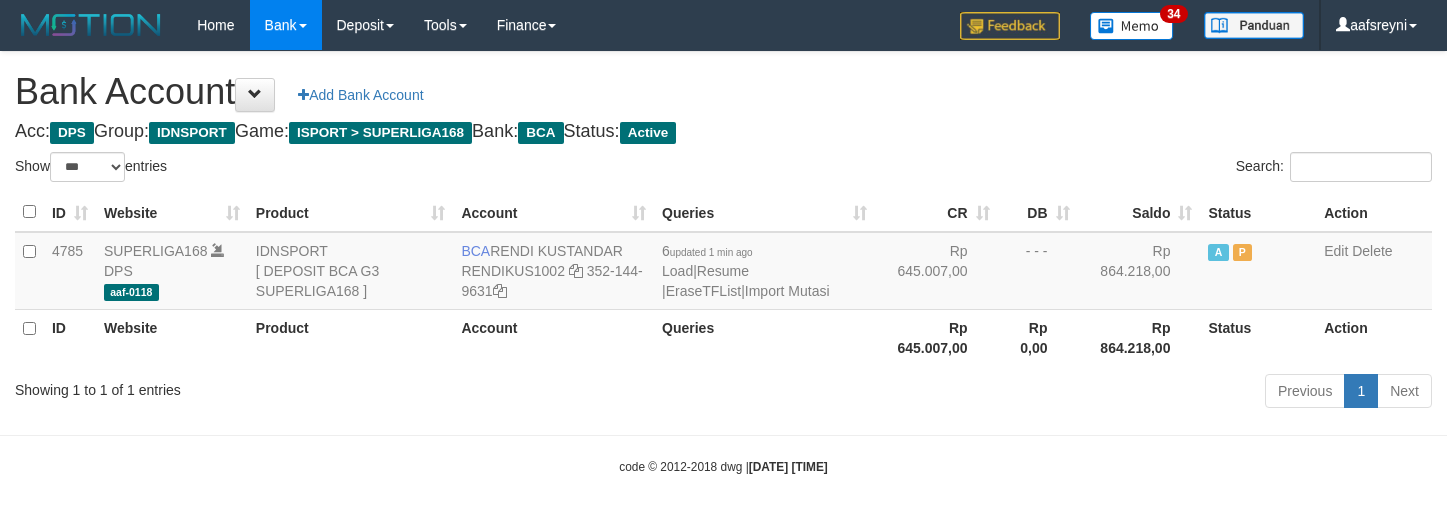 scroll, scrollTop: 0, scrollLeft: 0, axis: both 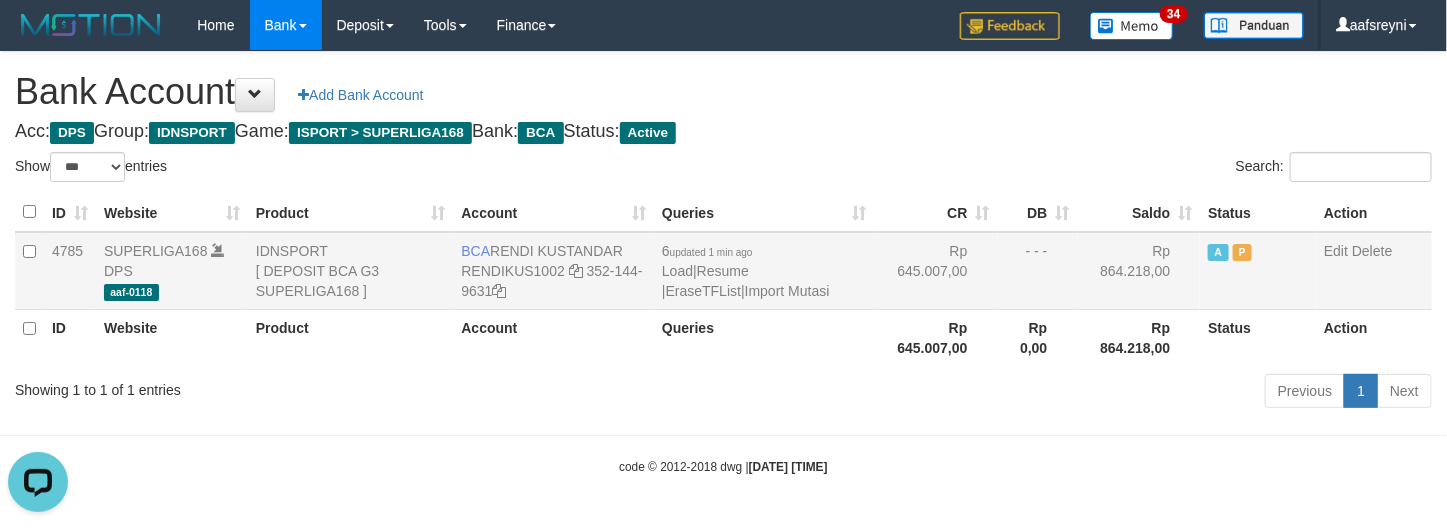 drag, startPoint x: 1068, startPoint y: 326, endPoint x: 1075, endPoint y: 307, distance: 20.248457 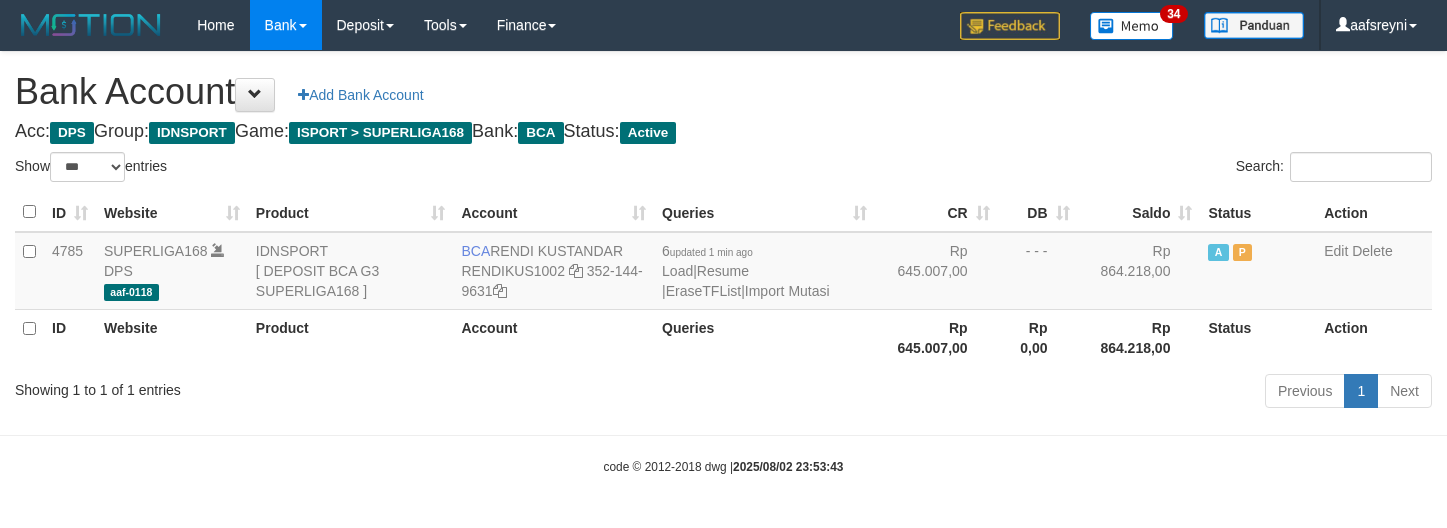 select on "***" 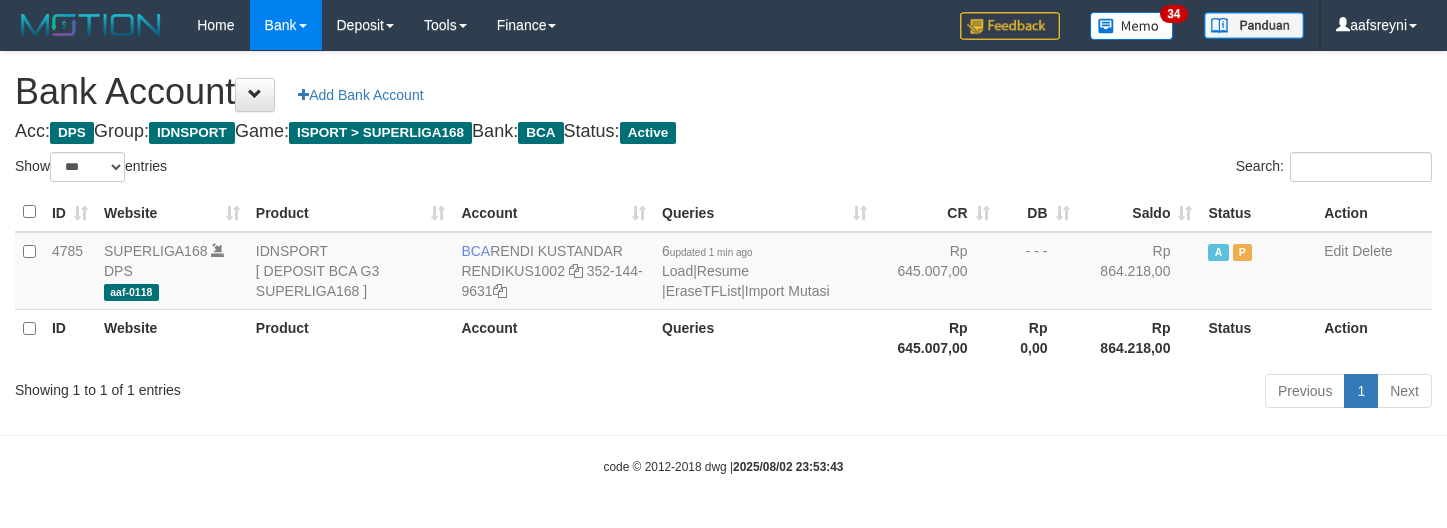 scroll, scrollTop: 0, scrollLeft: 0, axis: both 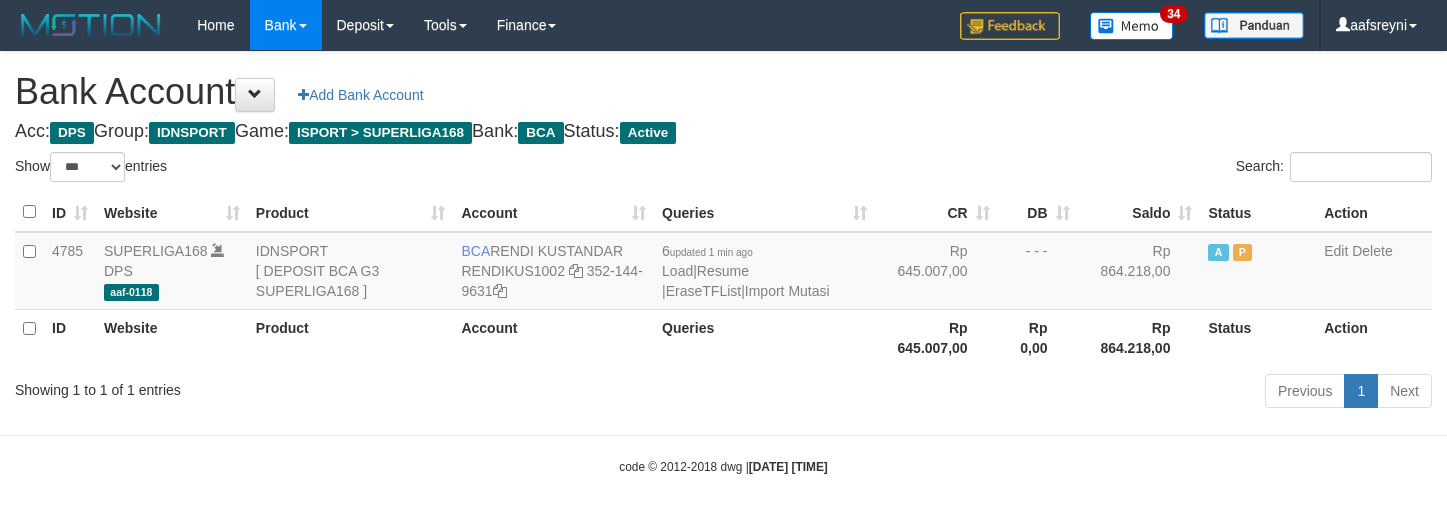 select on "***" 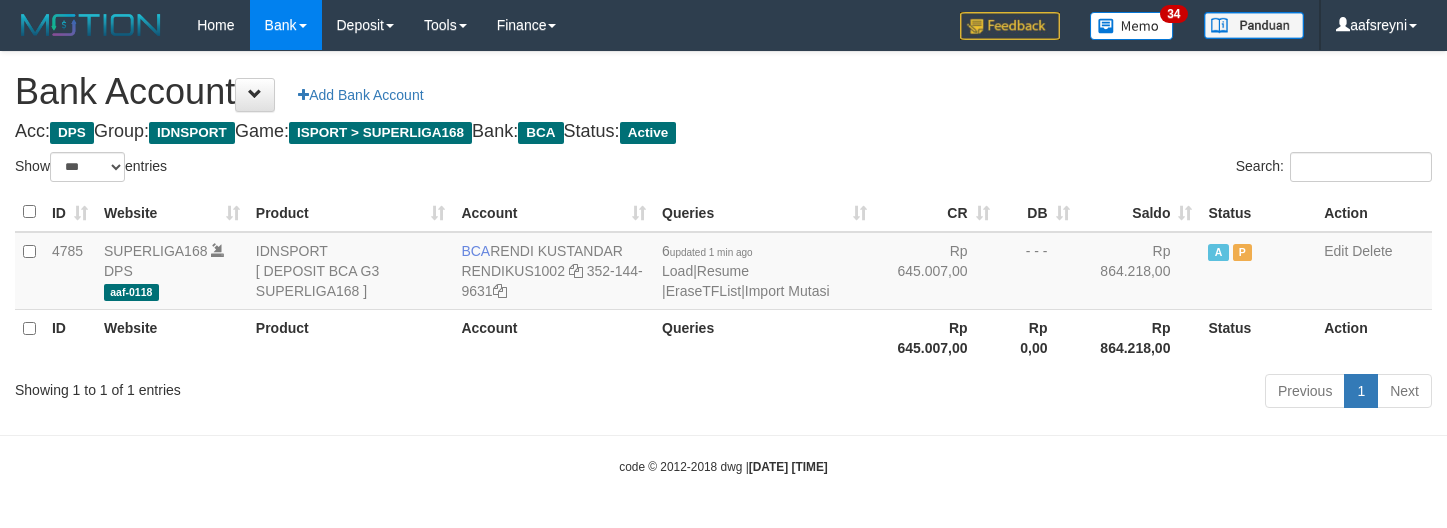 scroll, scrollTop: 0, scrollLeft: 0, axis: both 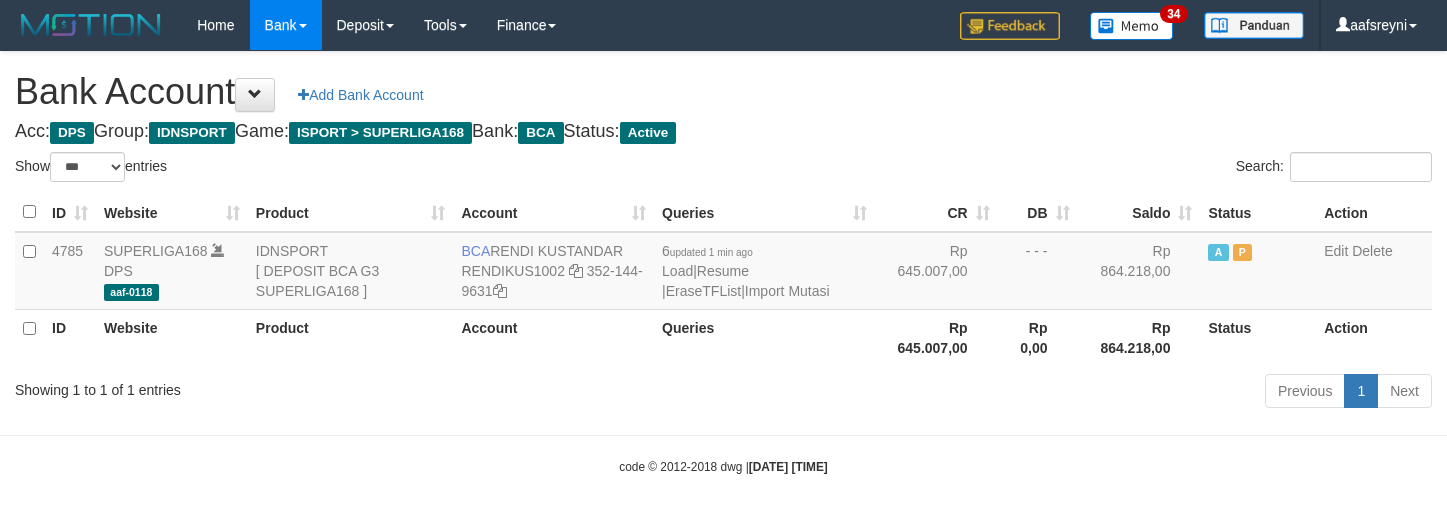 select on "***" 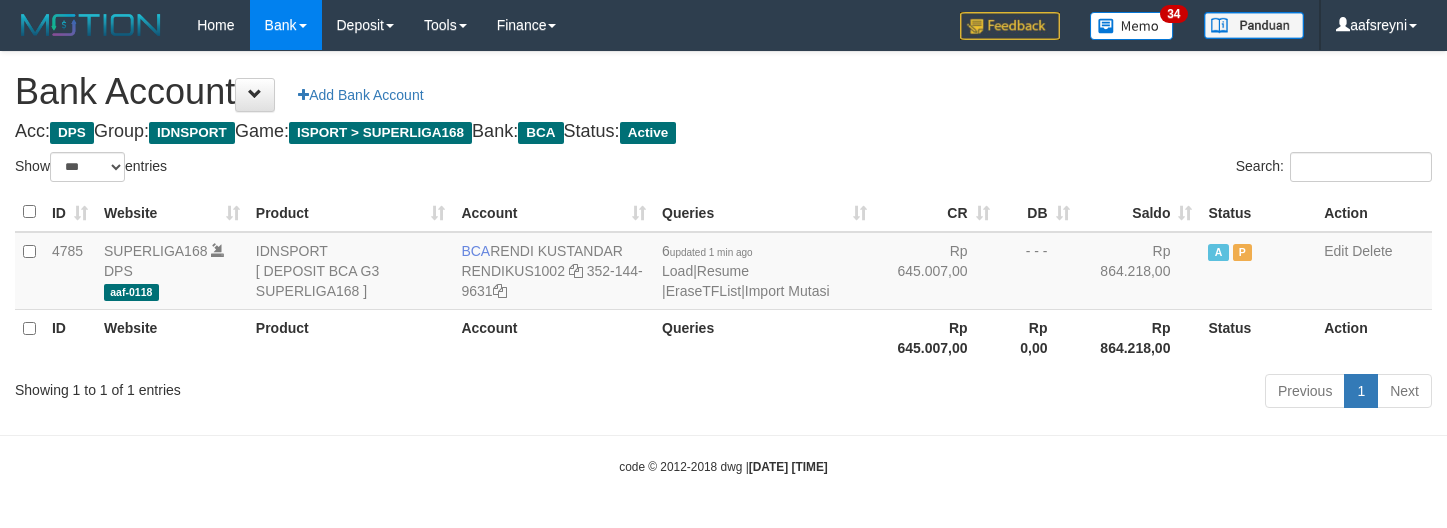 scroll, scrollTop: 0, scrollLeft: 0, axis: both 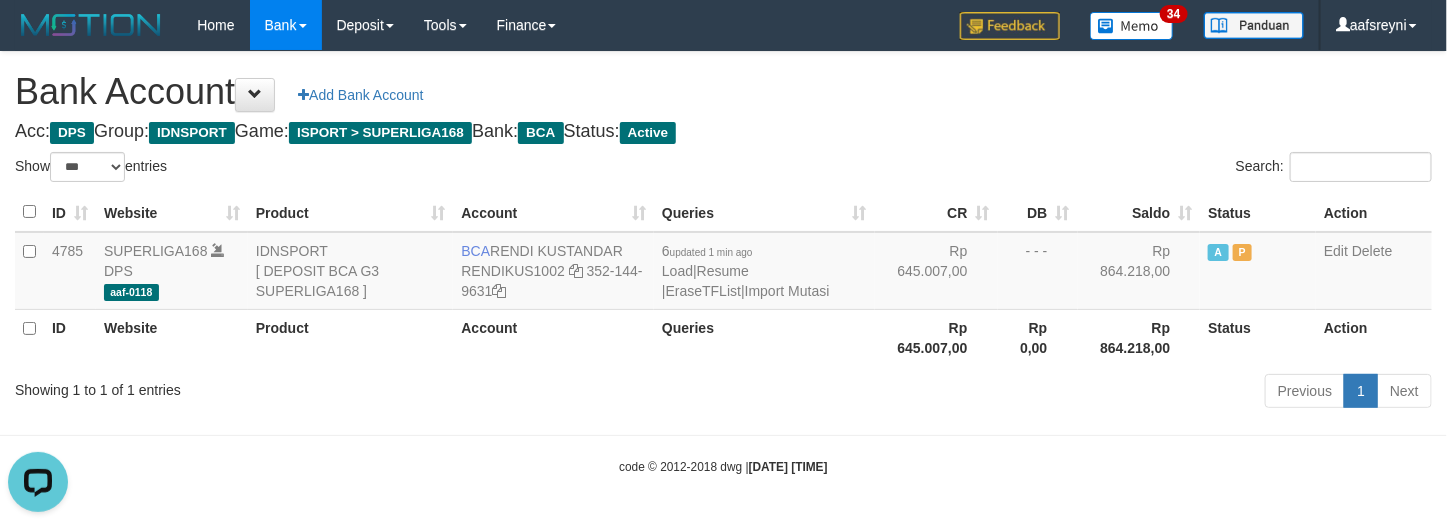 click on "Rp 0,00" at bounding box center [1038, 337] 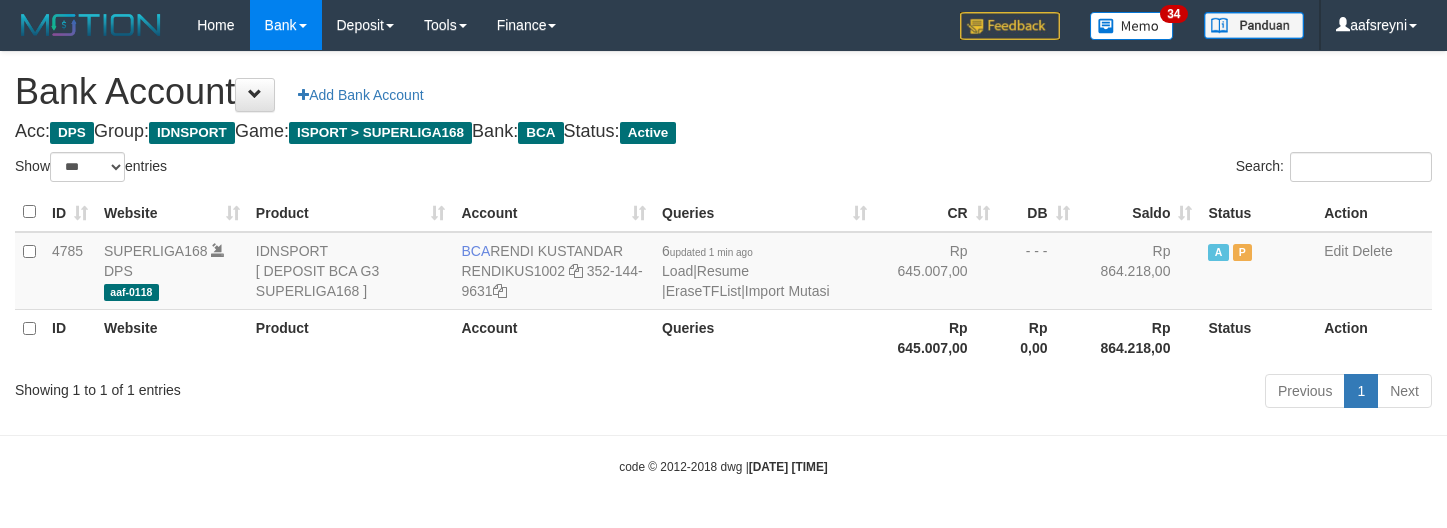 select on "***" 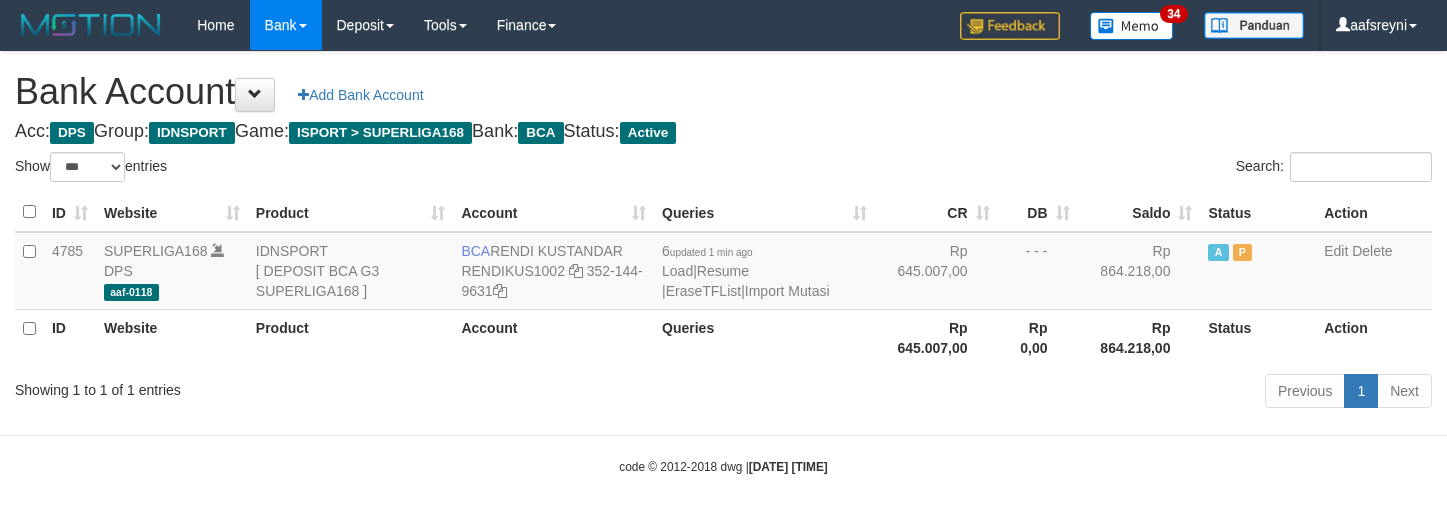 scroll, scrollTop: 0, scrollLeft: 0, axis: both 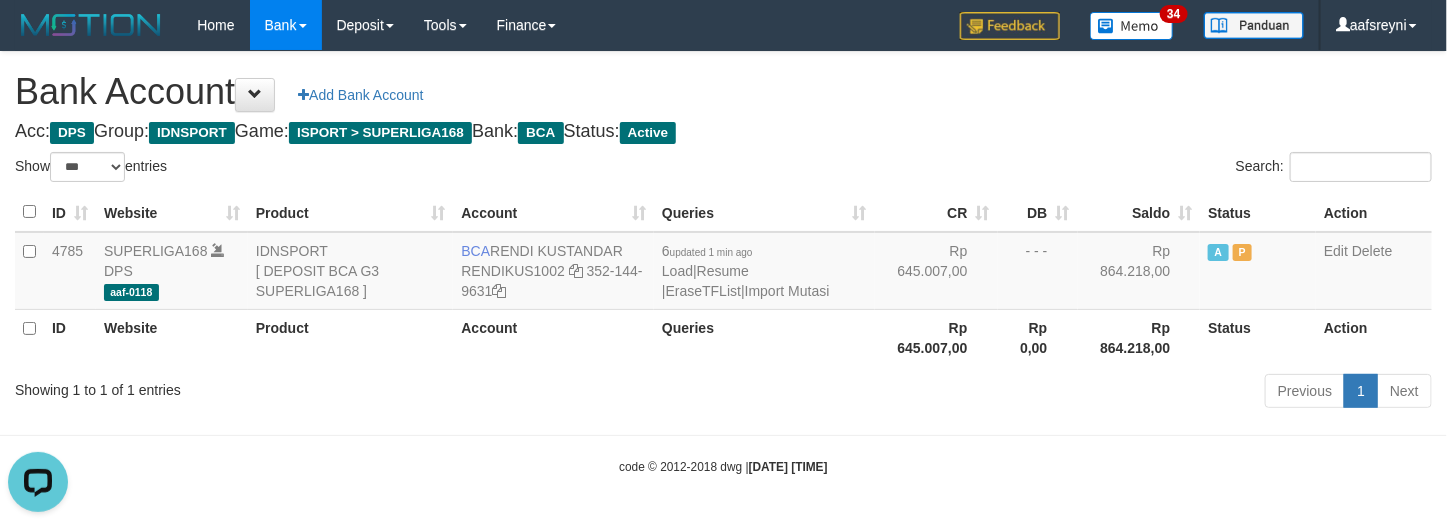 drag, startPoint x: 1026, startPoint y: 122, endPoint x: 1088, endPoint y: 152, distance: 68.8767 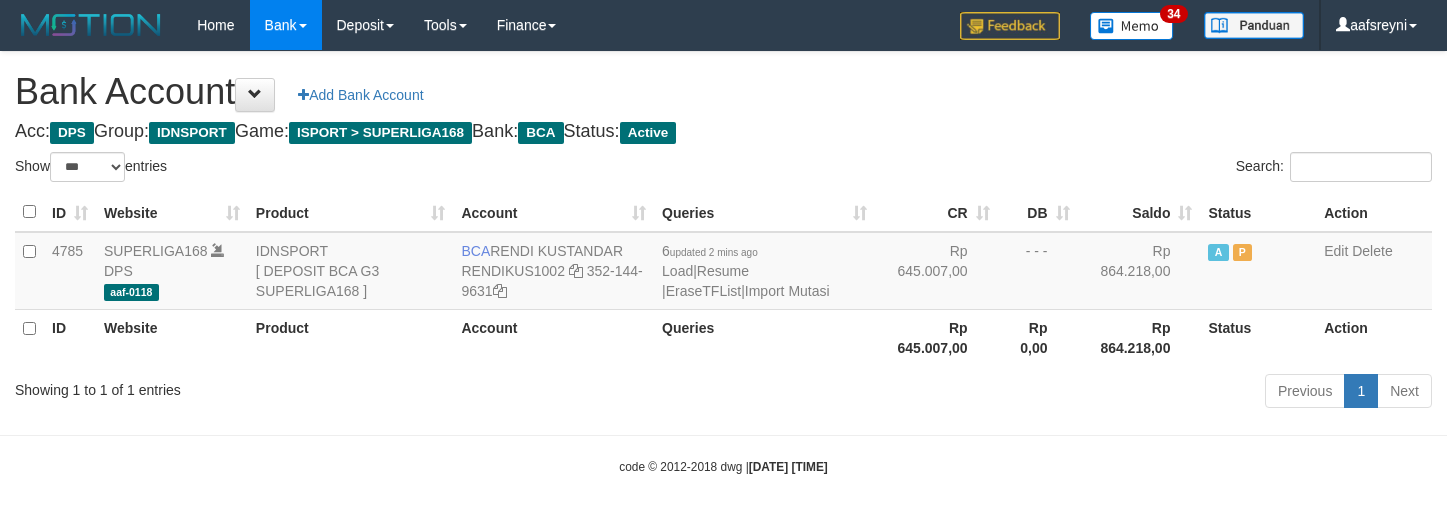 select on "***" 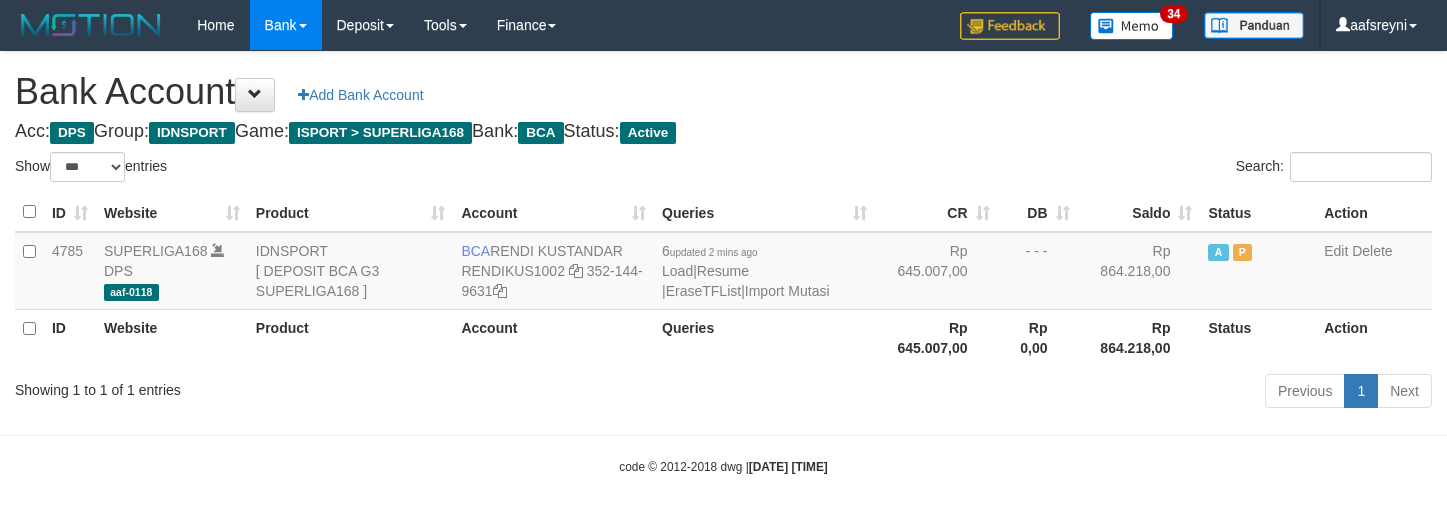 scroll, scrollTop: 0, scrollLeft: 0, axis: both 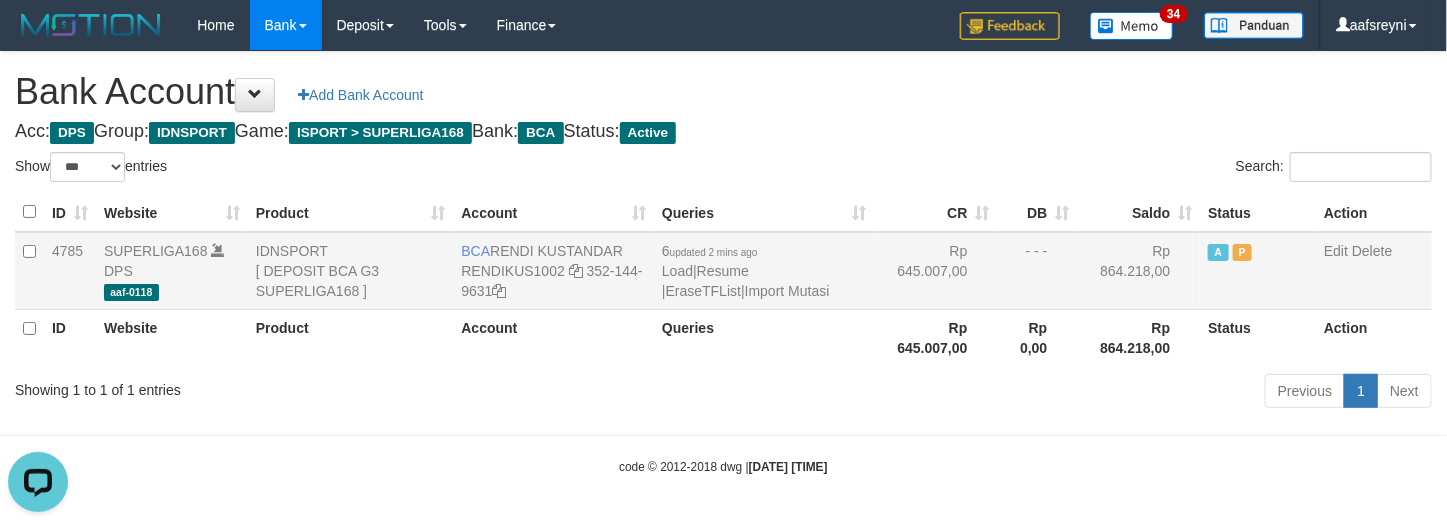 click on "Rp 864.218,00" at bounding box center (1139, 271) 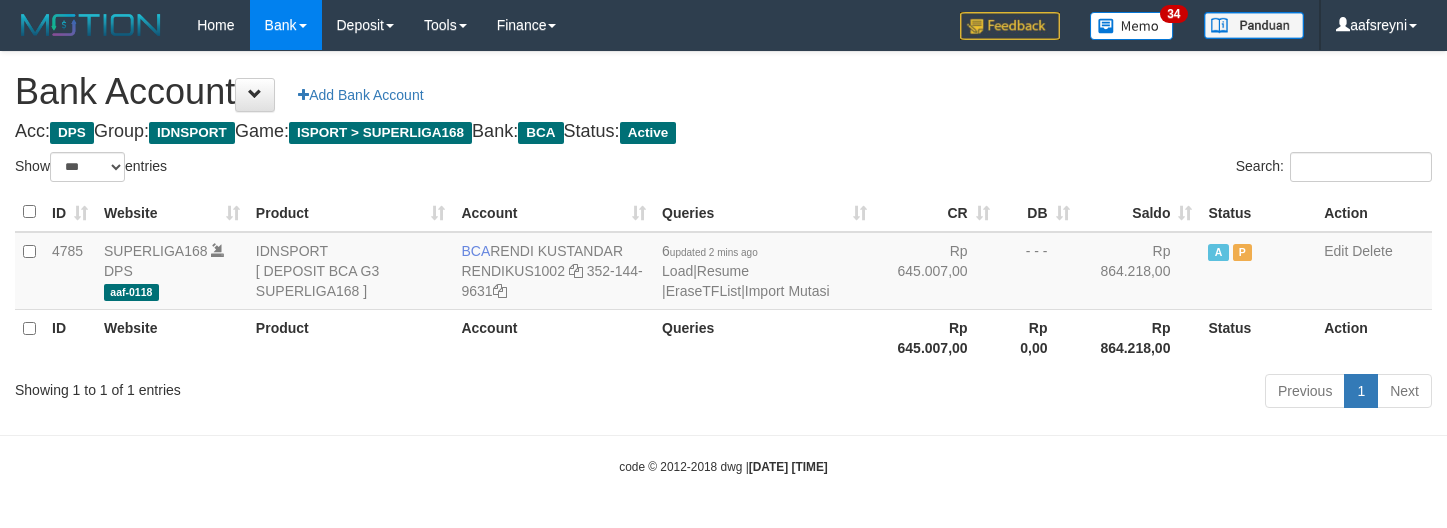 select on "***" 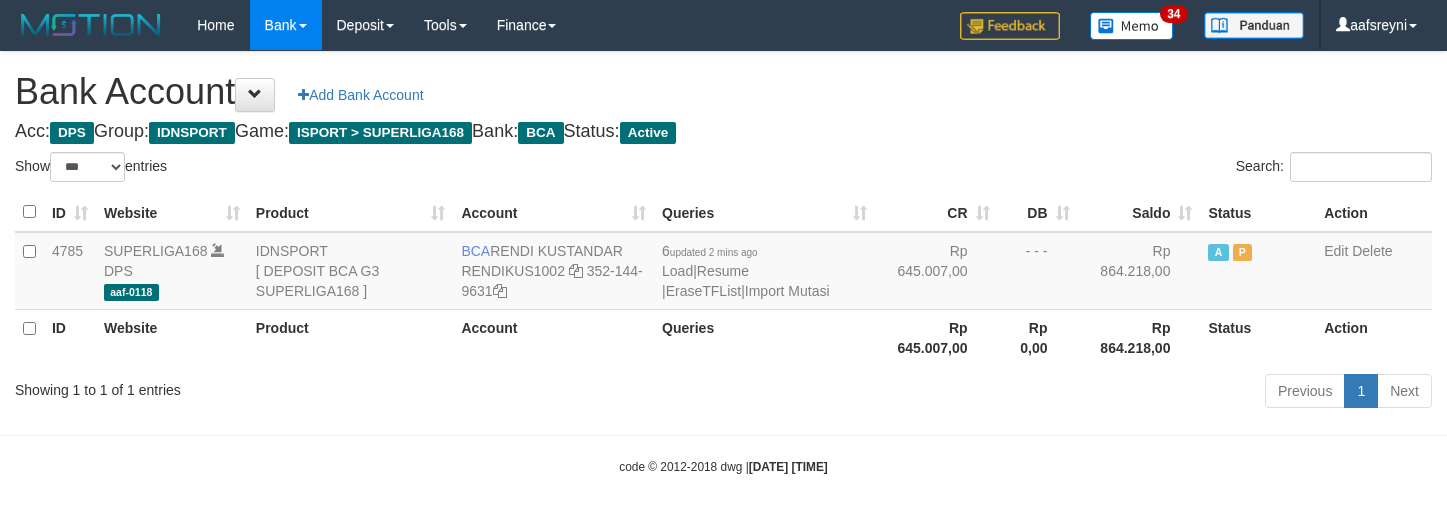 scroll, scrollTop: 0, scrollLeft: 0, axis: both 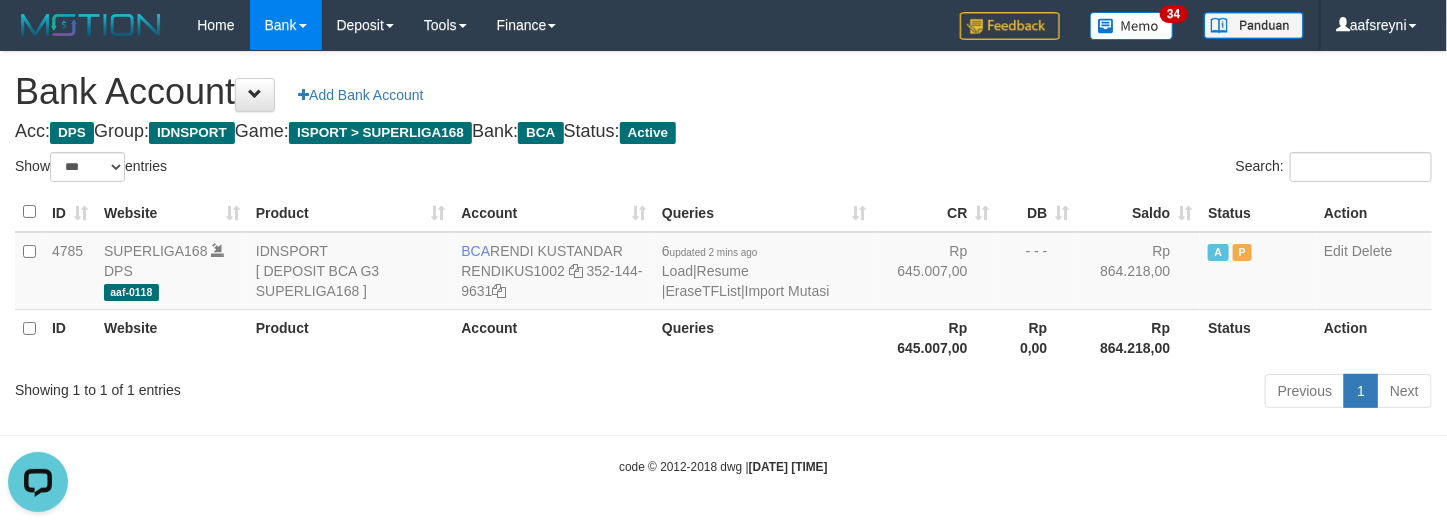 click on "Queries" at bounding box center (764, 337) 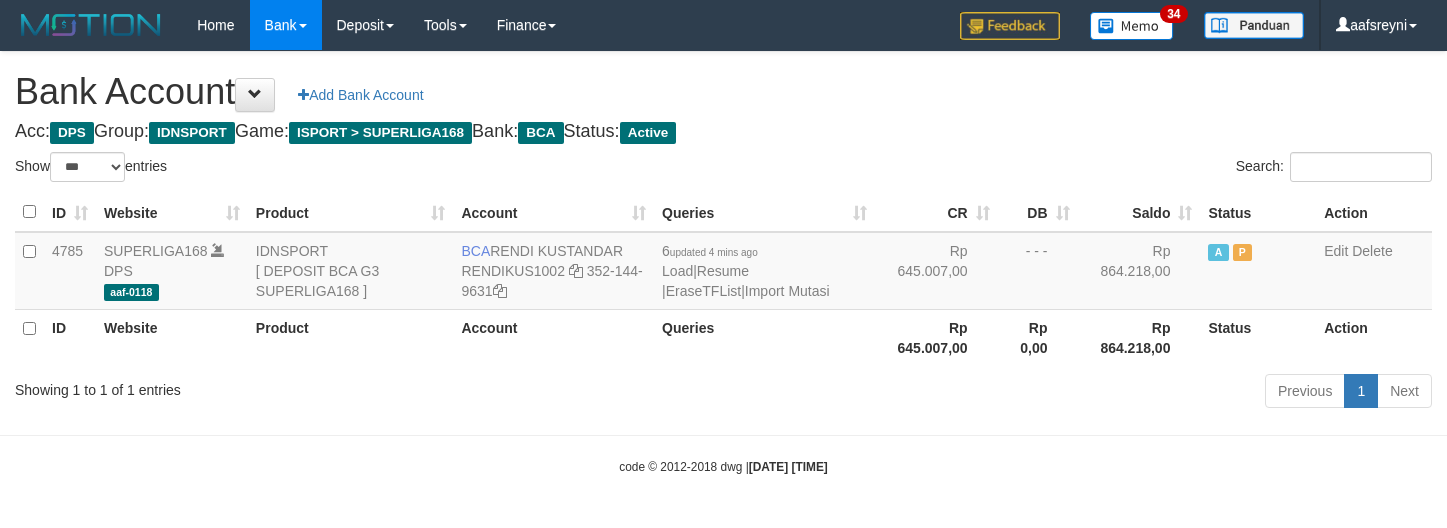 select on "***" 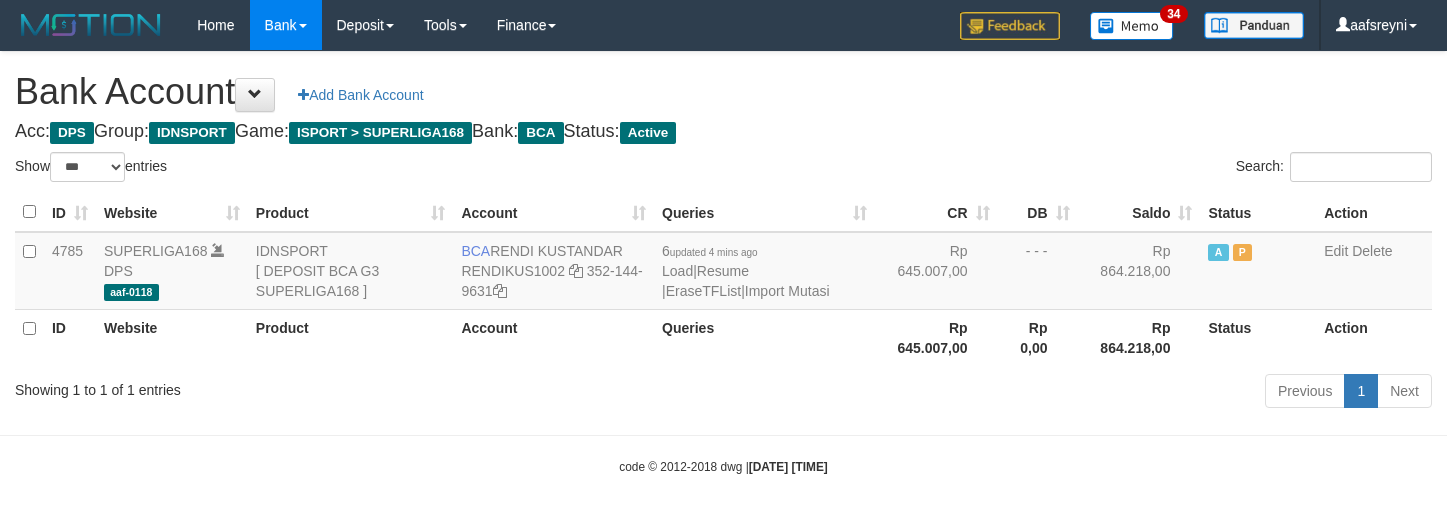 scroll, scrollTop: 0, scrollLeft: 0, axis: both 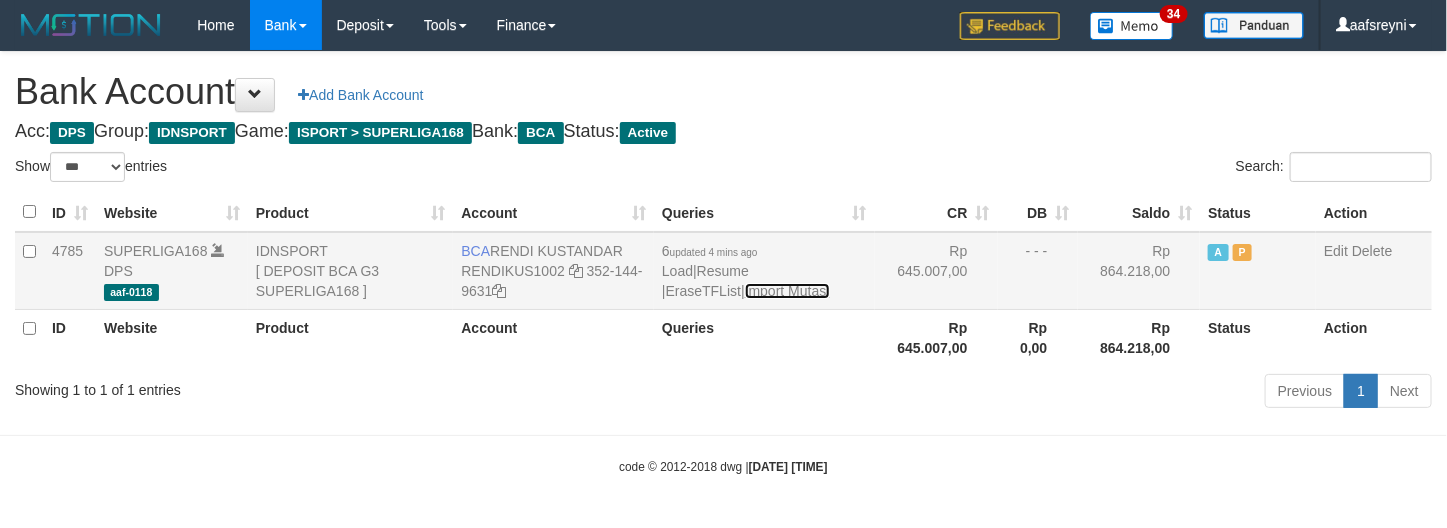 click on "Import Mutasi" at bounding box center [787, 291] 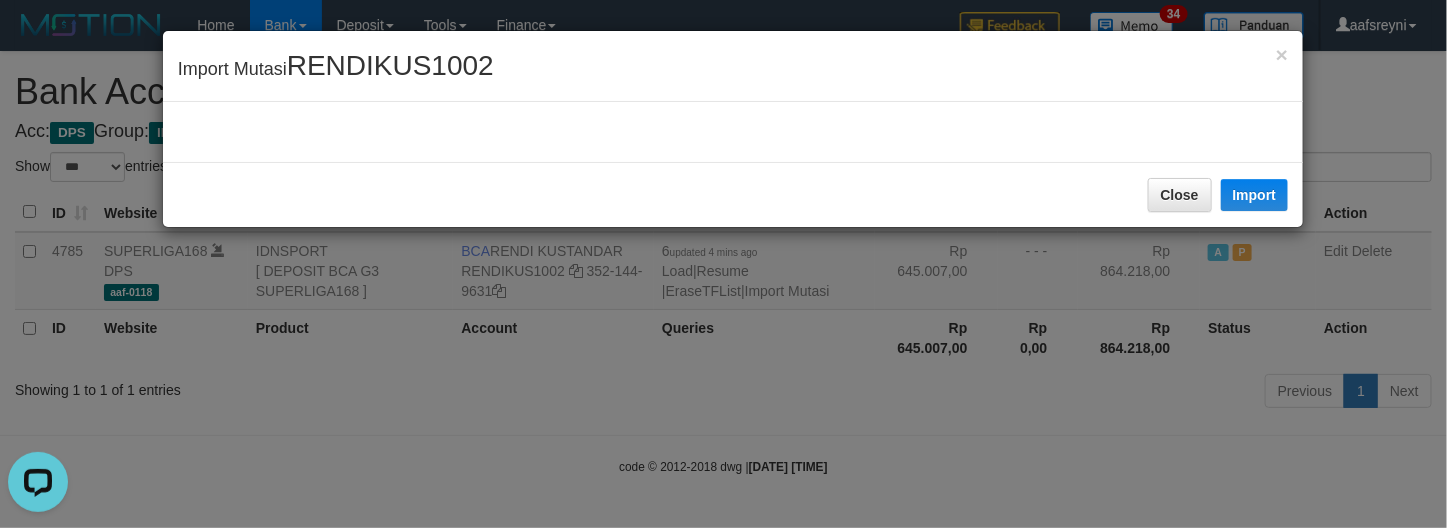 scroll, scrollTop: 0, scrollLeft: 0, axis: both 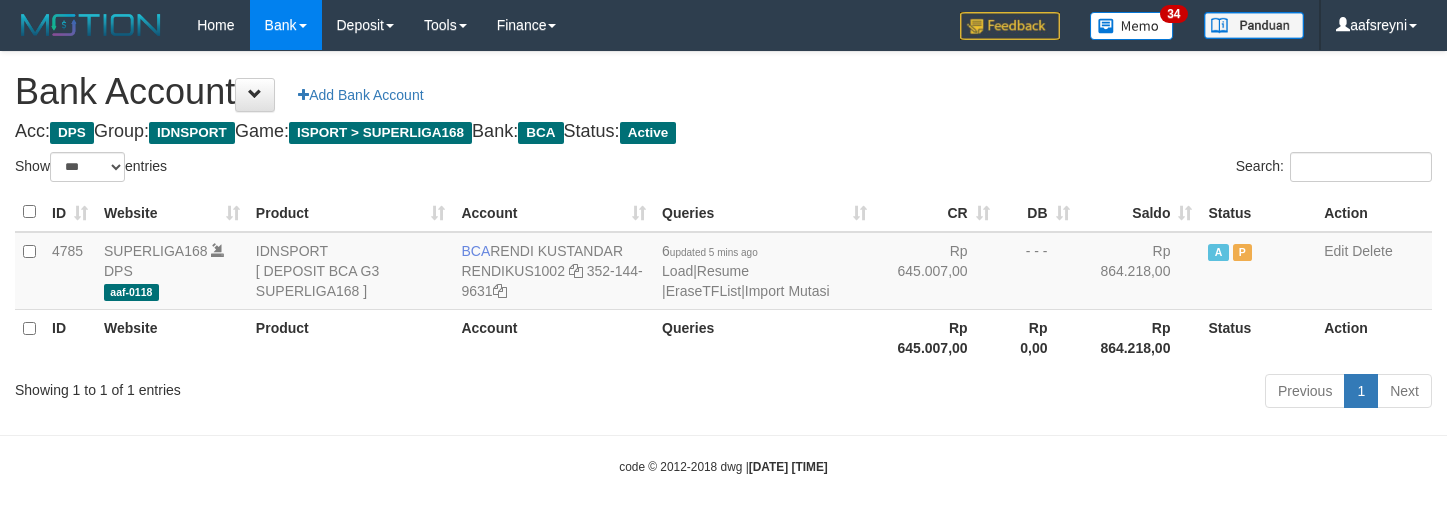 select on "***" 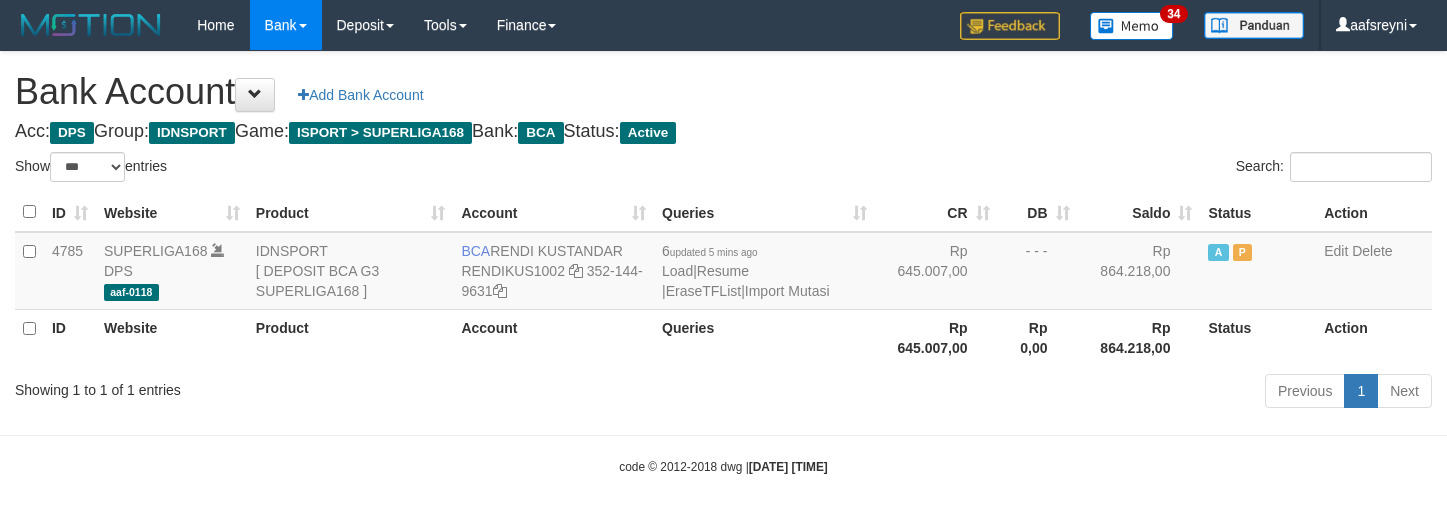 scroll, scrollTop: 0, scrollLeft: 0, axis: both 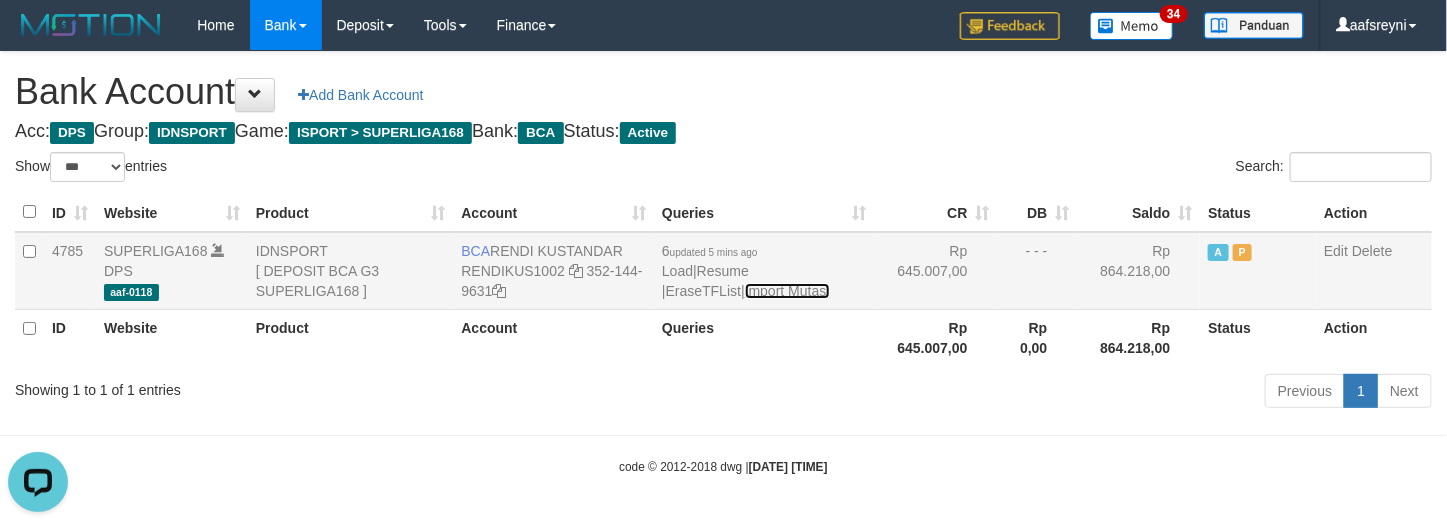 click on "Import Mutasi" at bounding box center (787, 291) 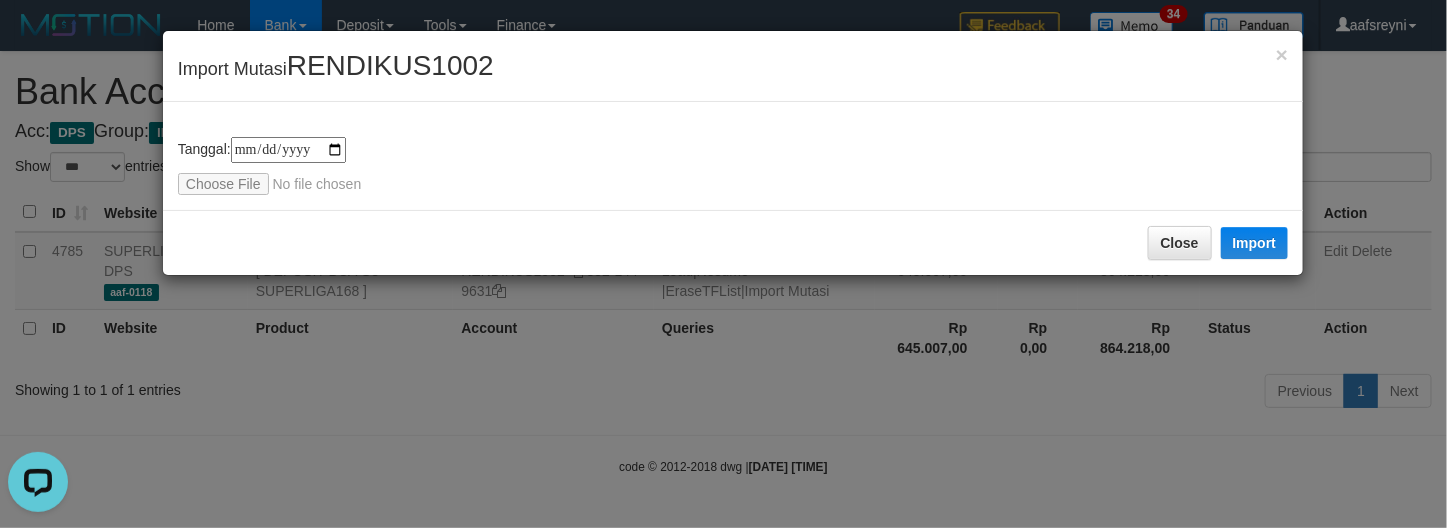 type on "**********" 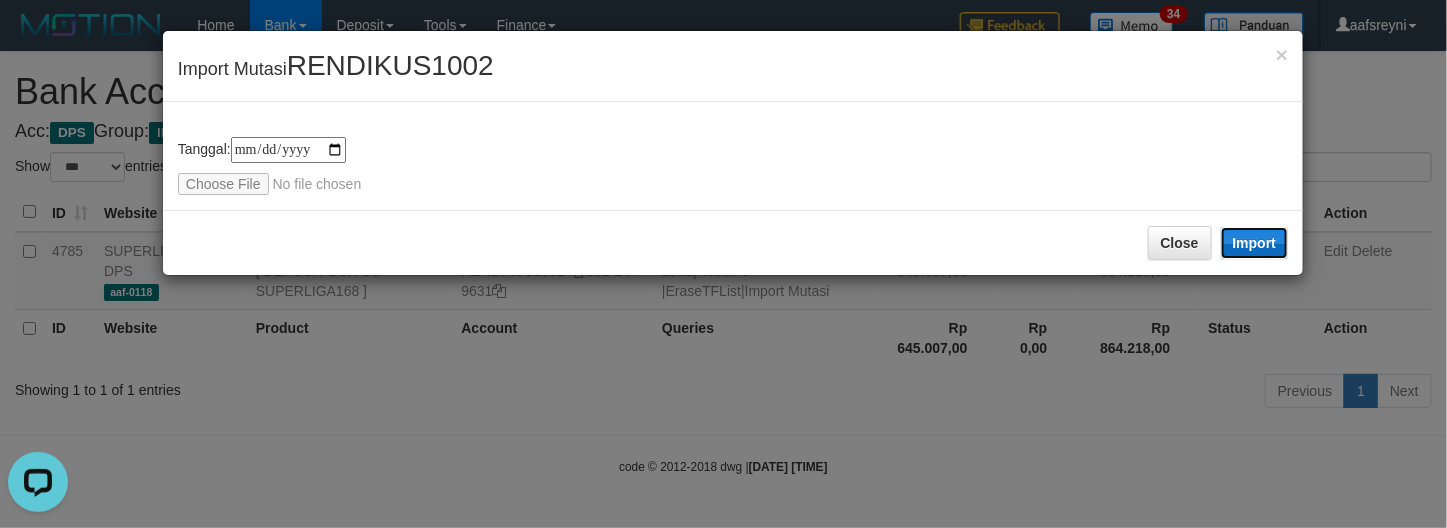 click on "Import" at bounding box center (1255, 243) 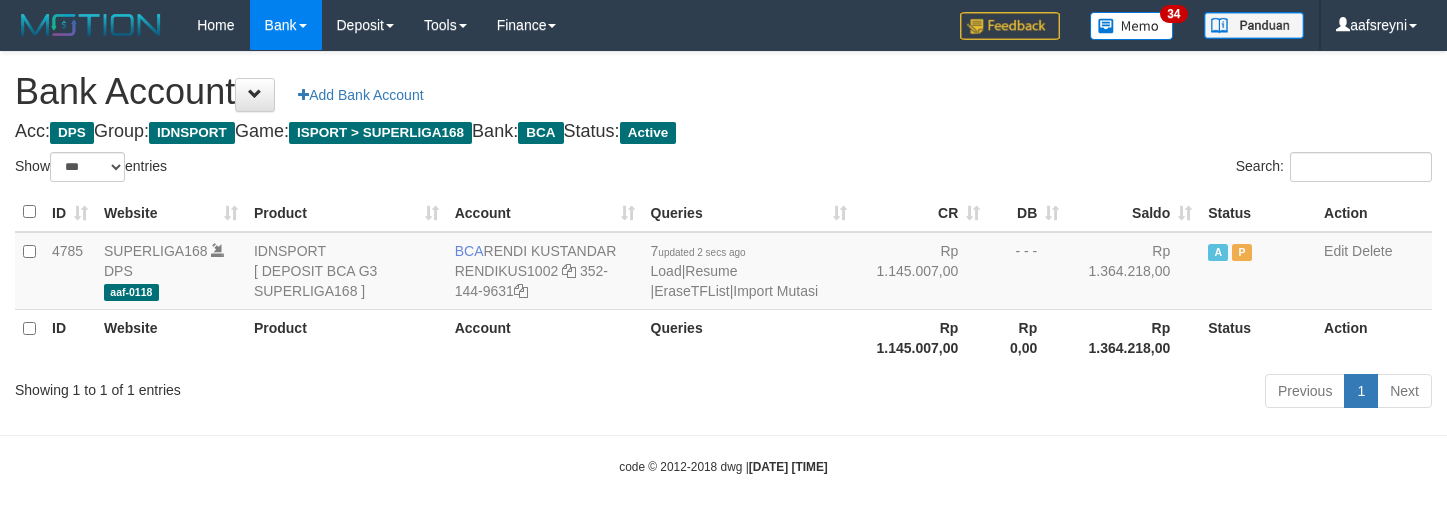 select on "***" 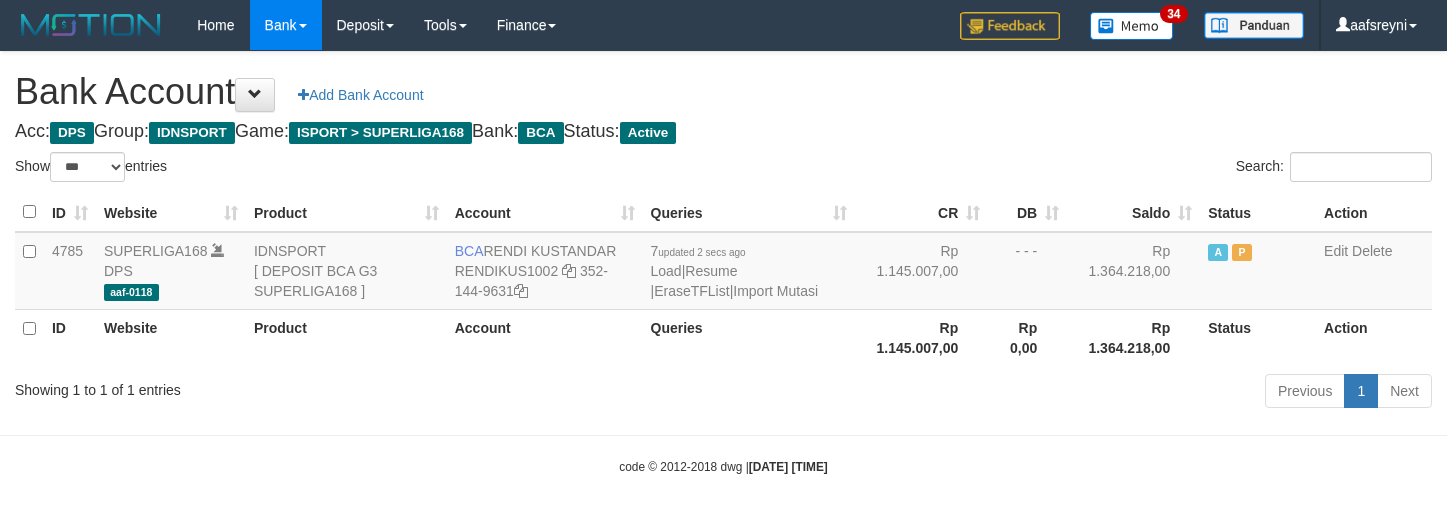 scroll, scrollTop: 0, scrollLeft: 0, axis: both 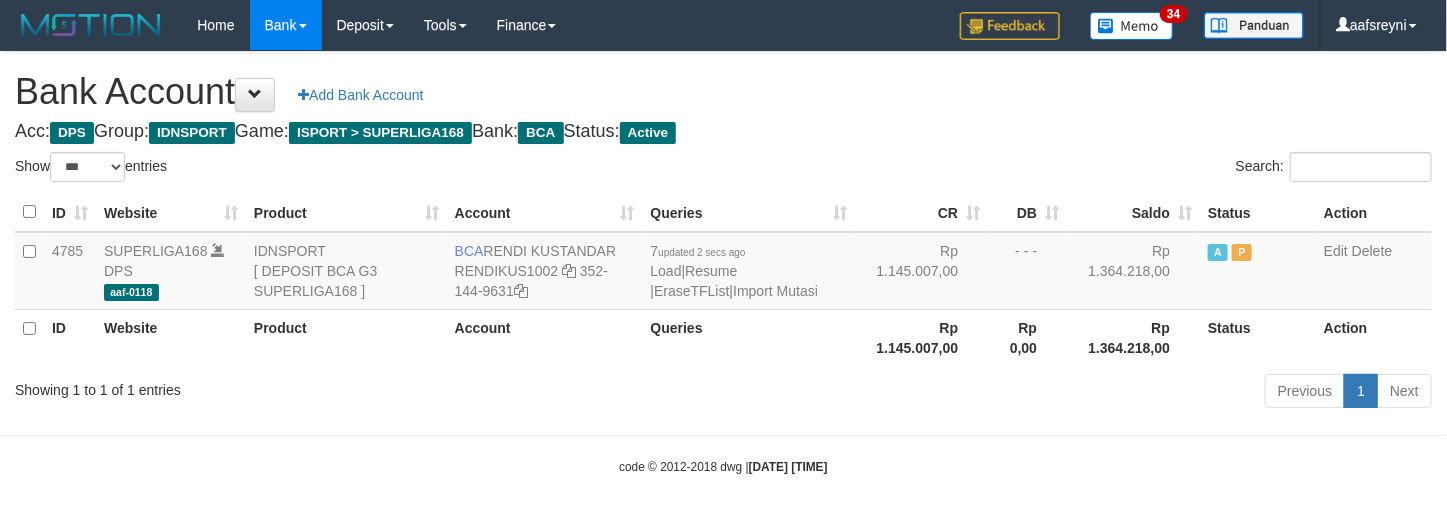 click on "Rp 0,00" at bounding box center [1027, 337] 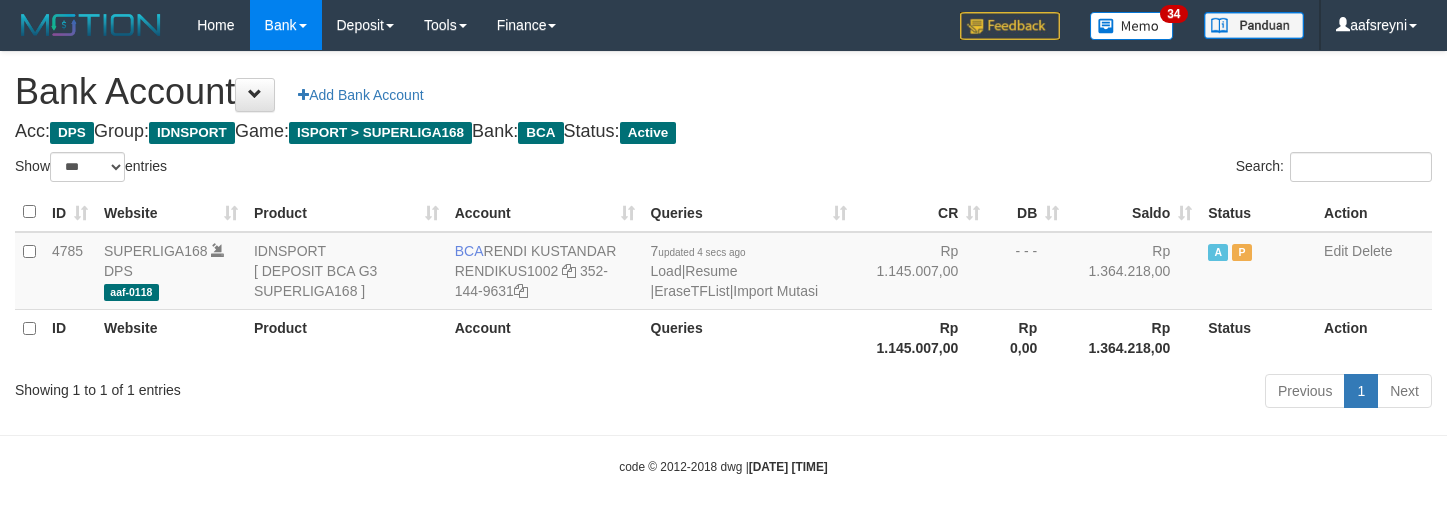 select on "***" 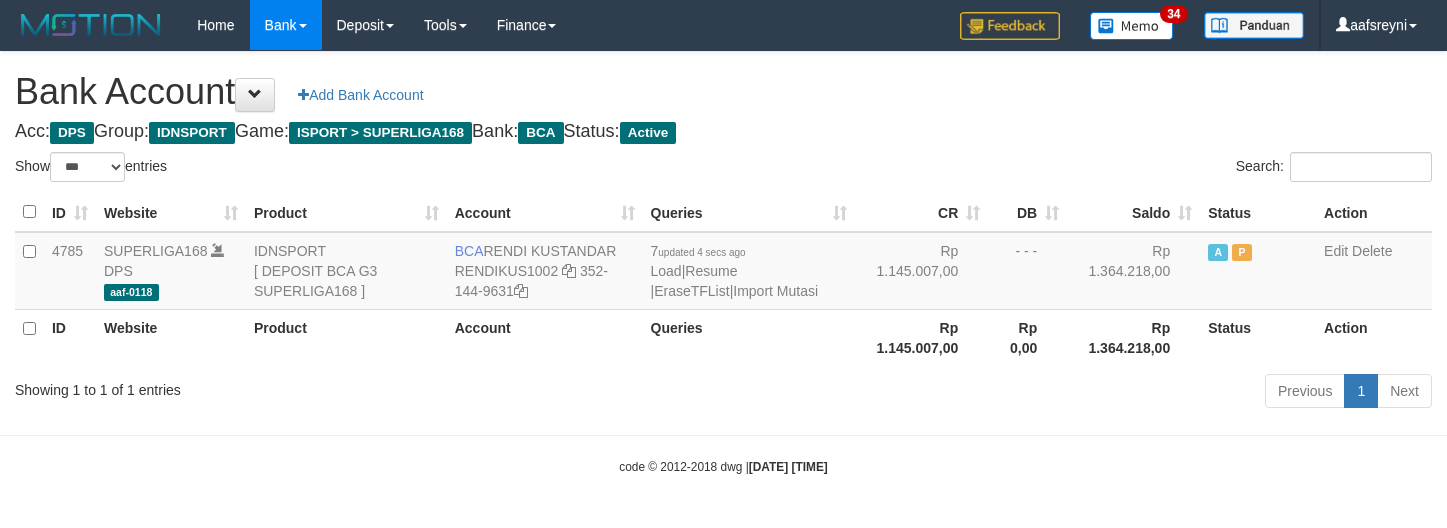 scroll, scrollTop: 0, scrollLeft: 0, axis: both 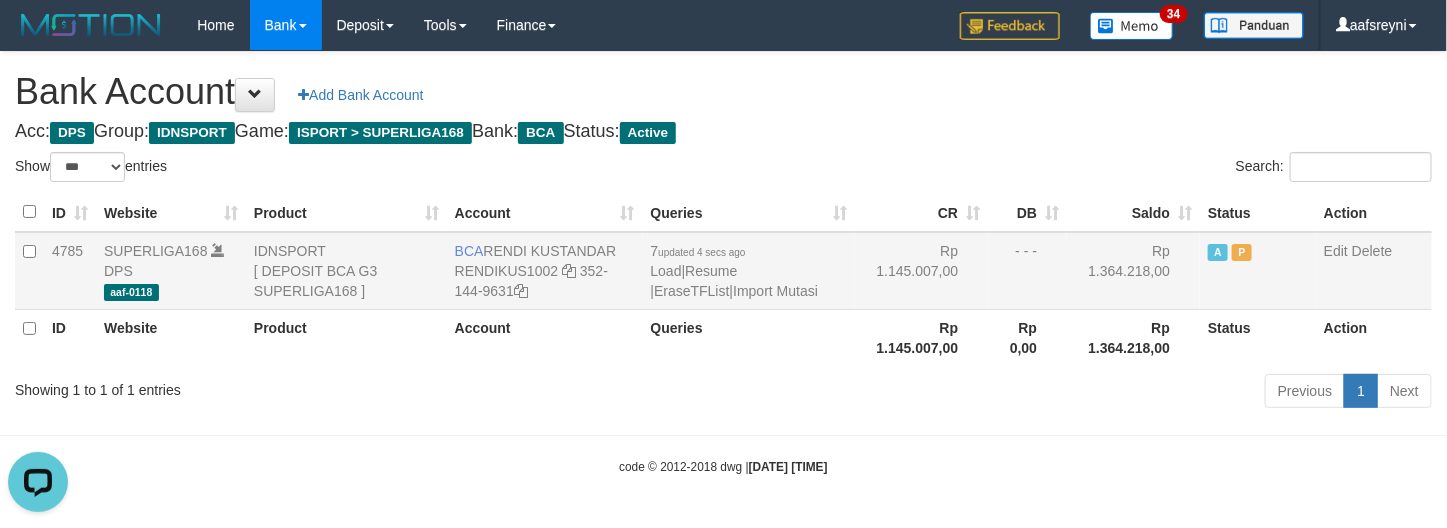 click on "- - -" at bounding box center (1027, 271) 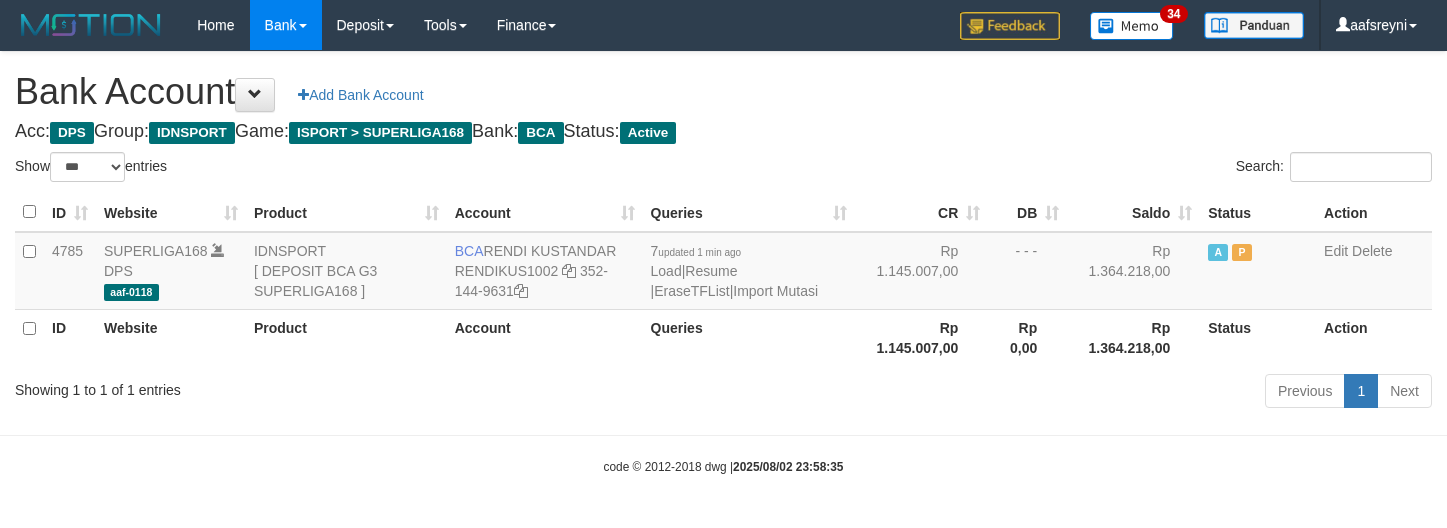 select on "***" 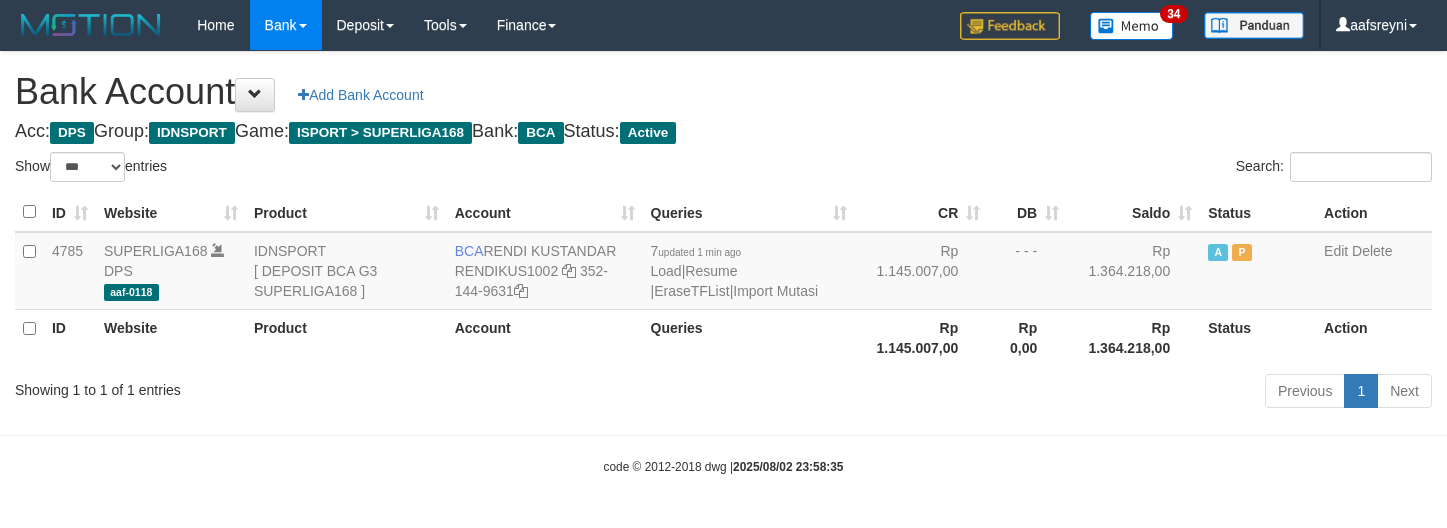 scroll, scrollTop: 0, scrollLeft: 0, axis: both 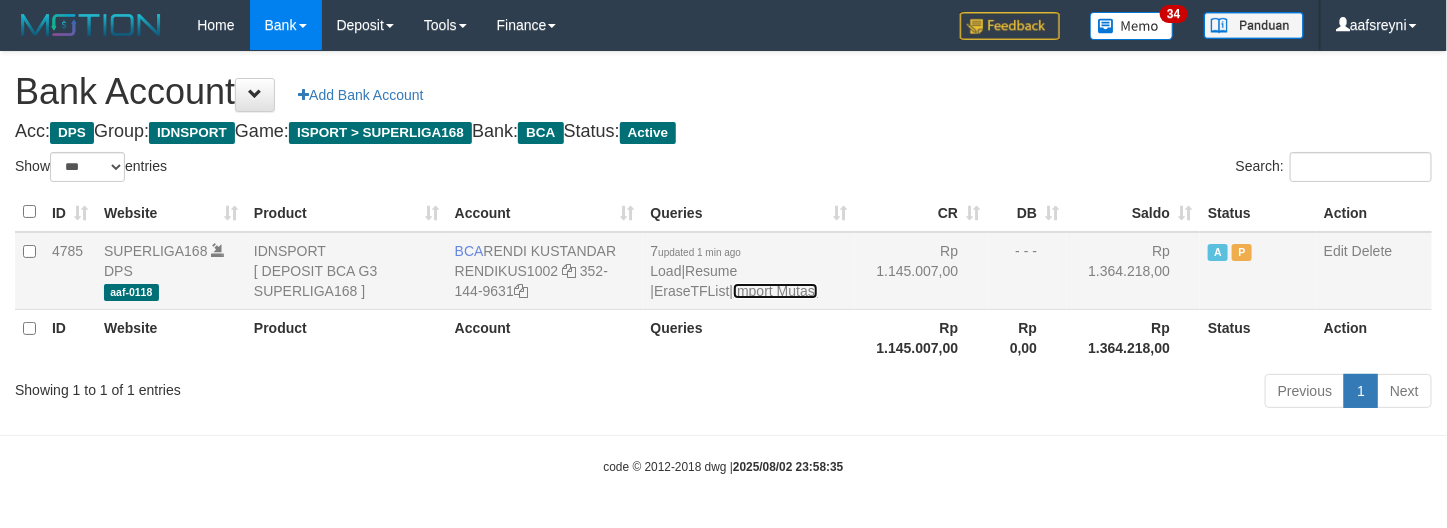 click on "Import Mutasi" at bounding box center (775, 291) 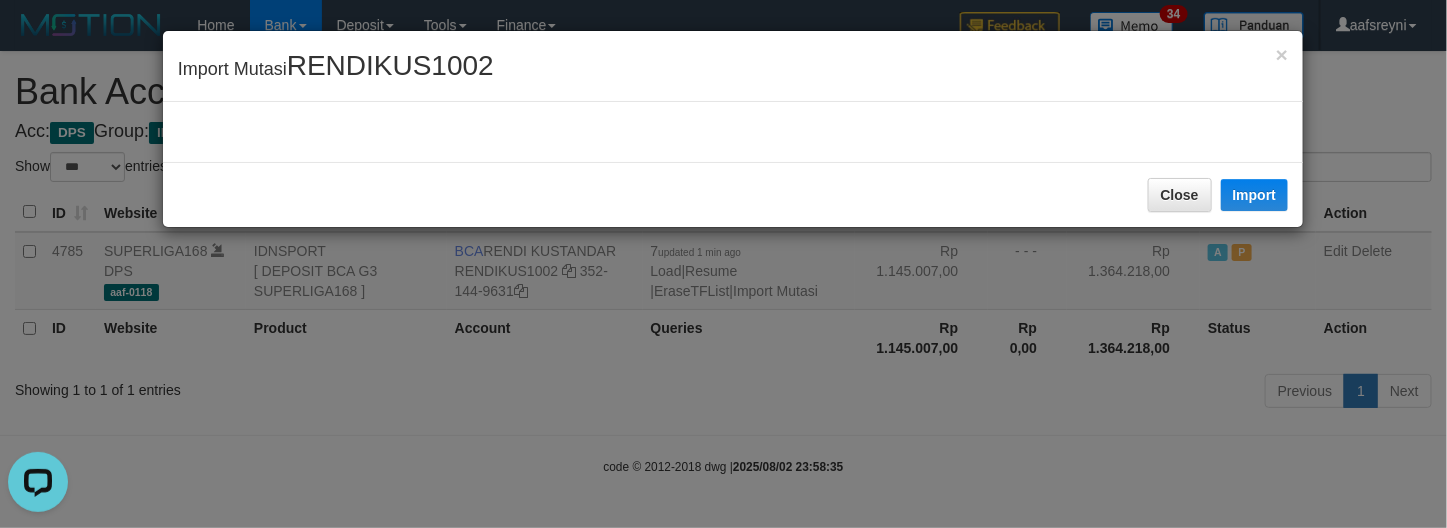 scroll, scrollTop: 0, scrollLeft: 0, axis: both 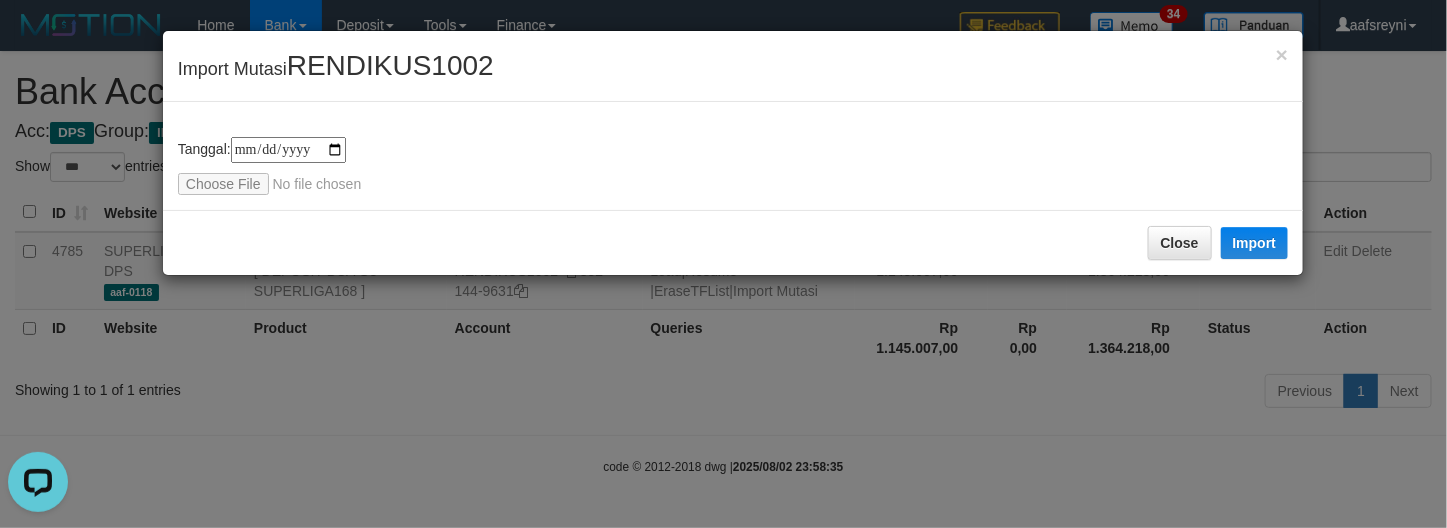 type on "**********" 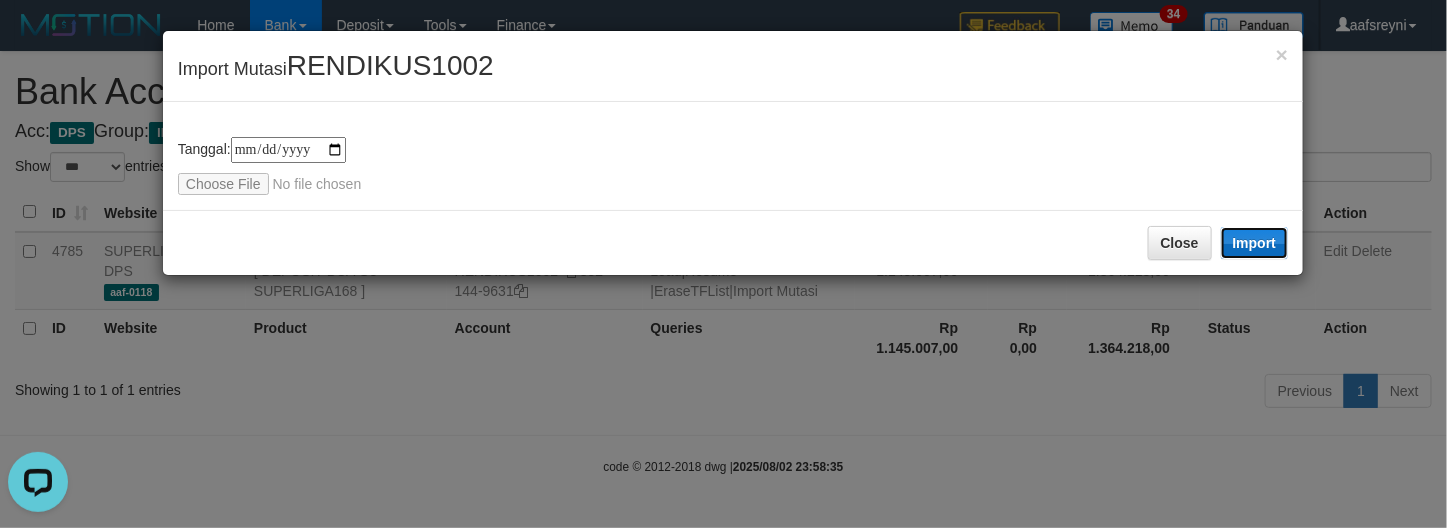 click on "Import" at bounding box center (1255, 243) 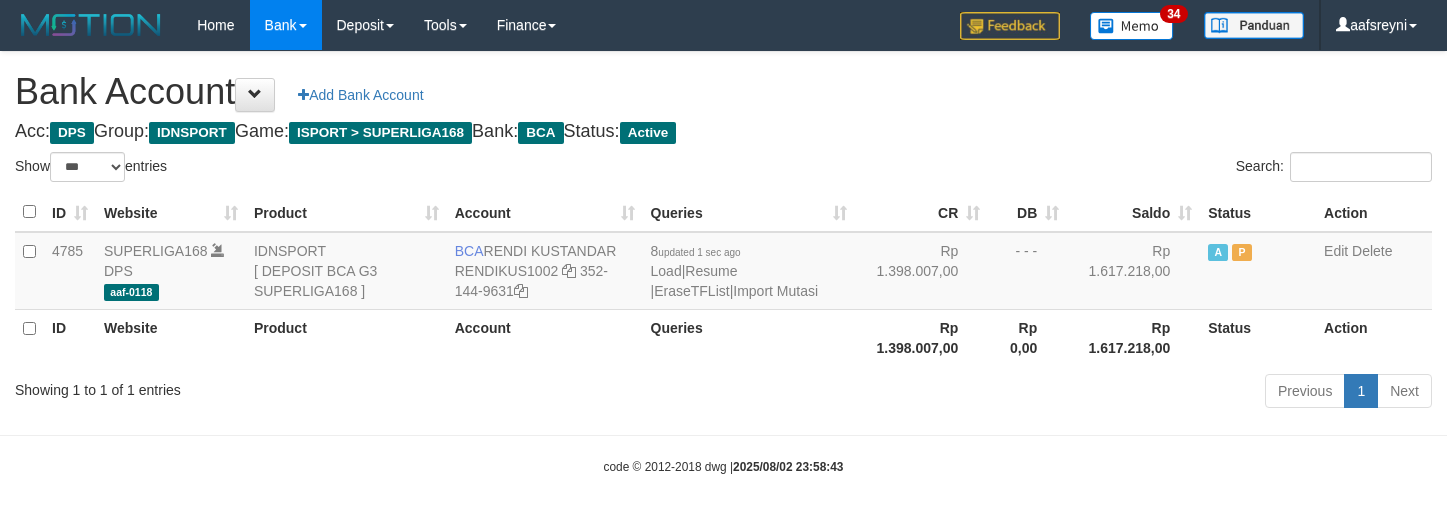select on "***" 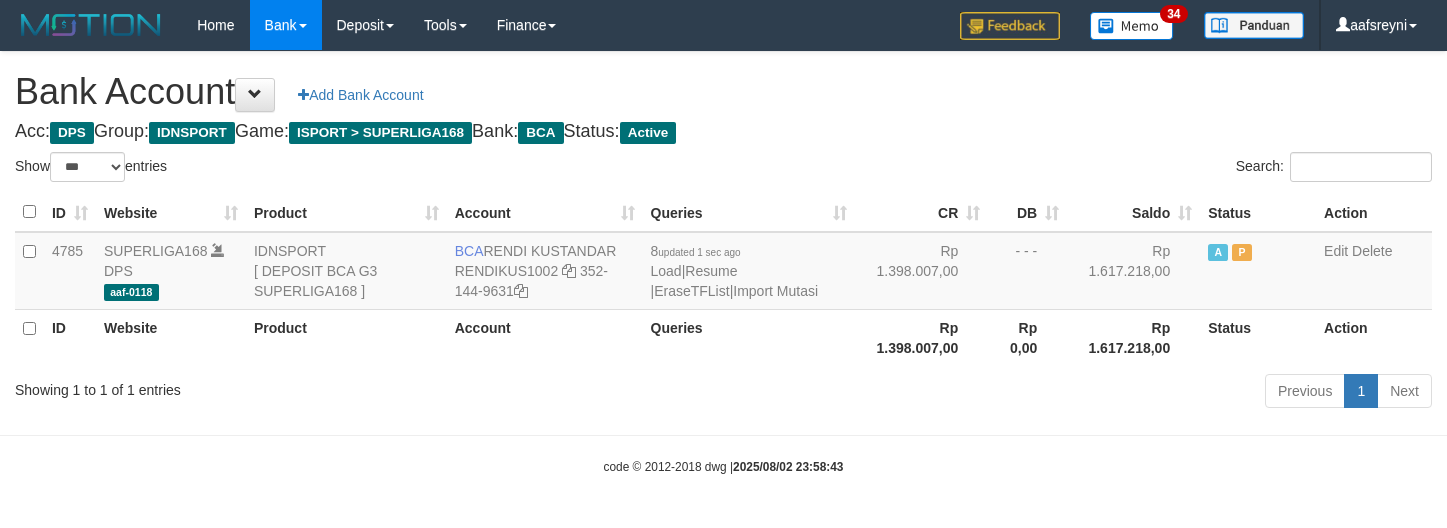 scroll, scrollTop: 0, scrollLeft: 0, axis: both 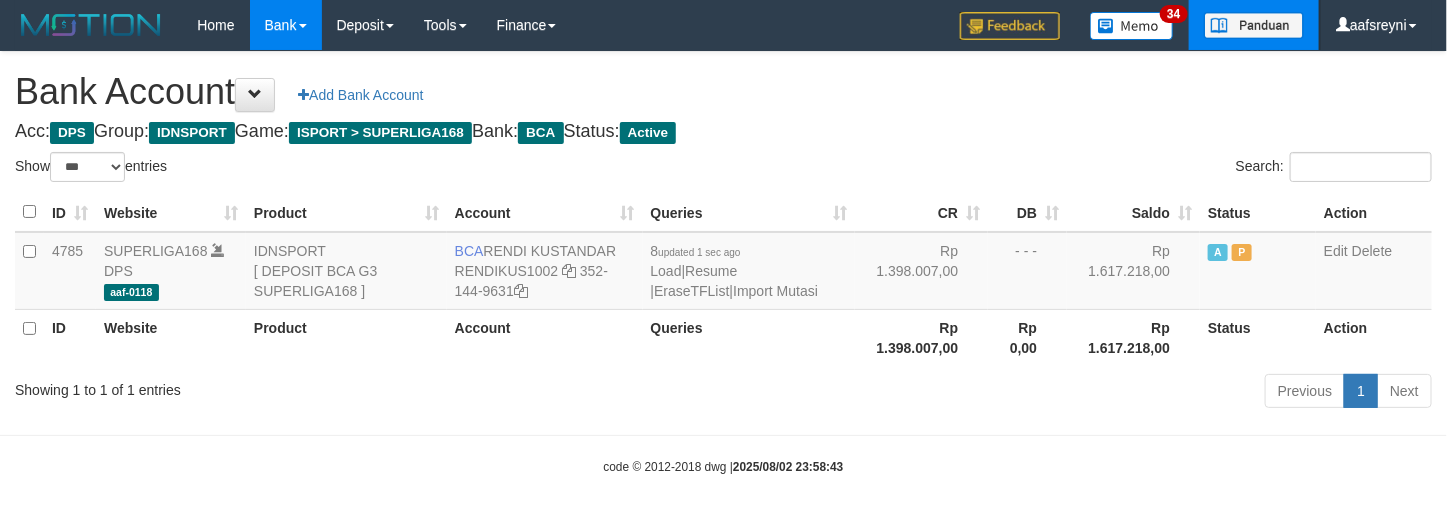 drag, startPoint x: 907, startPoint y: 72, endPoint x: 1213, endPoint y: 27, distance: 309.29114 